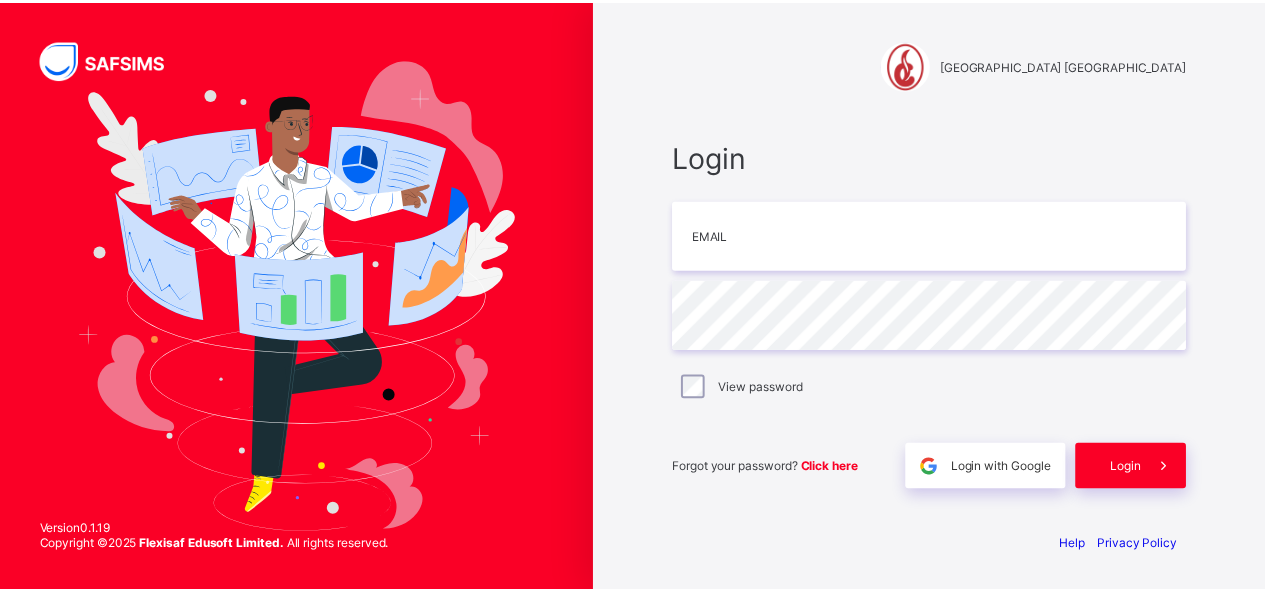 scroll, scrollTop: 0, scrollLeft: 0, axis: both 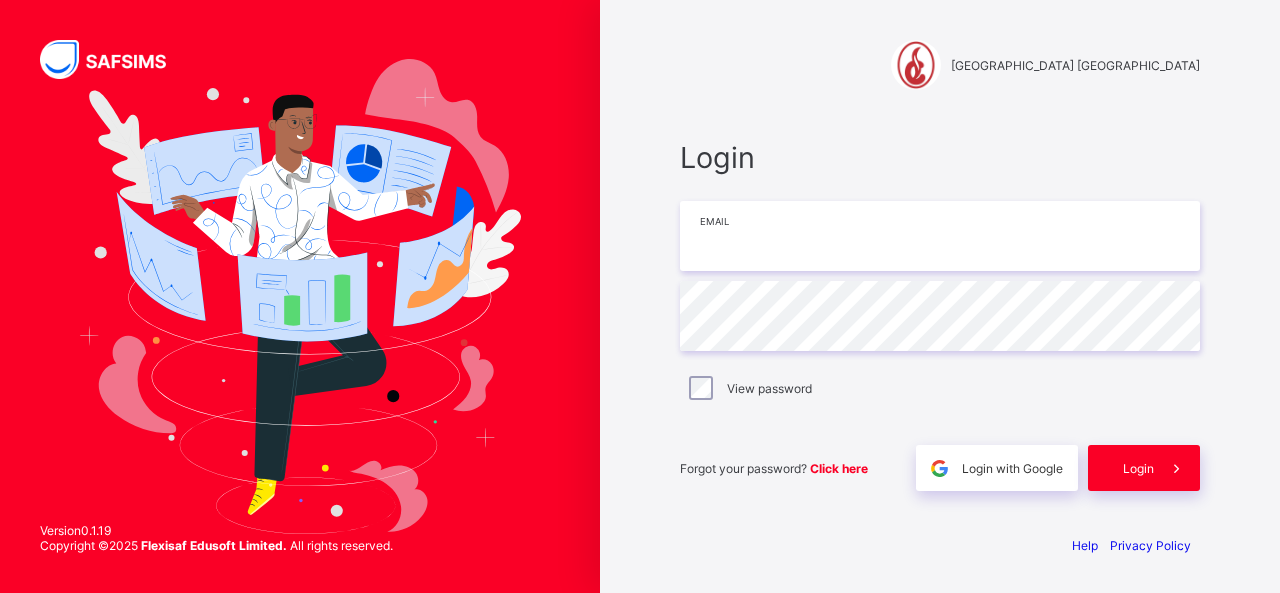 type on "**********" 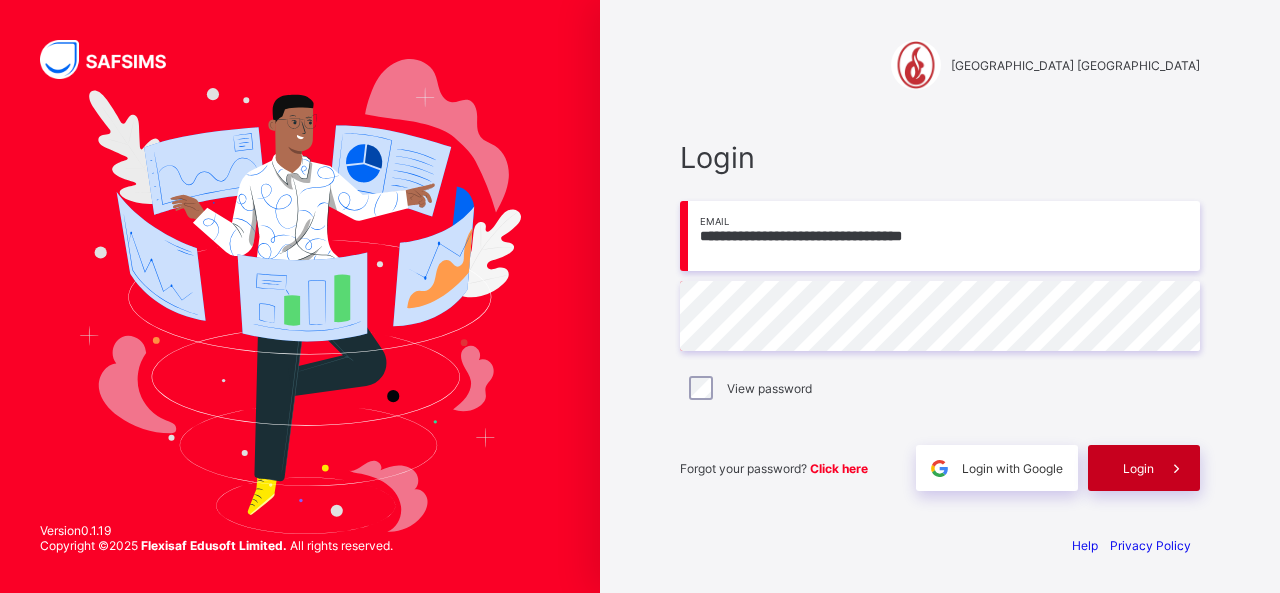 click on "Login" at bounding box center [1138, 468] 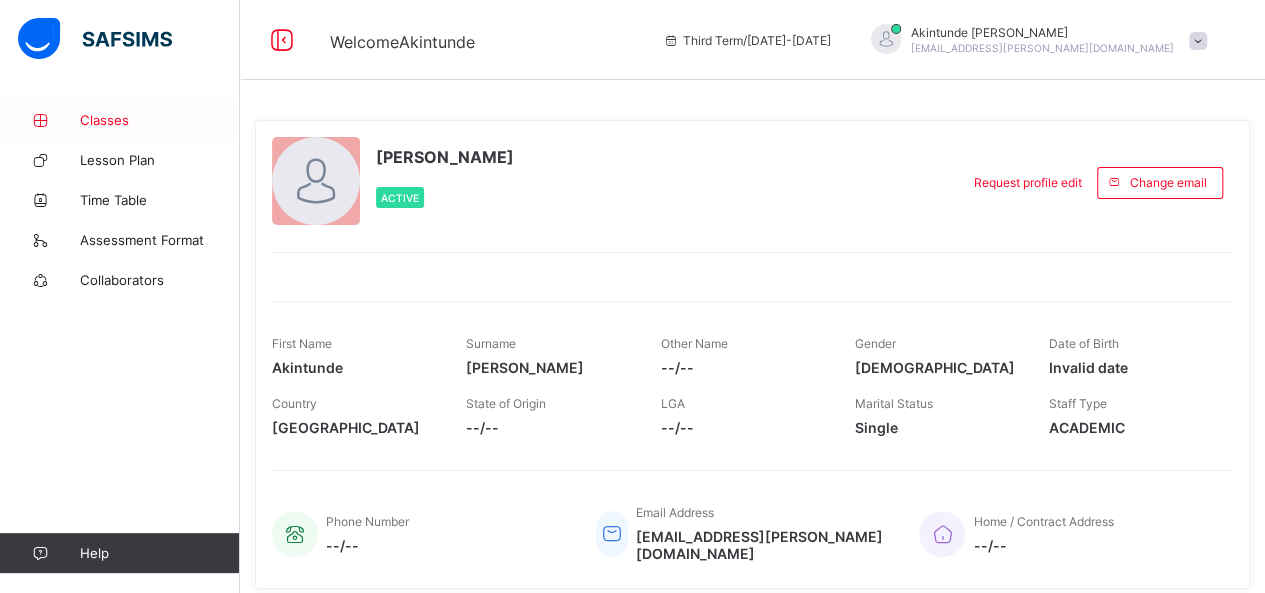 click on "Classes" at bounding box center [160, 120] 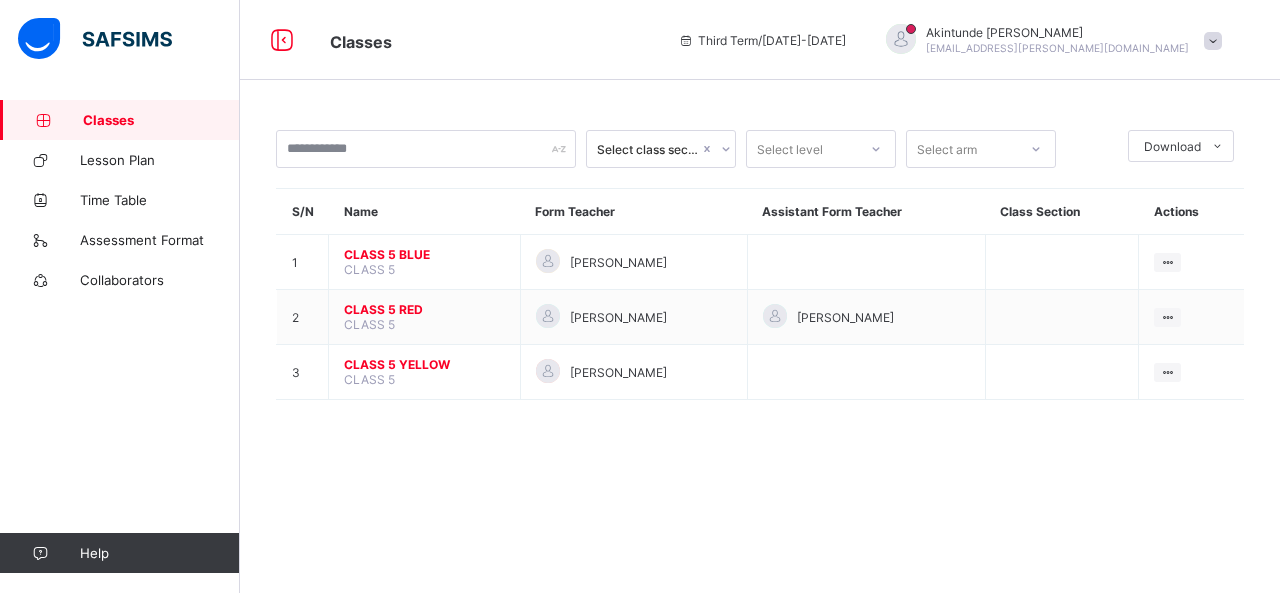 click on "Classes" at bounding box center [161, 120] 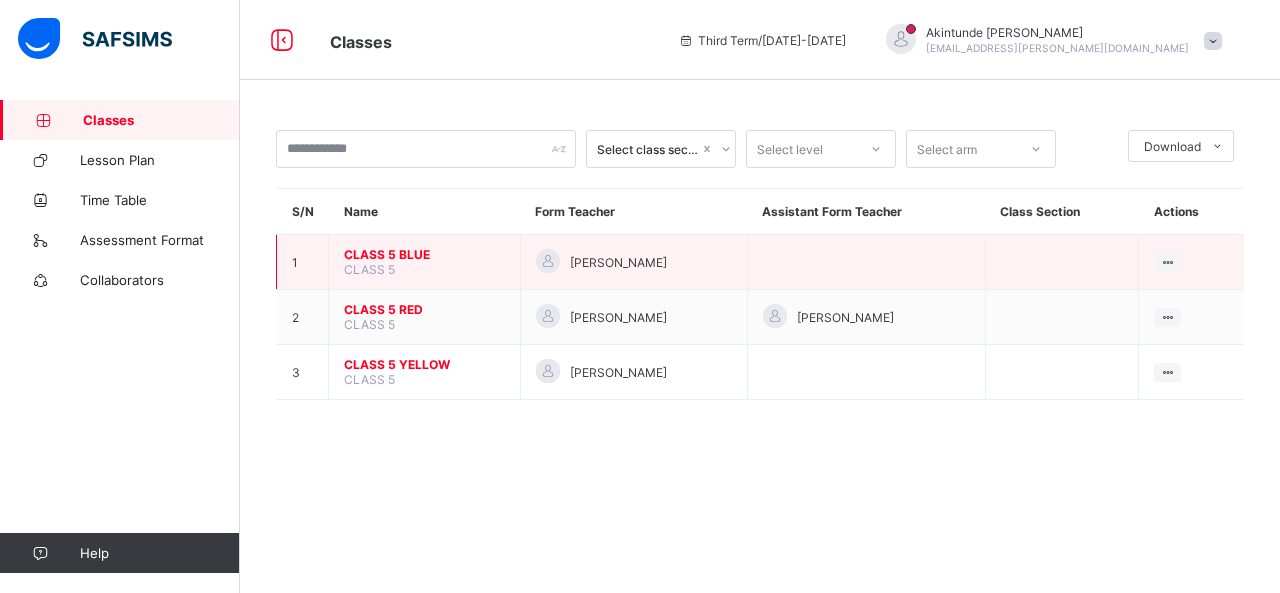 click on "CLASS 5   BLUE" at bounding box center (424, 254) 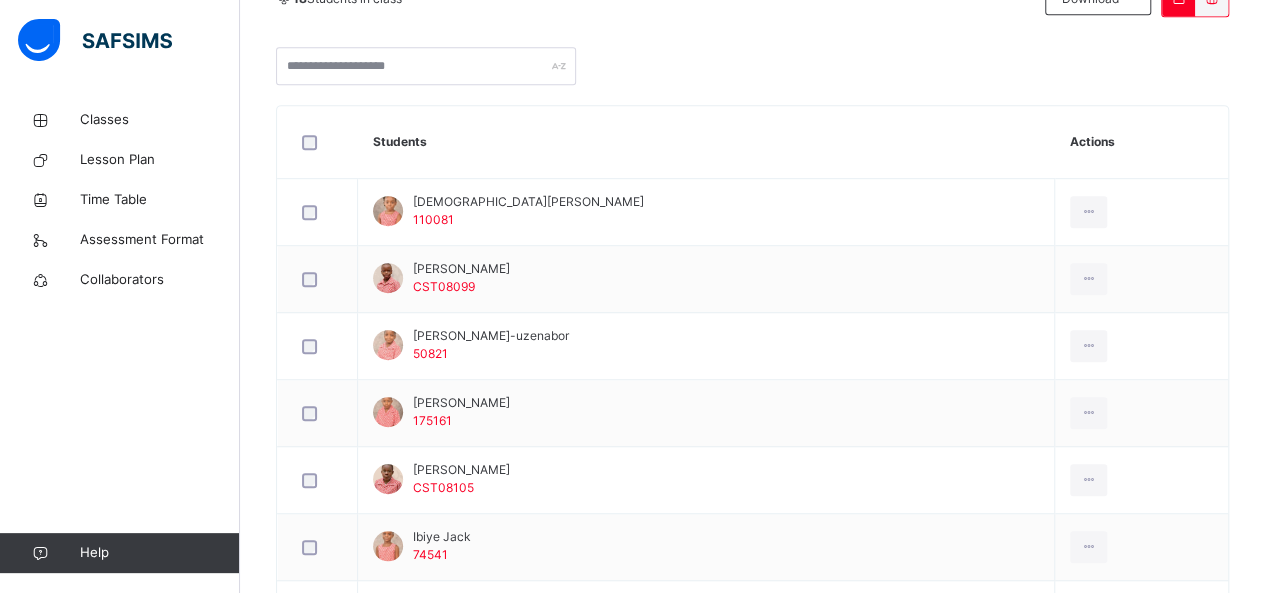 scroll, scrollTop: 478, scrollLeft: 0, axis: vertical 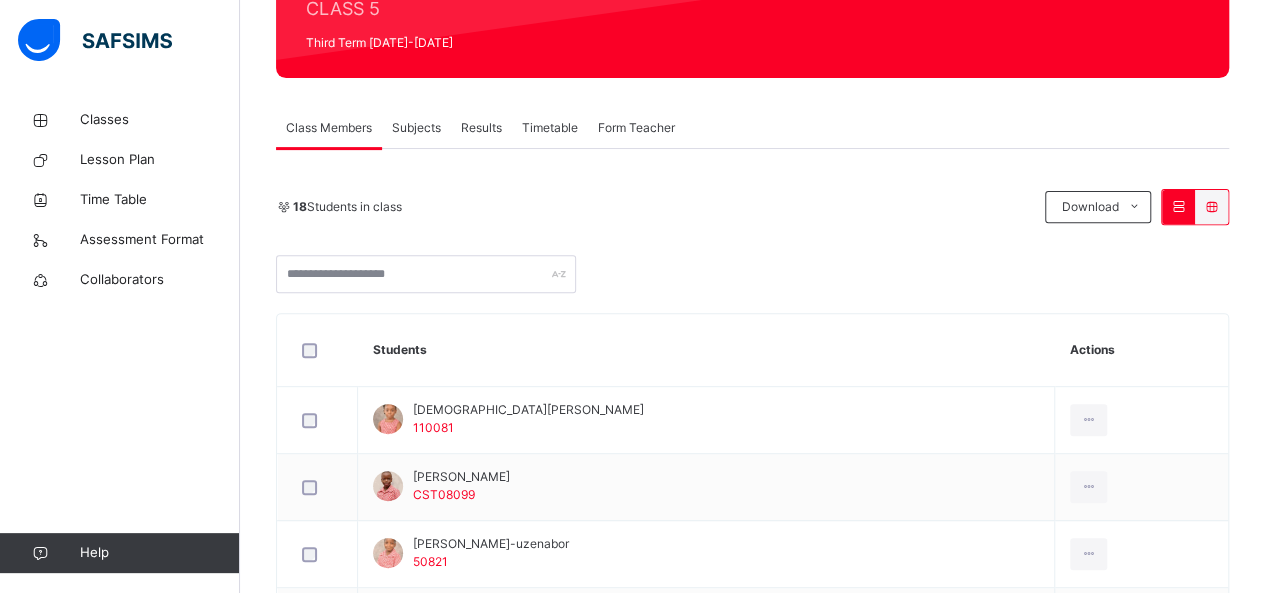 click on "Subjects" at bounding box center [416, 128] 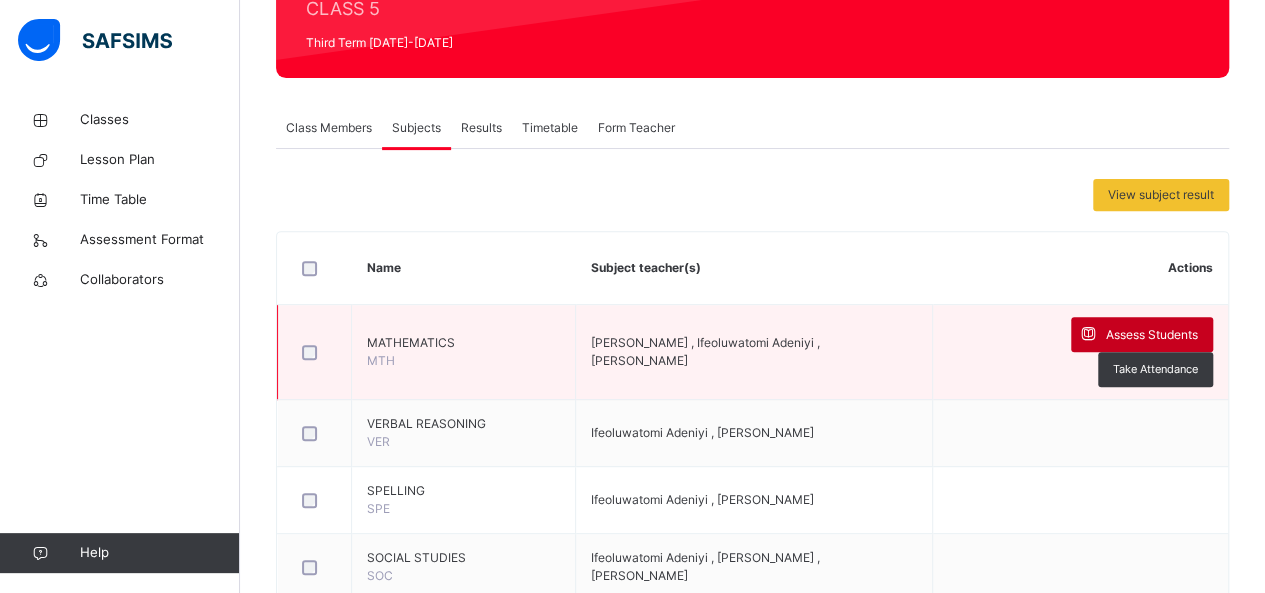 click on "Assess Students" at bounding box center (1152, 335) 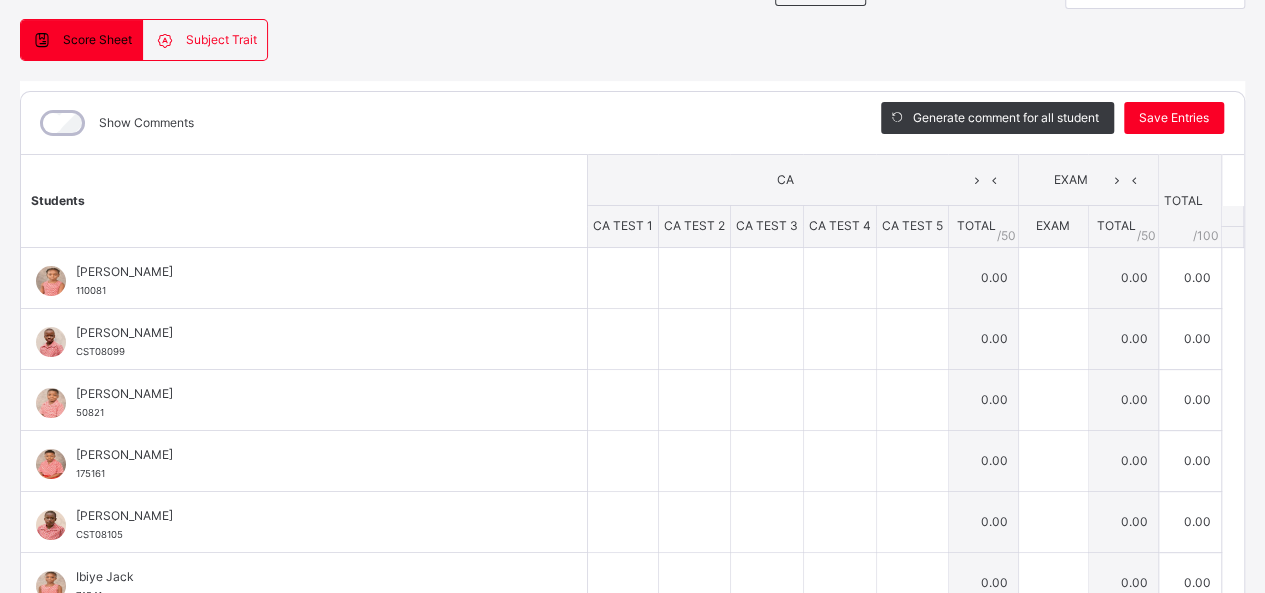 scroll, scrollTop: 178, scrollLeft: 0, axis: vertical 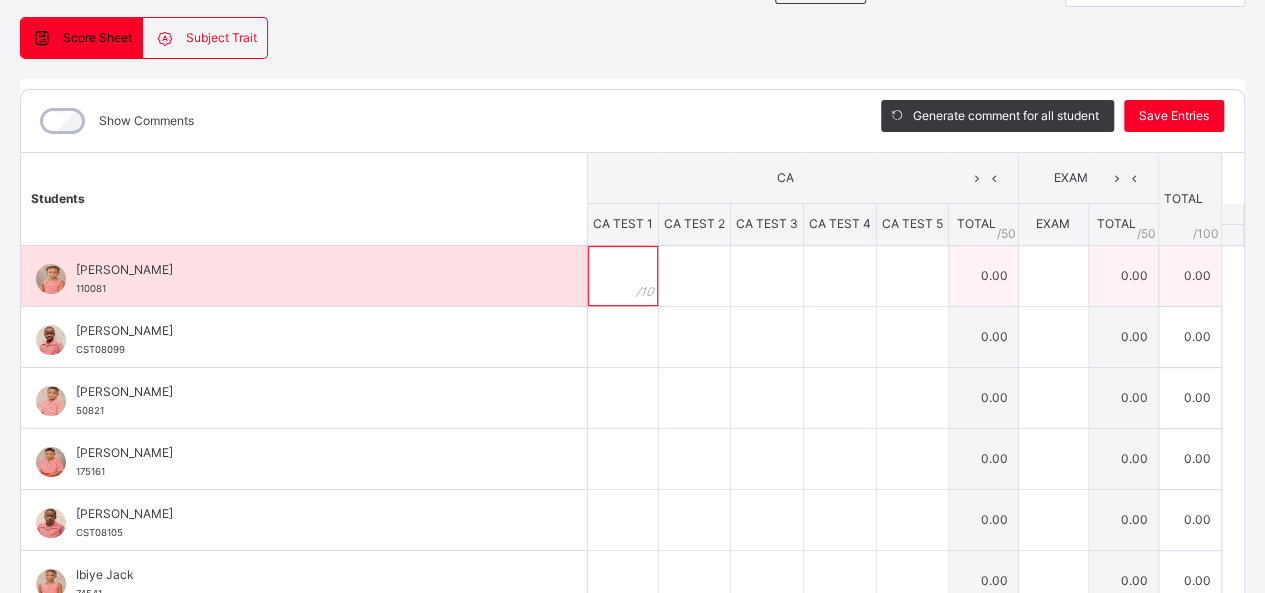 click at bounding box center [623, 276] 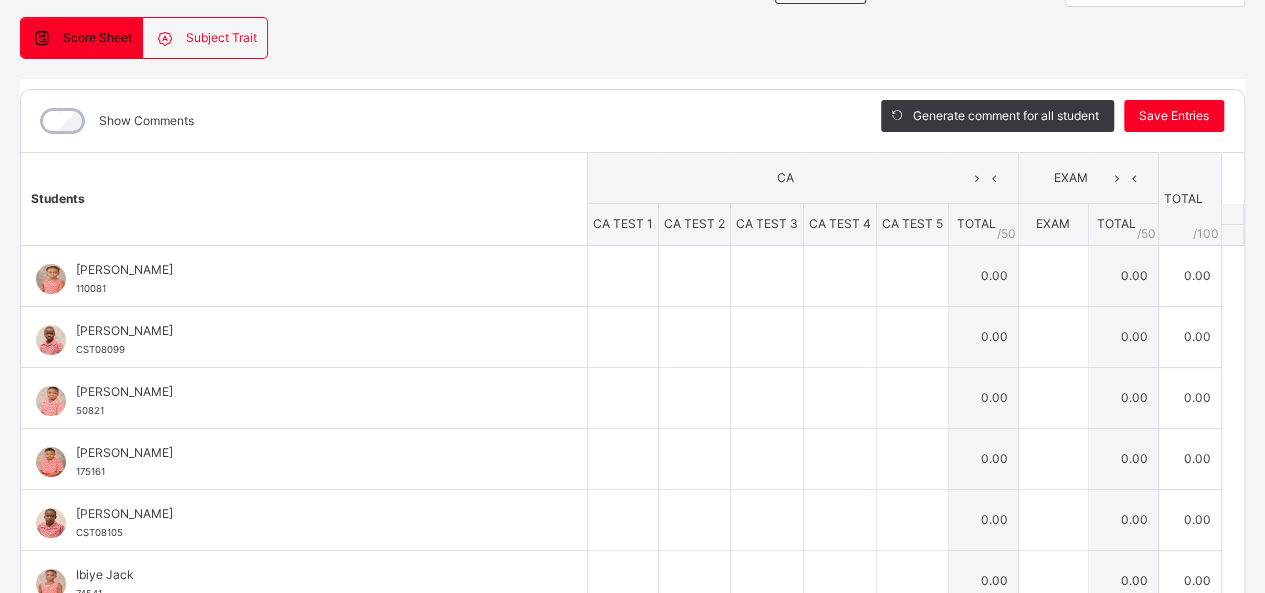 click on "/ 50" at bounding box center [1006, 234] 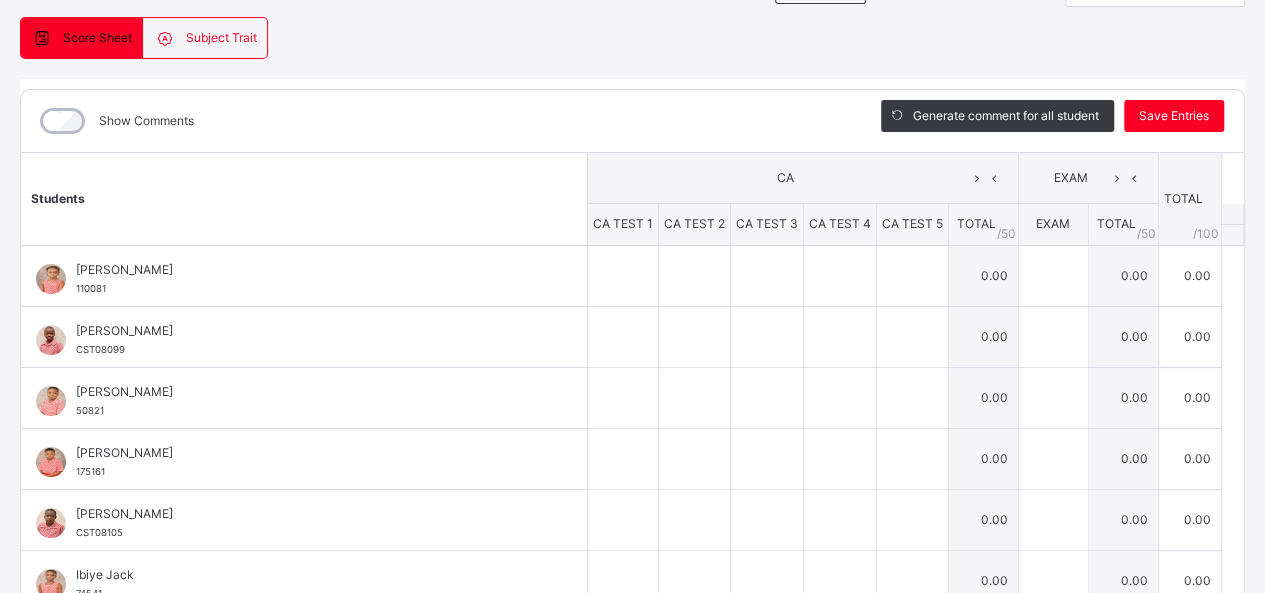 click on "Subject Trait" at bounding box center [221, 38] 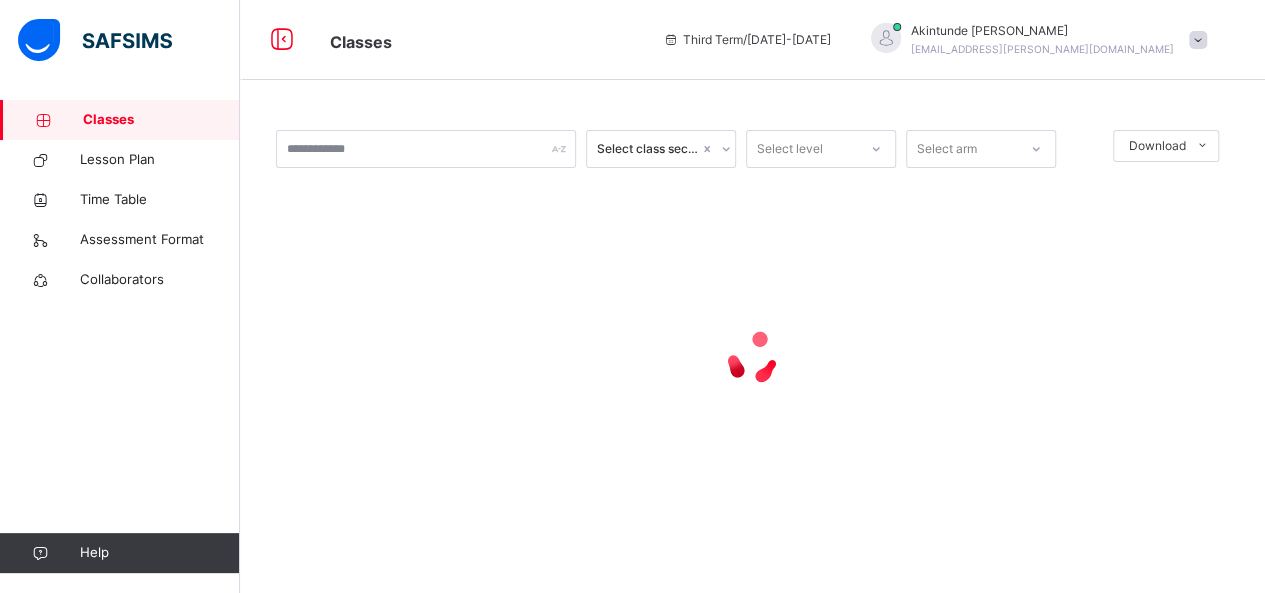 scroll, scrollTop: 0, scrollLeft: 0, axis: both 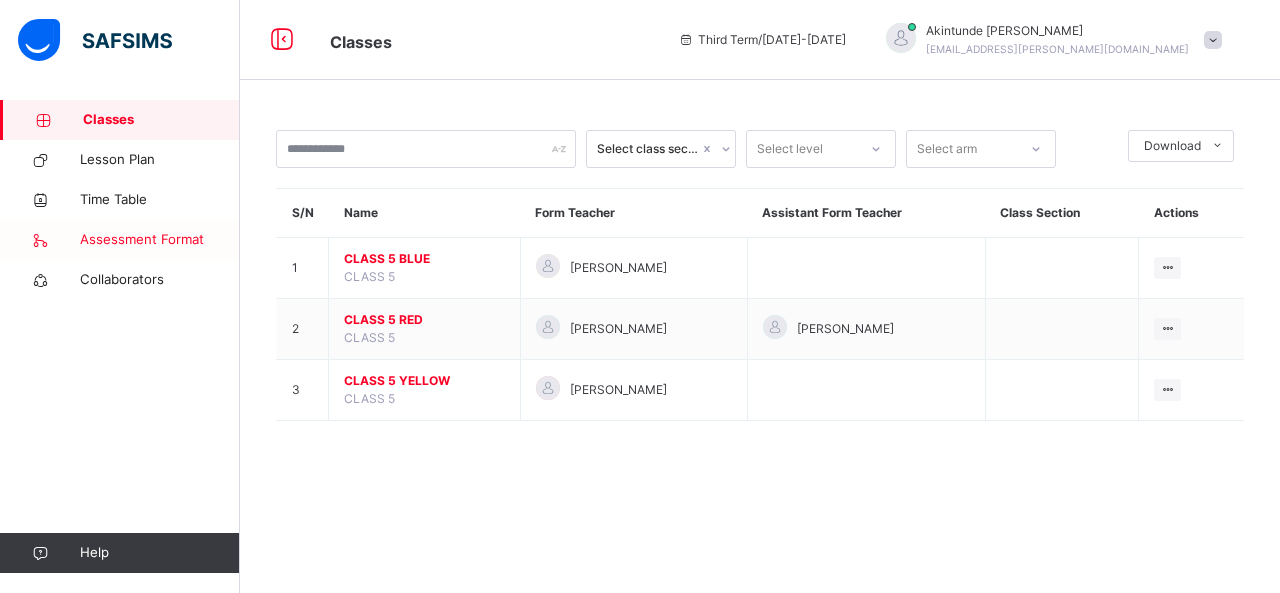 click on "Assessment Format" at bounding box center [160, 240] 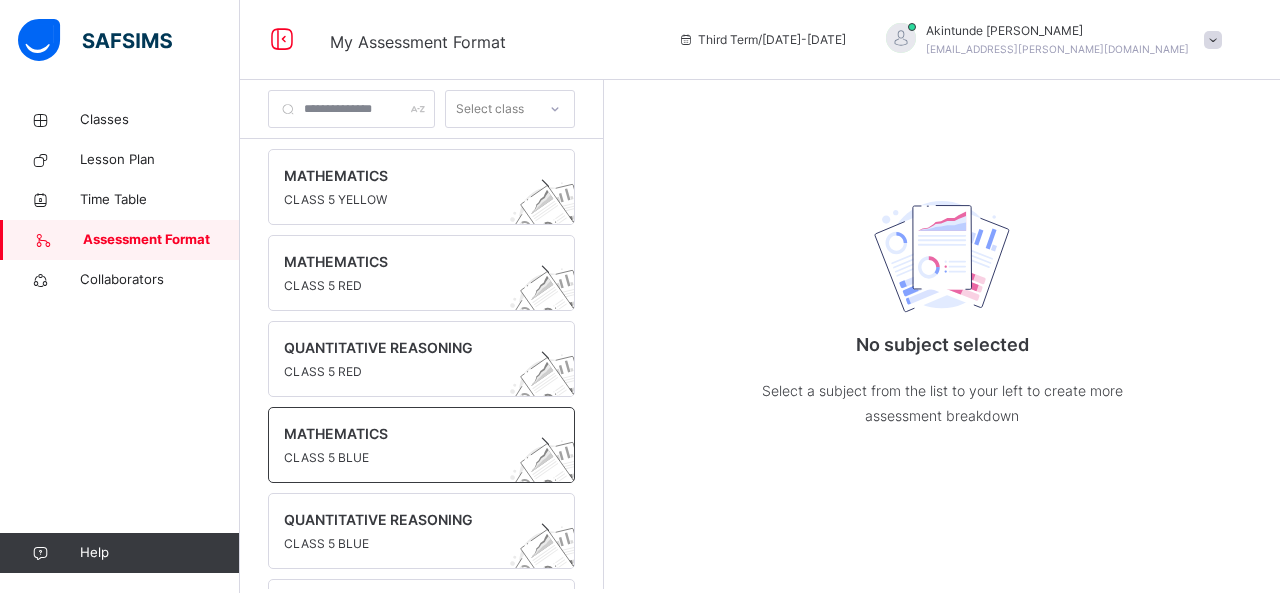 click on "CLASS 5 BLUE" at bounding box center (402, 458) 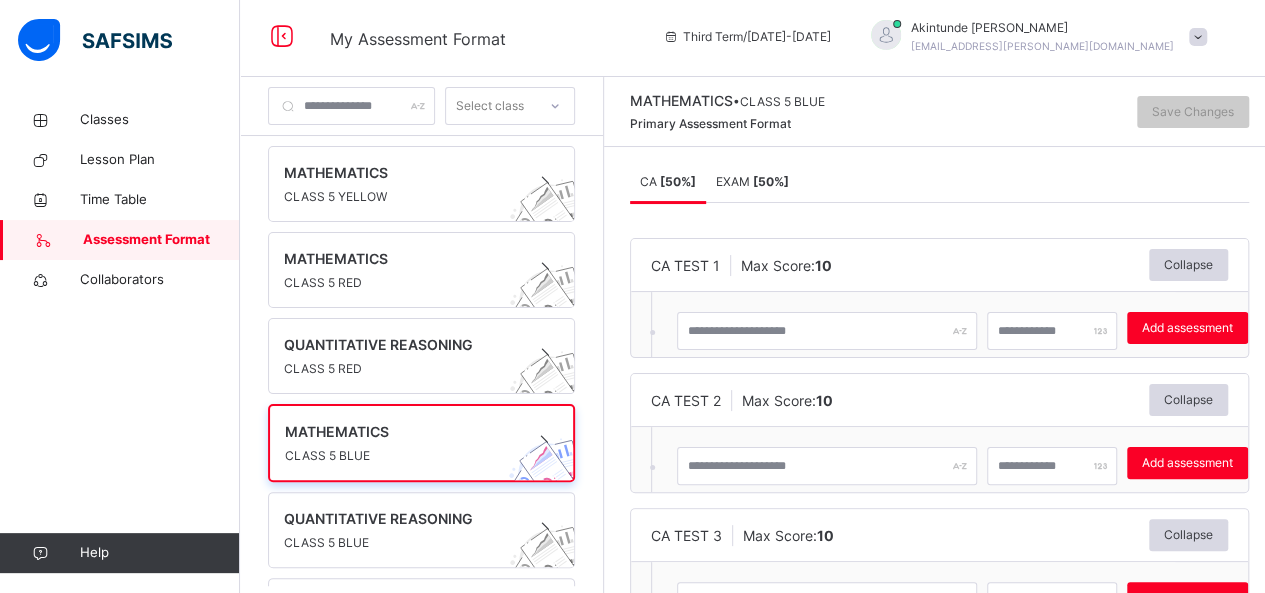 scroll, scrollTop: 6, scrollLeft: 0, axis: vertical 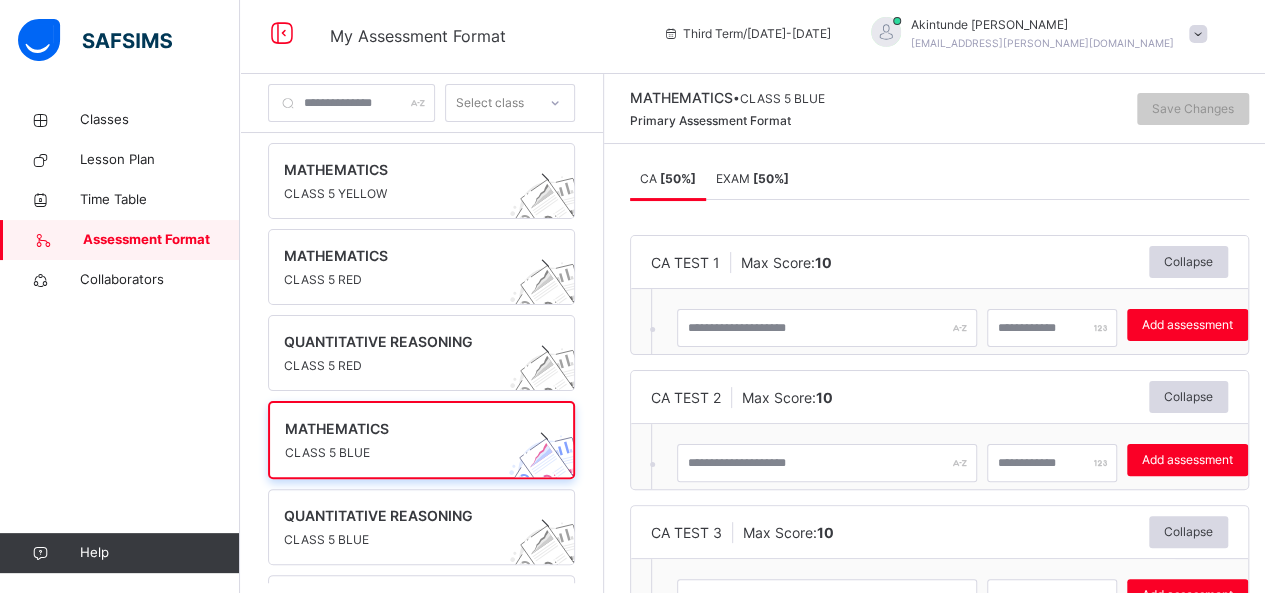 click on "EXAM   [ 50 %]" at bounding box center [752, 178] 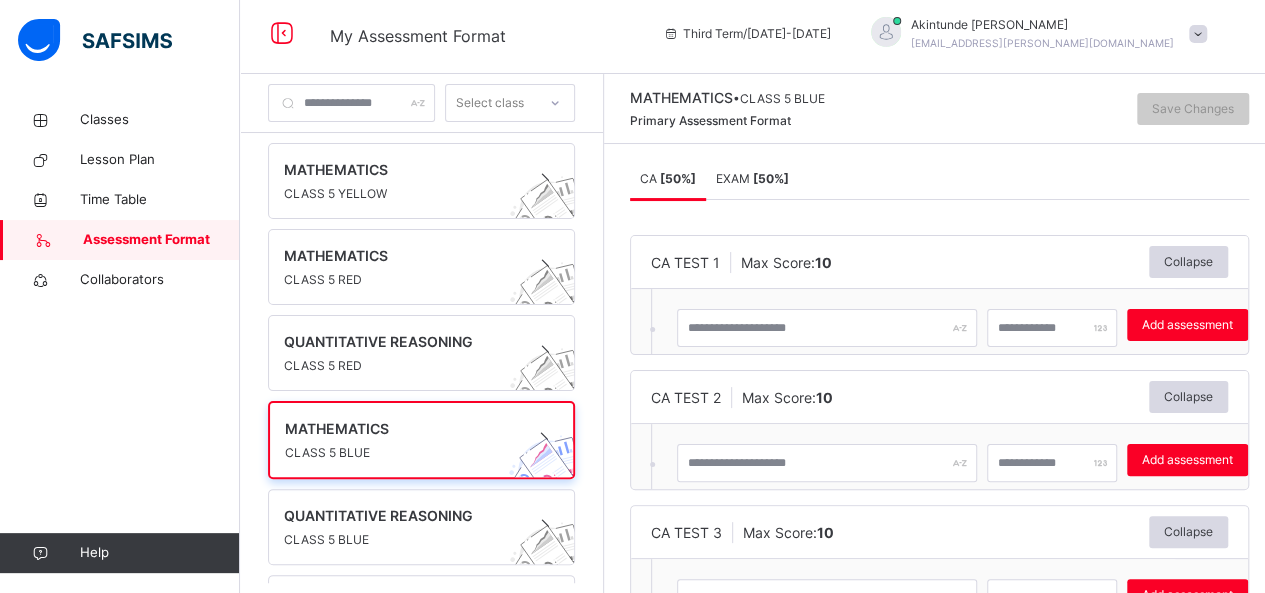 scroll, scrollTop: 0, scrollLeft: 0, axis: both 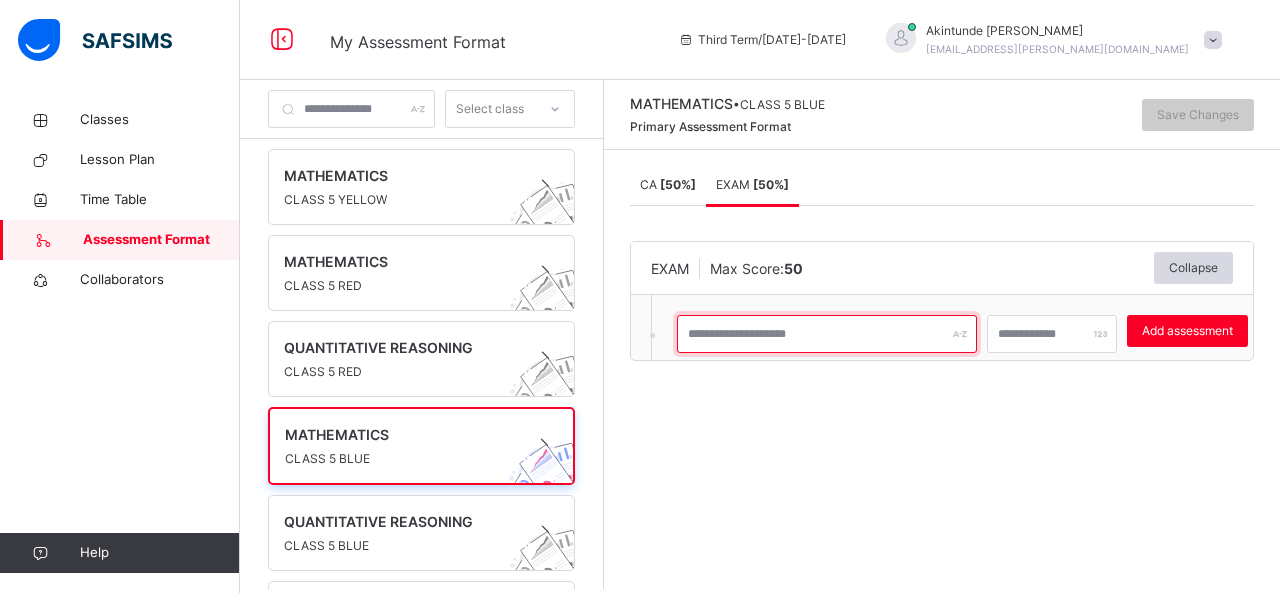click at bounding box center [827, 334] 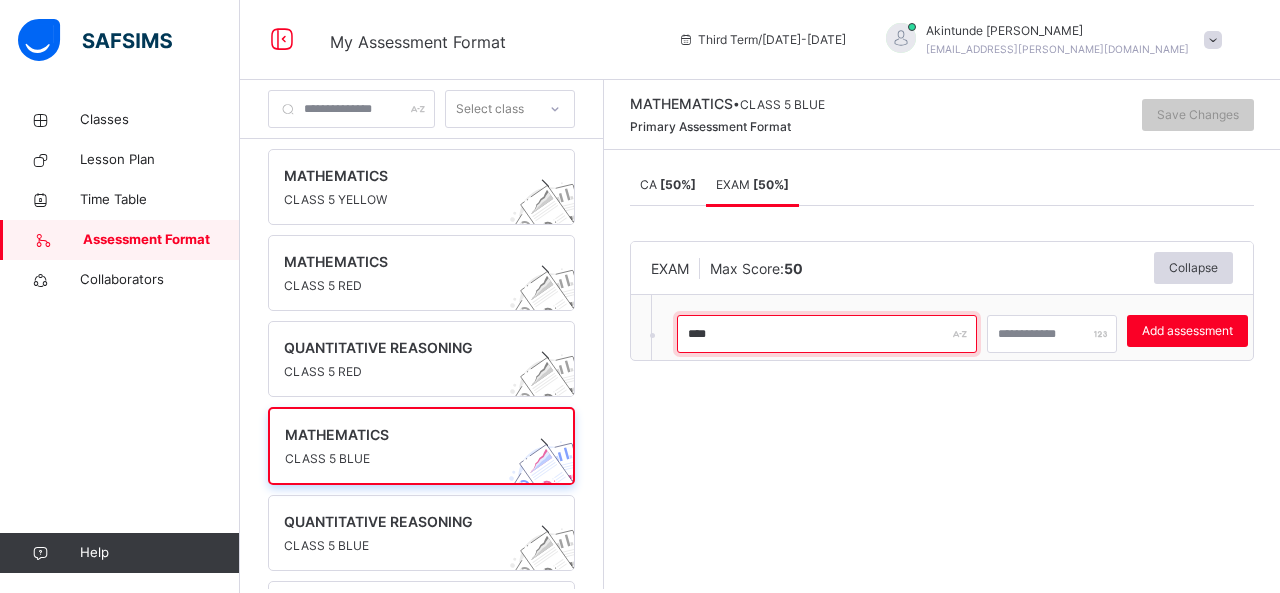 type on "****" 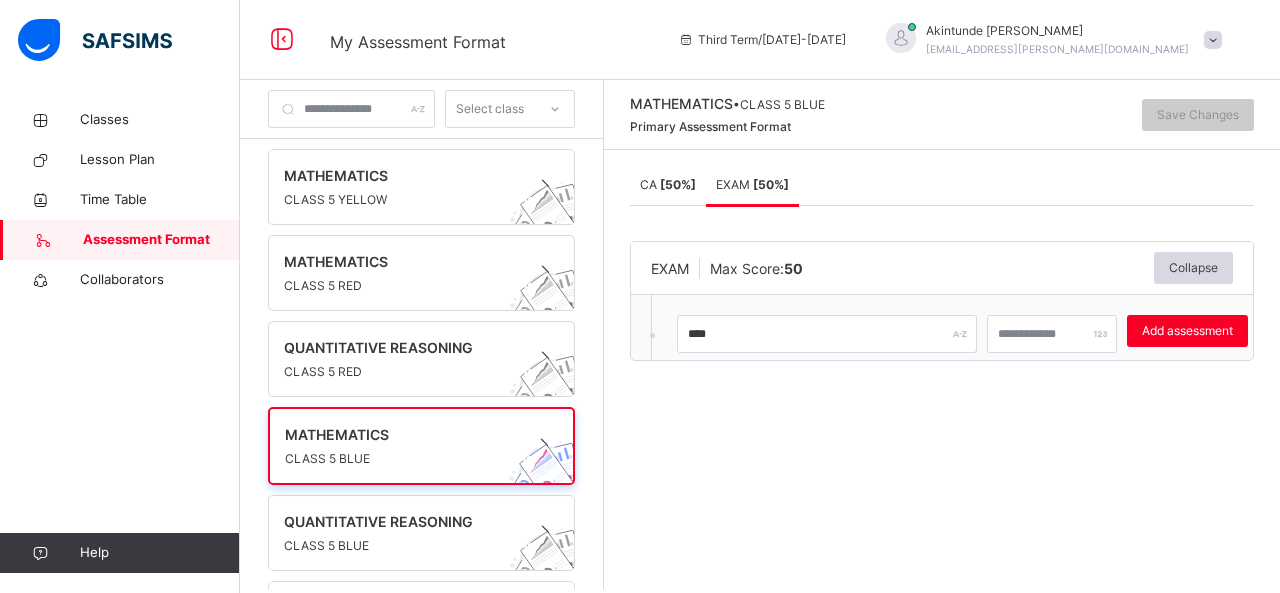 click at bounding box center [1052, 334] 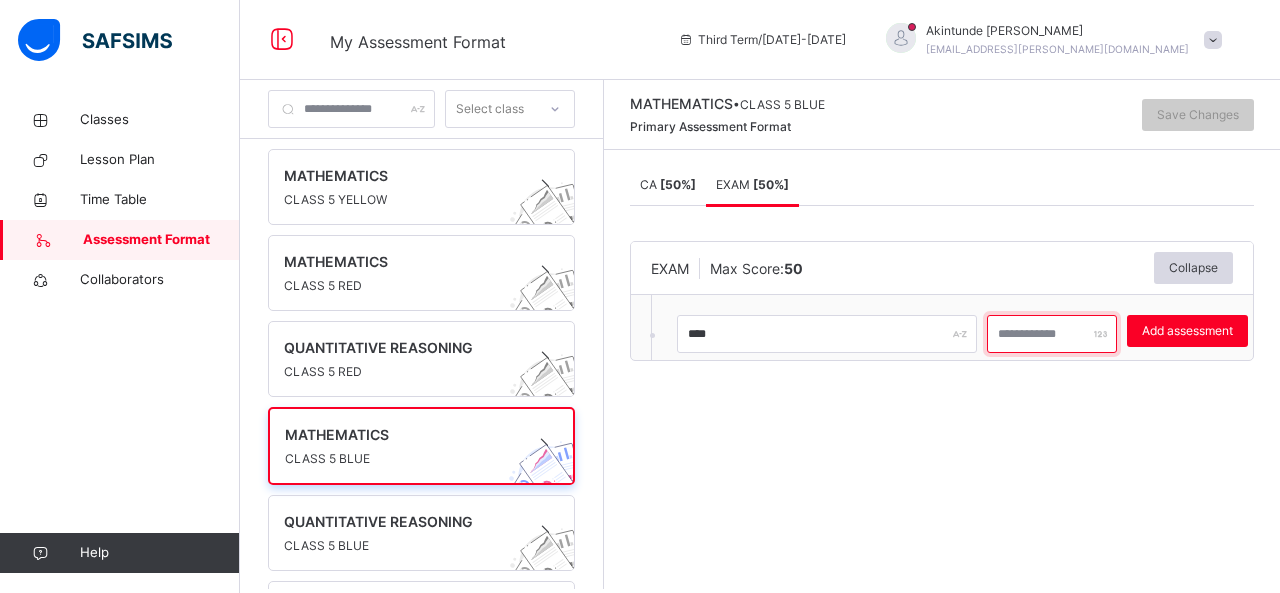 click at bounding box center [1052, 334] 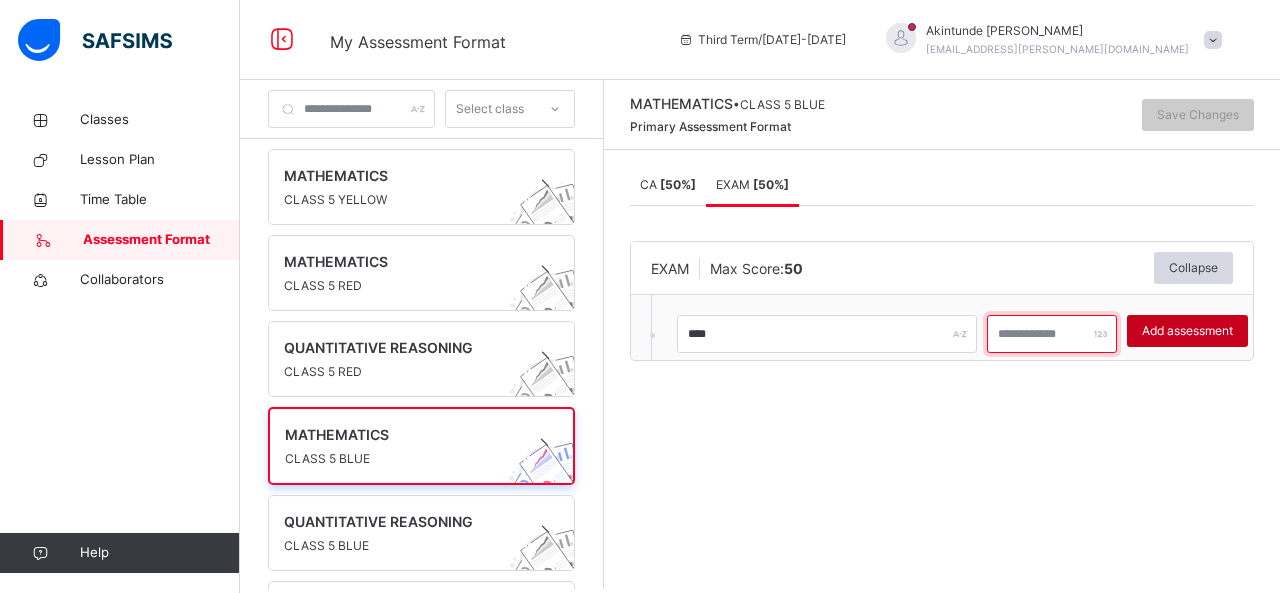 type on "**" 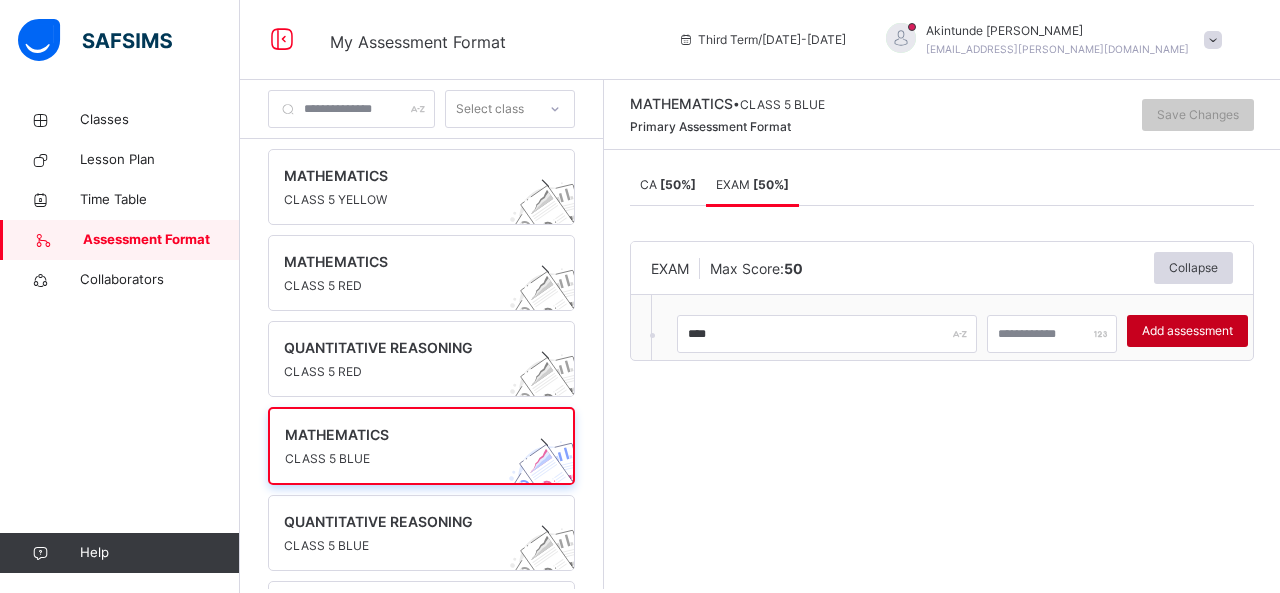 click on "Add assessment" at bounding box center (1187, 331) 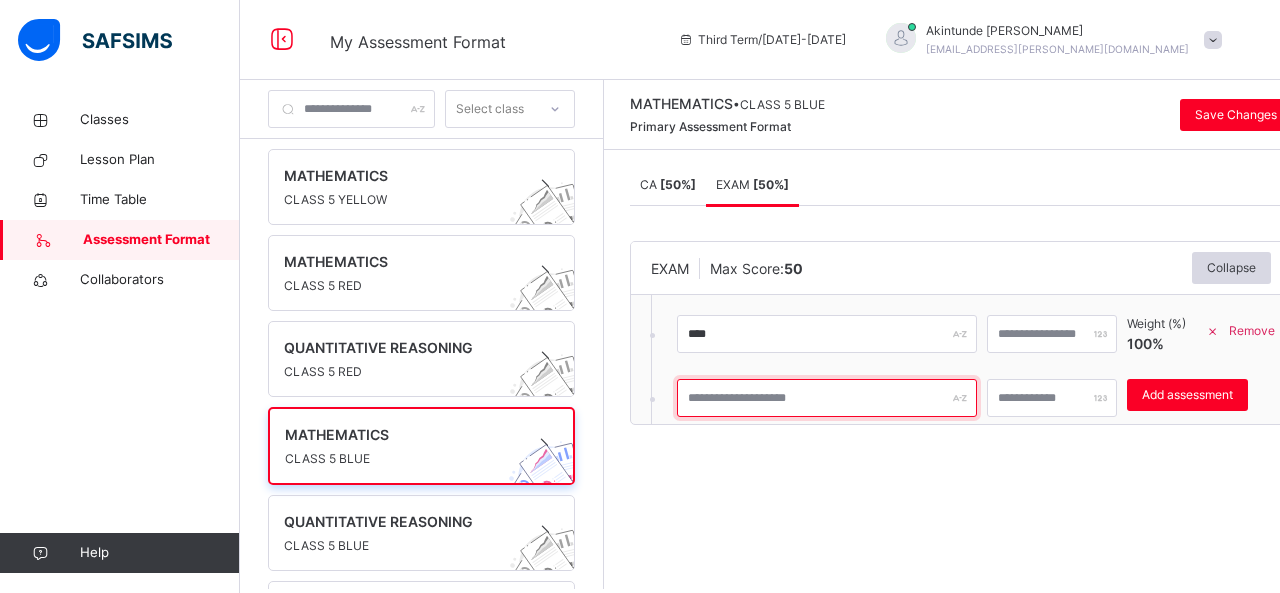 click at bounding box center (827, 398) 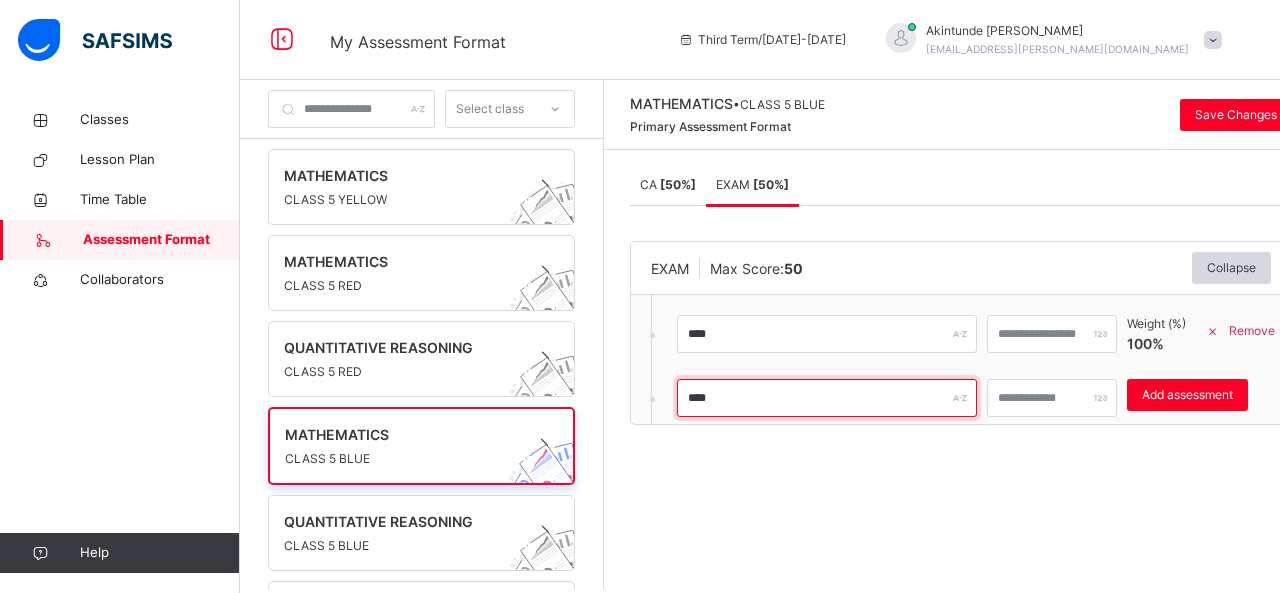 type on "****" 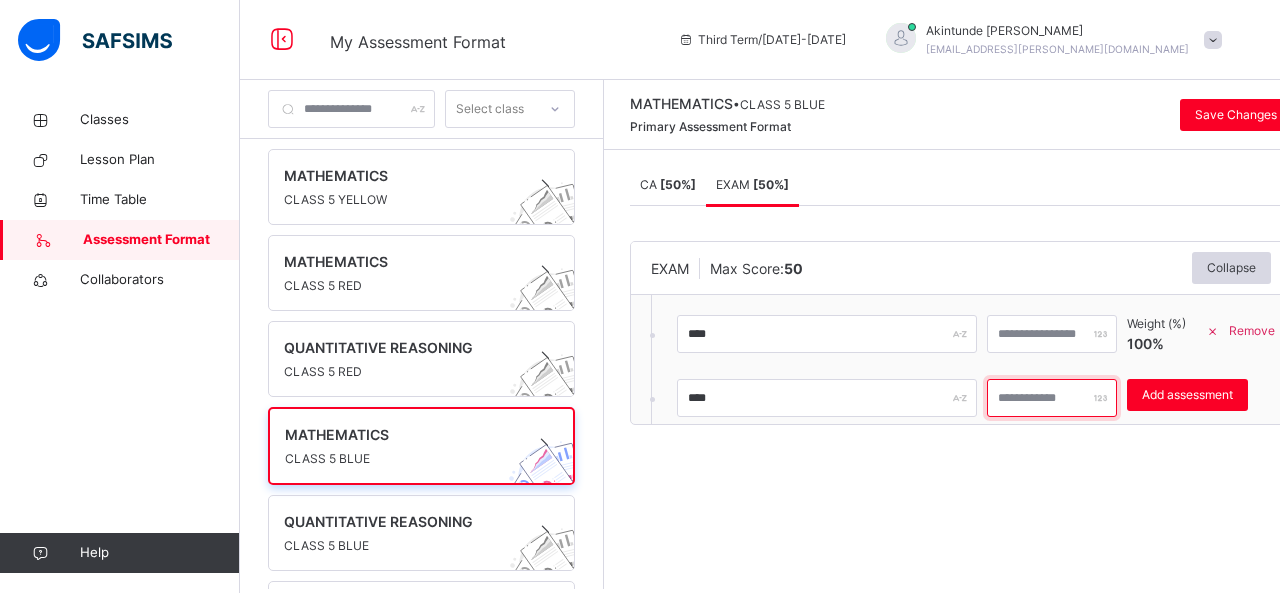 click on "*" at bounding box center [1052, 398] 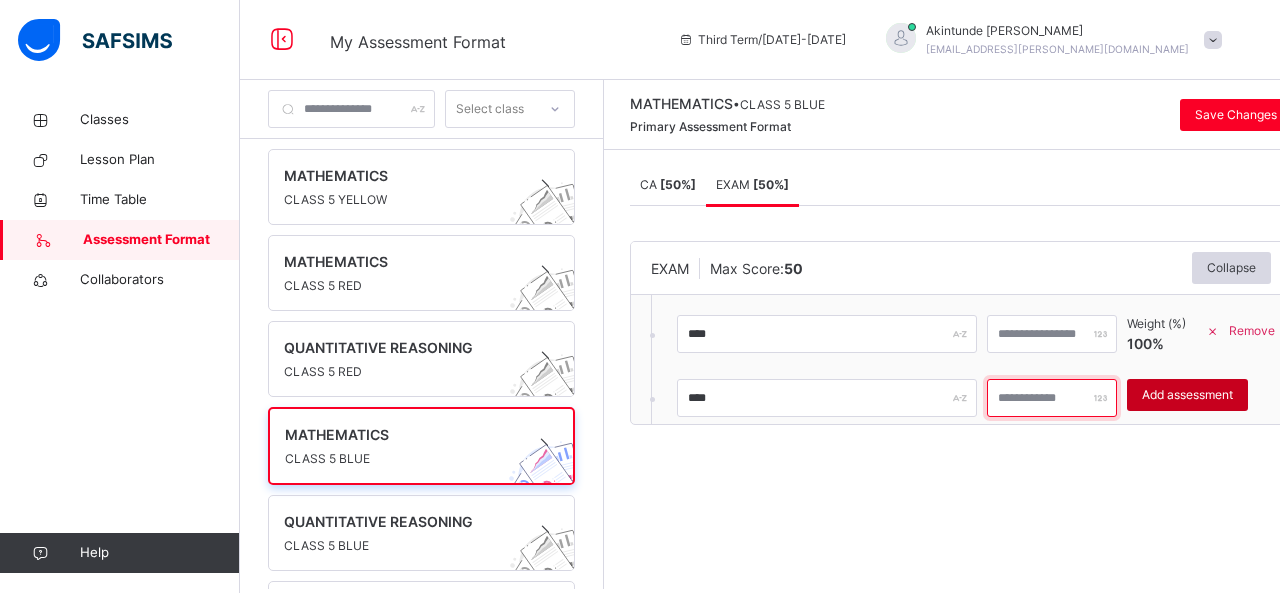 type on "**" 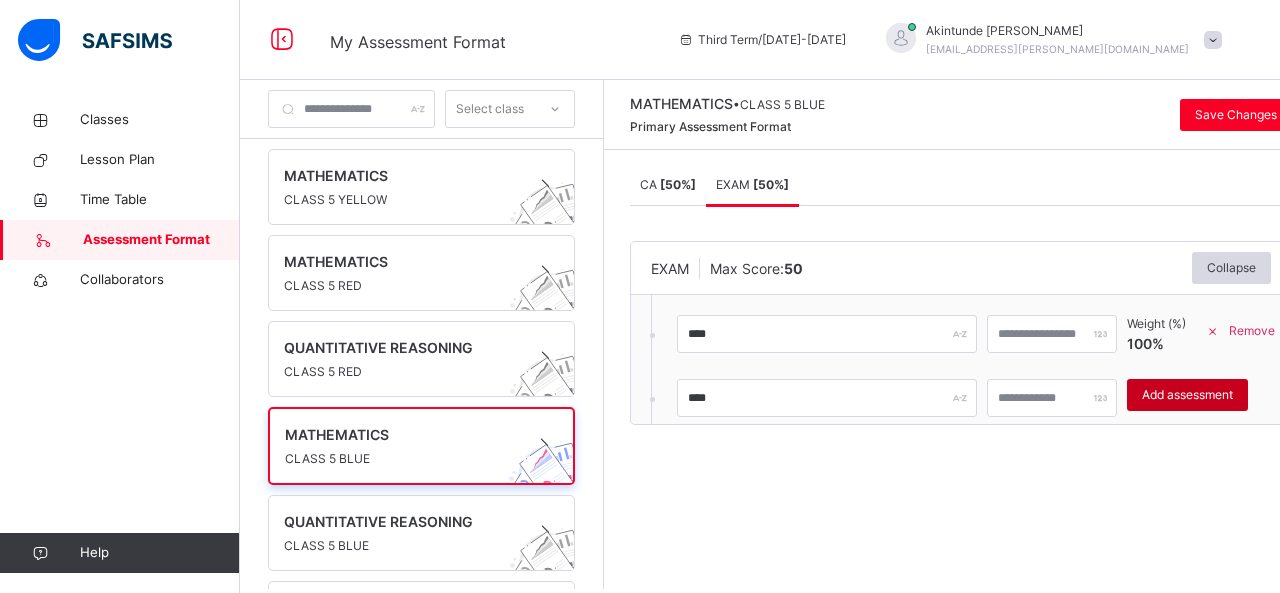 click on "Add assessment" at bounding box center (1187, 395) 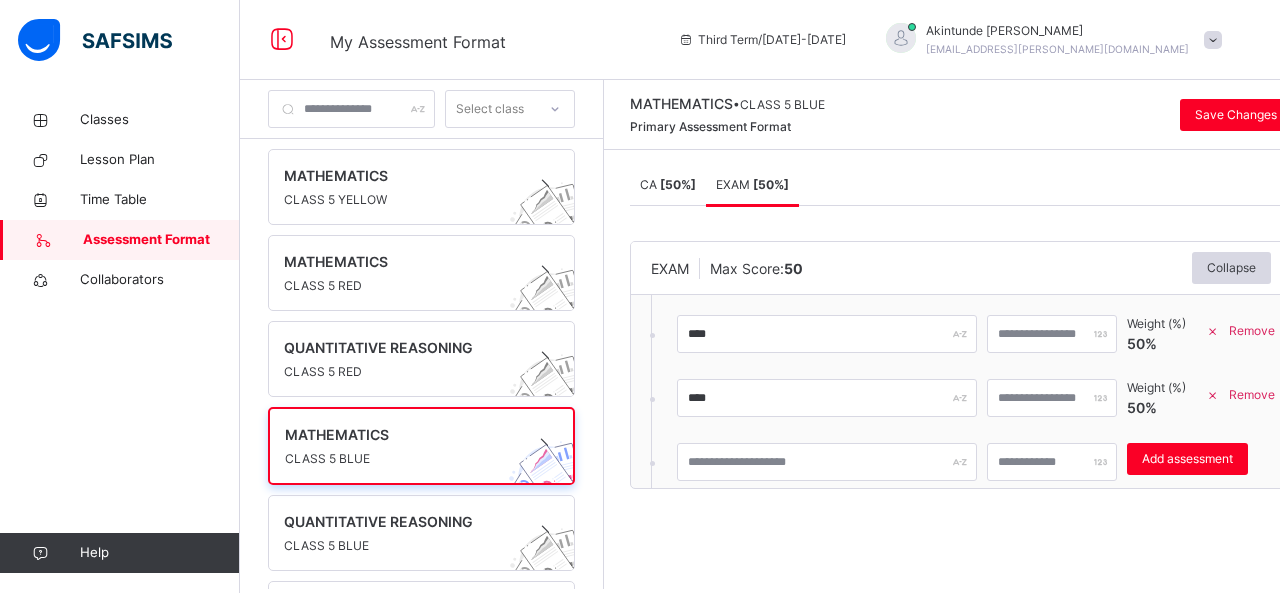 click at bounding box center (1213, 395) 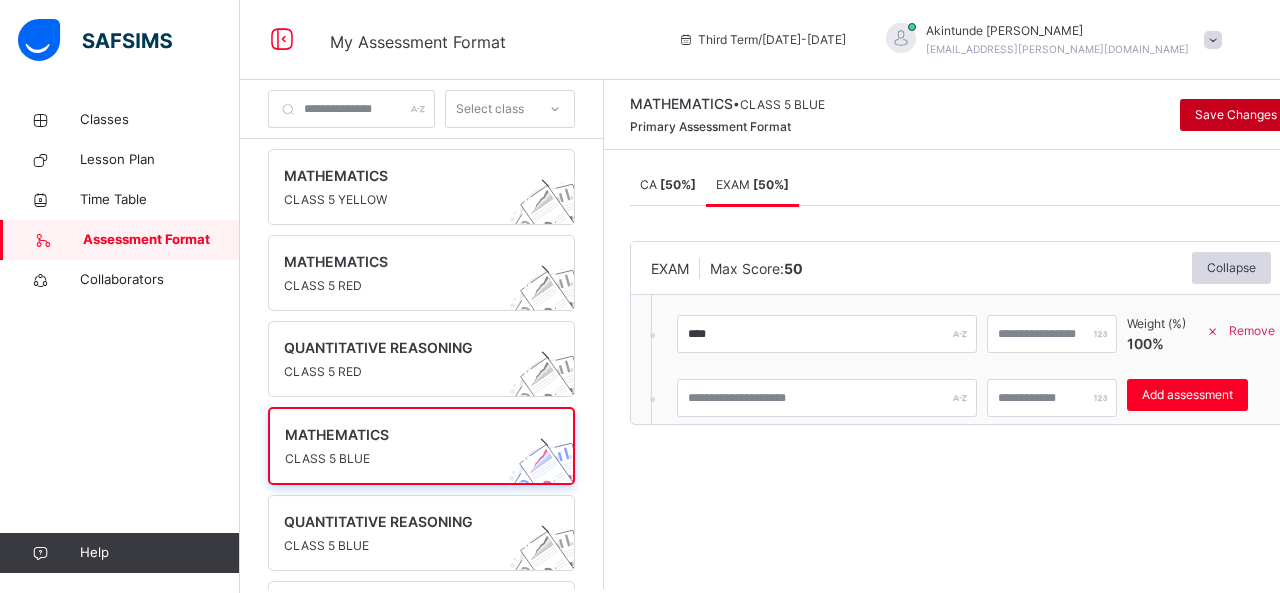 click on "Save Changes" at bounding box center (1236, 115) 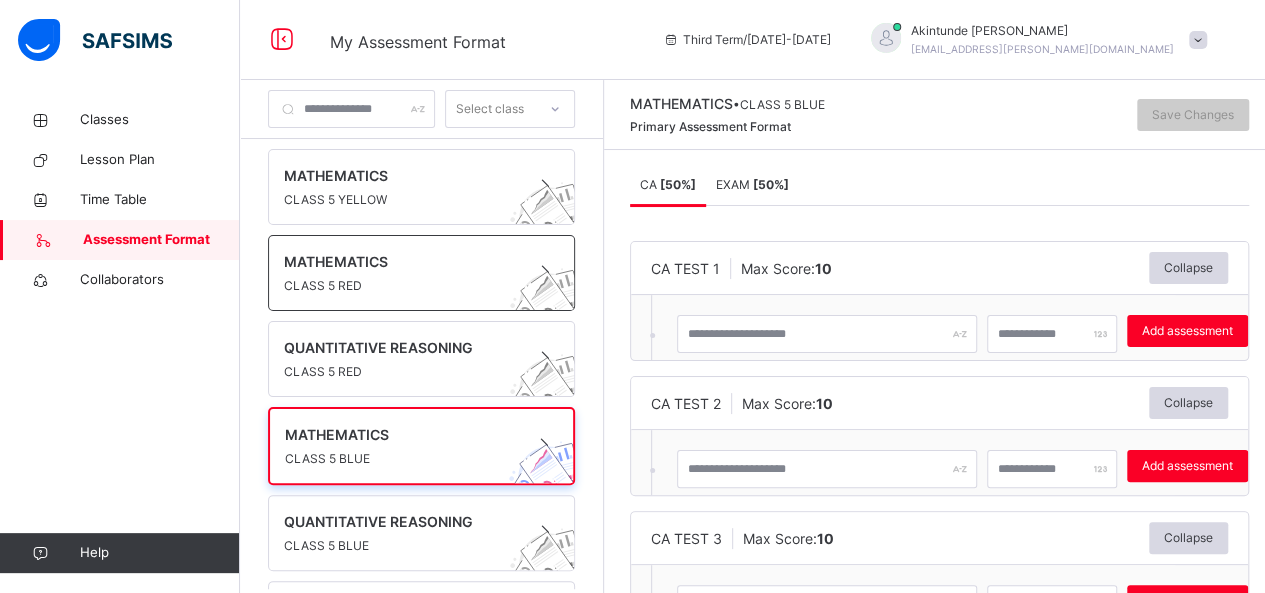 click on "CLASS 5 RED" at bounding box center [402, 286] 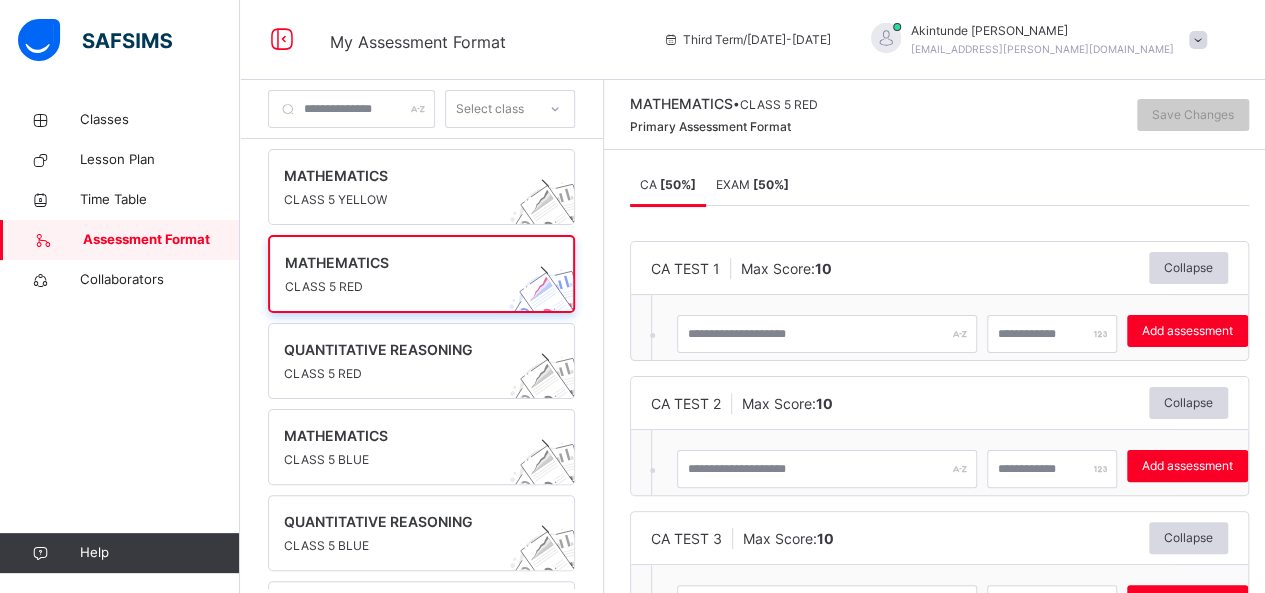 click on "[ 50 %]" at bounding box center (771, 184) 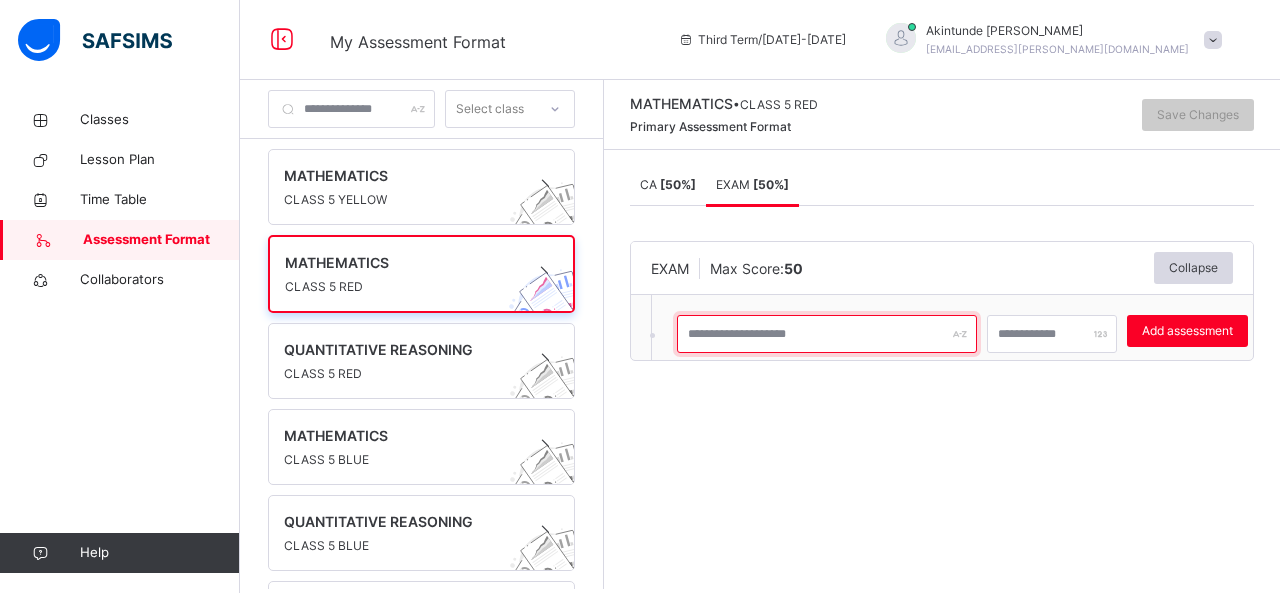 click at bounding box center (827, 334) 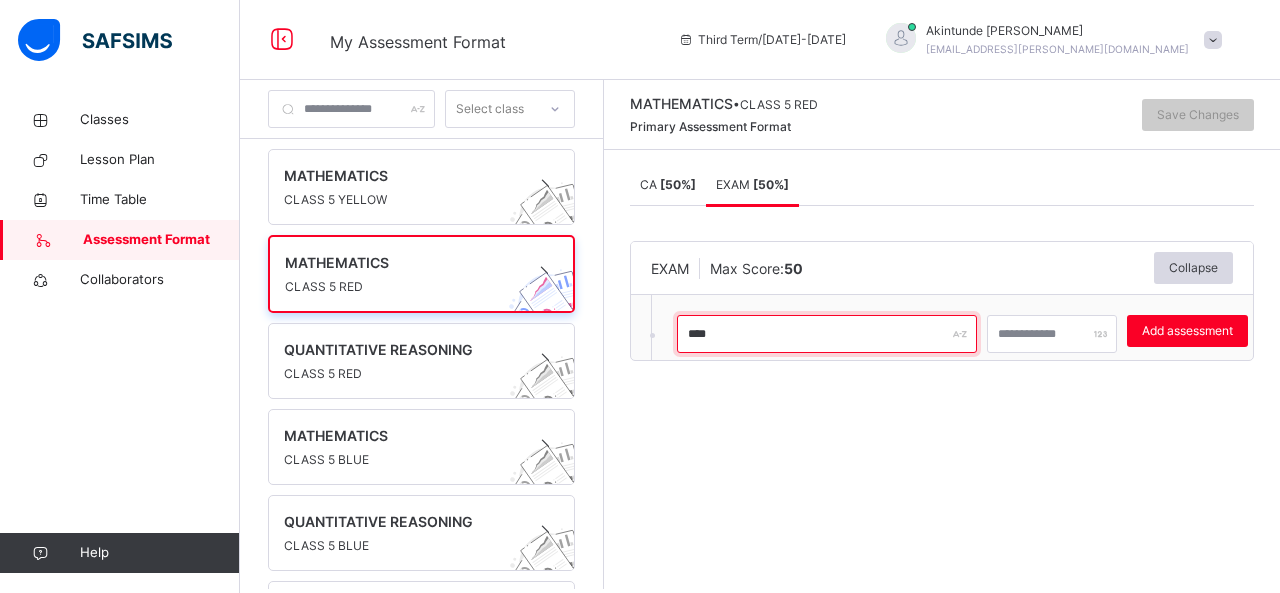 type on "****" 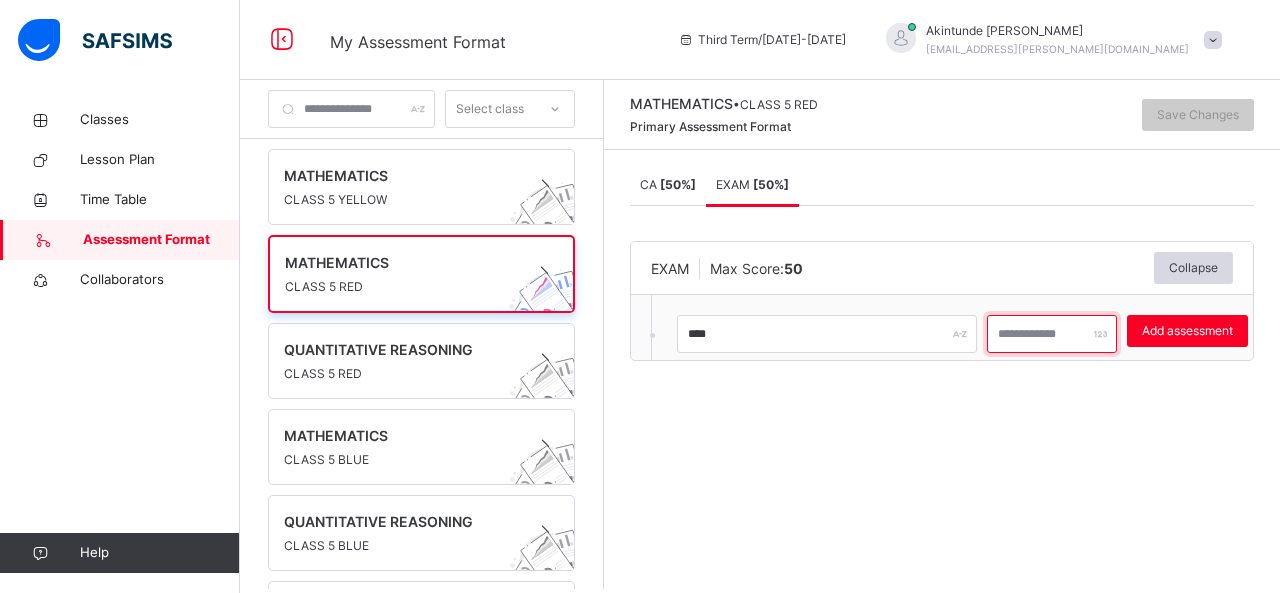 click at bounding box center [1052, 334] 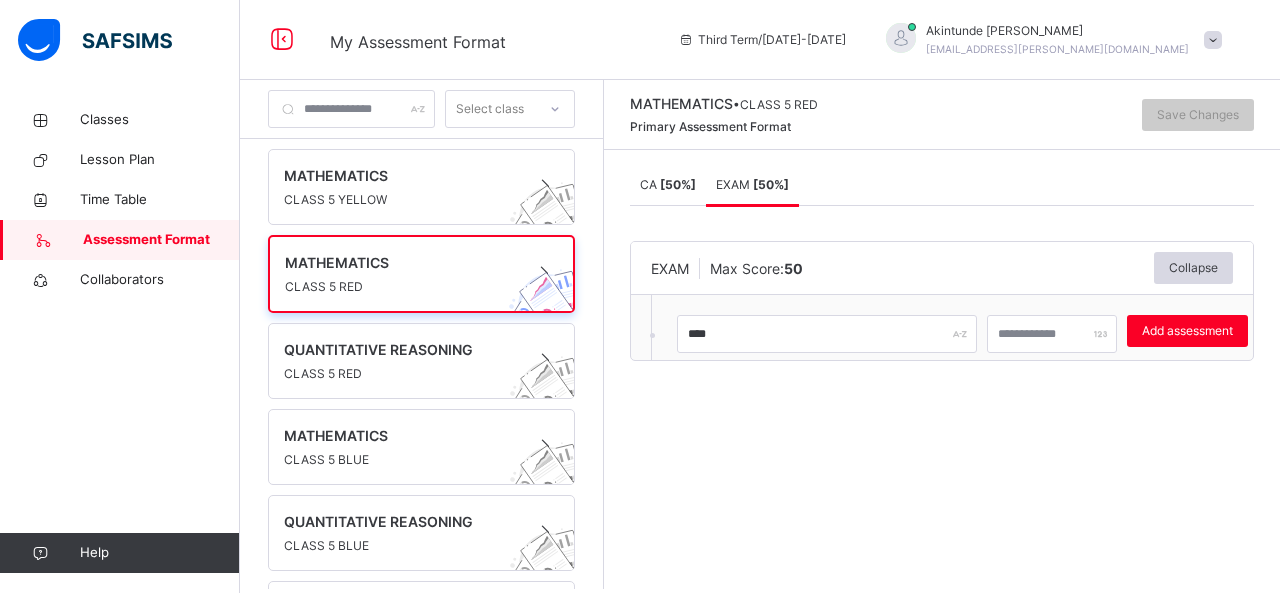click on "MATHEMATICS   •   CLASS 5   RED Primary Assessment Format Save Changes CA    [ 50 %] EXAM   [ 50 %] CA    [ 50 %] EXAM   [ 50 %] CA TEST 1 Max Score:  10 Collapse Add assessment × Deleting Sub-assessment Note:  that this sub-assessment has scores in it.  Deleting  this sub-assessment will also  delete  the  scores  associated with it. Are you sure you want to continue? Cancel Yes, Delete sub-assessment. CA TEST 2 Max Score:  10 Collapse Add assessment × Deleting Sub-assessment Note:  that this sub-assessment has scores in it.  Deleting  this sub-assessment will also  delete  the  scores  associated with it. Are you sure you want to continue? Cancel Yes, Delete sub-assessment. CA TEST 3 Max Score:  10 Collapse Add assessment × Deleting Sub-assessment Note:  that this sub-assessment has scores in it.  Deleting  this sub-assessment will also  delete  the  scores  associated with it. Are you sure you want to continue? Cancel Yes, Delete sub-assessment. CA TEST 4 Max Score:  10 Collapse Add assessment ×" at bounding box center (942, 334) 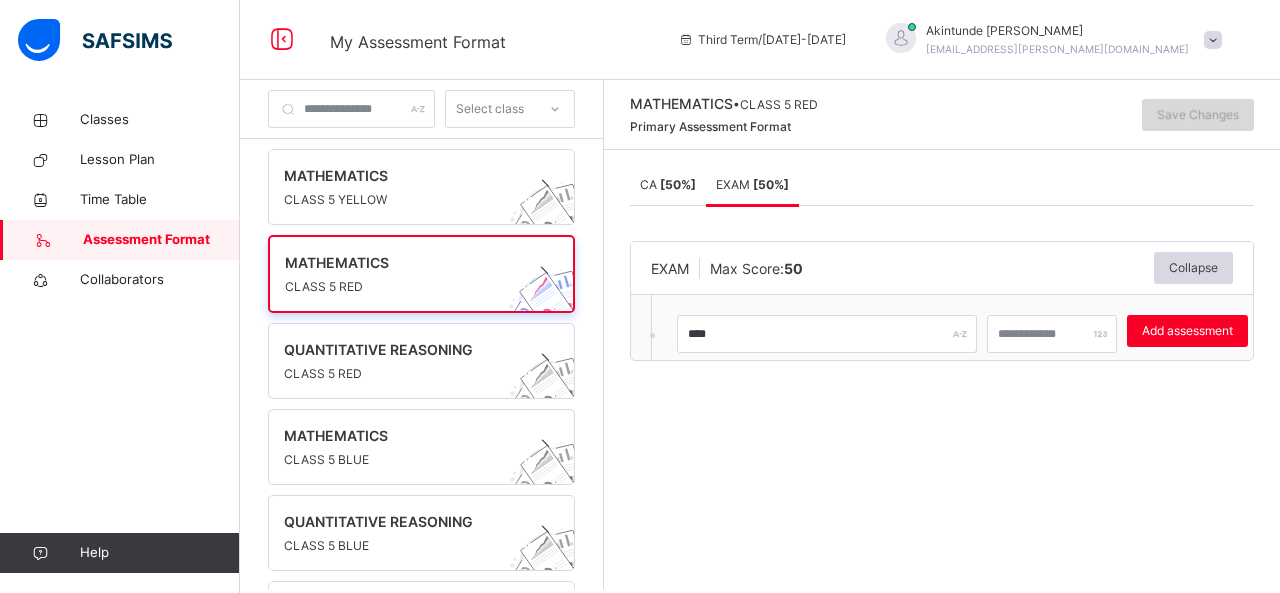 click on "Save Changes" at bounding box center [1198, 115] 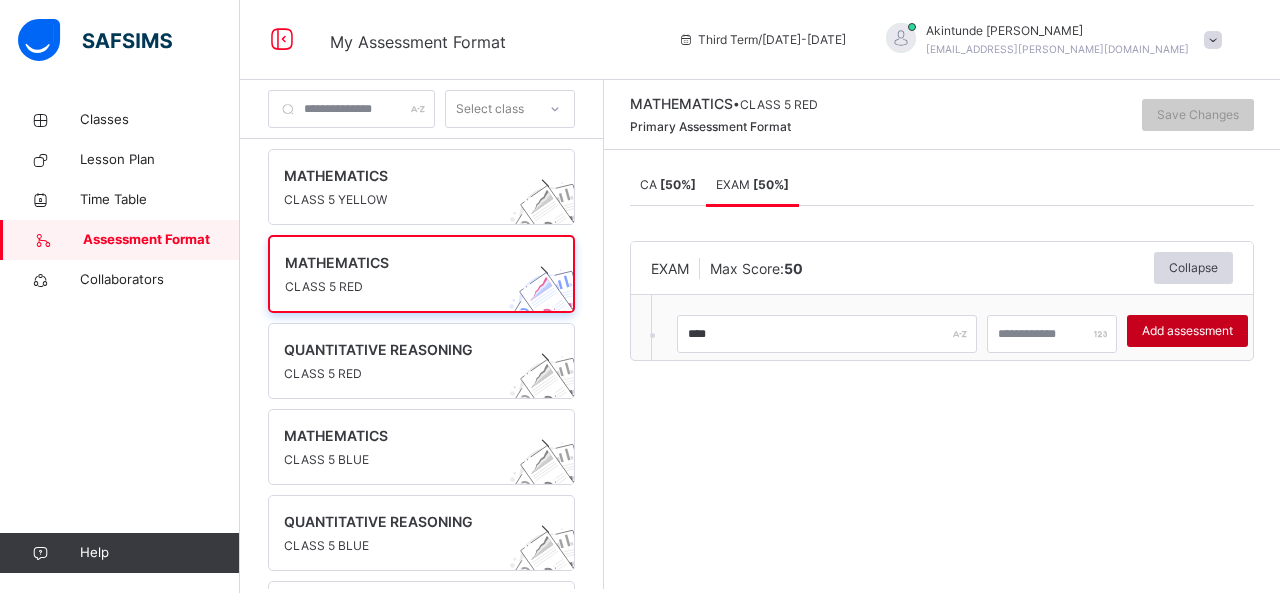 click on "Add assessment" at bounding box center [1187, 331] 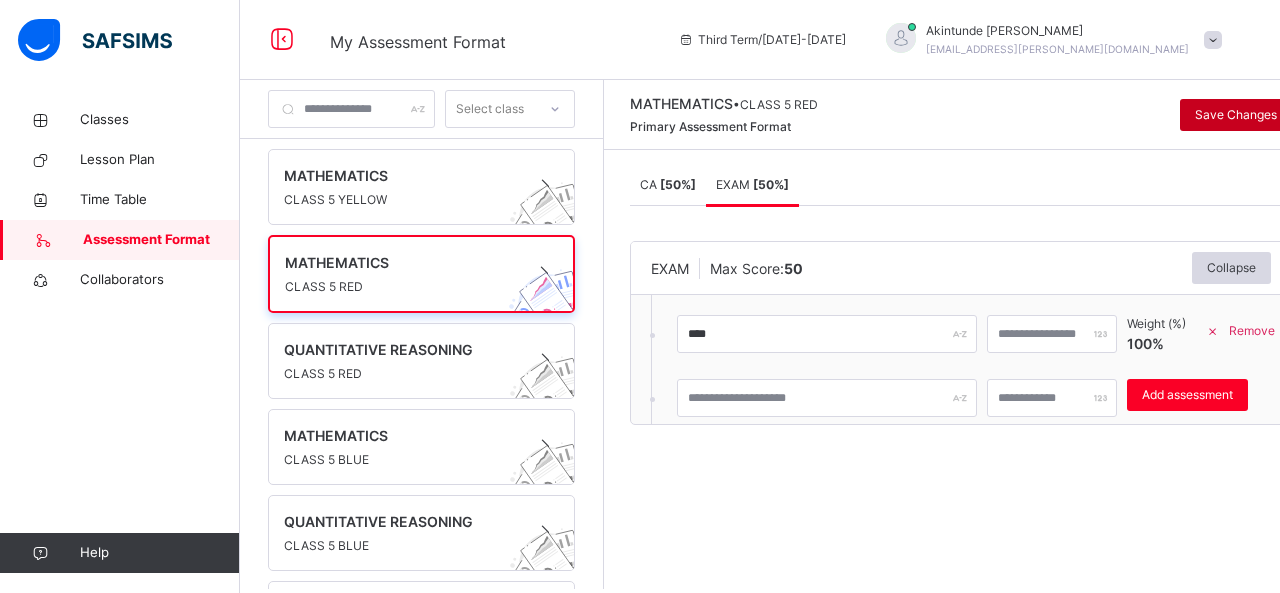 click on "Save Changes" at bounding box center [1236, 115] 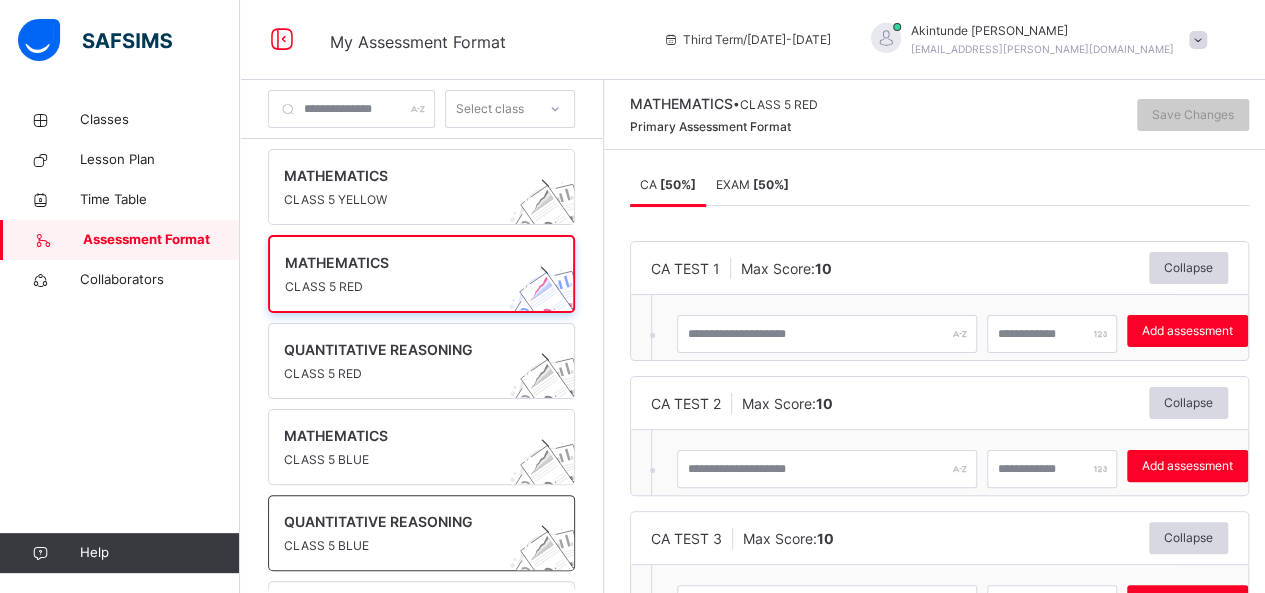 click on "QUANTITATIVE REASONING" at bounding box center (402, 521) 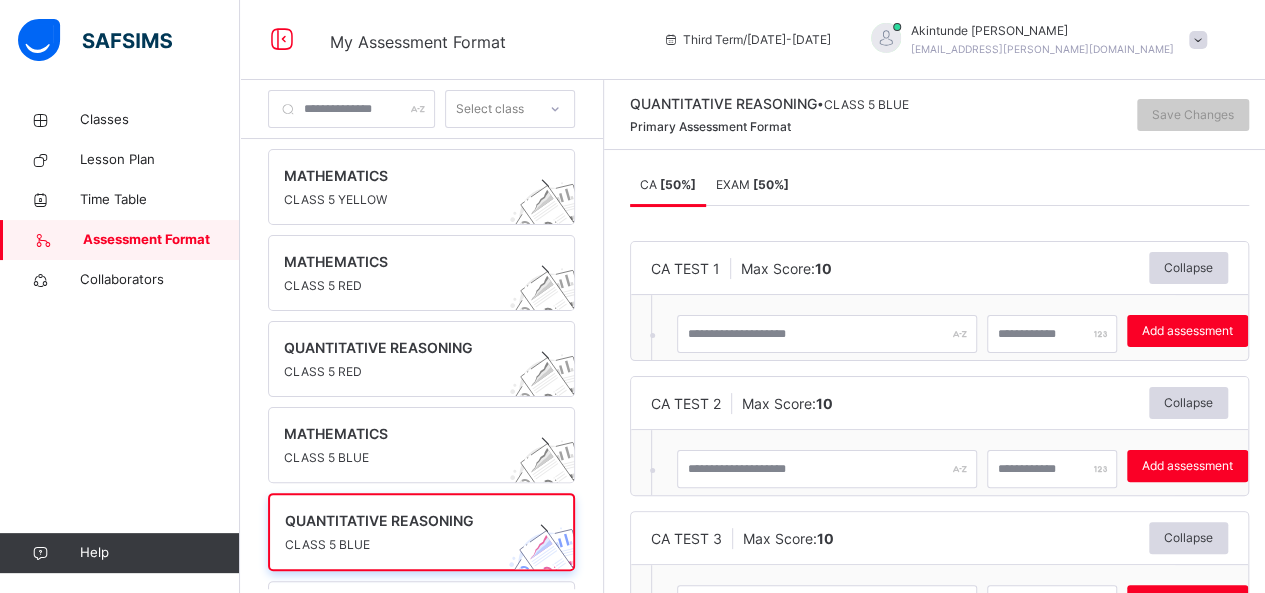 click on "EXAM   [ 50 %]" at bounding box center [752, 184] 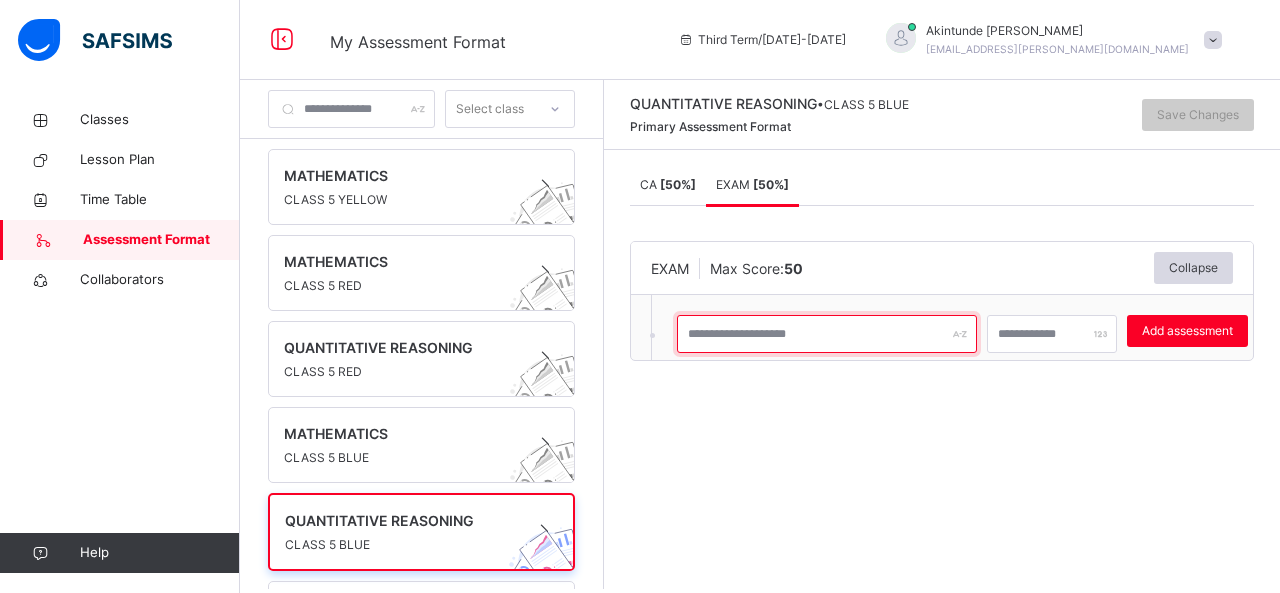click at bounding box center (827, 334) 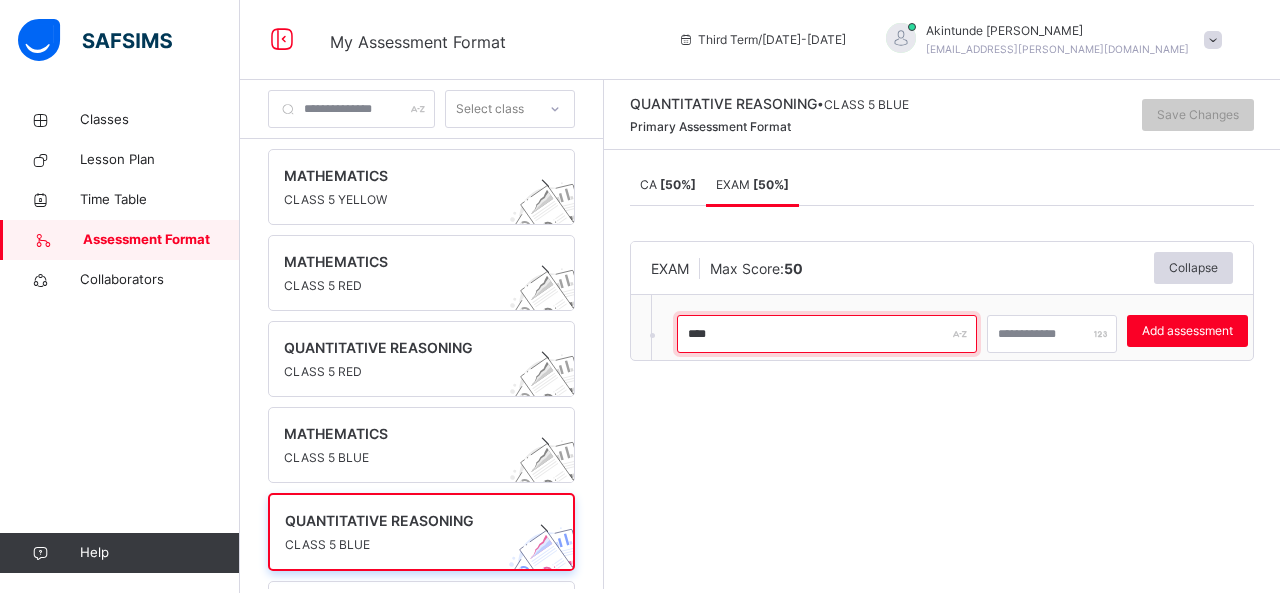 type on "****" 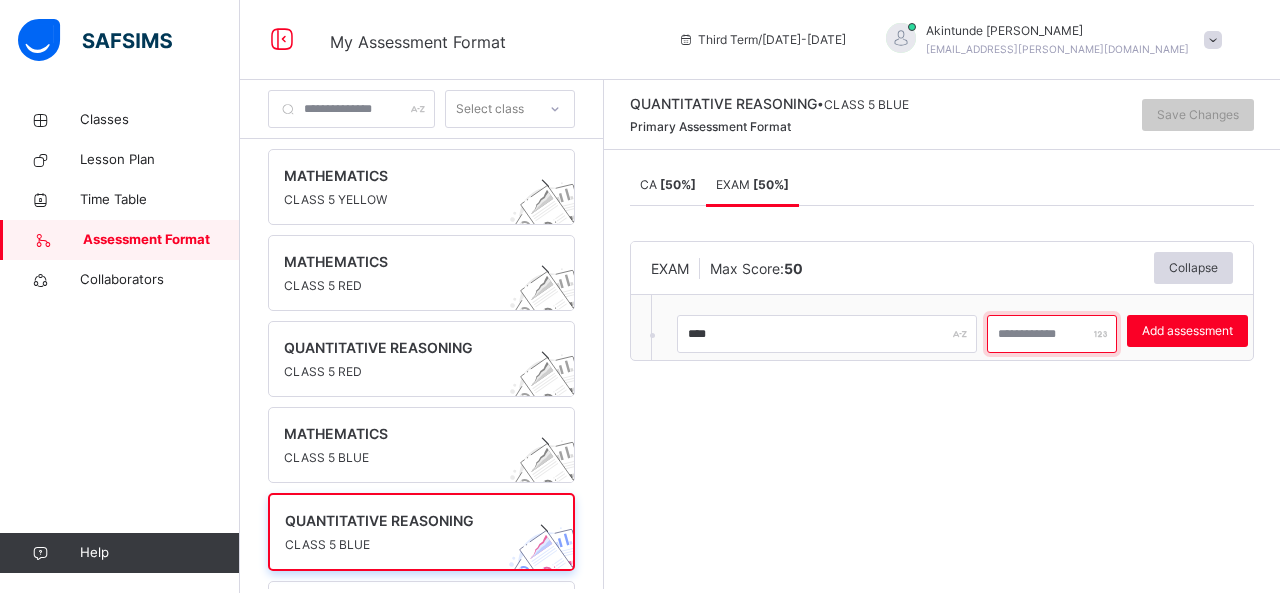 click at bounding box center (1052, 334) 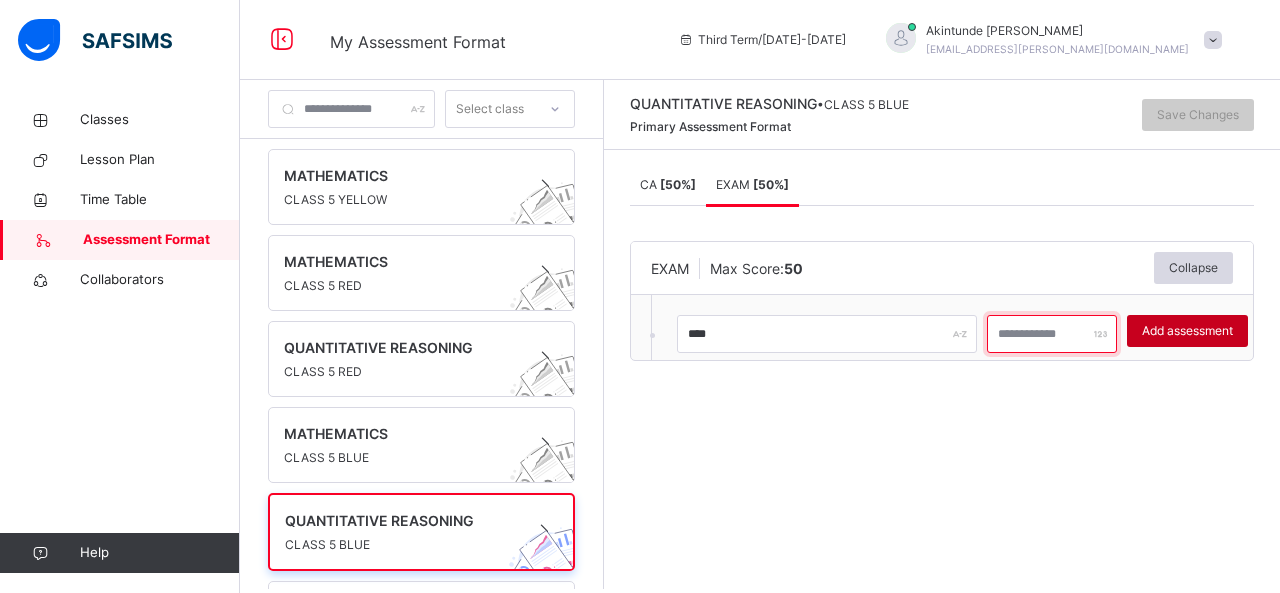type on "**" 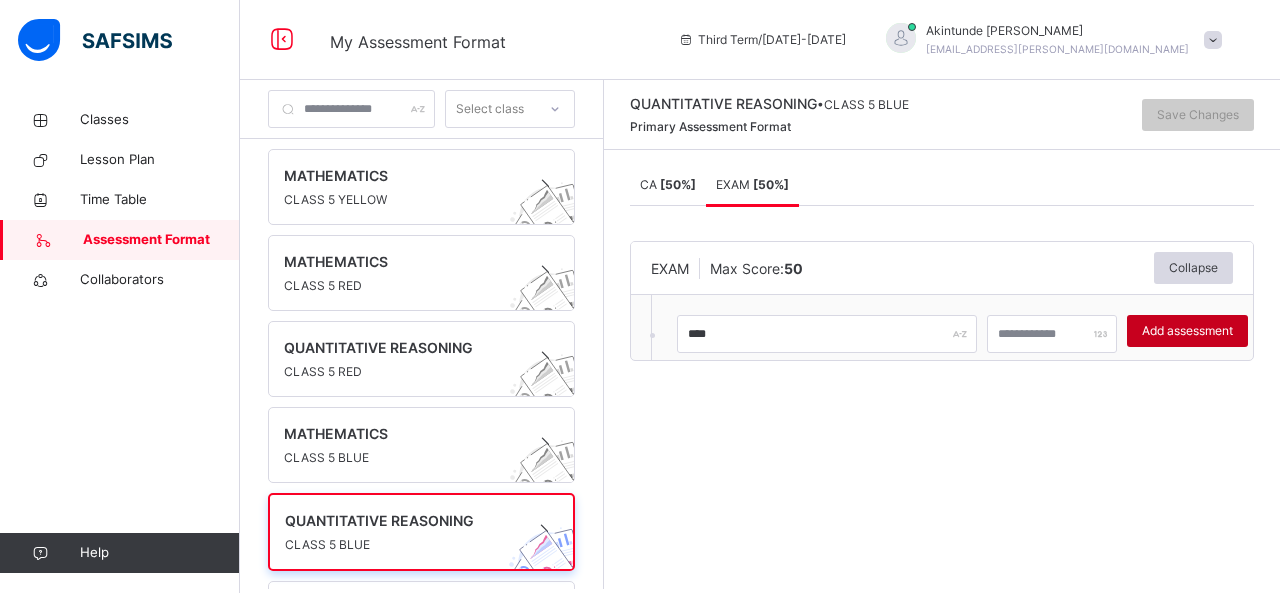 click on "Add assessment" at bounding box center (1187, 331) 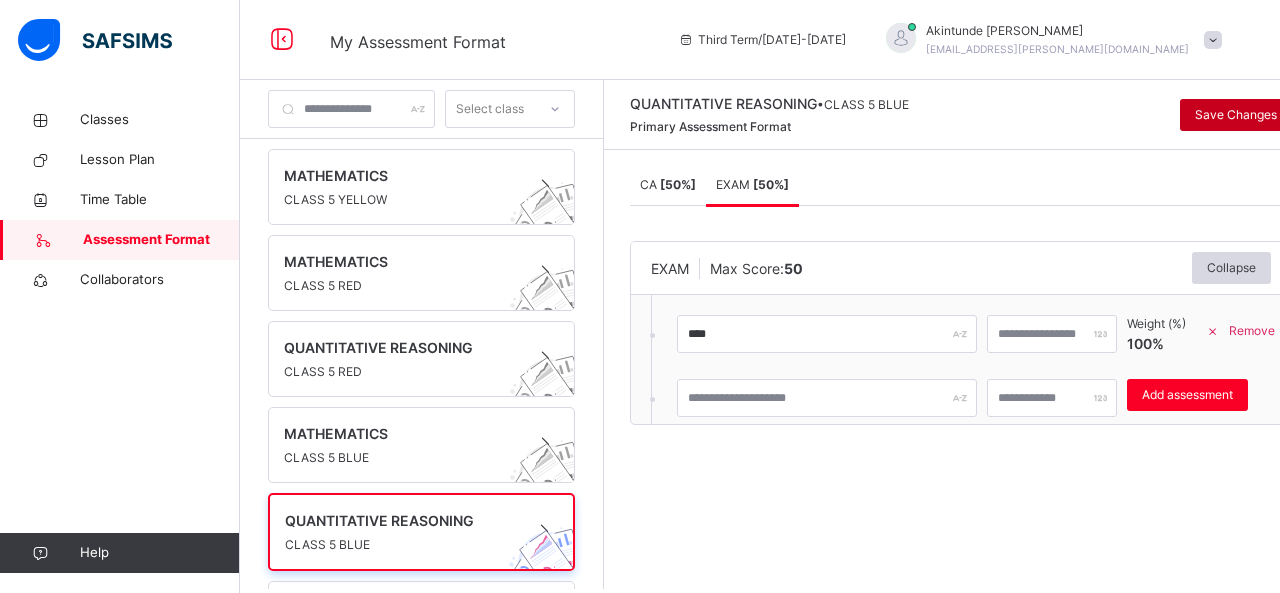 click on "Save Changes" at bounding box center [1236, 115] 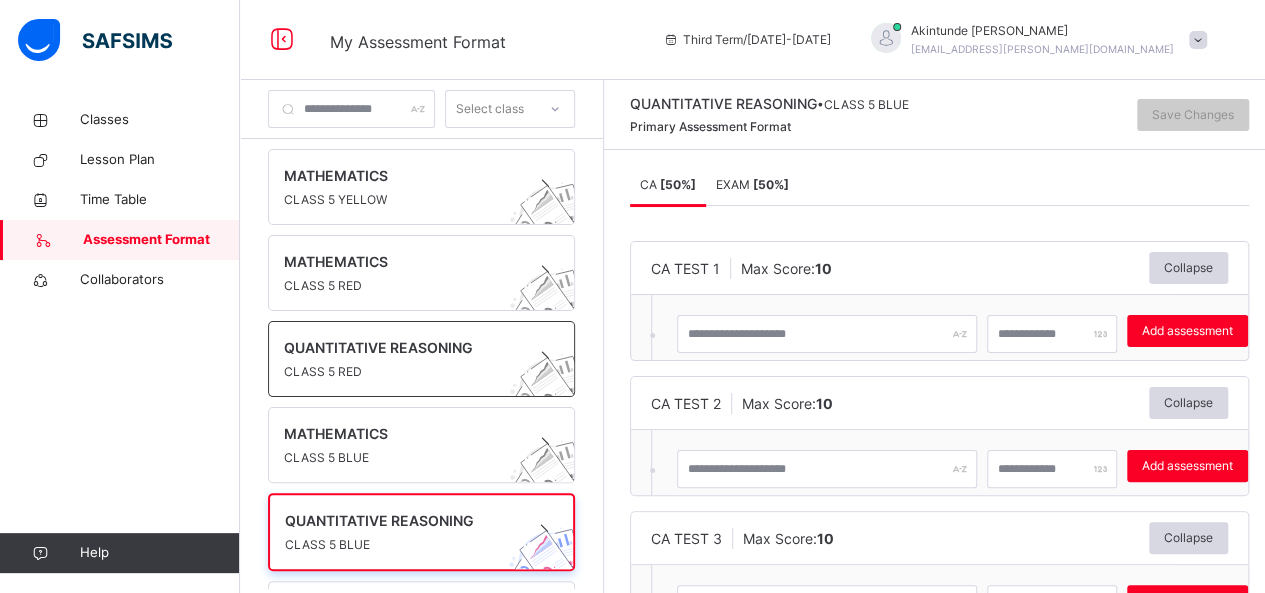 click on "CLASS 5 RED" at bounding box center [402, 372] 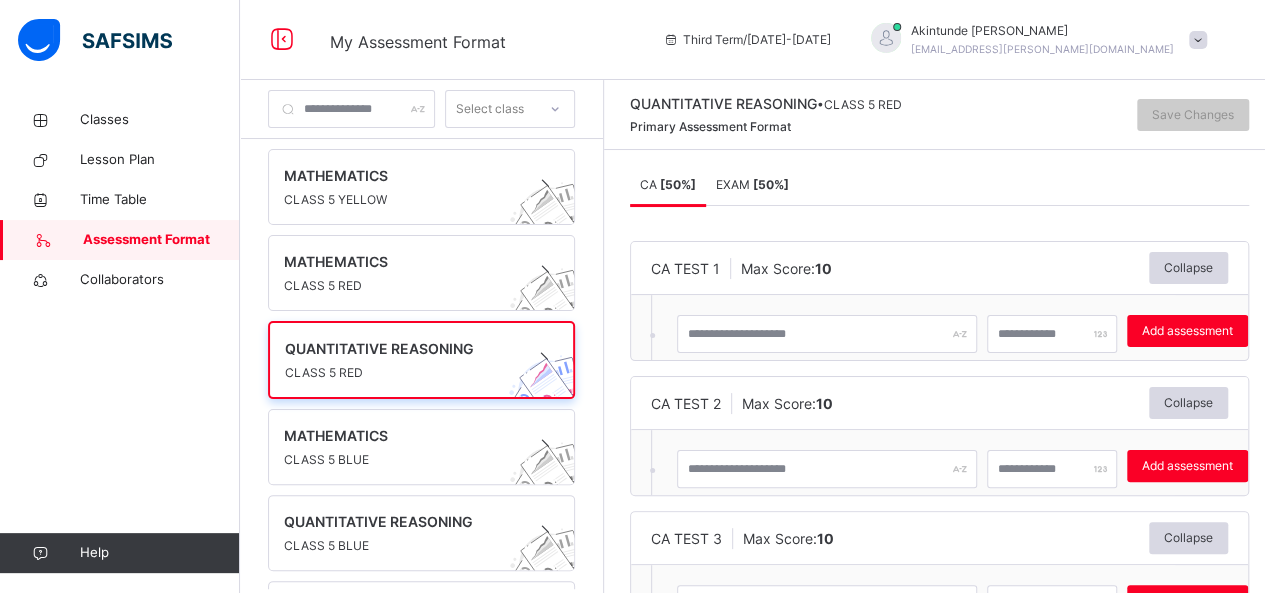 click on "[ 50 %]" at bounding box center [771, 184] 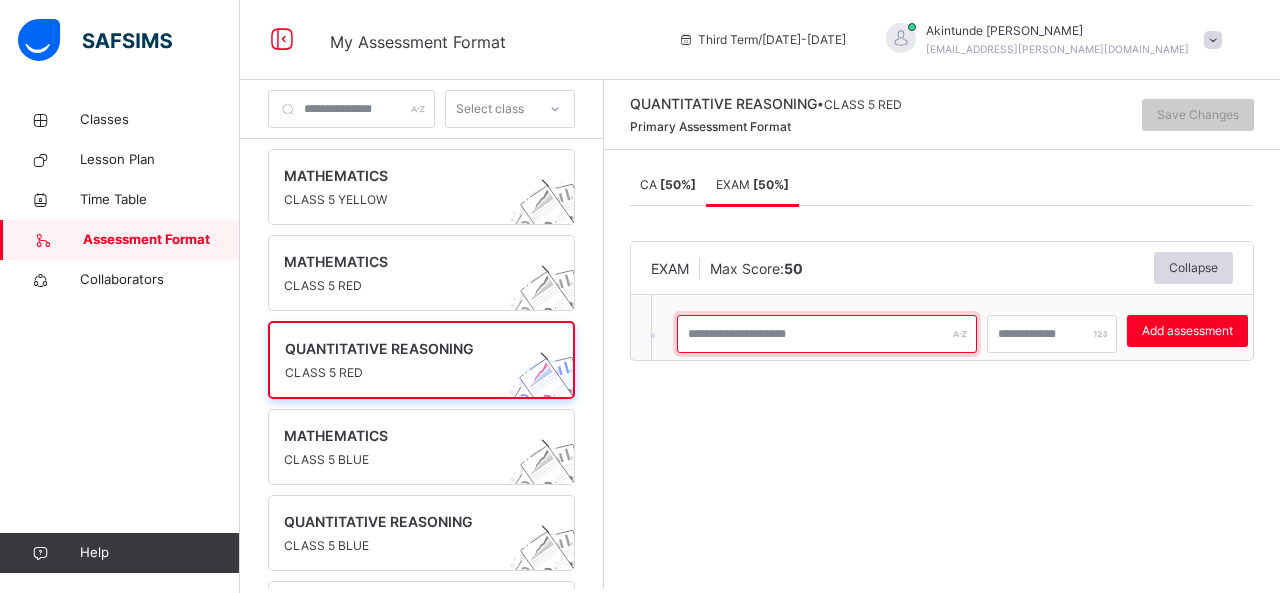 click at bounding box center (827, 334) 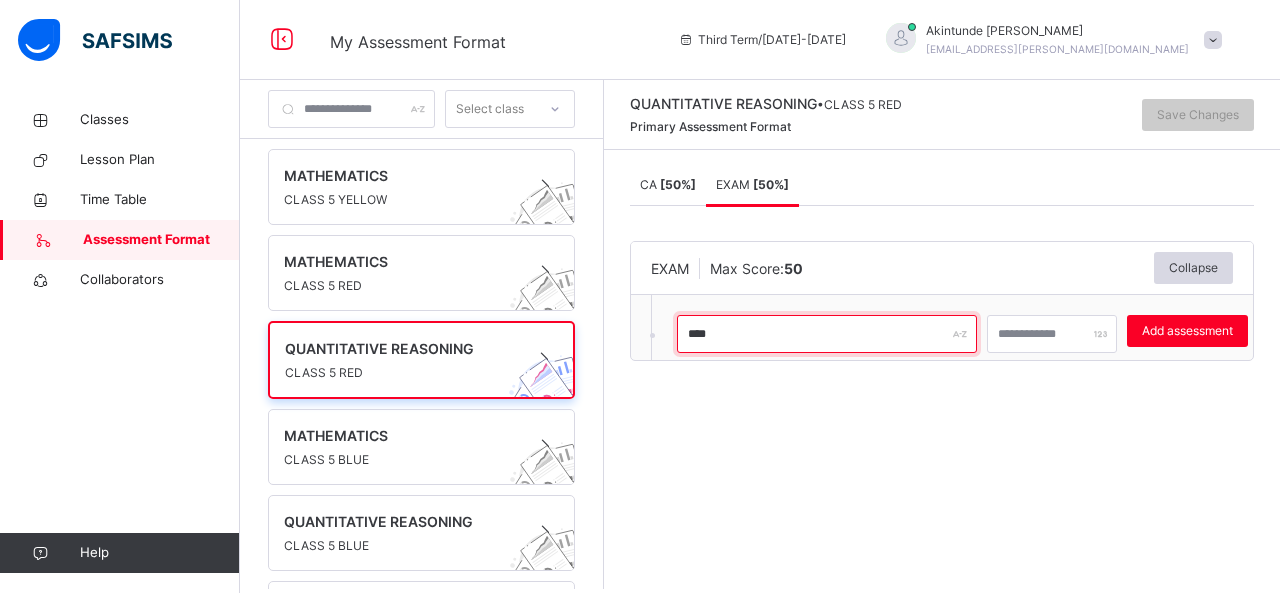 type on "****" 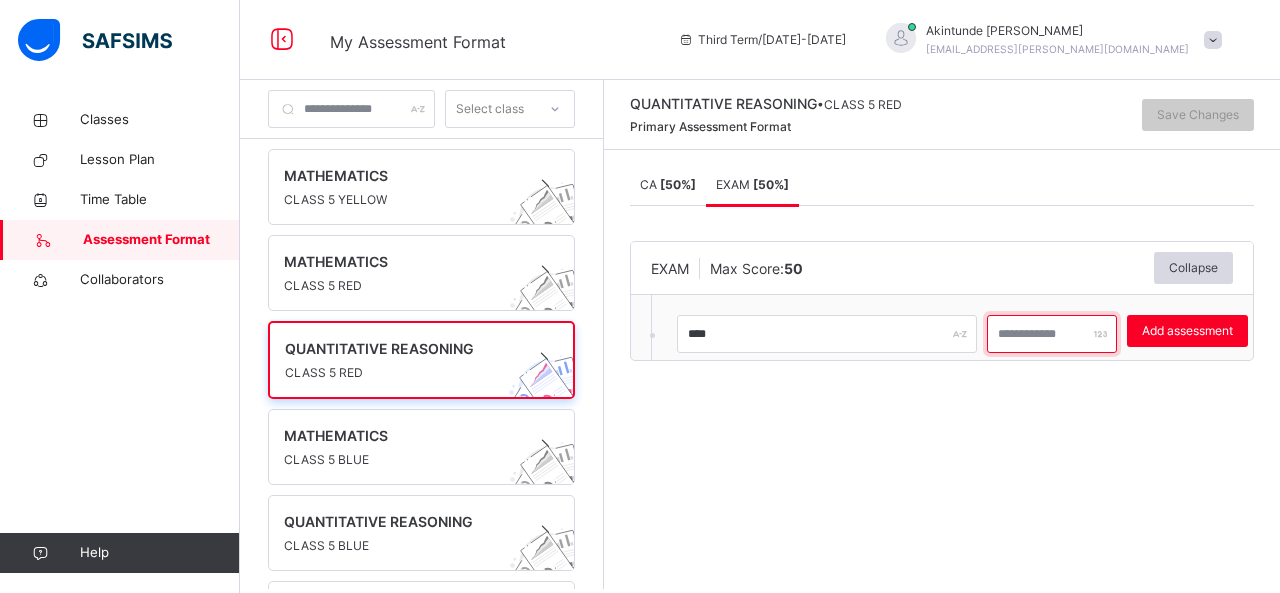 click at bounding box center [1052, 334] 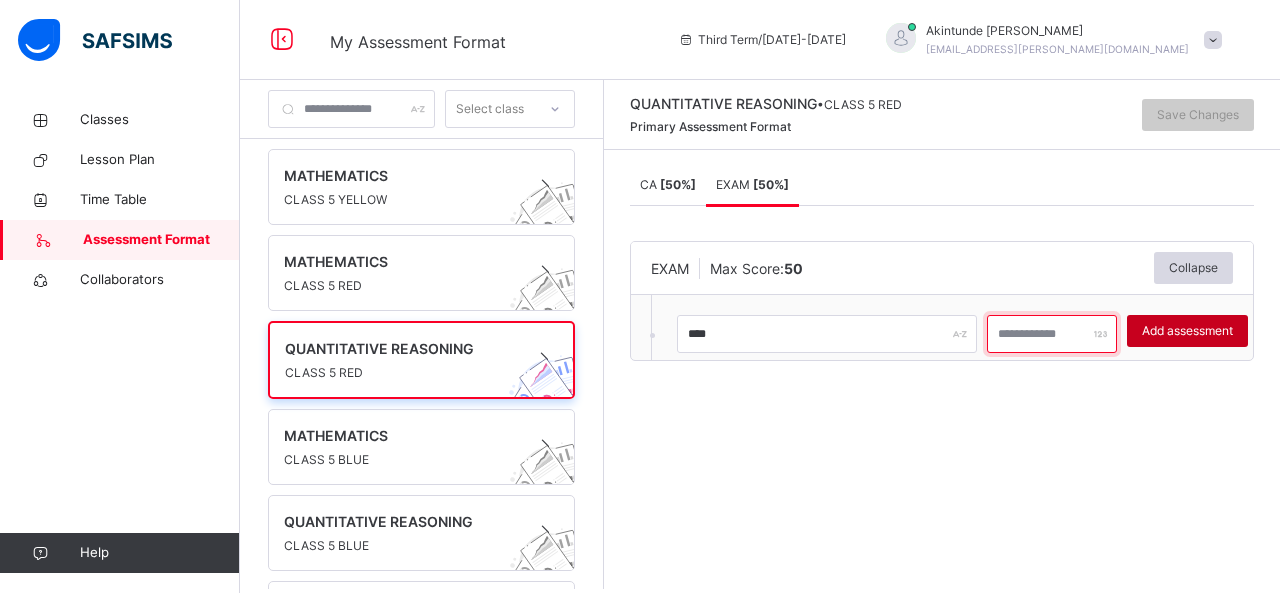 type on "**" 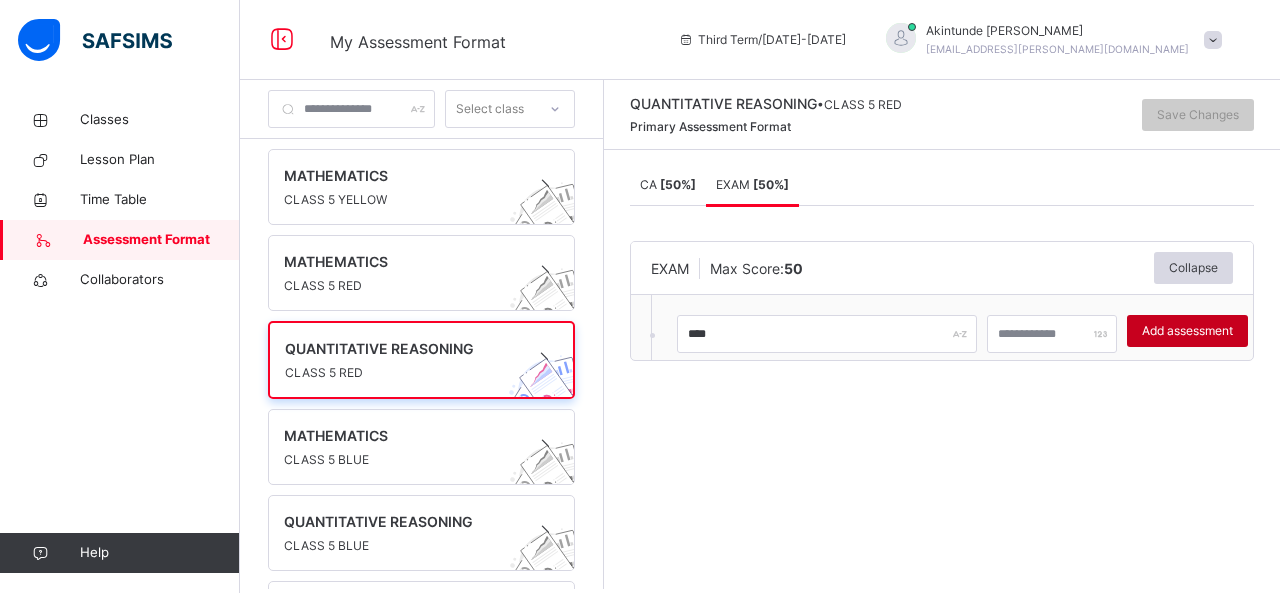 click on "Add assessment" at bounding box center [1187, 331] 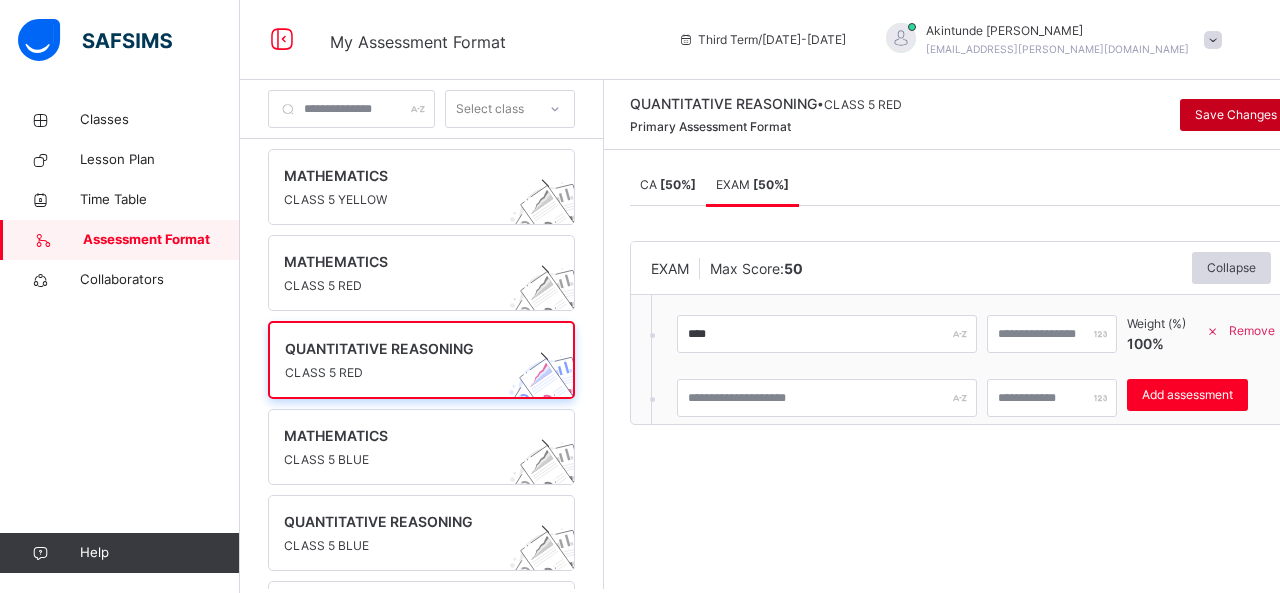 click on "Save Changes" at bounding box center (1236, 115) 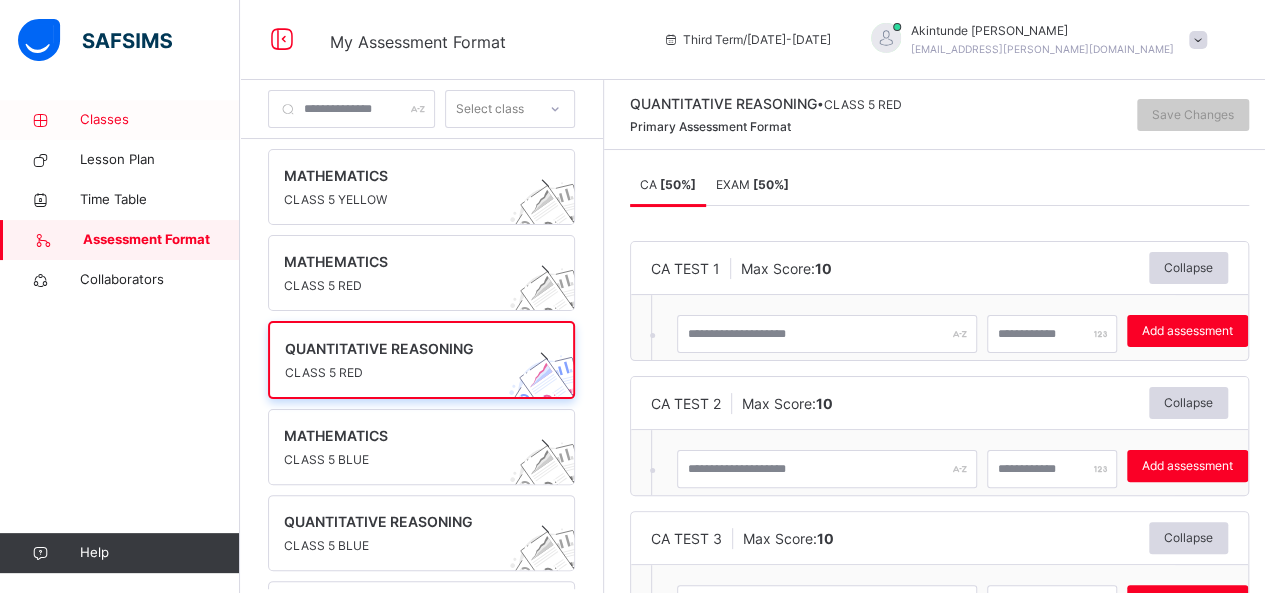 click on "Classes" at bounding box center (160, 120) 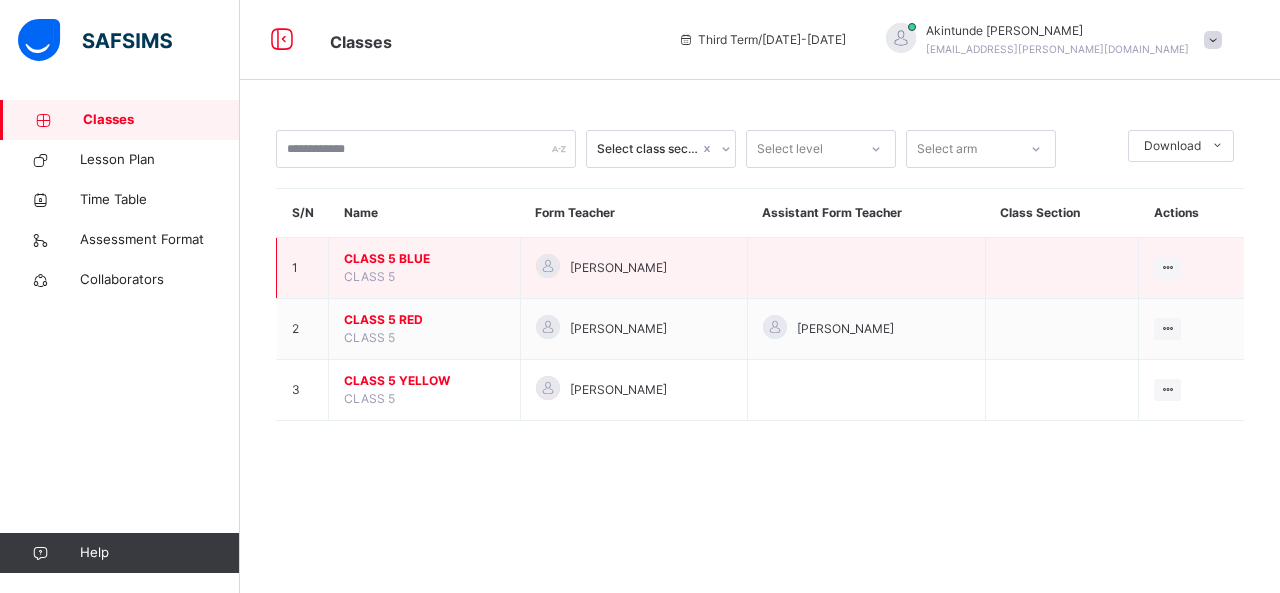 click on "CLASS 5   BLUE   CLASS 5" at bounding box center (425, 268) 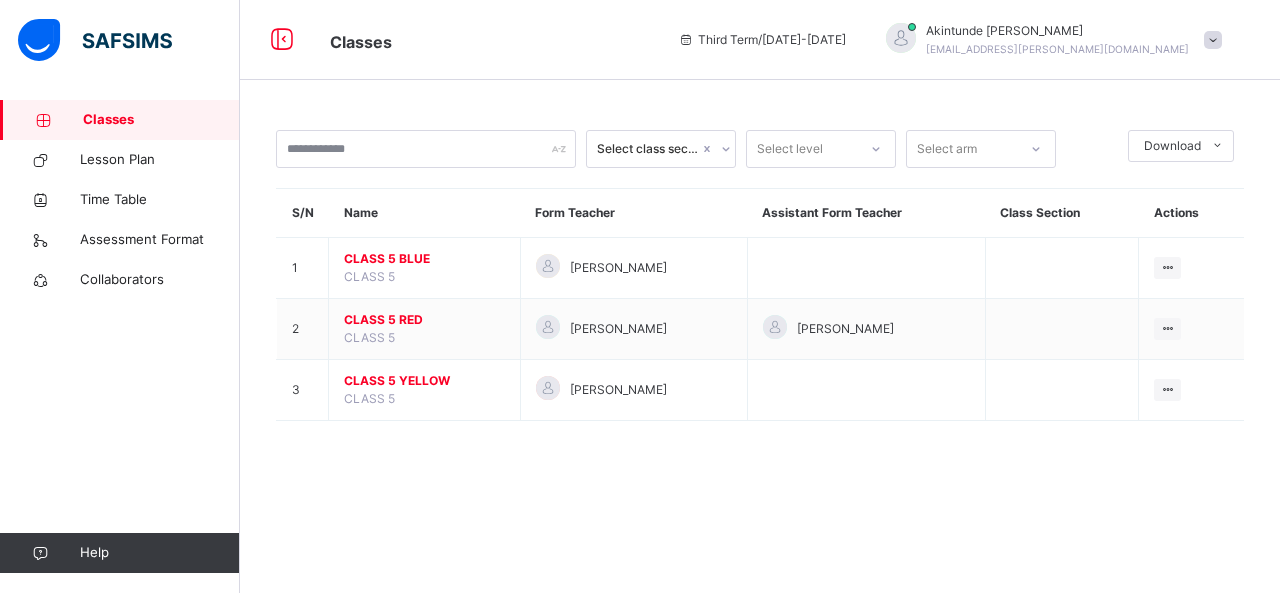 click on "Classes" at bounding box center (161, 120) 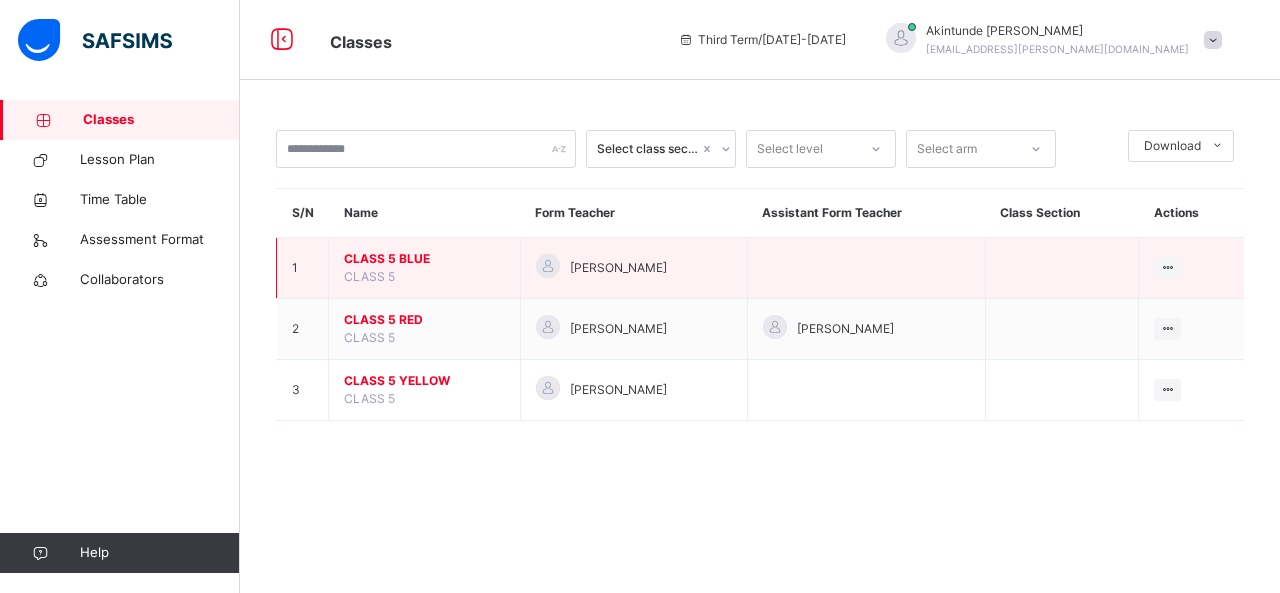 click on "CLASS 5   BLUE" at bounding box center [424, 259] 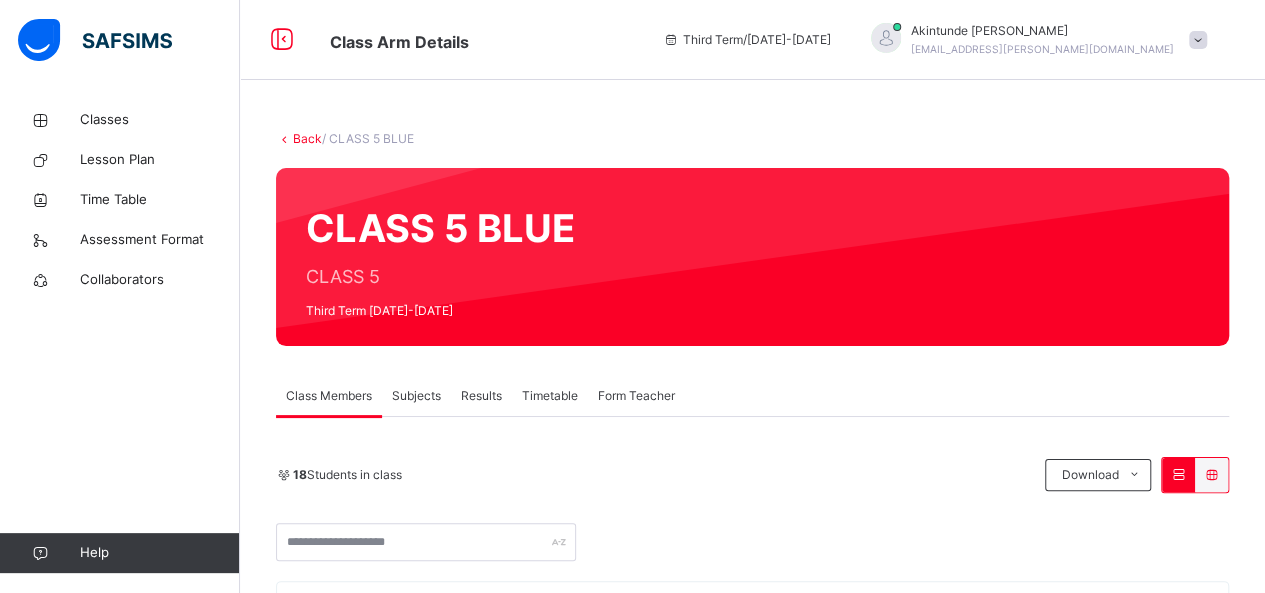 click on "Subjects" at bounding box center (416, 396) 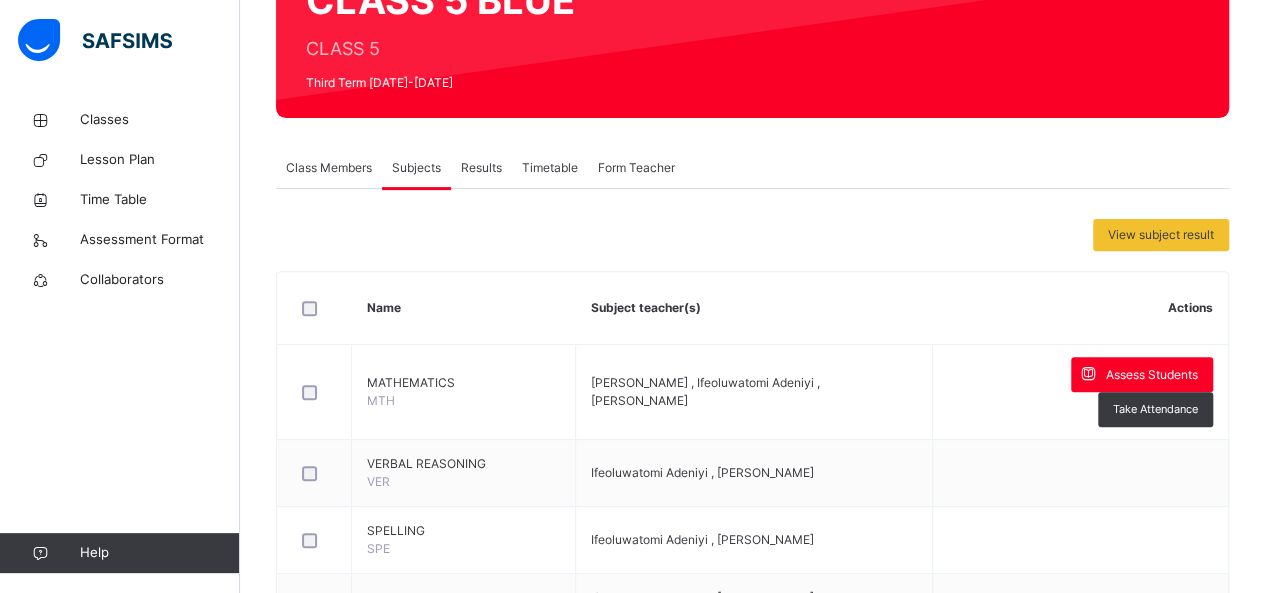 scroll, scrollTop: 230, scrollLeft: 0, axis: vertical 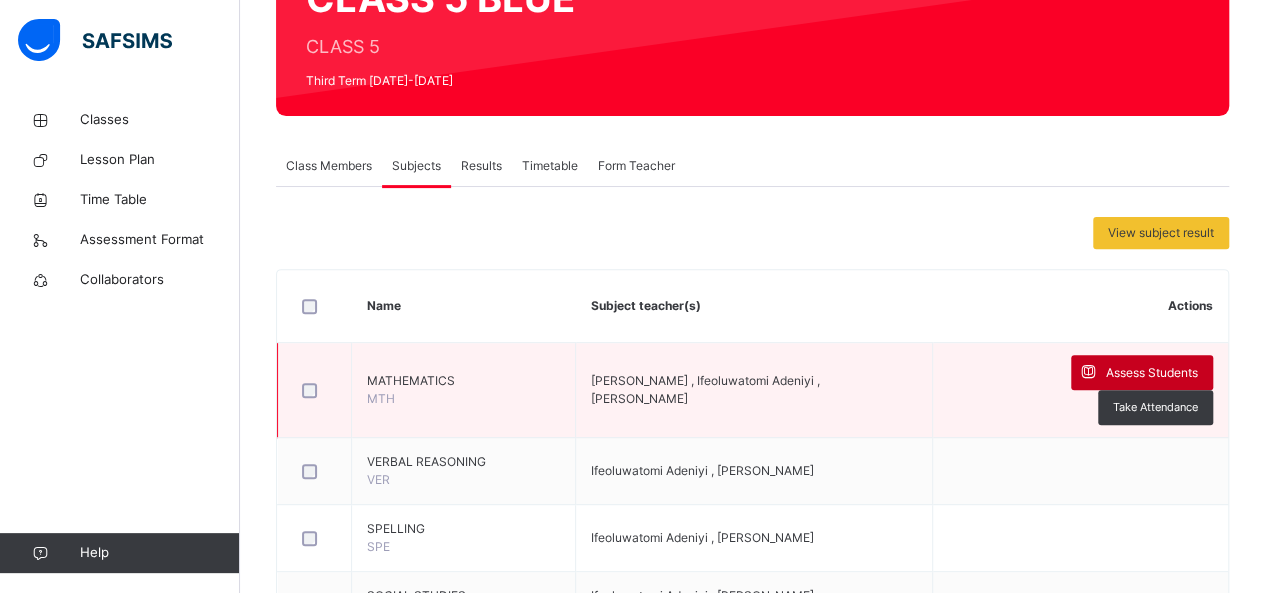 click on "Assess Students" at bounding box center (1152, 373) 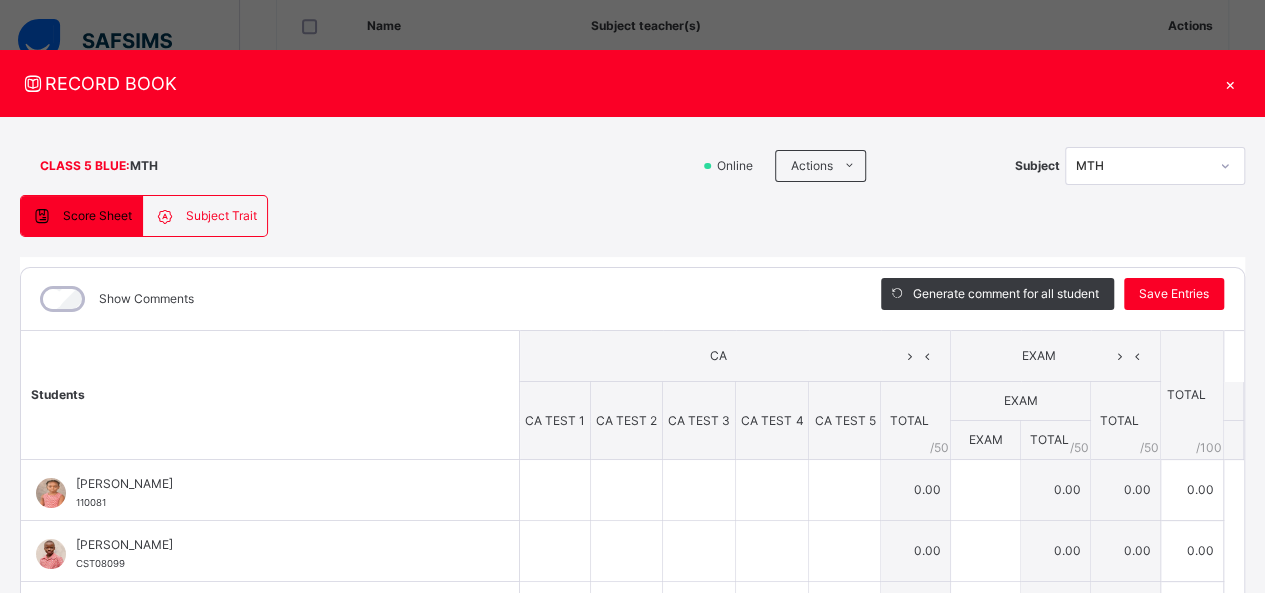 scroll, scrollTop: 515, scrollLeft: 0, axis: vertical 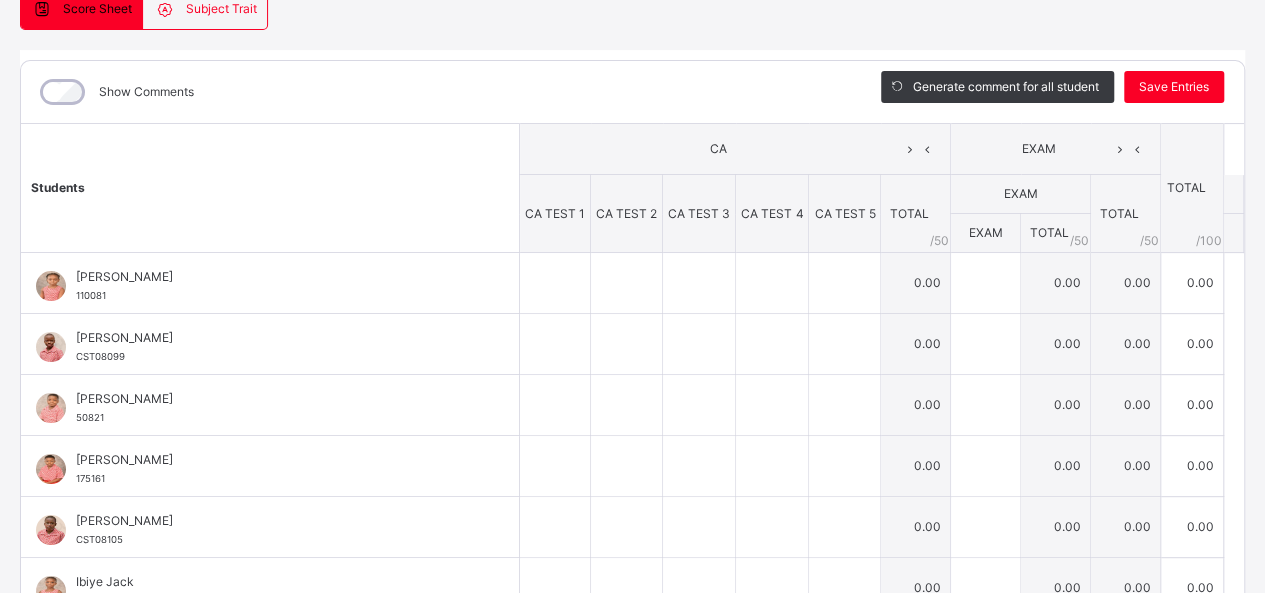 click on "TOTAL / 50" at bounding box center [916, 214] 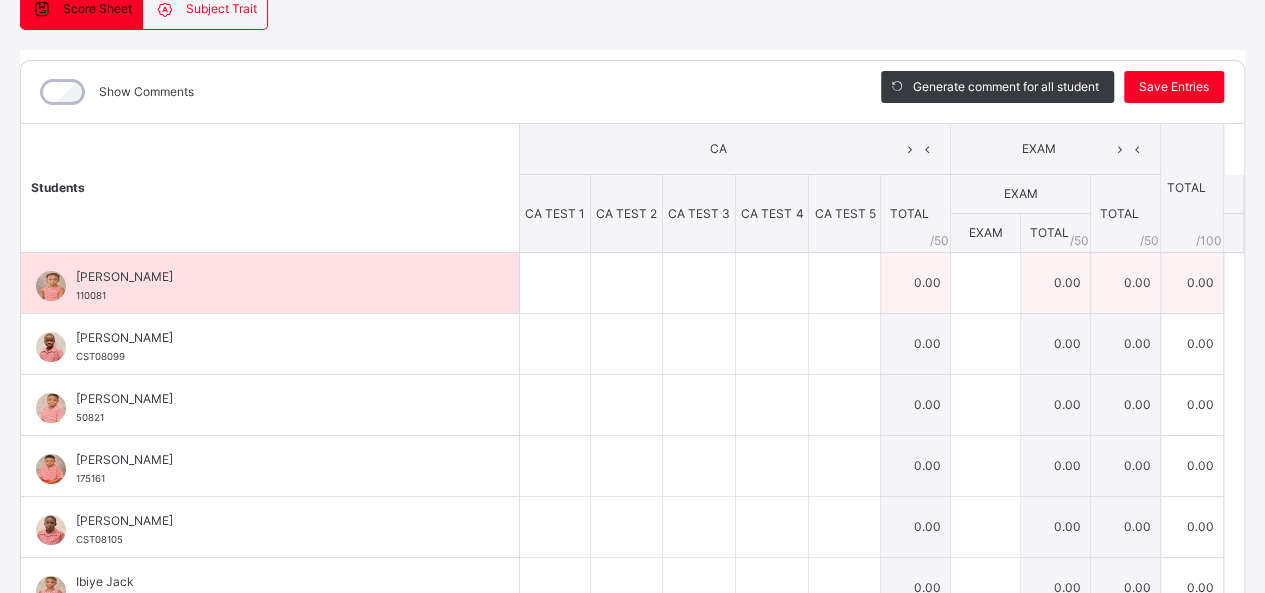 click on "0.00" at bounding box center (916, 283) 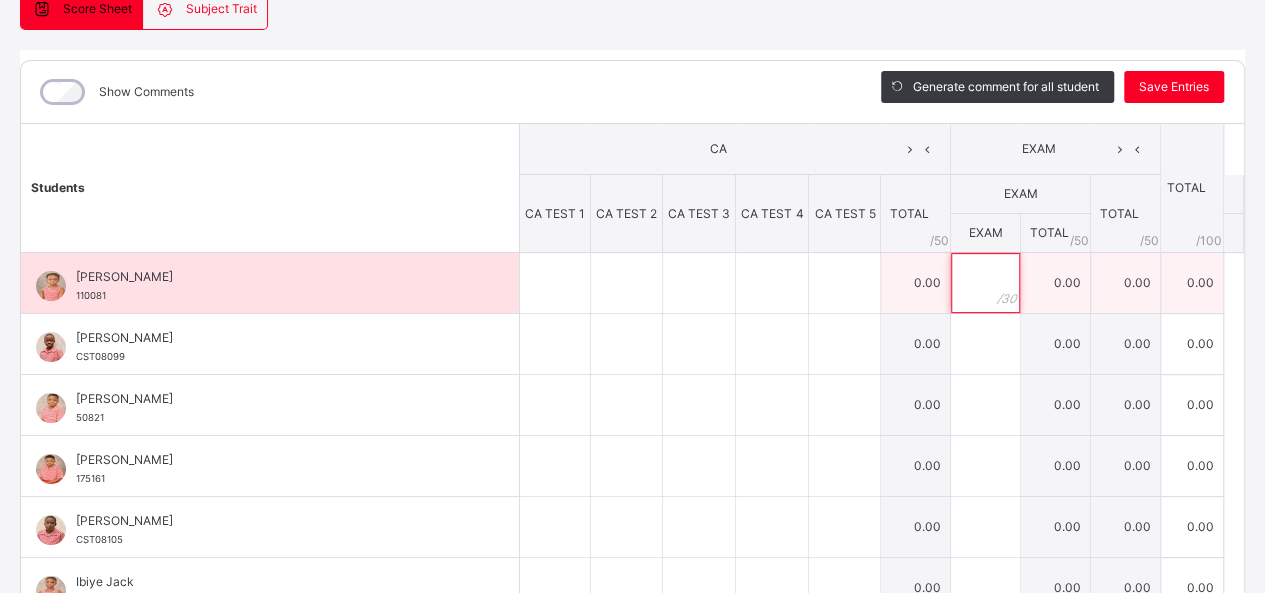 click at bounding box center [985, 283] 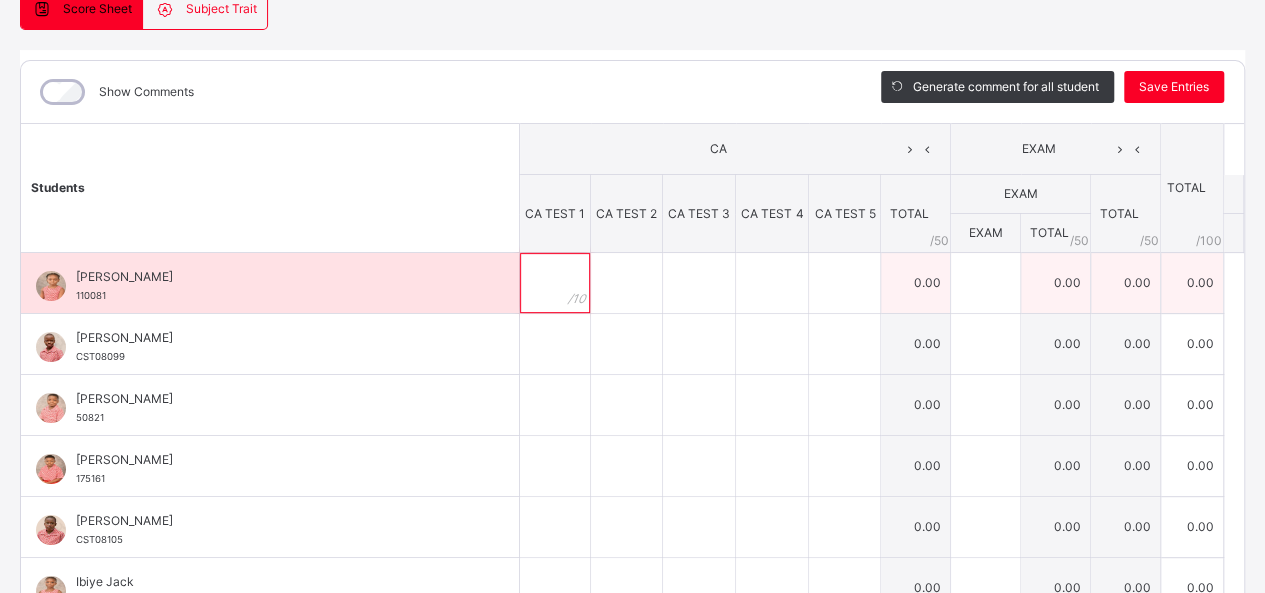 click at bounding box center (555, 283) 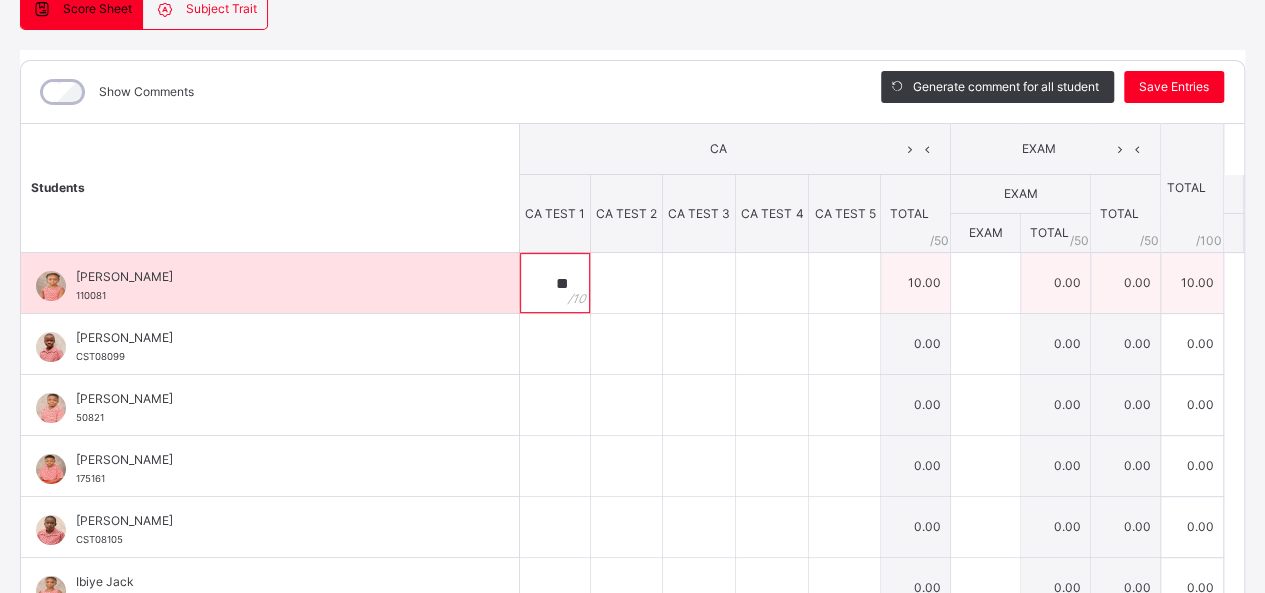 type on "**" 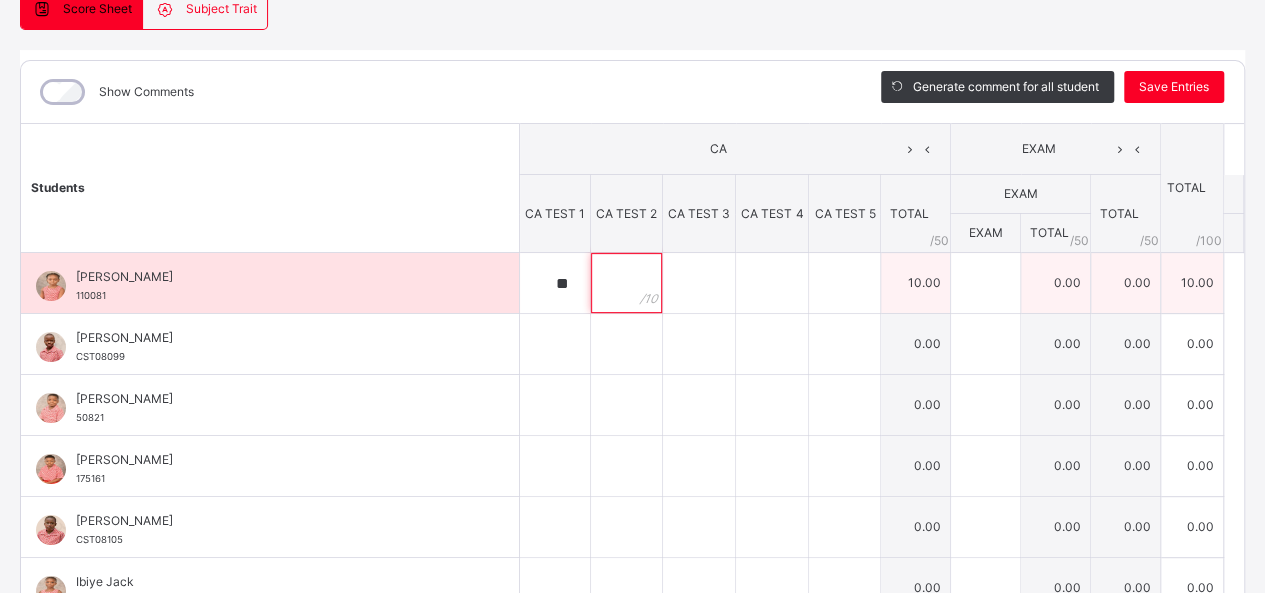 click at bounding box center [626, 283] 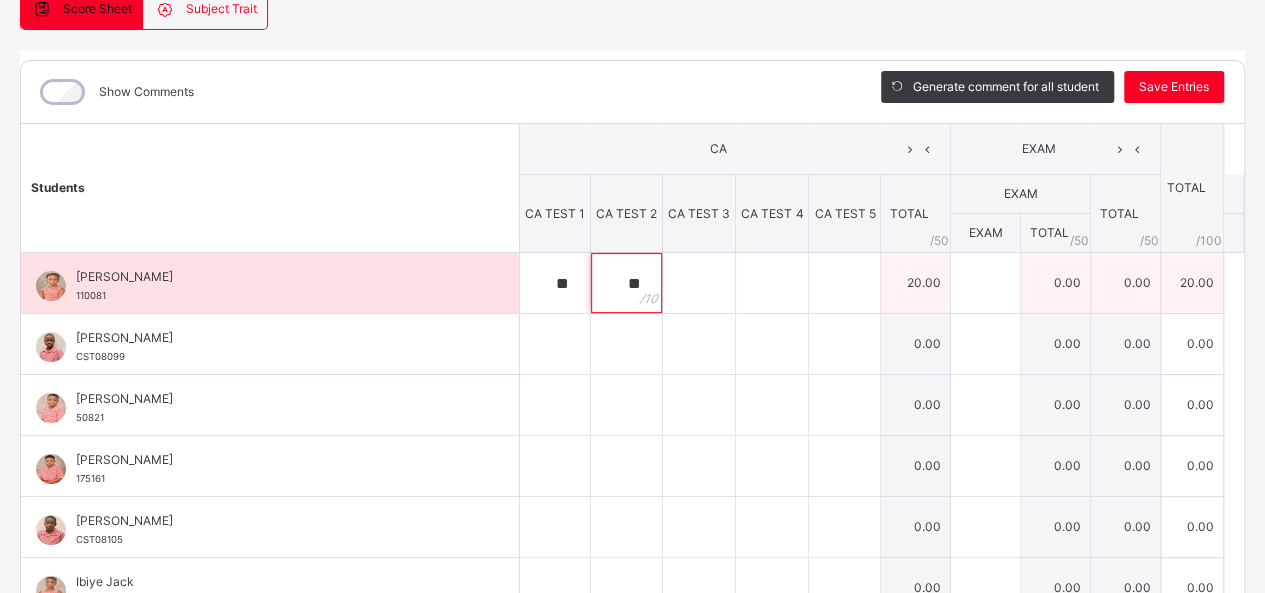type on "**" 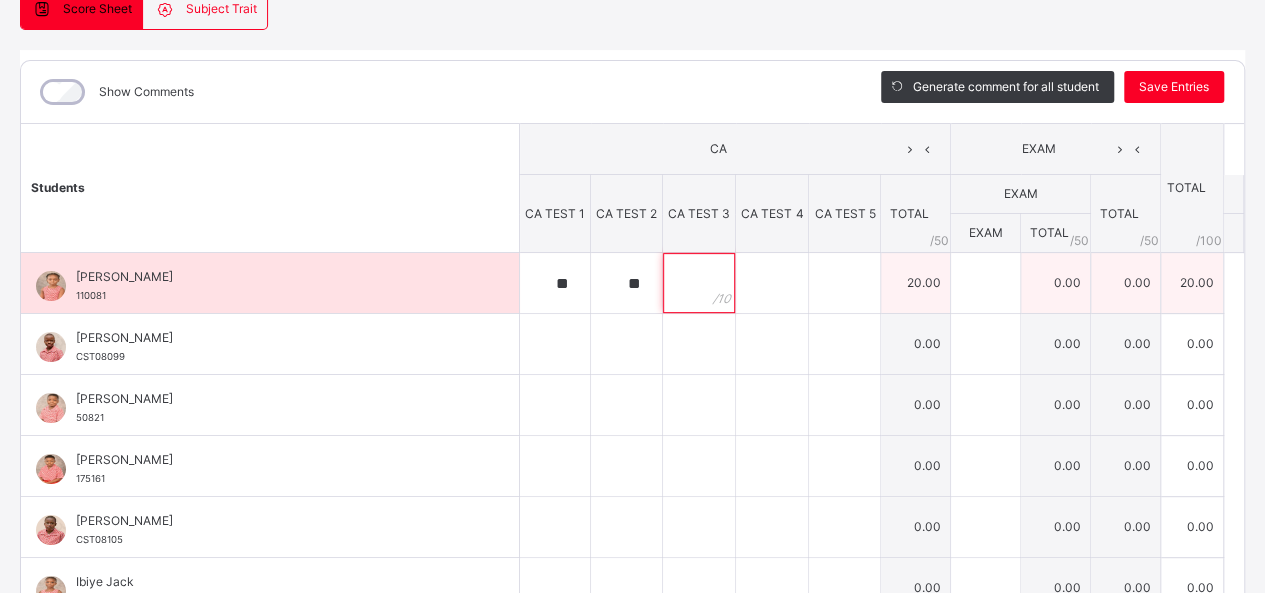 click at bounding box center (699, 283) 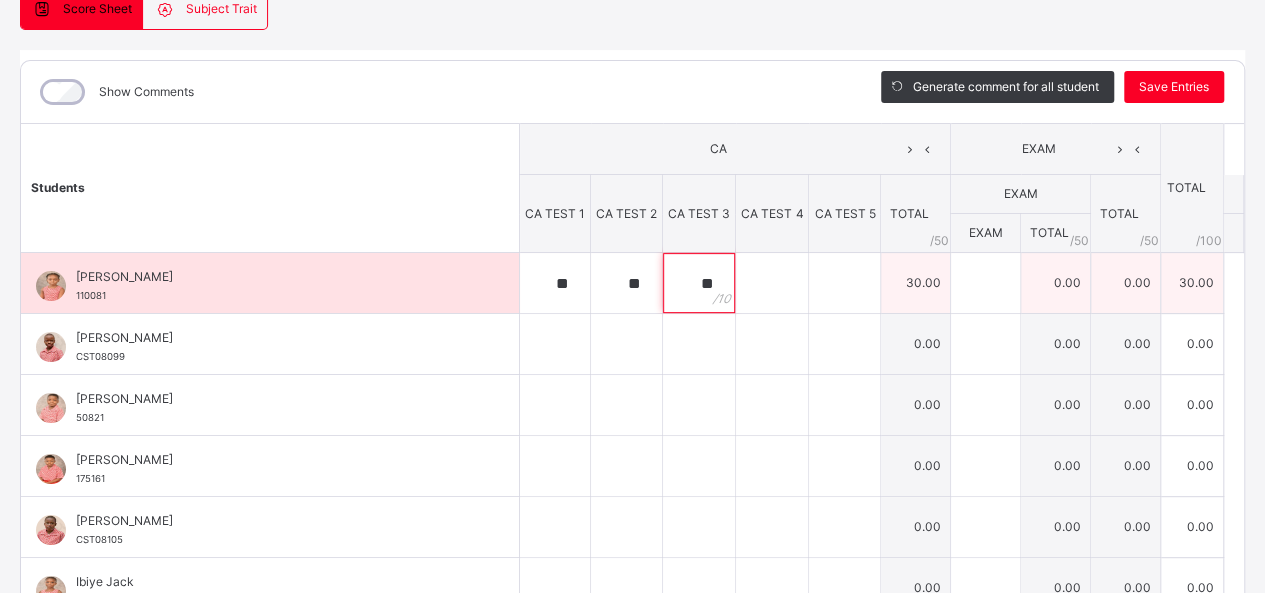 type on "**" 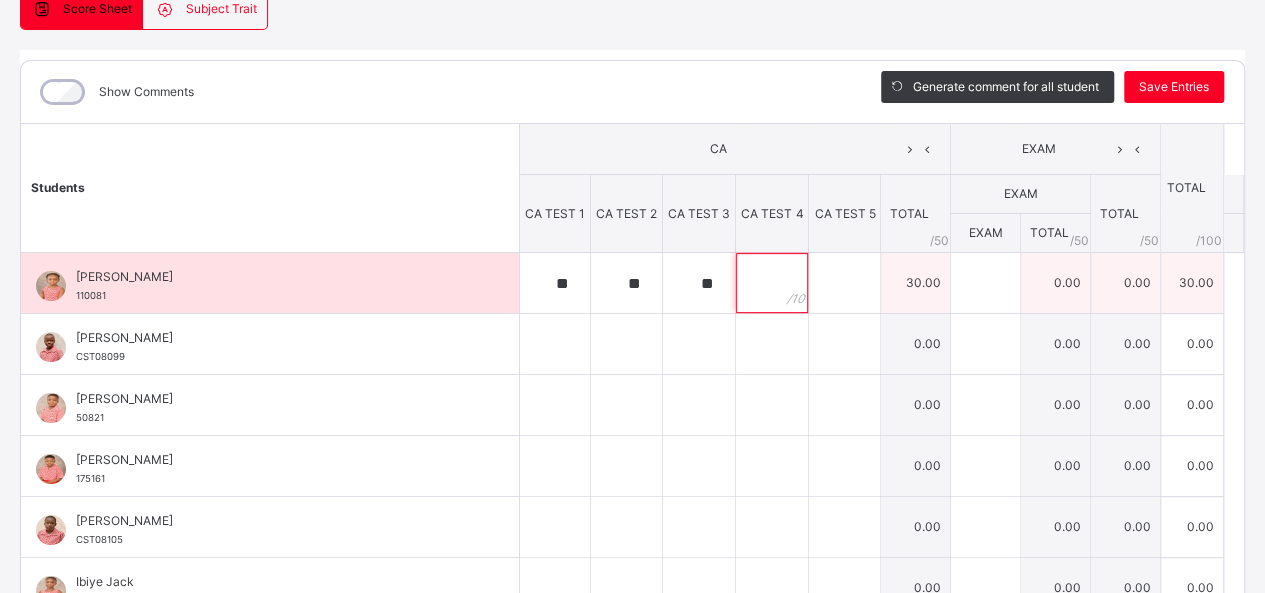 click at bounding box center (772, 283) 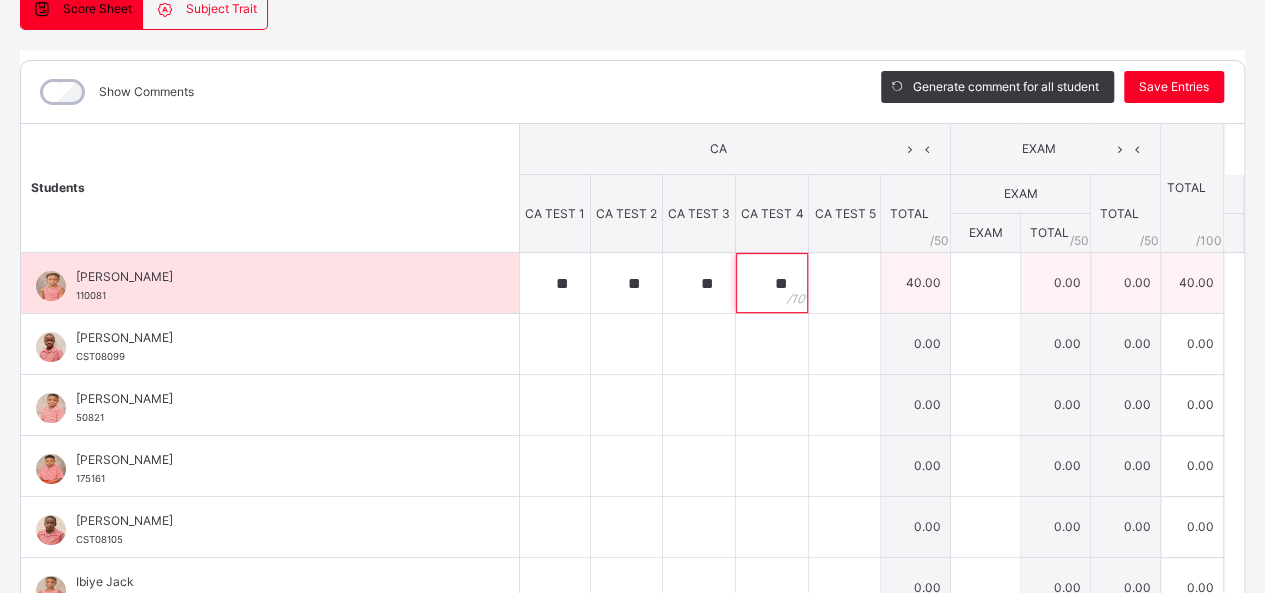 type on "**" 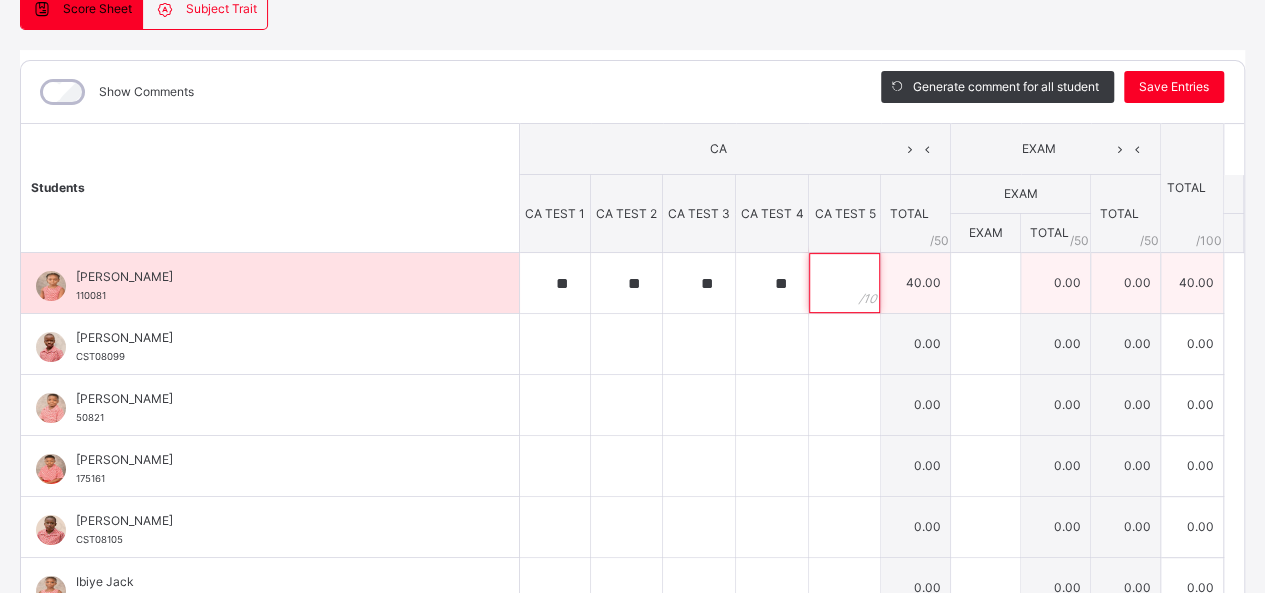 click at bounding box center (844, 283) 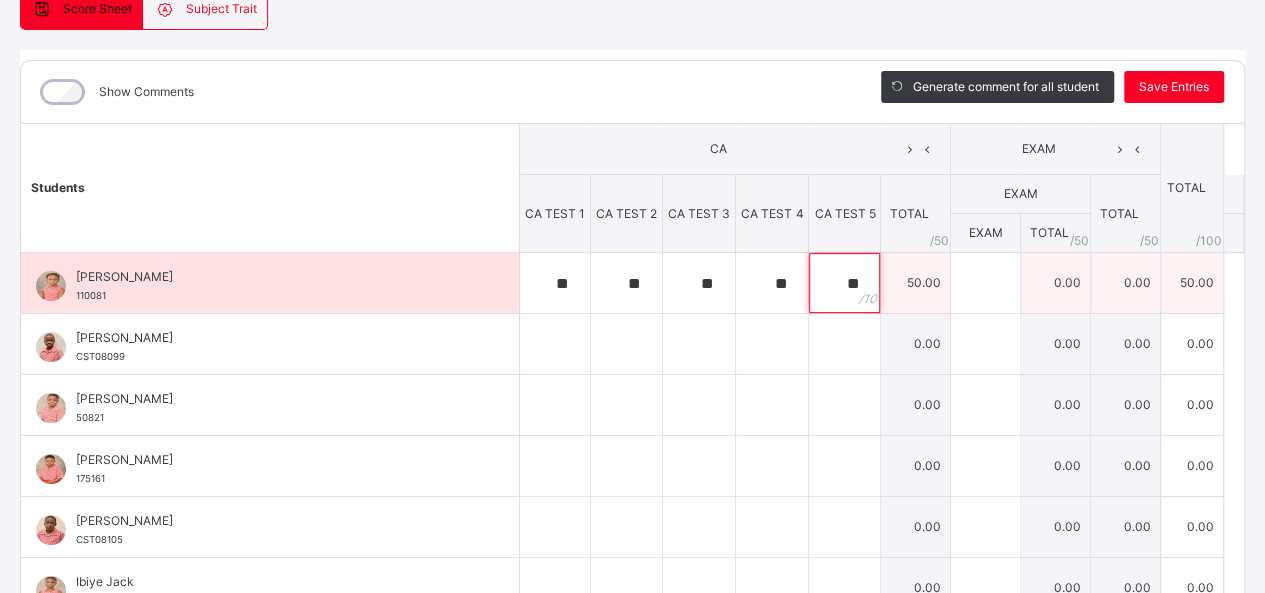 type on "**" 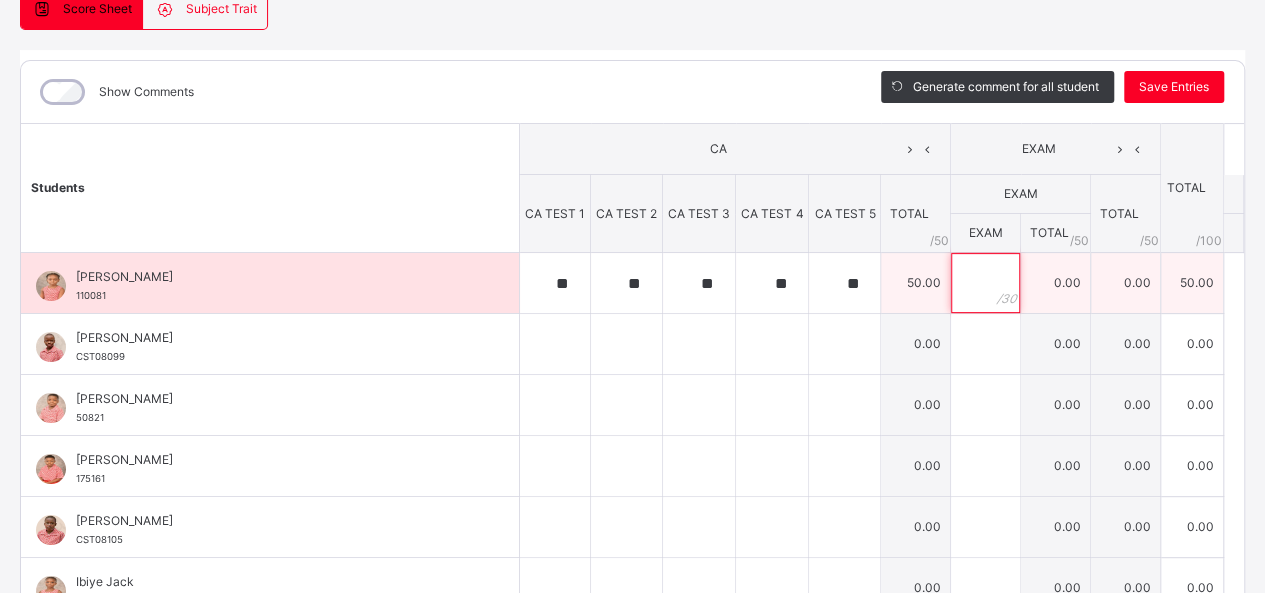 click at bounding box center [985, 283] 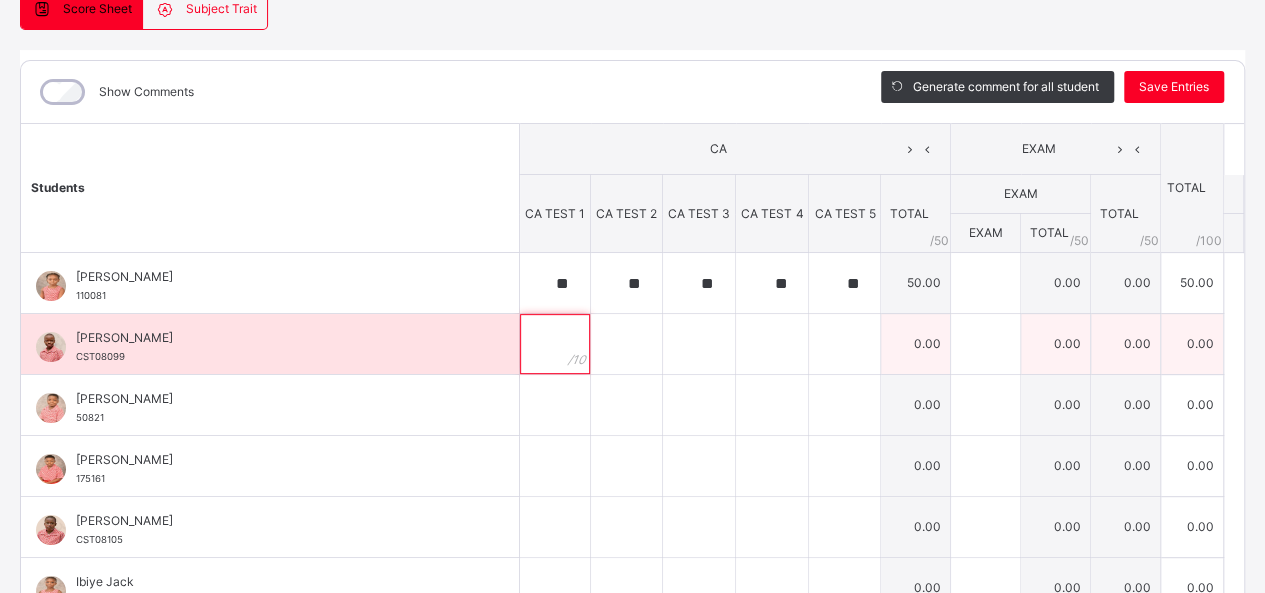 click at bounding box center [555, 344] 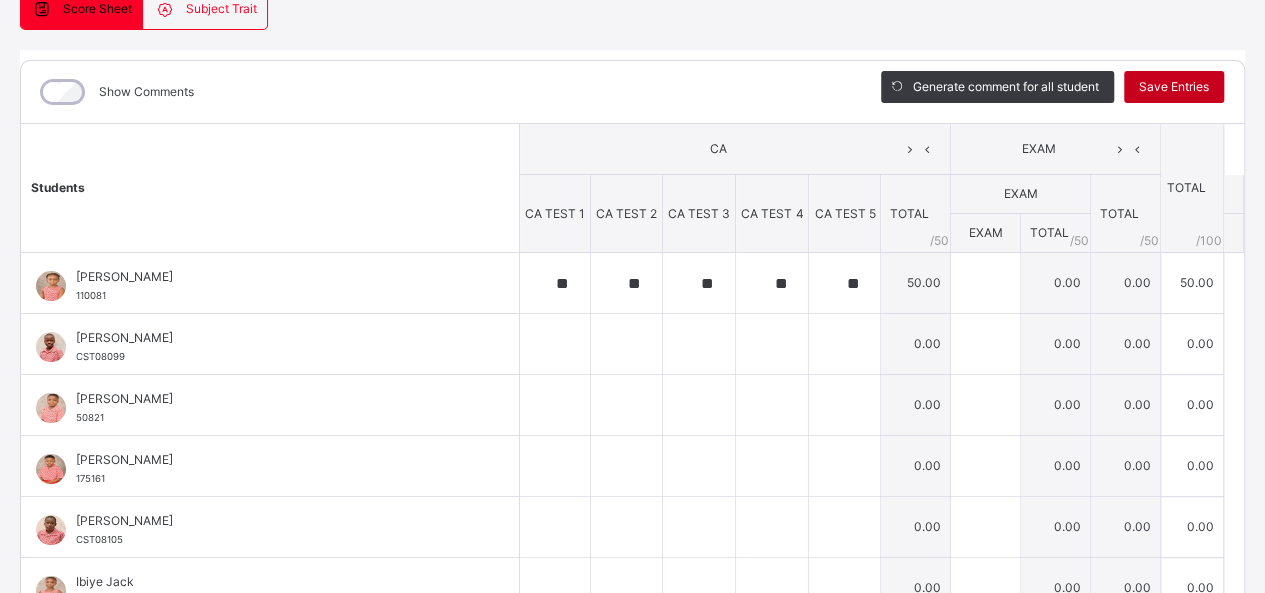 click on "Save Entries" at bounding box center [1174, 87] 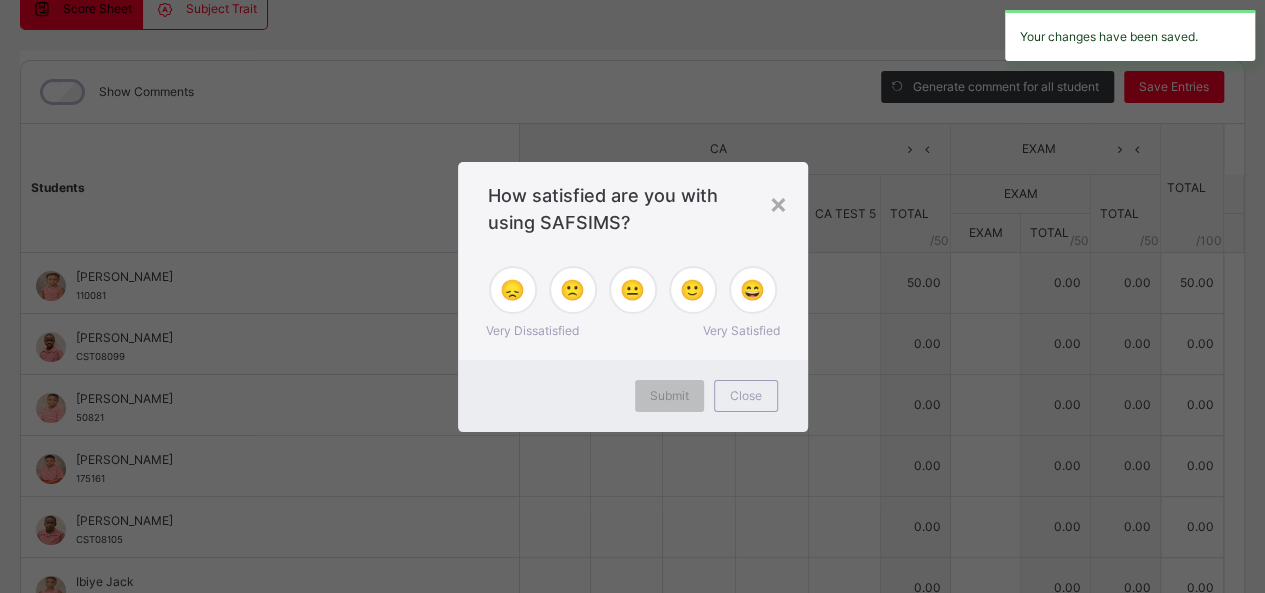 type on "**" 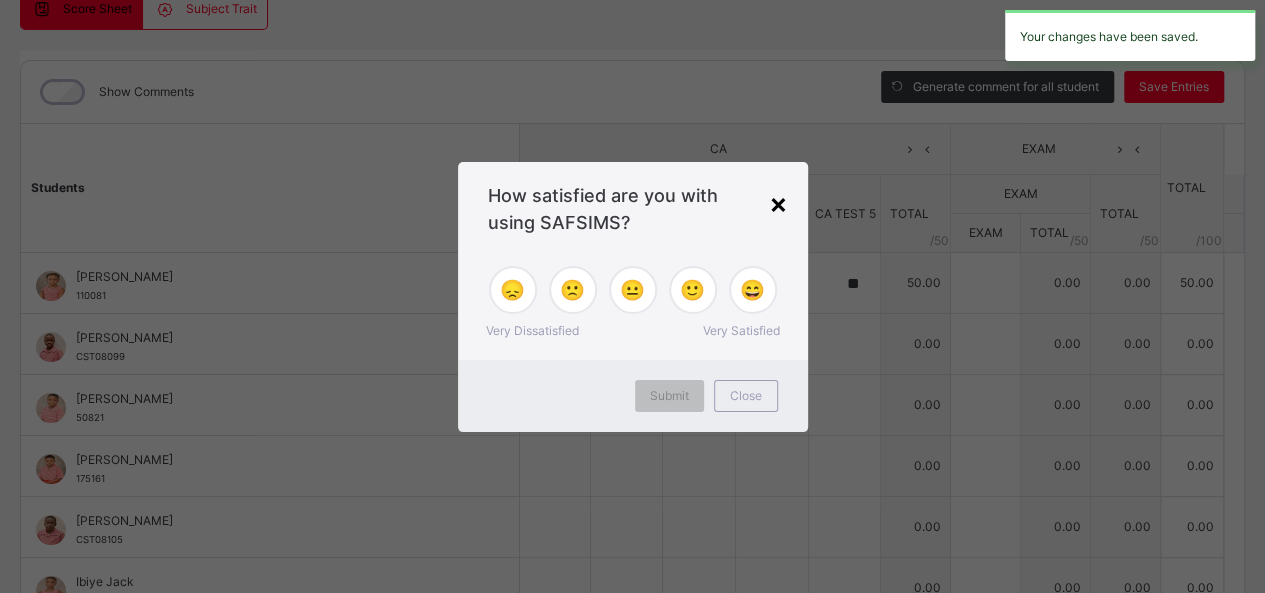 click on "×" at bounding box center (778, 203) 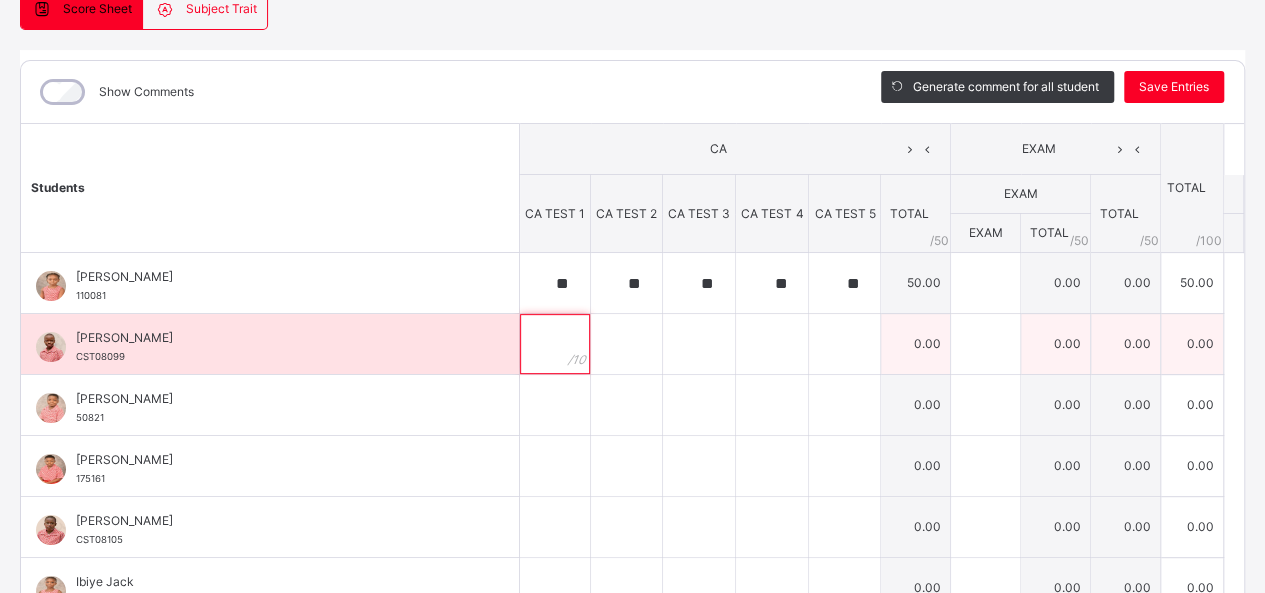 click at bounding box center [555, 344] 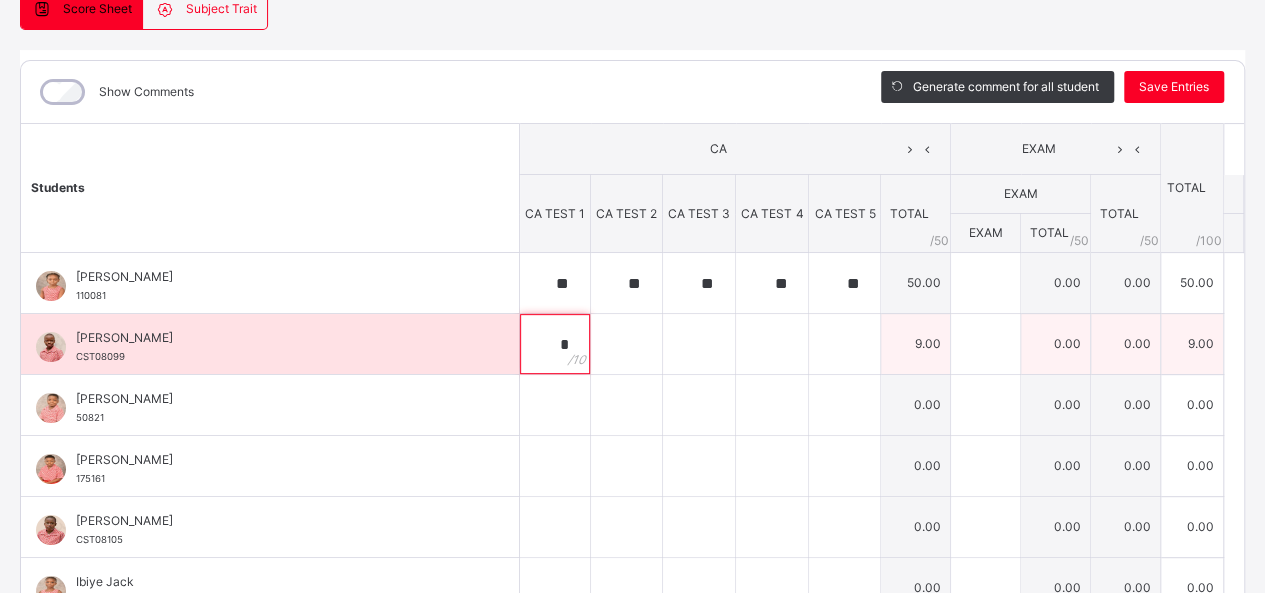 type on "*" 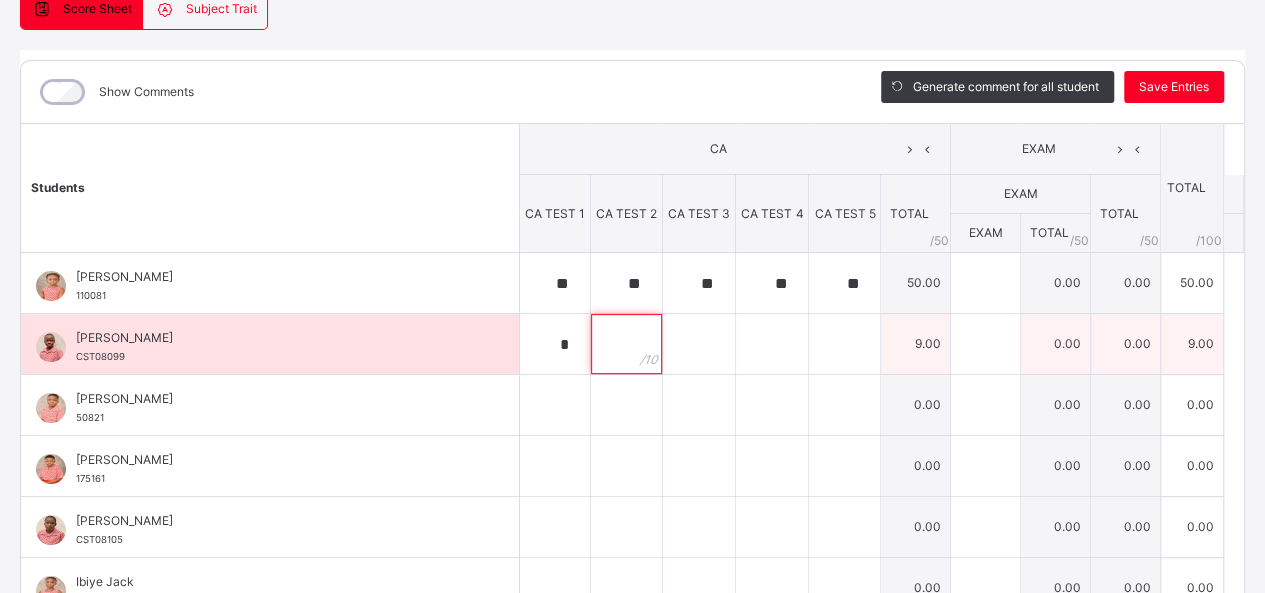 click at bounding box center [626, 344] 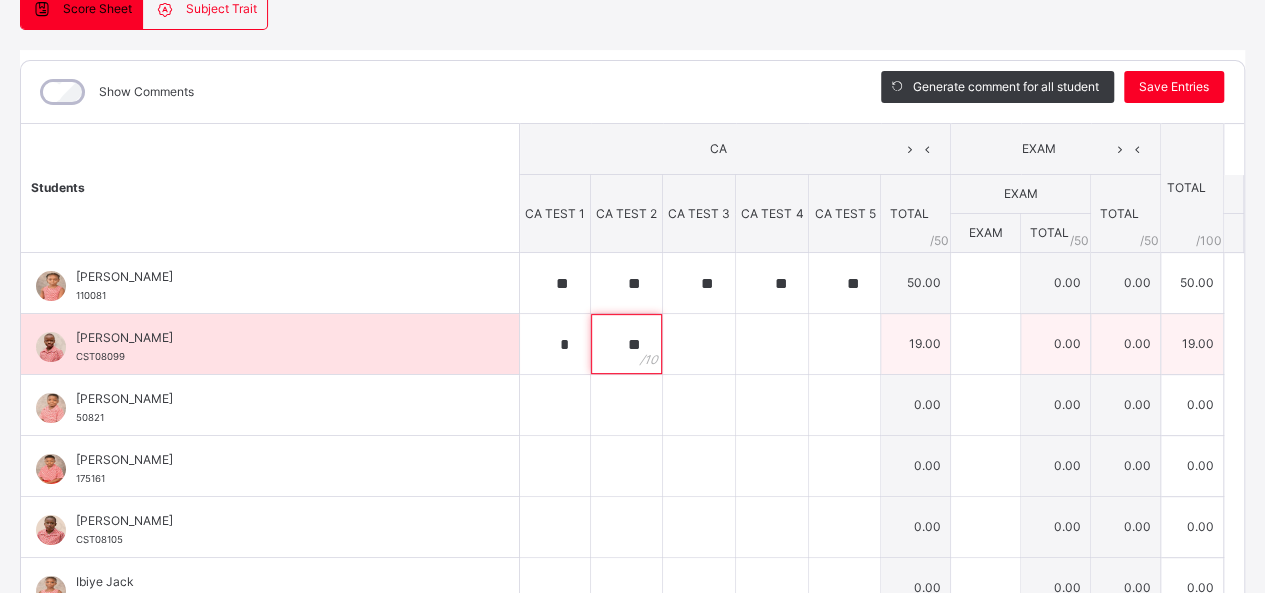 type on "**" 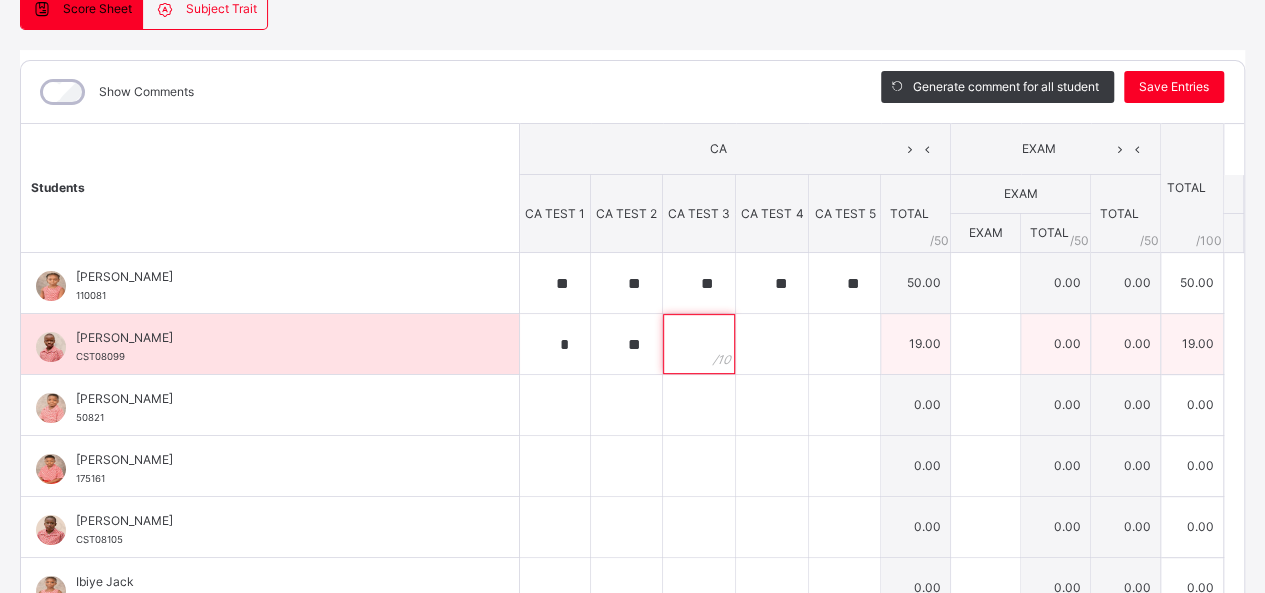 click at bounding box center (699, 344) 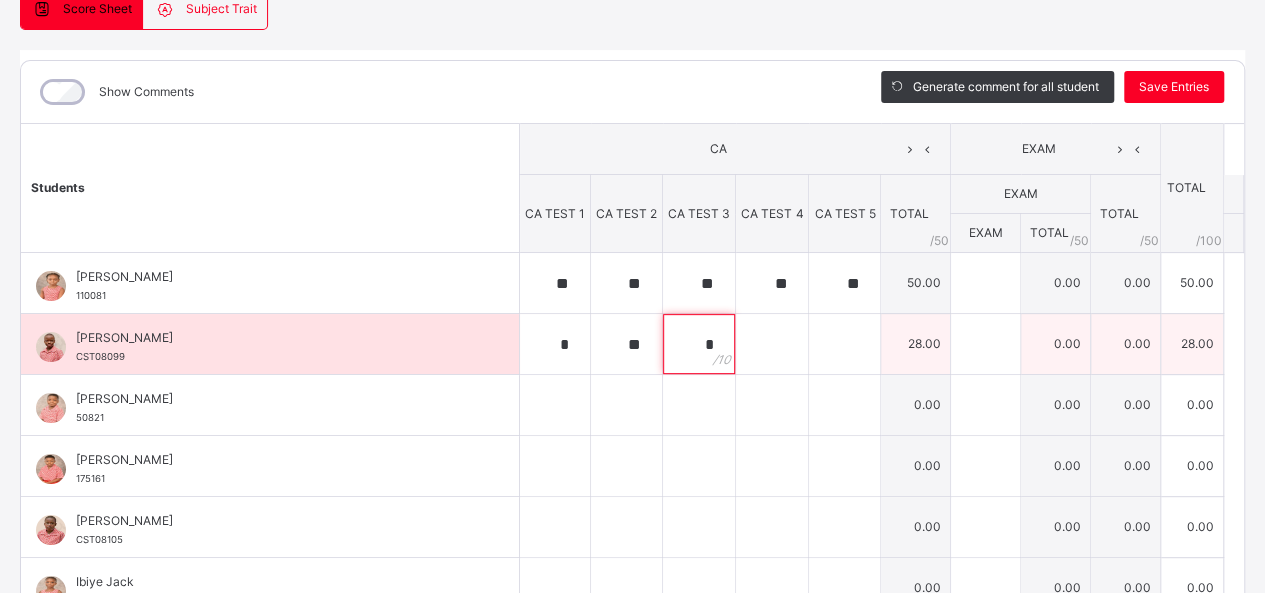 type on "*" 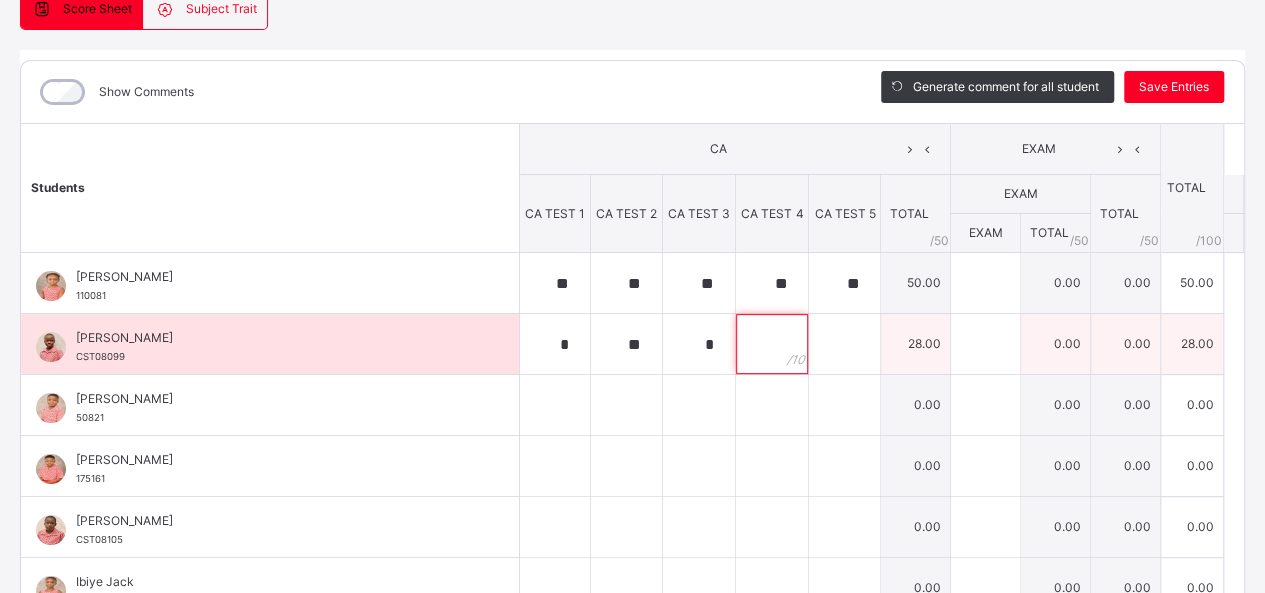 click at bounding box center [772, 344] 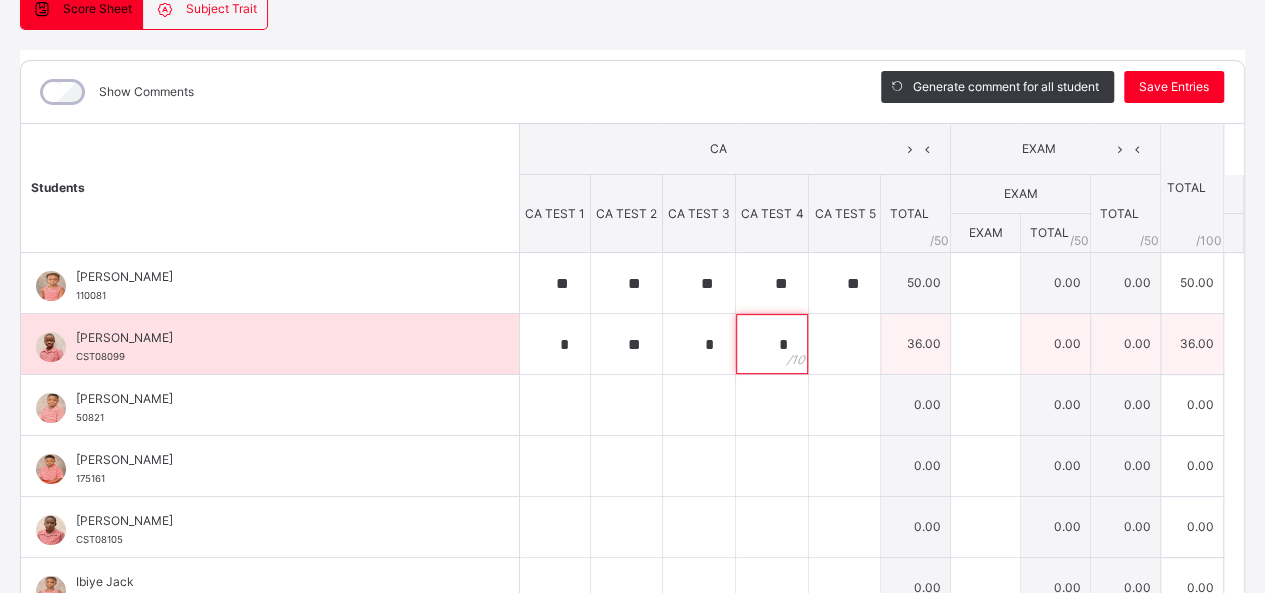 type on "*" 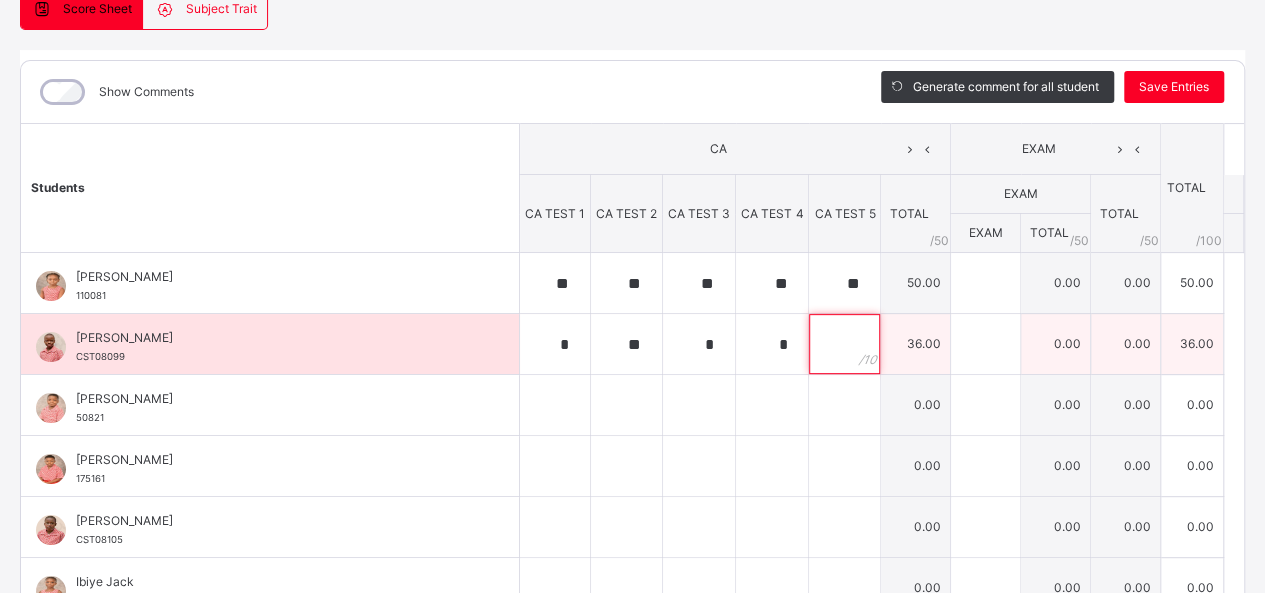 click at bounding box center [844, 344] 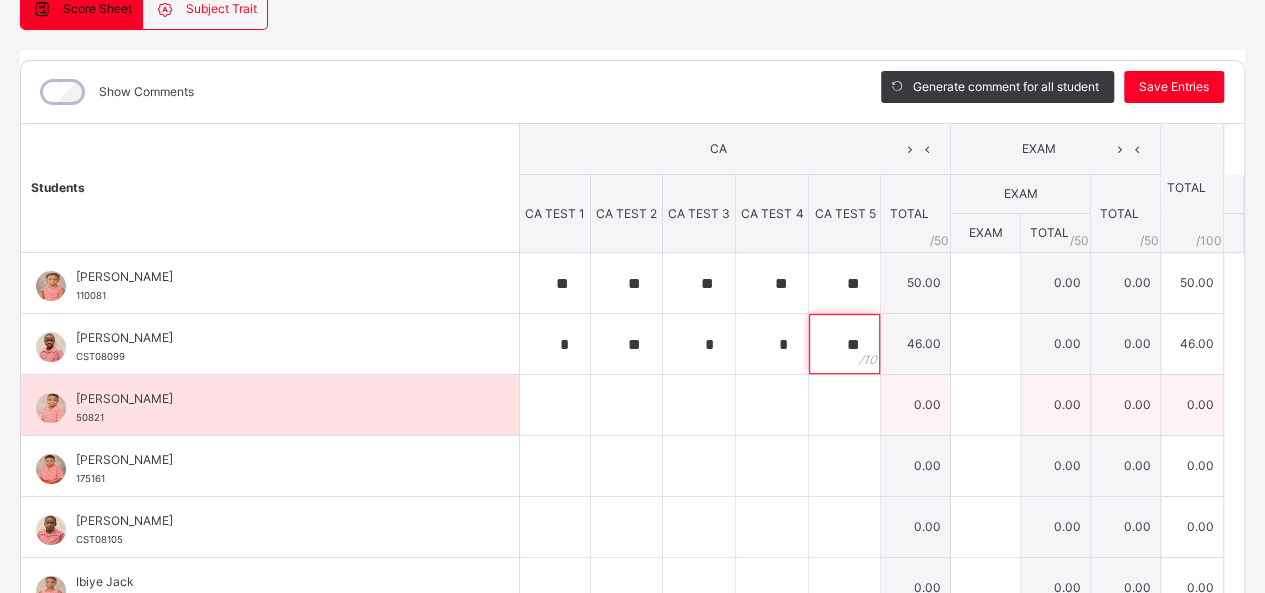 type on "**" 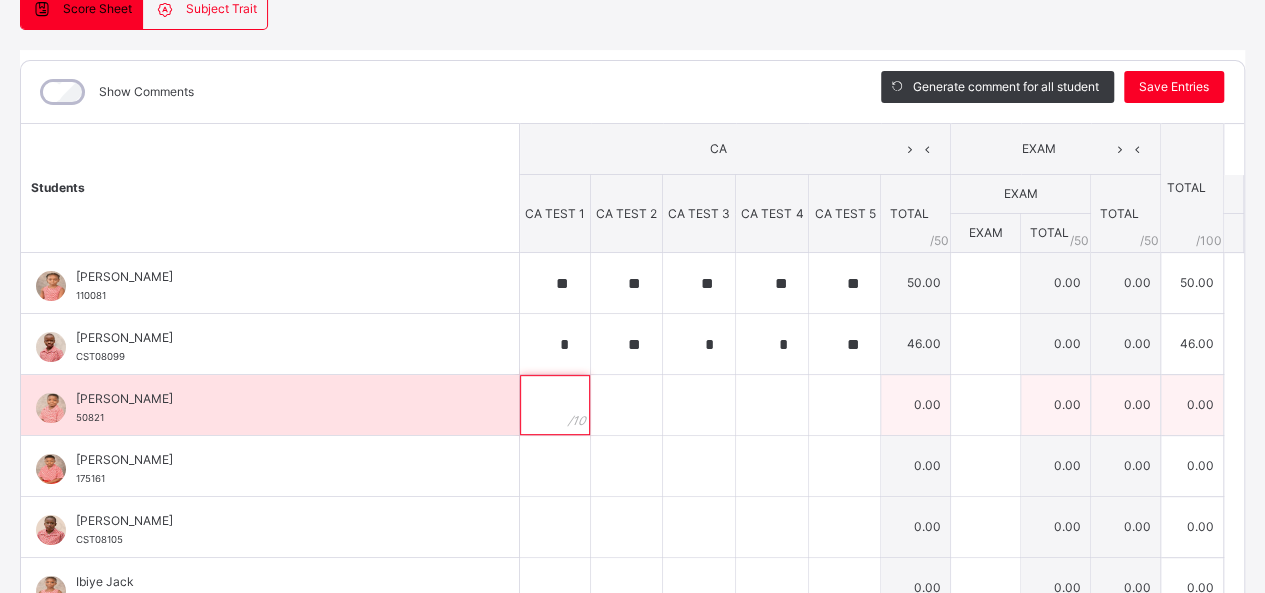 click at bounding box center (555, 405) 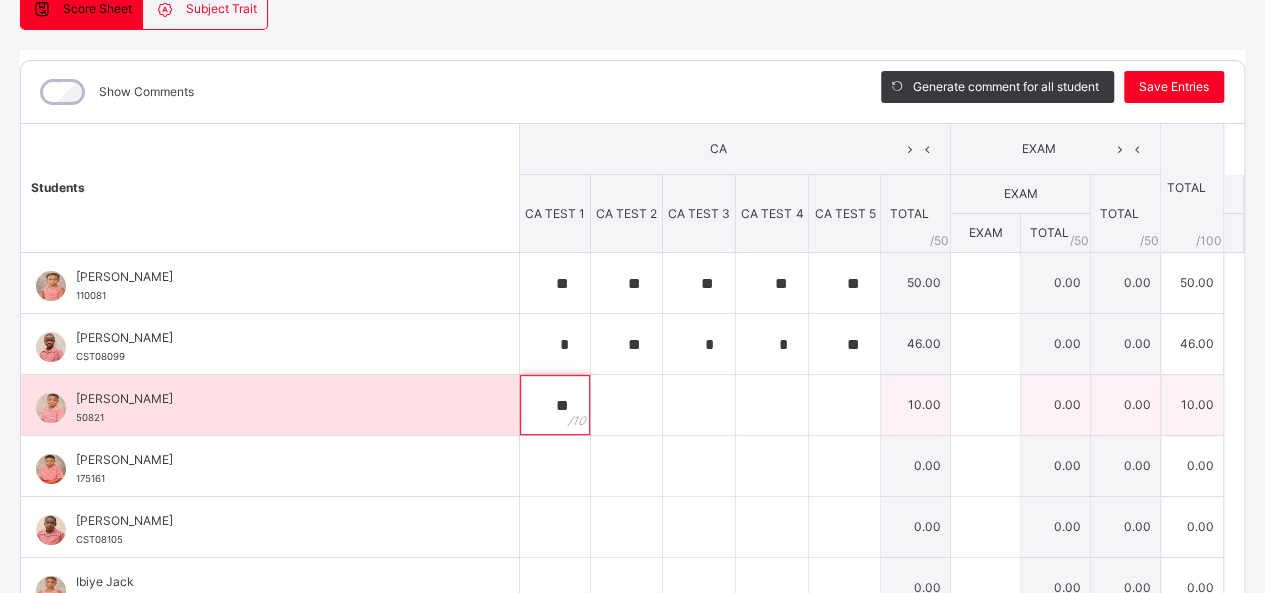 type on "**" 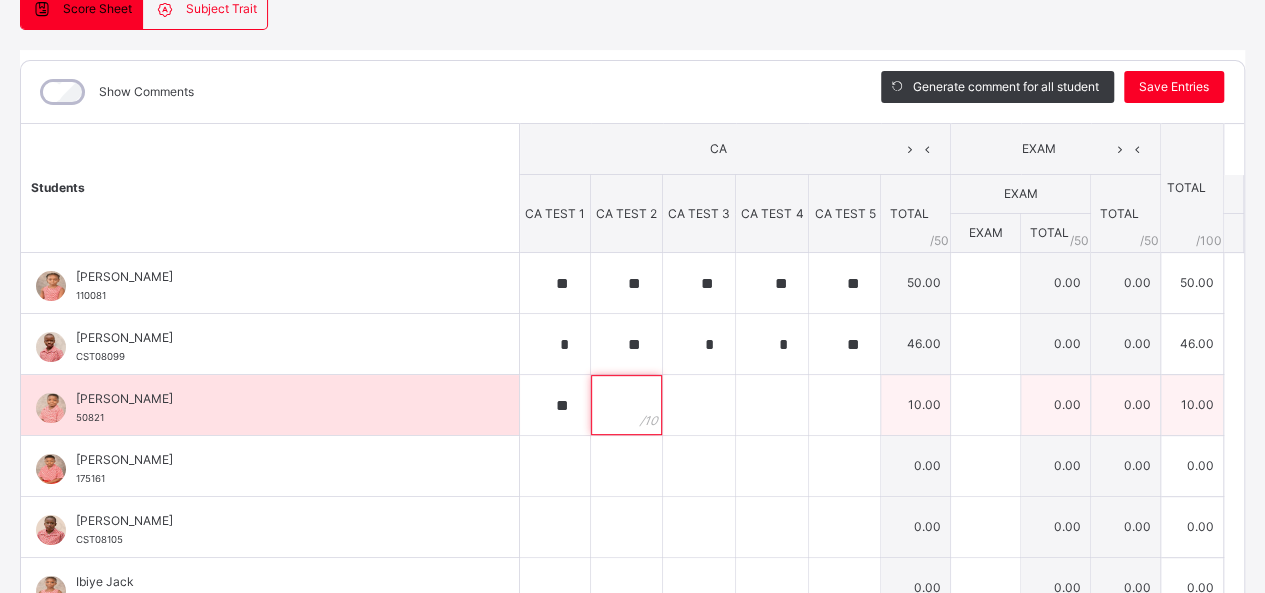 click at bounding box center [626, 405] 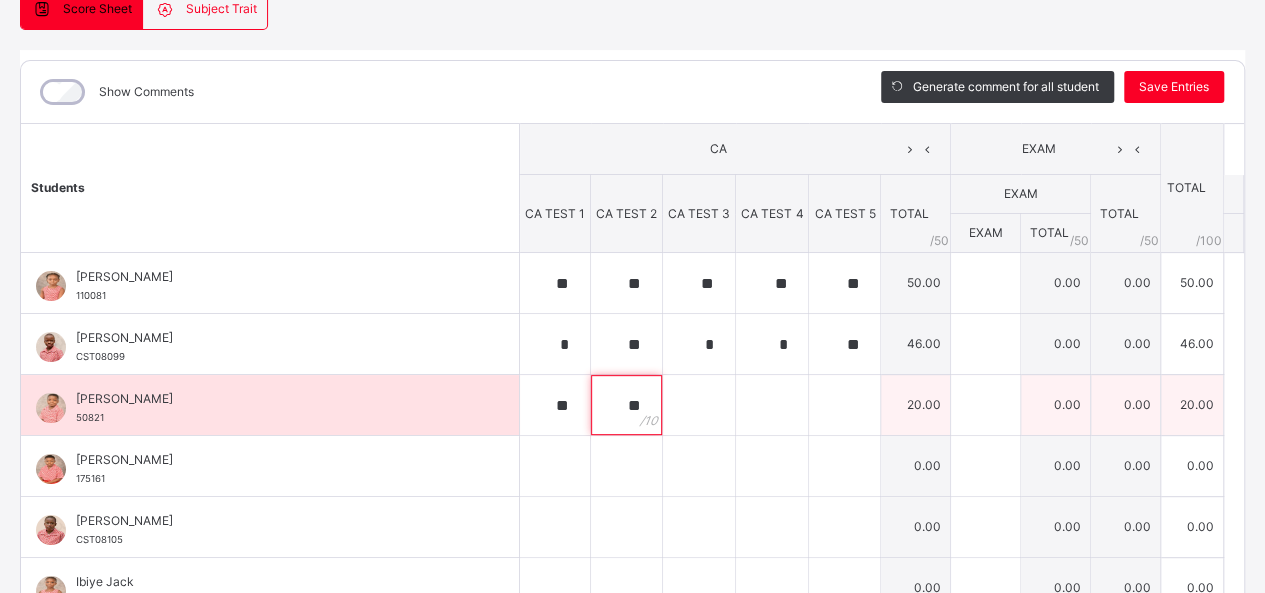 type on "**" 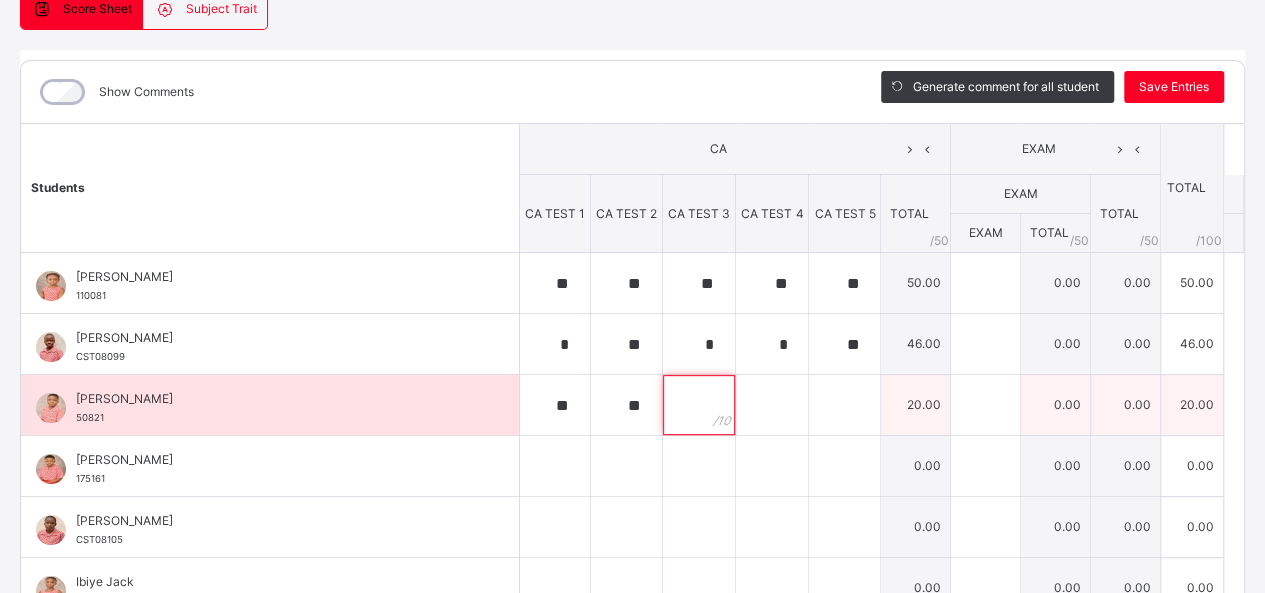 click at bounding box center (699, 405) 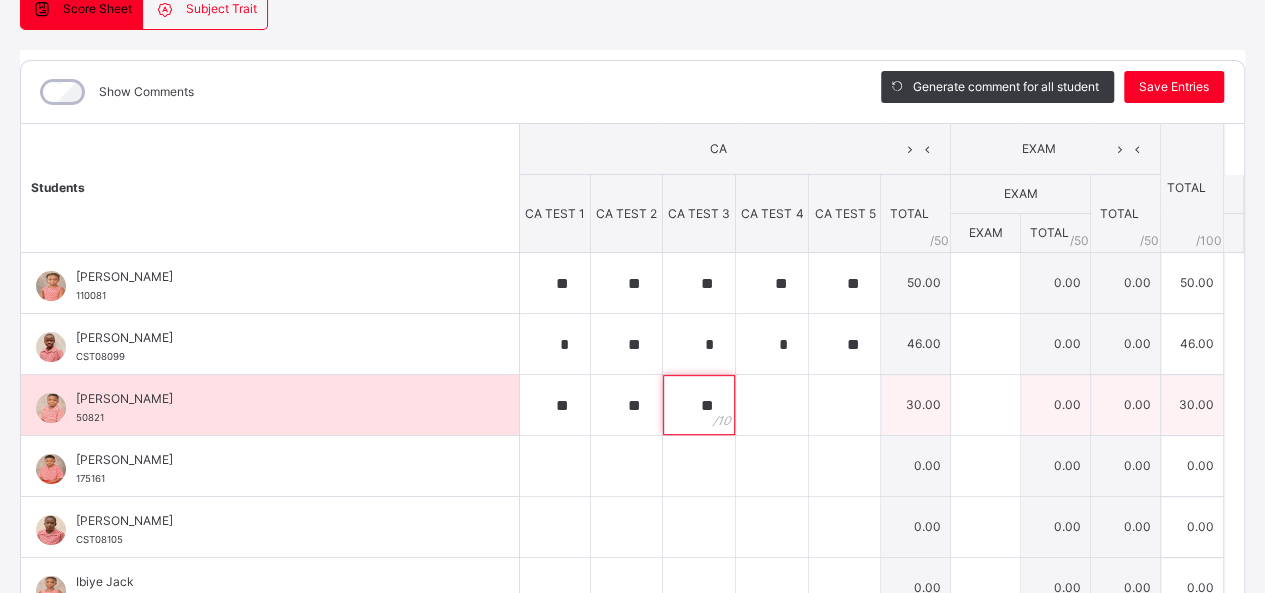 type on "**" 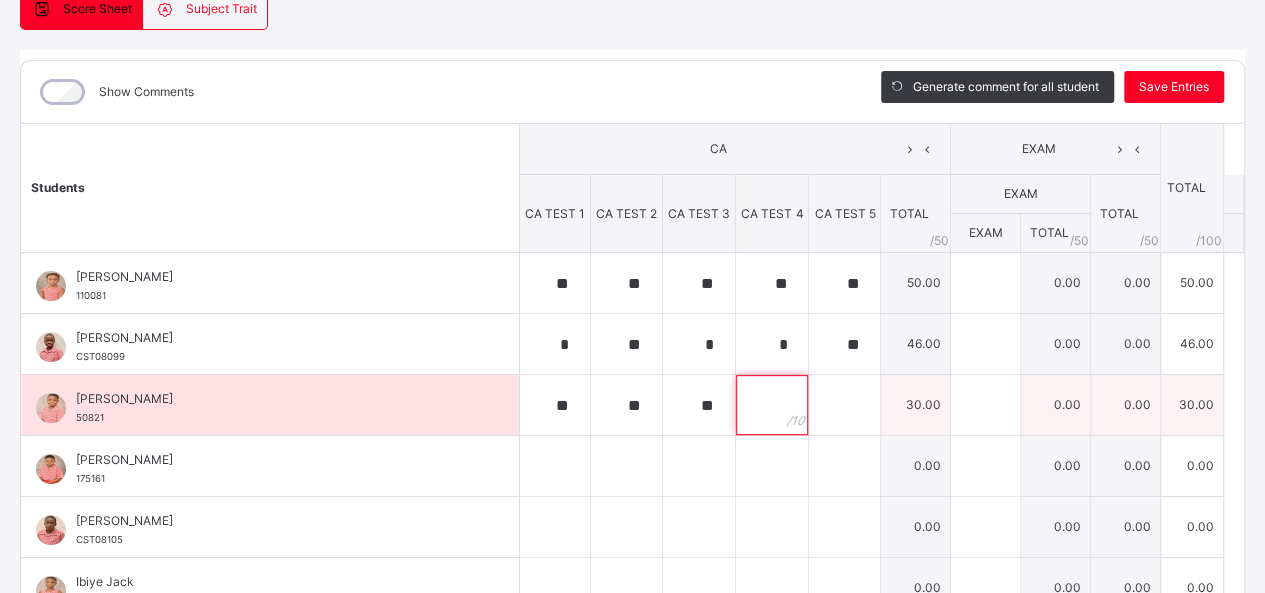 click at bounding box center [772, 405] 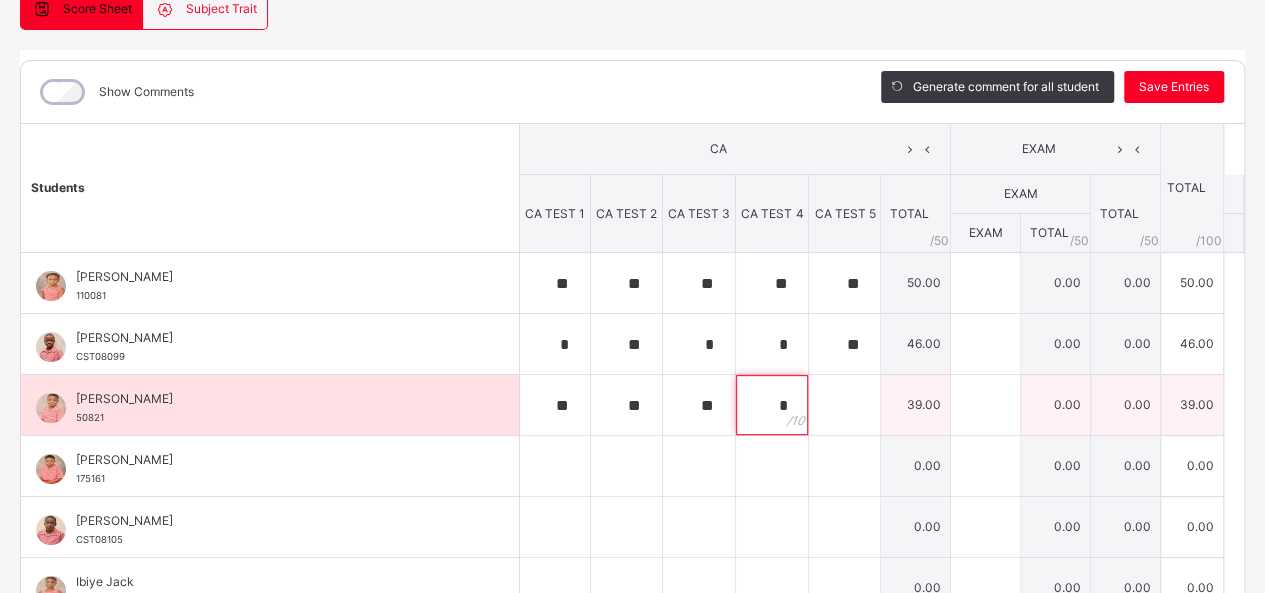 type on "*" 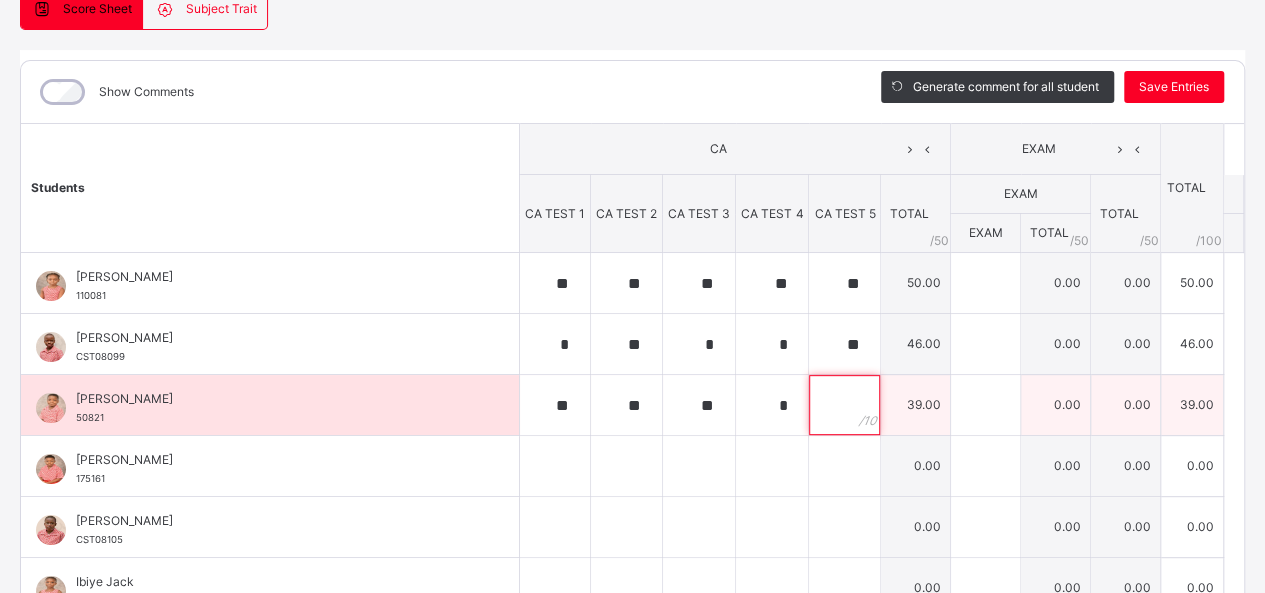 click at bounding box center (844, 405) 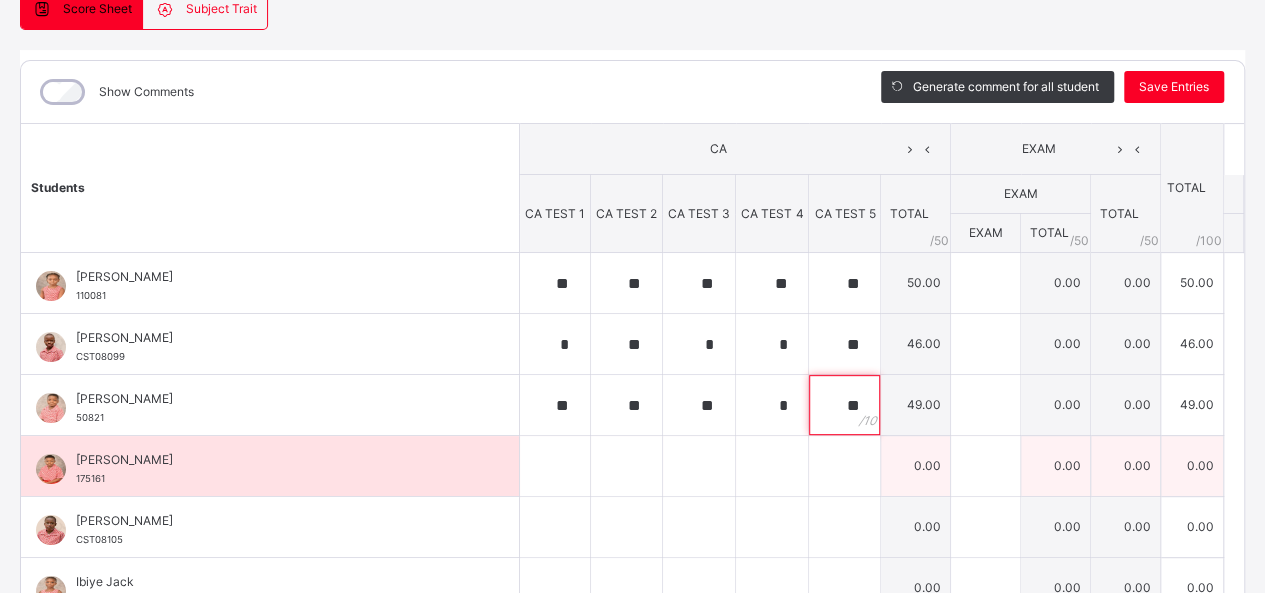 type on "**" 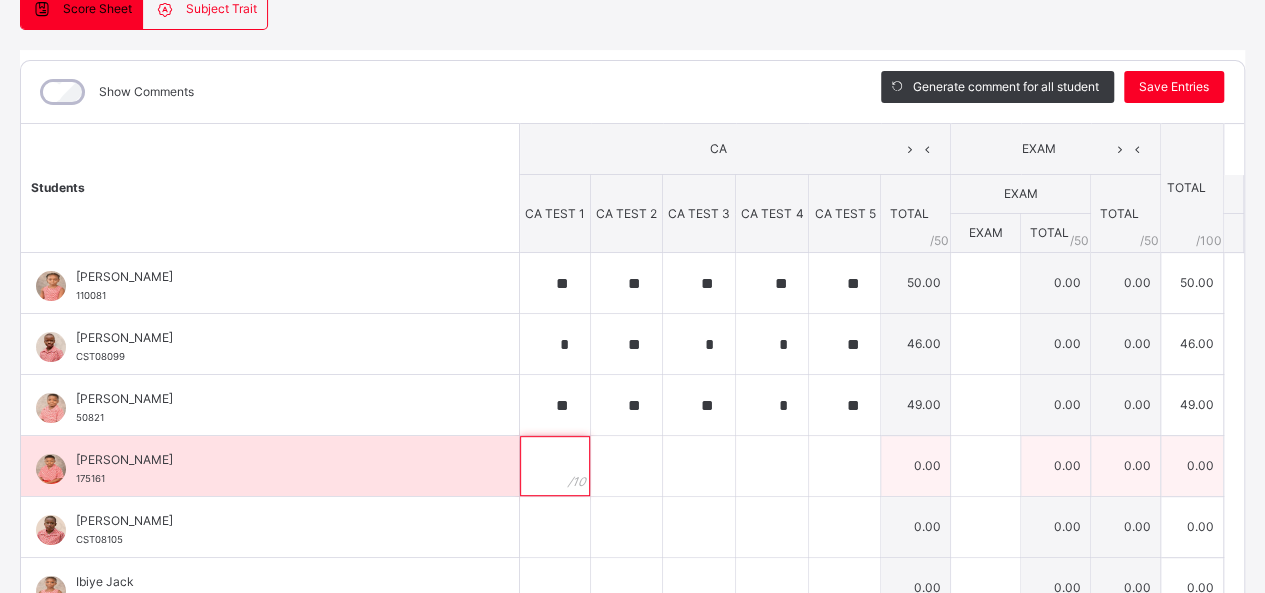 click at bounding box center (555, 466) 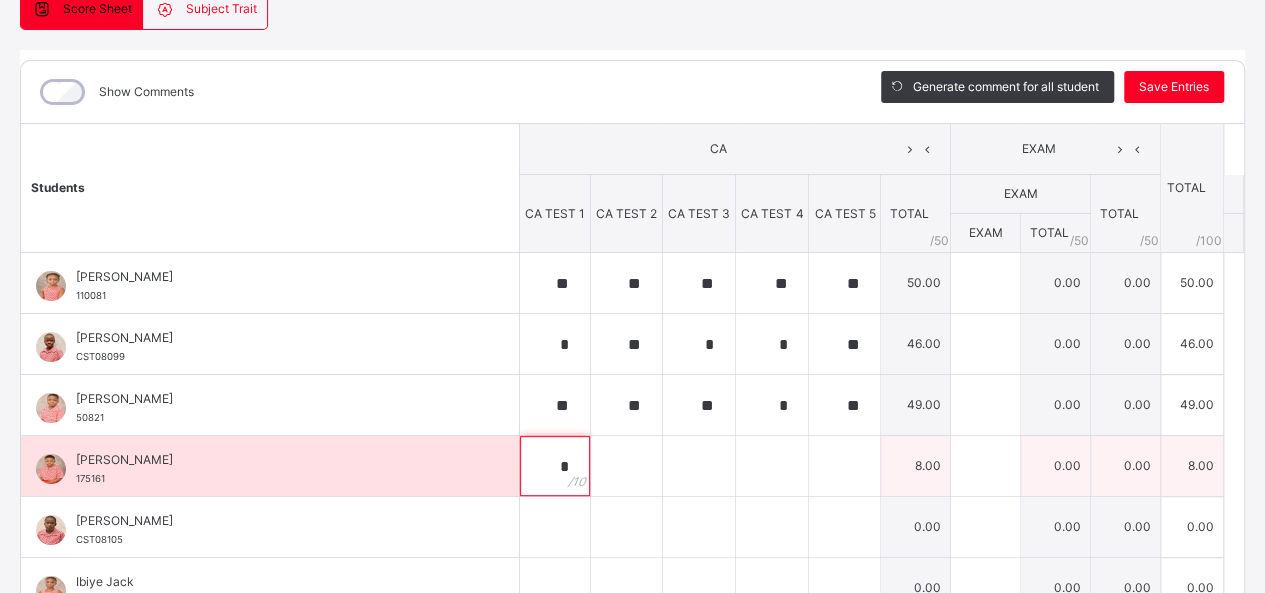 type on "*" 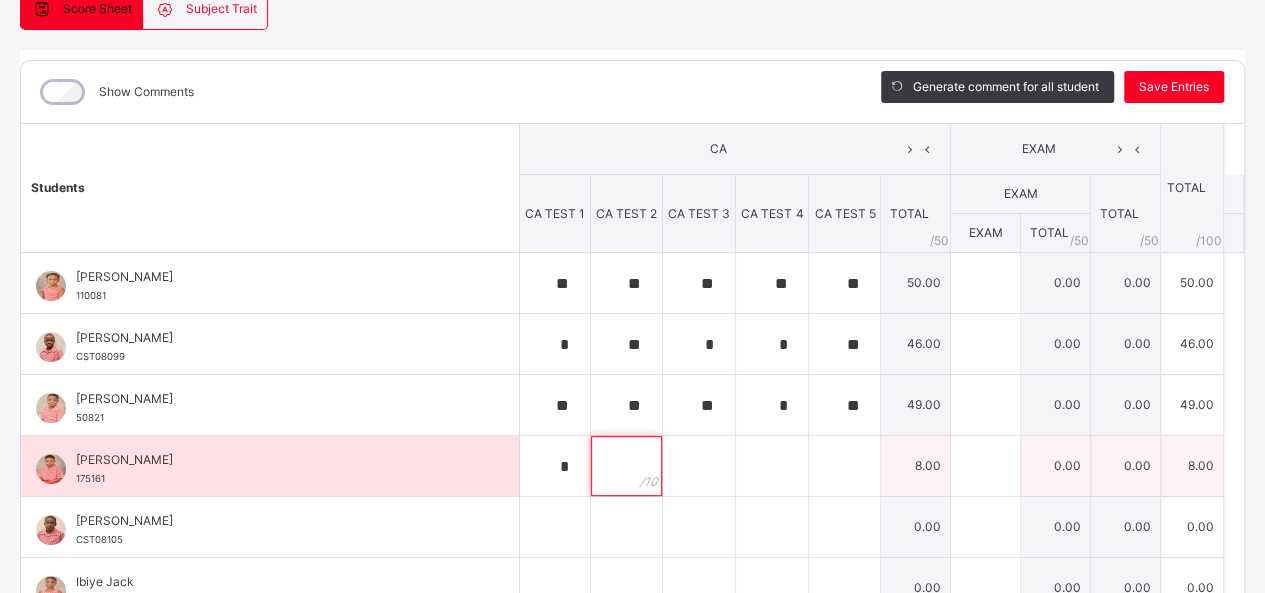 click at bounding box center (626, 466) 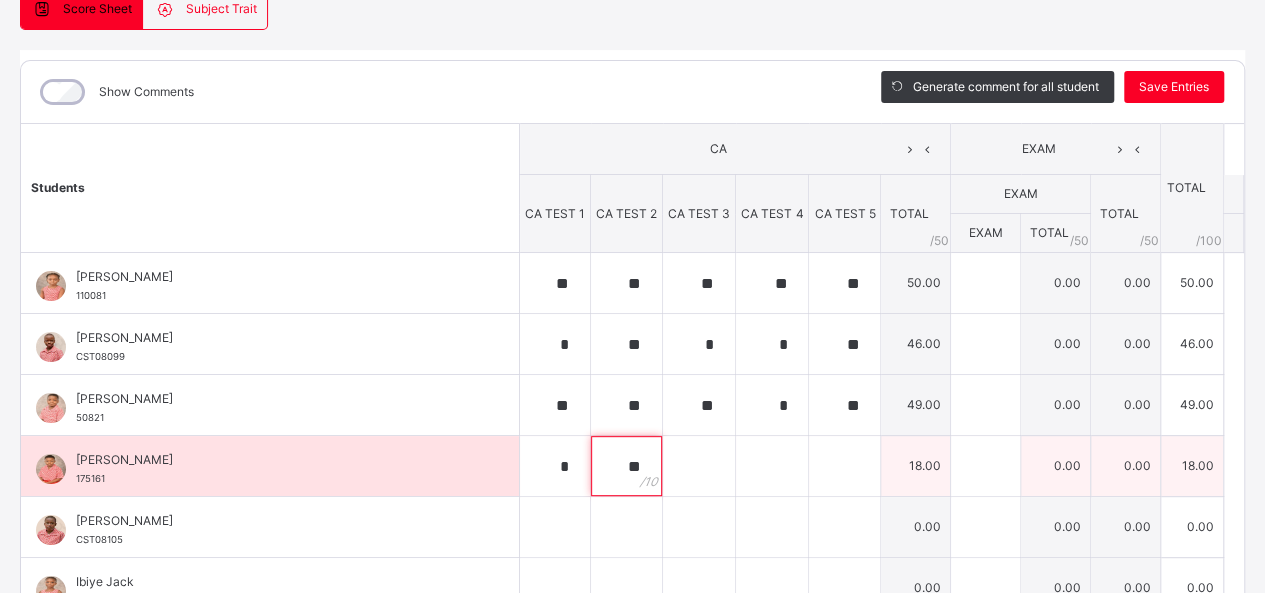 type on "**" 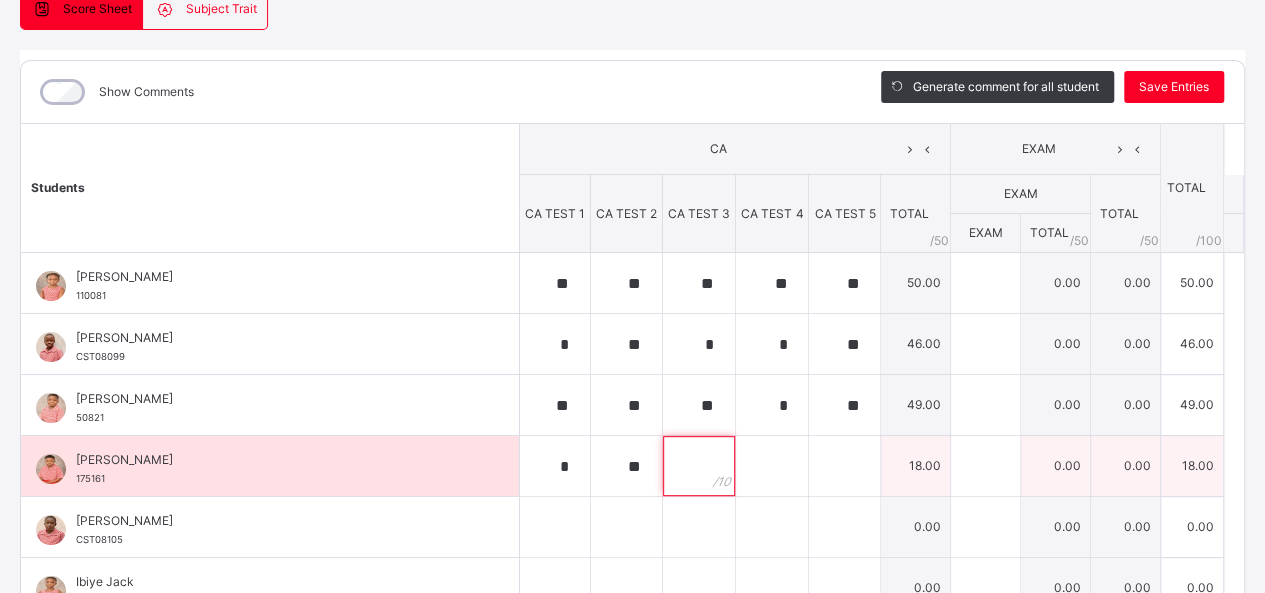 click at bounding box center (699, 466) 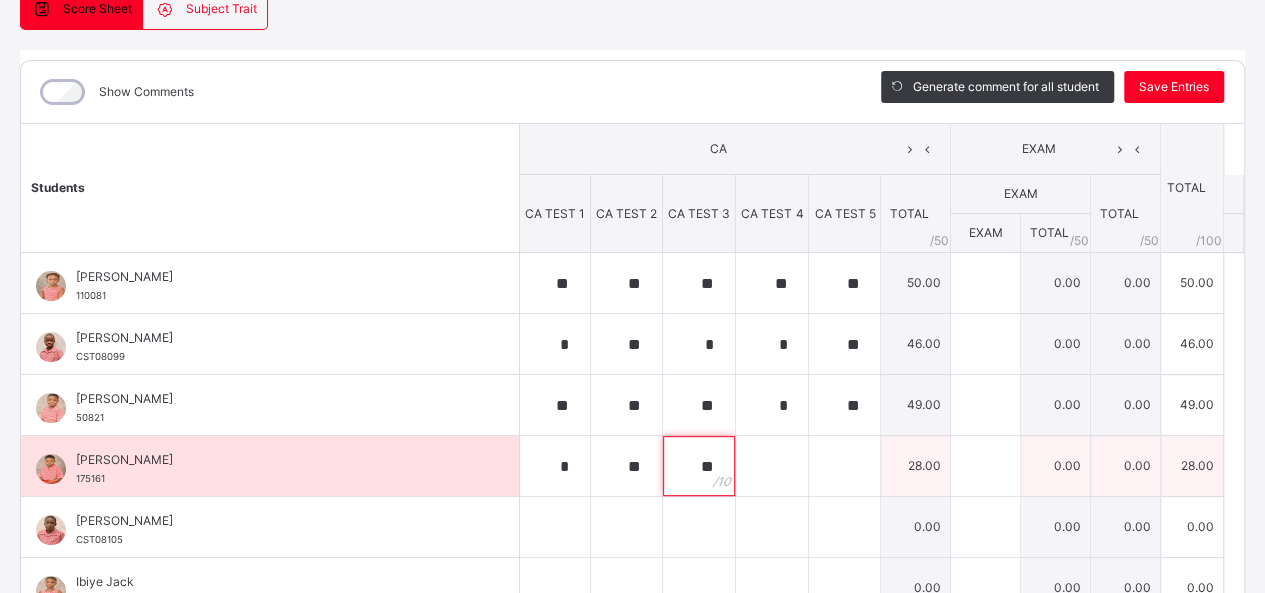 type on "**" 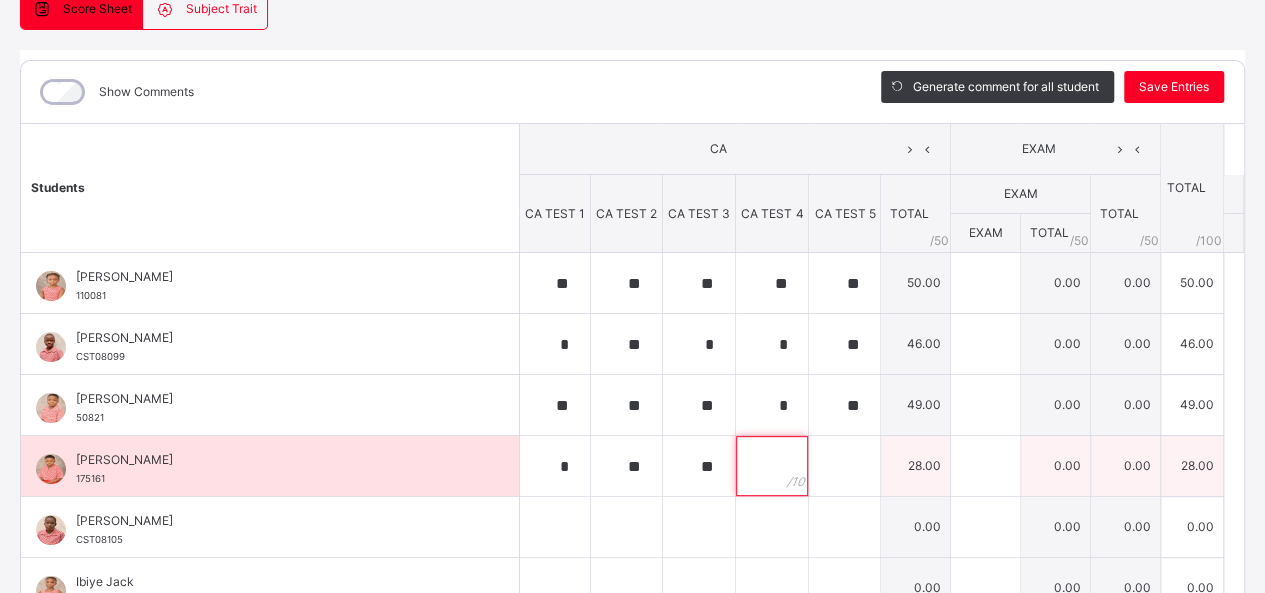click at bounding box center [772, 466] 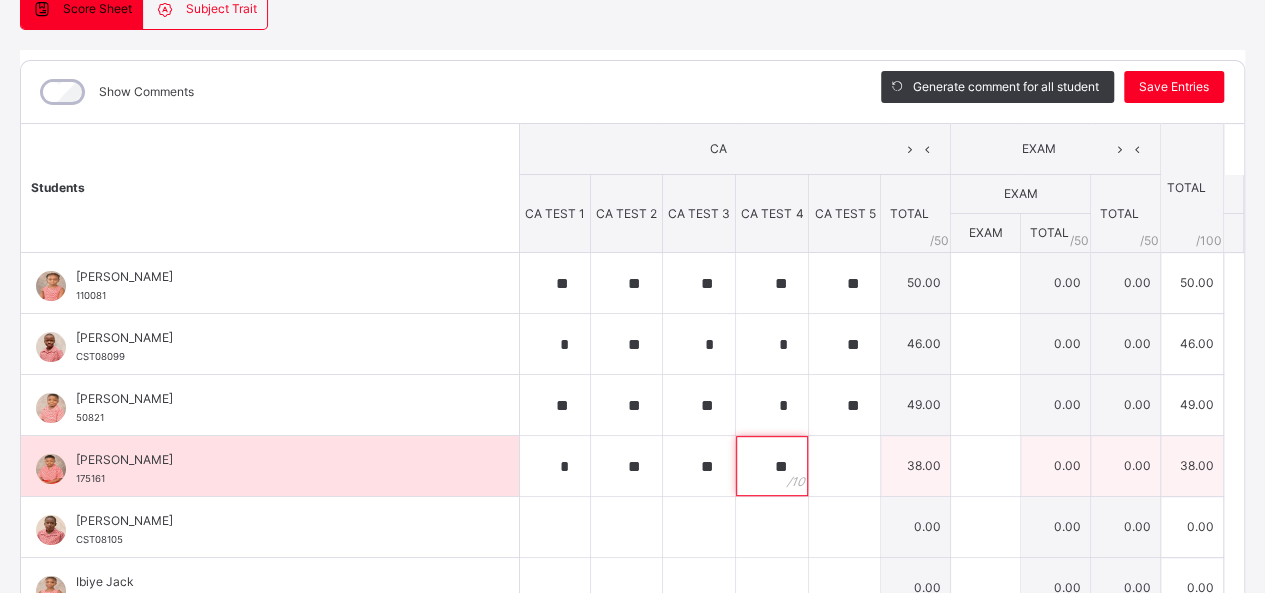 type on "**" 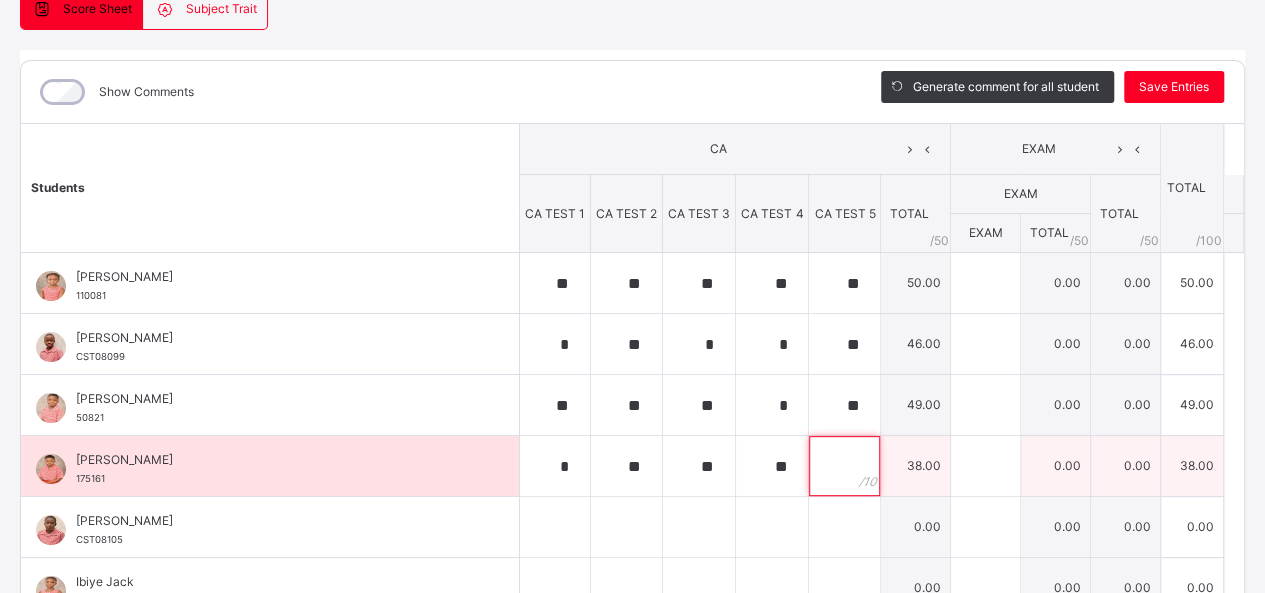 click at bounding box center [844, 466] 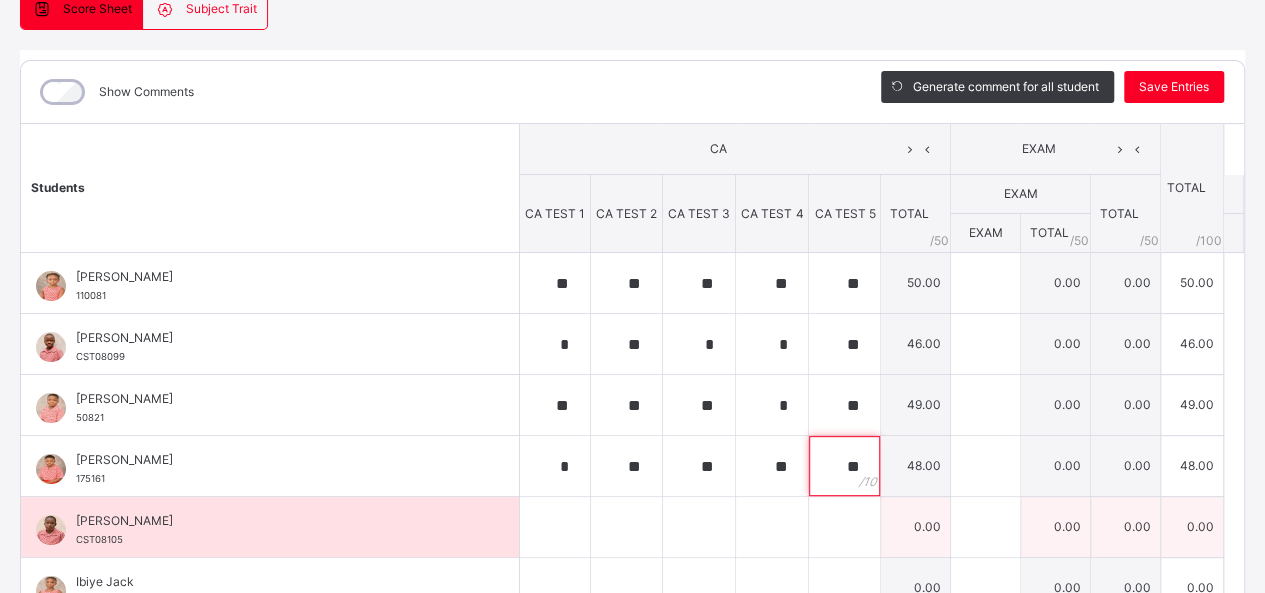 type on "**" 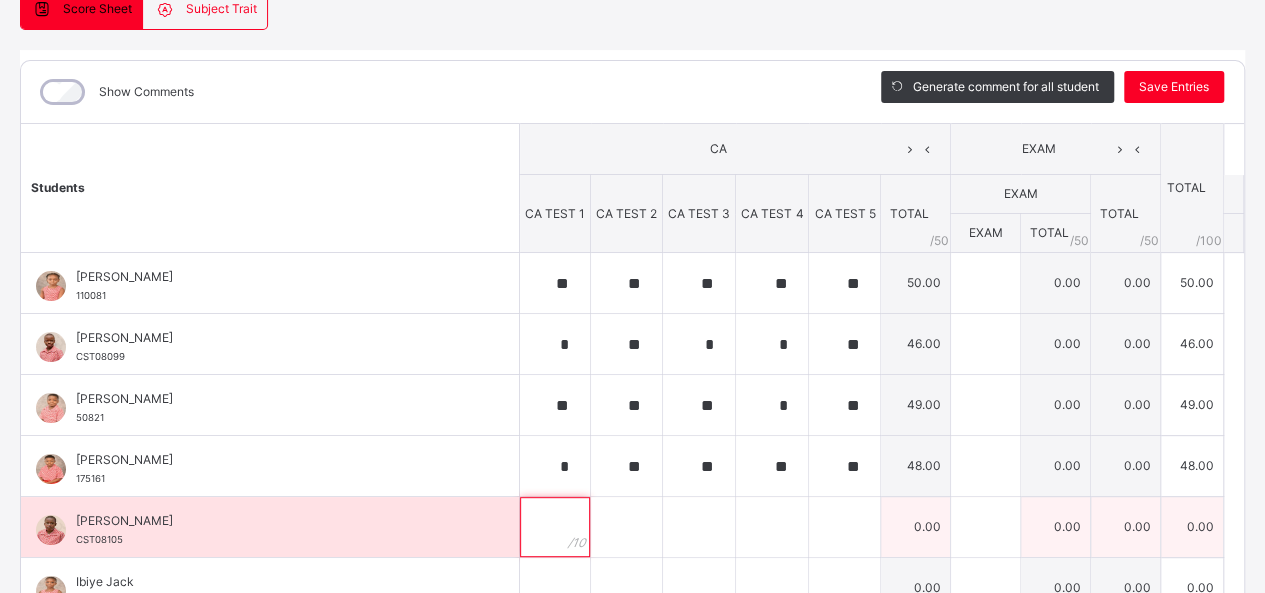 click at bounding box center [555, 527] 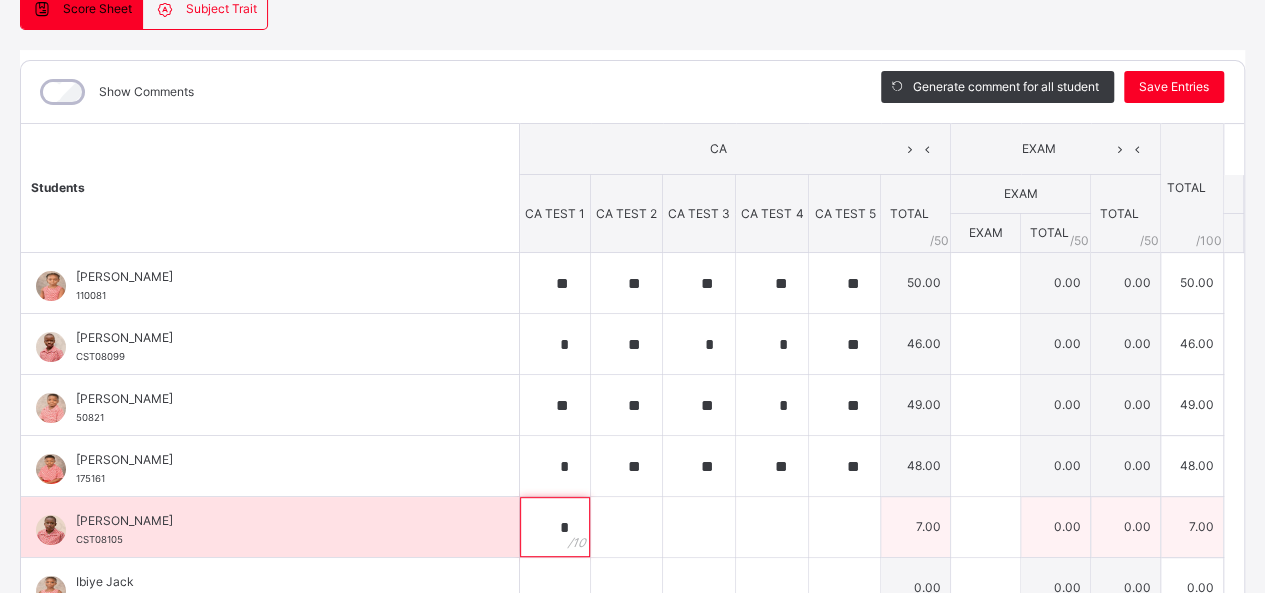 type on "*" 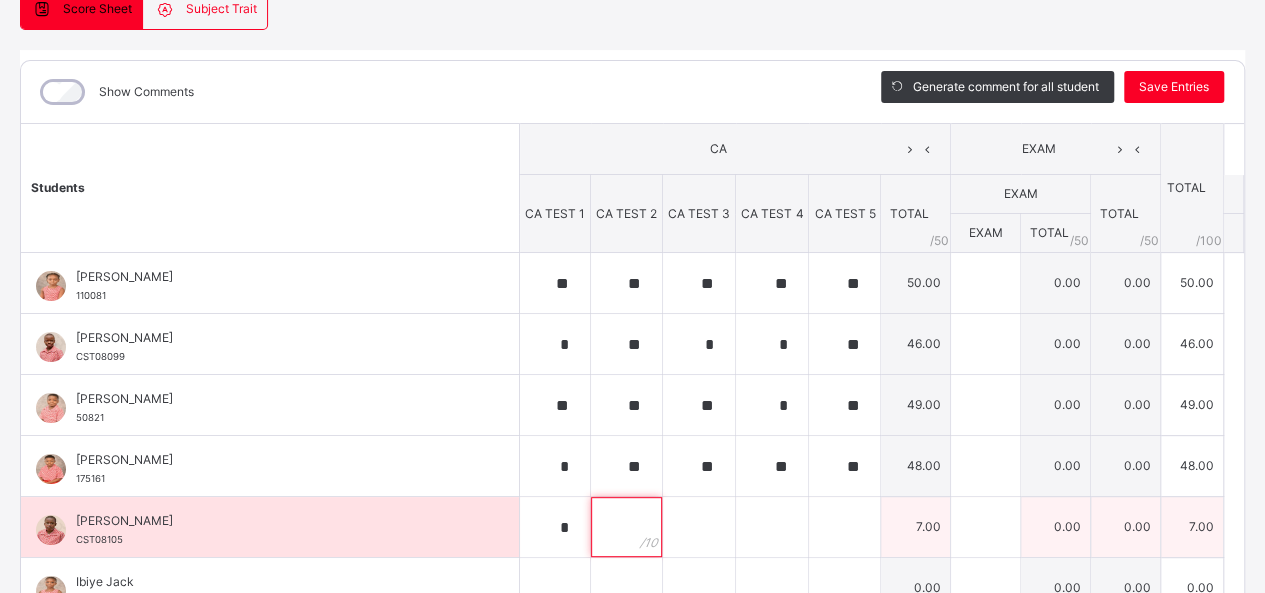 click at bounding box center (626, 527) 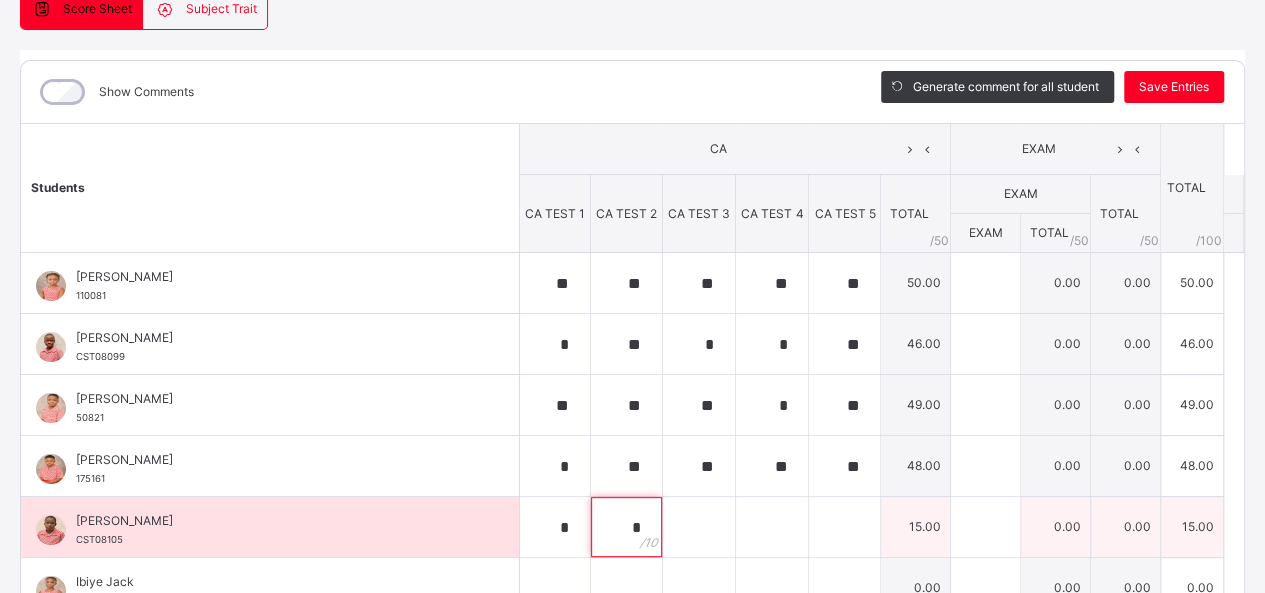 type on "*" 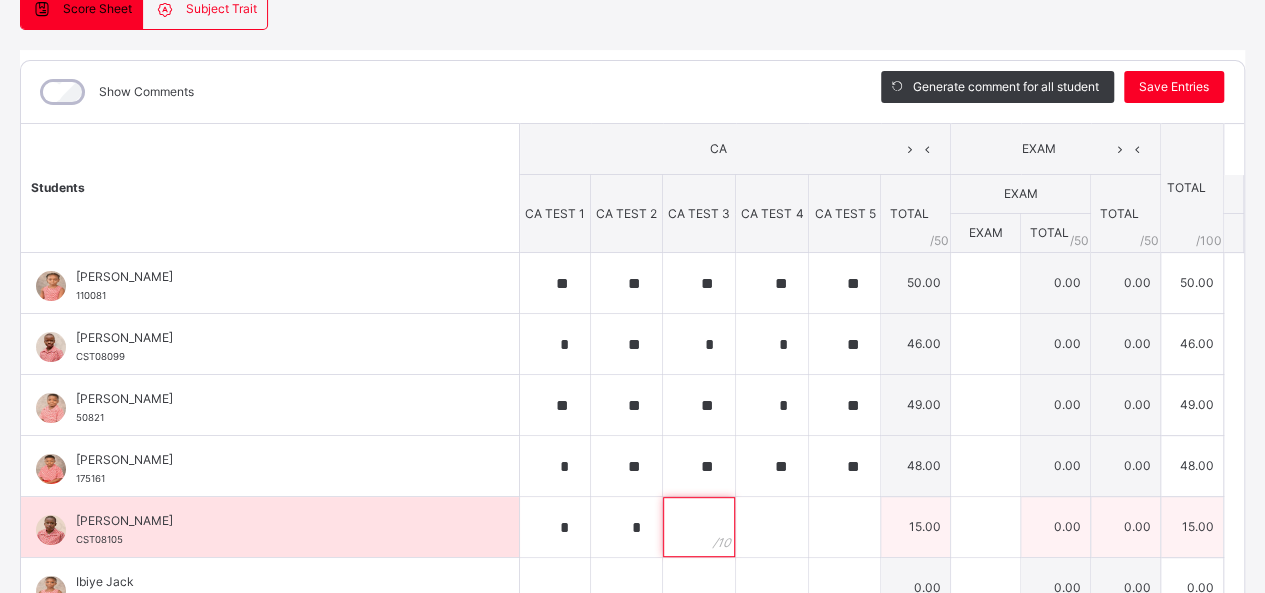 click at bounding box center (699, 527) 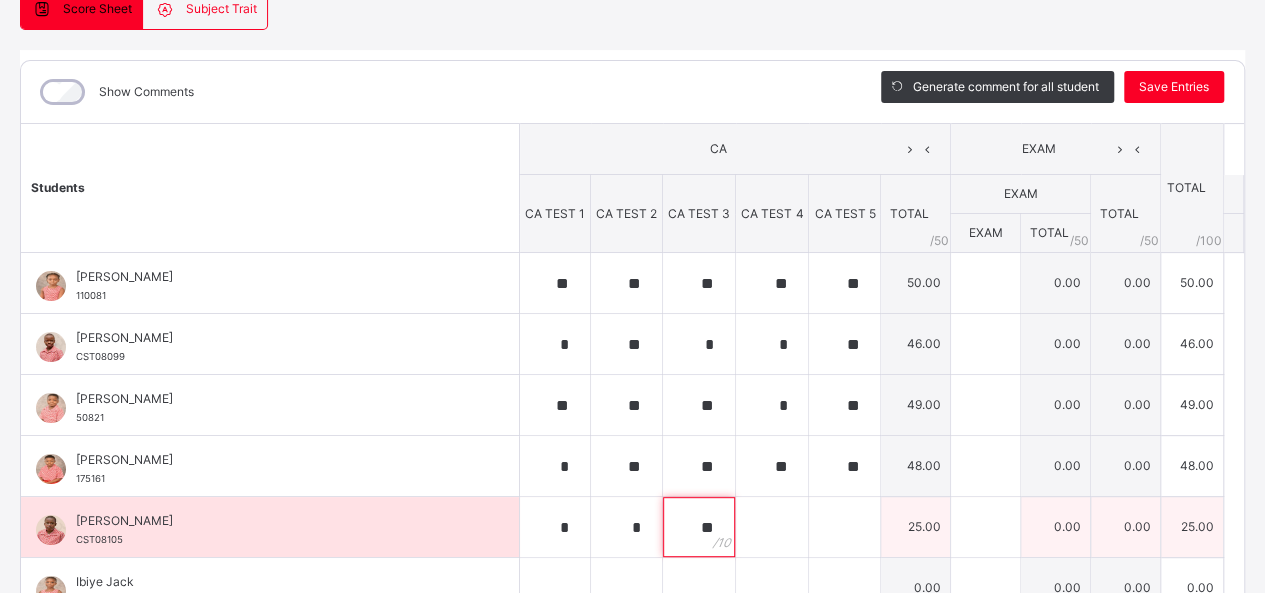 type on "**" 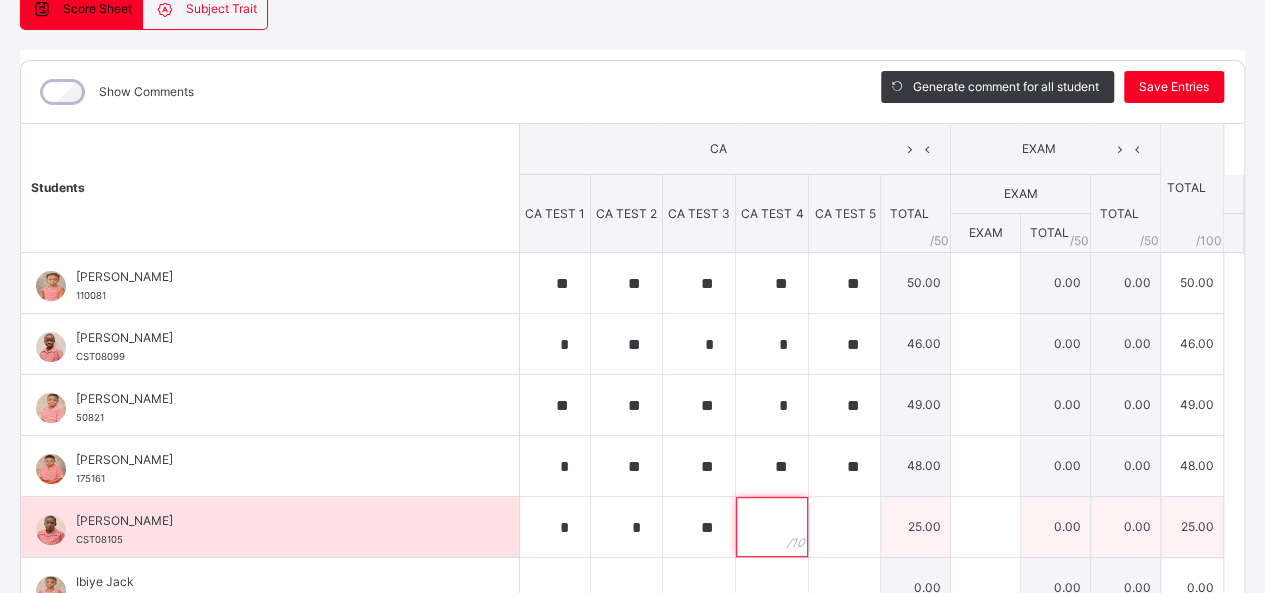 click at bounding box center [772, 527] 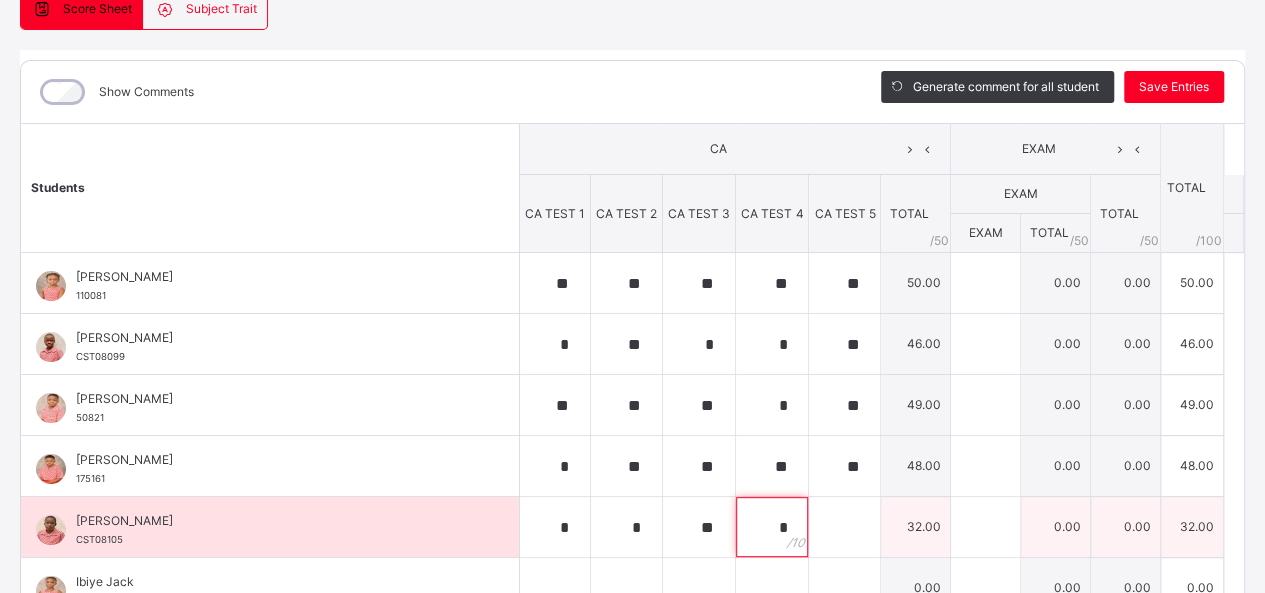 type on "*" 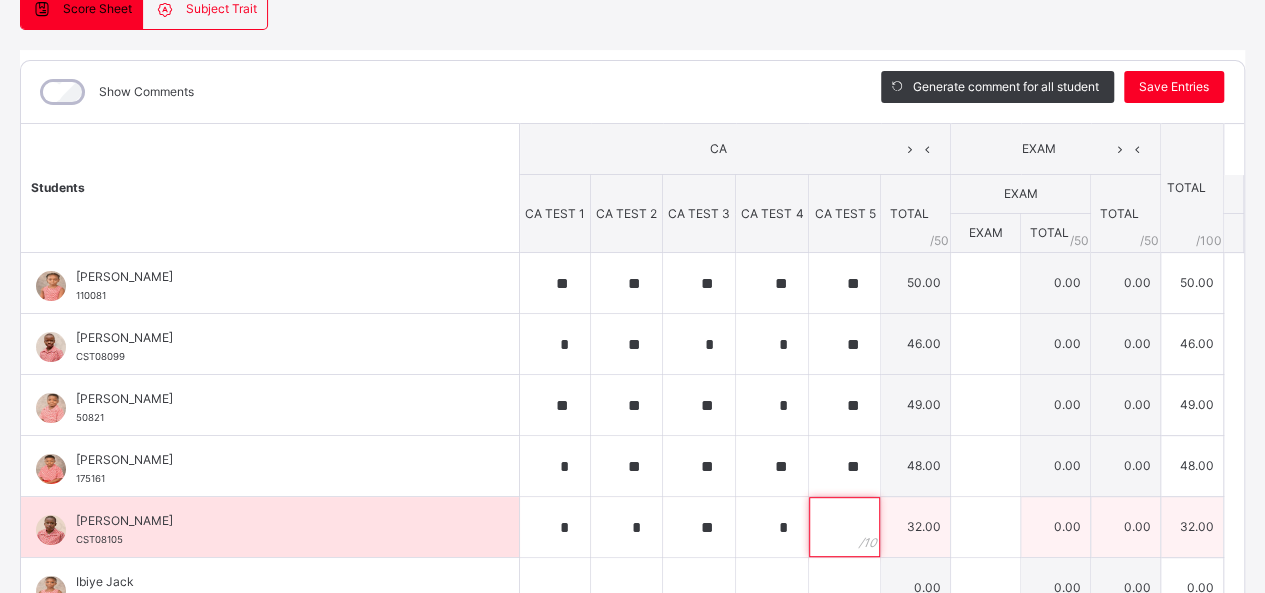 click at bounding box center (844, 527) 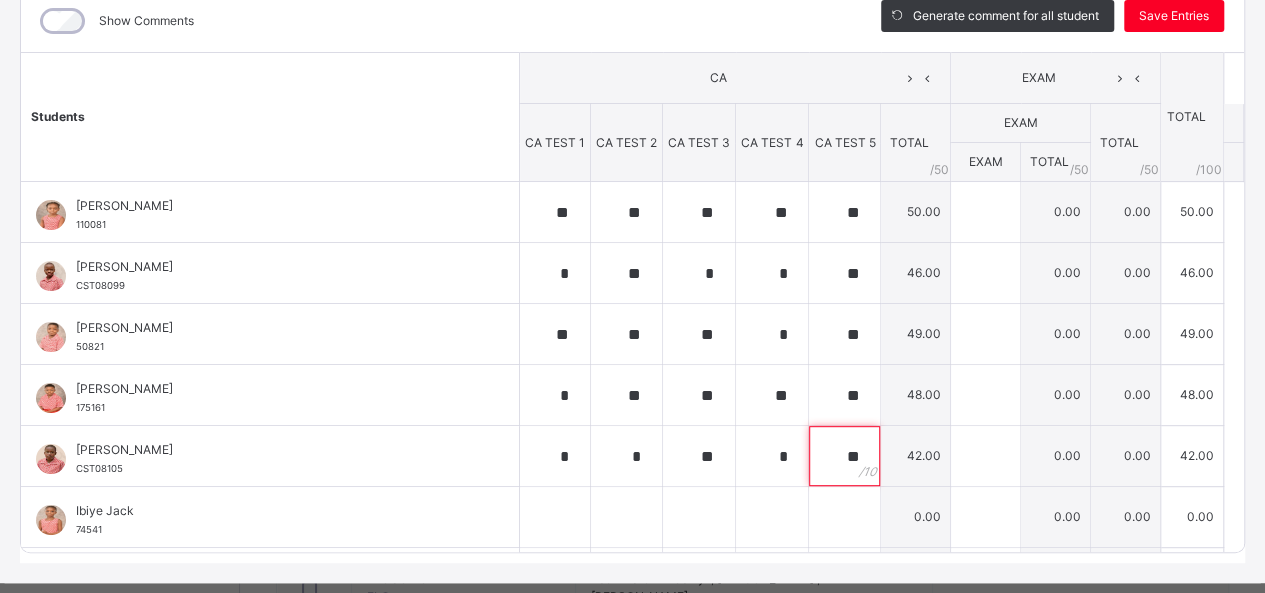 scroll, scrollTop: 316, scrollLeft: 0, axis: vertical 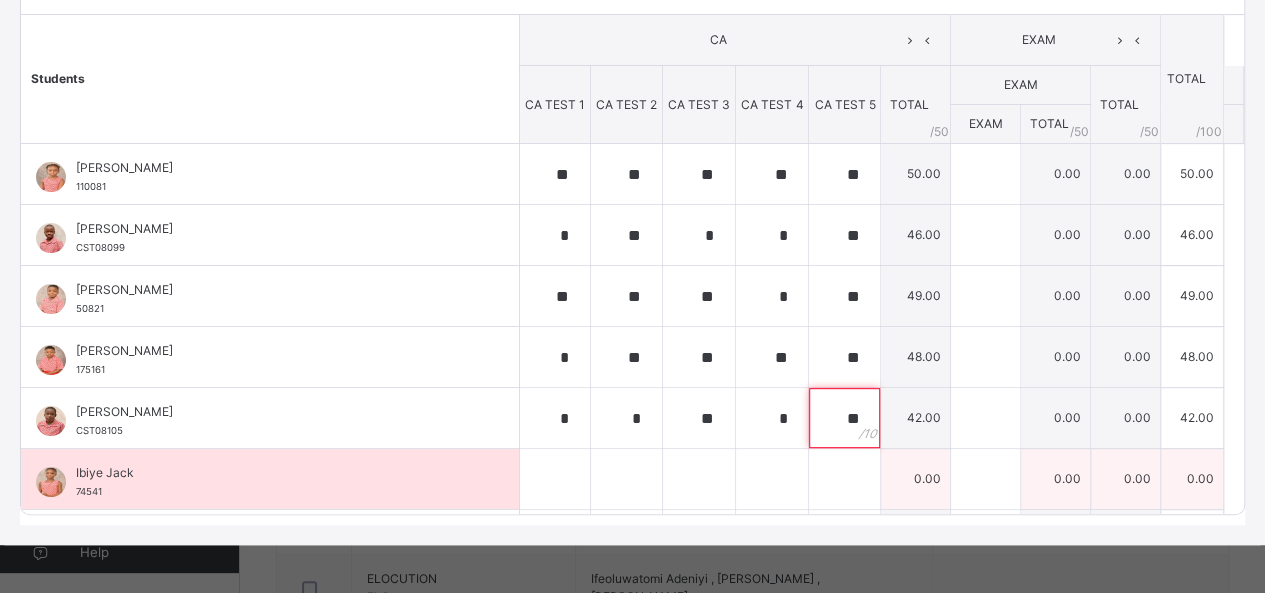 type on "**" 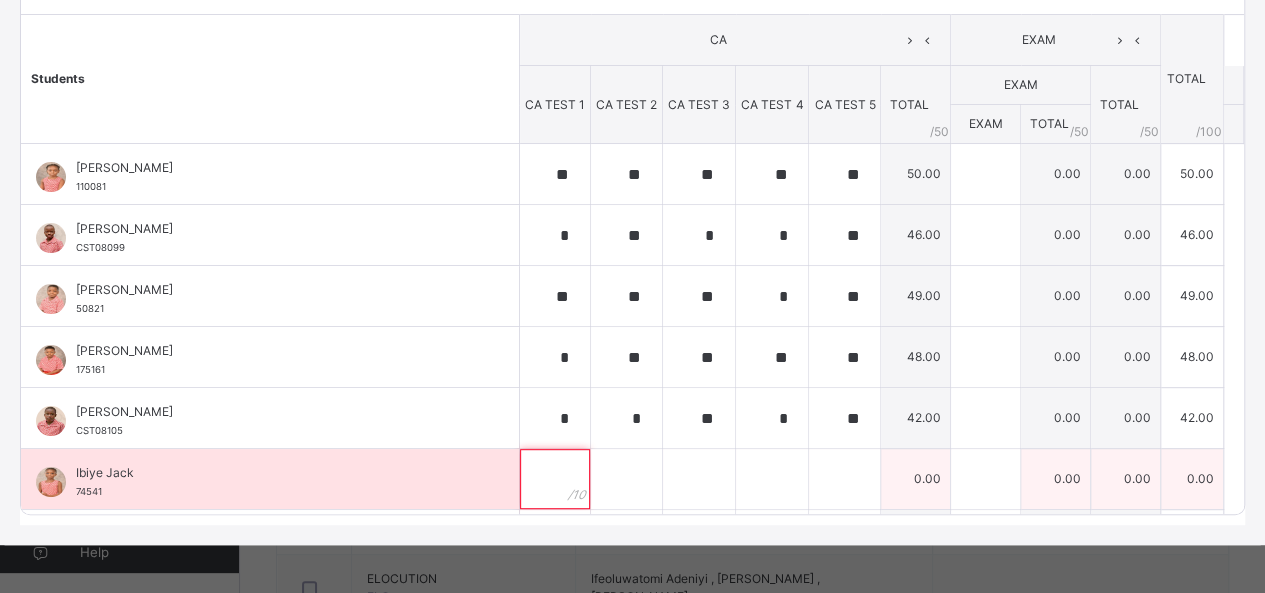 click at bounding box center (555, 479) 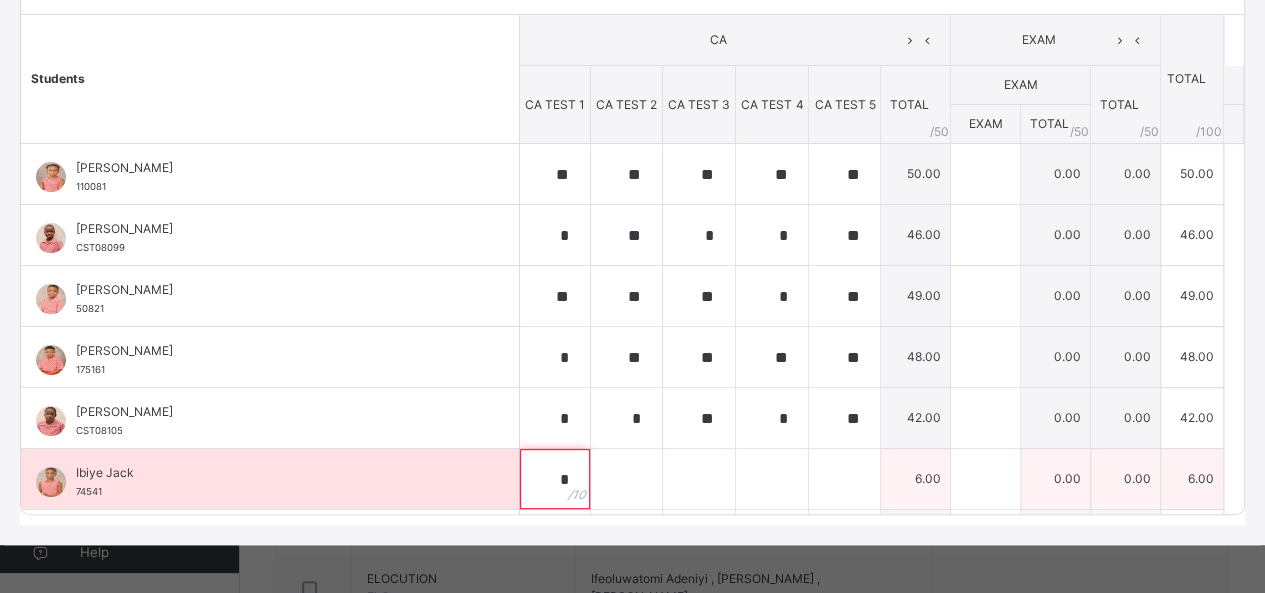 type on "*" 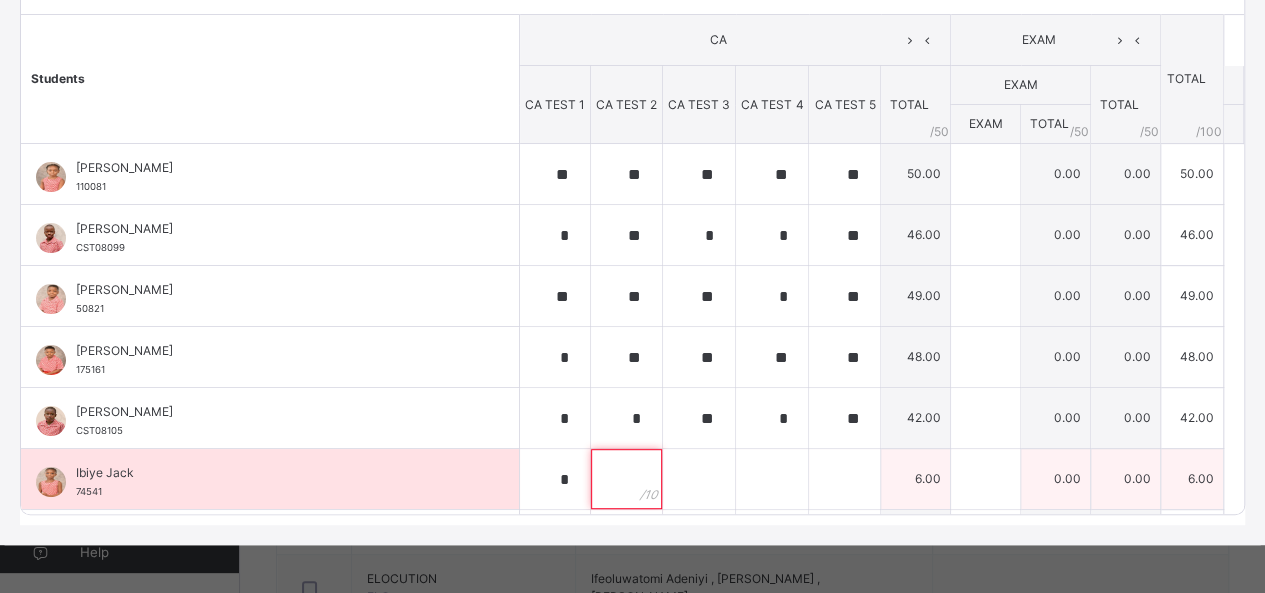 click at bounding box center (626, 479) 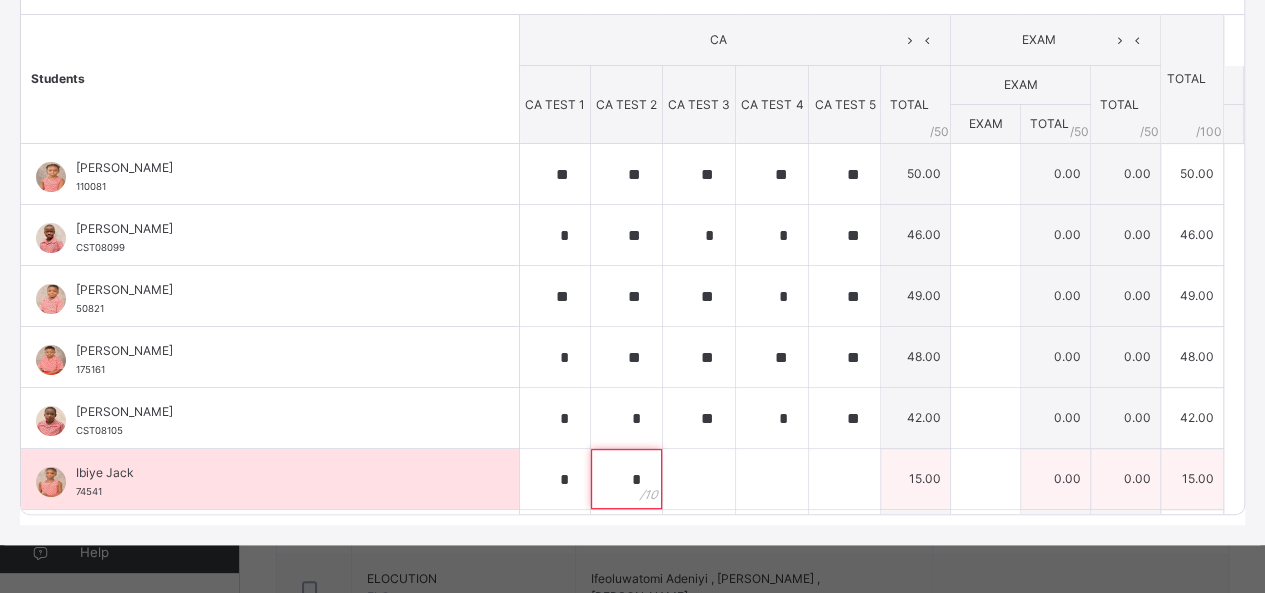 type on "*" 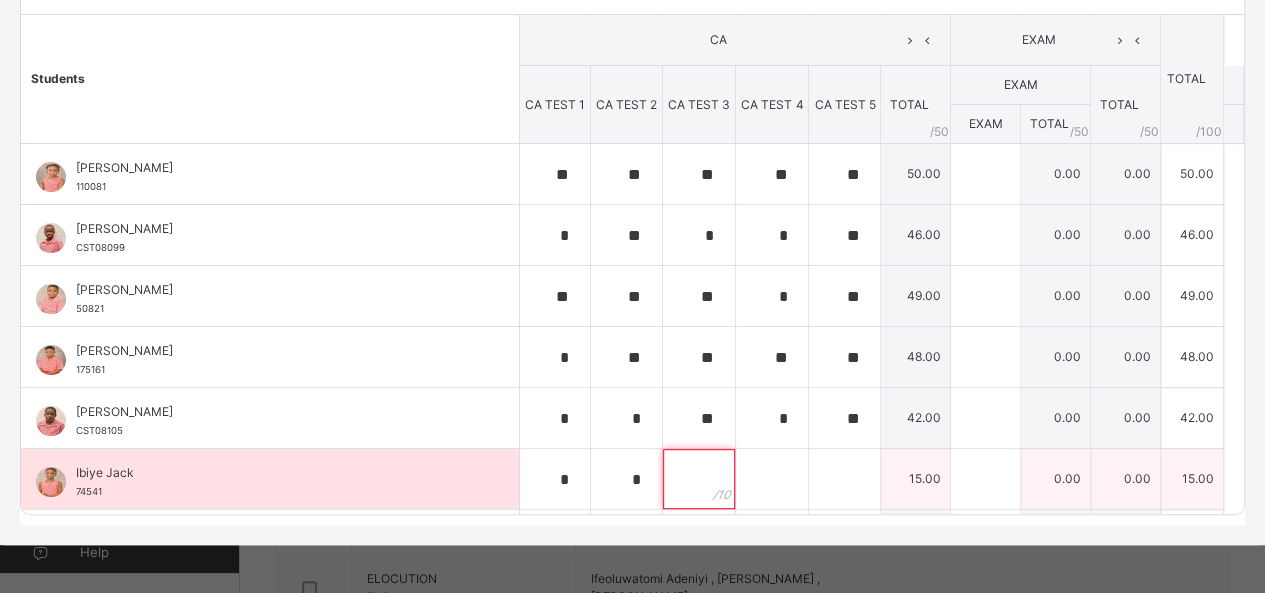click at bounding box center (699, 479) 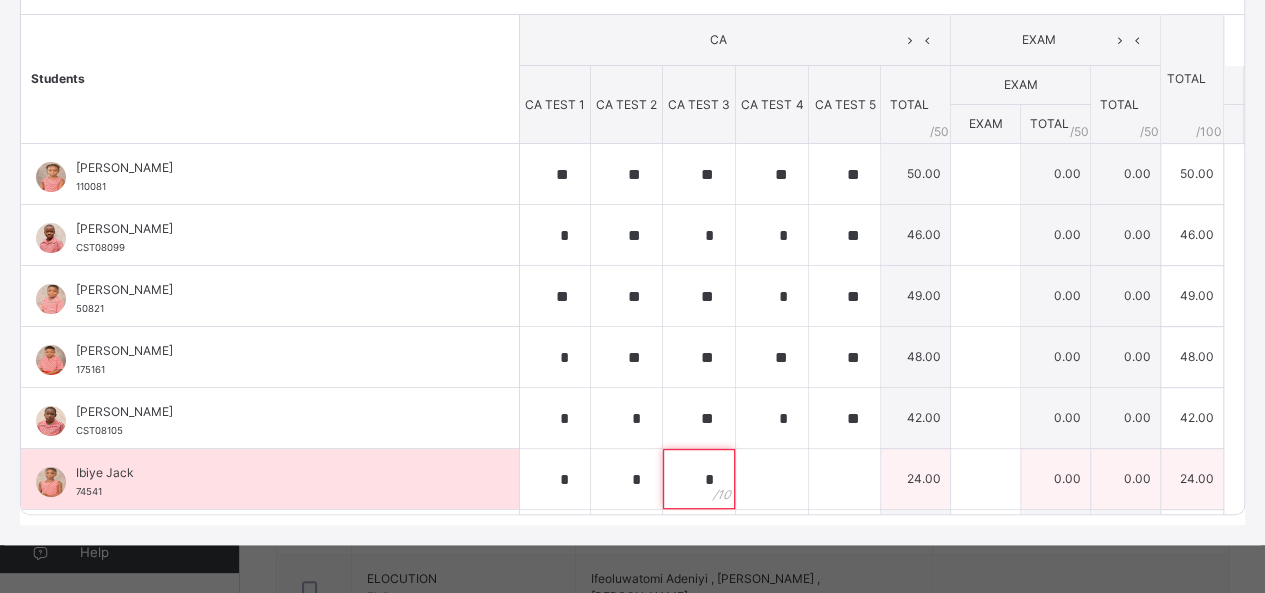 type on "*" 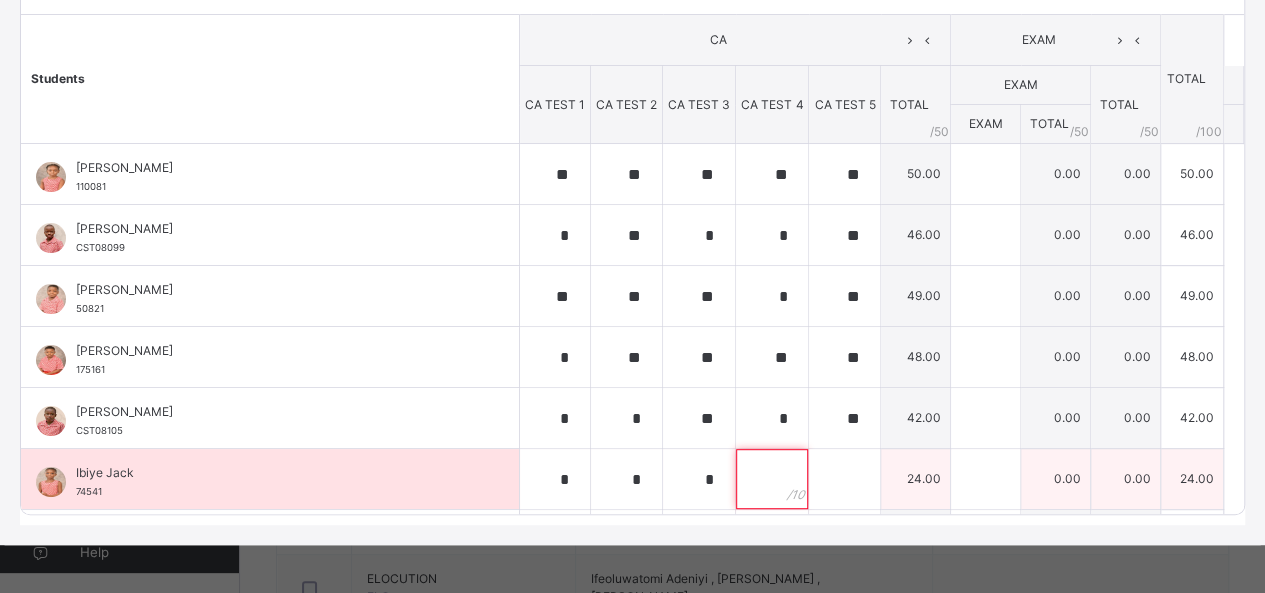click at bounding box center (772, 479) 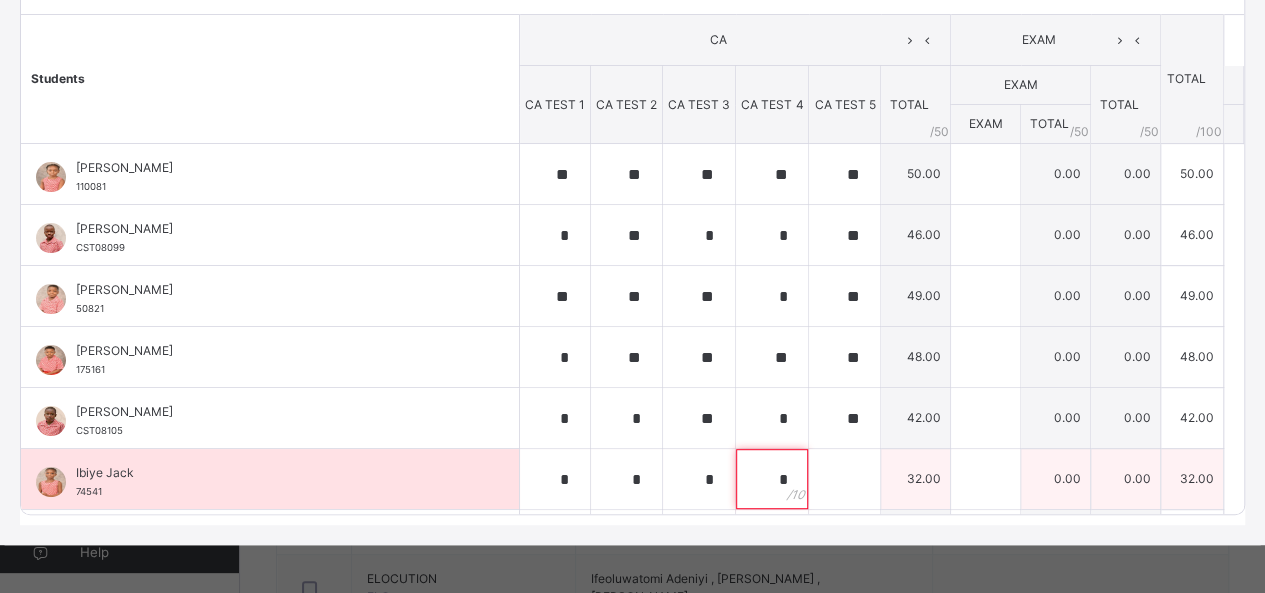 type on "*" 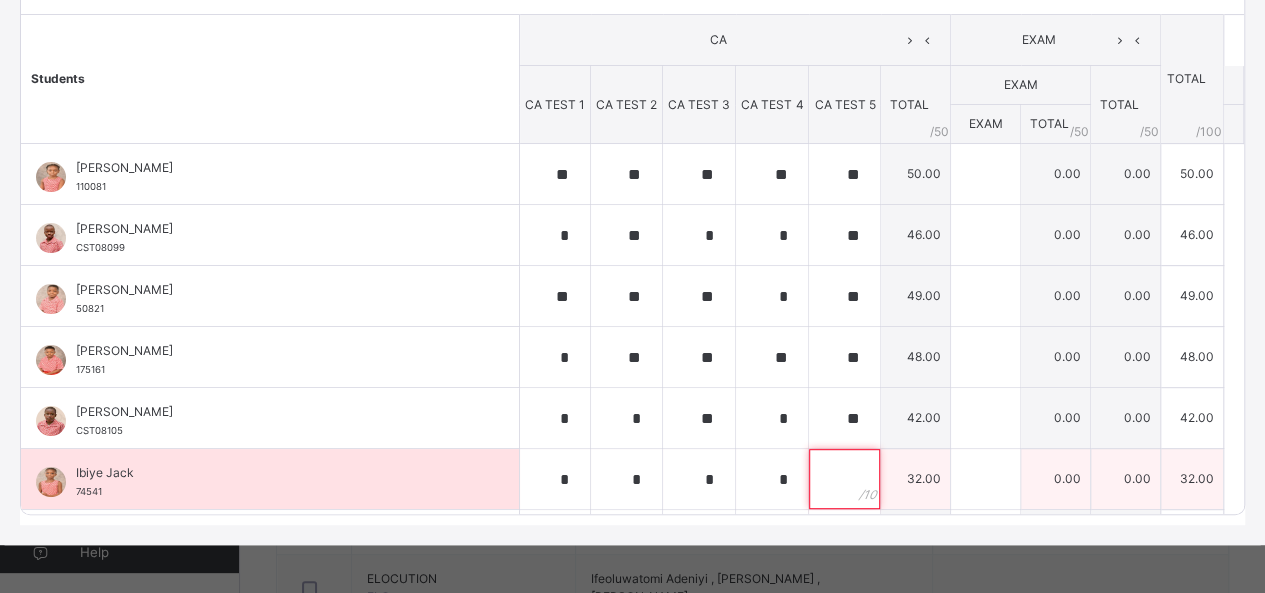 click at bounding box center [844, 479] 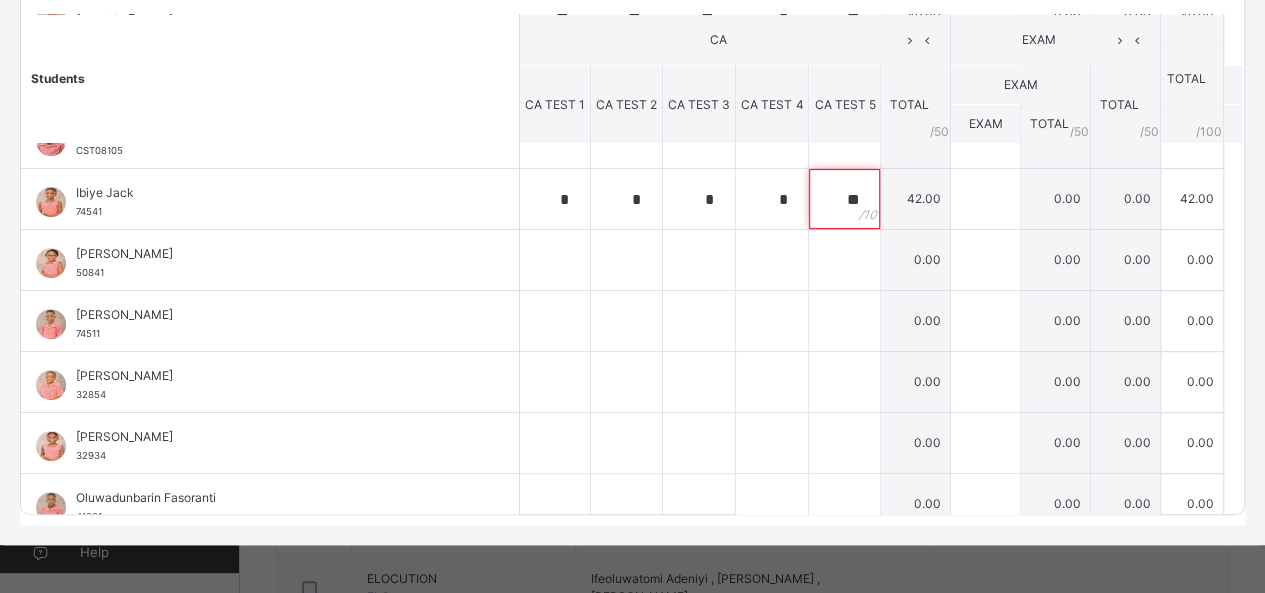scroll, scrollTop: 320, scrollLeft: 0, axis: vertical 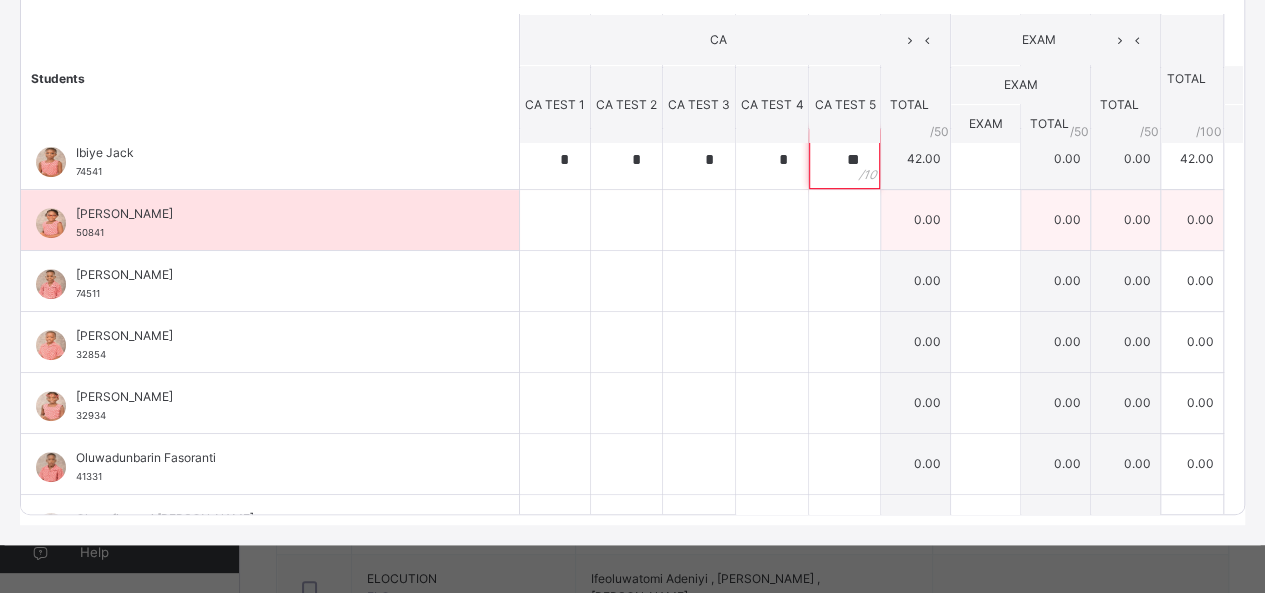 type on "**" 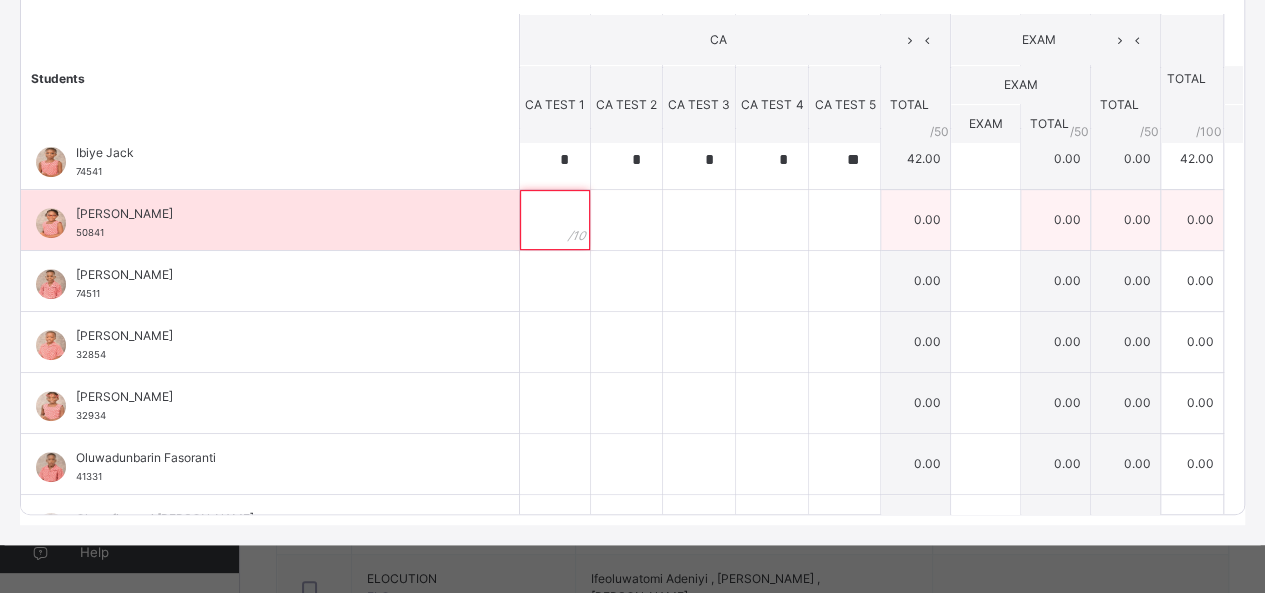click at bounding box center (555, 220) 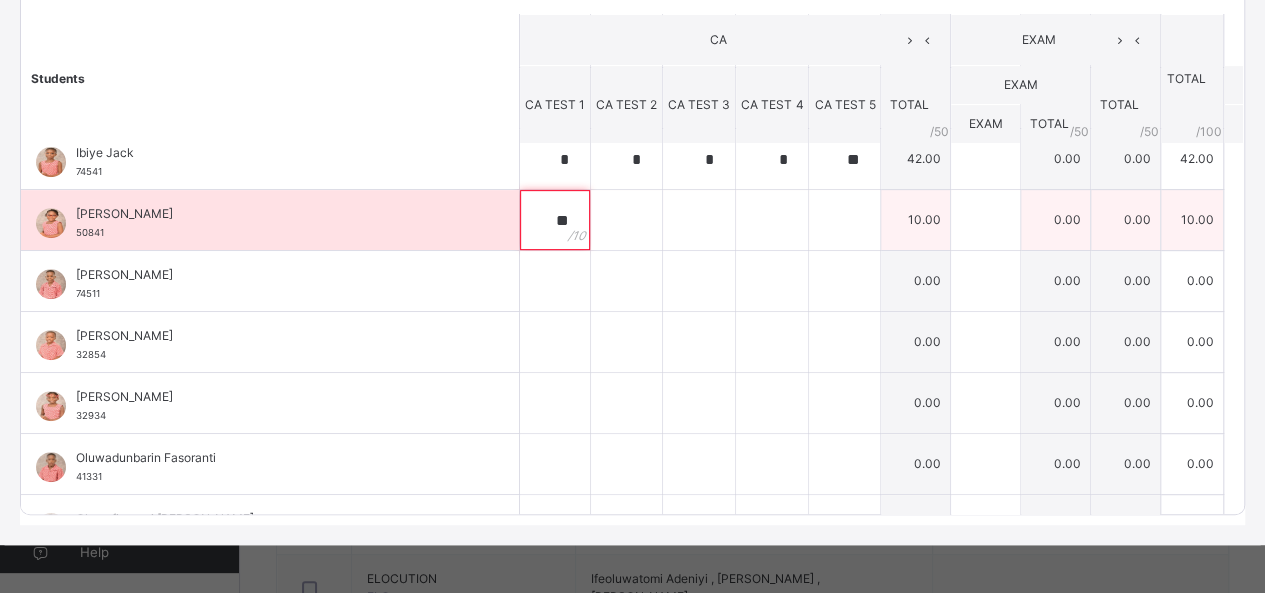 type on "**" 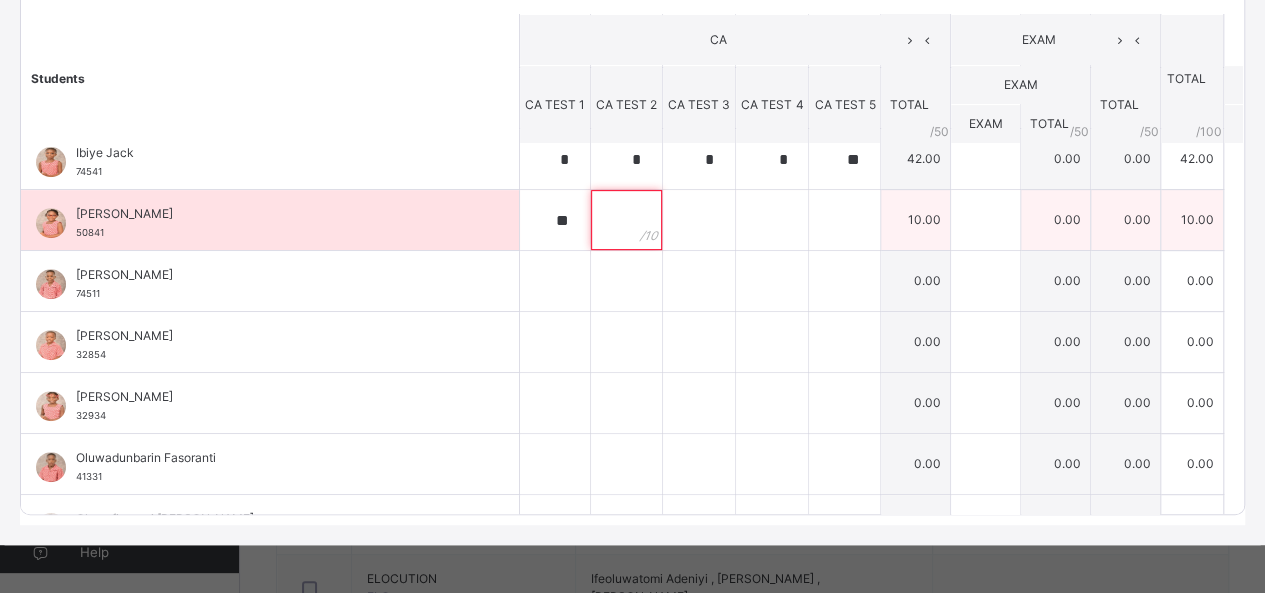 click at bounding box center (626, 220) 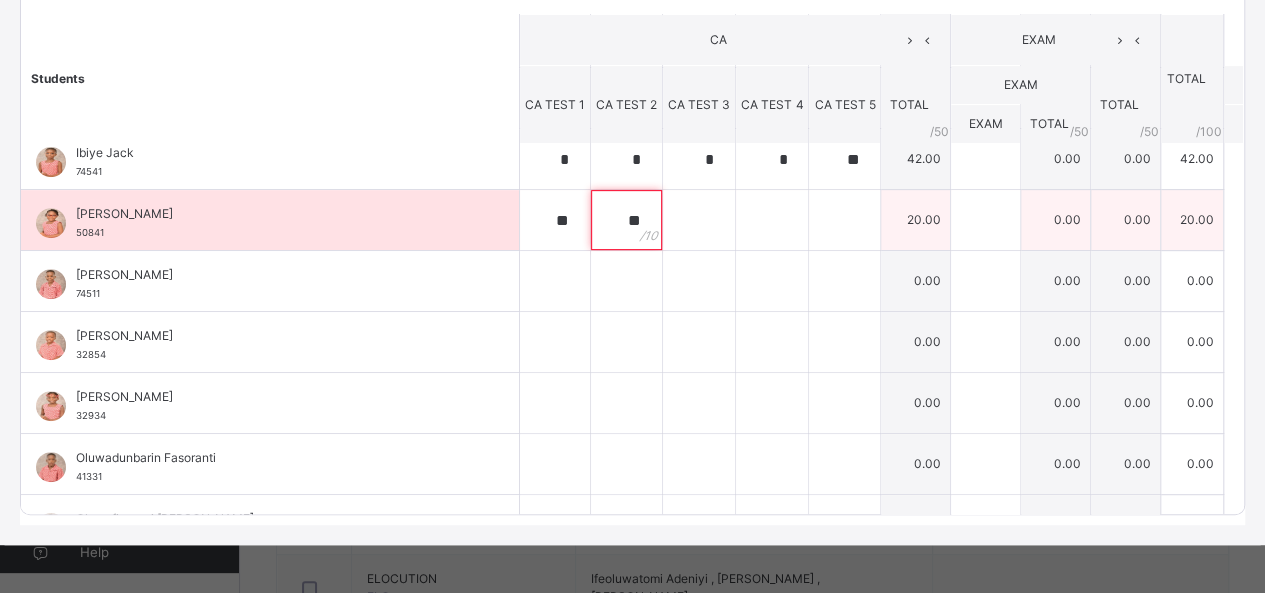 type on "**" 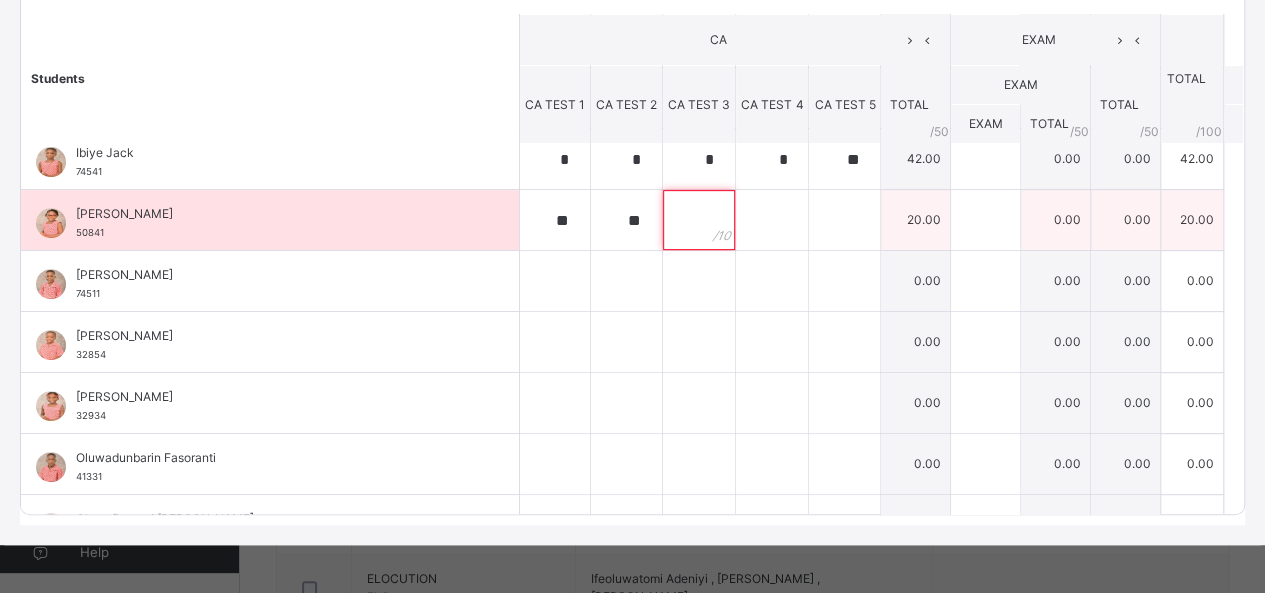 click at bounding box center [699, 220] 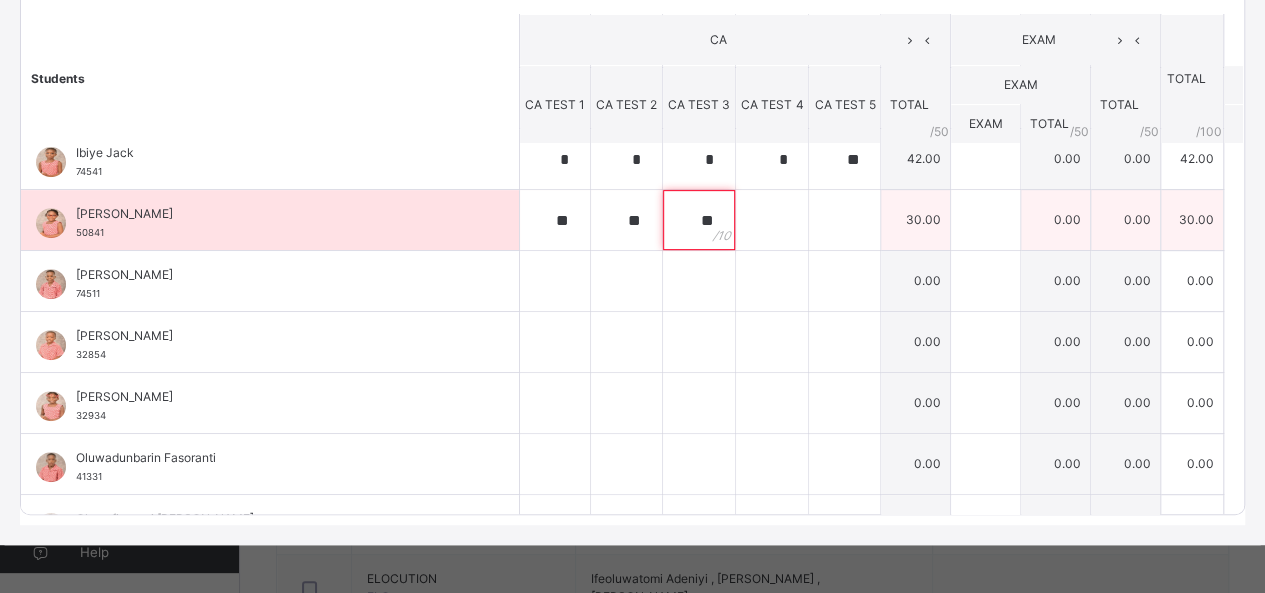 type on "**" 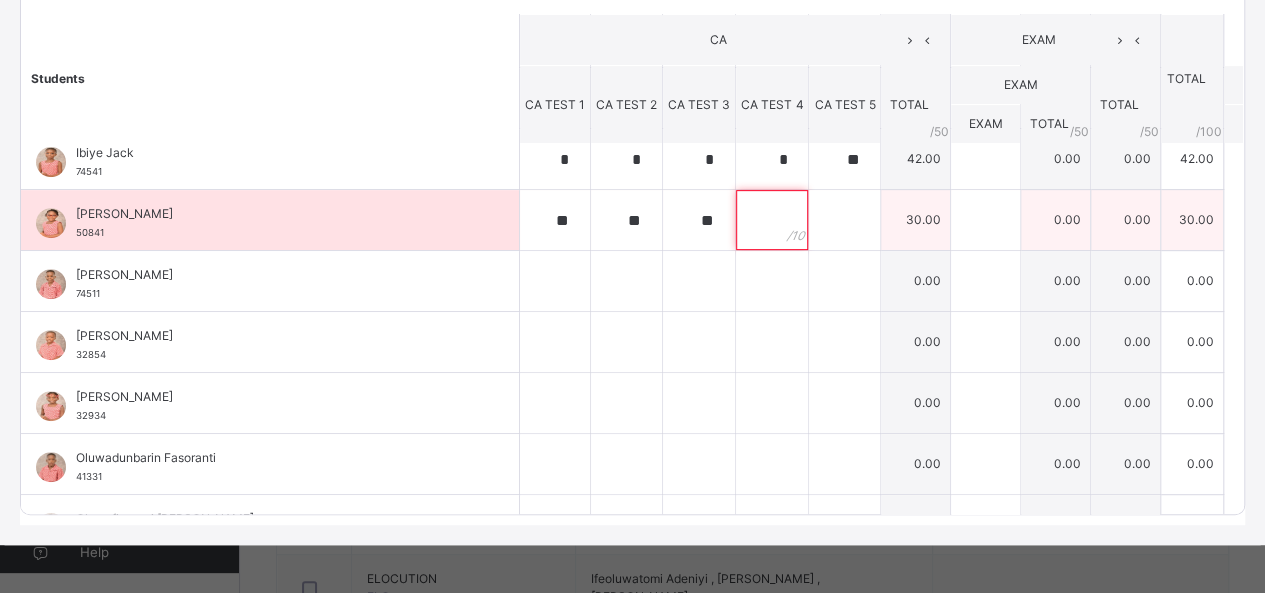 click at bounding box center [772, 220] 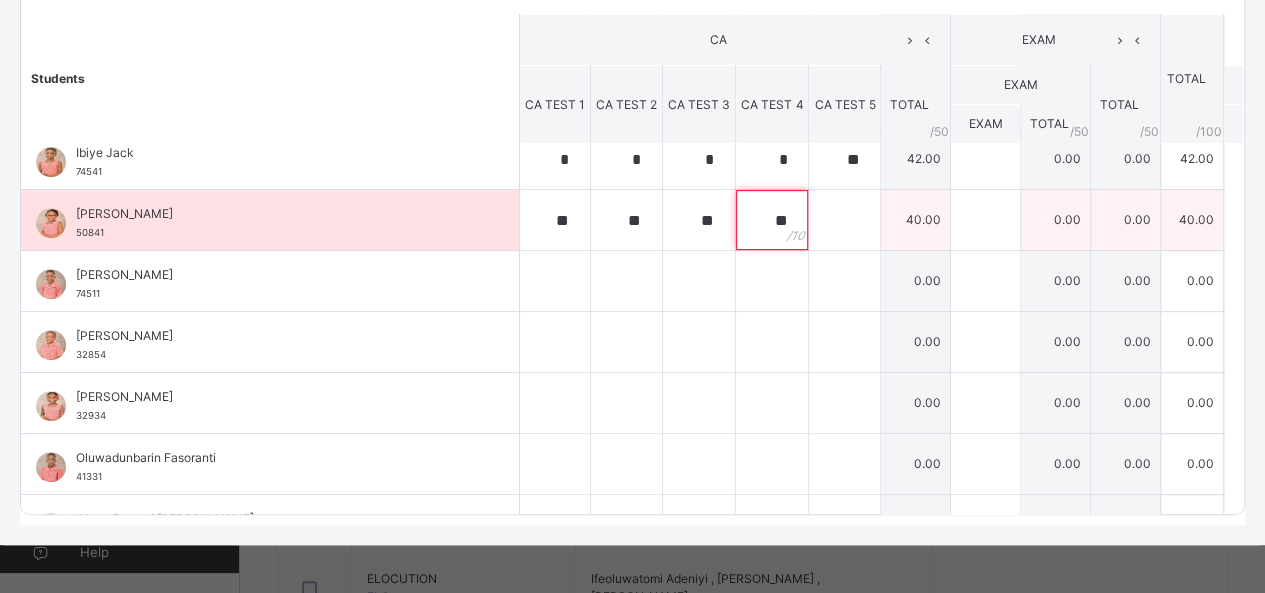 type on "**" 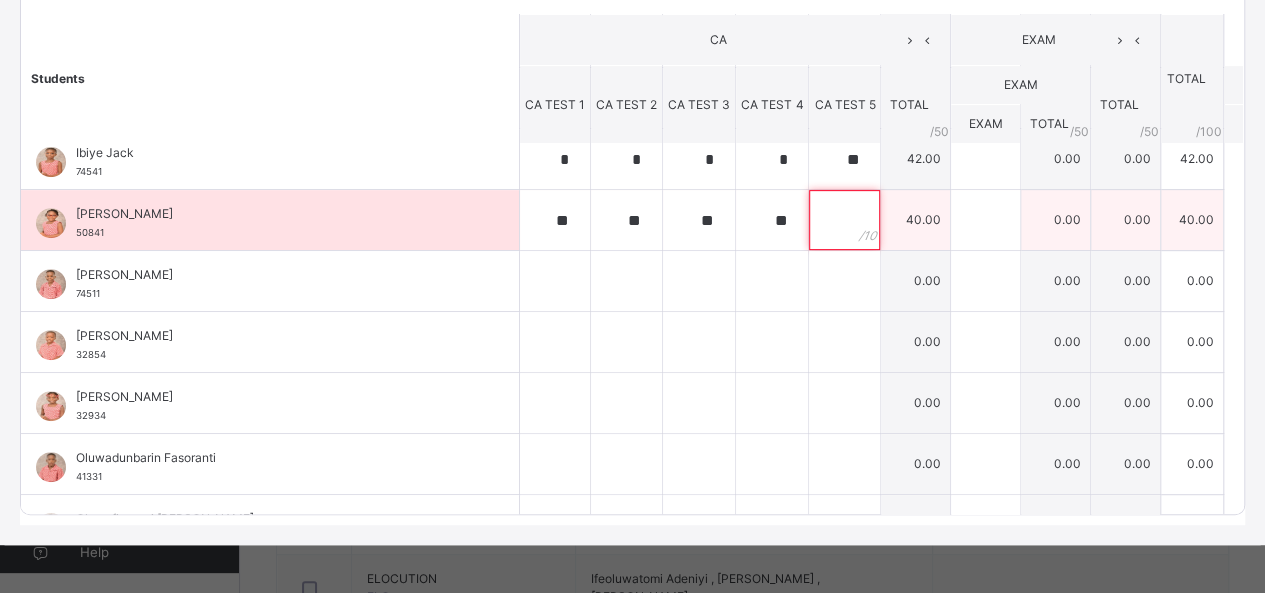 click at bounding box center [844, 220] 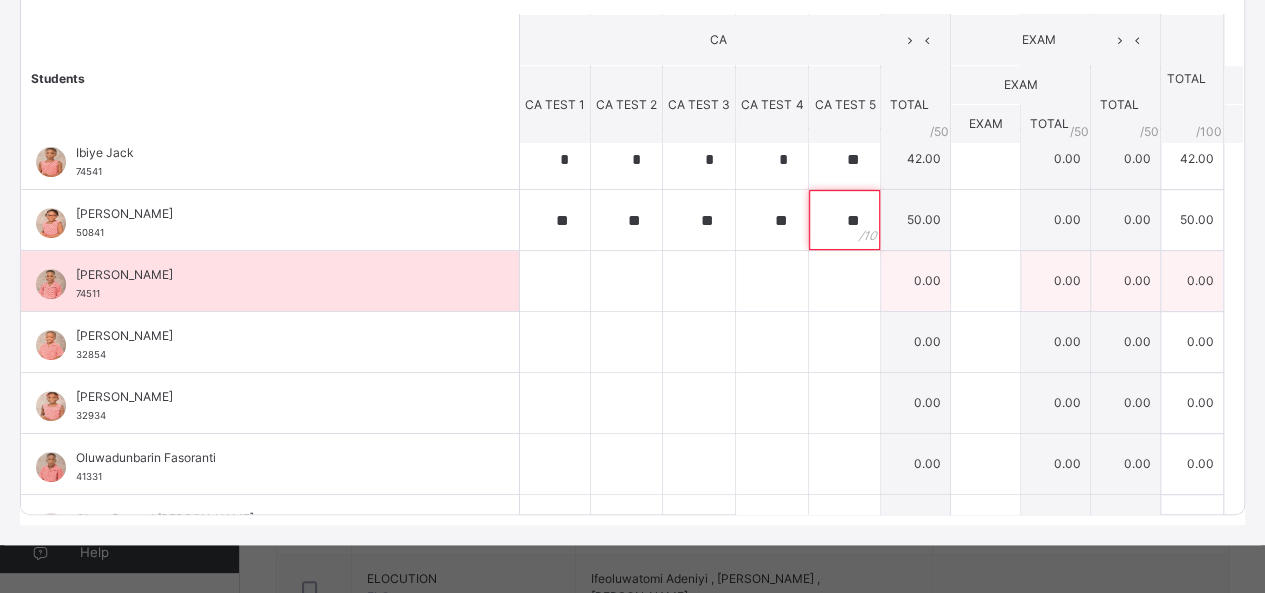 type on "**" 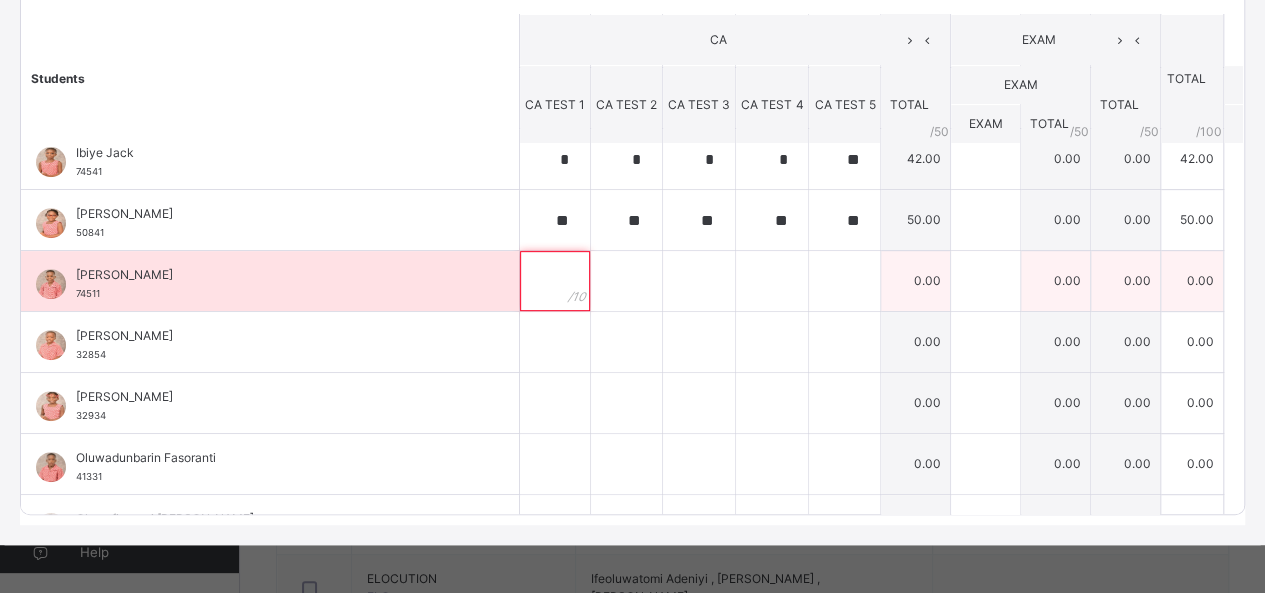 click at bounding box center (555, 281) 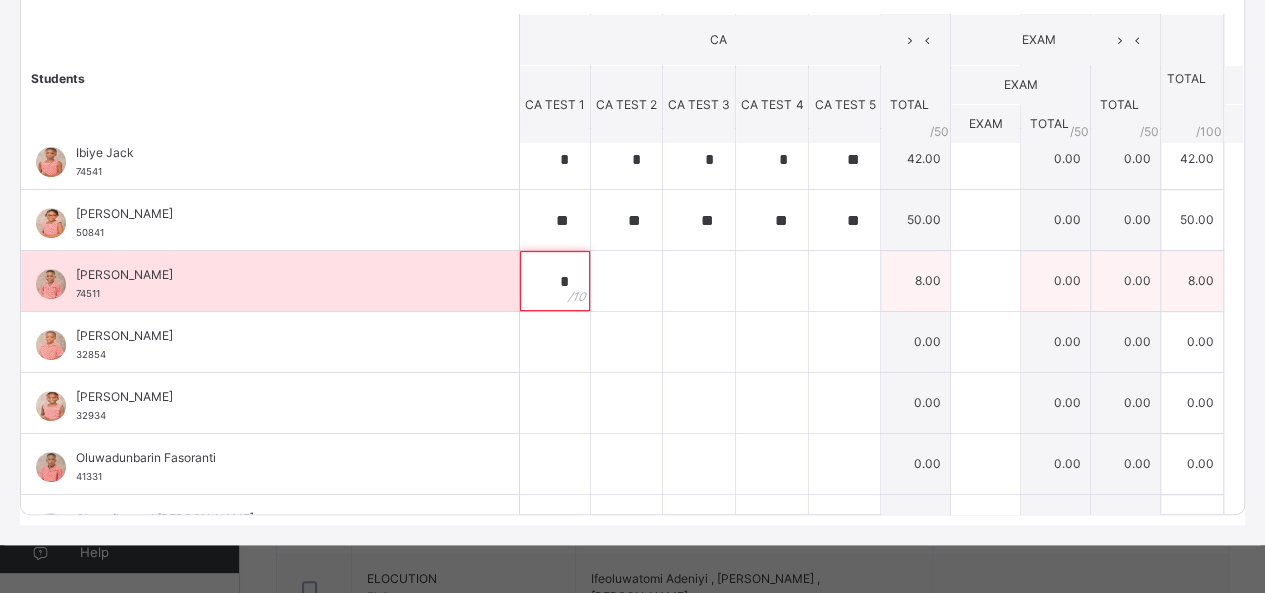 type on "*" 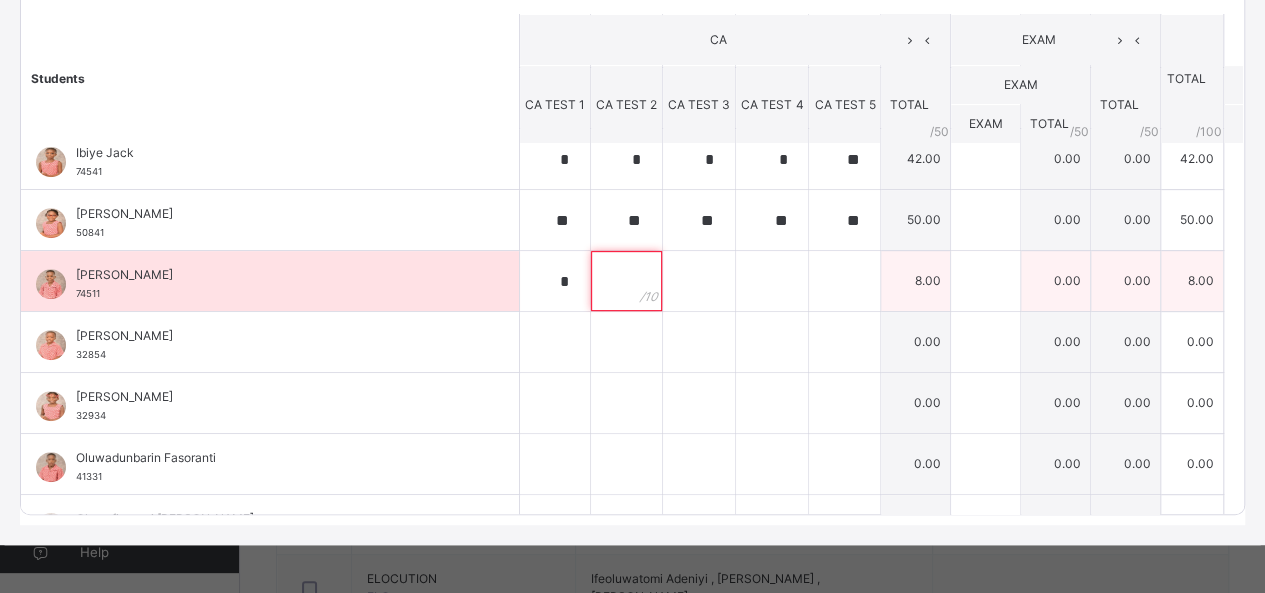 click at bounding box center [626, 281] 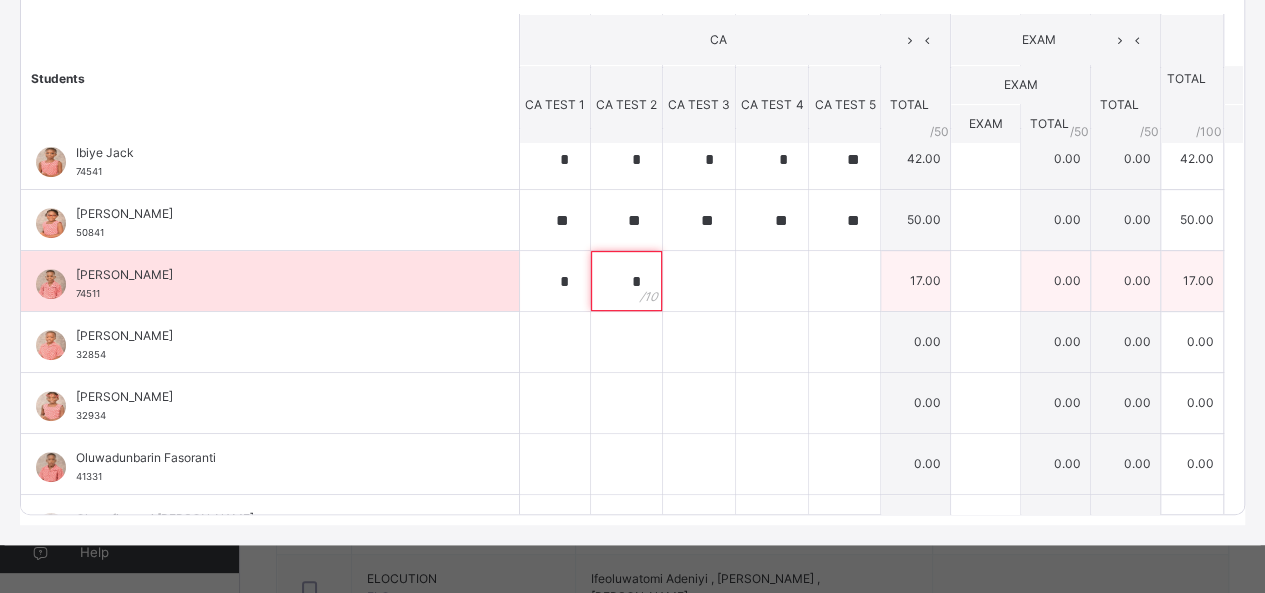 type on "*" 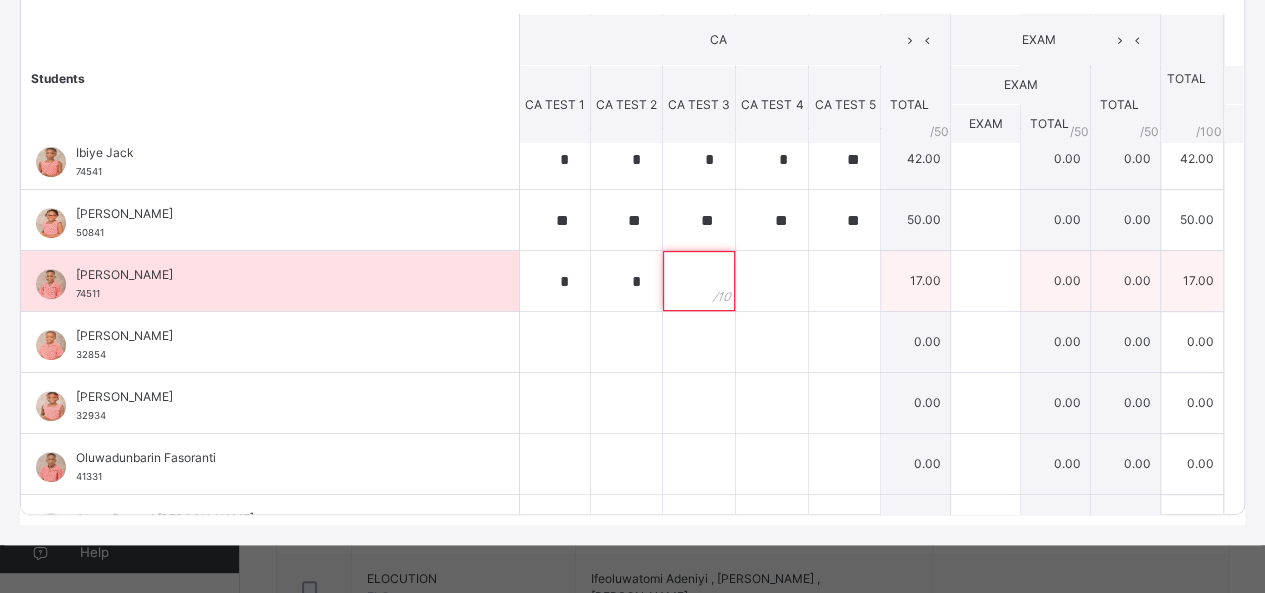 click at bounding box center (699, 281) 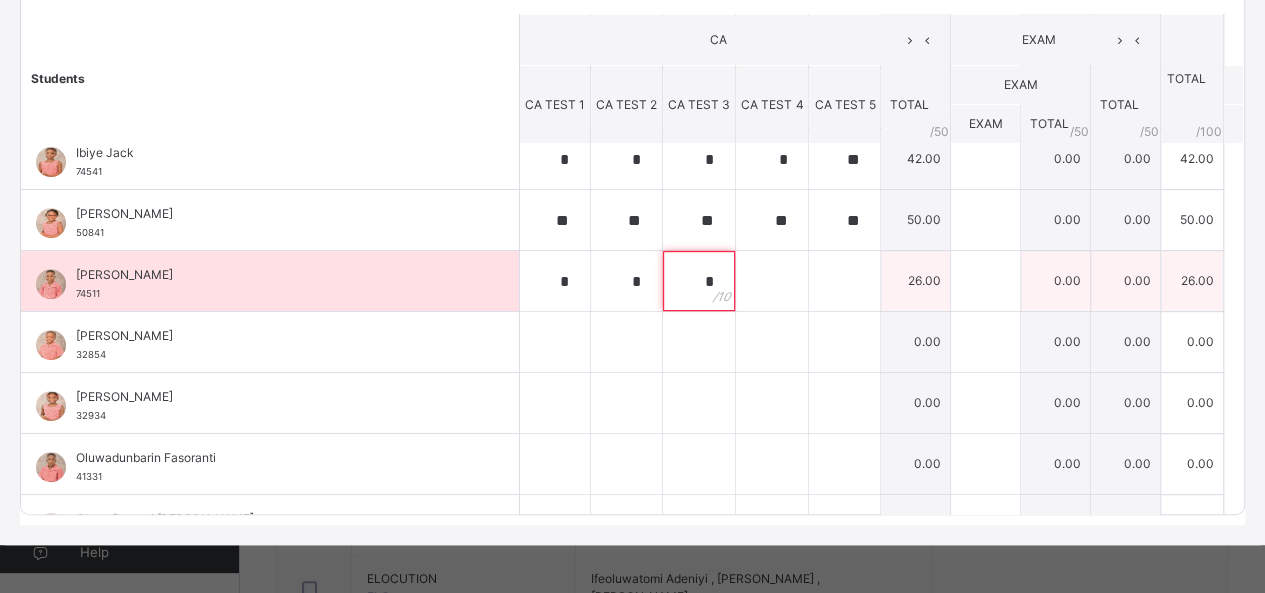 type on "*" 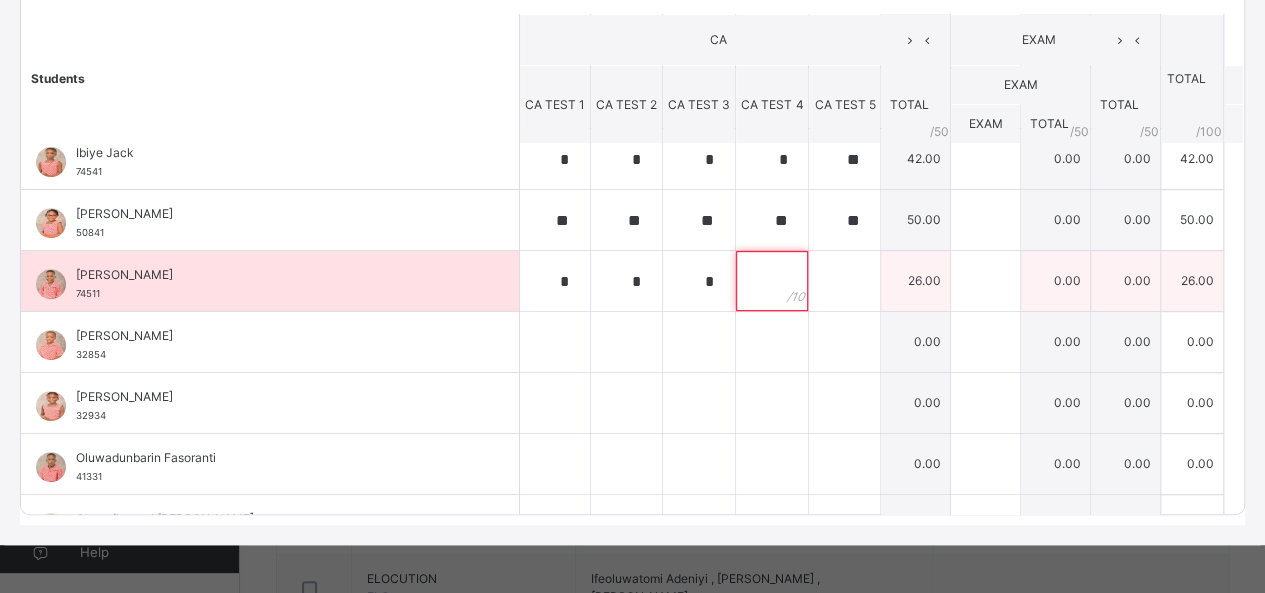 click at bounding box center (772, 281) 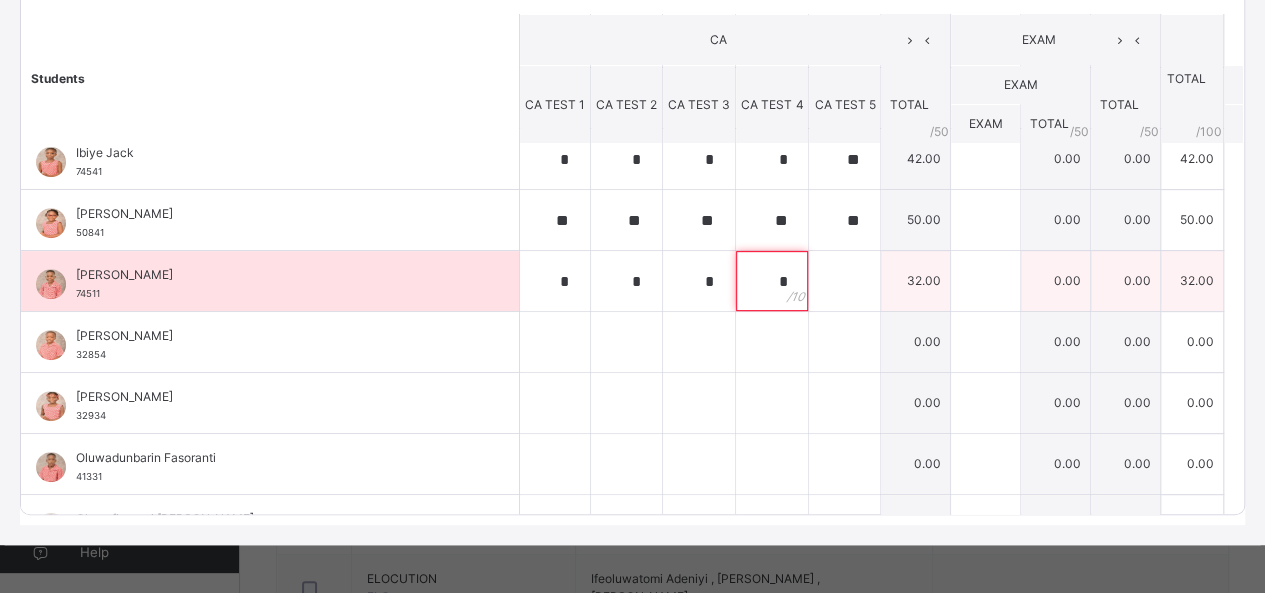type on "*" 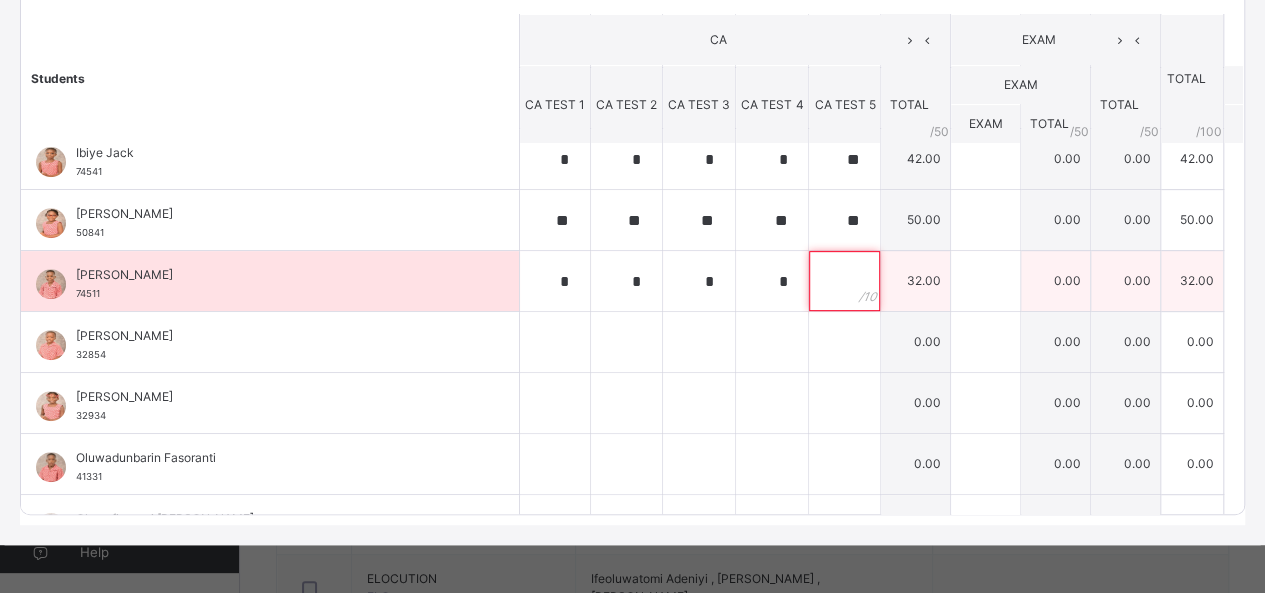 click at bounding box center (844, 281) 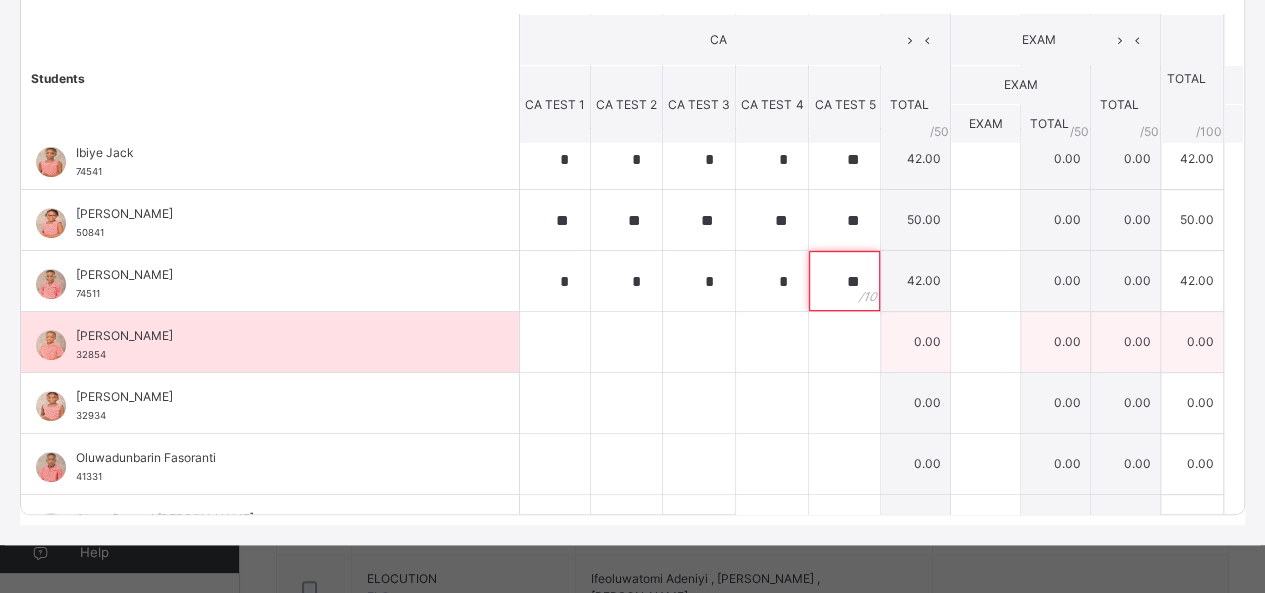 type on "**" 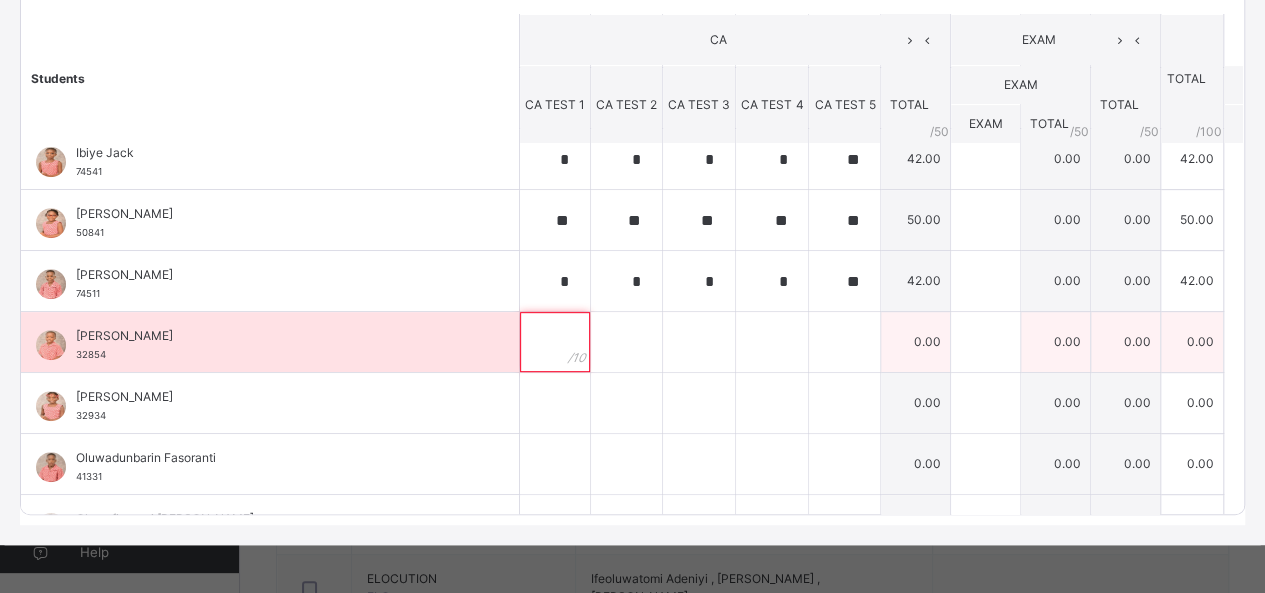 click at bounding box center (555, 342) 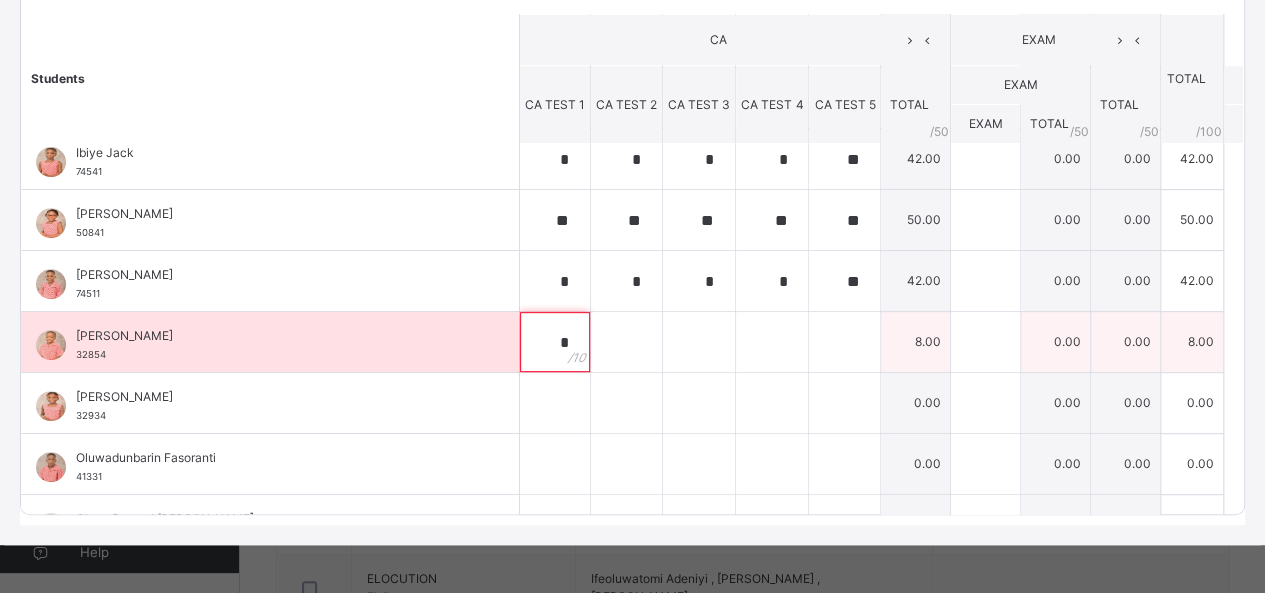 type on "*" 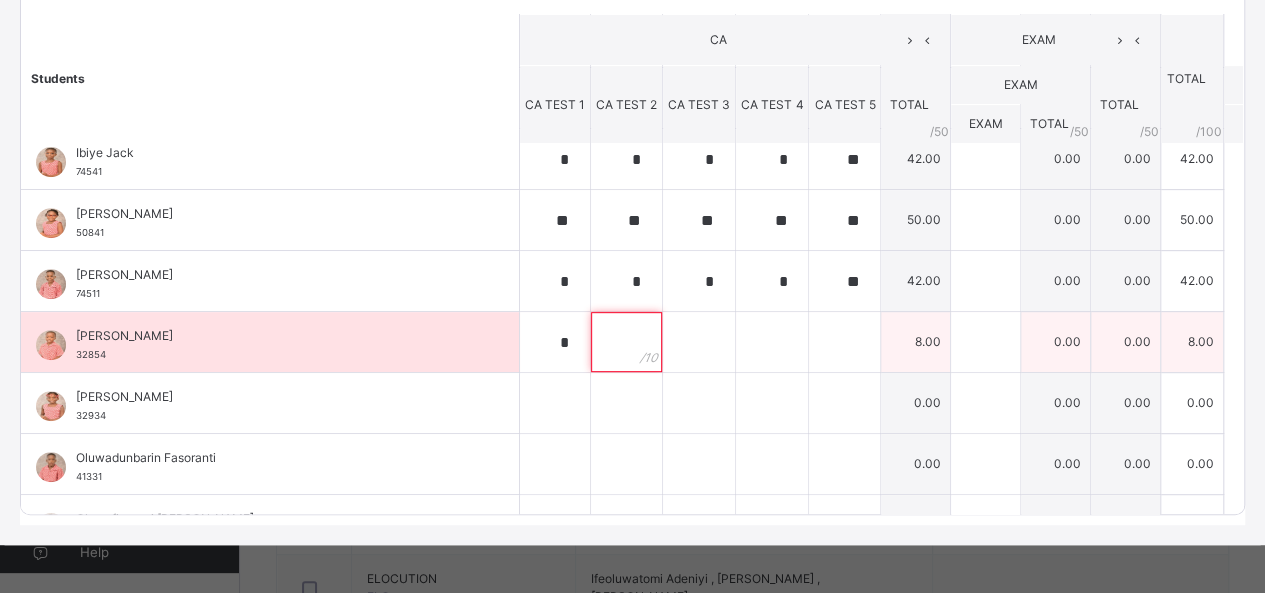 click at bounding box center [626, 342] 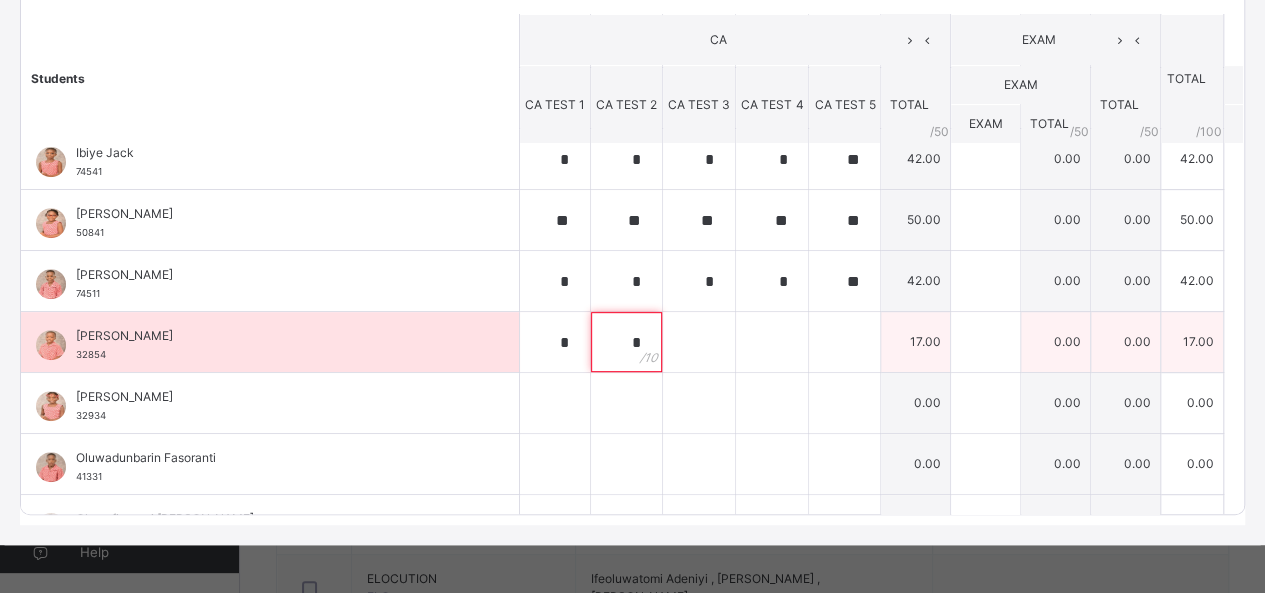 type on "*" 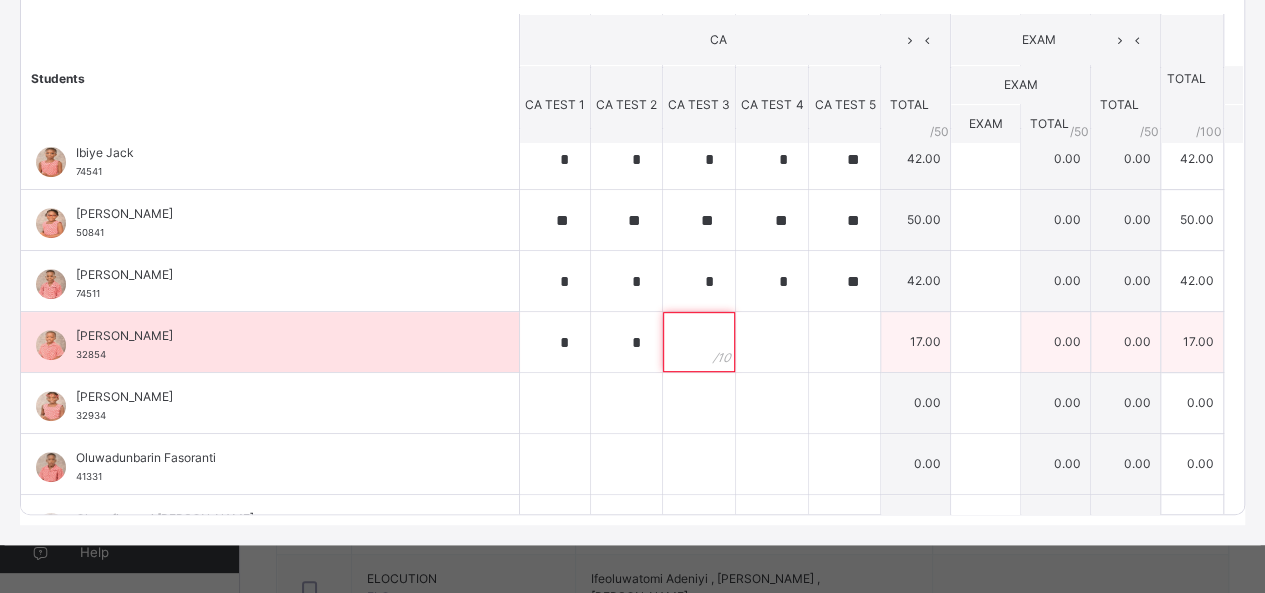 click at bounding box center [699, 342] 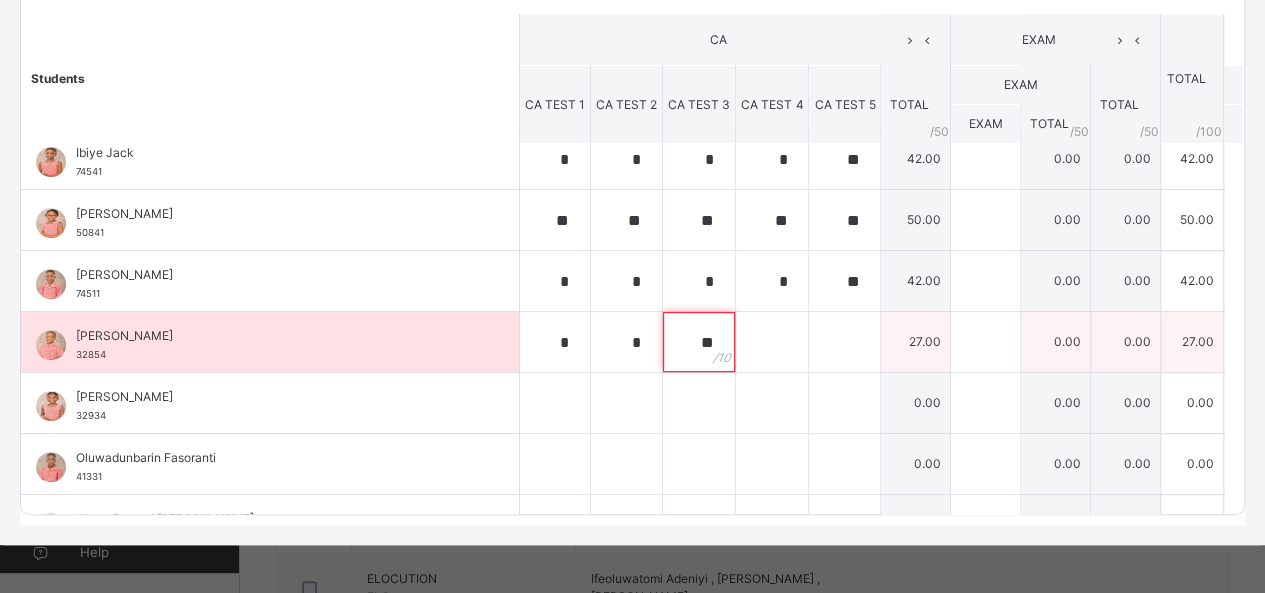 type on "**" 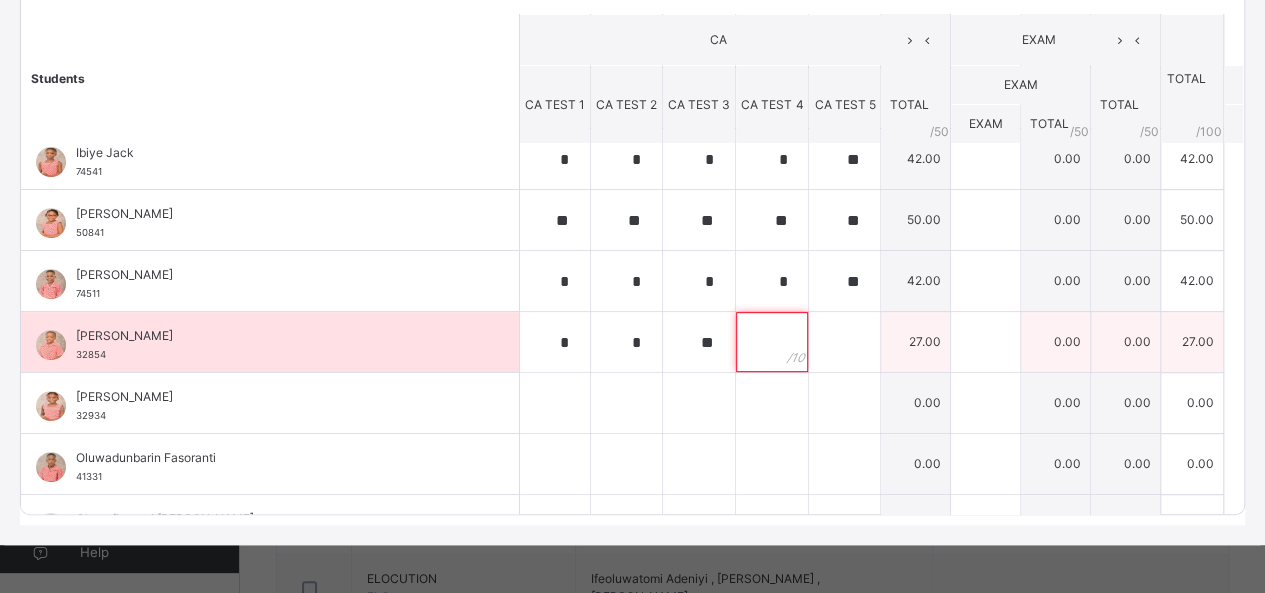 click at bounding box center [772, 342] 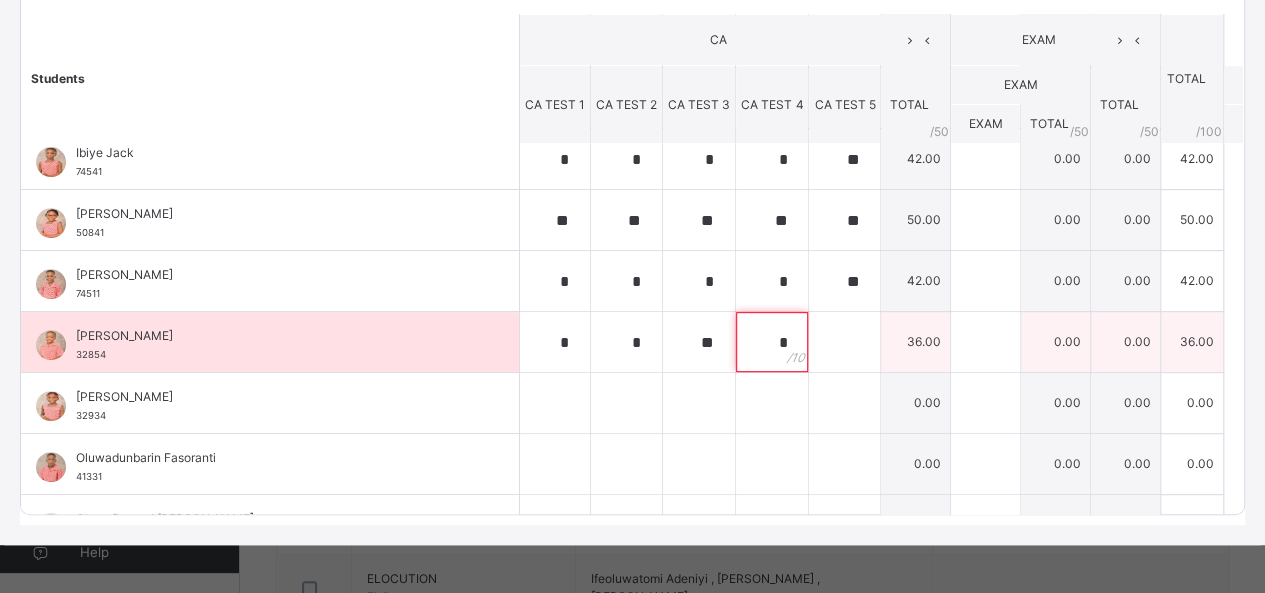 type on "*" 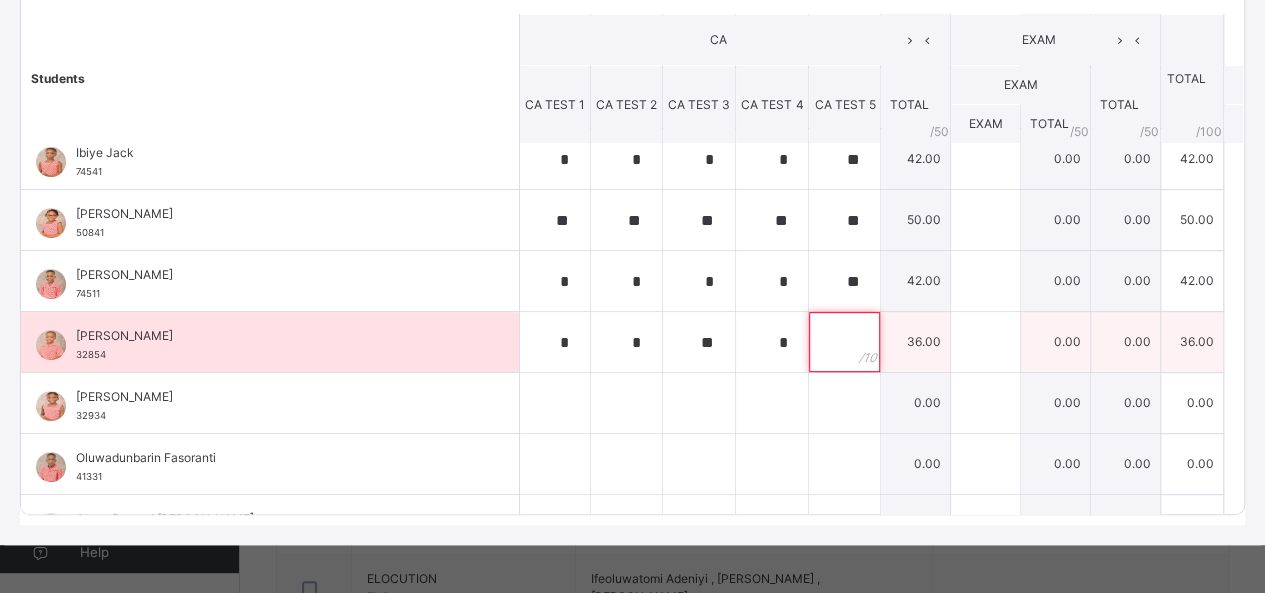click at bounding box center [844, 342] 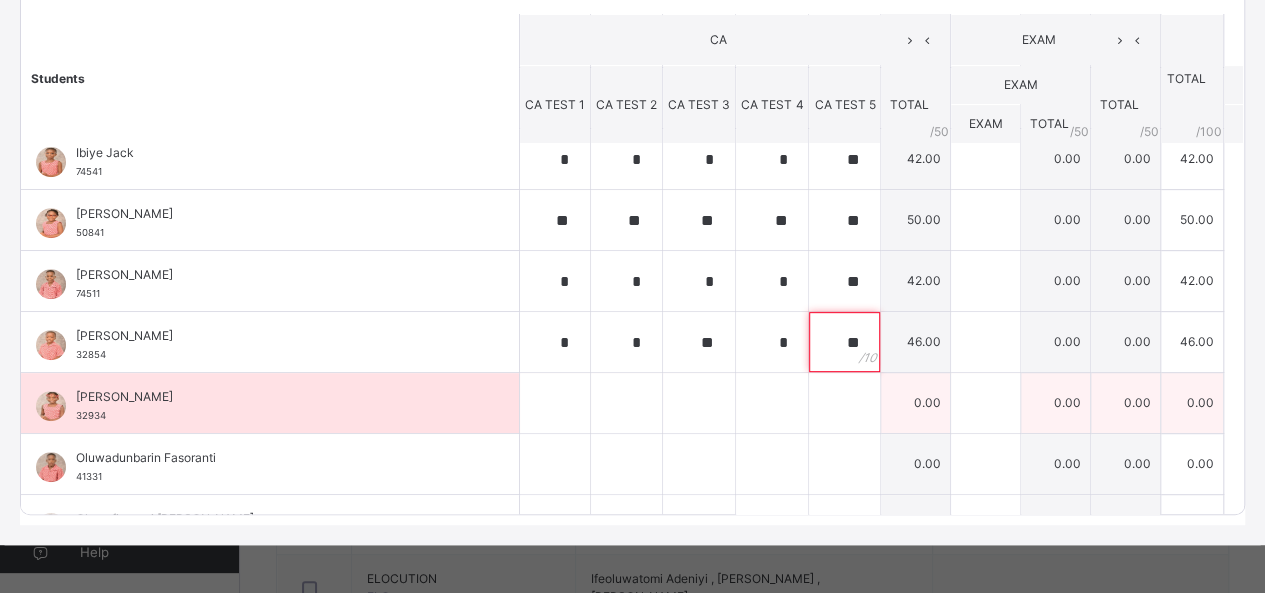 type on "**" 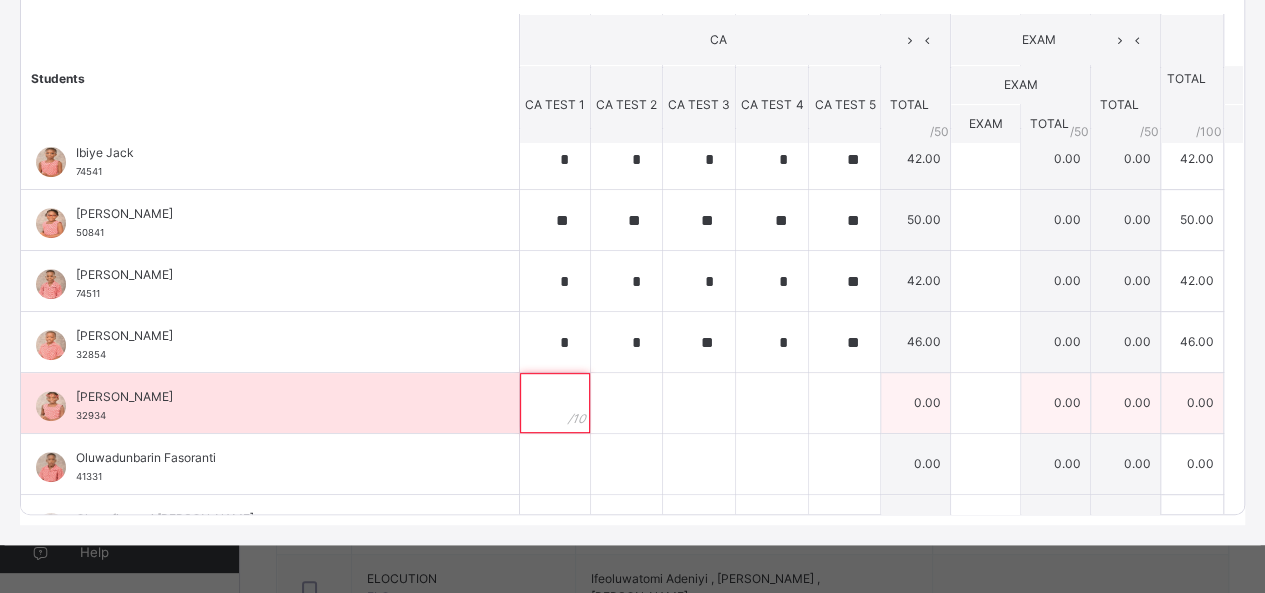 click at bounding box center (555, 403) 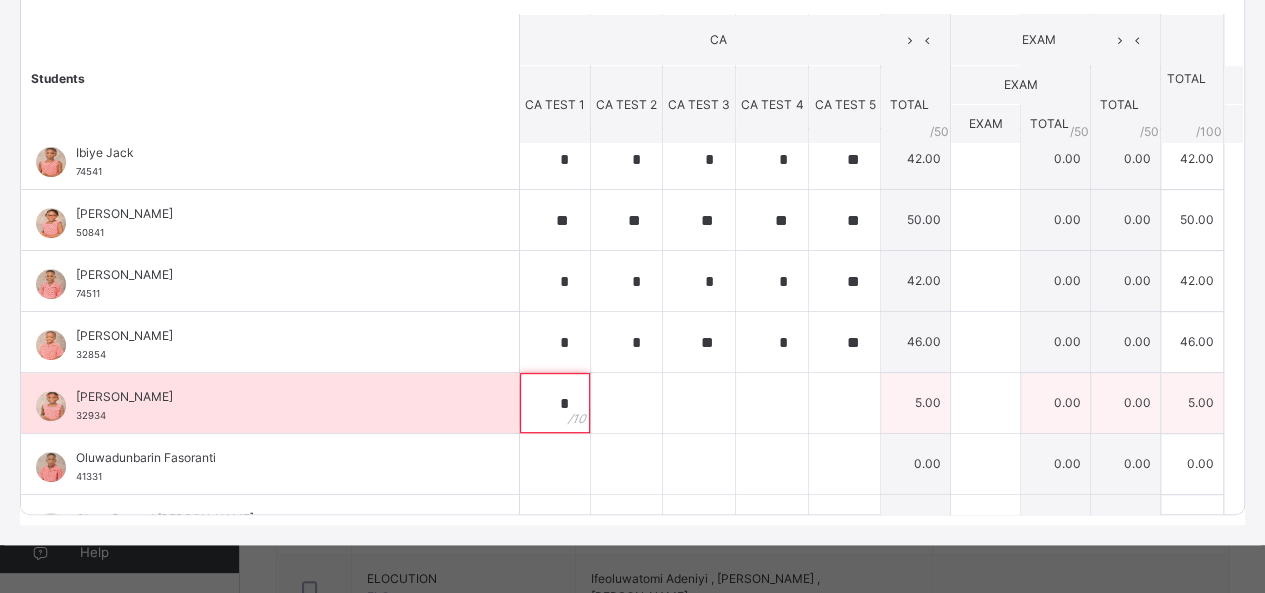 type on "*" 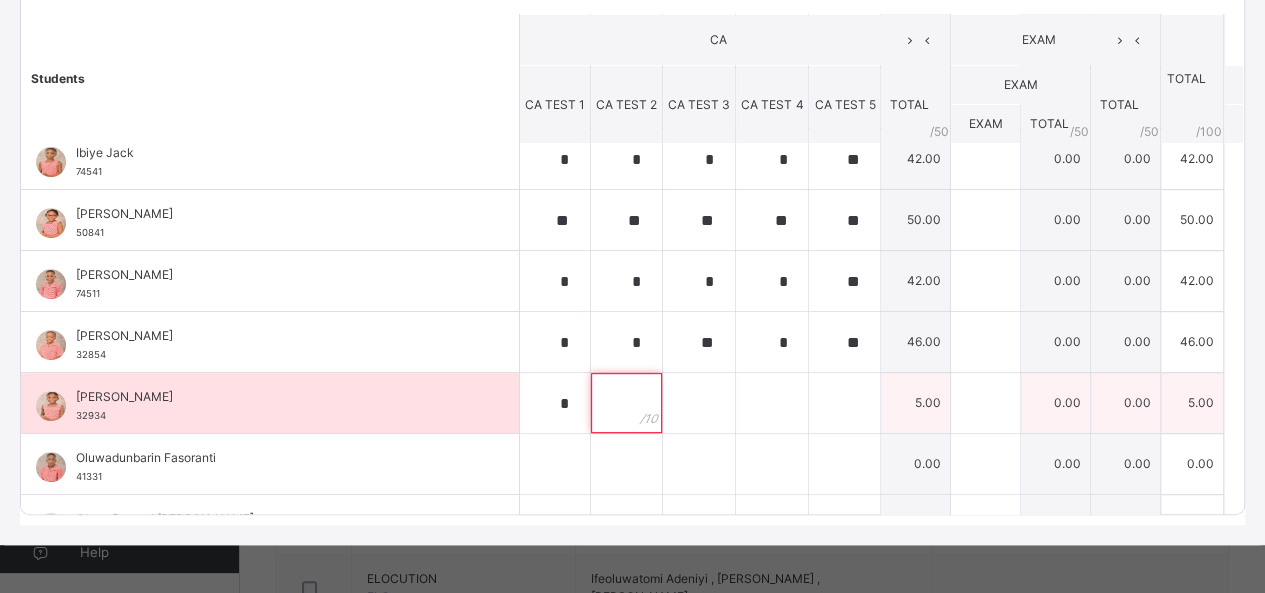 click at bounding box center (626, 403) 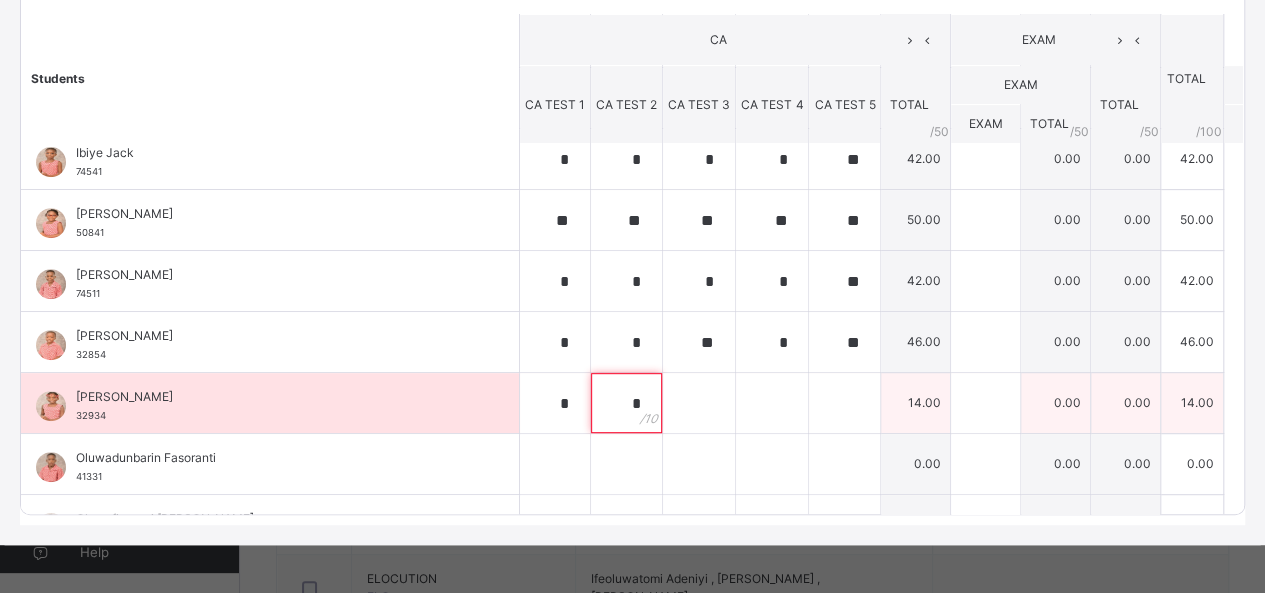 type on "*" 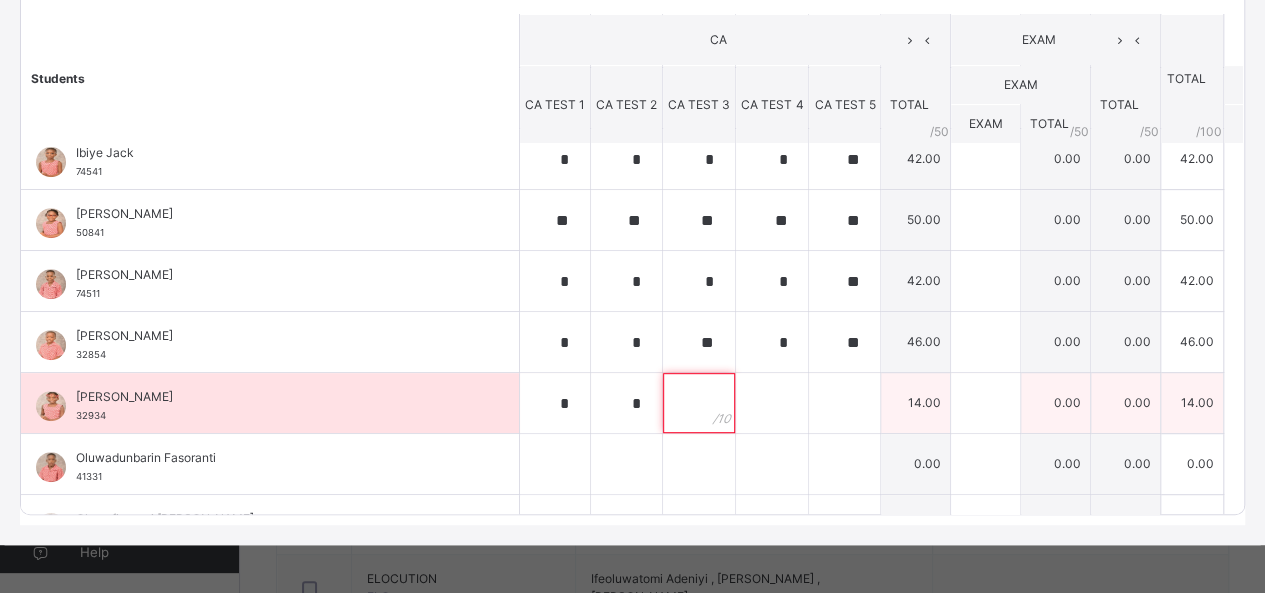 click at bounding box center (699, 403) 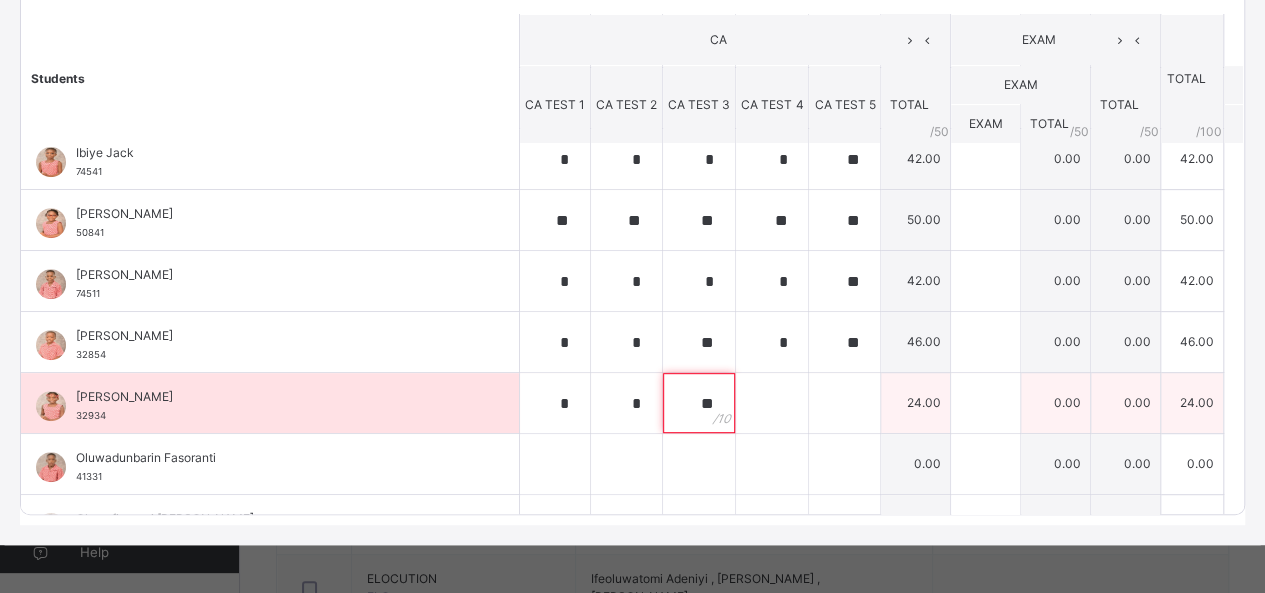 type on "**" 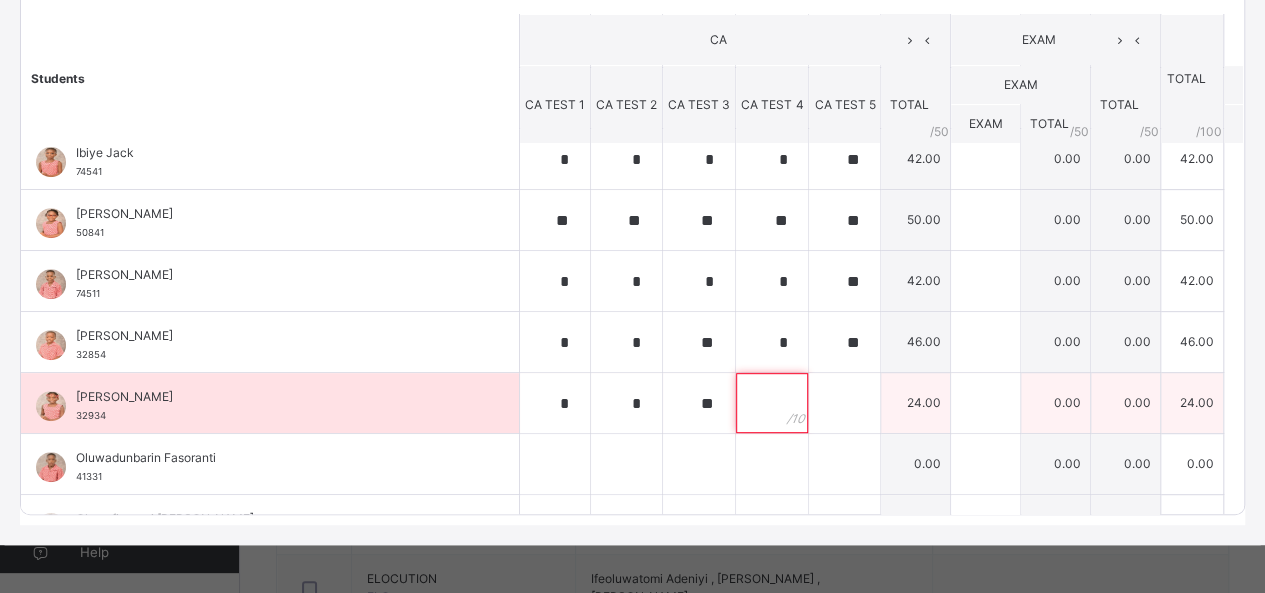 click at bounding box center (772, 403) 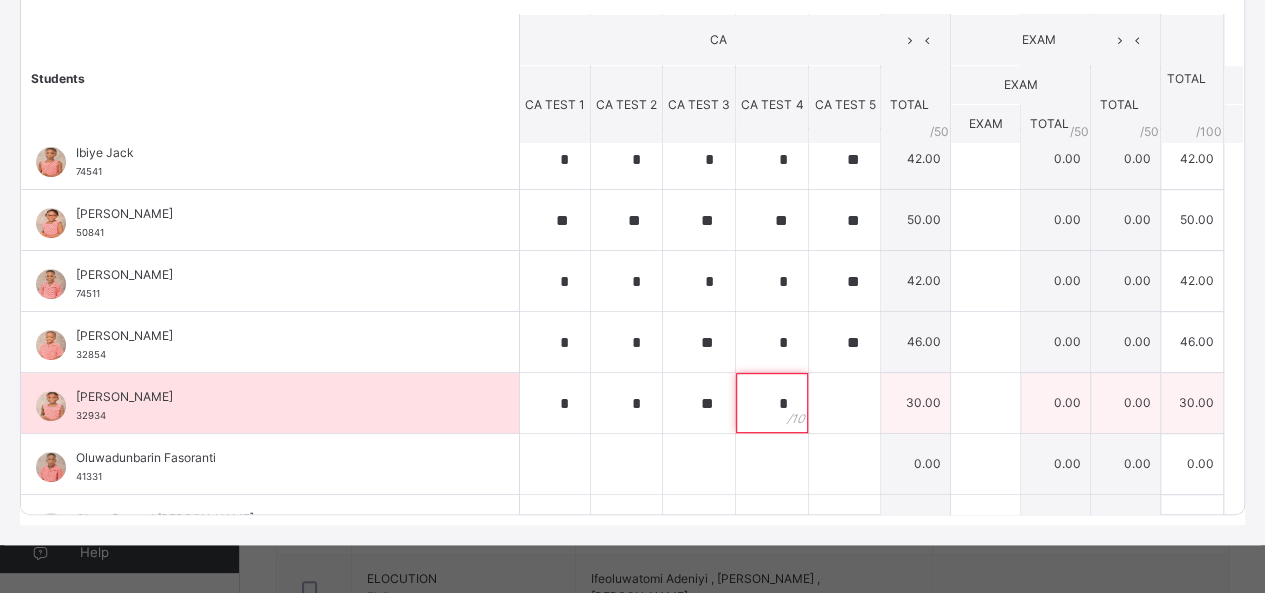 type on "*" 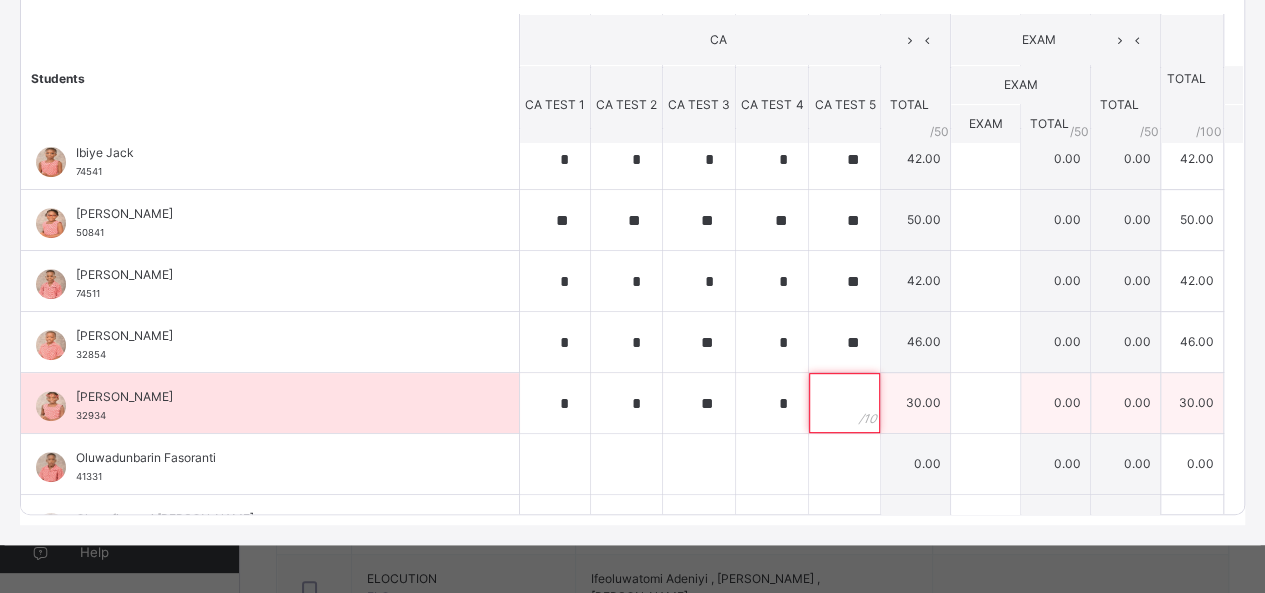 click at bounding box center (844, 403) 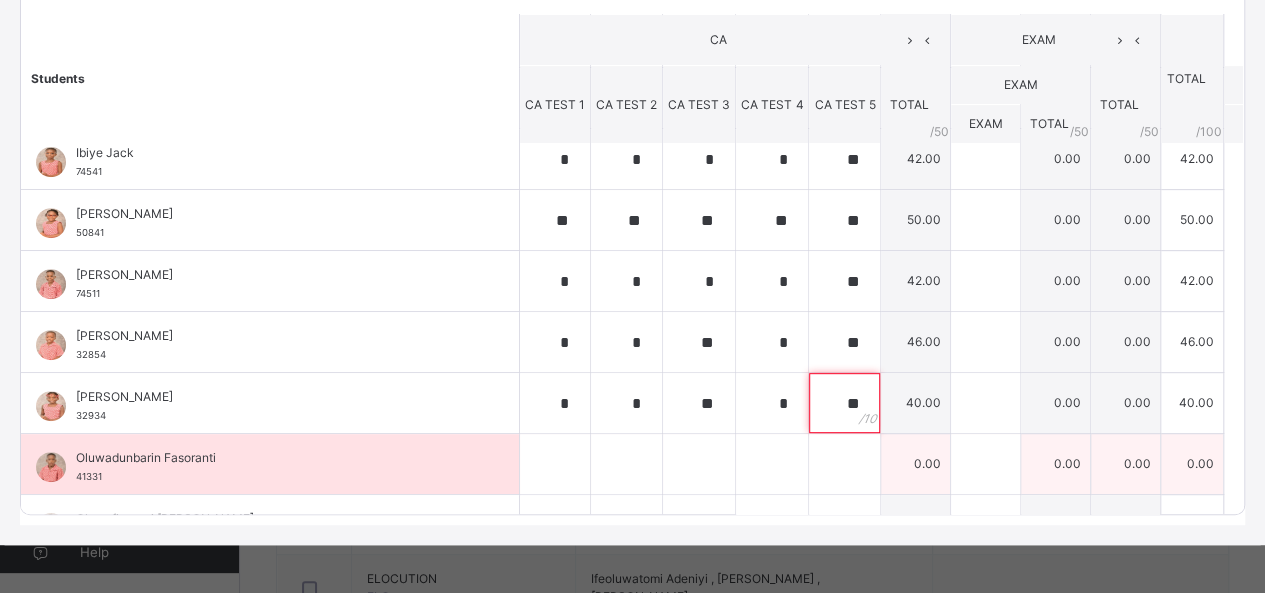 type on "**" 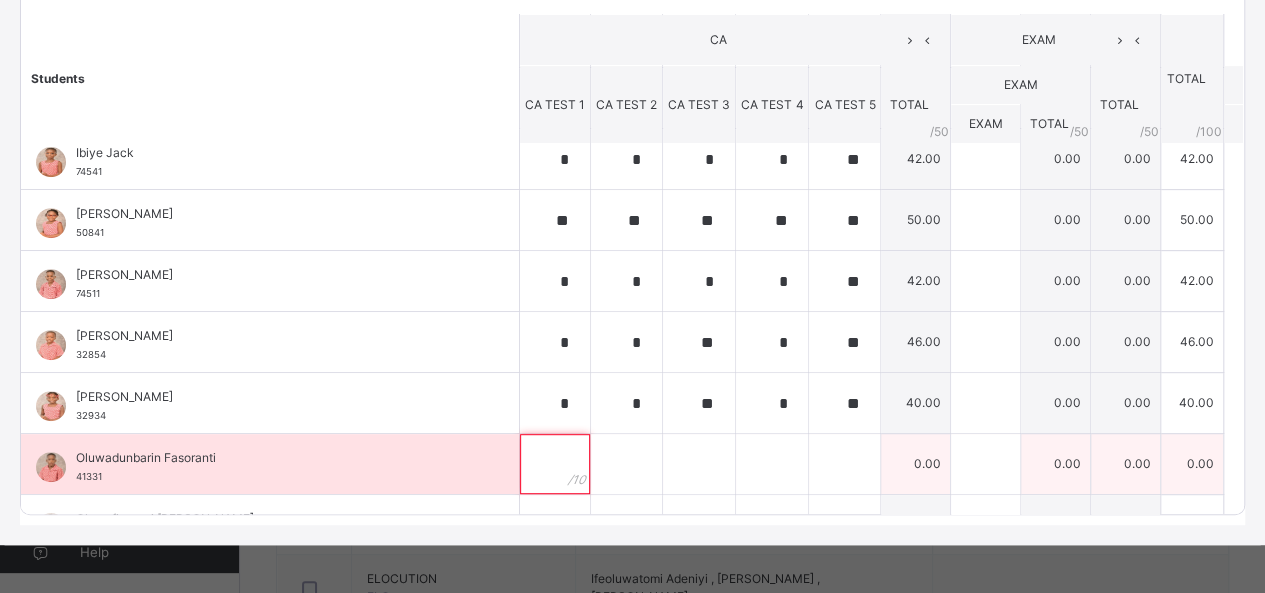 click at bounding box center [555, 464] 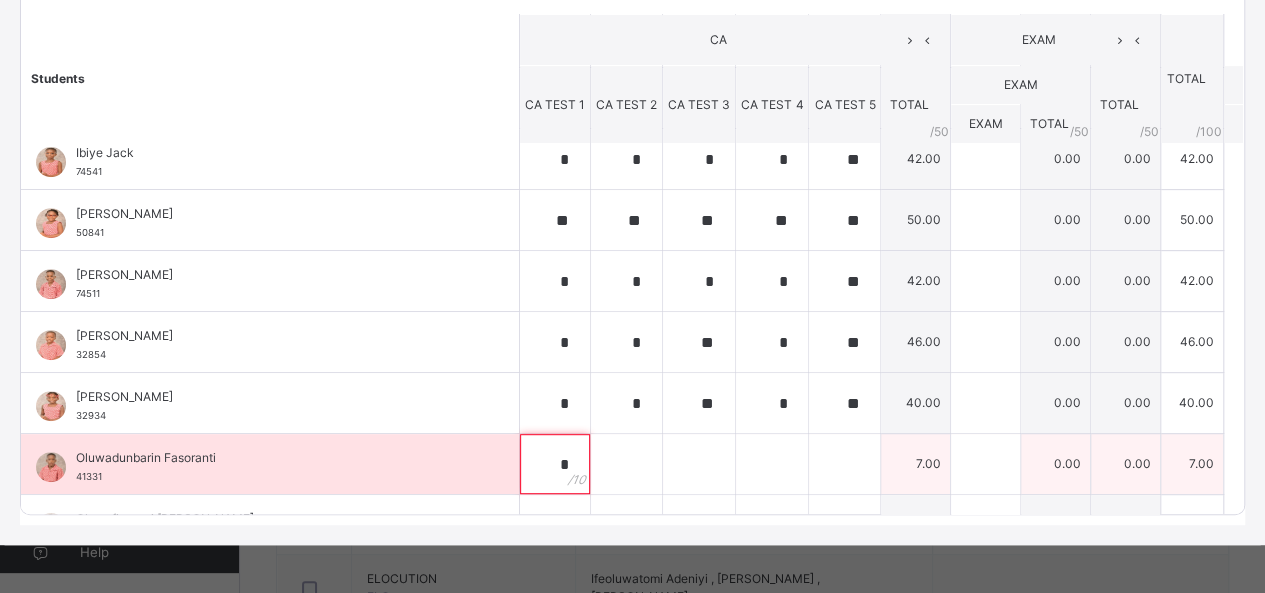 type on "*" 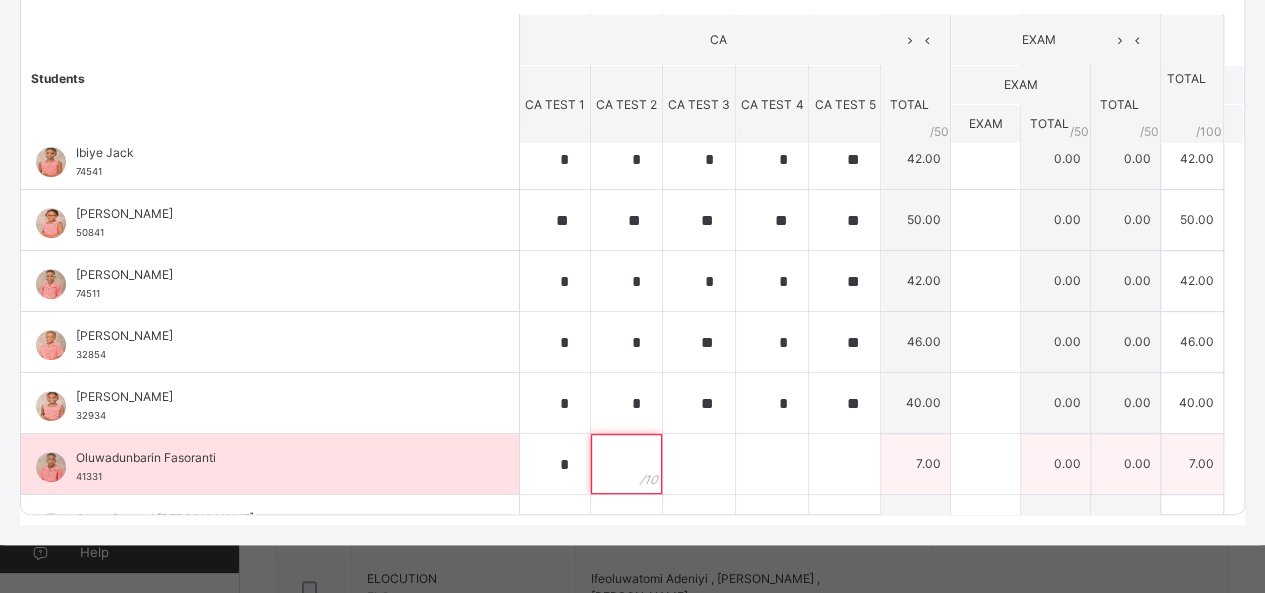 click at bounding box center [626, 464] 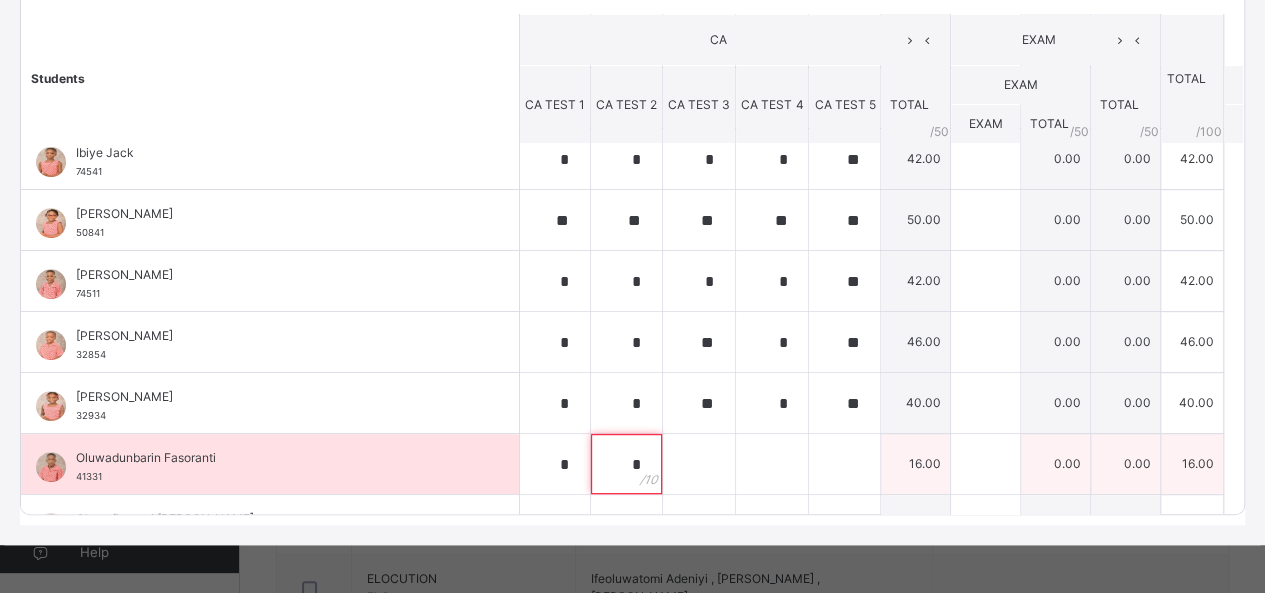 type on "*" 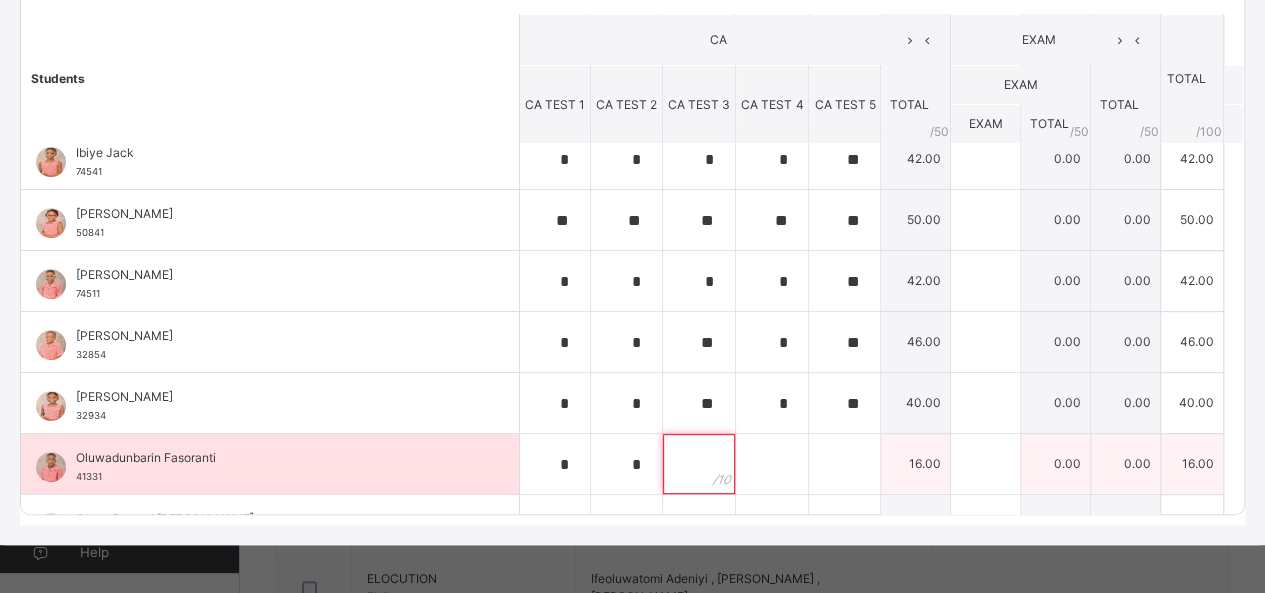 click at bounding box center (699, 464) 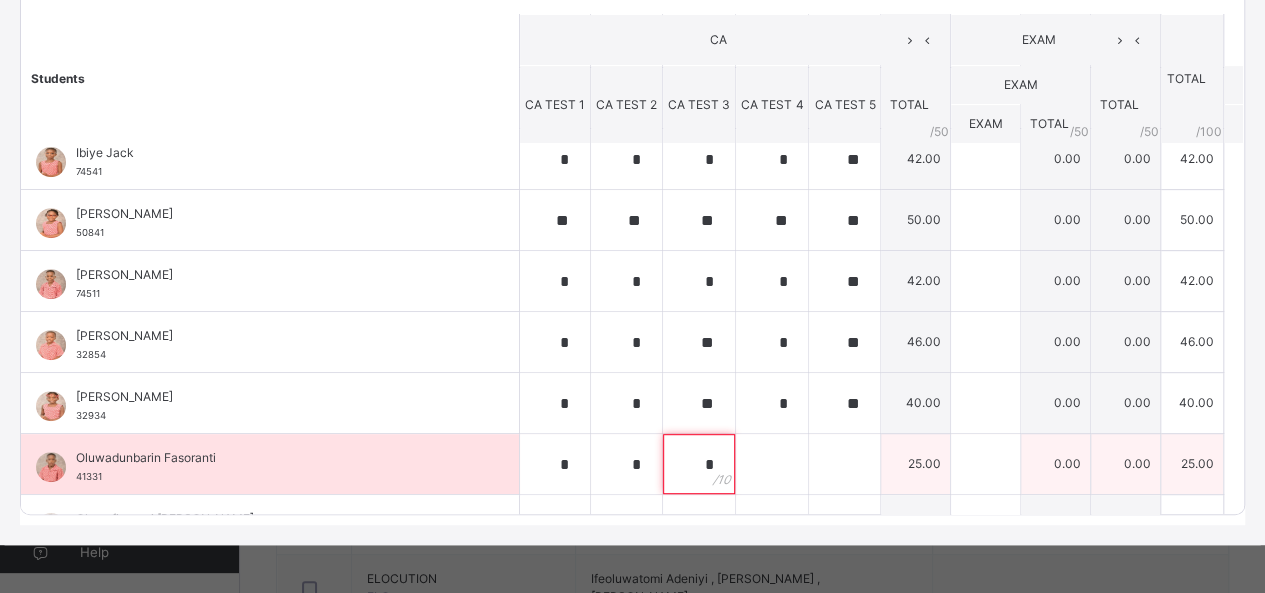 type on "*" 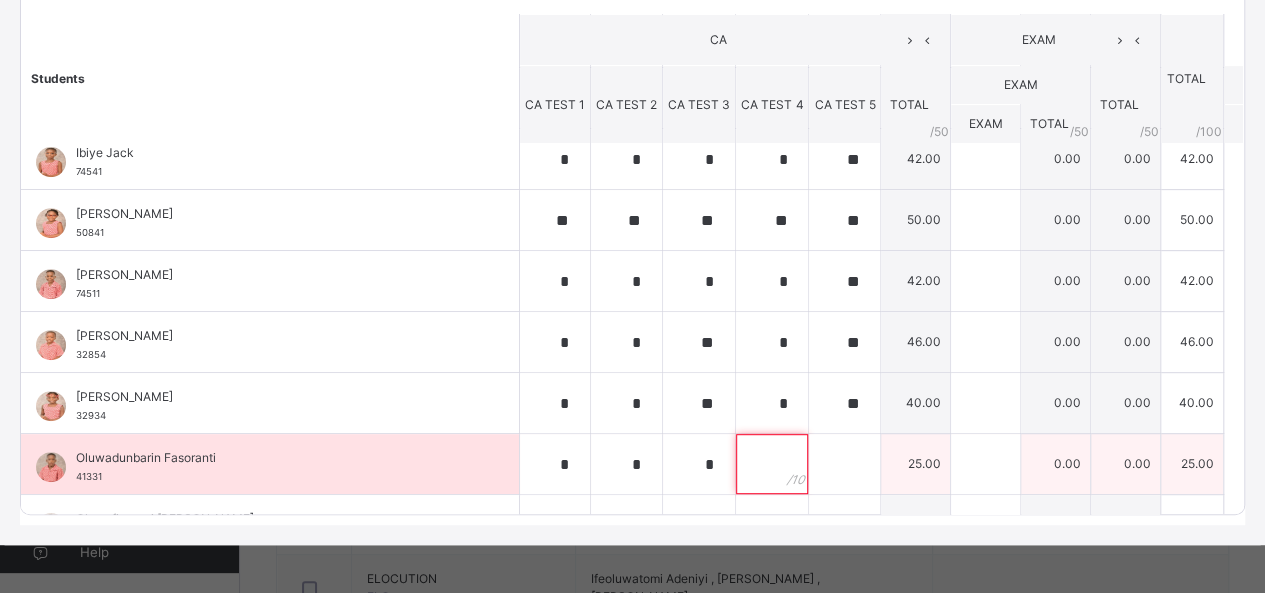 click at bounding box center [772, 464] 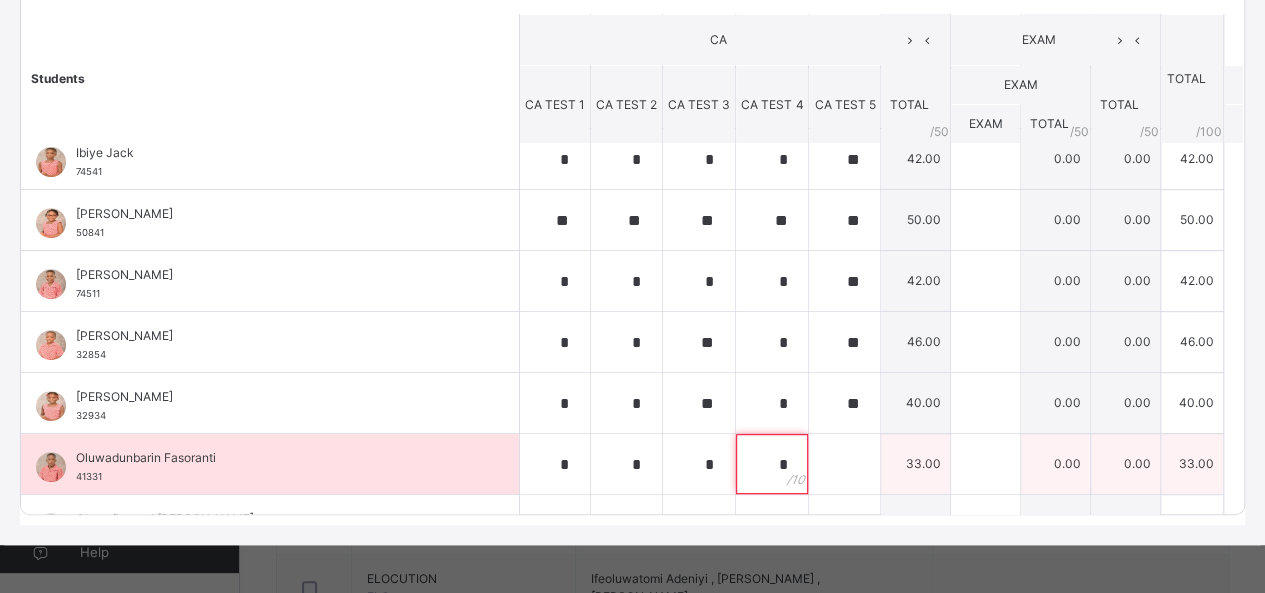 type on "*" 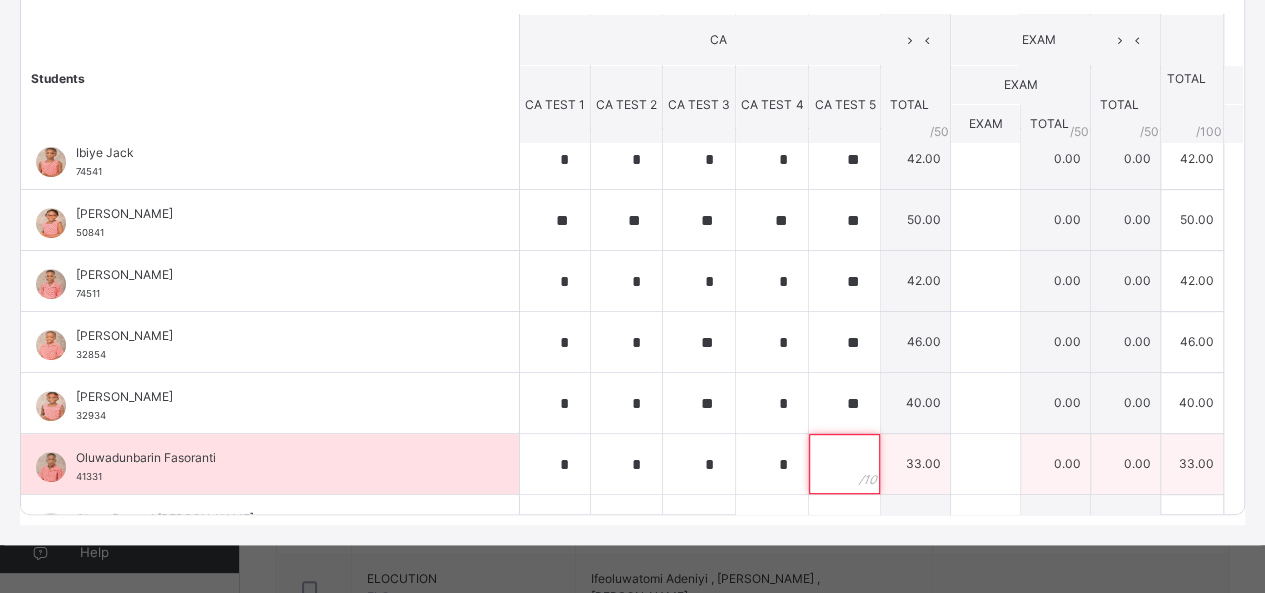 click at bounding box center (844, 464) 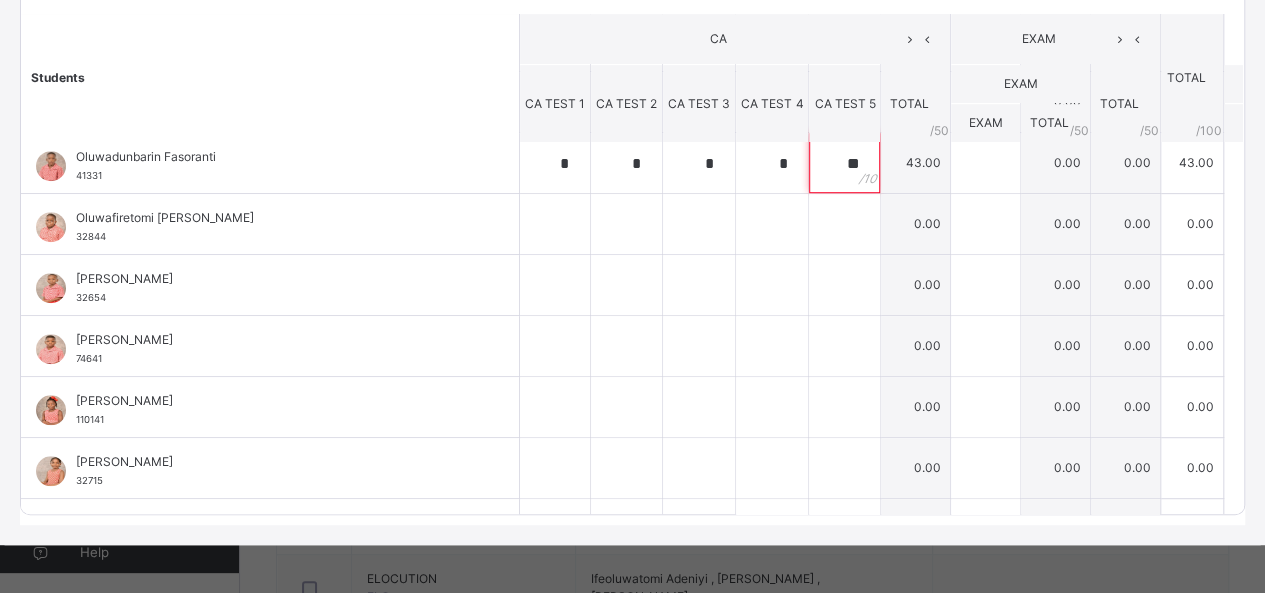 scroll, scrollTop: 640, scrollLeft: 0, axis: vertical 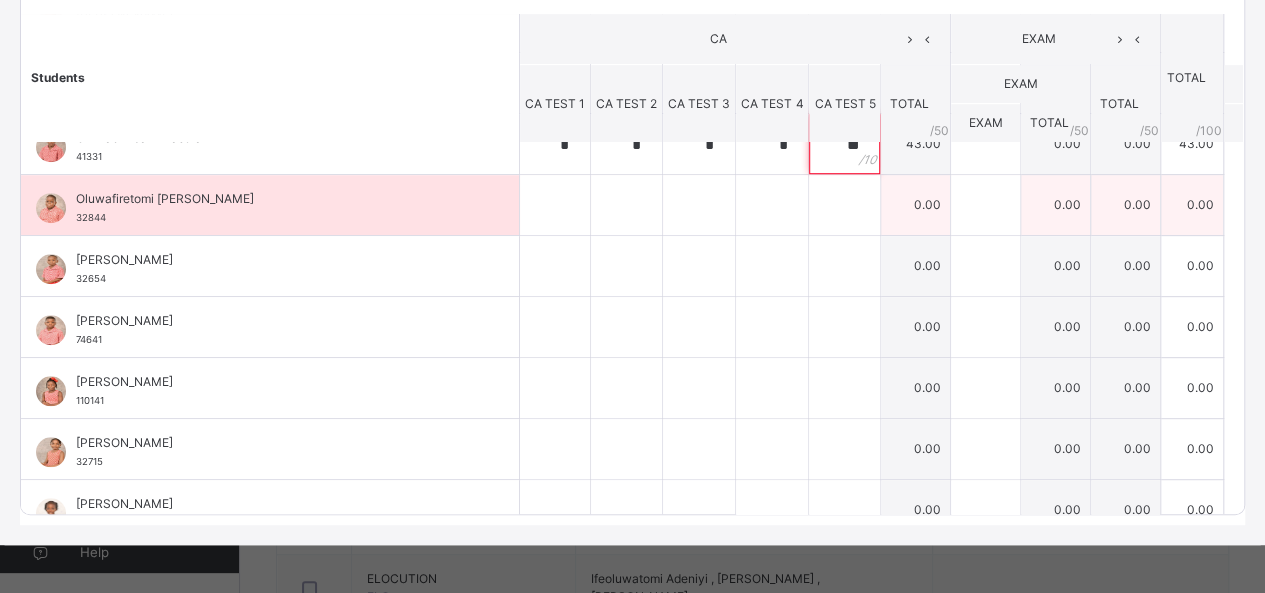 type on "**" 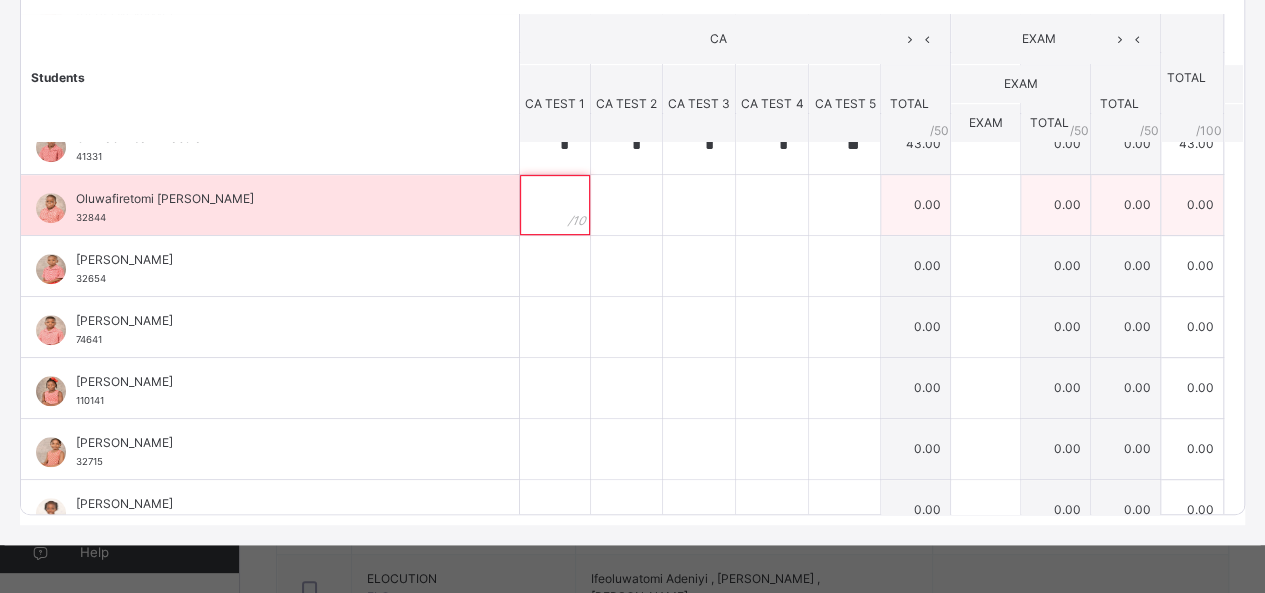 click at bounding box center (555, 205) 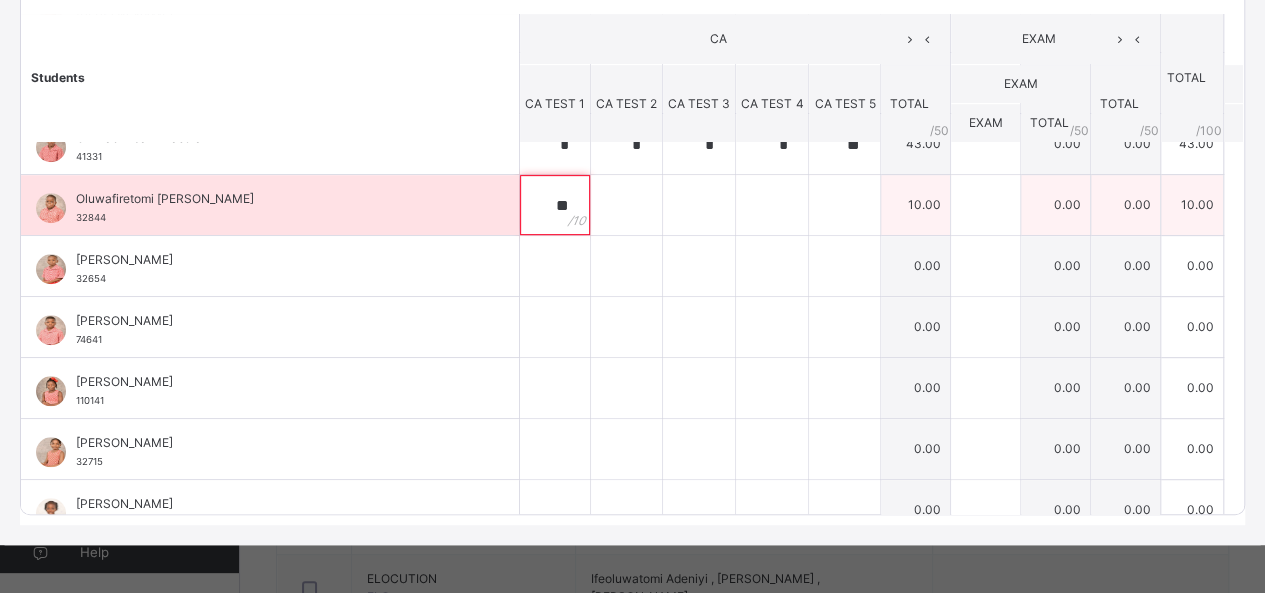 type on "**" 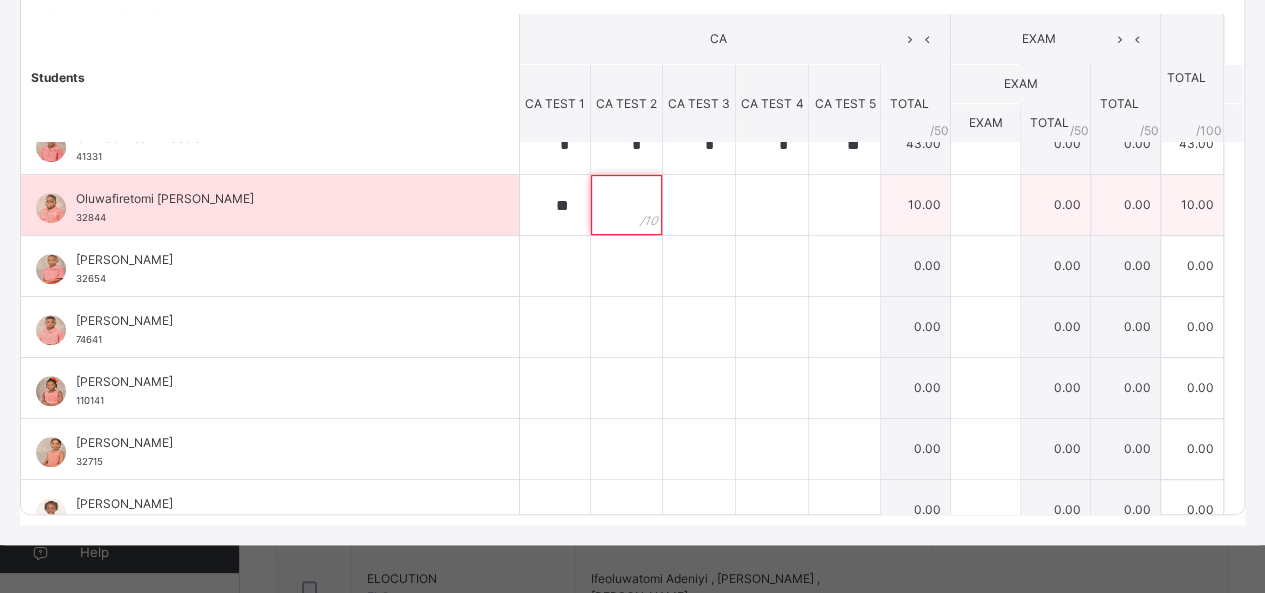 click at bounding box center (626, 205) 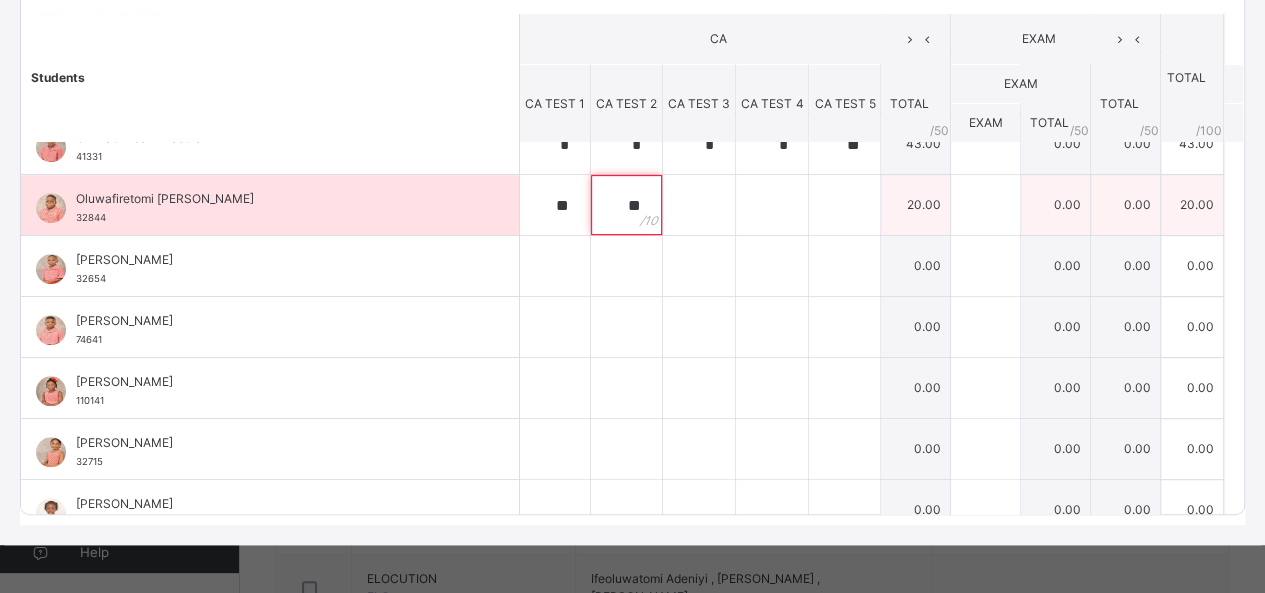 type on "**" 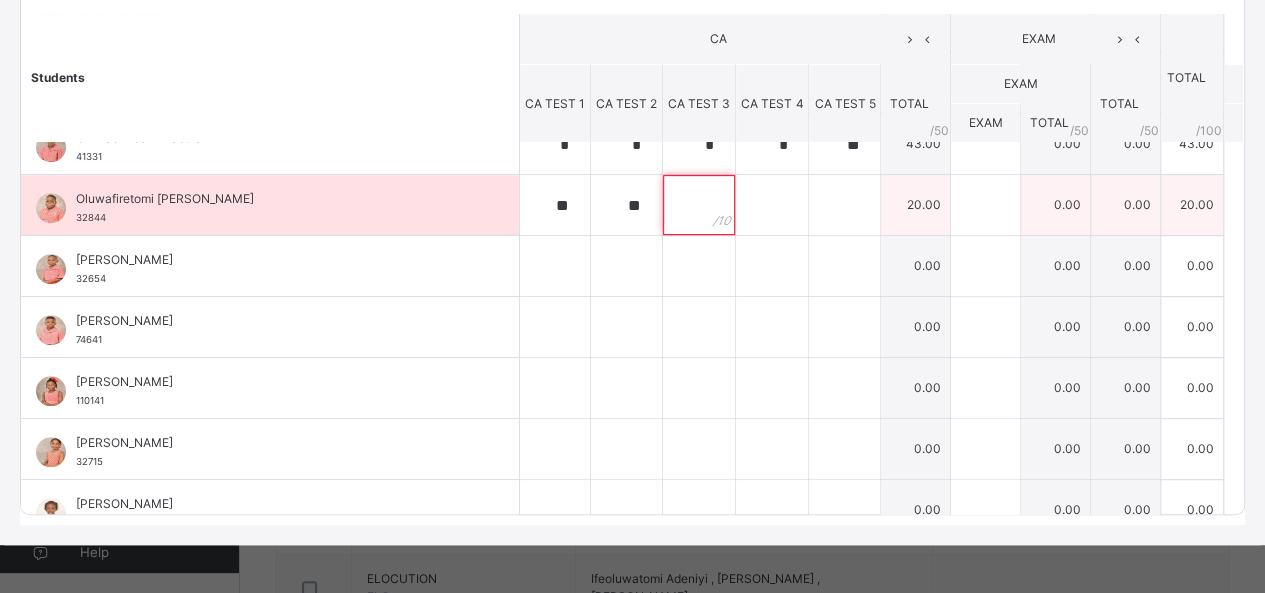 click at bounding box center [699, 205] 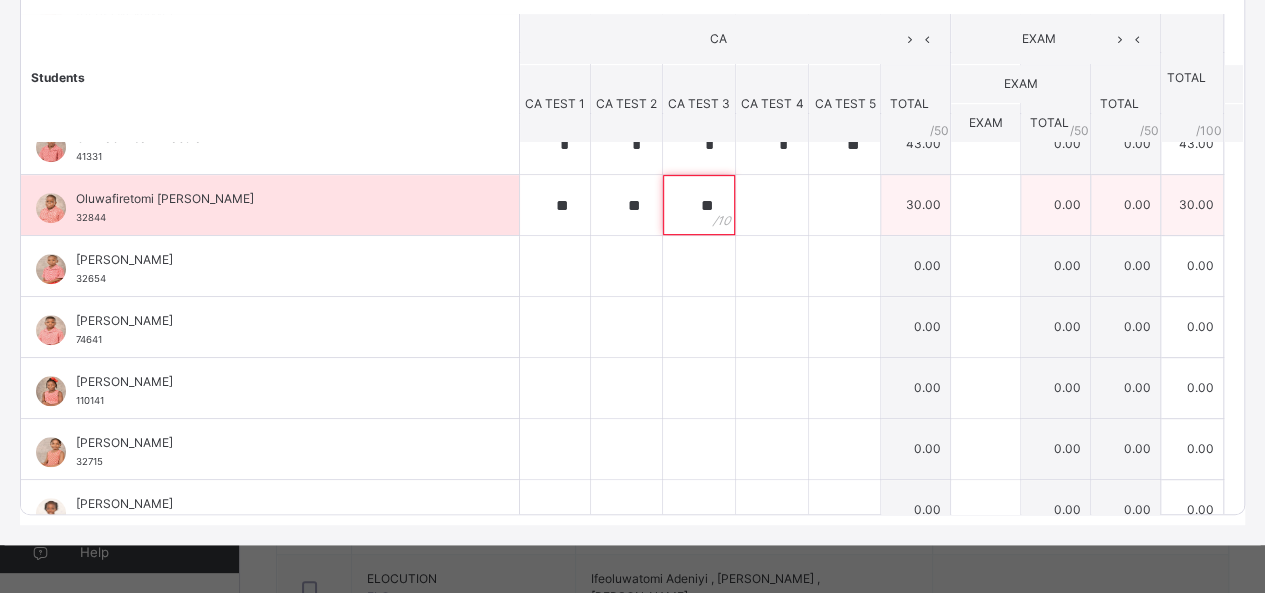 type on "**" 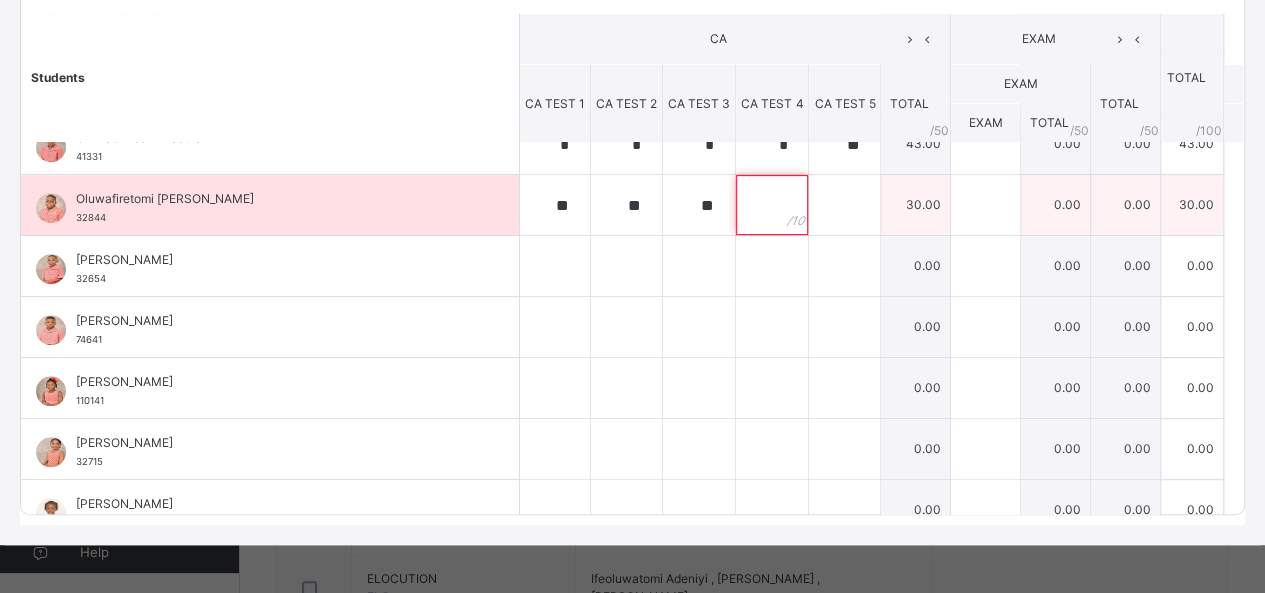 click at bounding box center [772, 205] 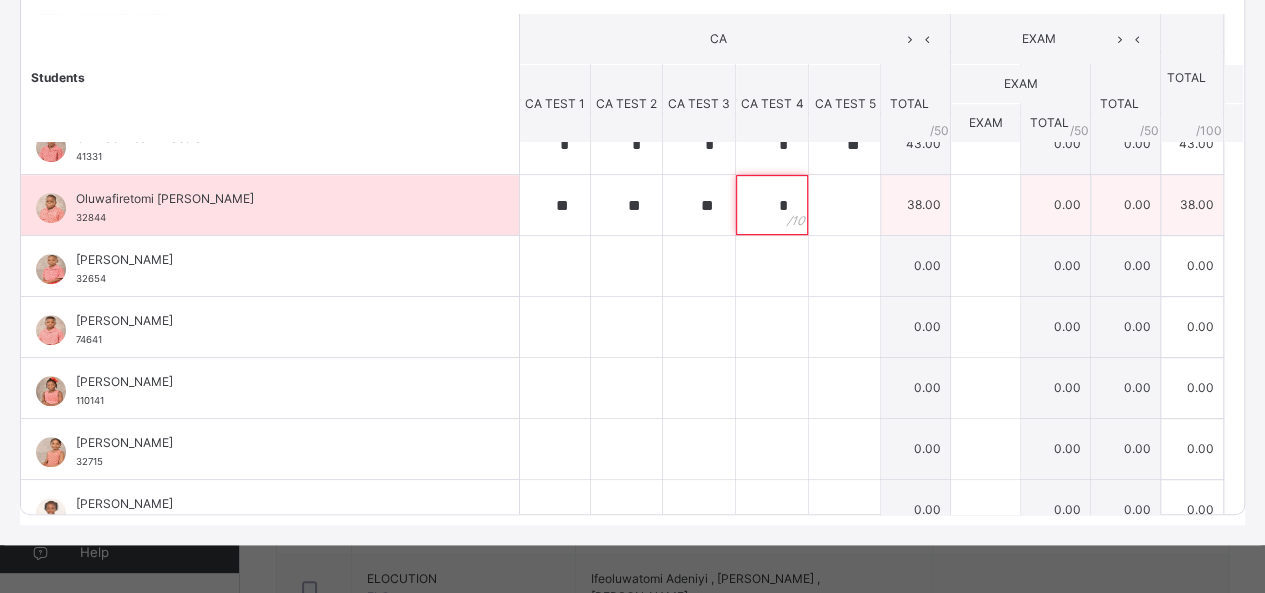 type on "*" 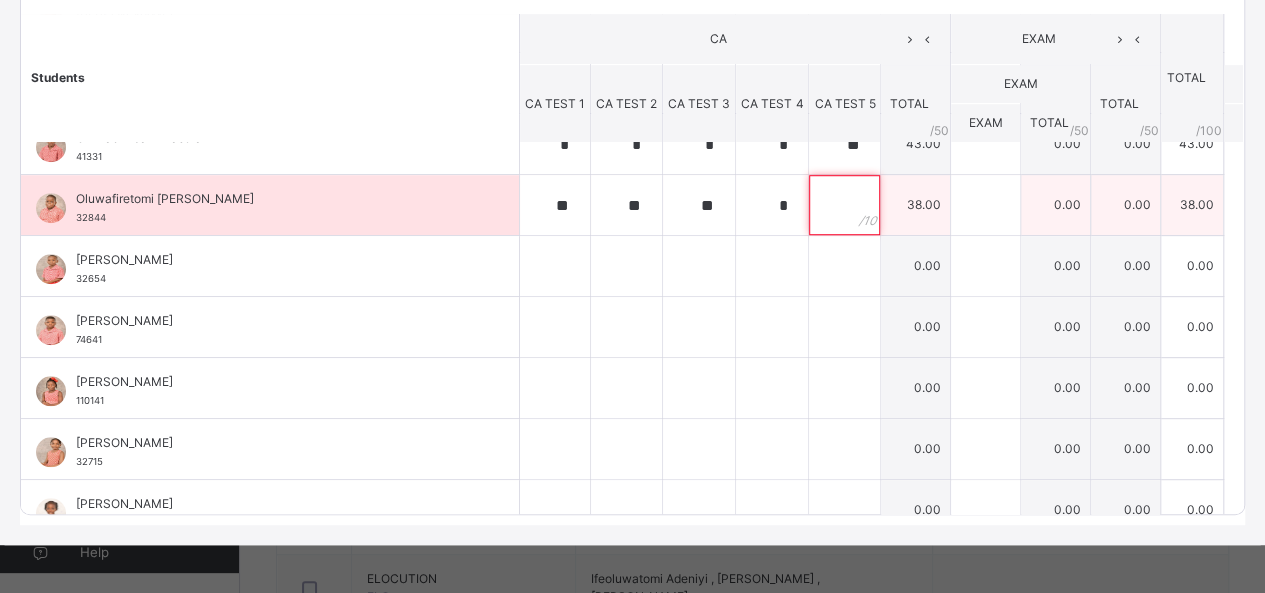 click at bounding box center (844, 205) 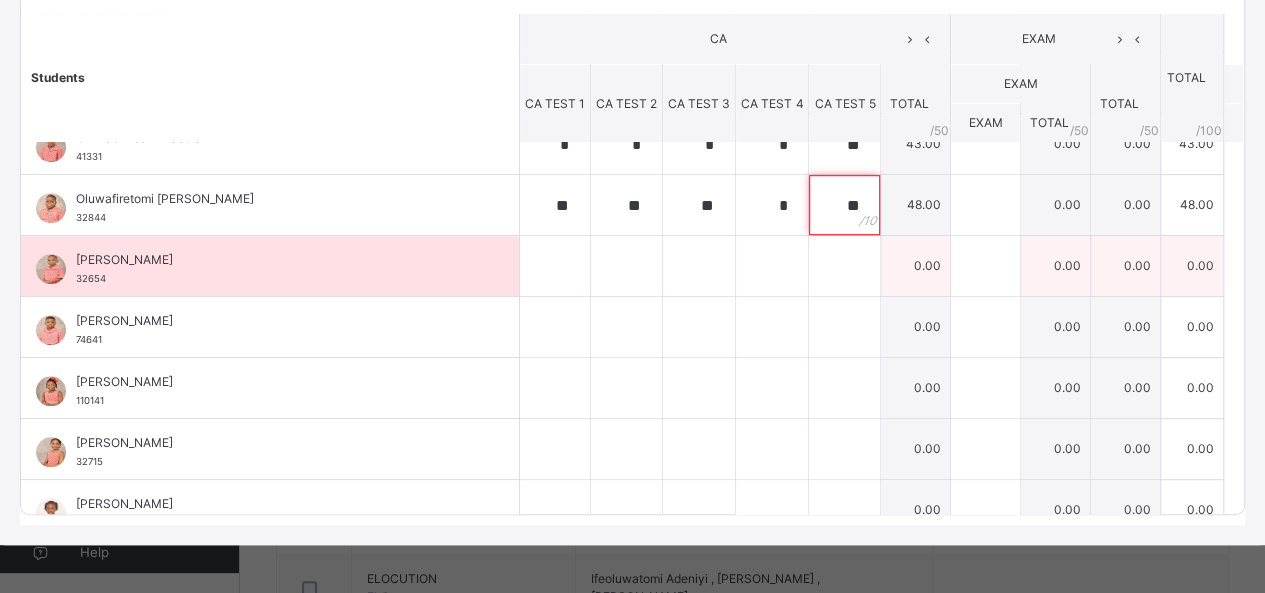 type on "**" 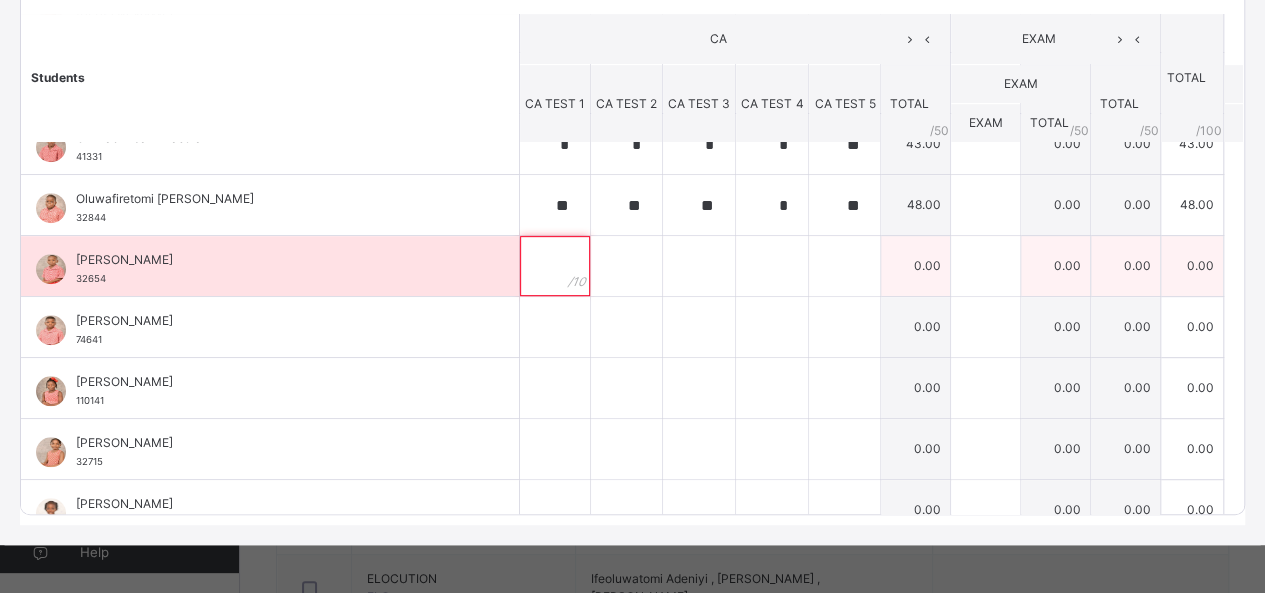 click at bounding box center (555, 266) 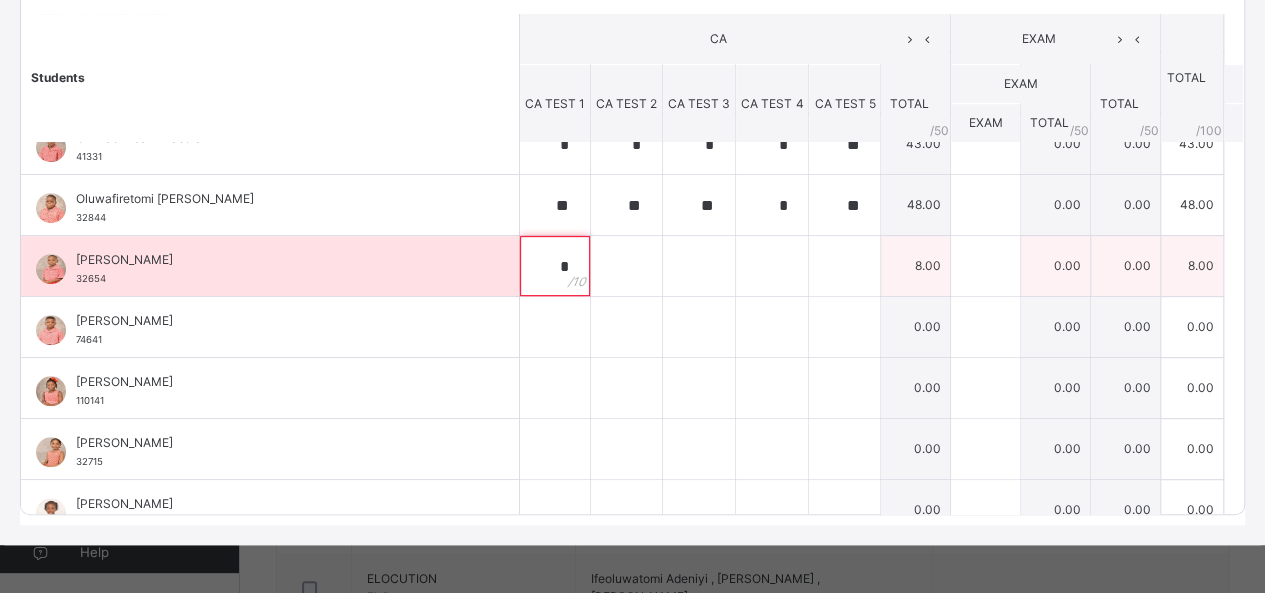 type on "*" 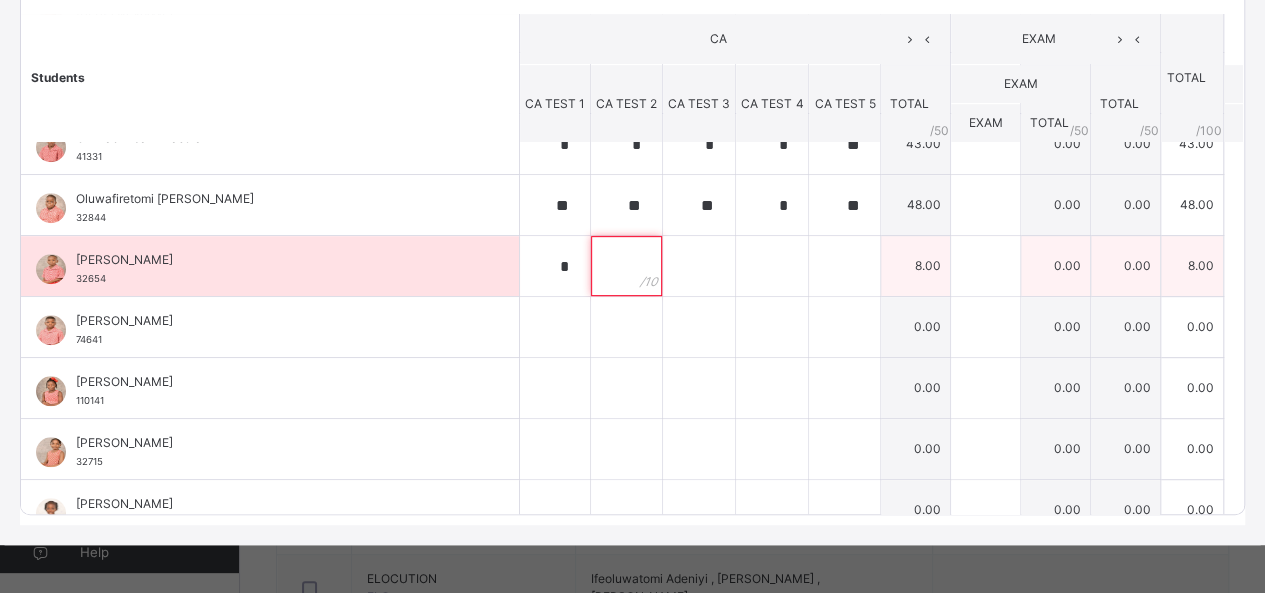 click at bounding box center [626, 266] 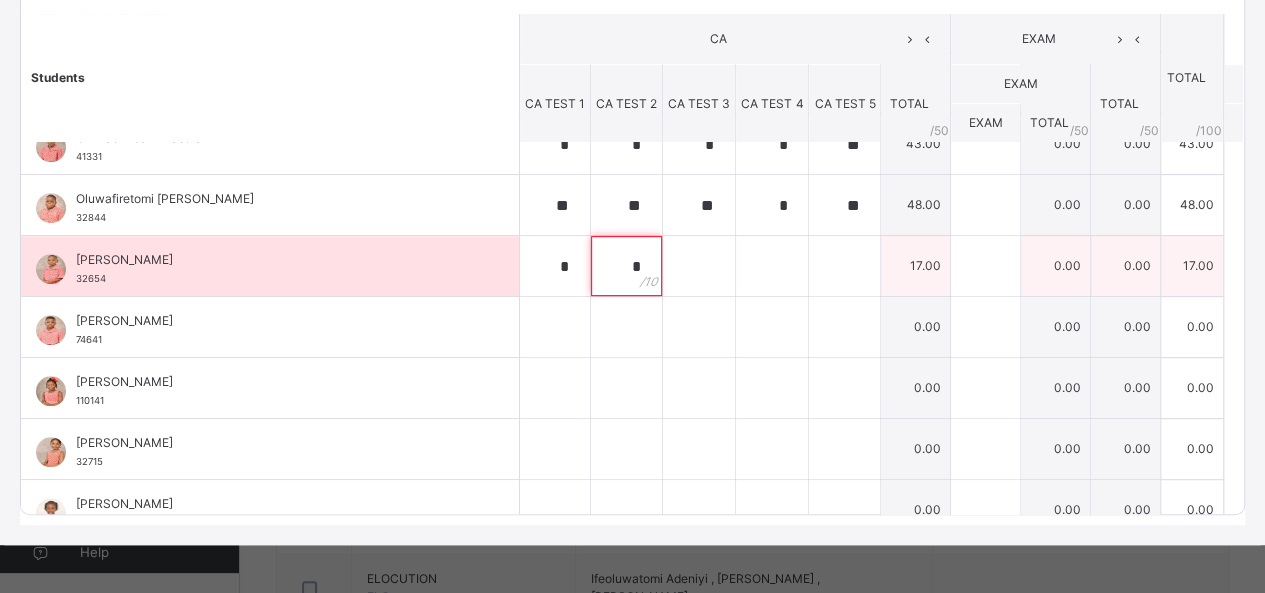 type on "*" 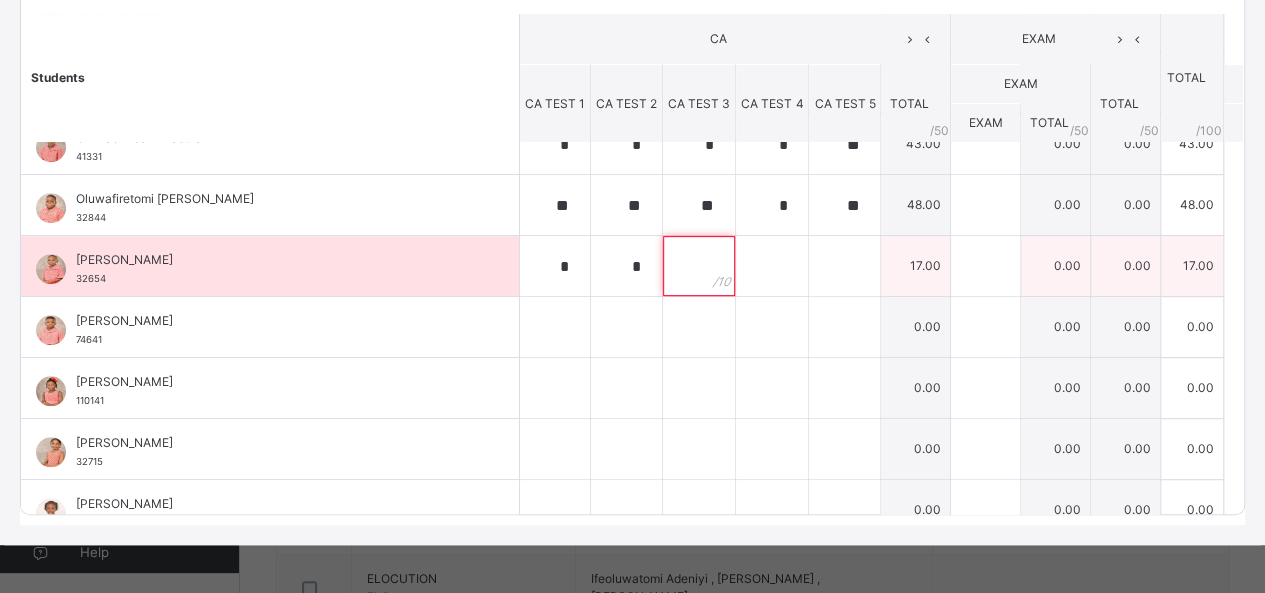 click at bounding box center (699, 266) 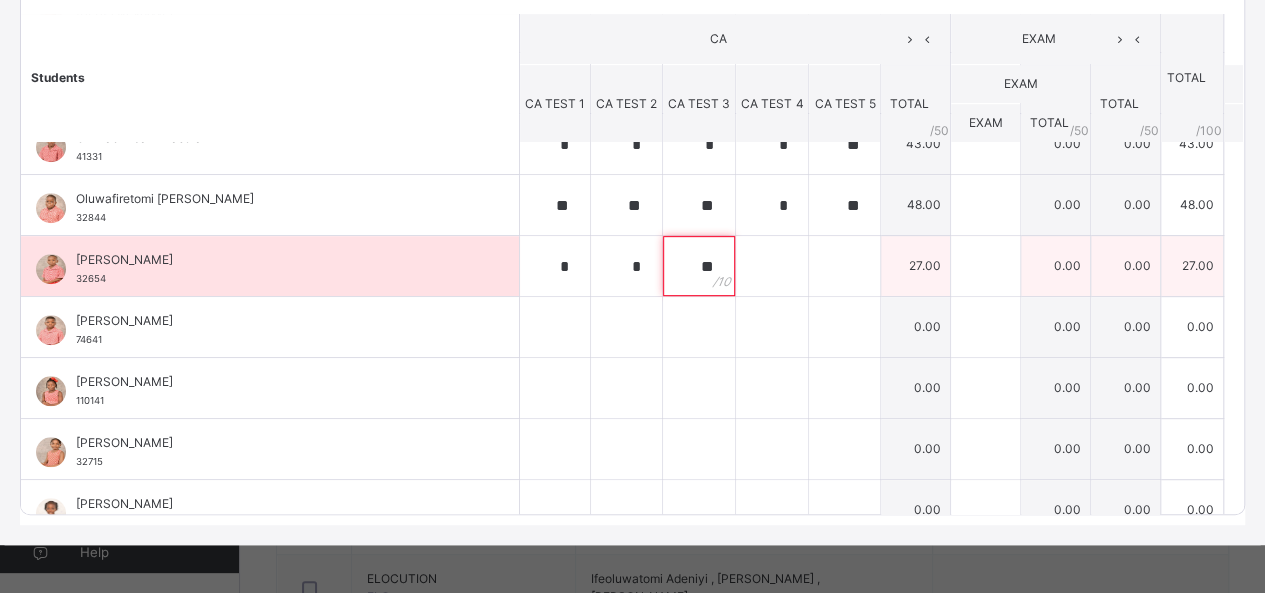 type on "**" 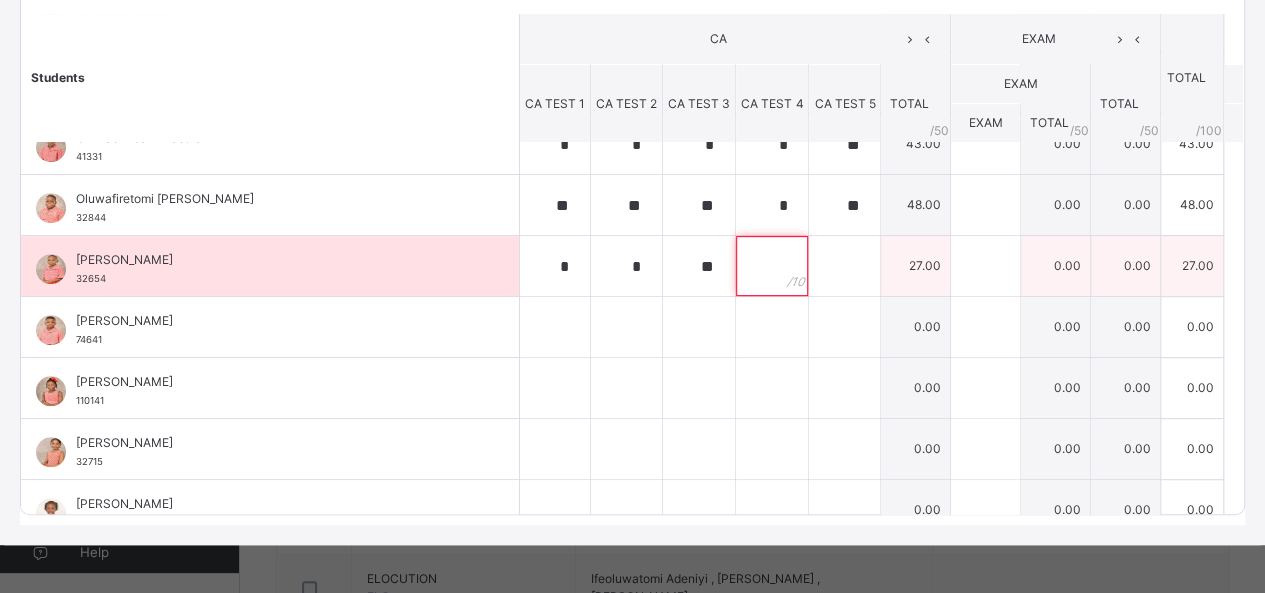 click at bounding box center [772, 266] 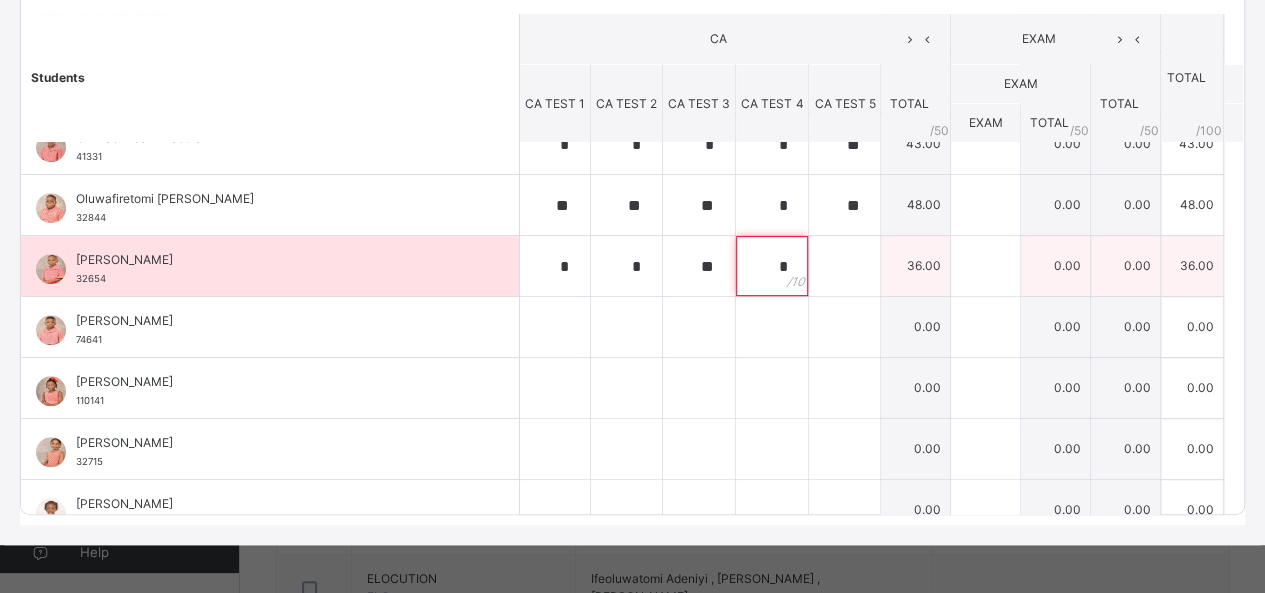 type on "*" 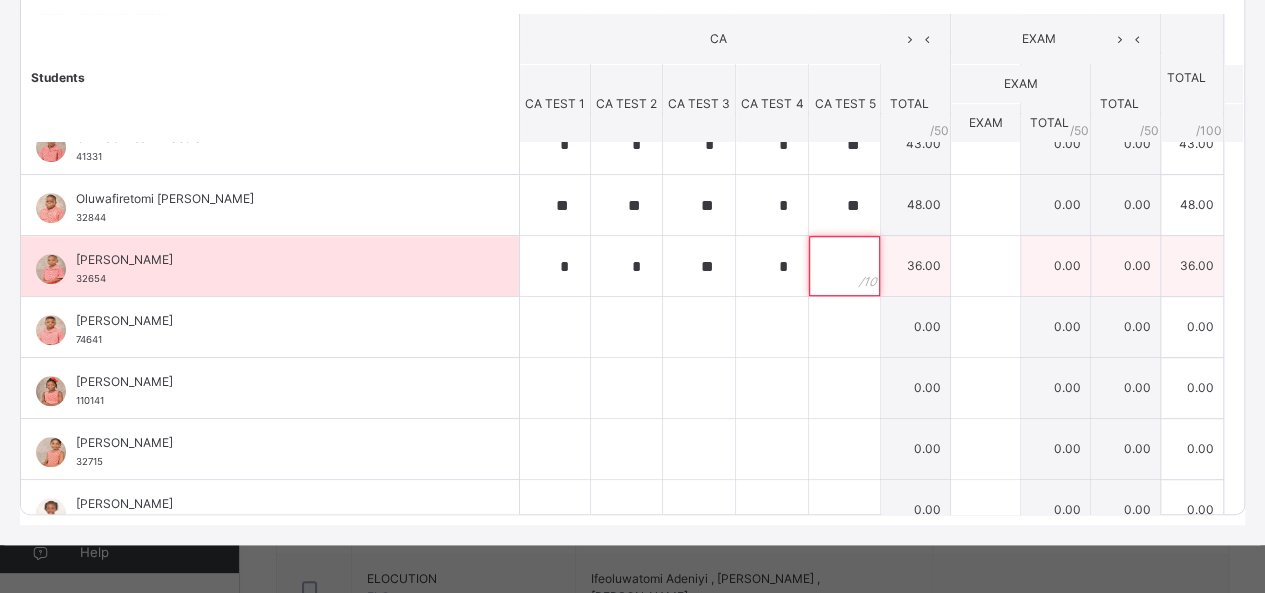 click at bounding box center [844, 266] 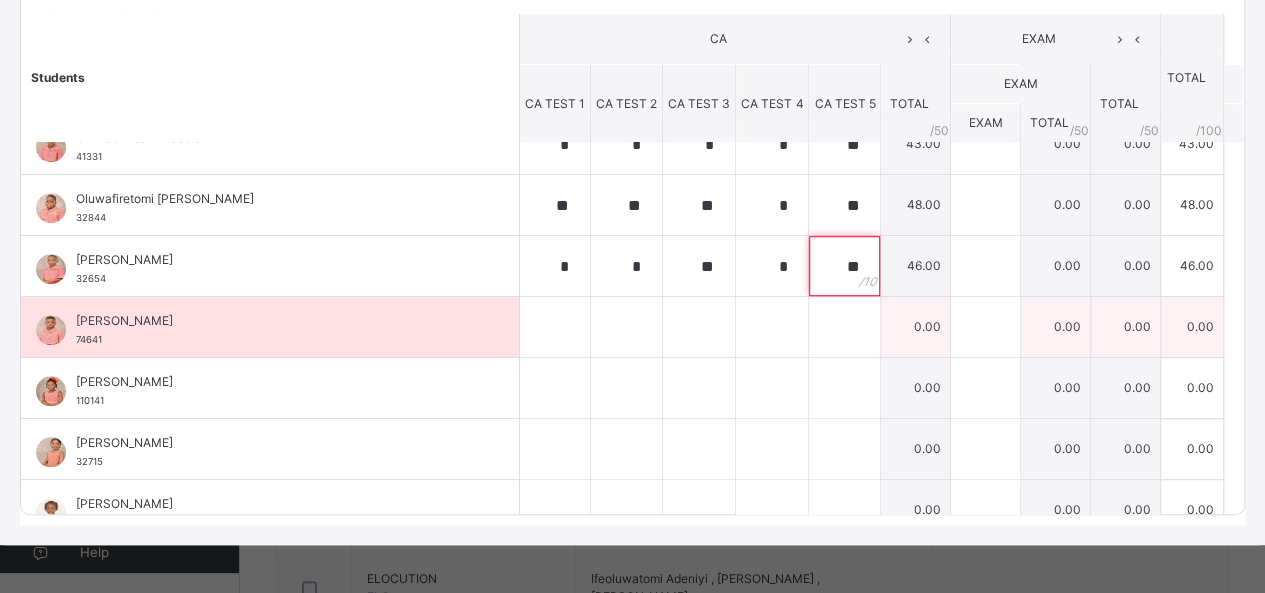 type on "**" 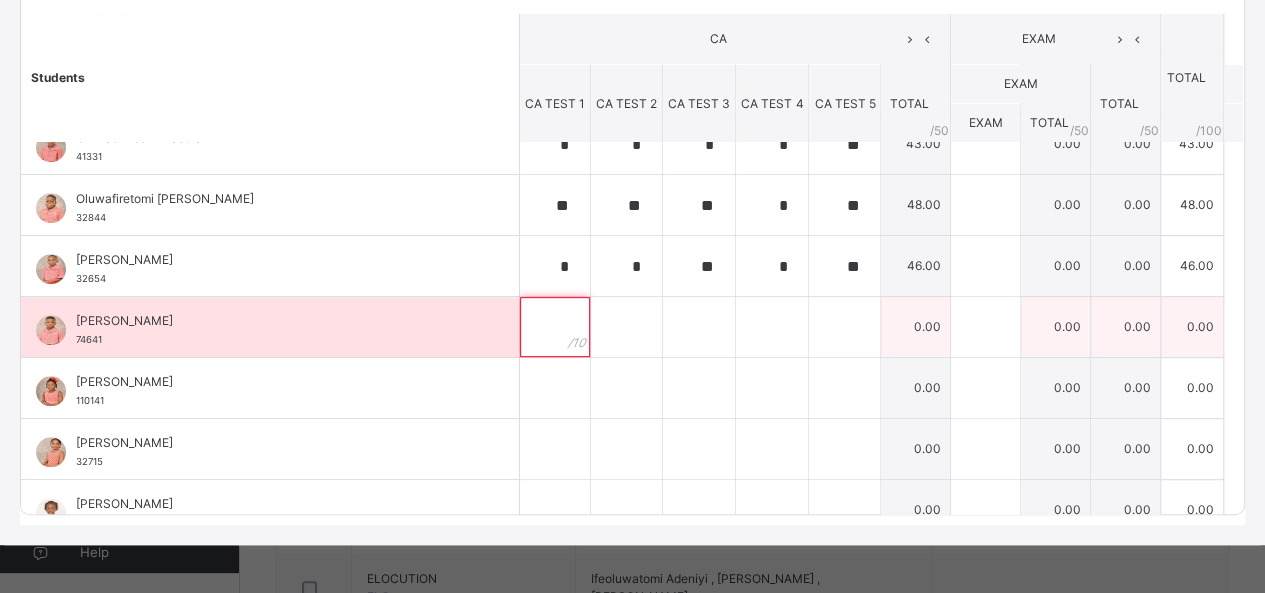 click at bounding box center (555, 327) 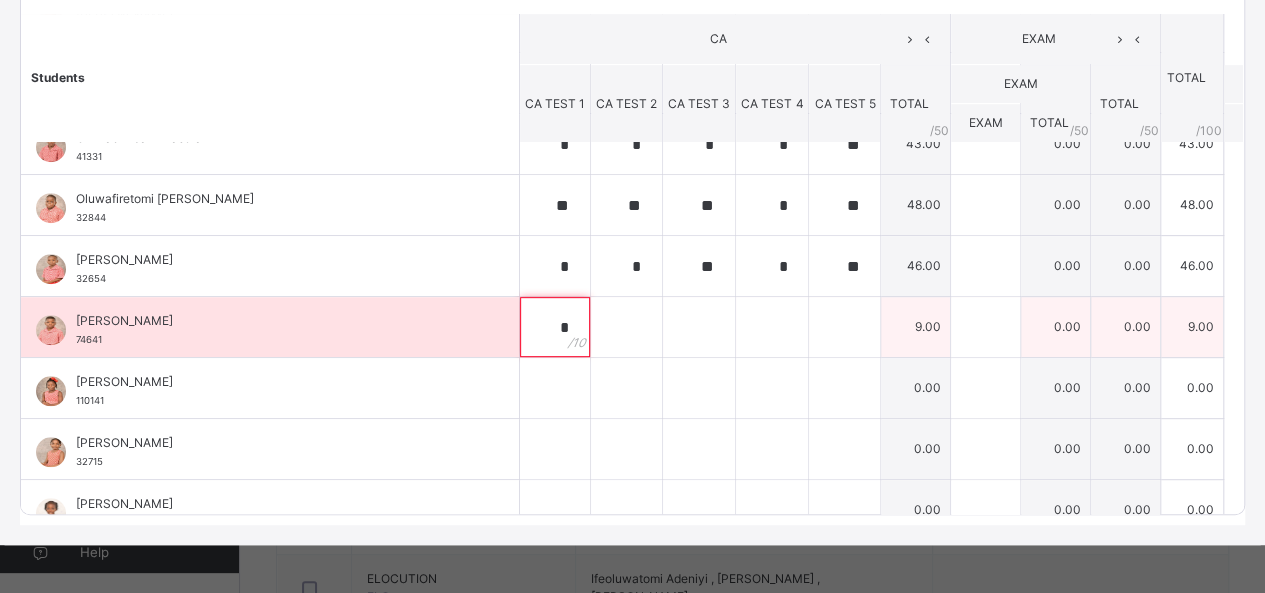 type on "*" 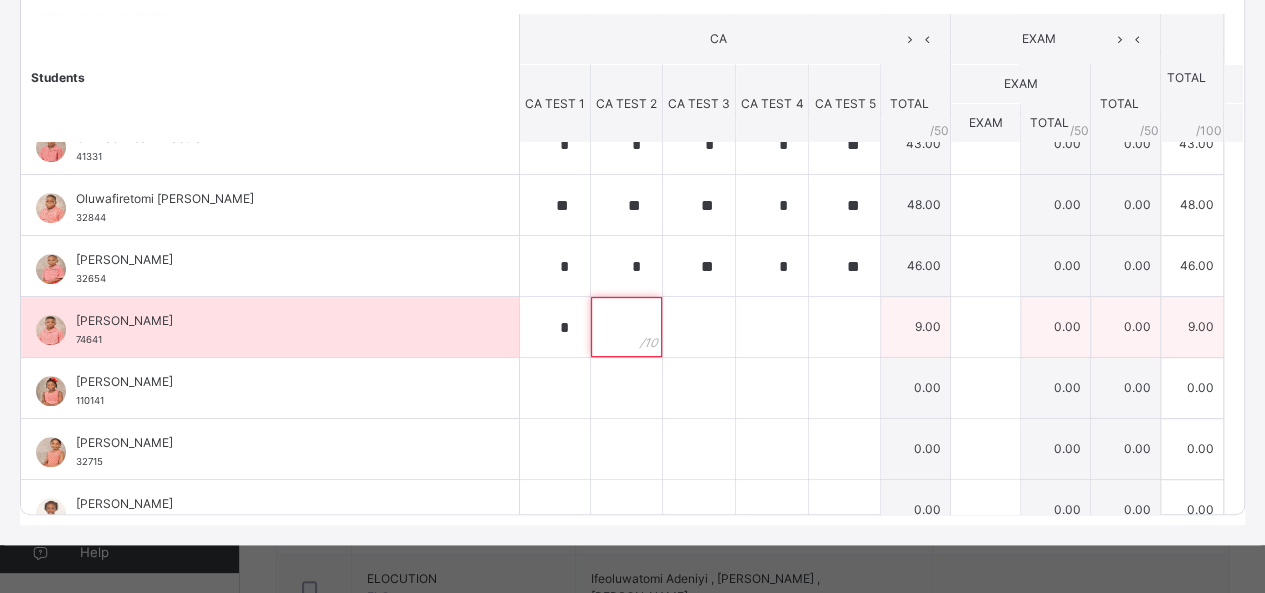 click at bounding box center [626, 327] 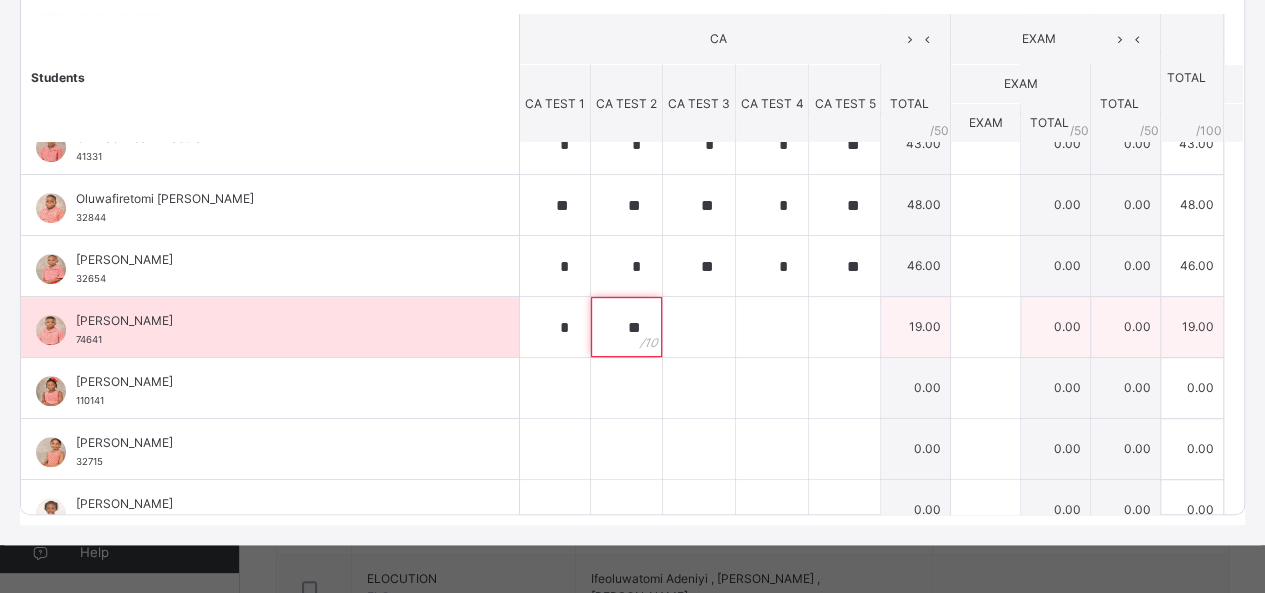 type on "**" 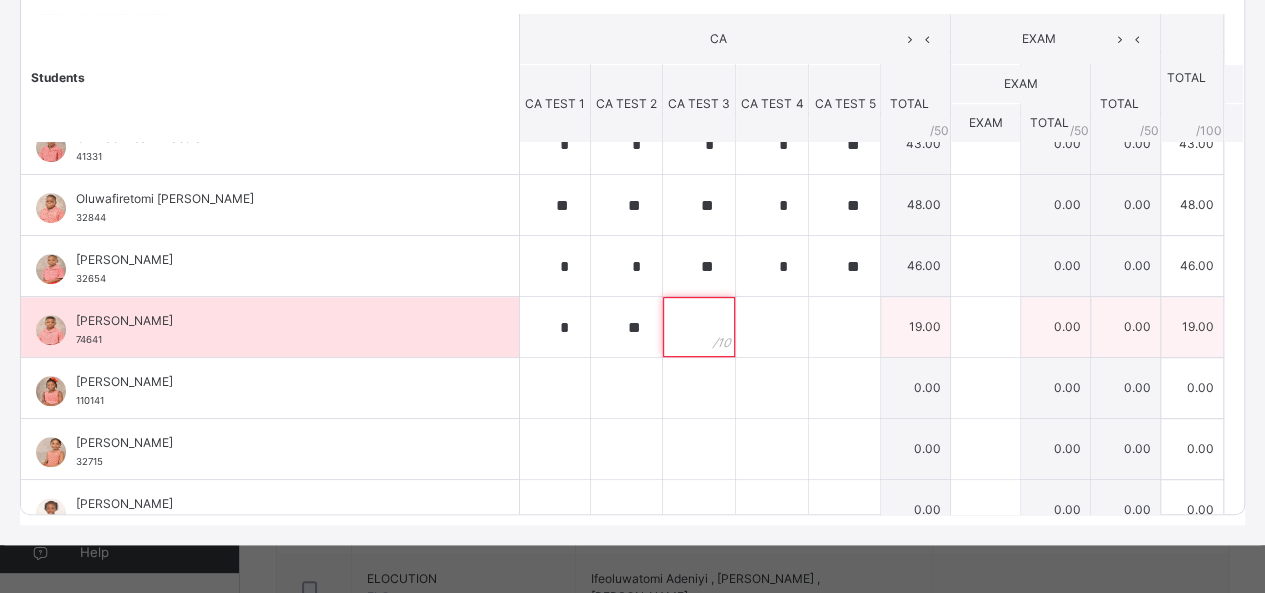 click at bounding box center (699, 327) 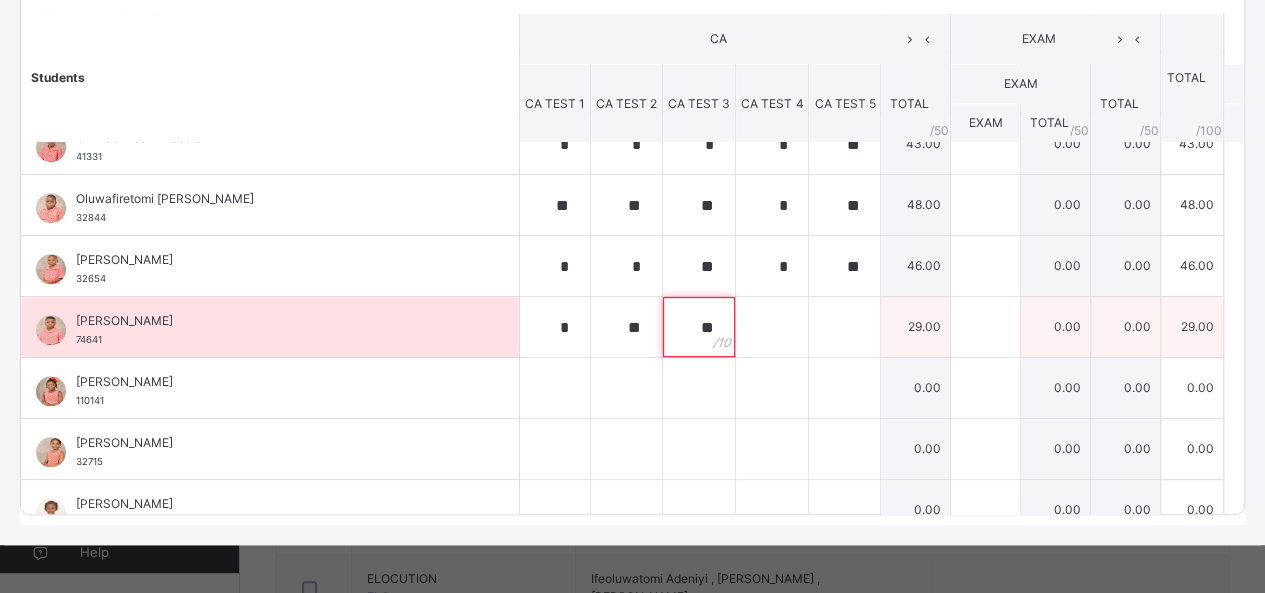 type on "**" 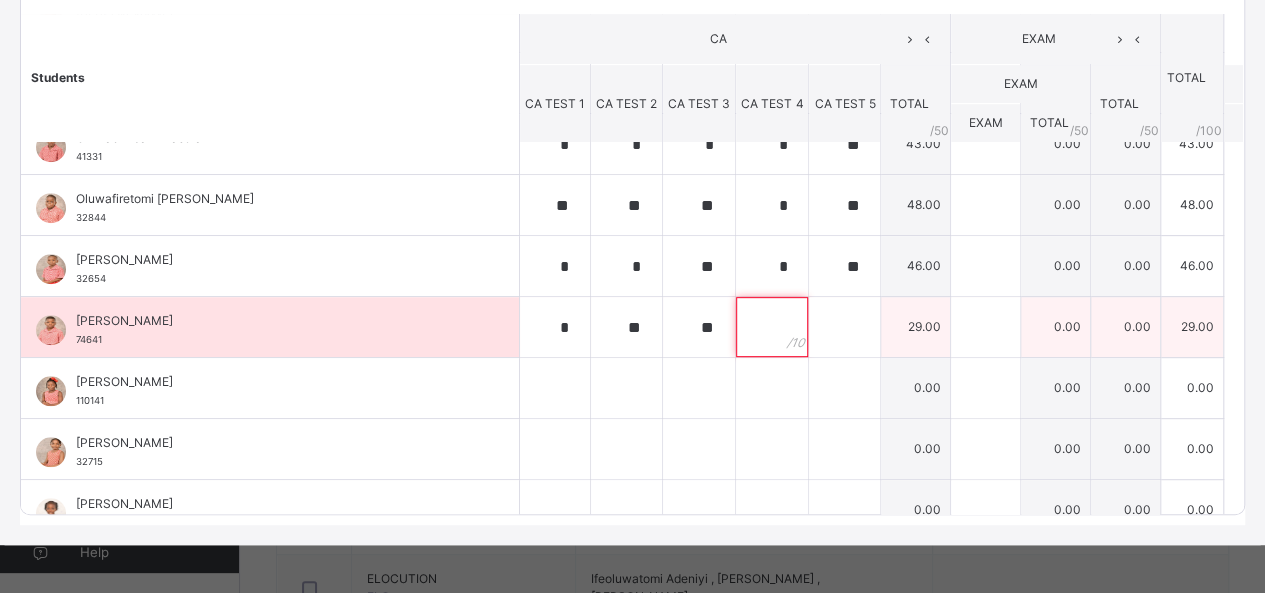 click at bounding box center (772, 327) 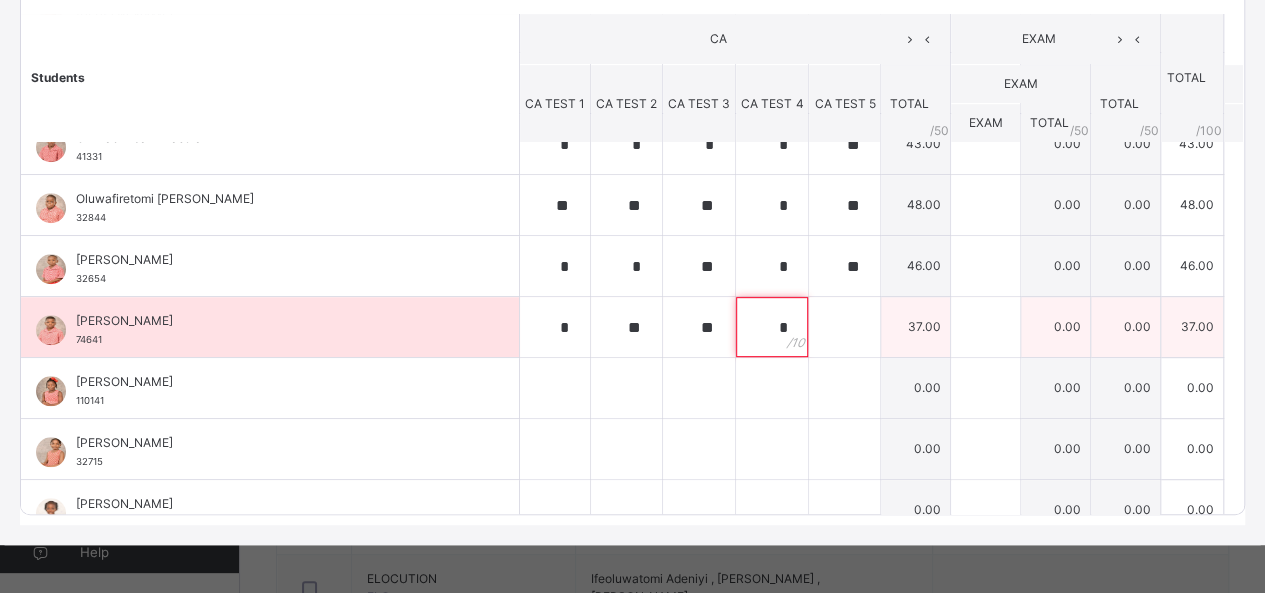 type on "*" 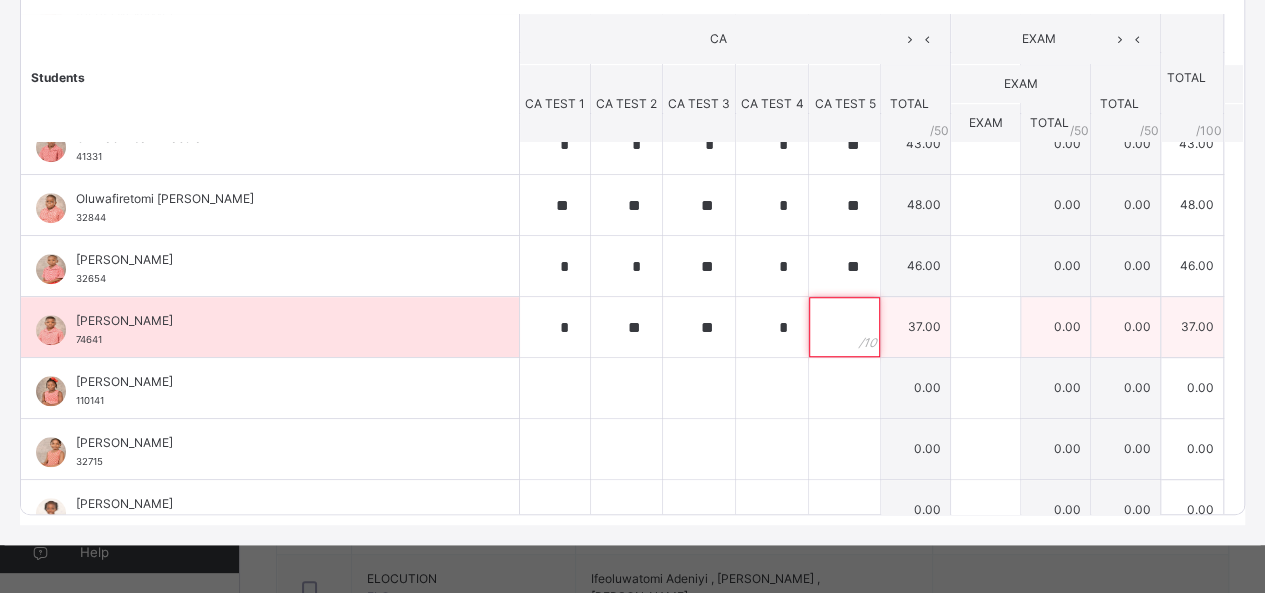 click at bounding box center [844, 327] 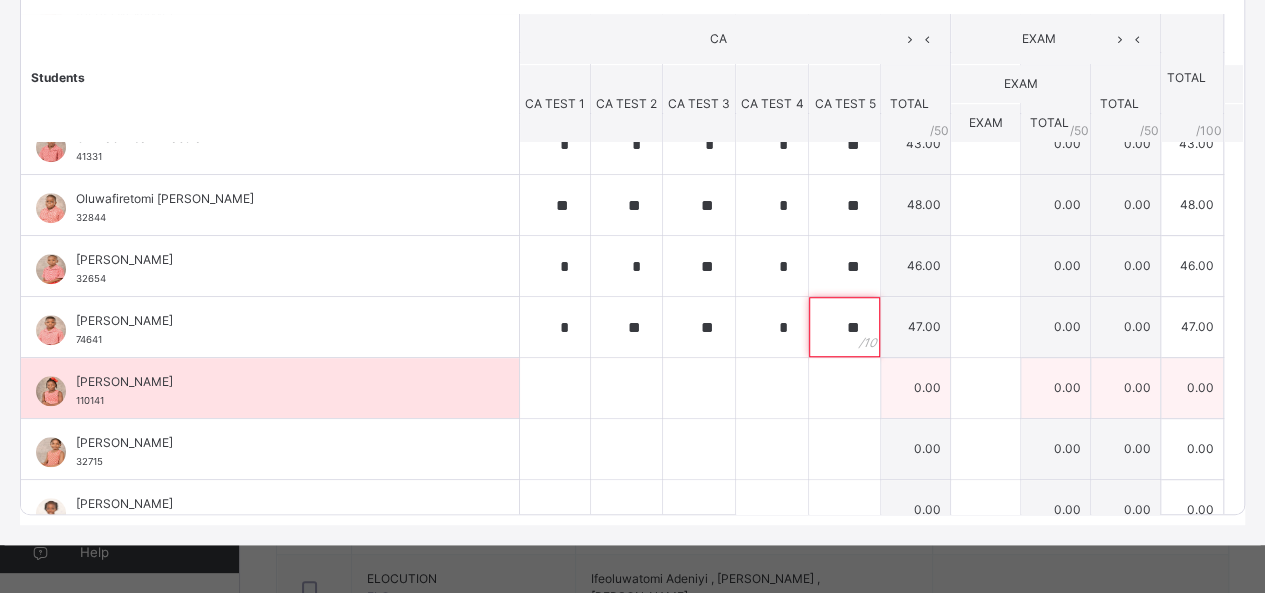 type on "**" 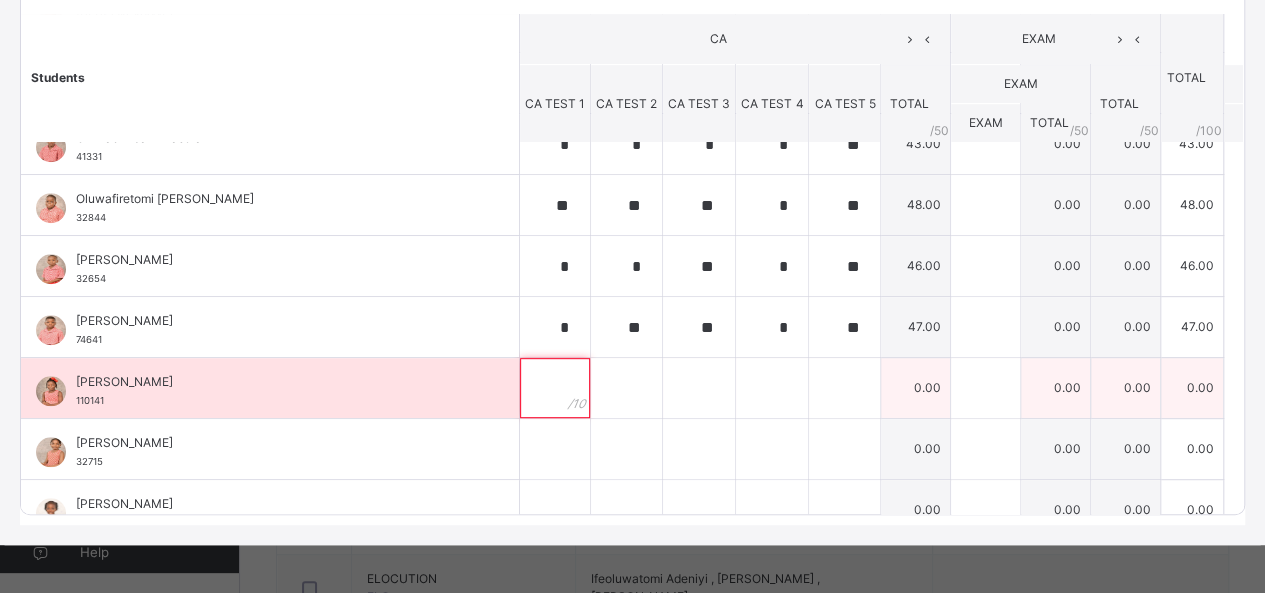 click at bounding box center [555, 388] 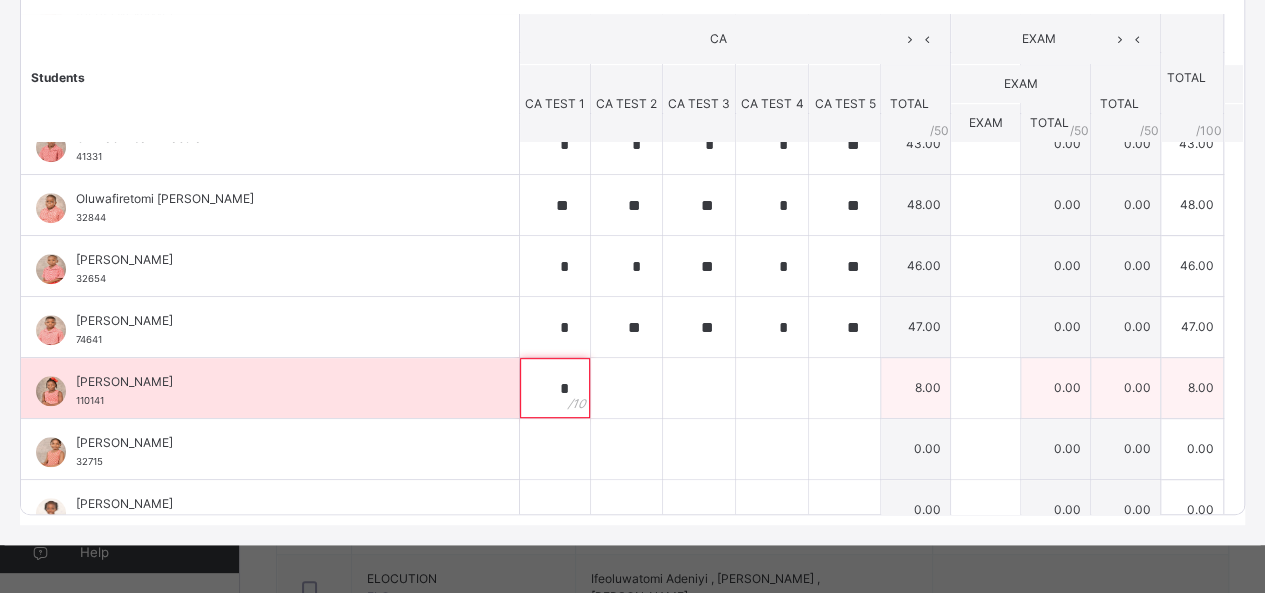 type on "*" 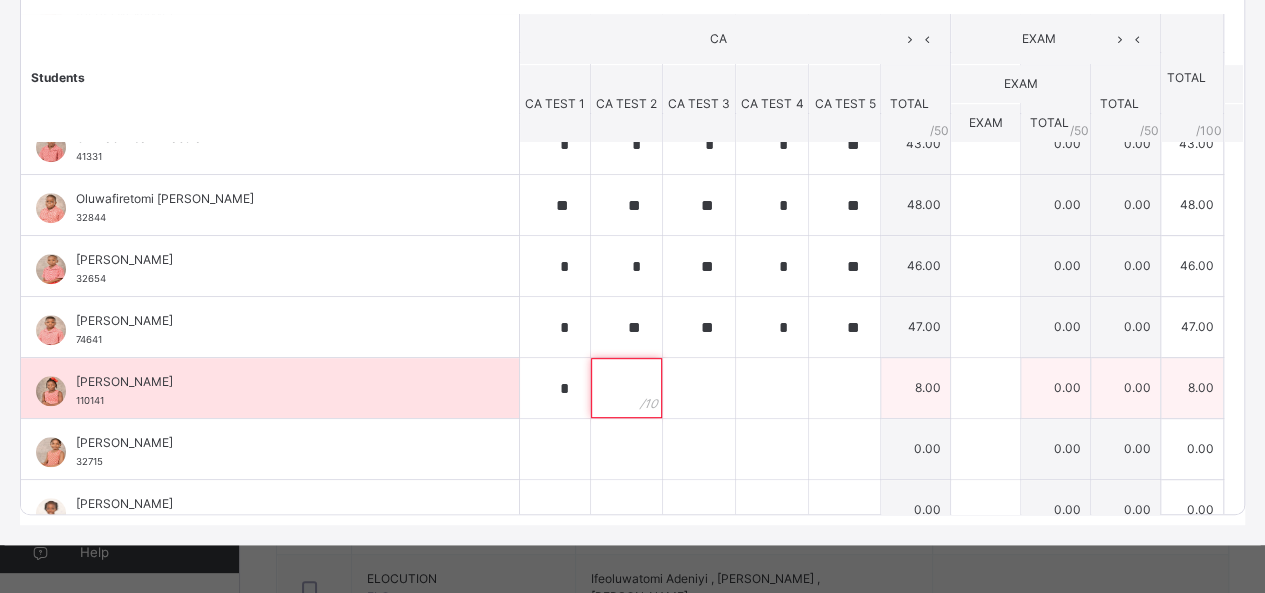 click at bounding box center [626, 388] 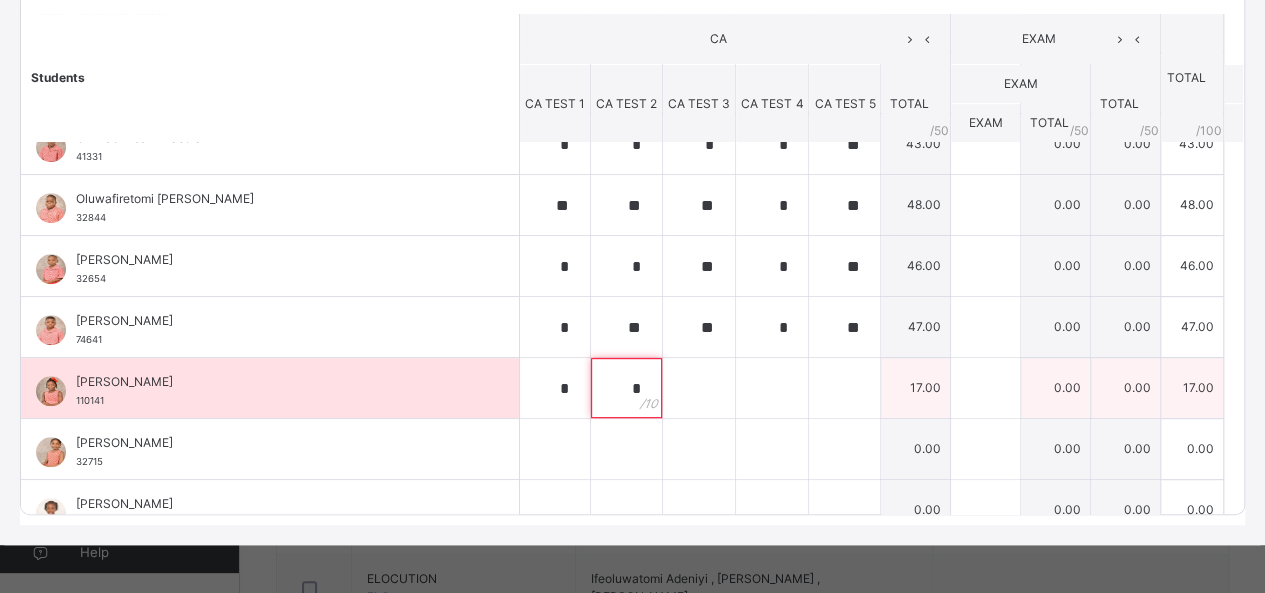 type on "*" 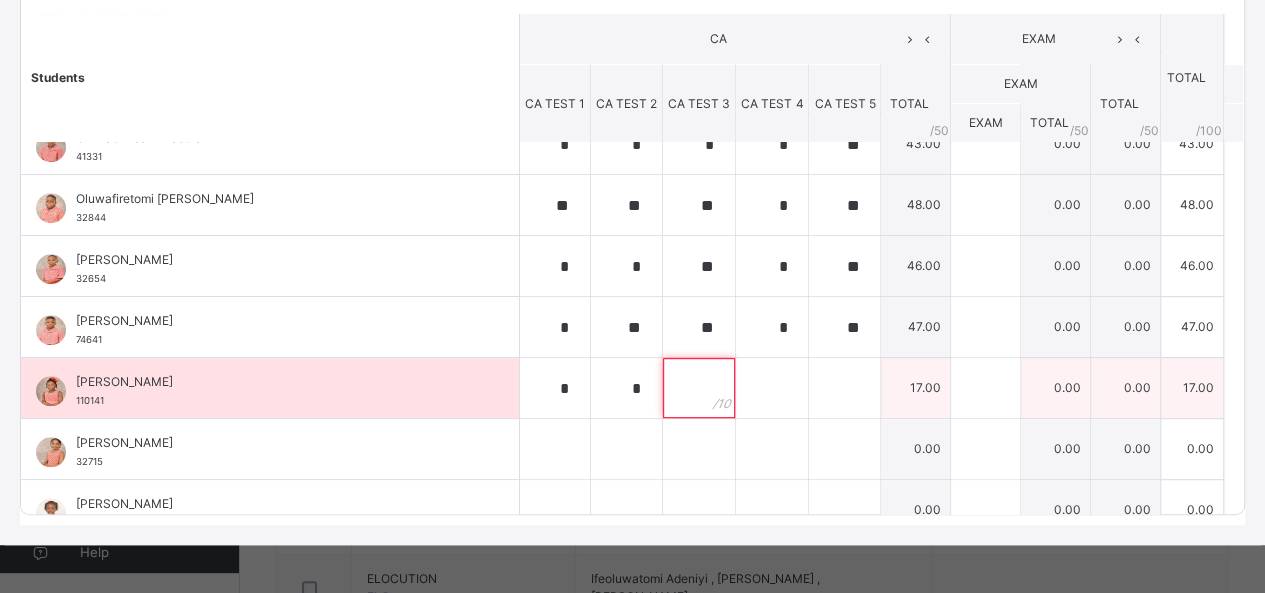 click at bounding box center [699, 388] 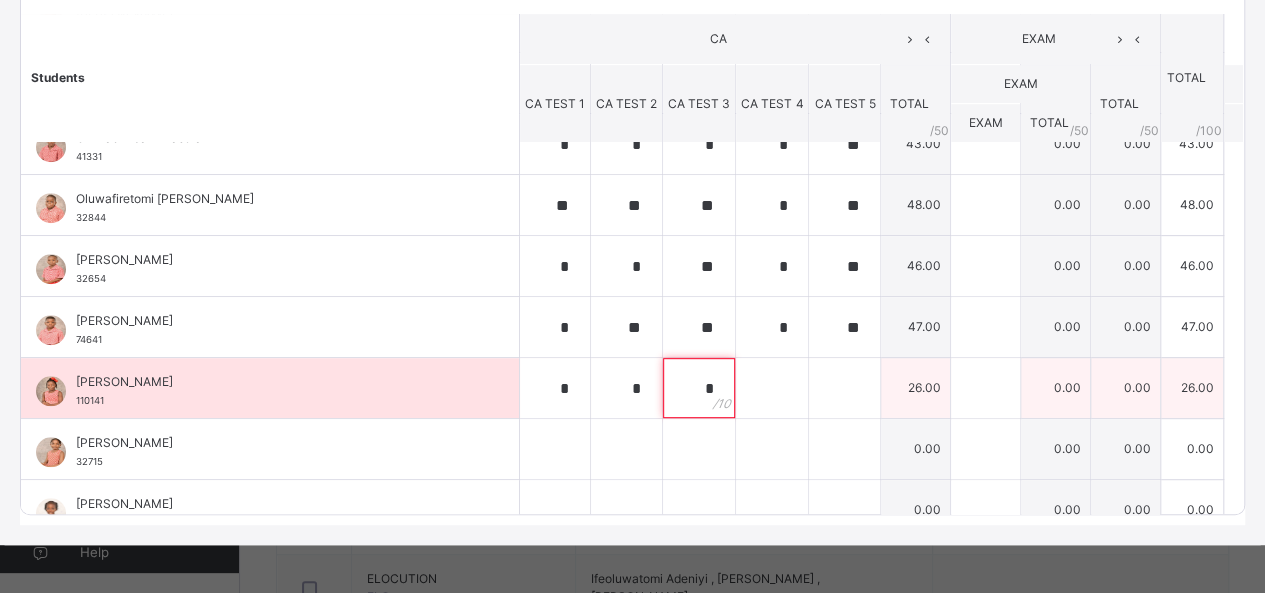 type on "*" 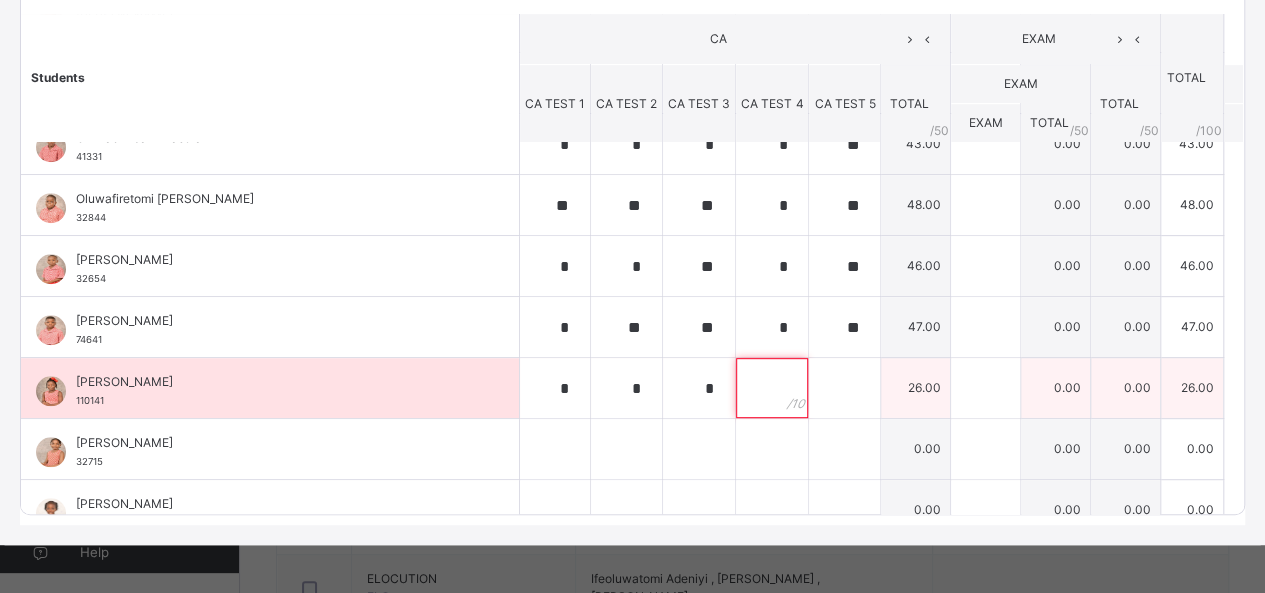 click at bounding box center [772, 388] 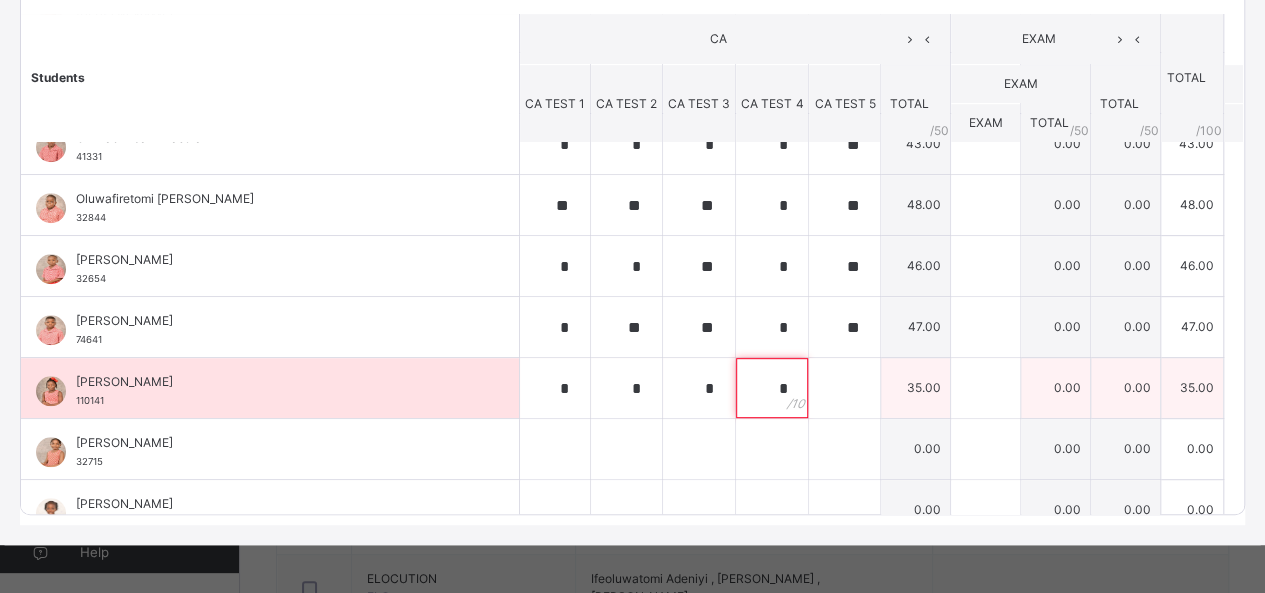 type on "*" 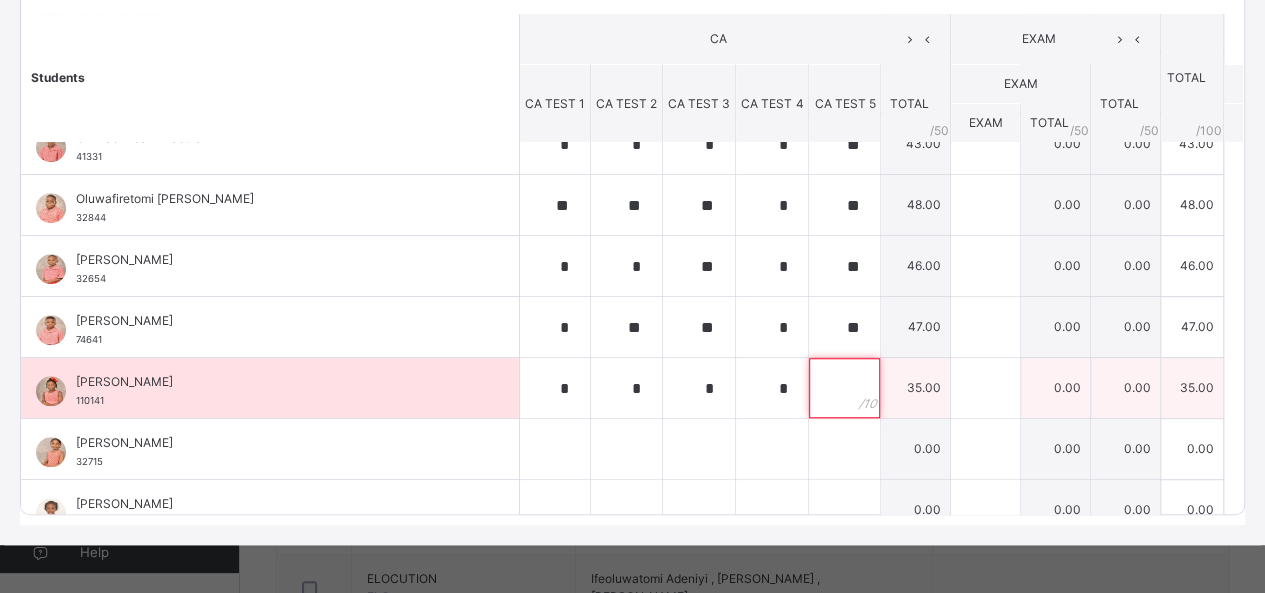click at bounding box center [844, 388] 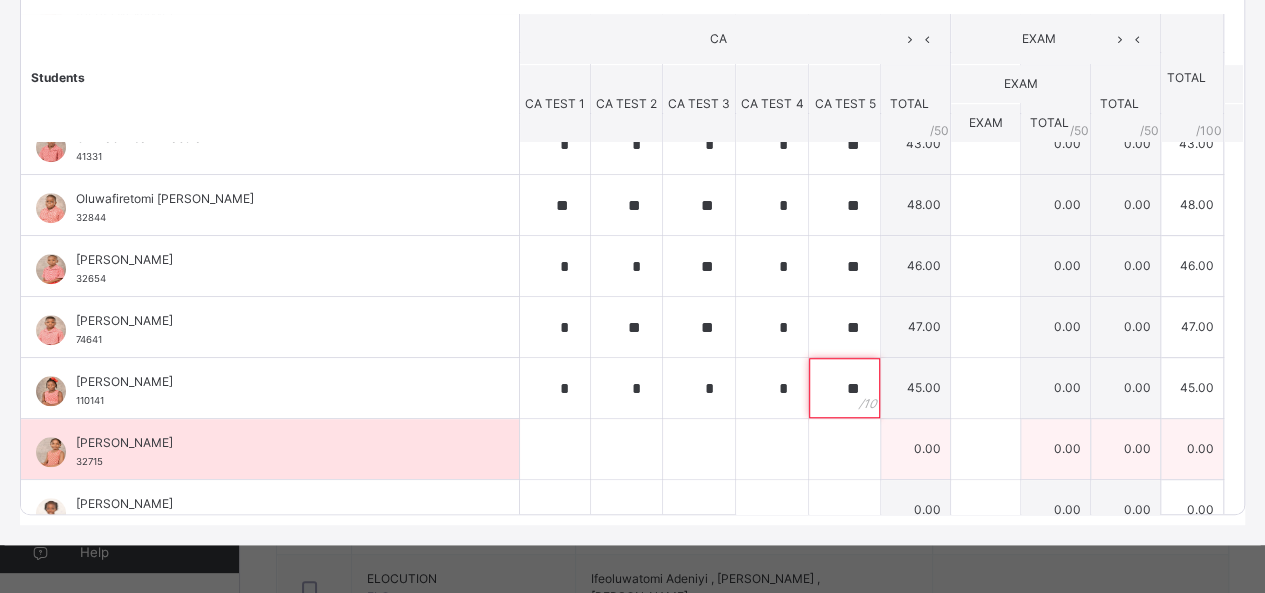 type on "**" 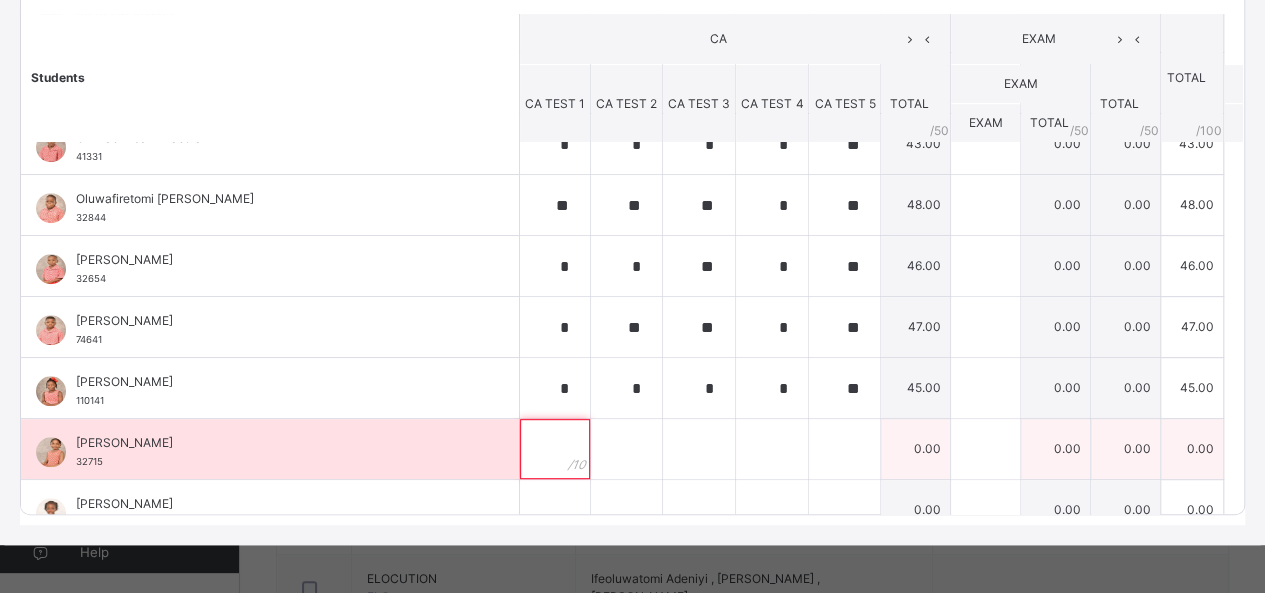click at bounding box center (555, 449) 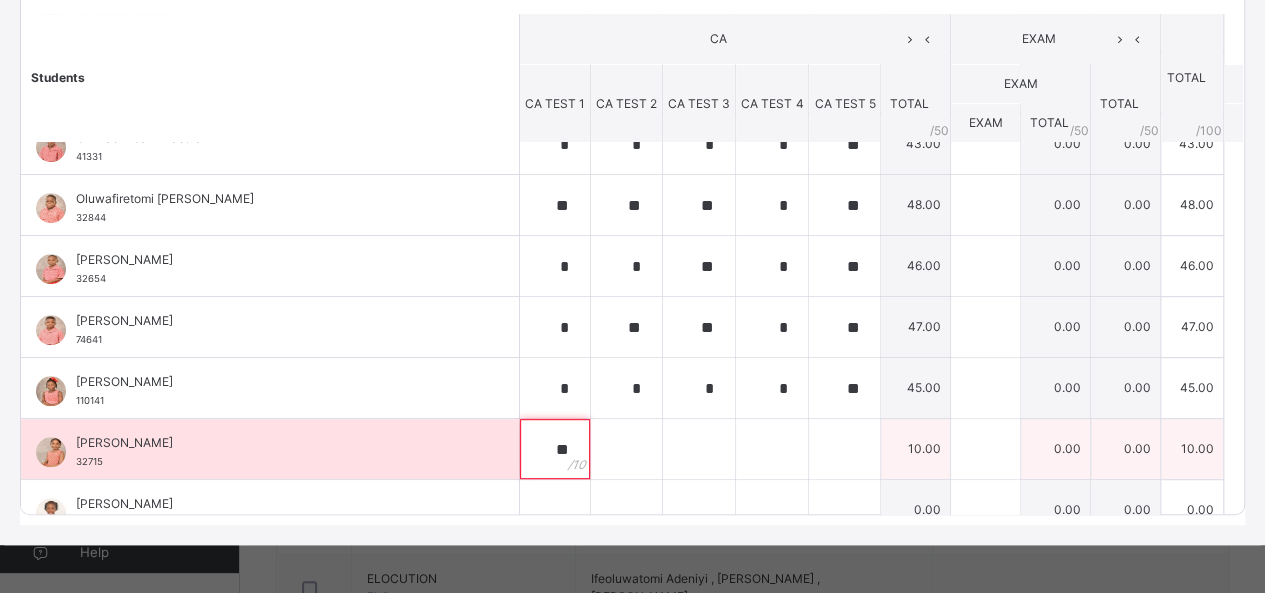 type on "**" 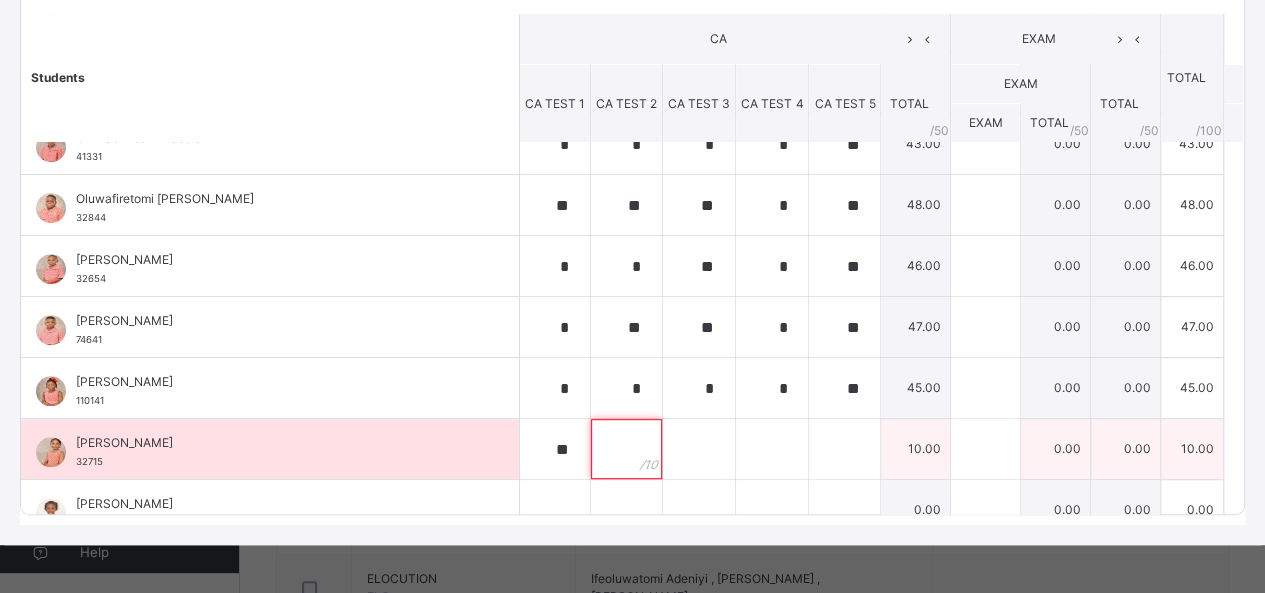 click at bounding box center [626, 449] 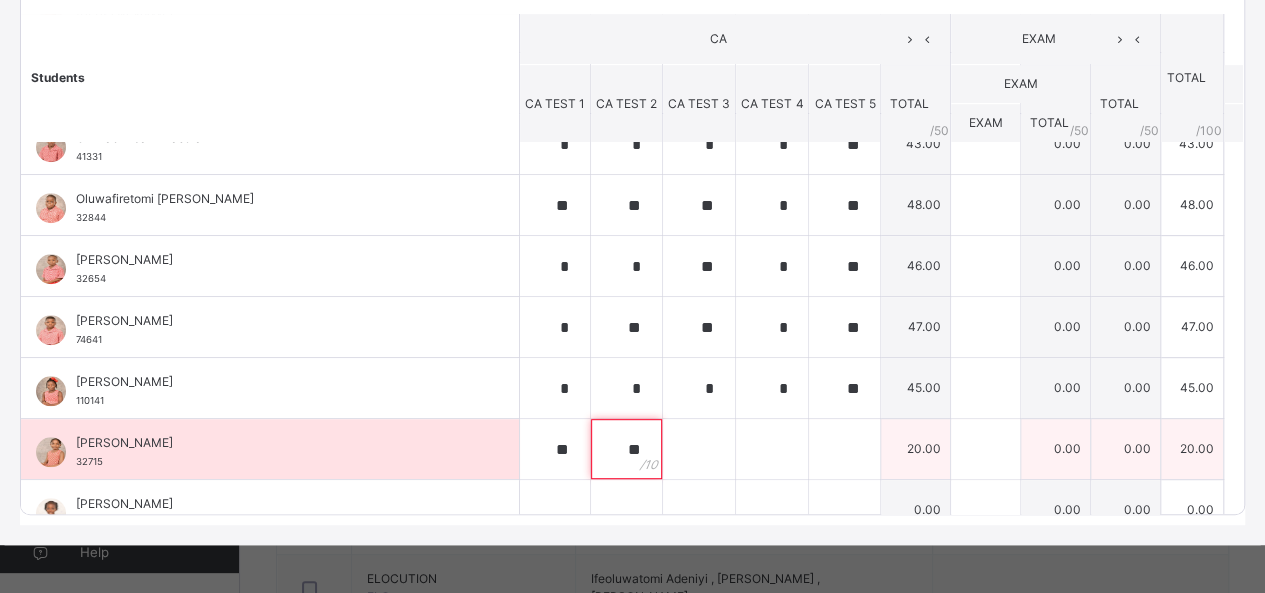 type on "**" 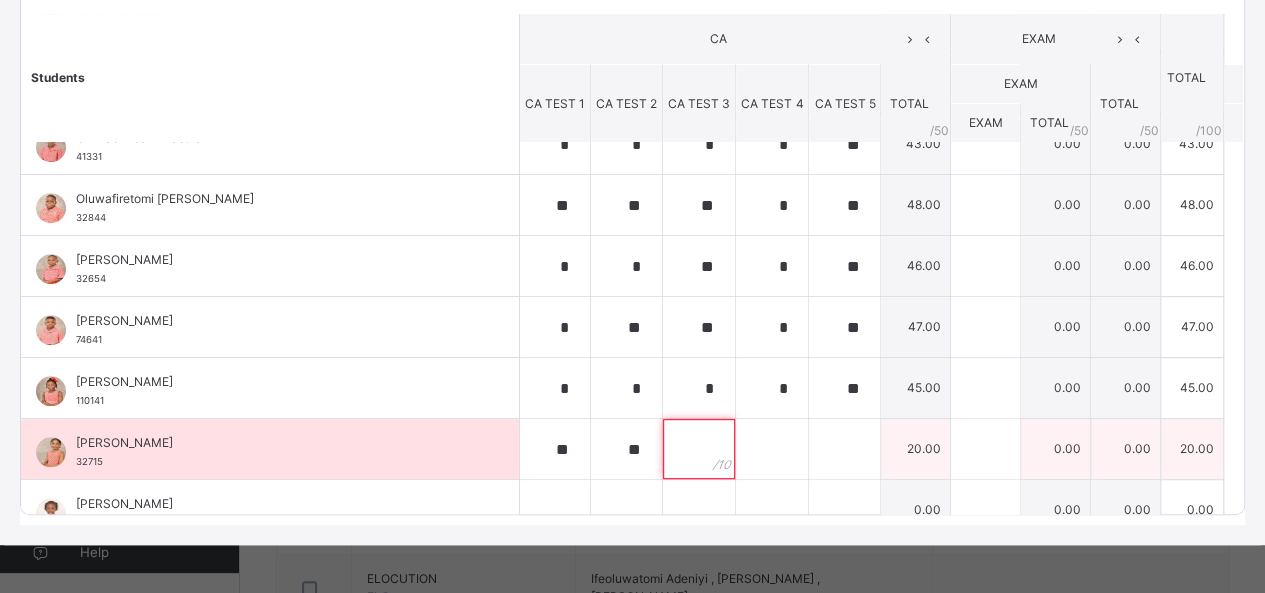 click at bounding box center [699, 449] 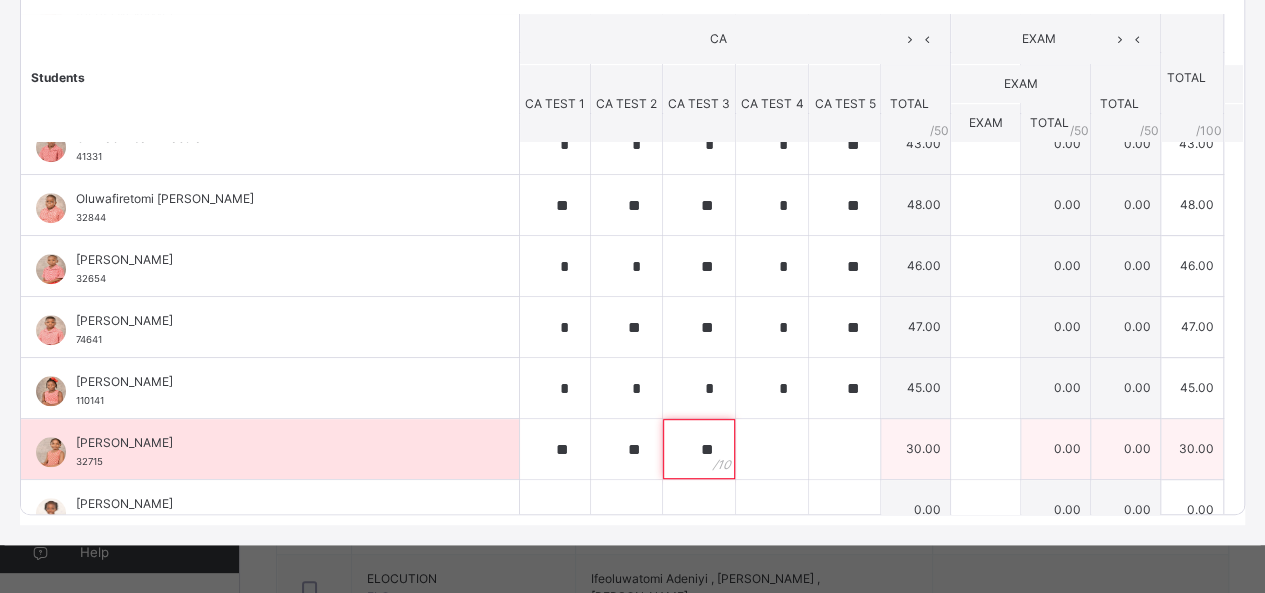 type on "**" 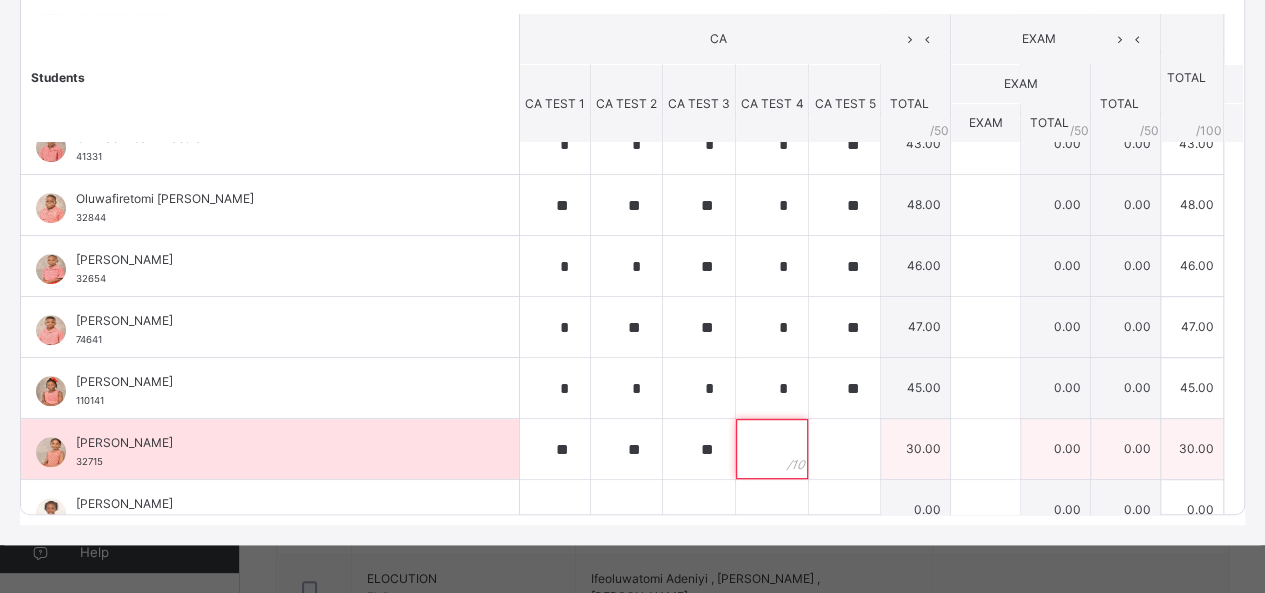click at bounding box center [772, 449] 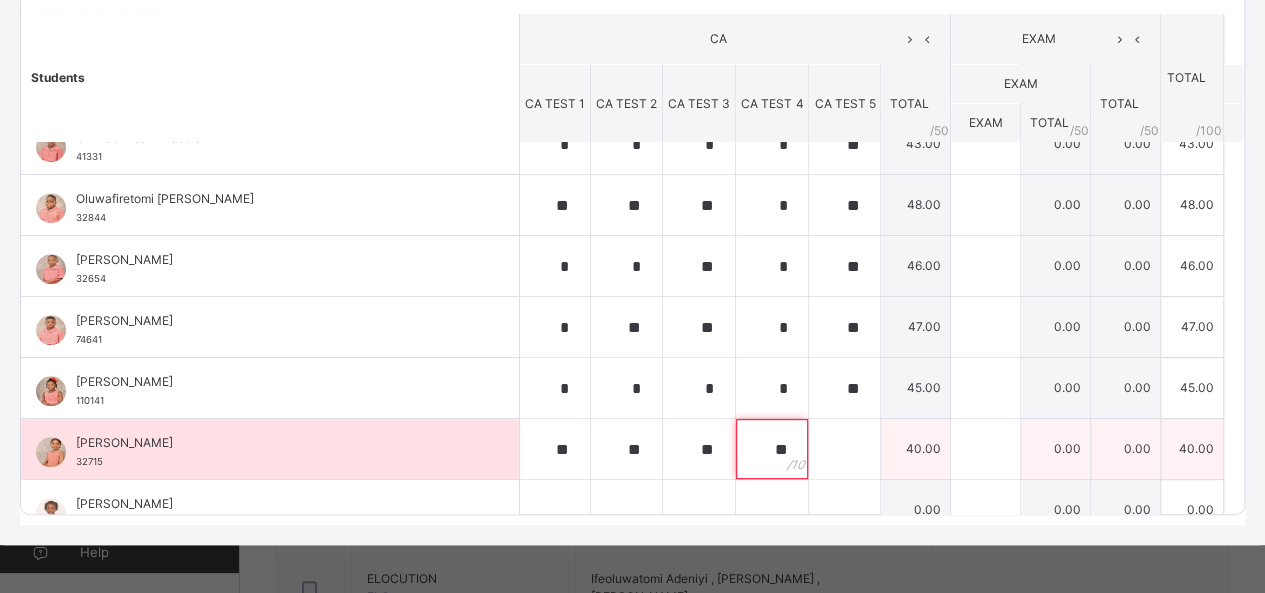 type on "**" 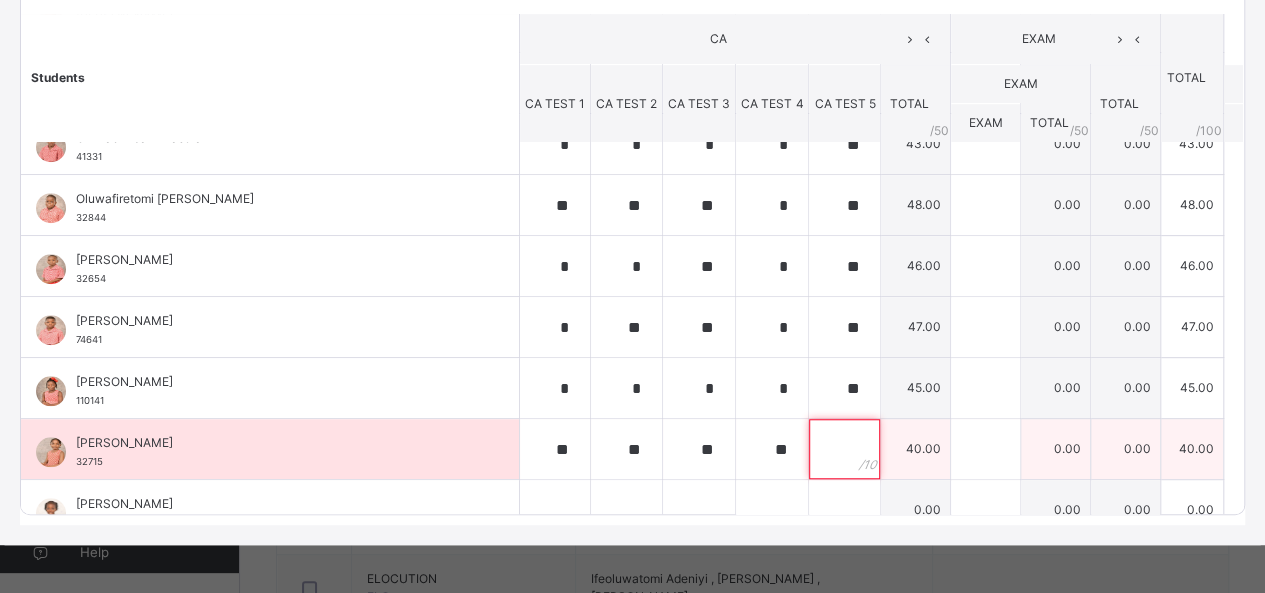 click at bounding box center (844, 449) 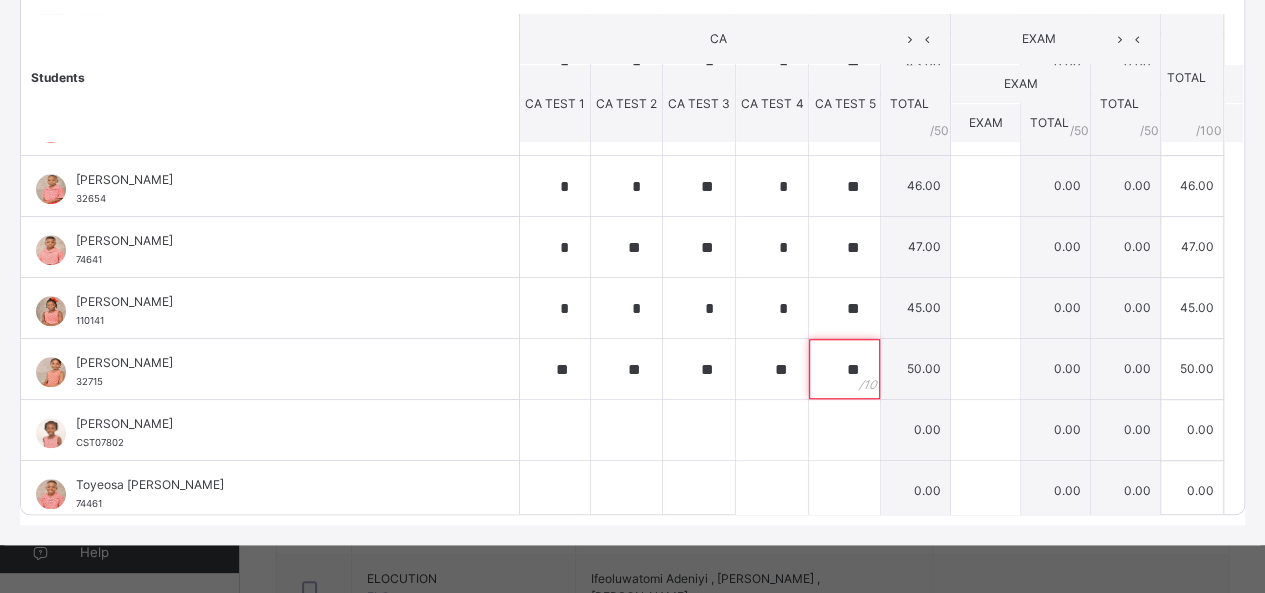 scroll, scrollTop: 720, scrollLeft: 0, axis: vertical 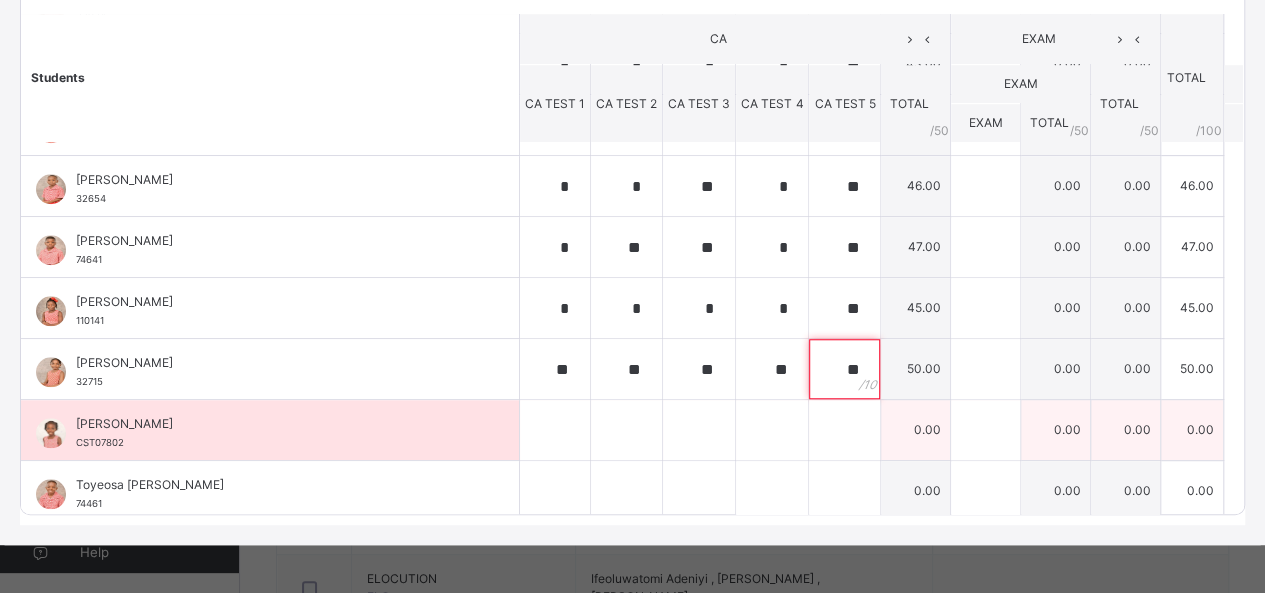 type on "**" 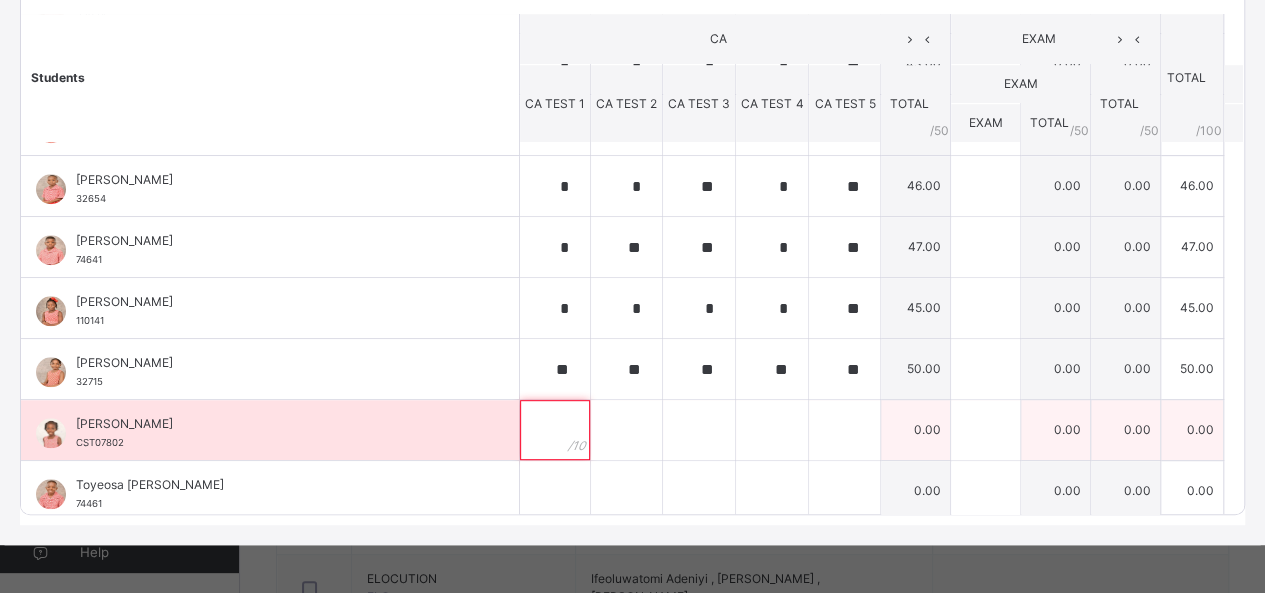 click at bounding box center (555, 430) 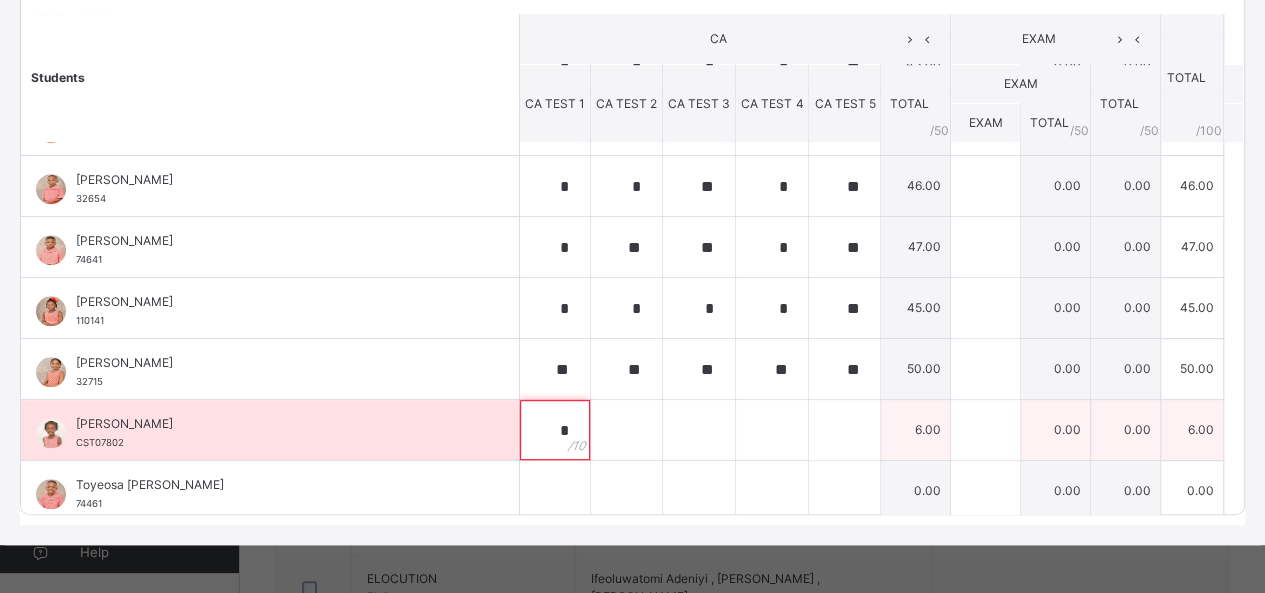 type on "*" 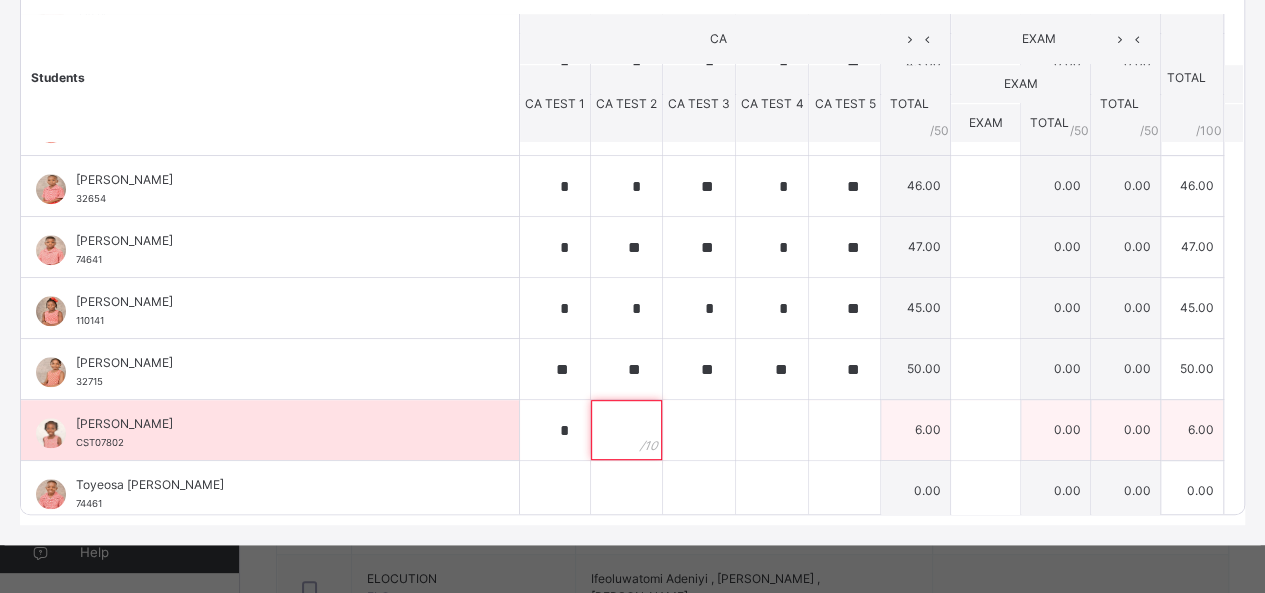 click at bounding box center [626, 430] 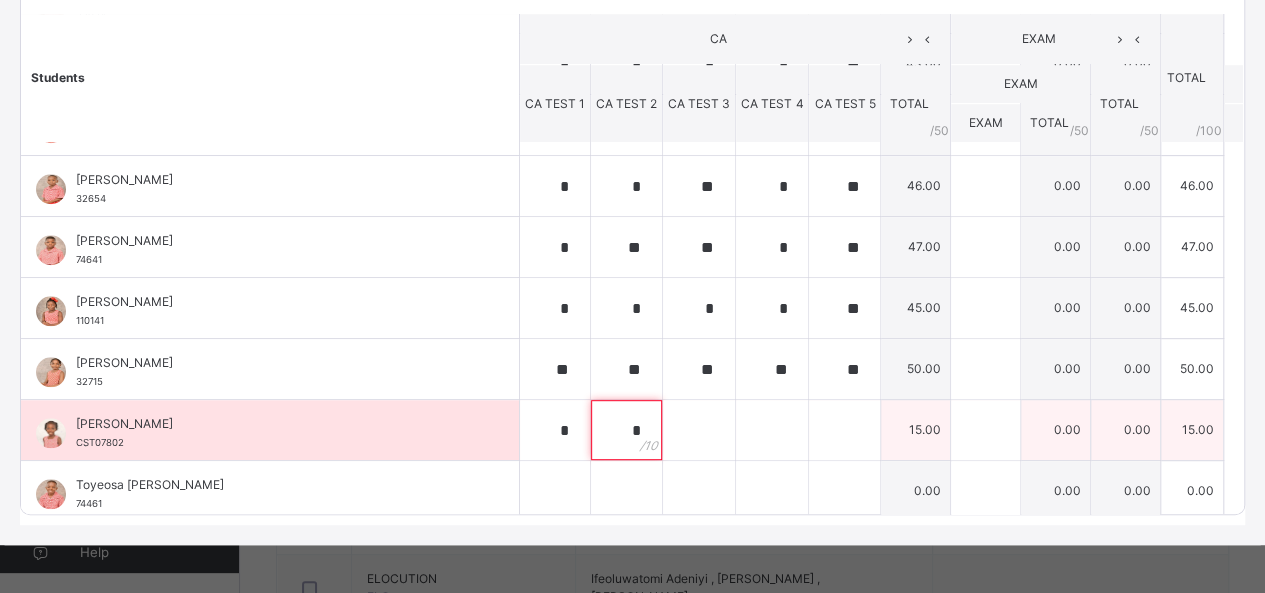 type on "*" 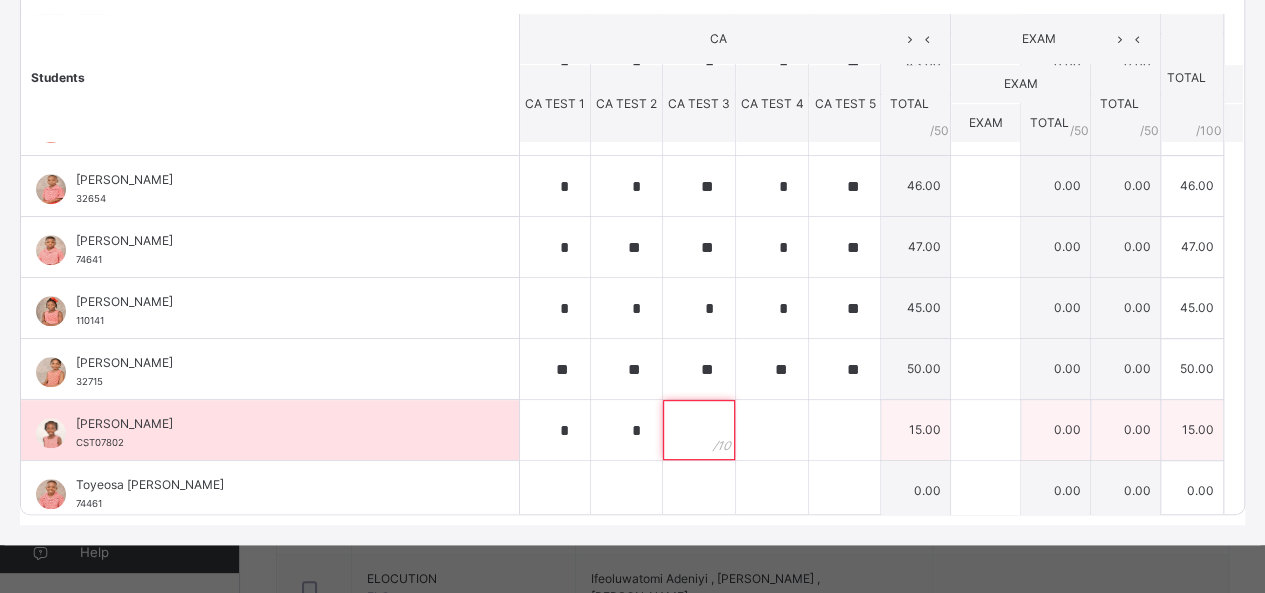 click at bounding box center (699, 430) 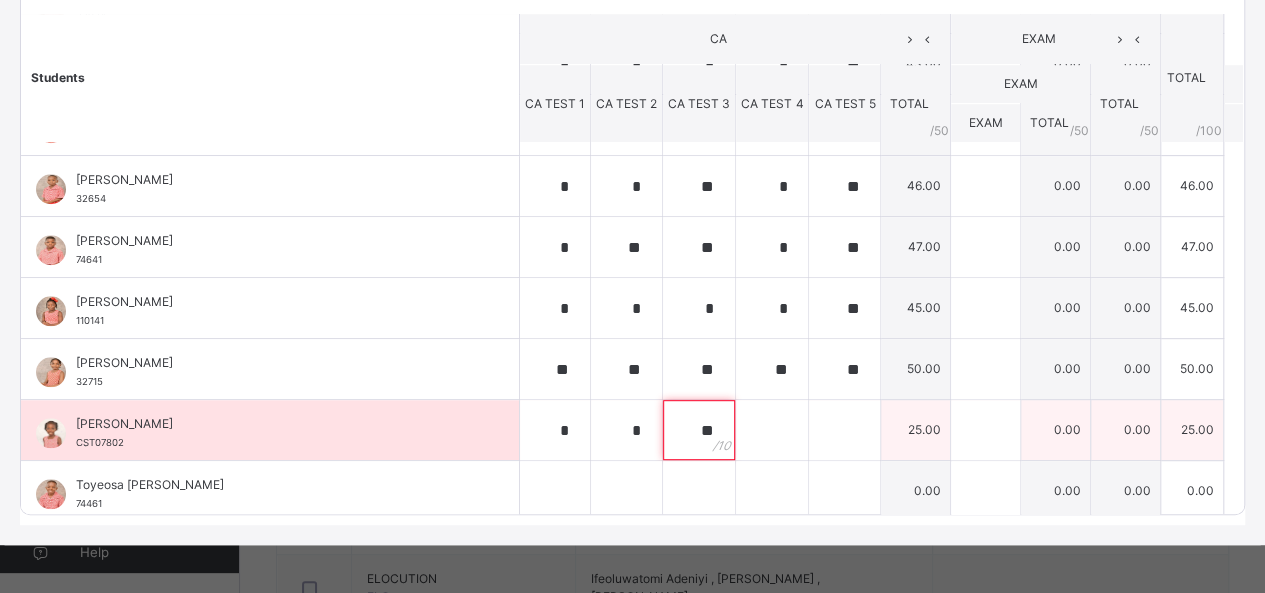 type on "**" 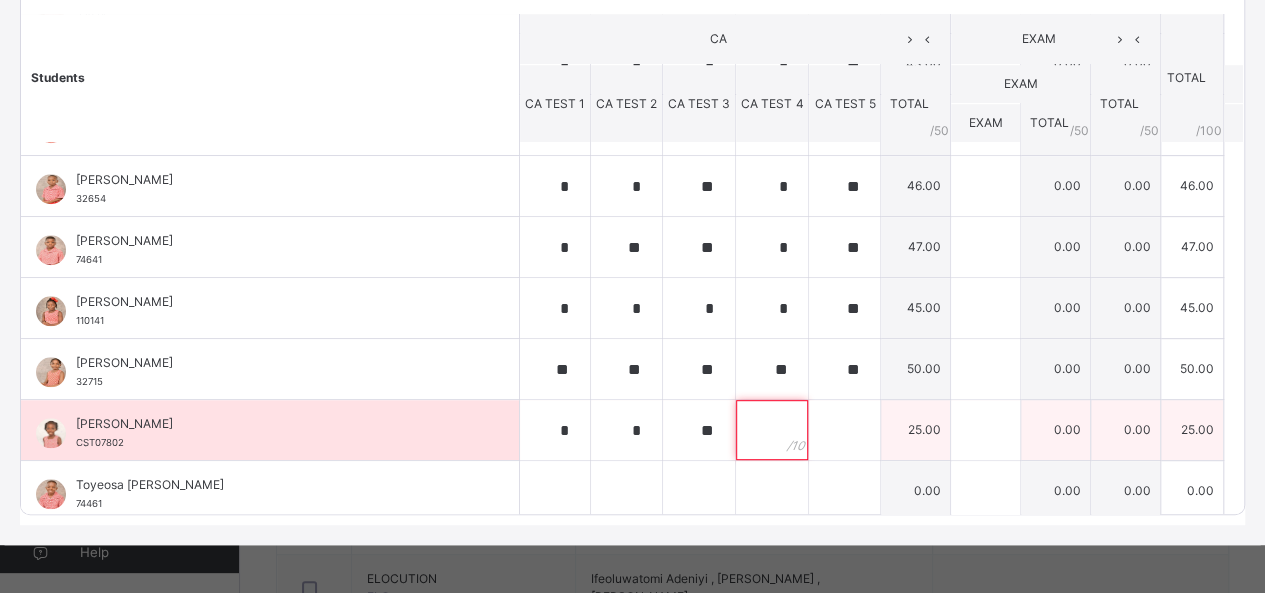 click at bounding box center (772, 430) 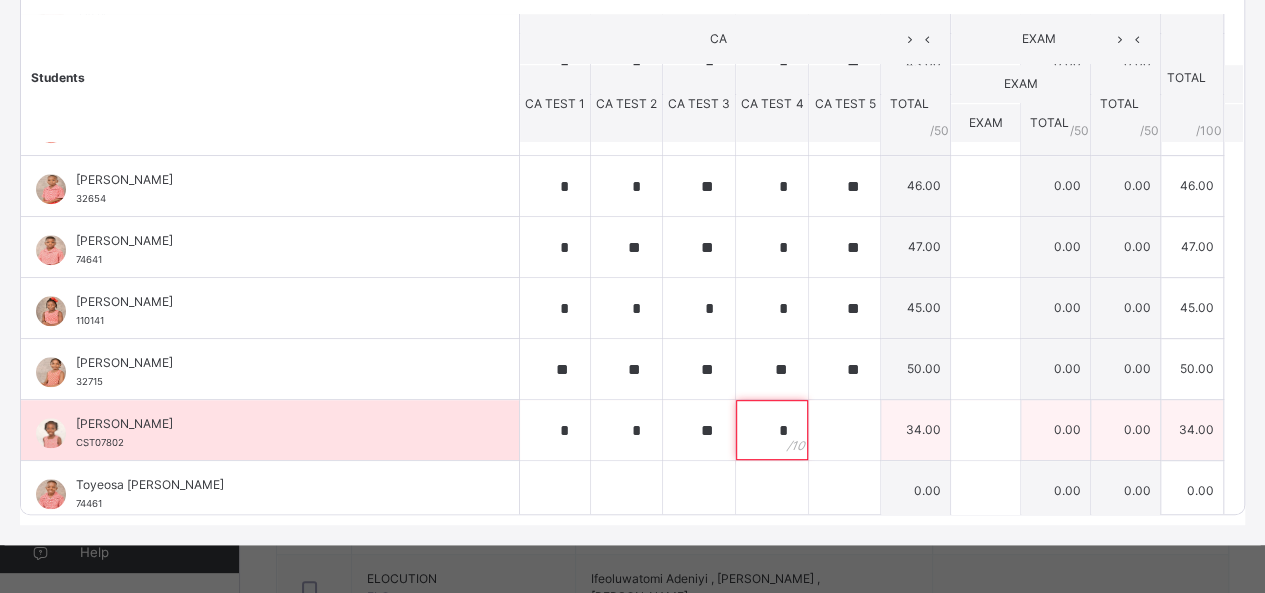 type on "*" 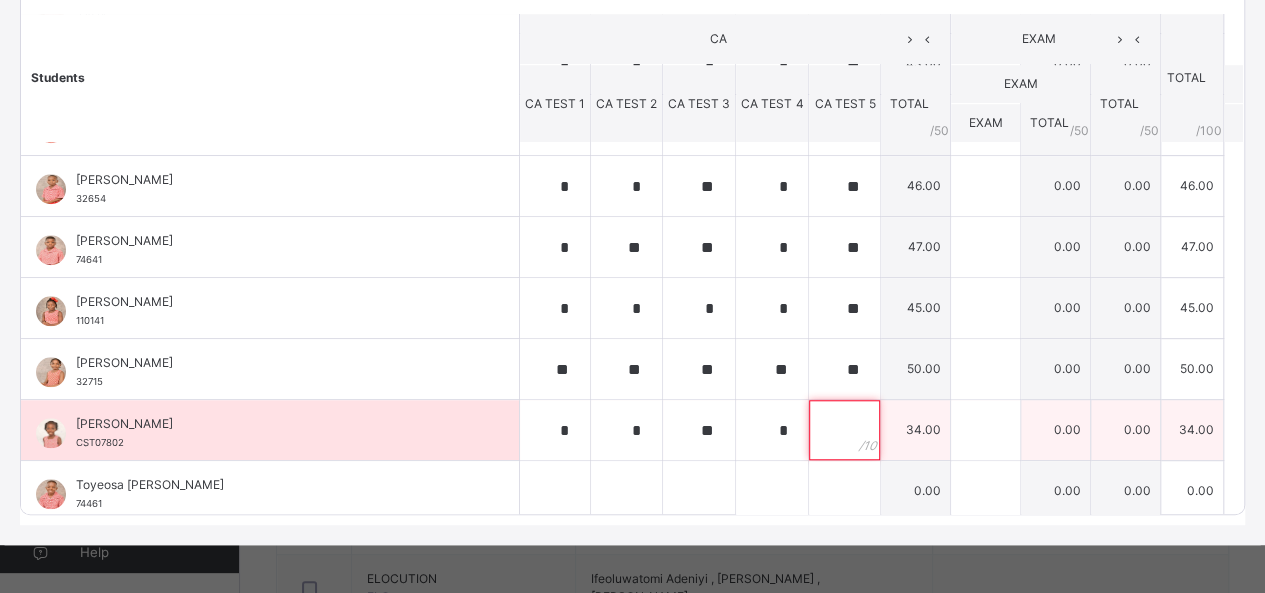 click at bounding box center (844, 430) 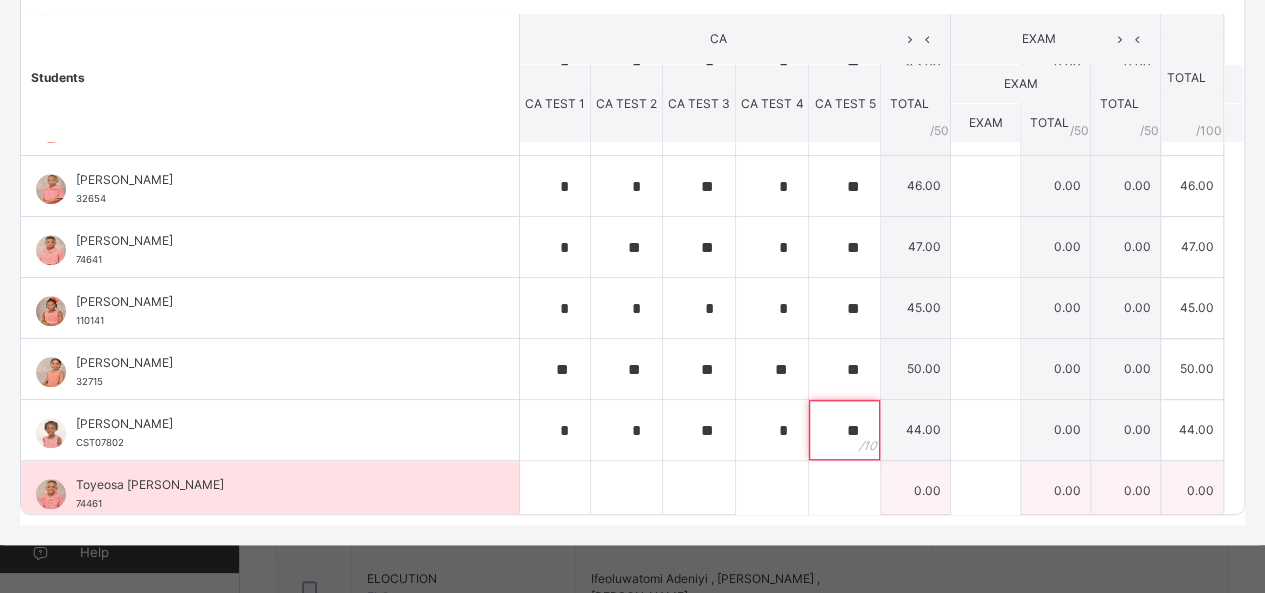 type on "**" 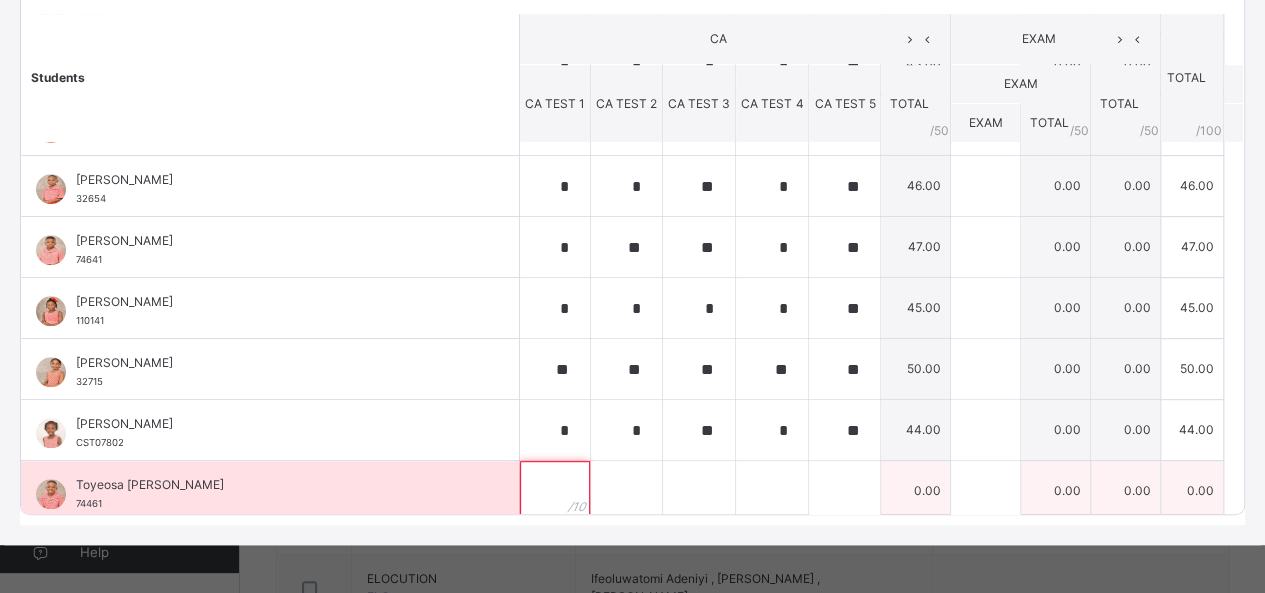 click at bounding box center [555, 491] 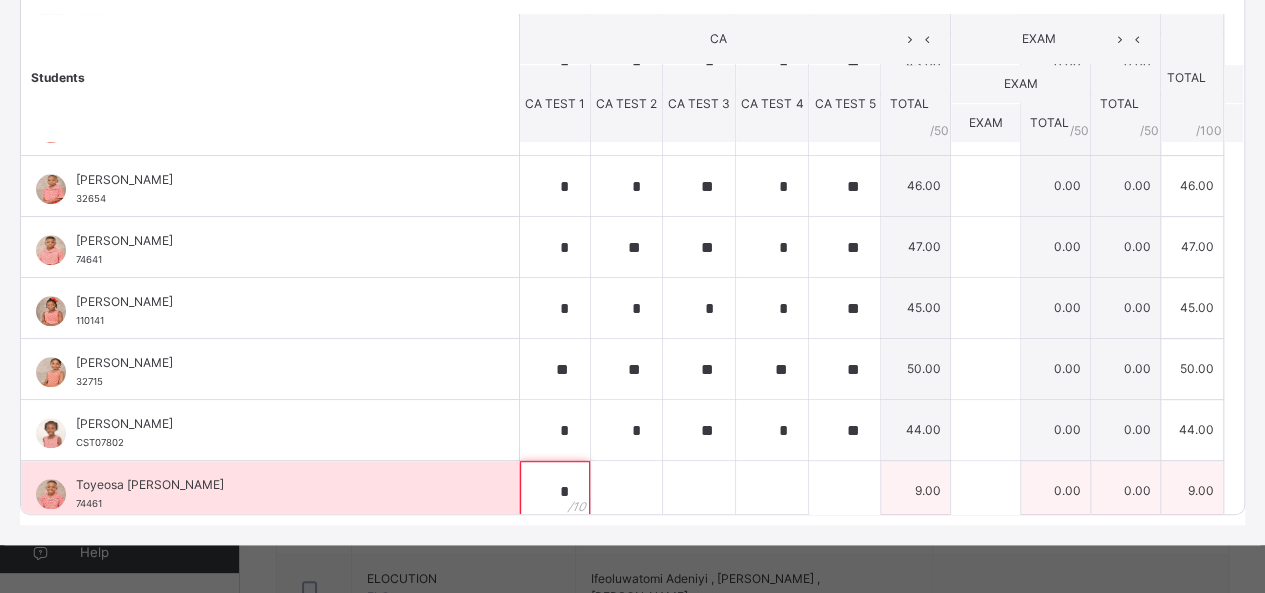 type on "*" 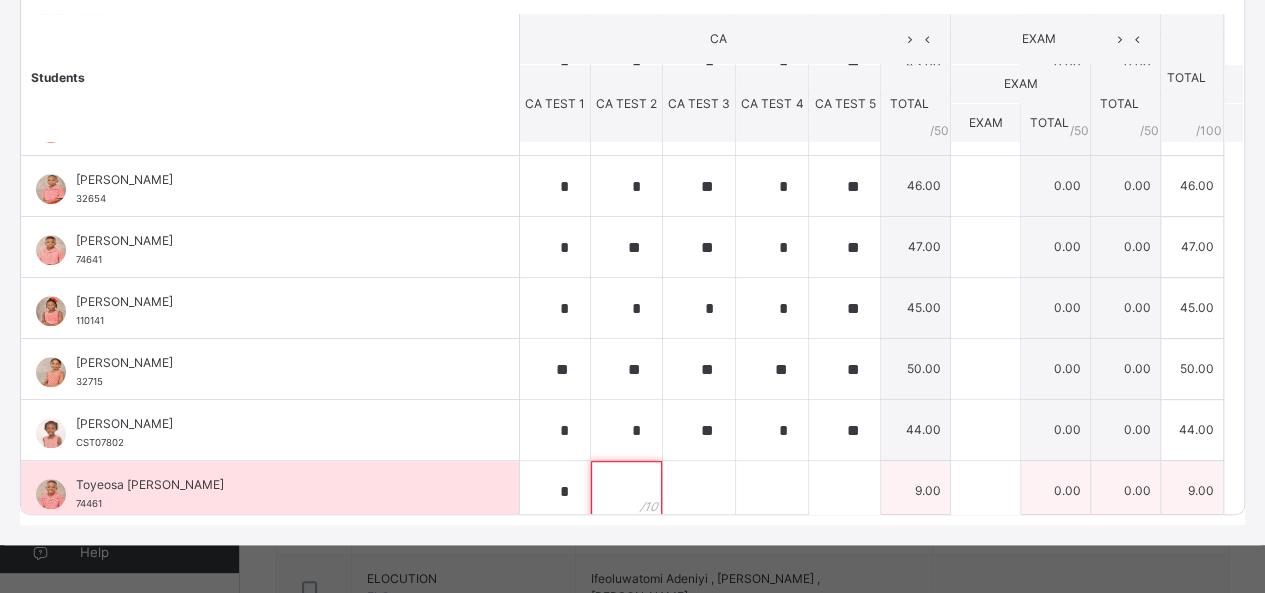 click at bounding box center [626, 491] 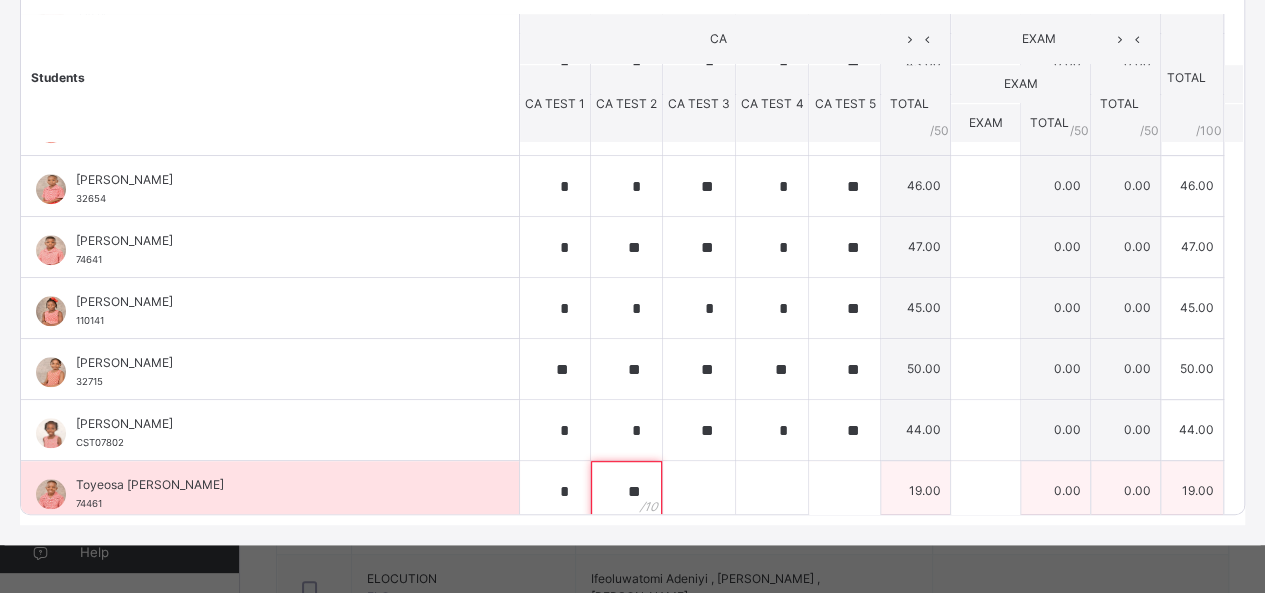 type on "**" 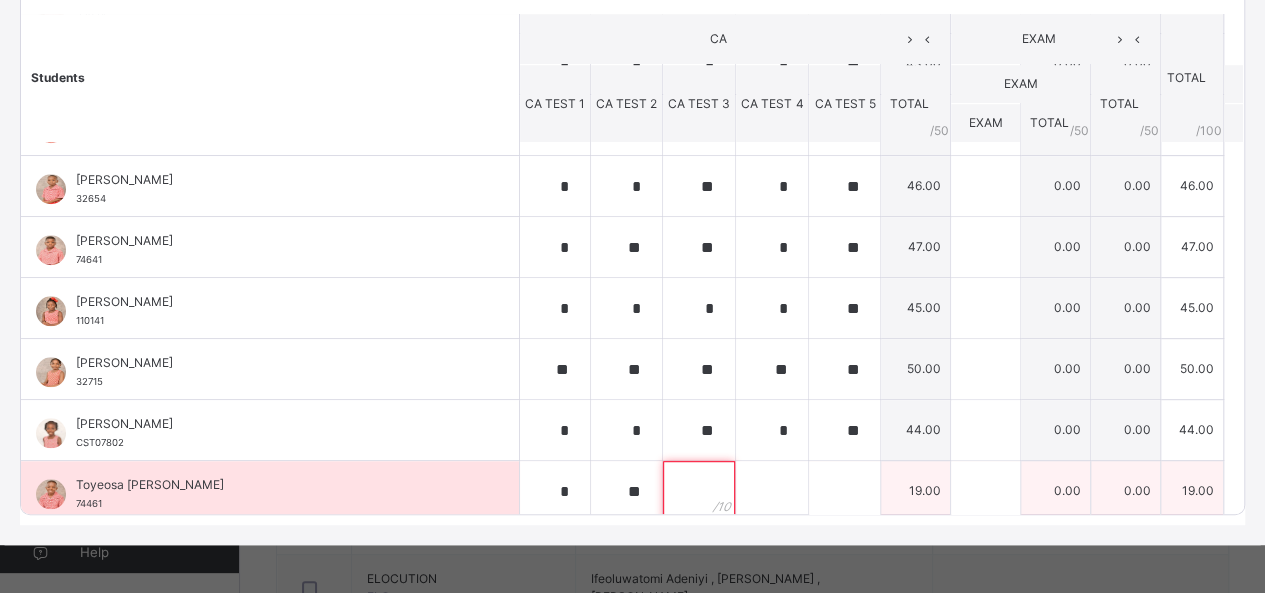 click at bounding box center [699, 491] 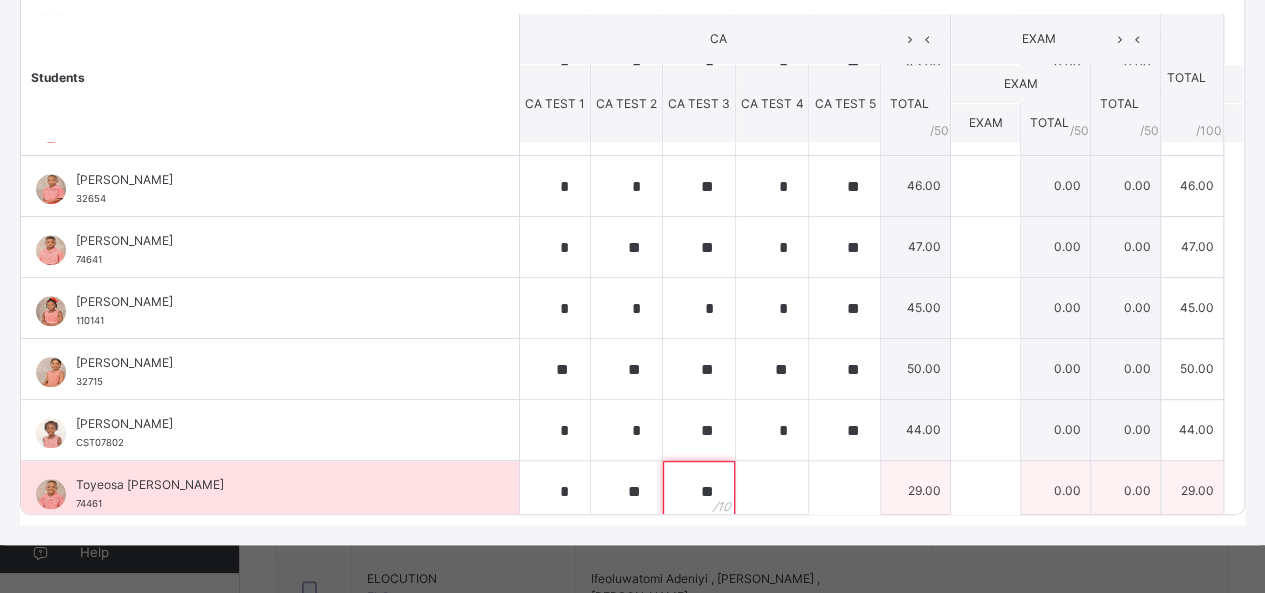 type on "**" 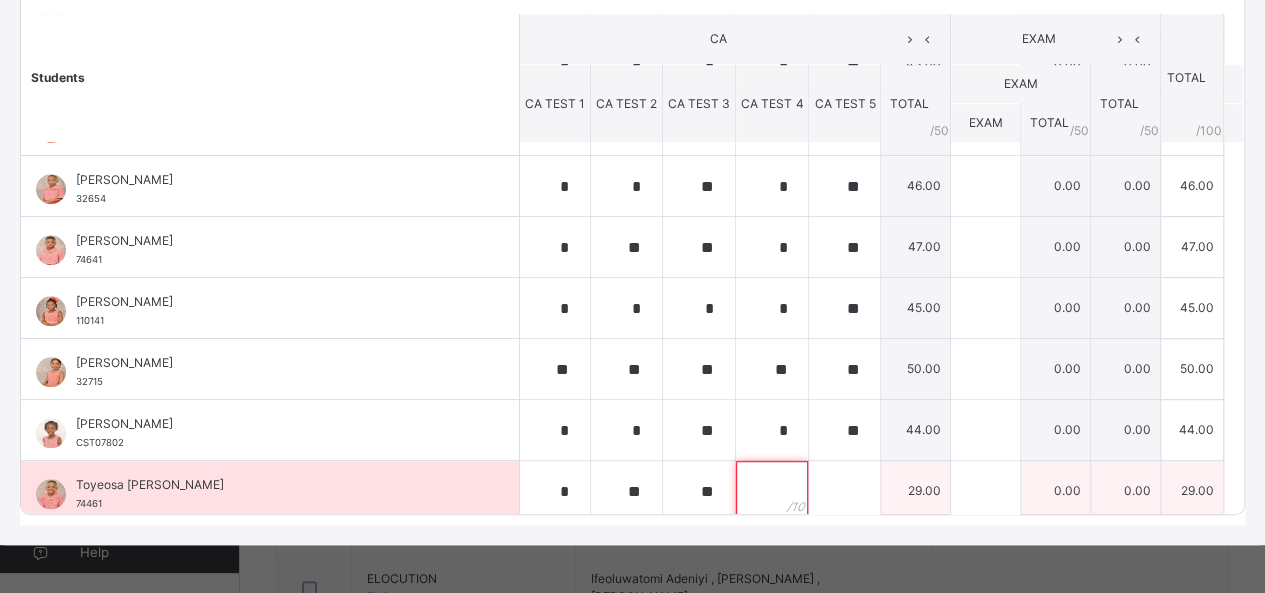 click at bounding box center [772, 491] 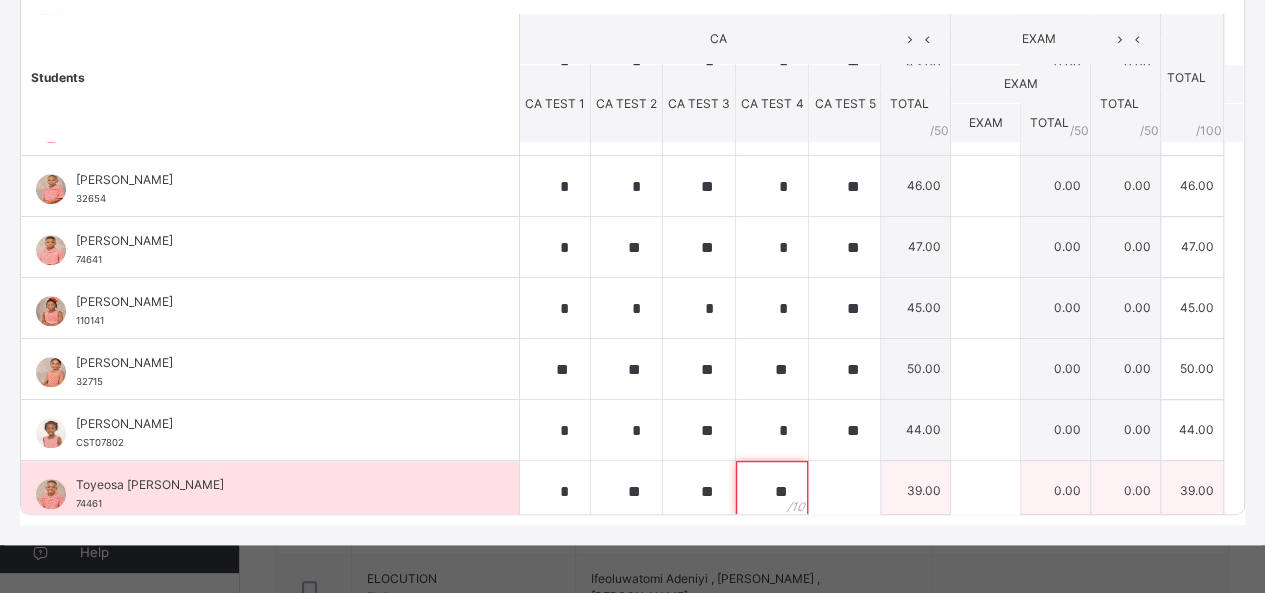 type on "**" 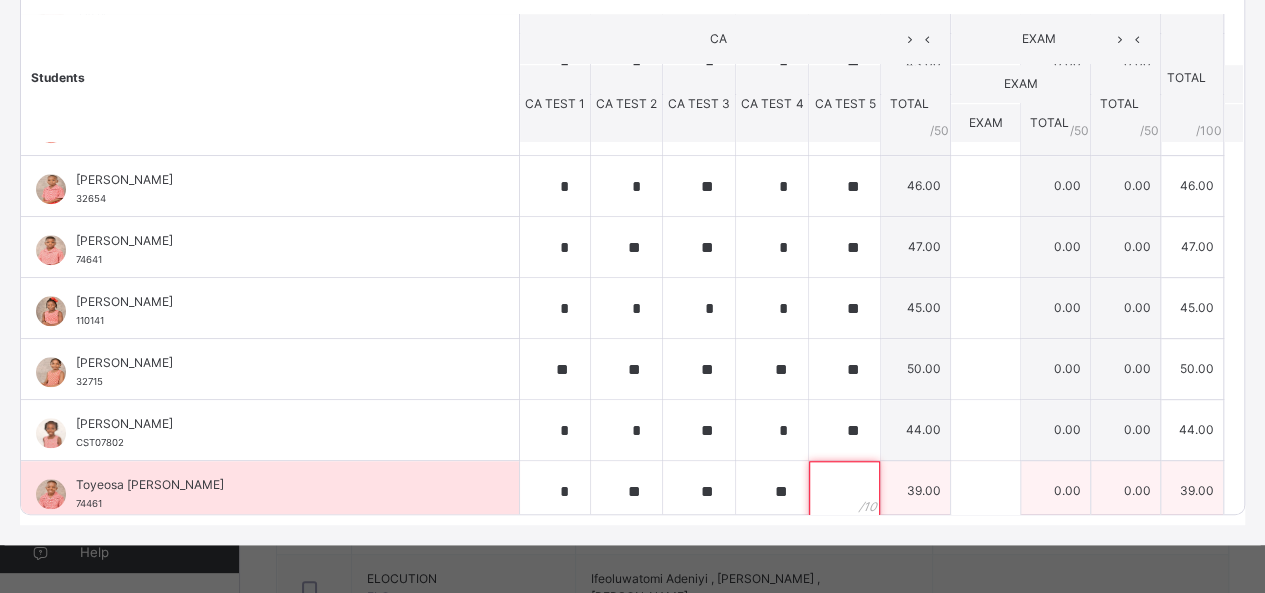 click at bounding box center (844, 491) 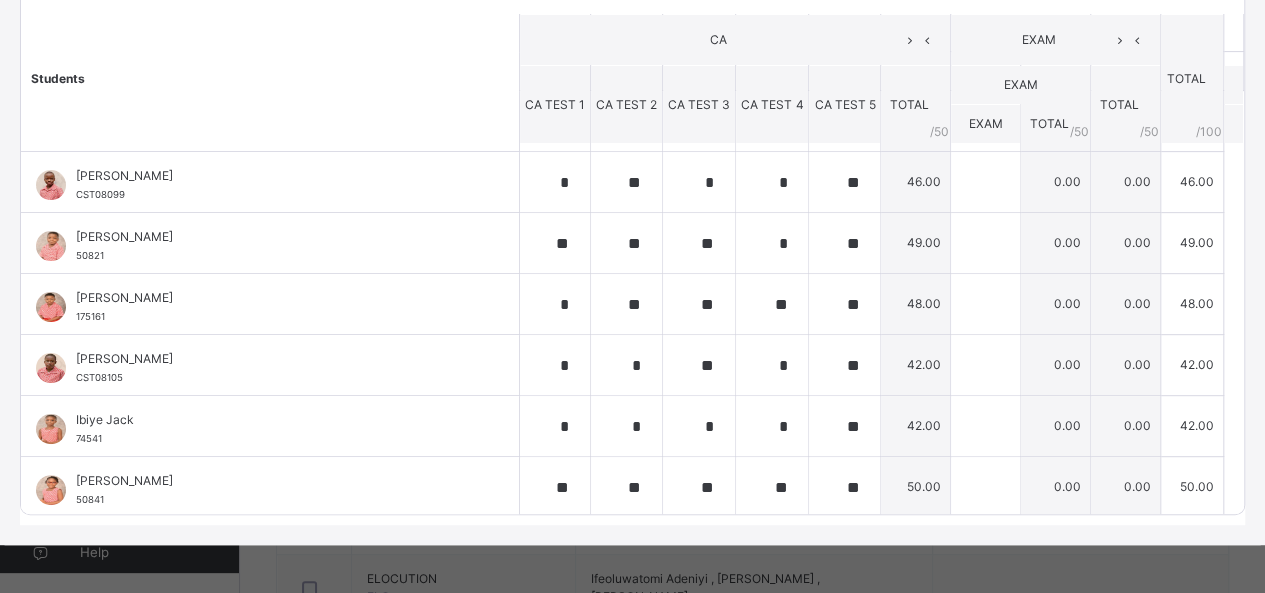 scroll, scrollTop: 0, scrollLeft: 0, axis: both 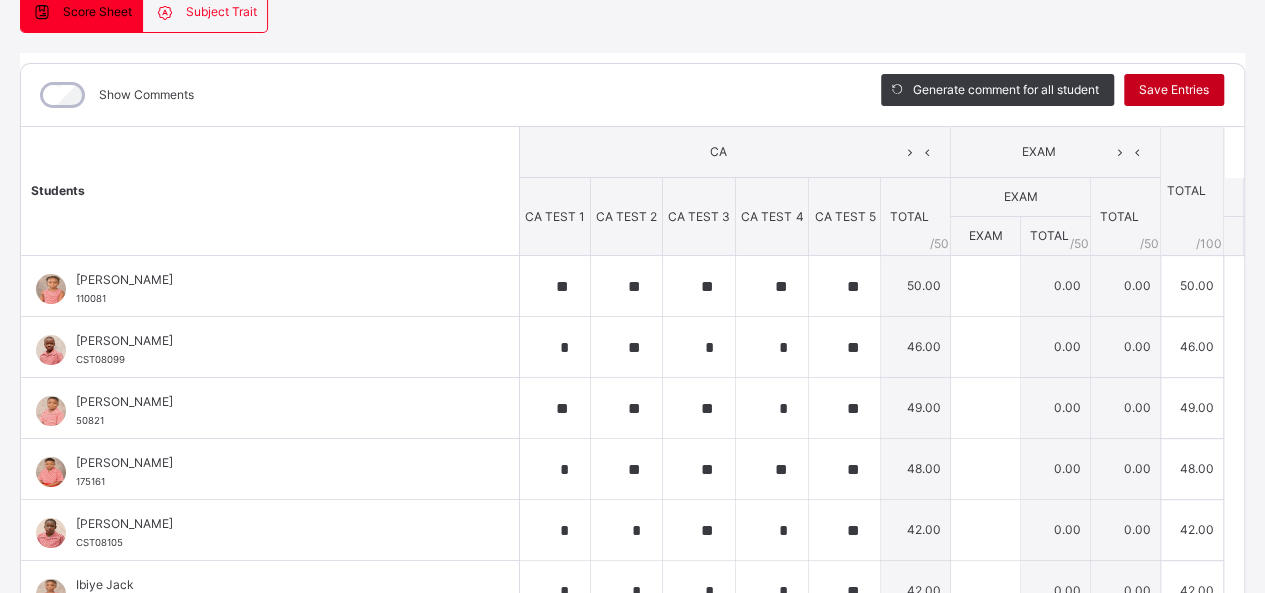 type on "**" 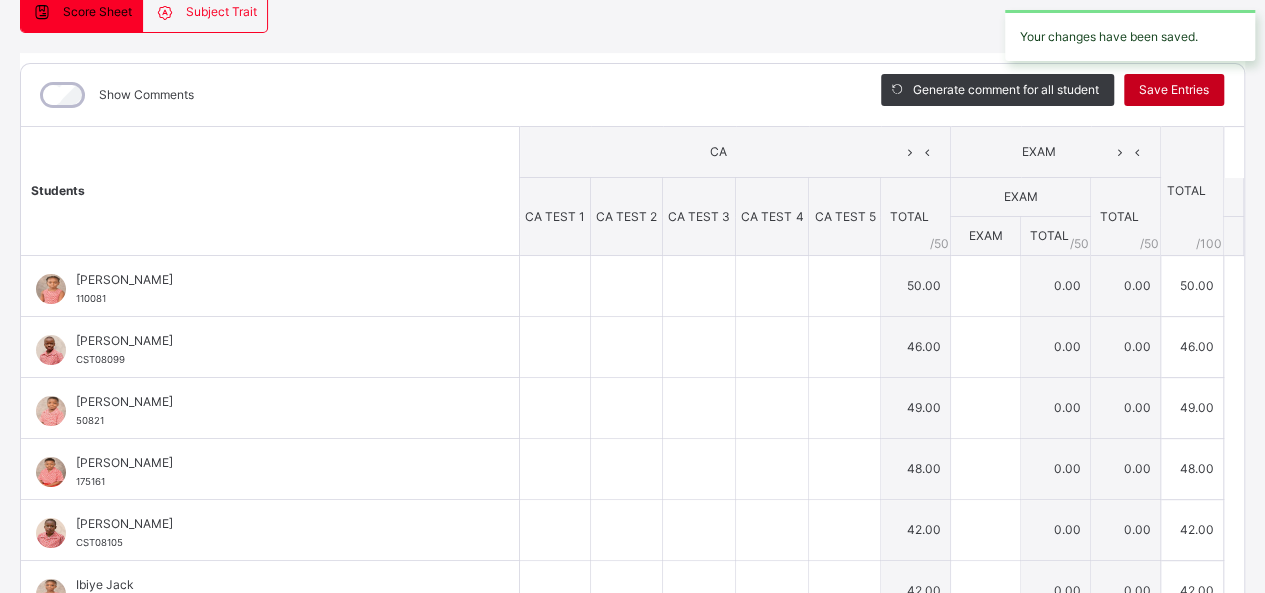 type on "**" 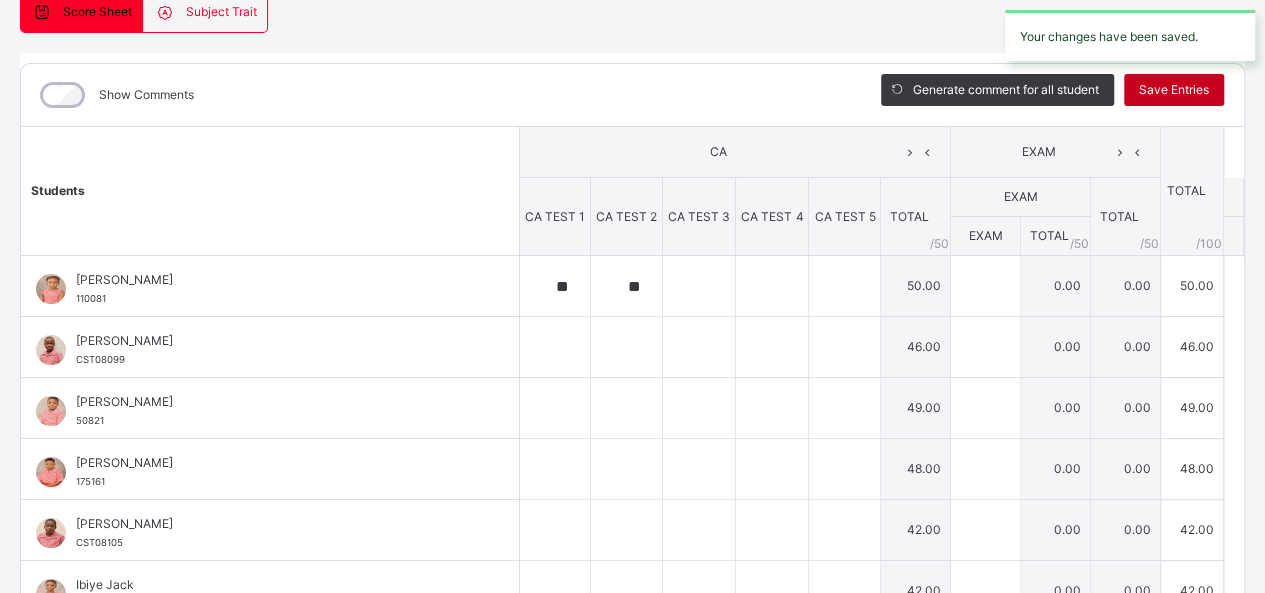 type on "**" 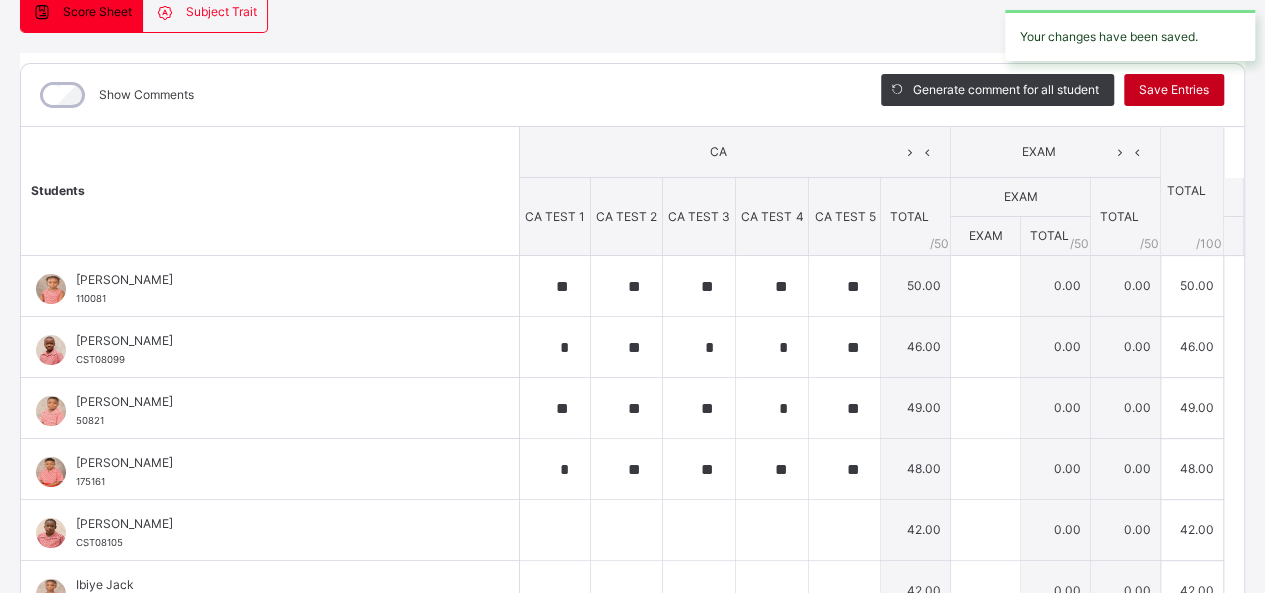 type on "*" 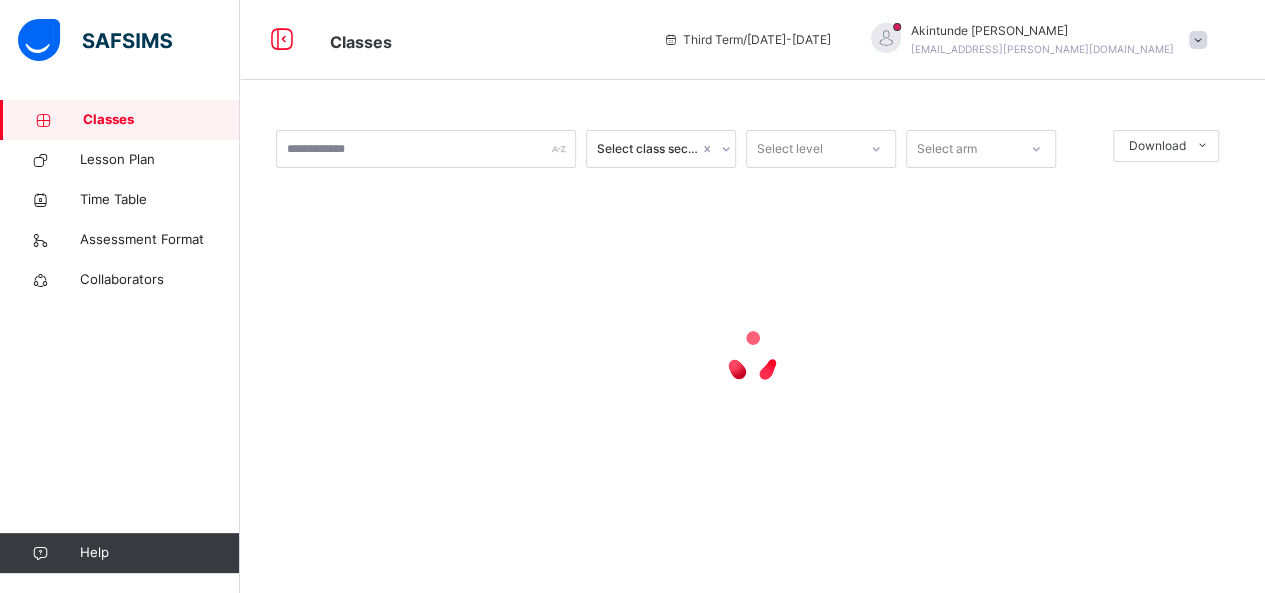 scroll, scrollTop: 0, scrollLeft: 0, axis: both 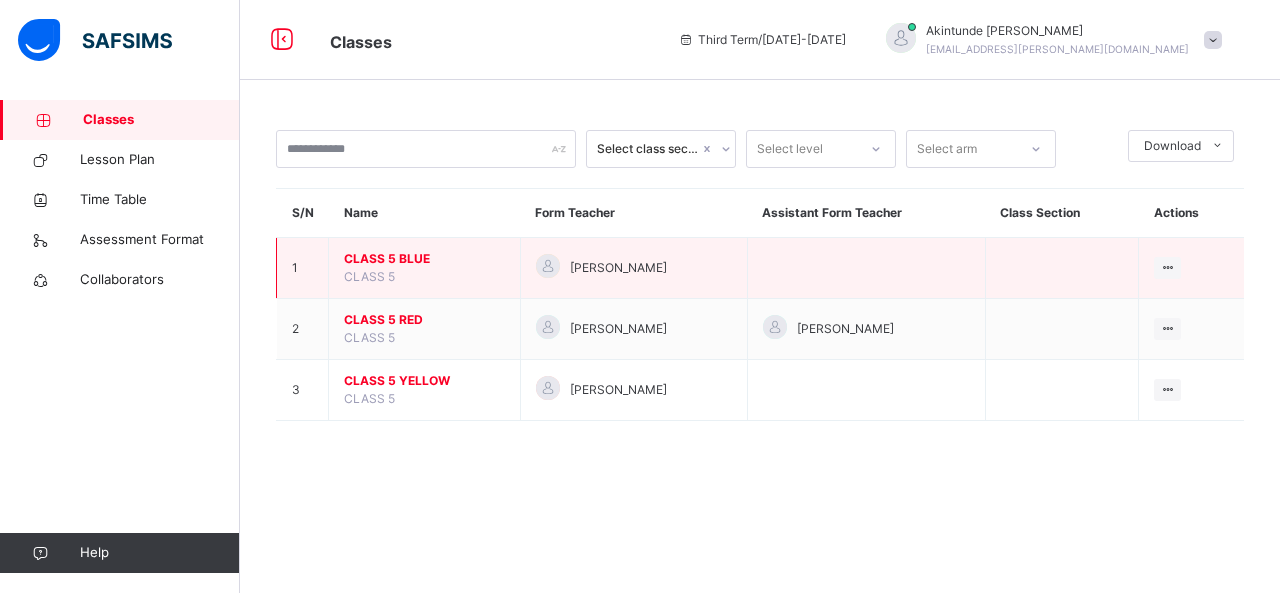 click on "CLASS 5   BLUE" at bounding box center (424, 259) 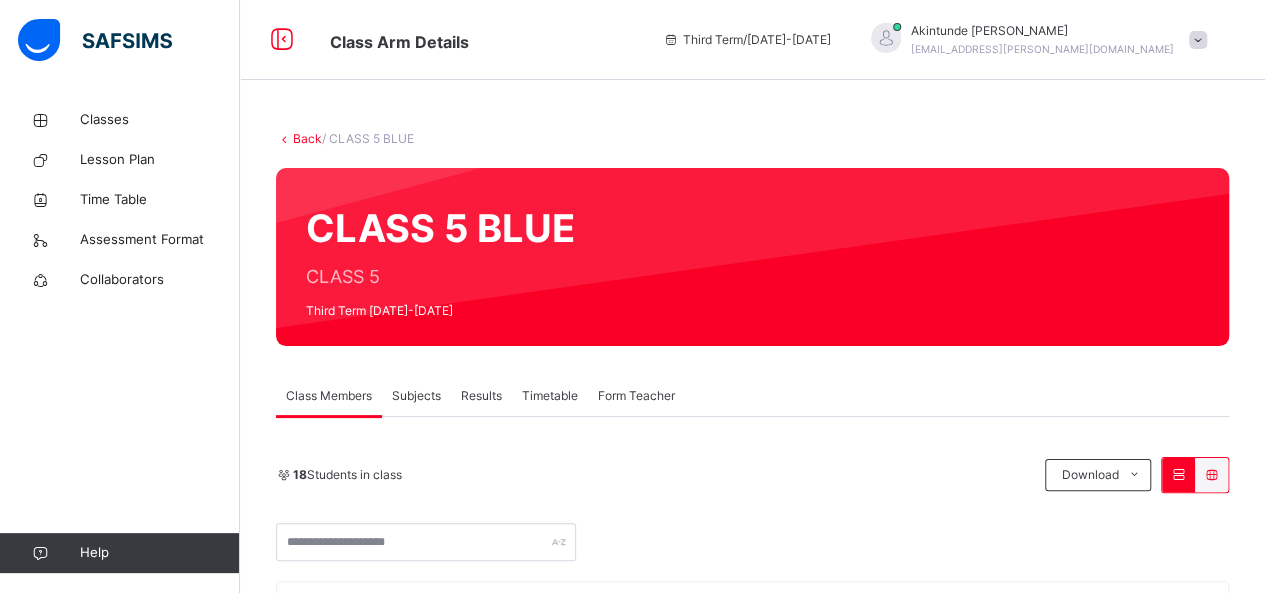 click on "Subjects" at bounding box center (416, 396) 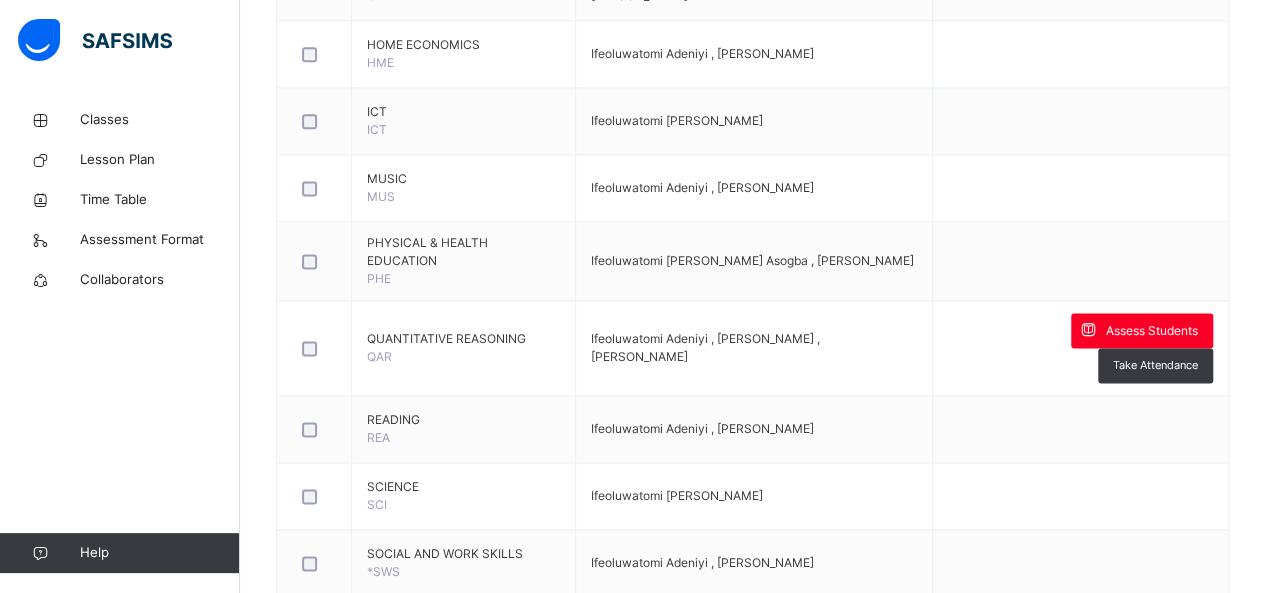 scroll, scrollTop: 1256, scrollLeft: 0, axis: vertical 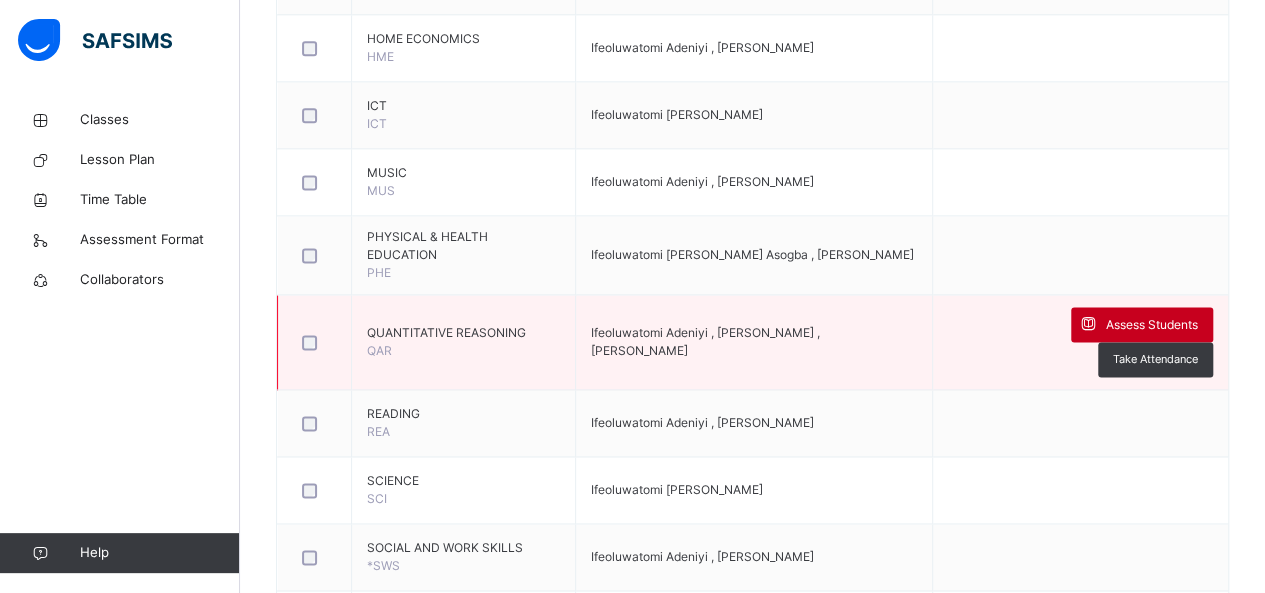 click on "Assess Students" at bounding box center (1152, 325) 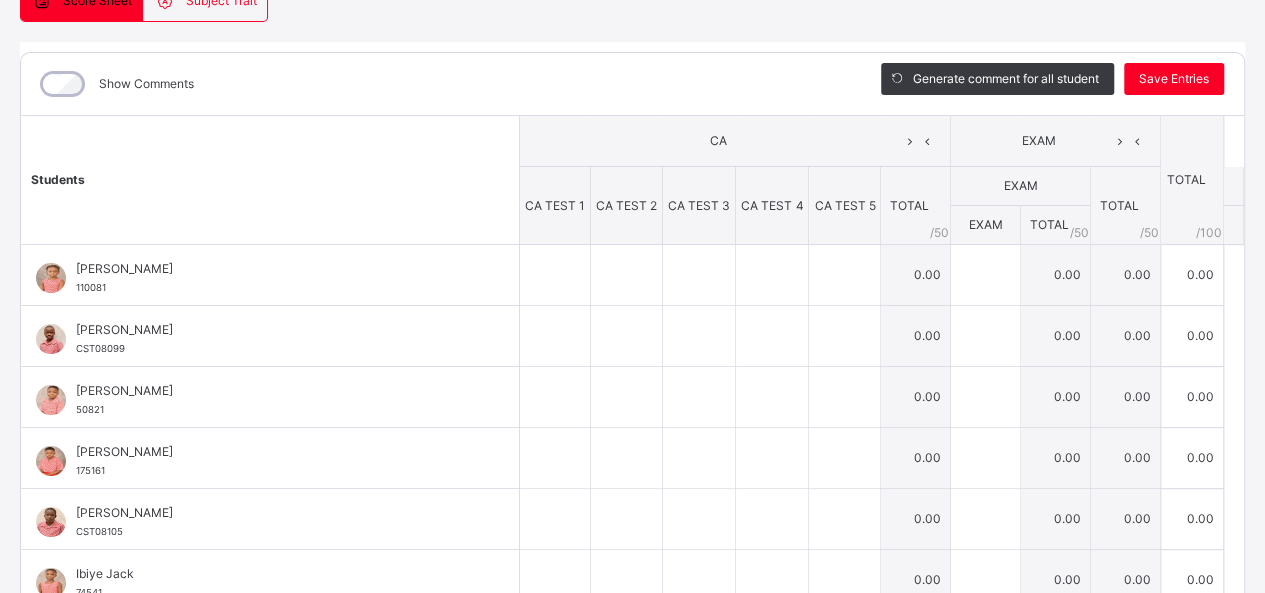 scroll, scrollTop: 216, scrollLeft: 0, axis: vertical 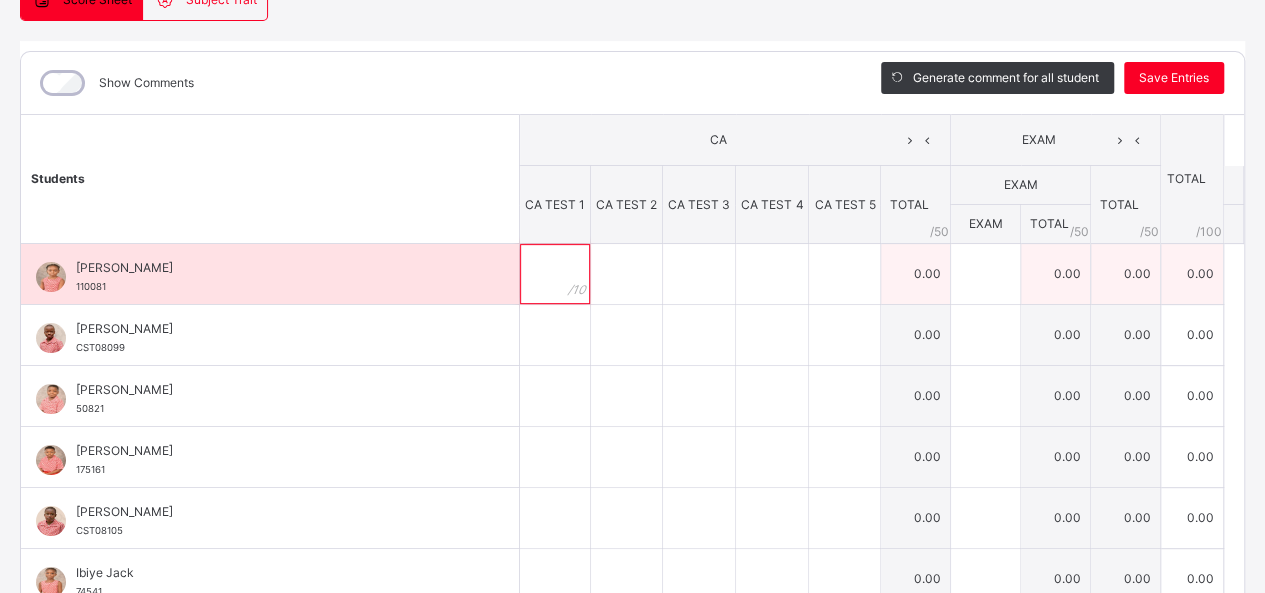 click at bounding box center (555, 274) 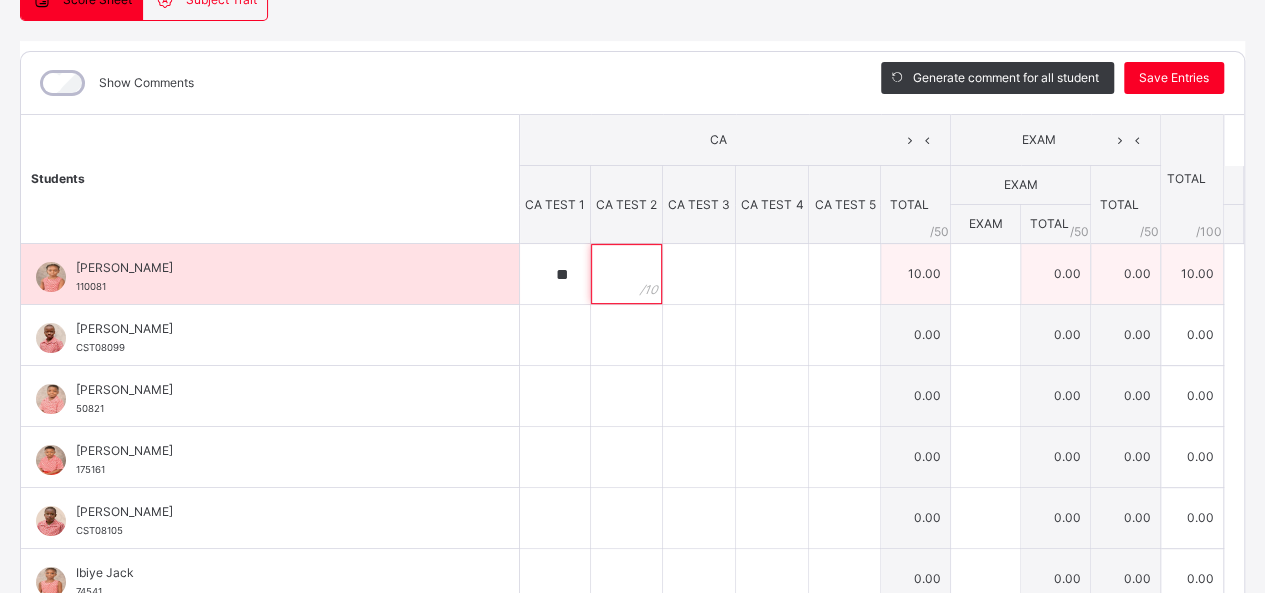 click at bounding box center [626, 274] 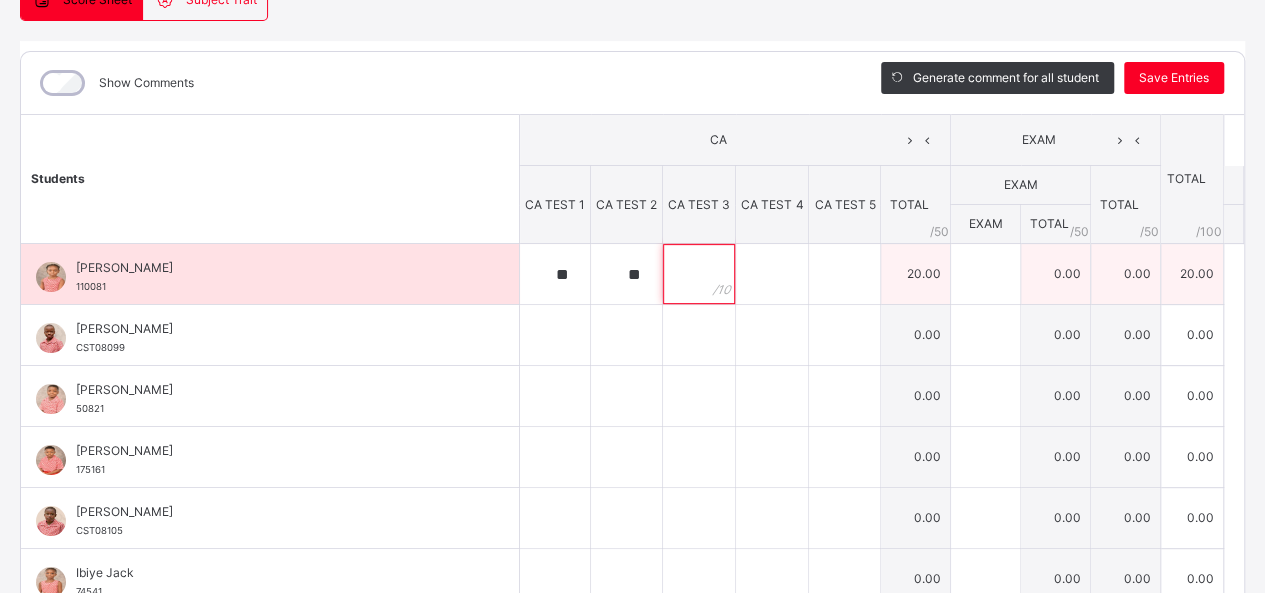 click at bounding box center (699, 274) 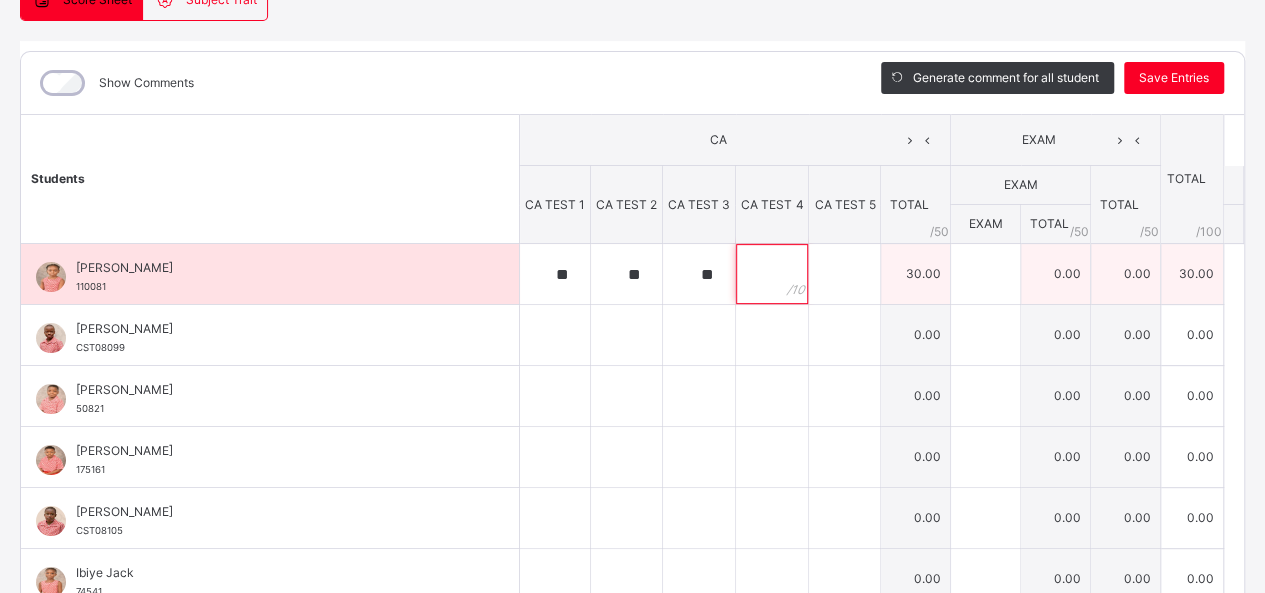 click at bounding box center (772, 274) 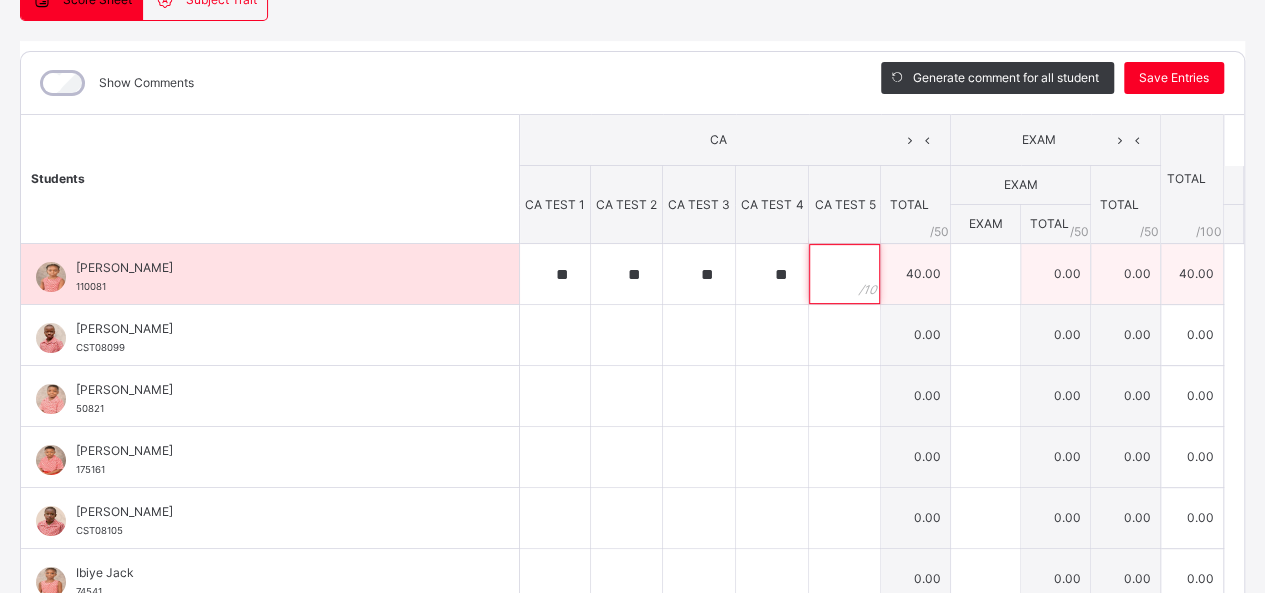 click at bounding box center [844, 274] 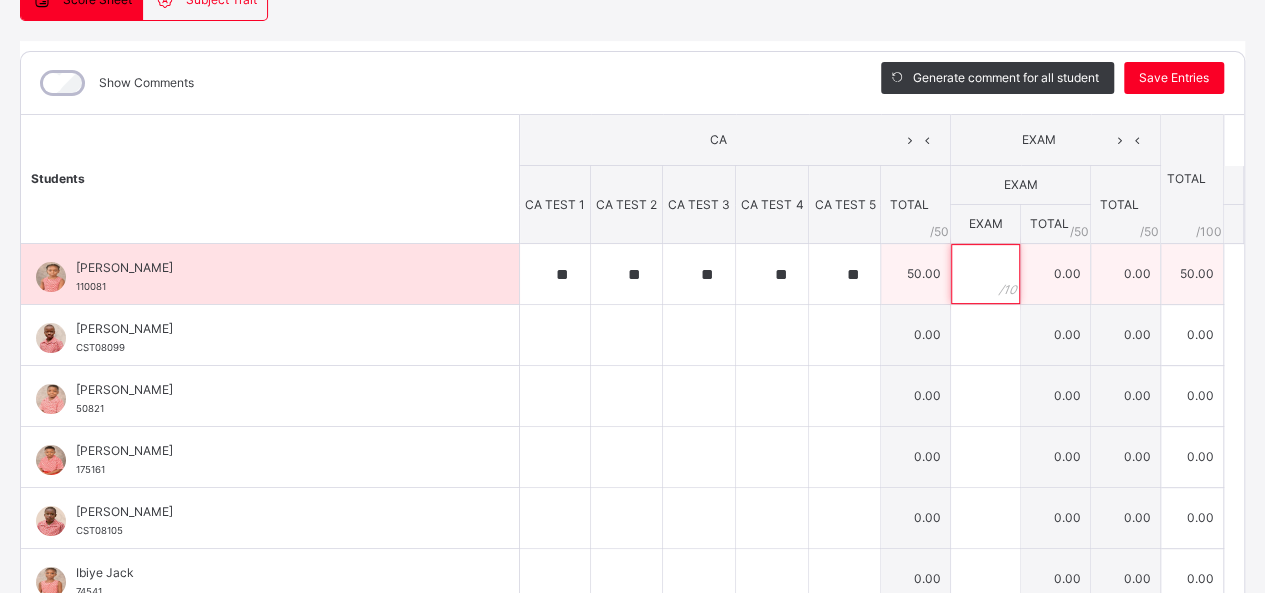 click at bounding box center [985, 274] 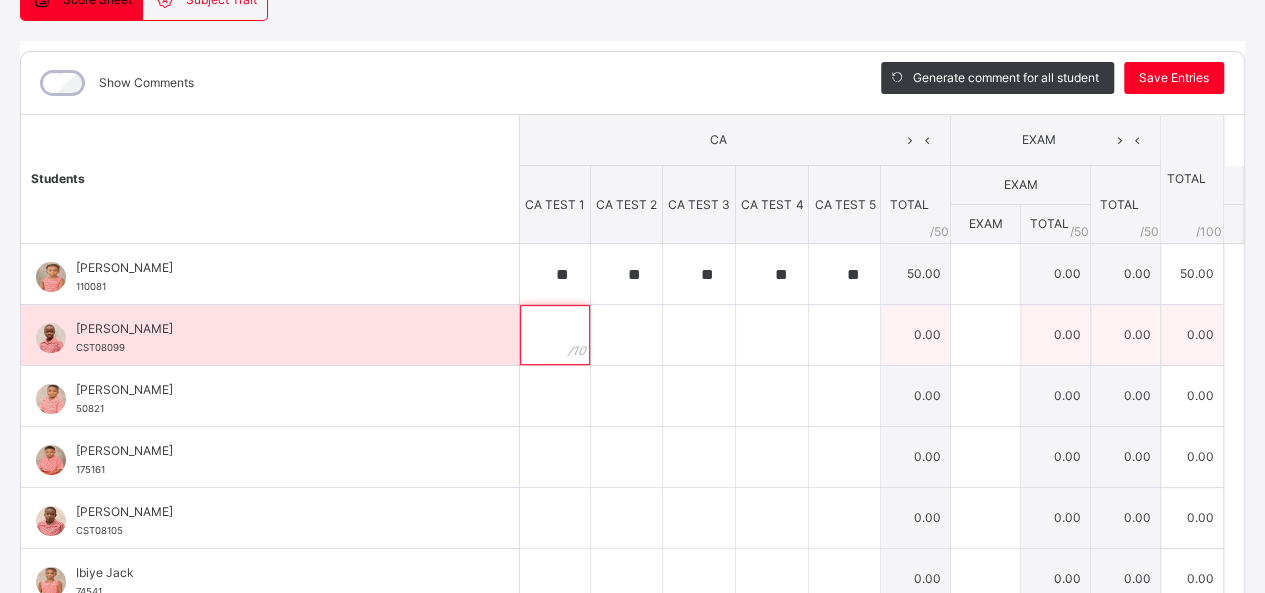 click at bounding box center (555, 335) 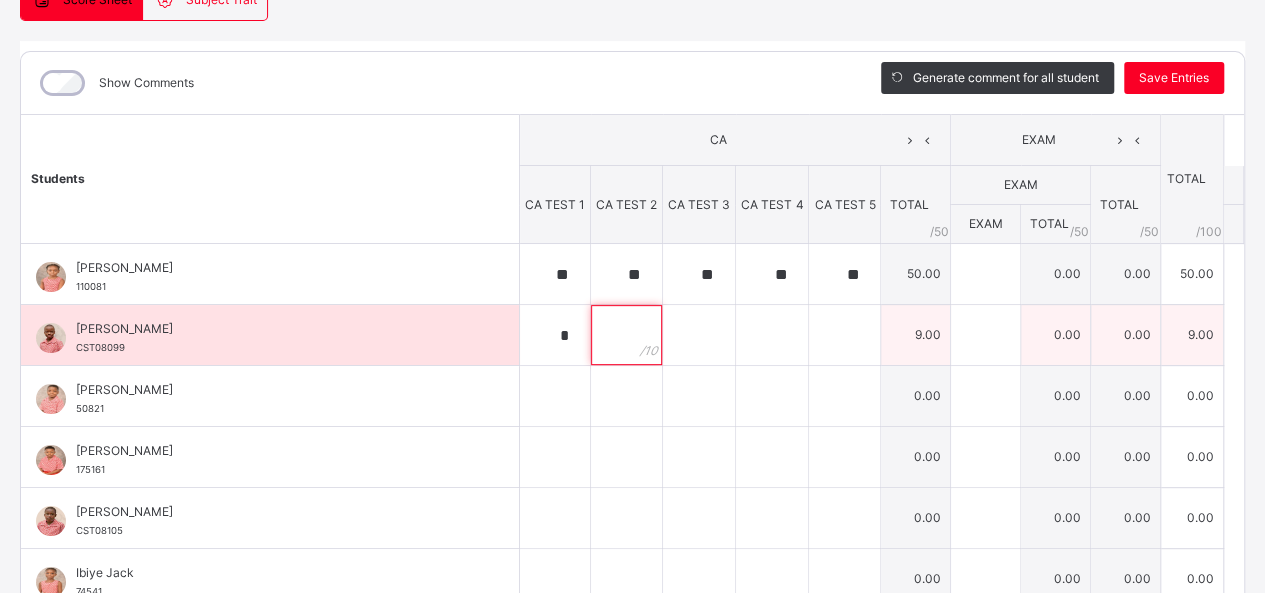 click at bounding box center [626, 335] 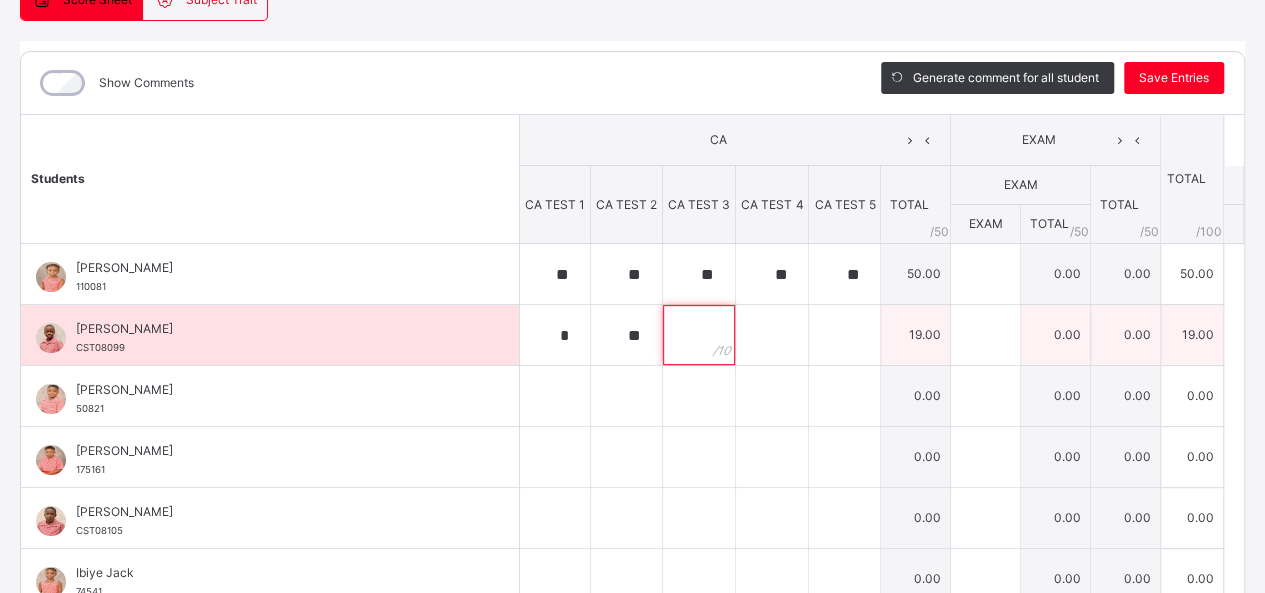 click at bounding box center [699, 335] 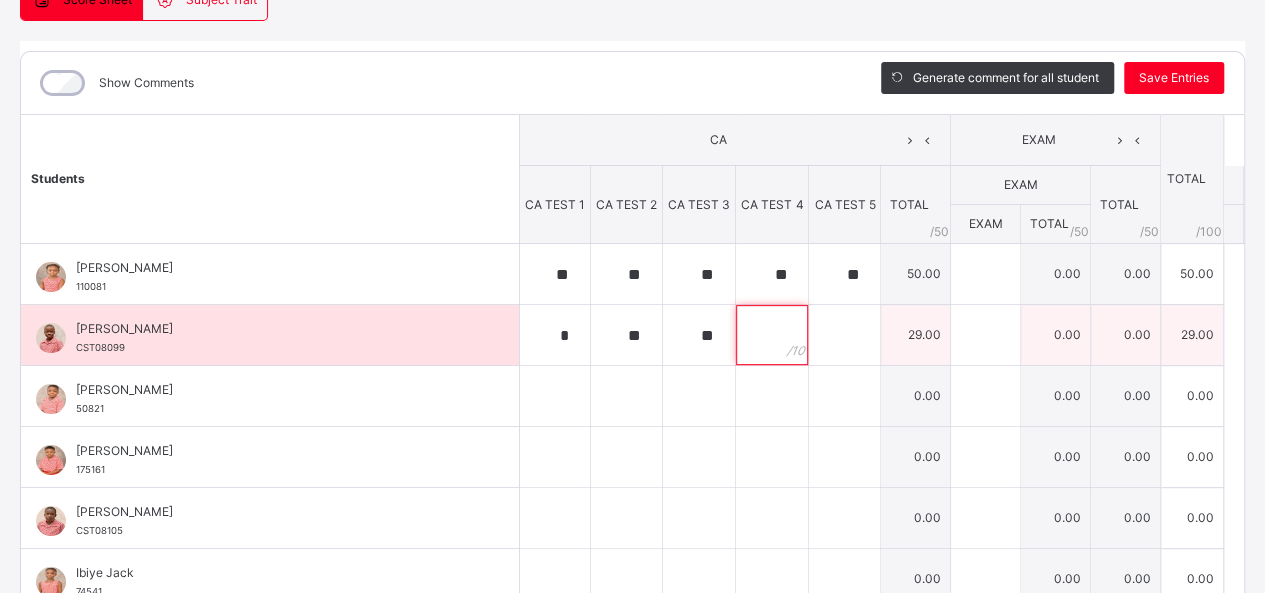 click at bounding box center (772, 335) 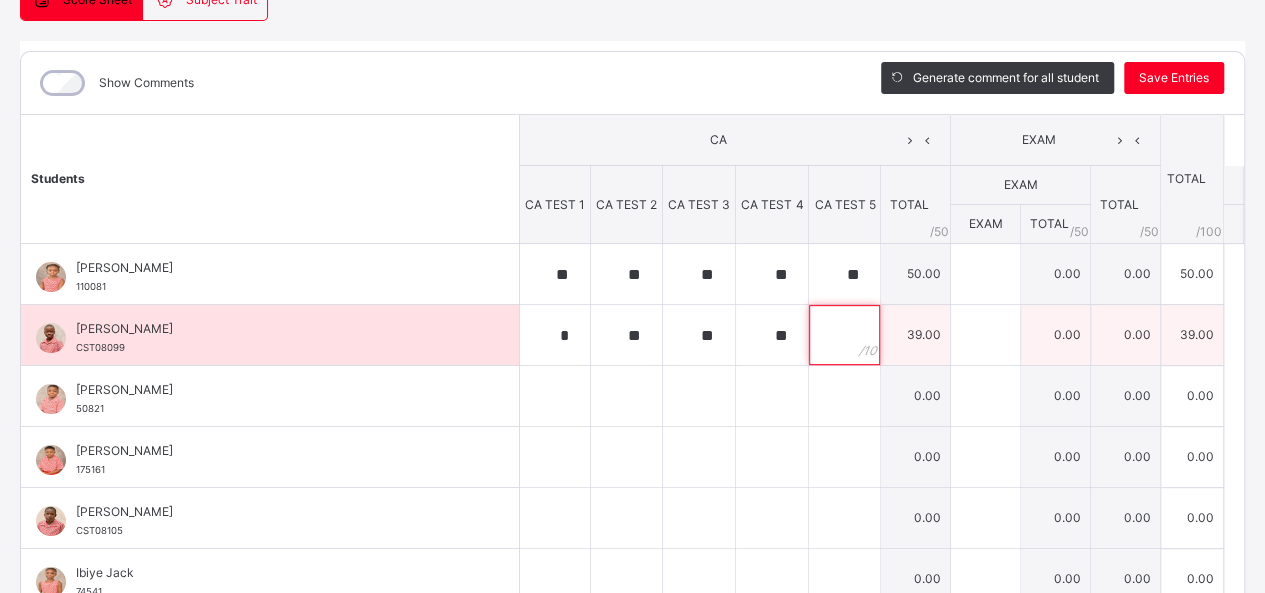 click at bounding box center (844, 335) 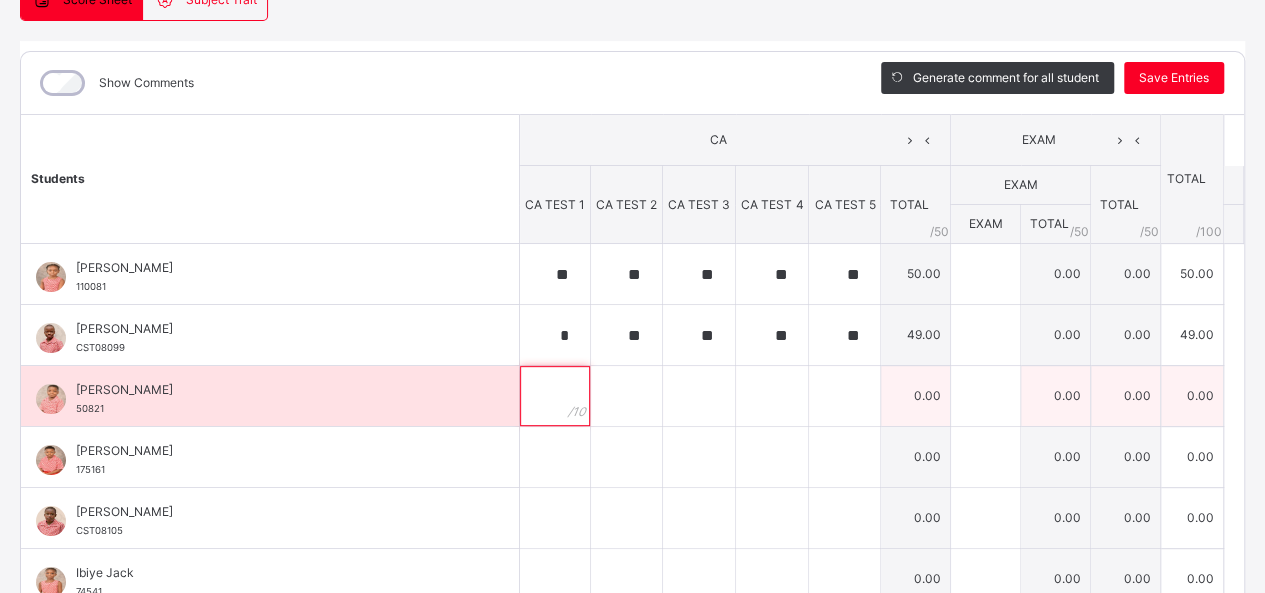 click at bounding box center [555, 396] 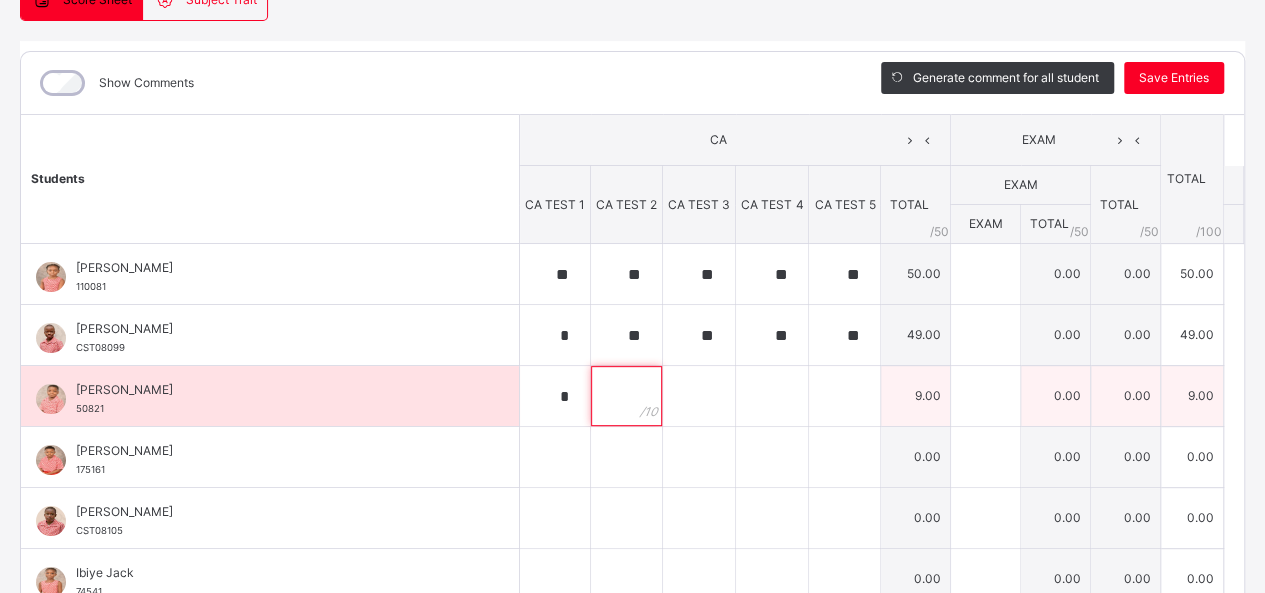 click at bounding box center (626, 396) 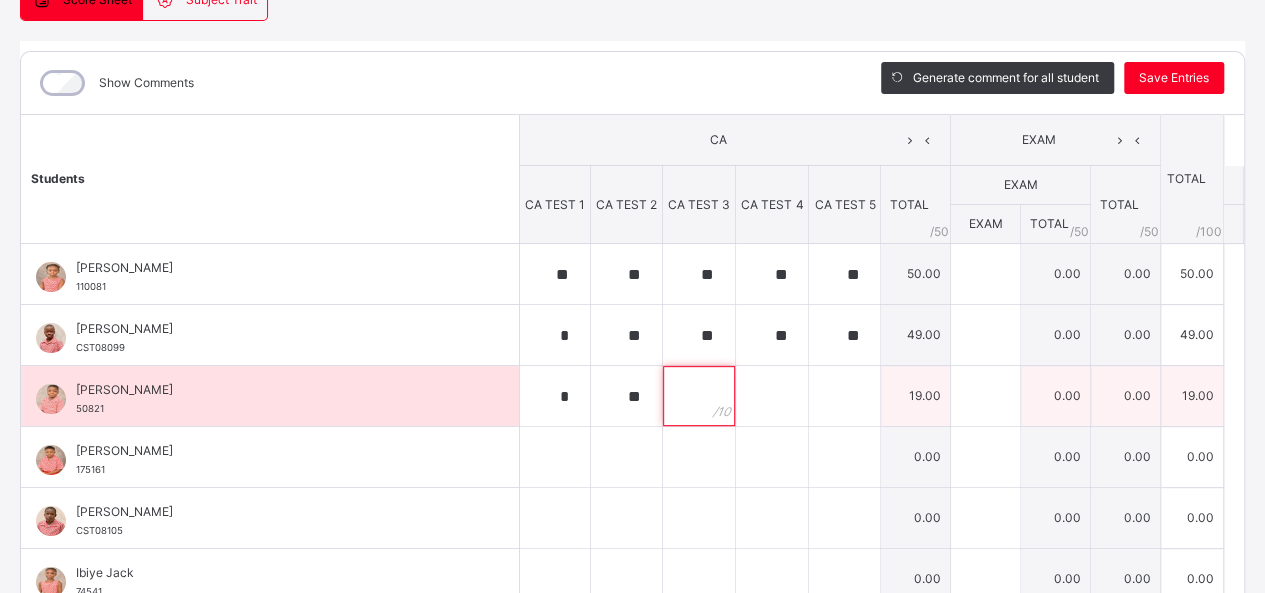 click at bounding box center (699, 396) 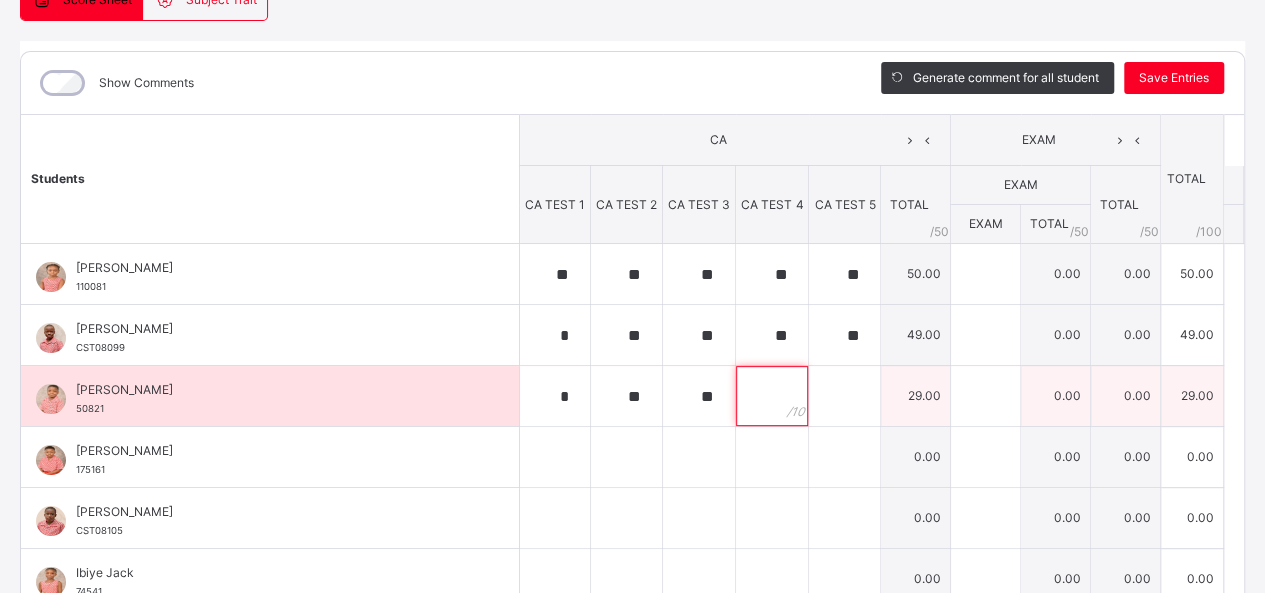 click at bounding box center [772, 396] 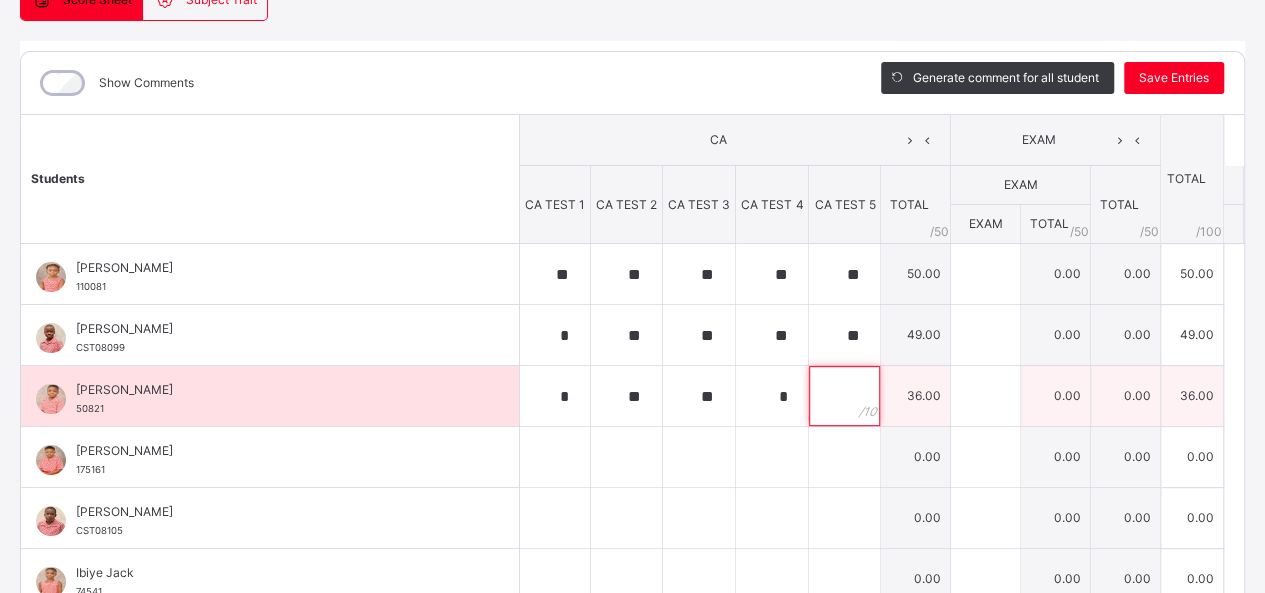 click at bounding box center [844, 396] 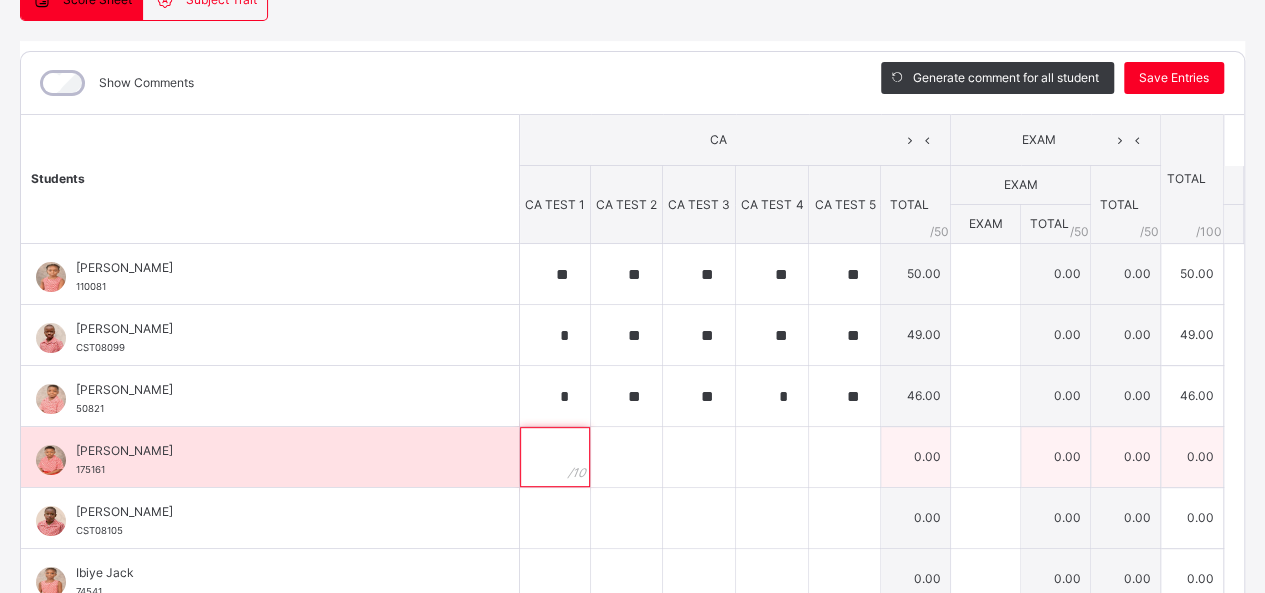 click at bounding box center [555, 457] 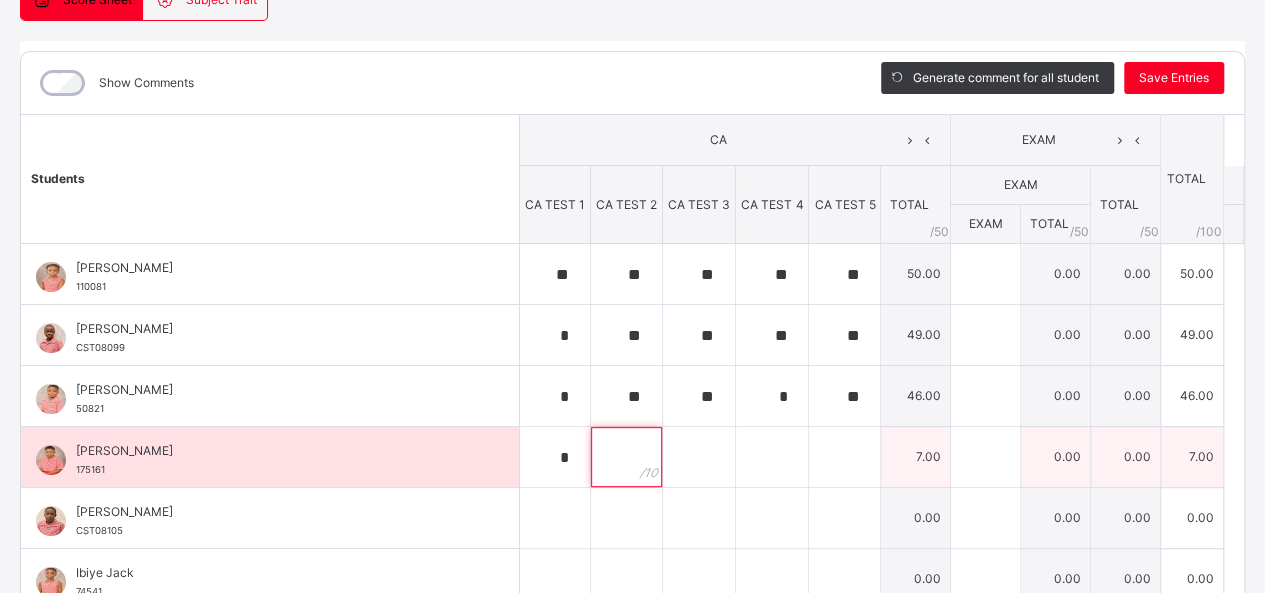 click at bounding box center (626, 457) 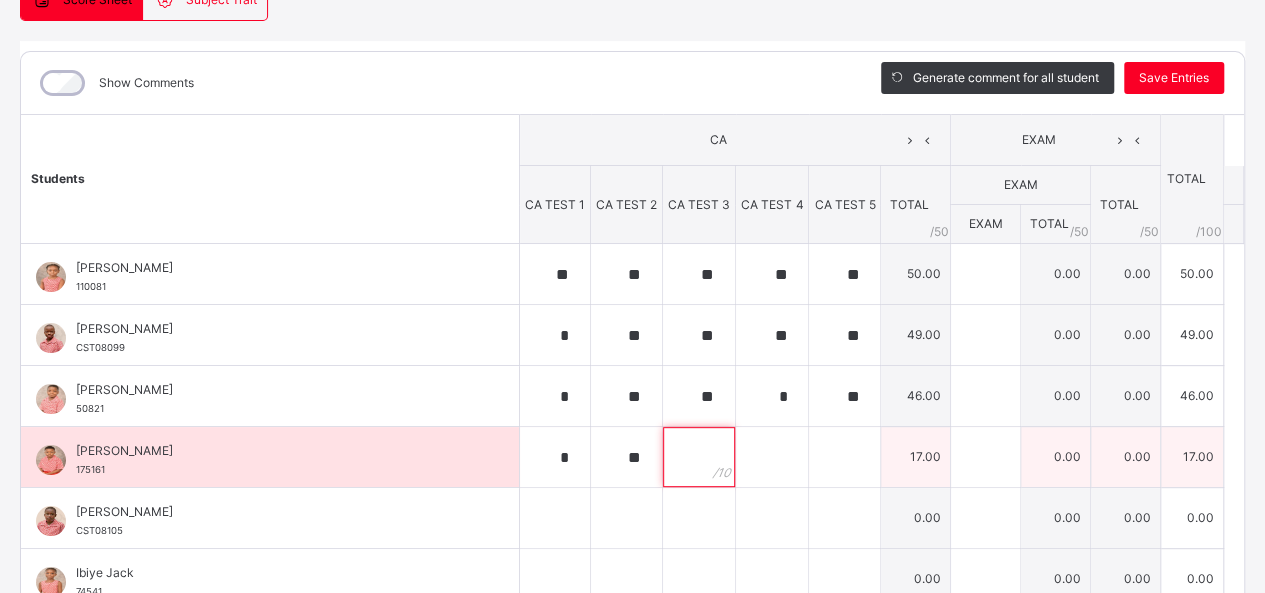 click at bounding box center [699, 457] 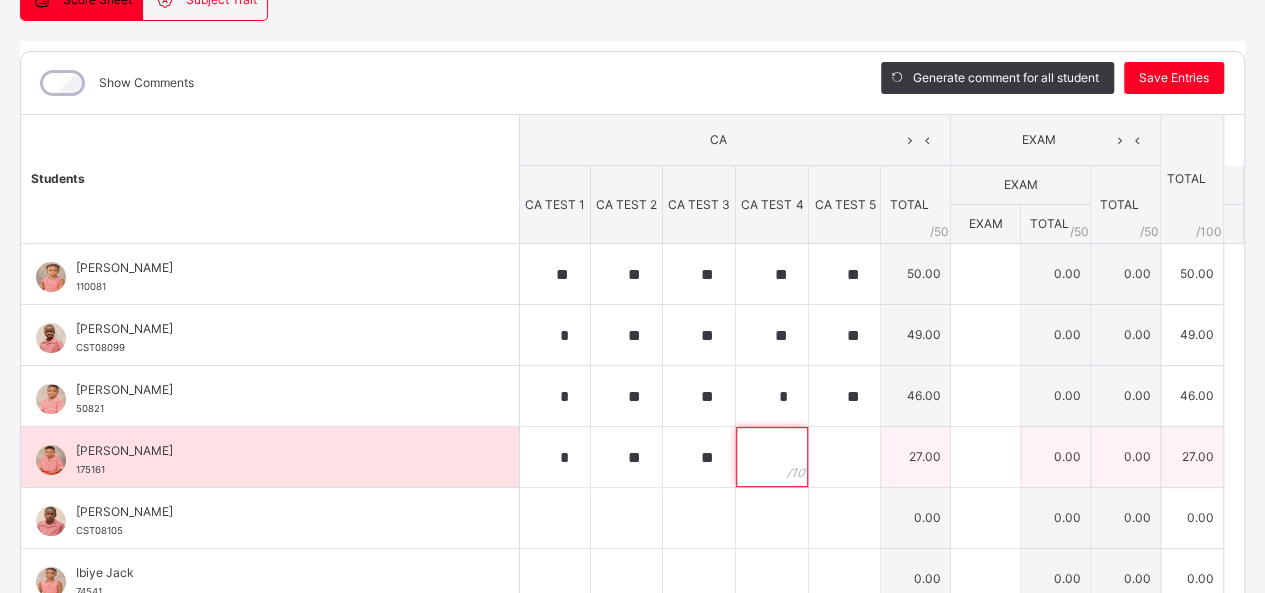 click at bounding box center (772, 457) 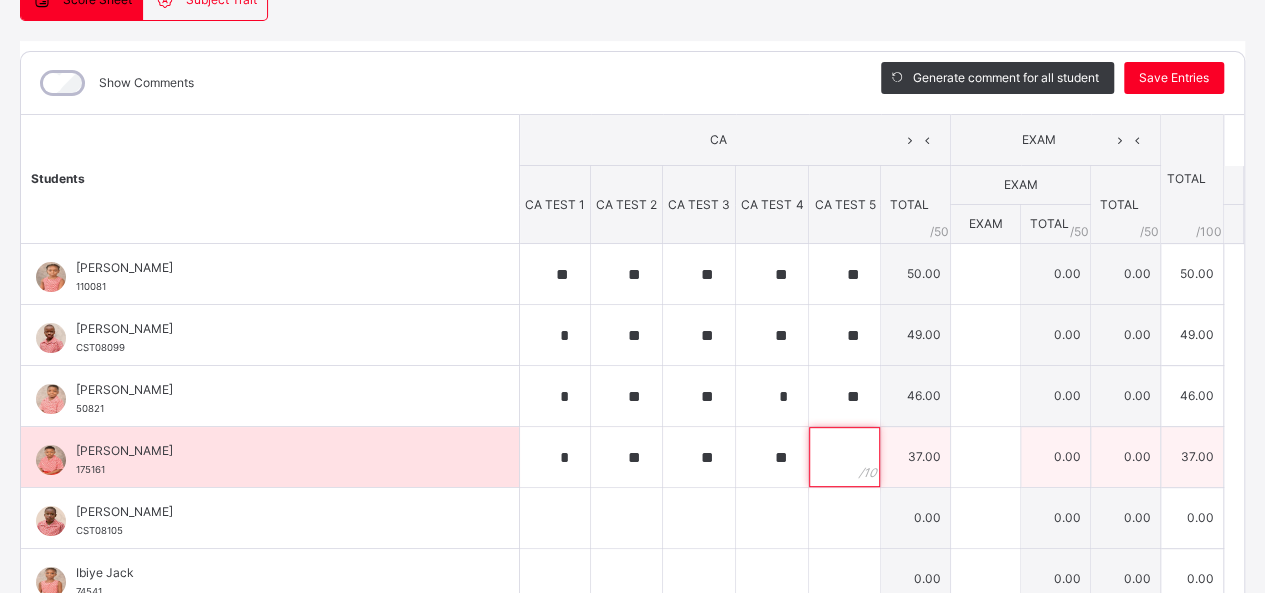 click at bounding box center (844, 457) 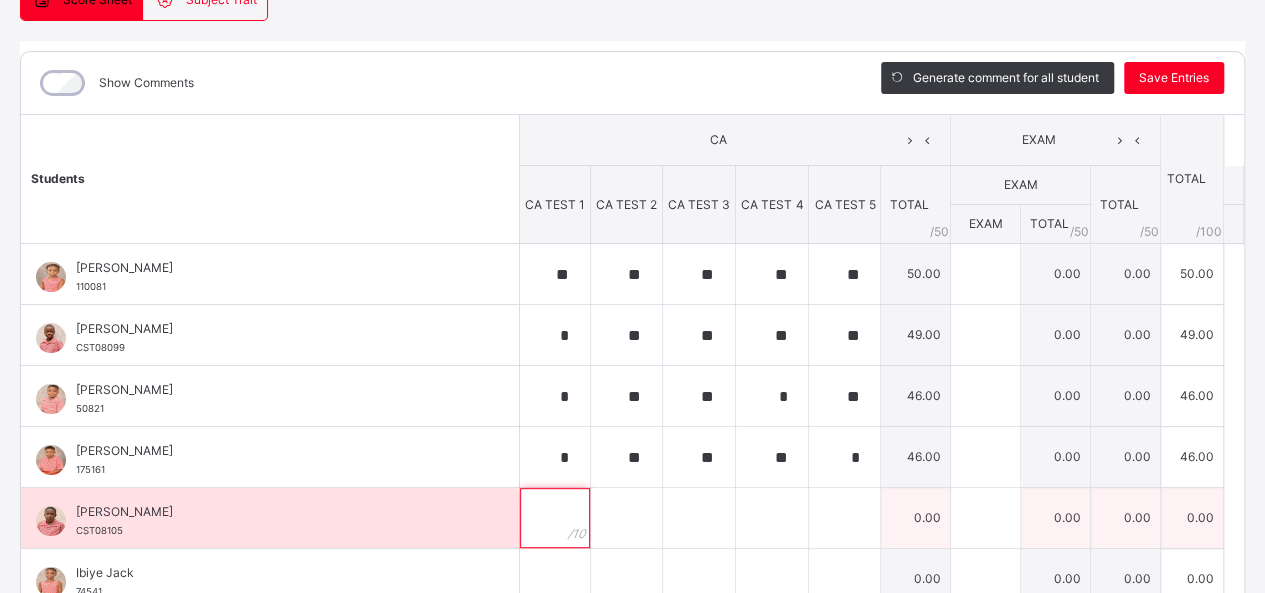 click at bounding box center [555, 518] 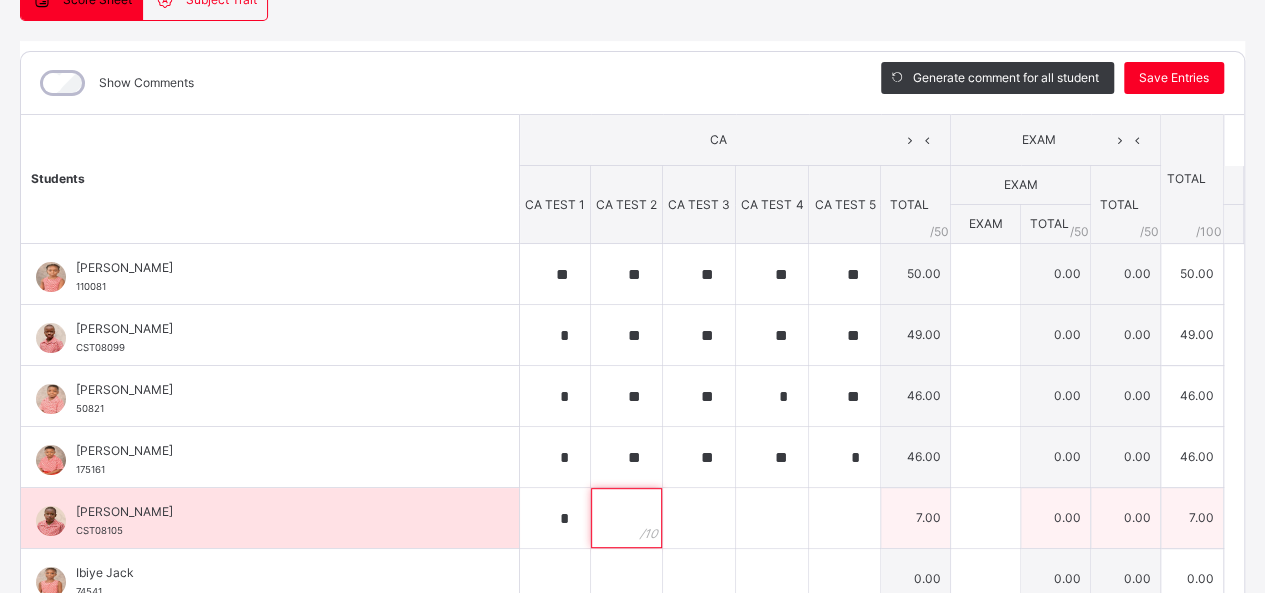 click at bounding box center [626, 518] 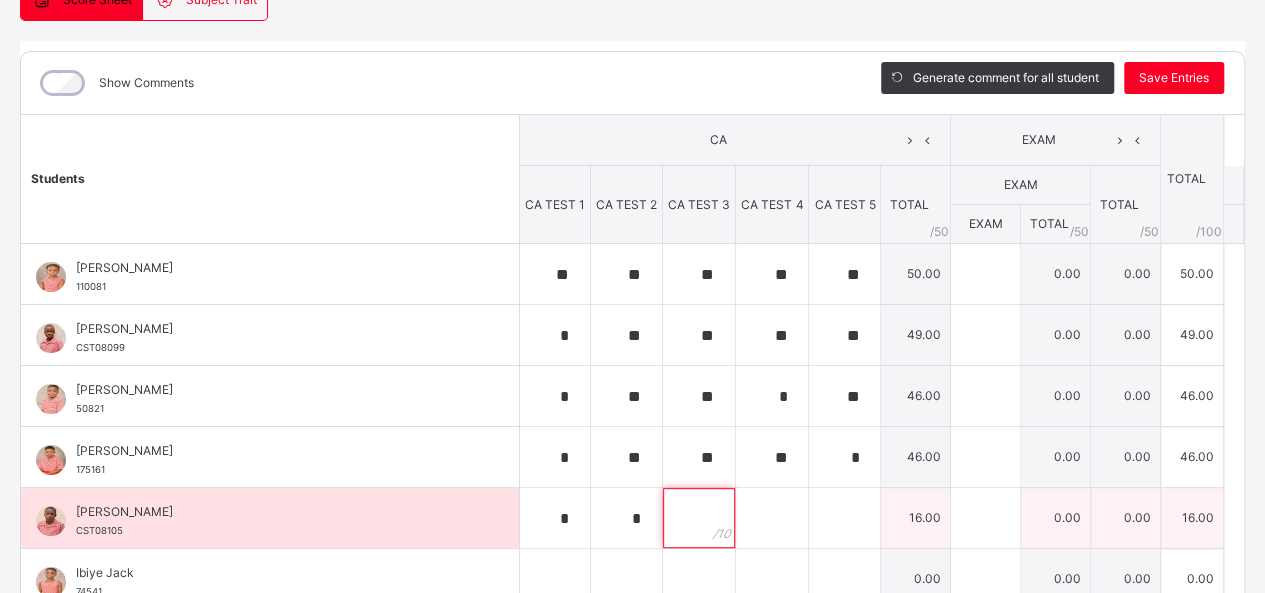 click at bounding box center [699, 518] 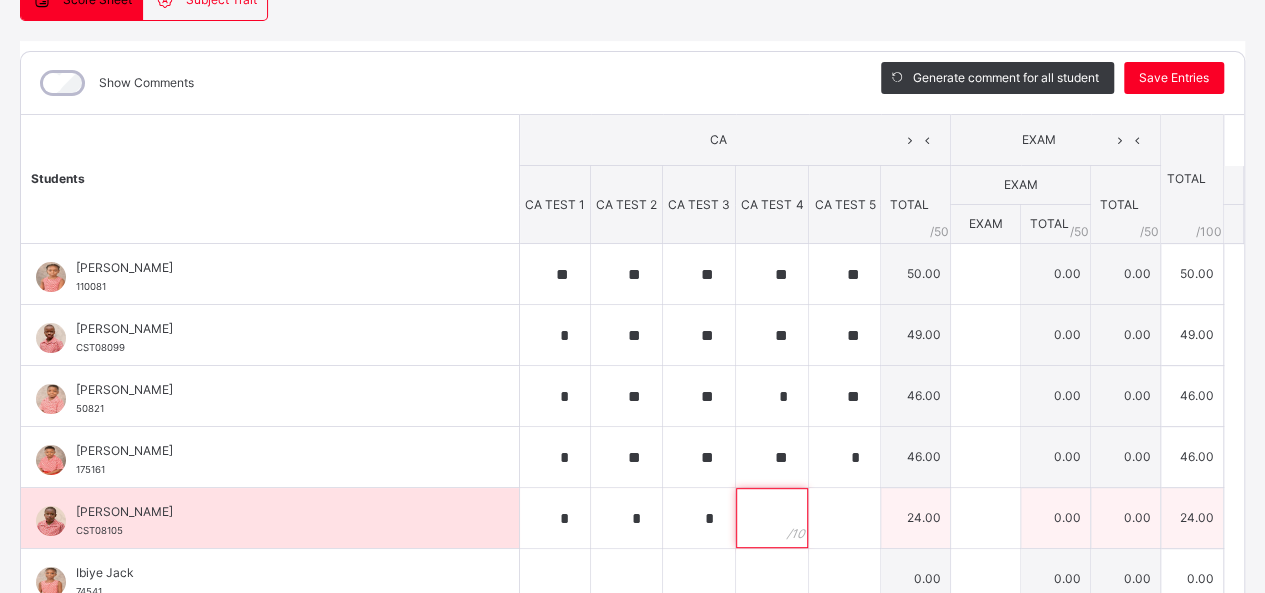 click at bounding box center (772, 518) 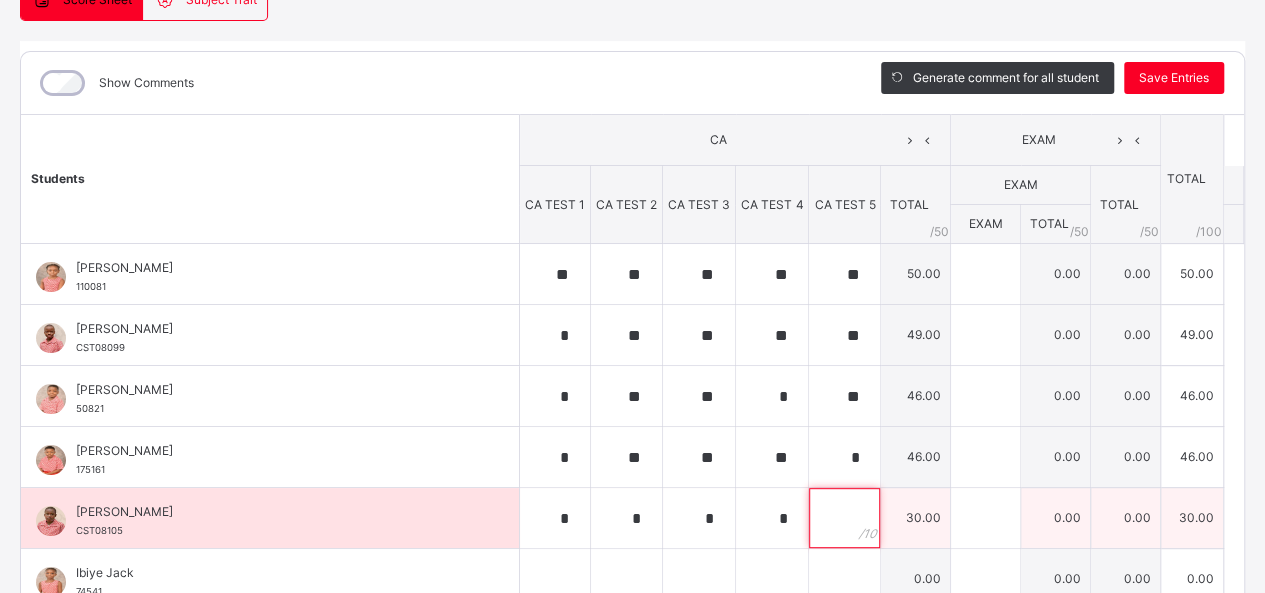click at bounding box center (844, 518) 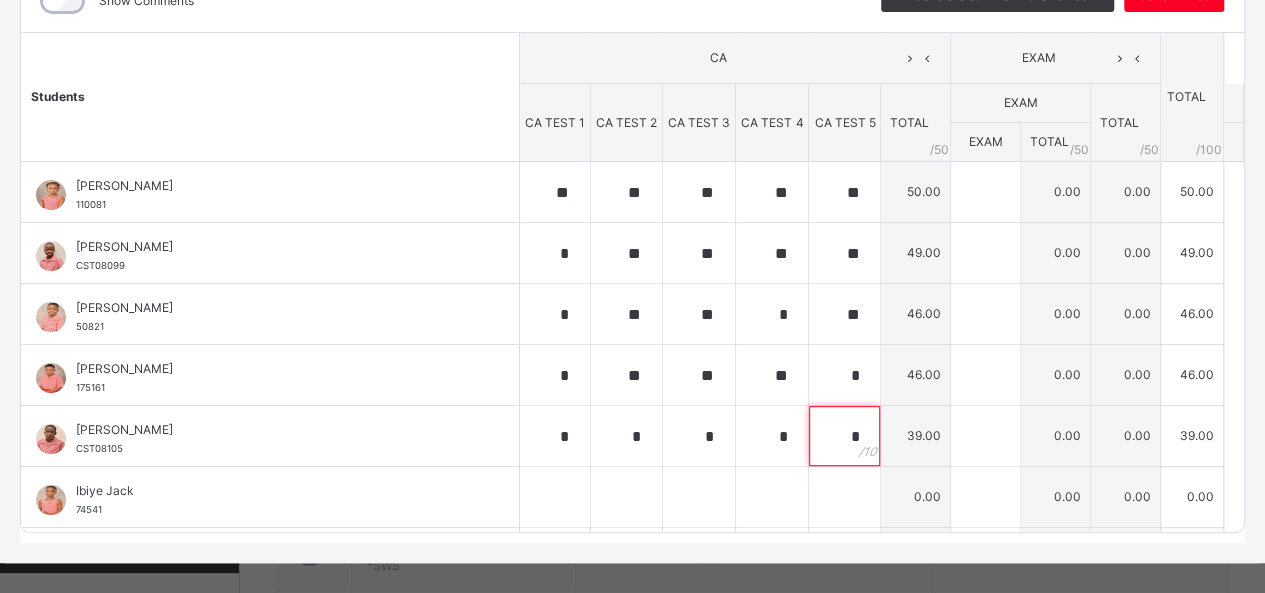 scroll, scrollTop: 316, scrollLeft: 0, axis: vertical 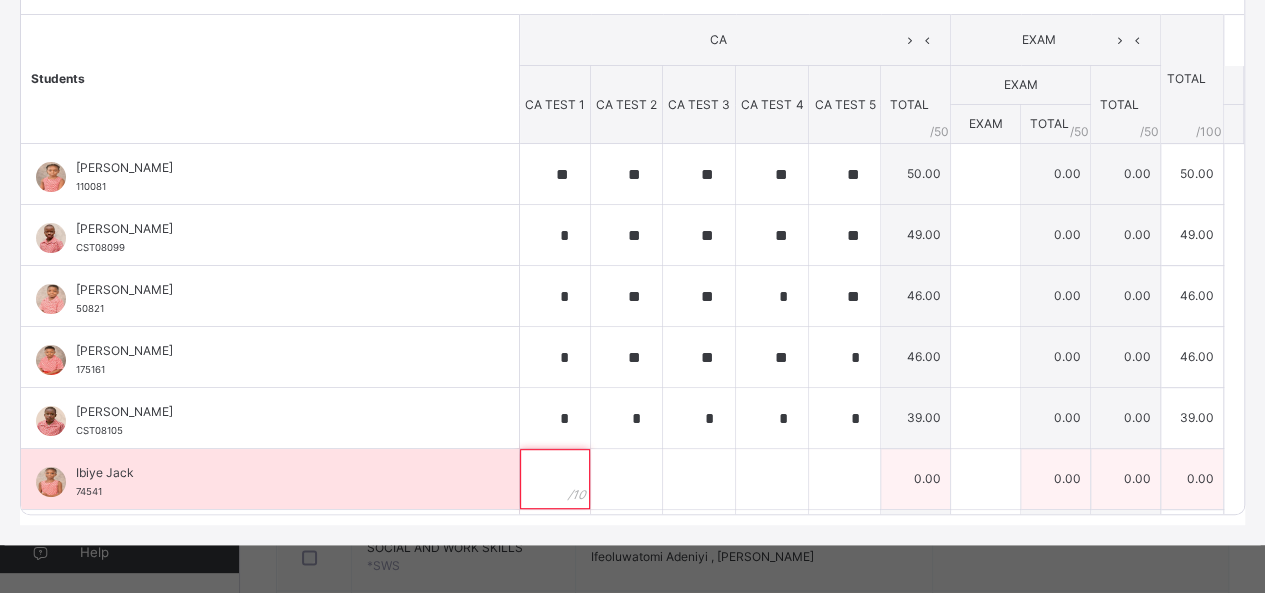 click at bounding box center [555, 479] 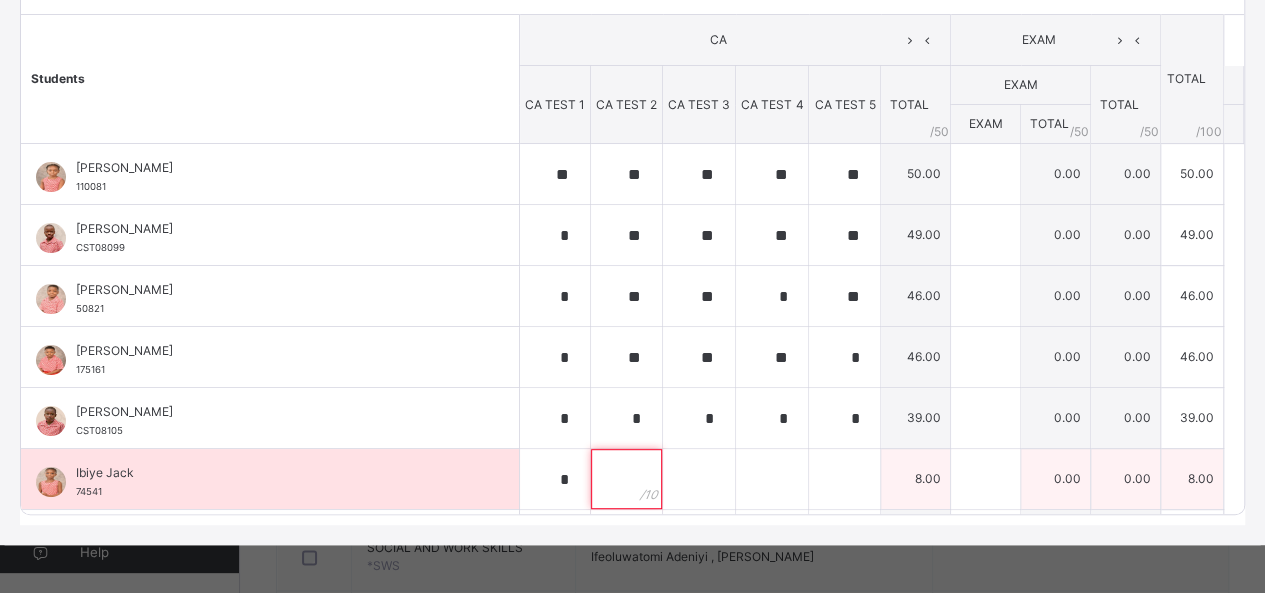 click at bounding box center (626, 479) 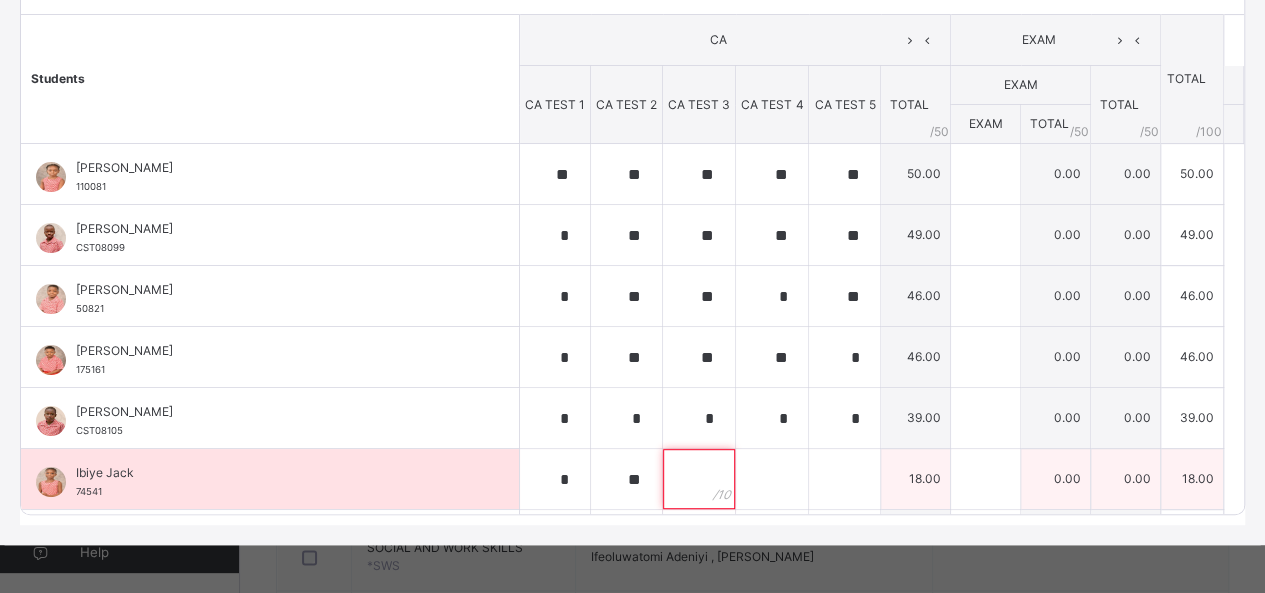 click at bounding box center (699, 479) 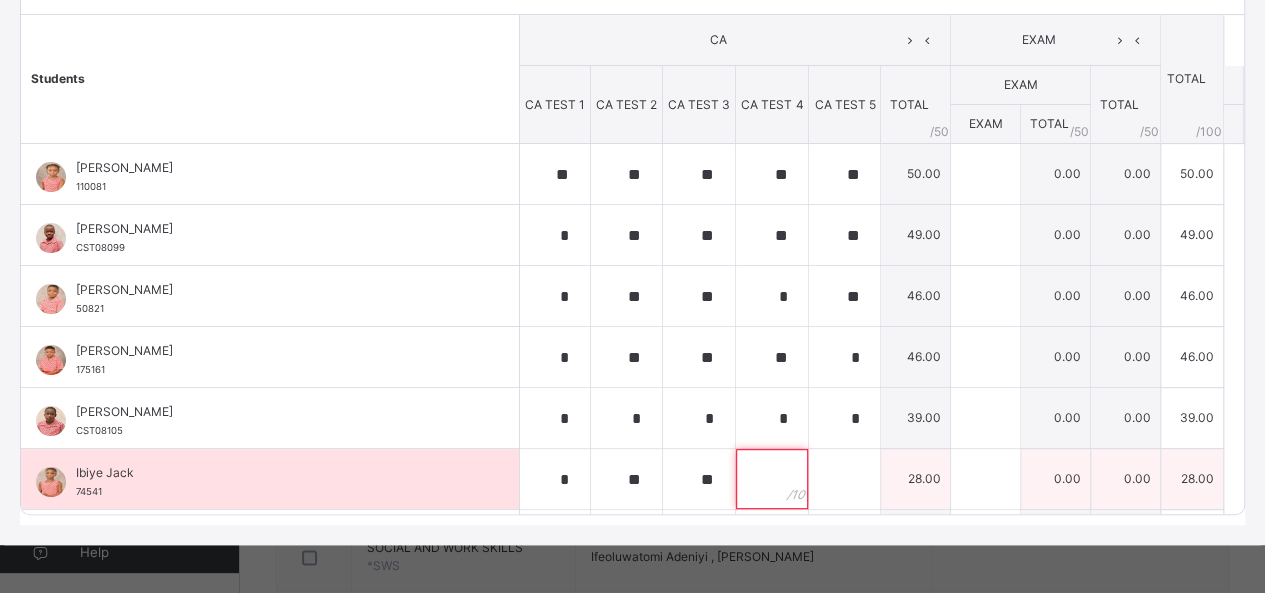 click at bounding box center [772, 479] 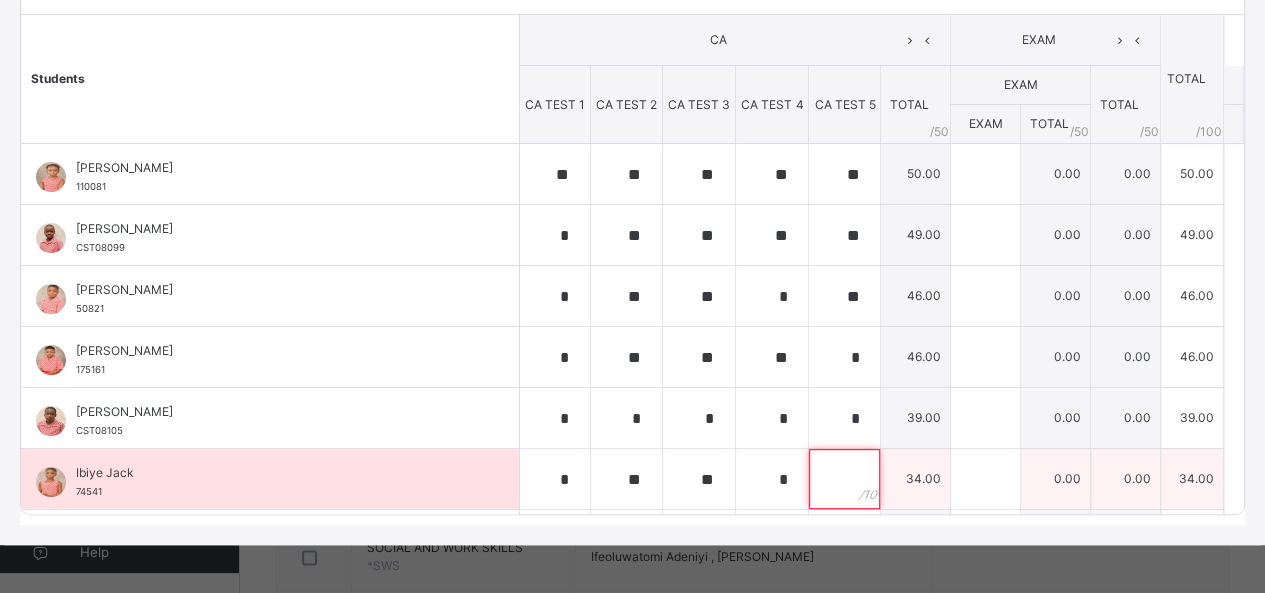 click at bounding box center [844, 479] 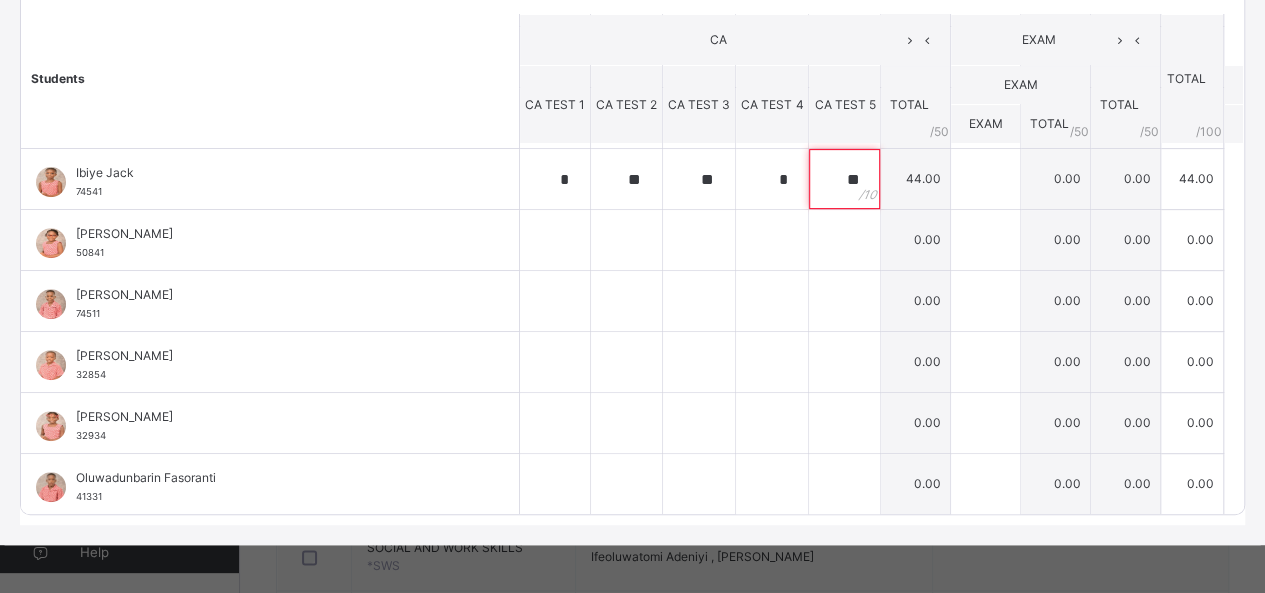 scroll, scrollTop: 320, scrollLeft: 0, axis: vertical 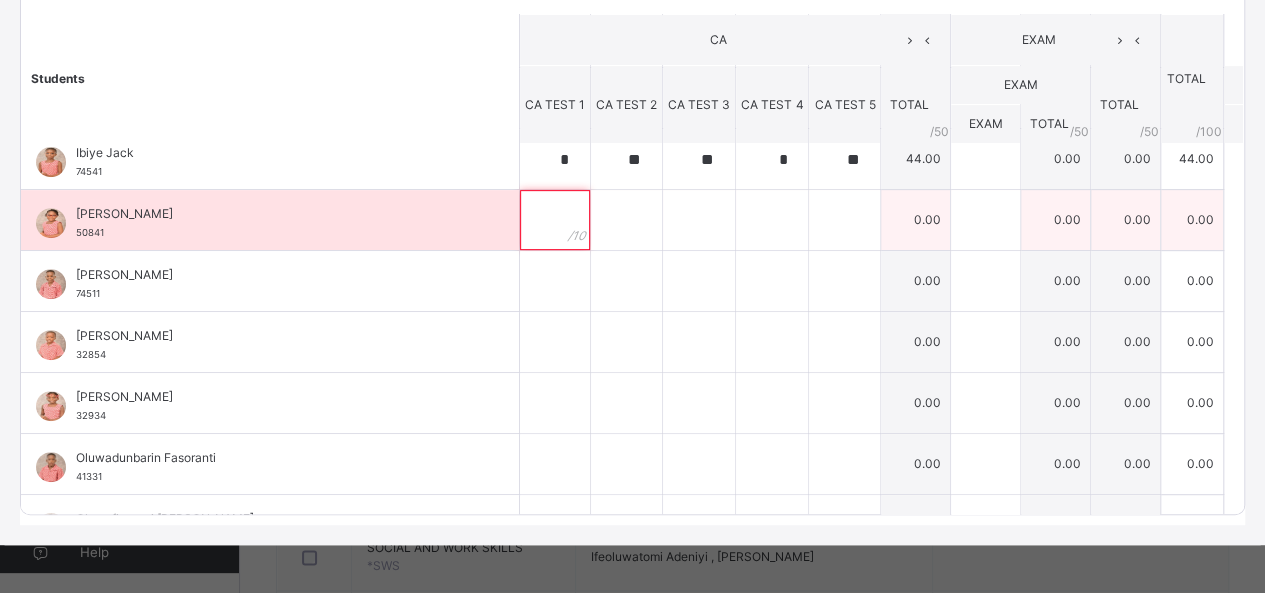 click at bounding box center (555, 220) 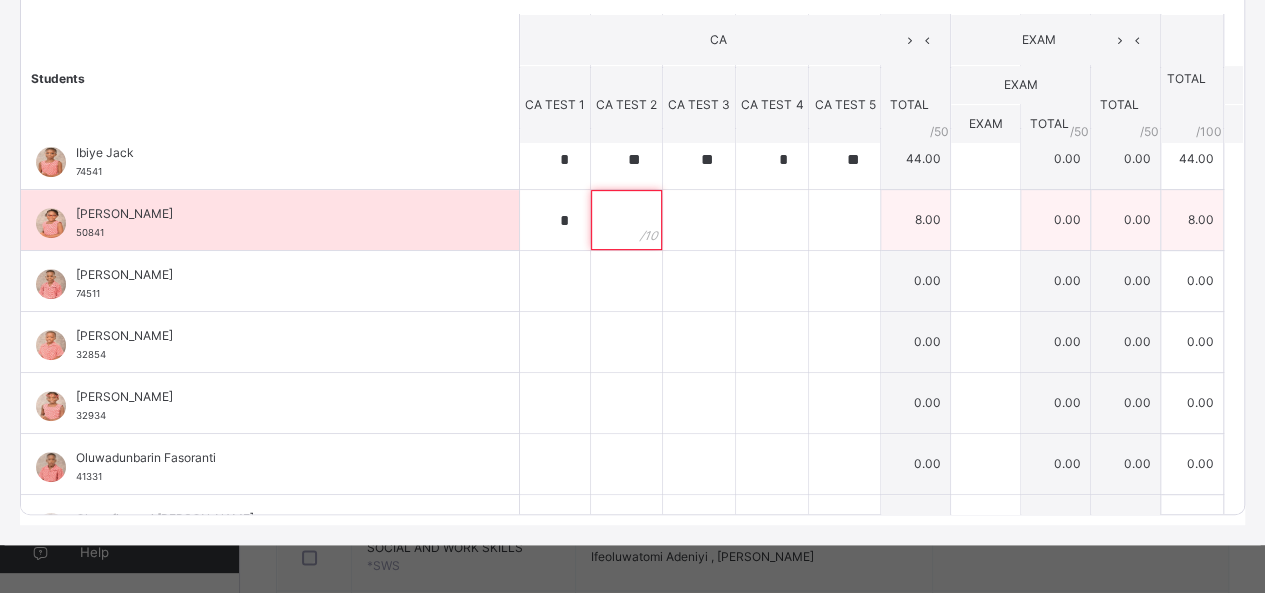 click at bounding box center (626, 220) 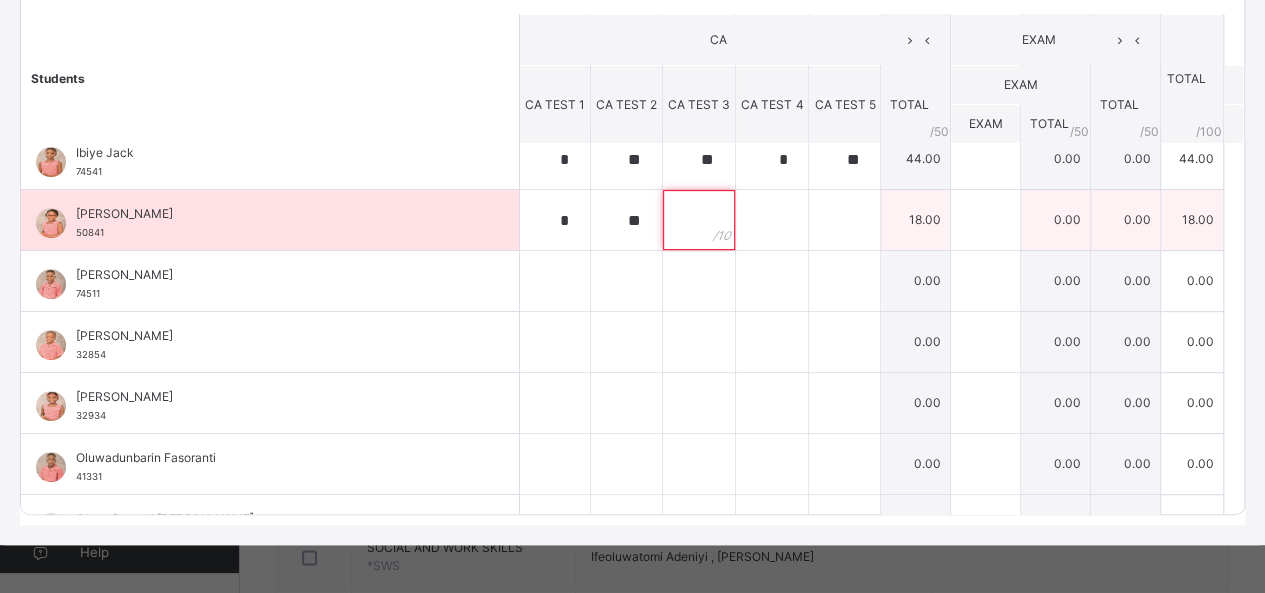click at bounding box center (699, 220) 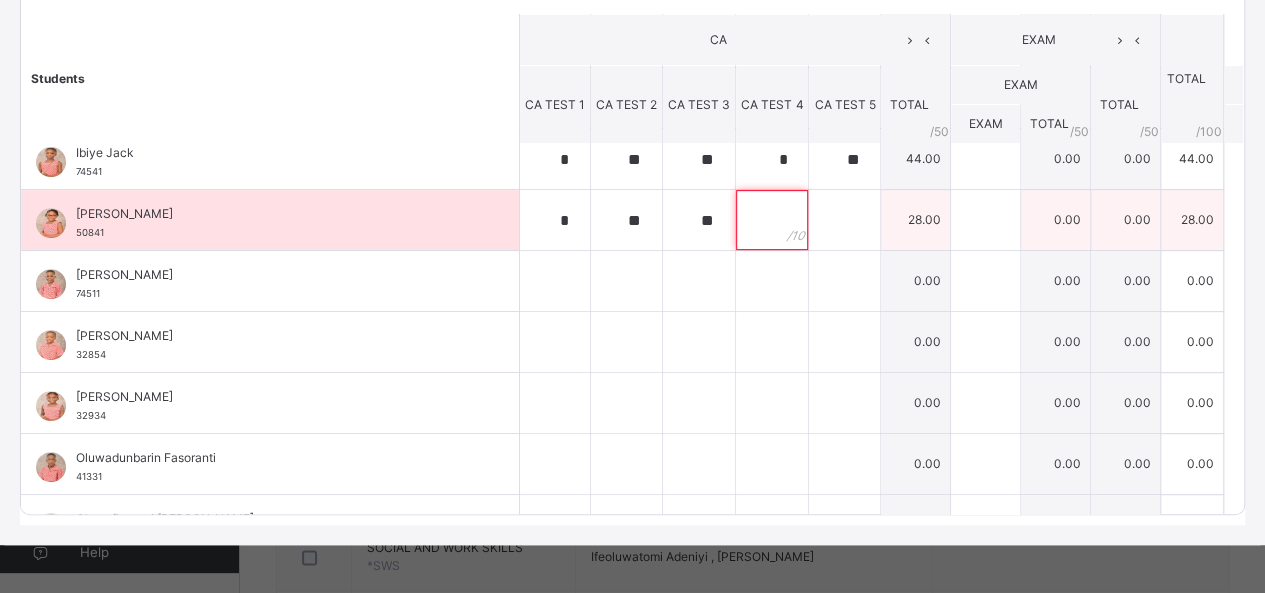 click at bounding box center (772, 220) 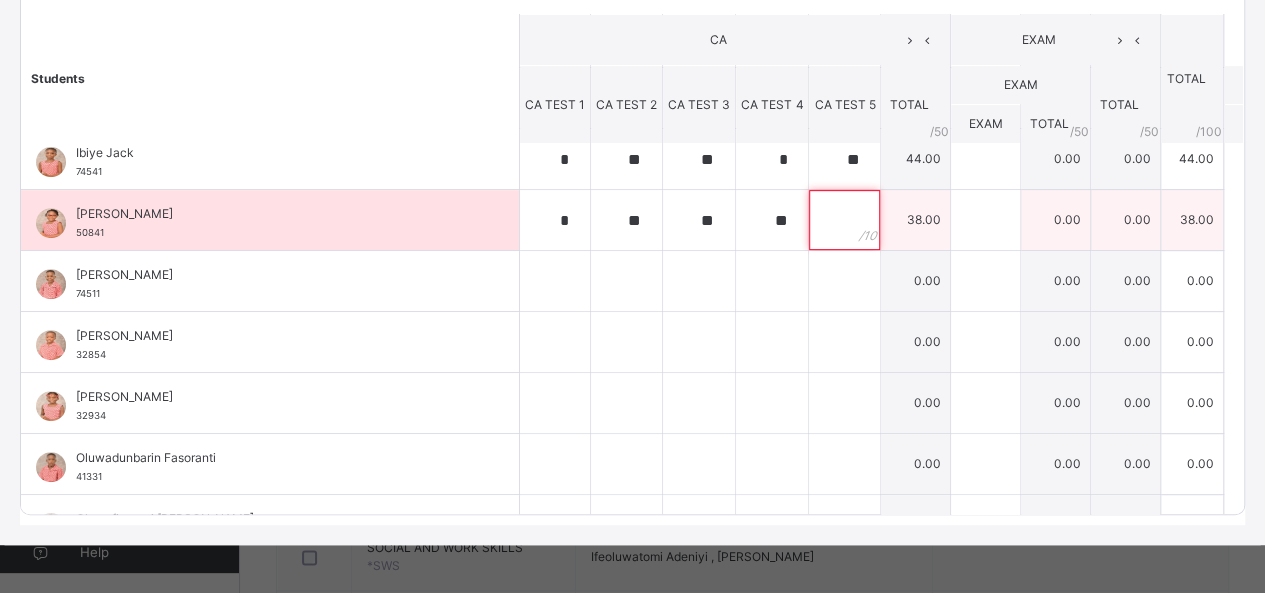 click at bounding box center [844, 220] 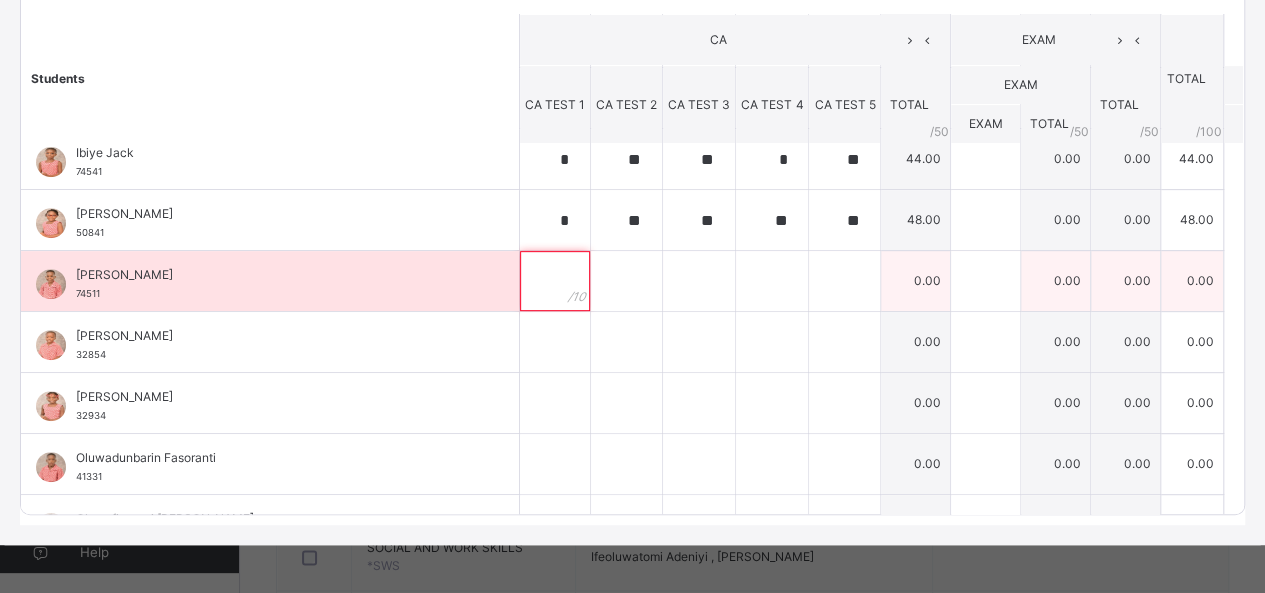 click at bounding box center [555, 281] 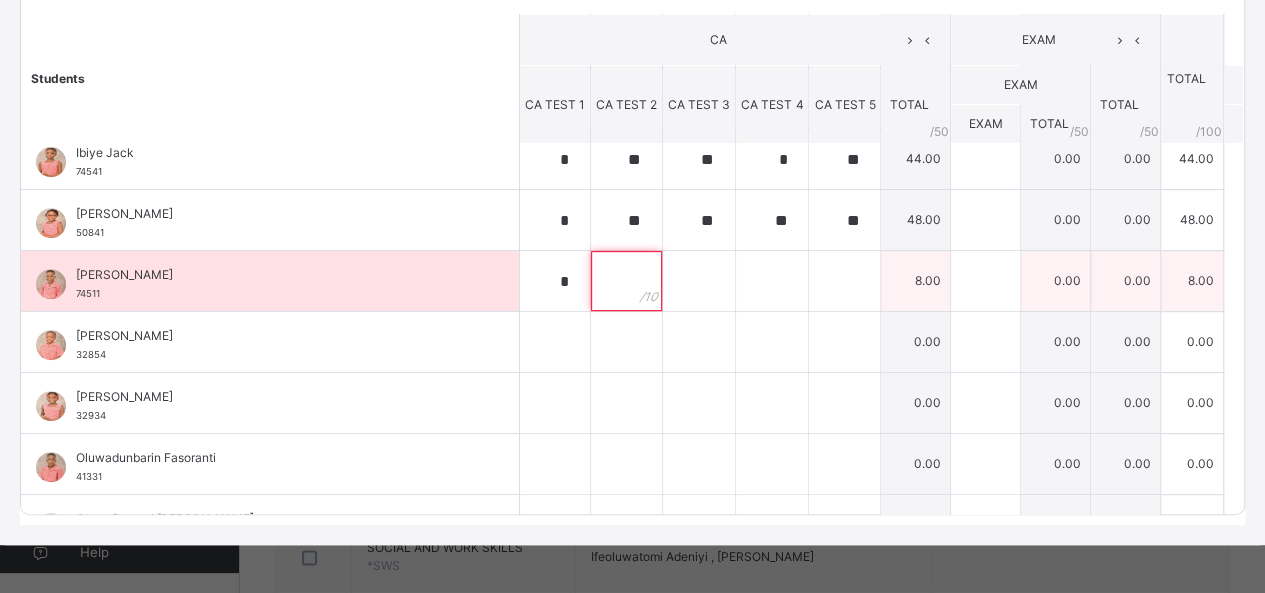 click at bounding box center [626, 281] 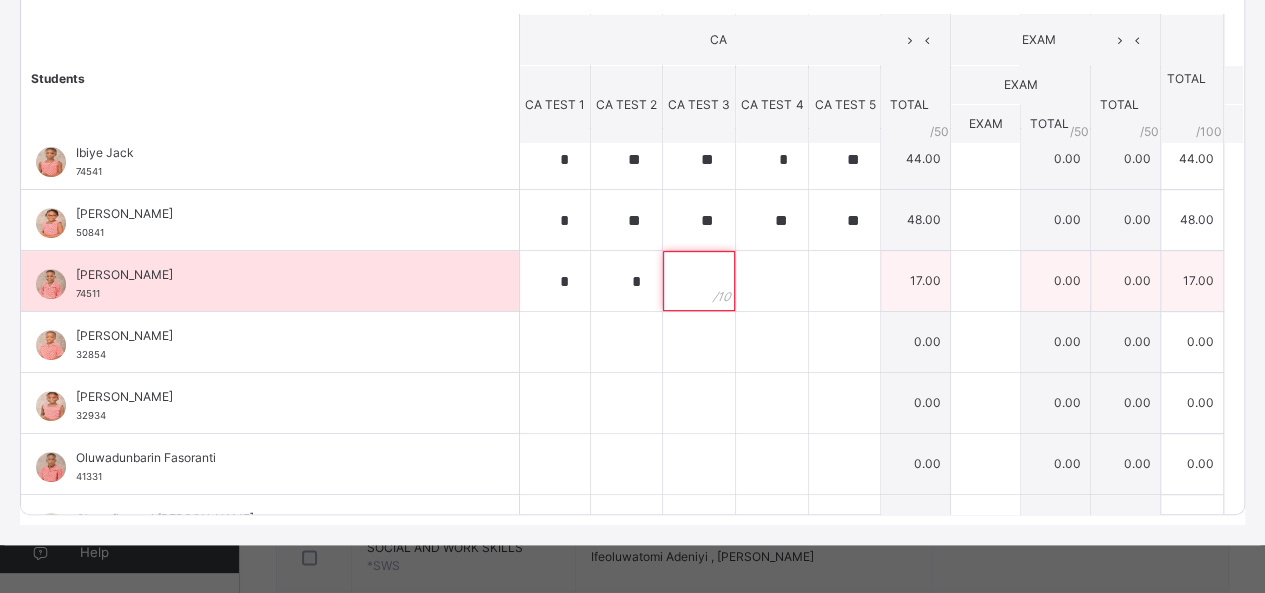 click at bounding box center [699, 281] 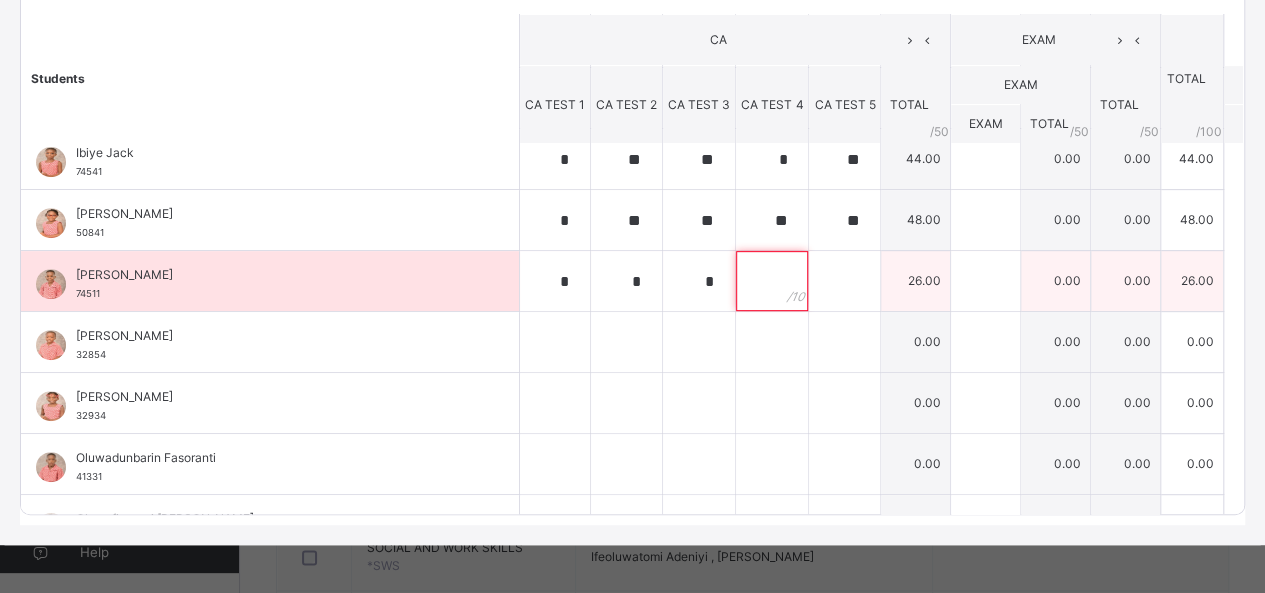 click at bounding box center [772, 281] 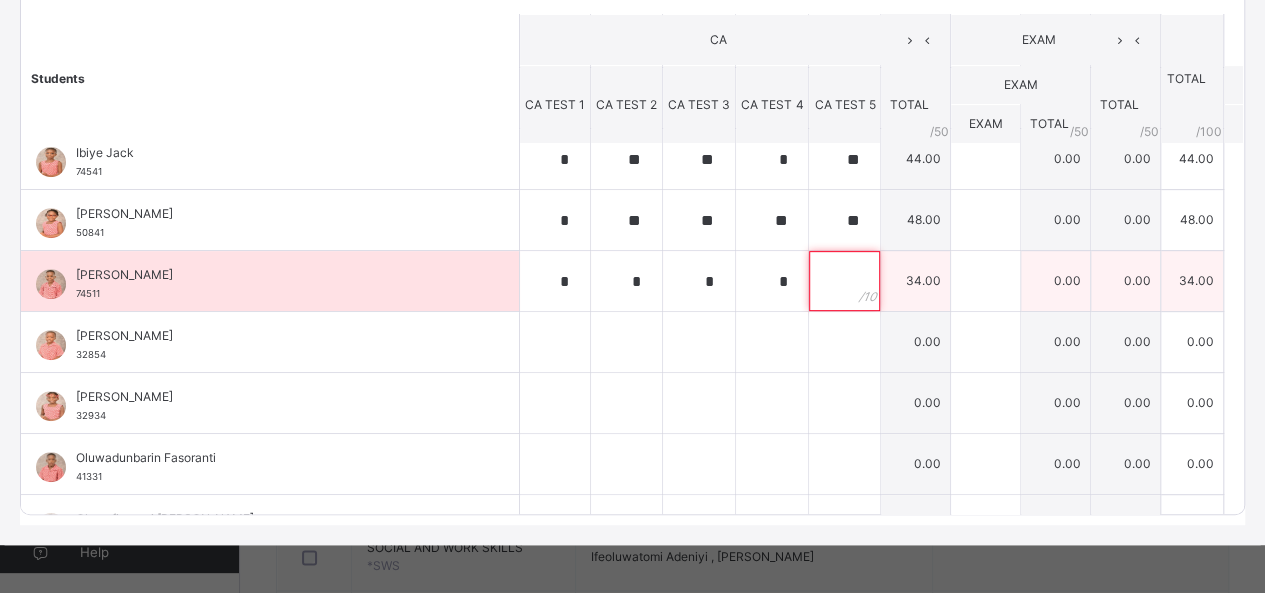 click at bounding box center (844, 281) 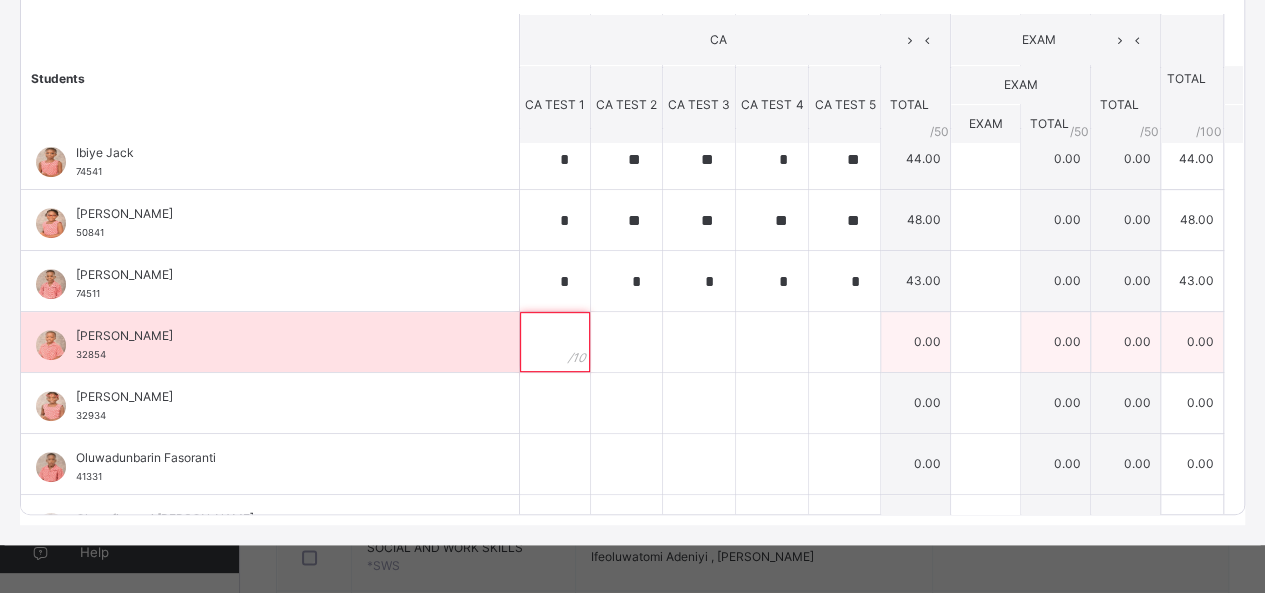 click at bounding box center [555, 342] 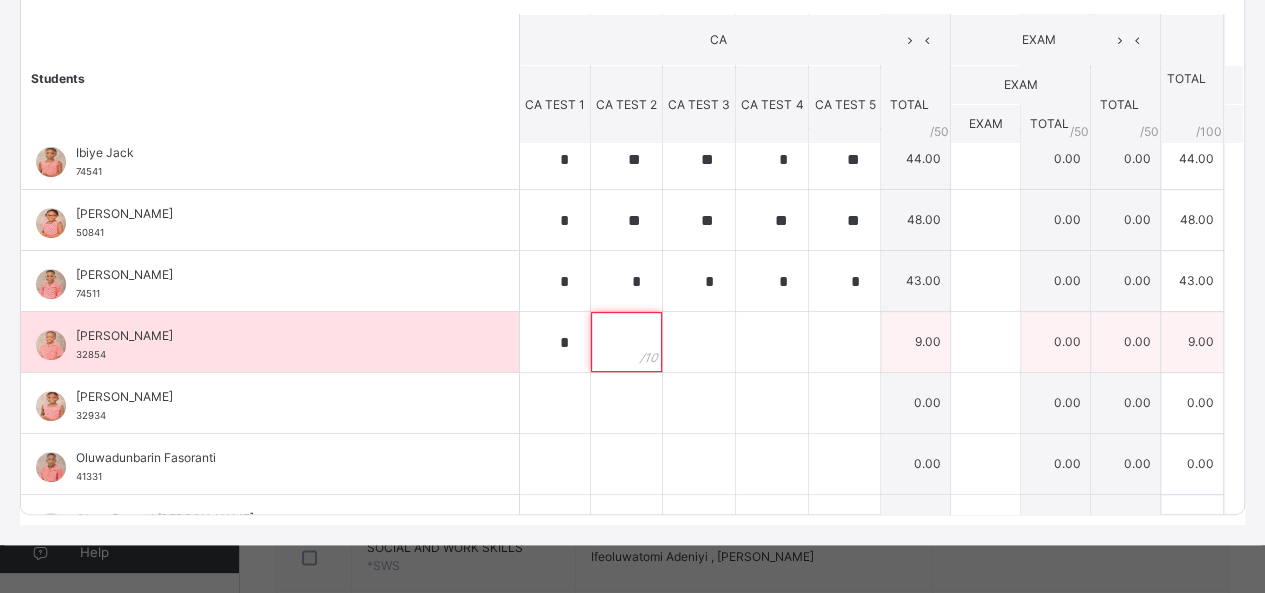 click at bounding box center [626, 342] 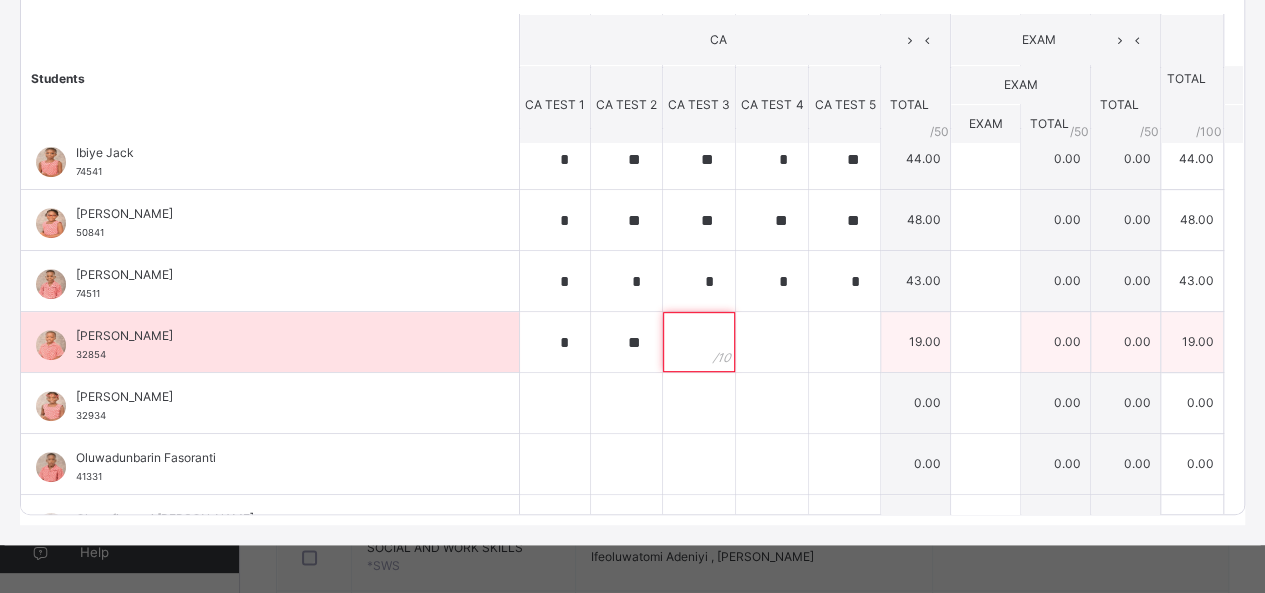 click at bounding box center (699, 342) 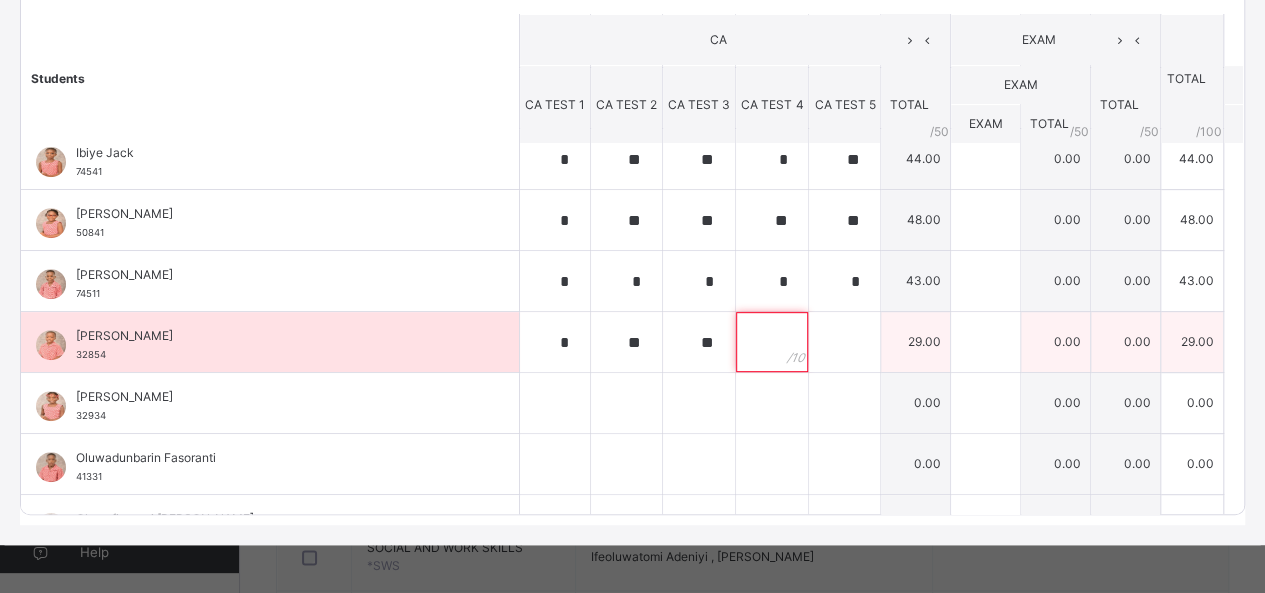 click at bounding box center [772, 342] 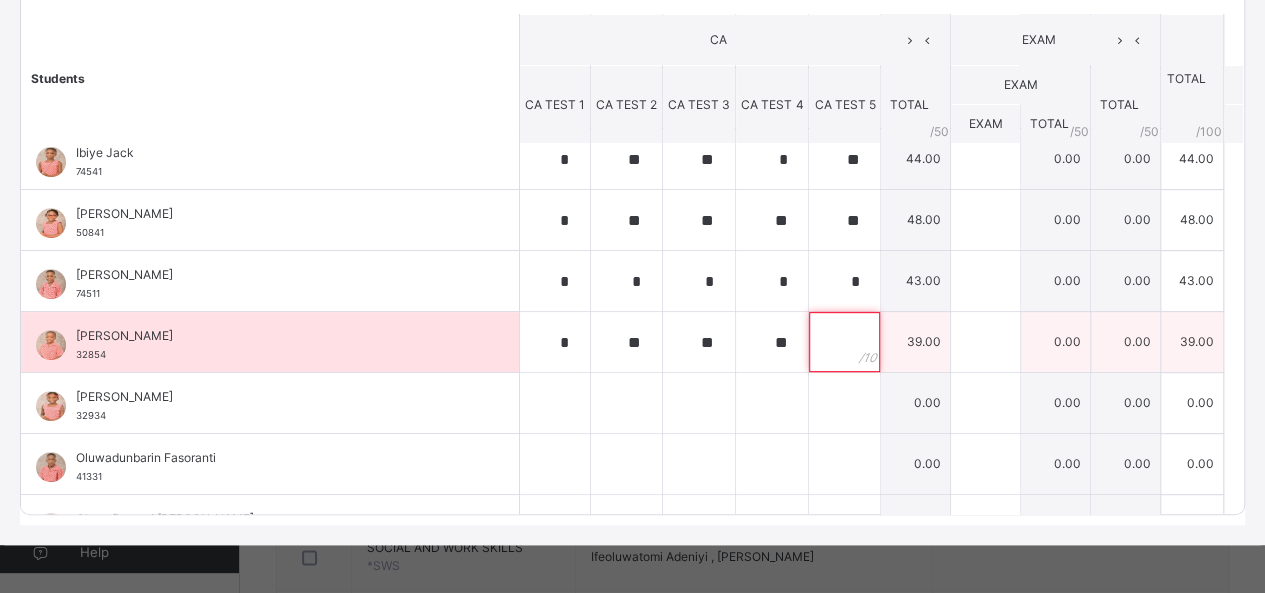 click at bounding box center [844, 342] 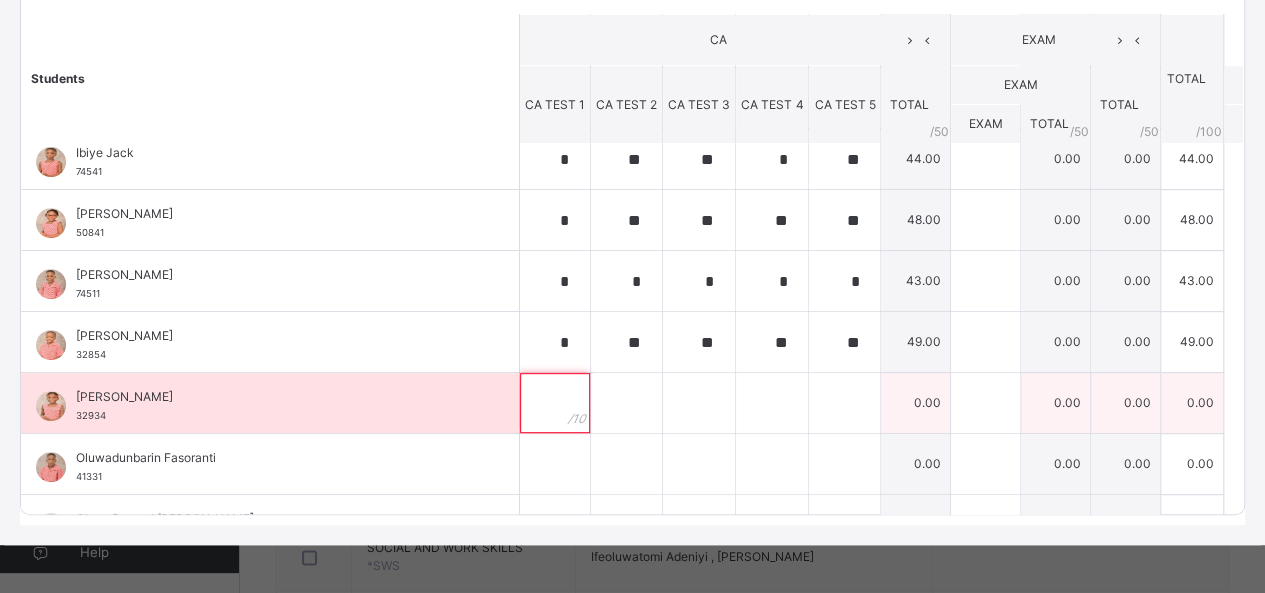 click at bounding box center (555, 403) 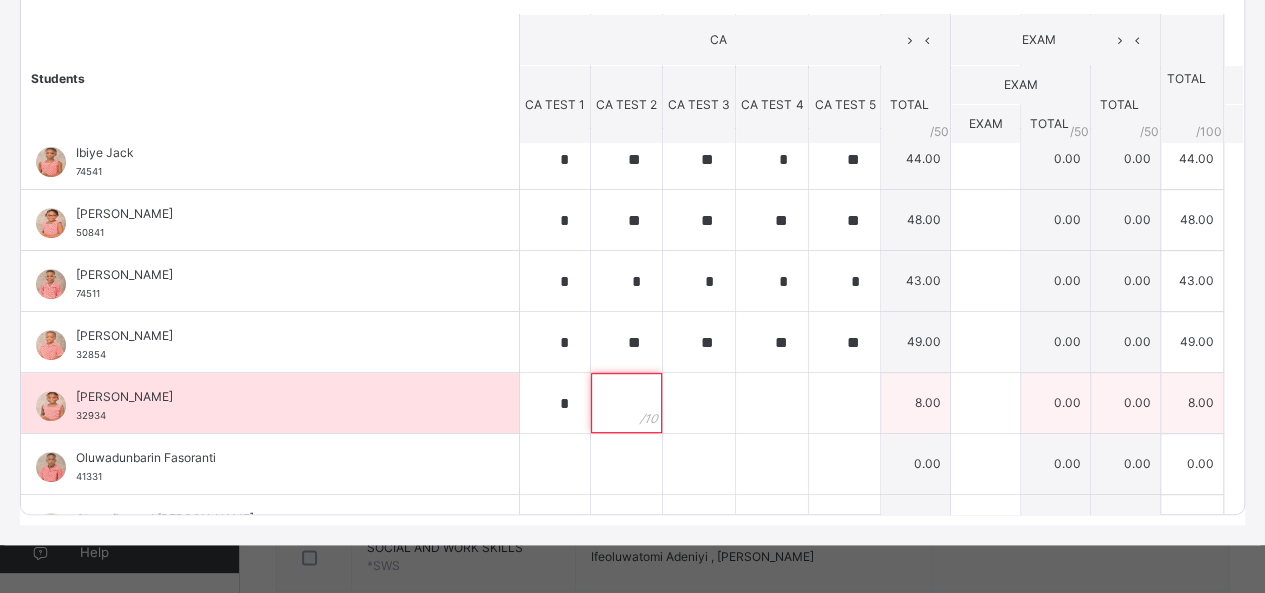 click at bounding box center (626, 403) 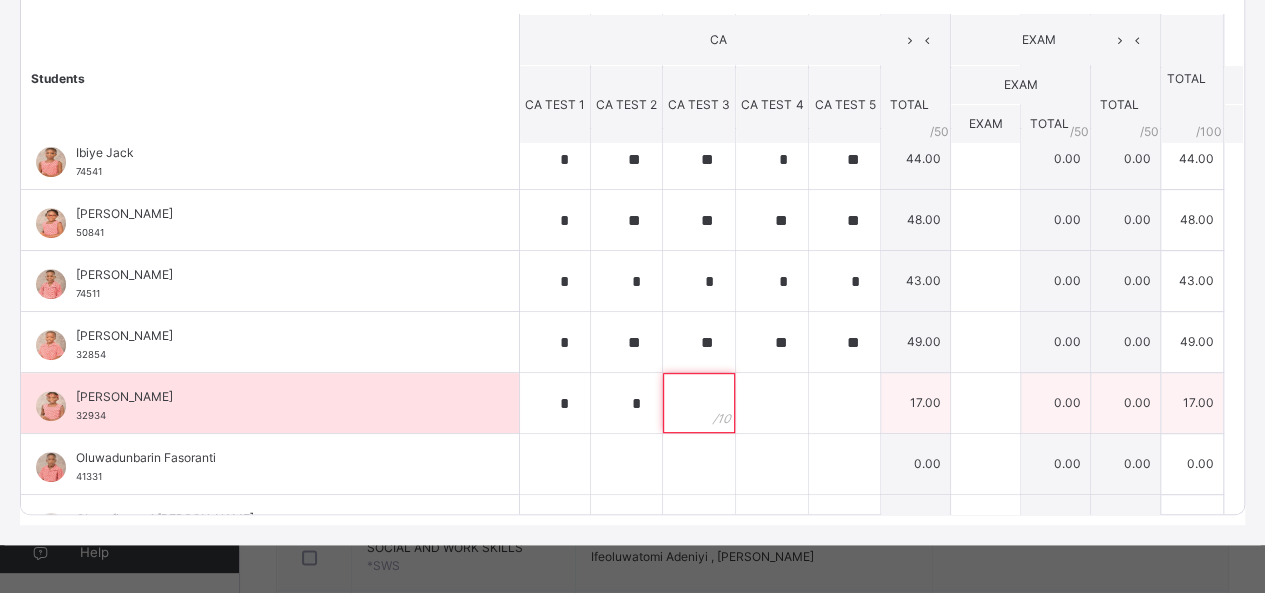 click at bounding box center [699, 403] 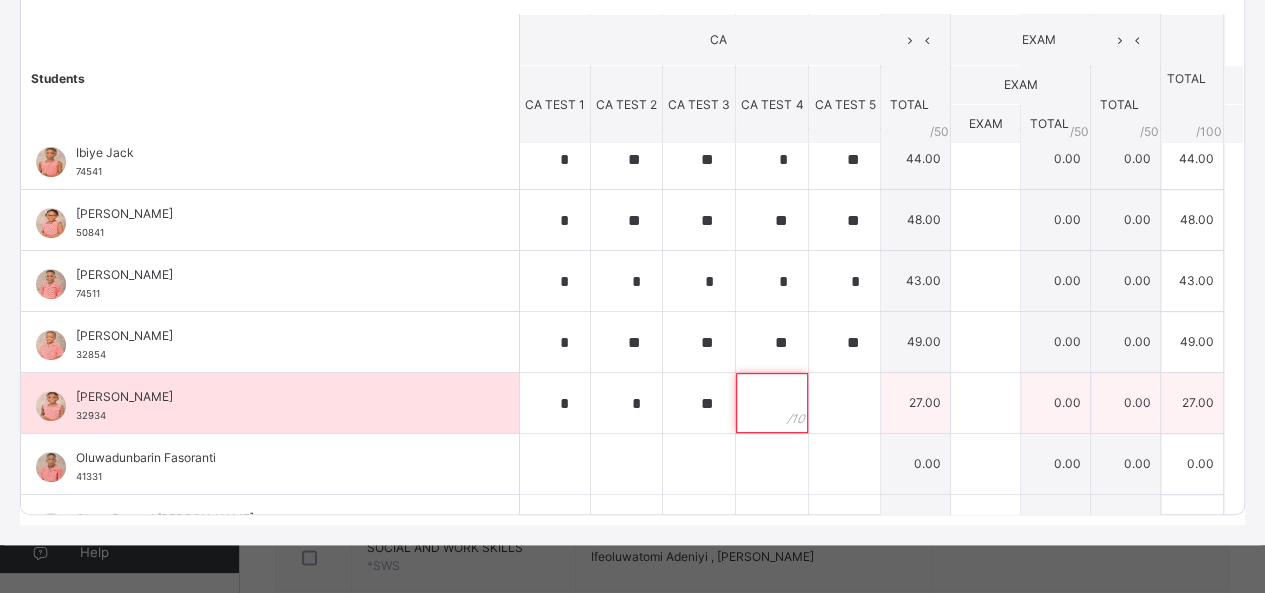 click at bounding box center [772, 403] 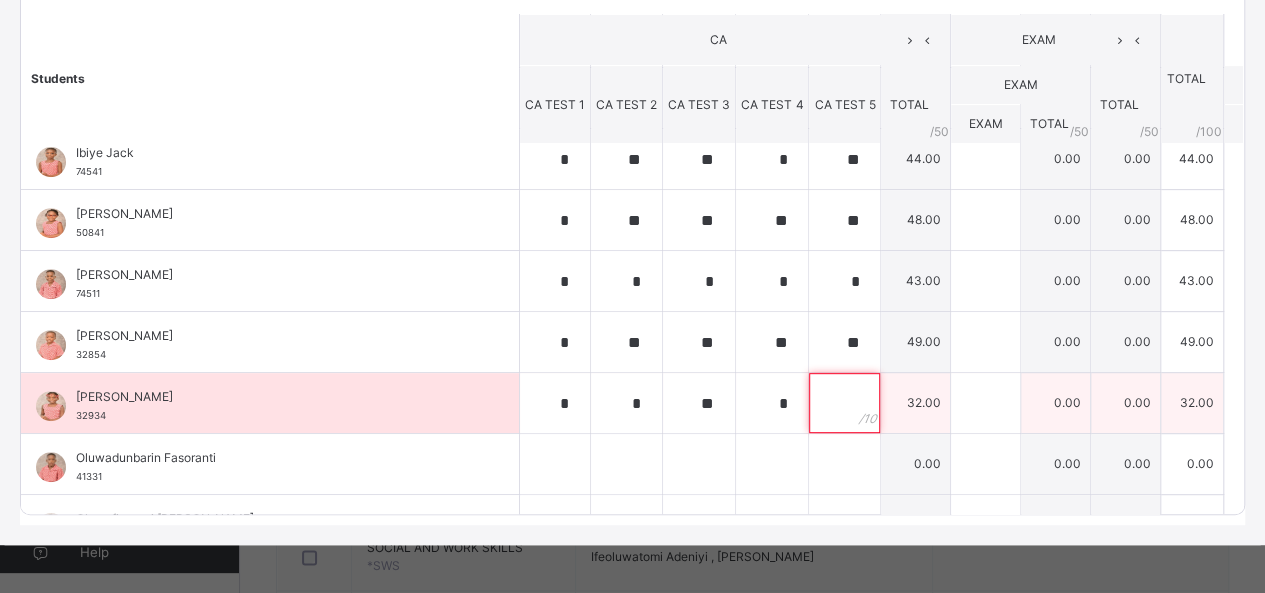 click at bounding box center [844, 403] 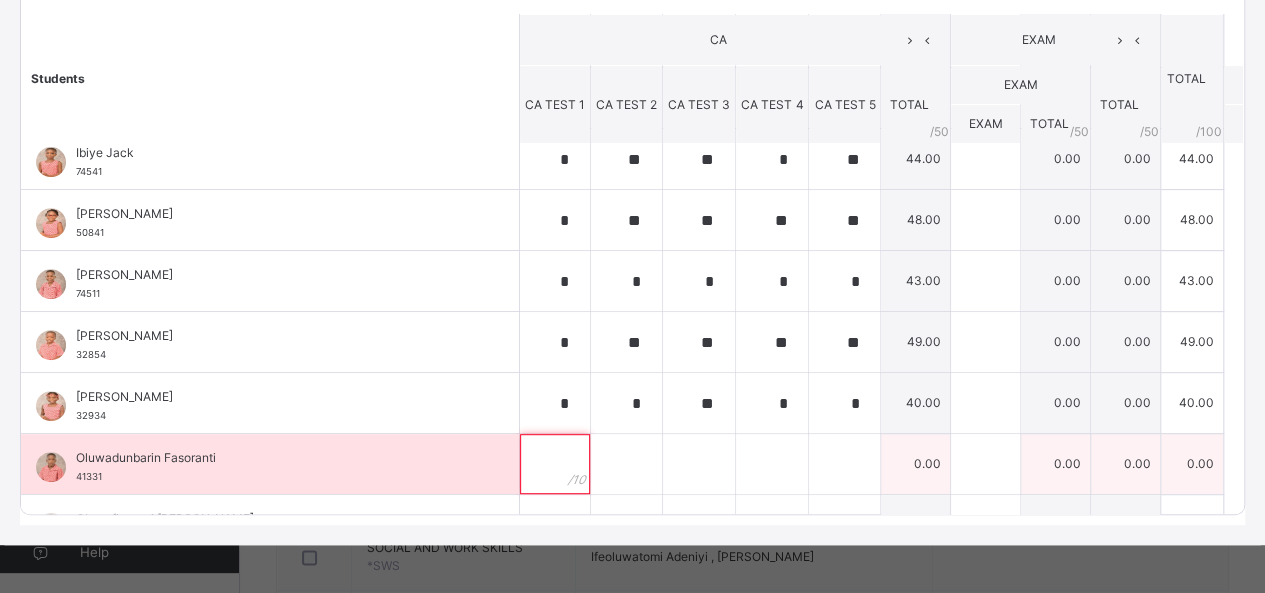 click at bounding box center [555, 464] 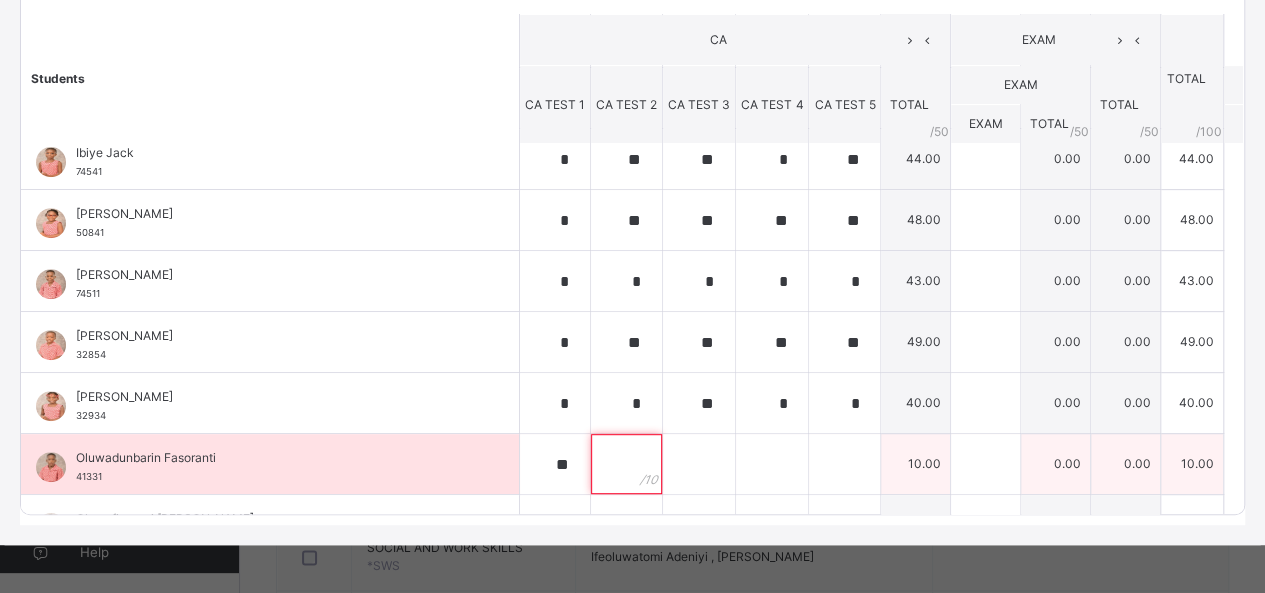click at bounding box center (626, 464) 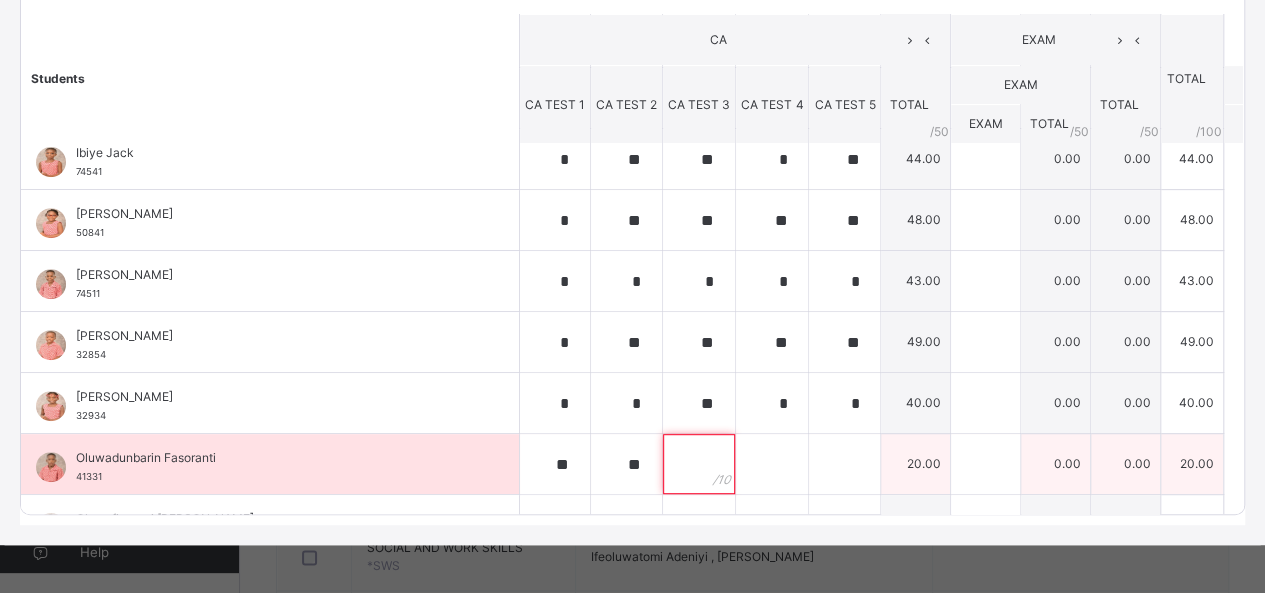 click at bounding box center [699, 464] 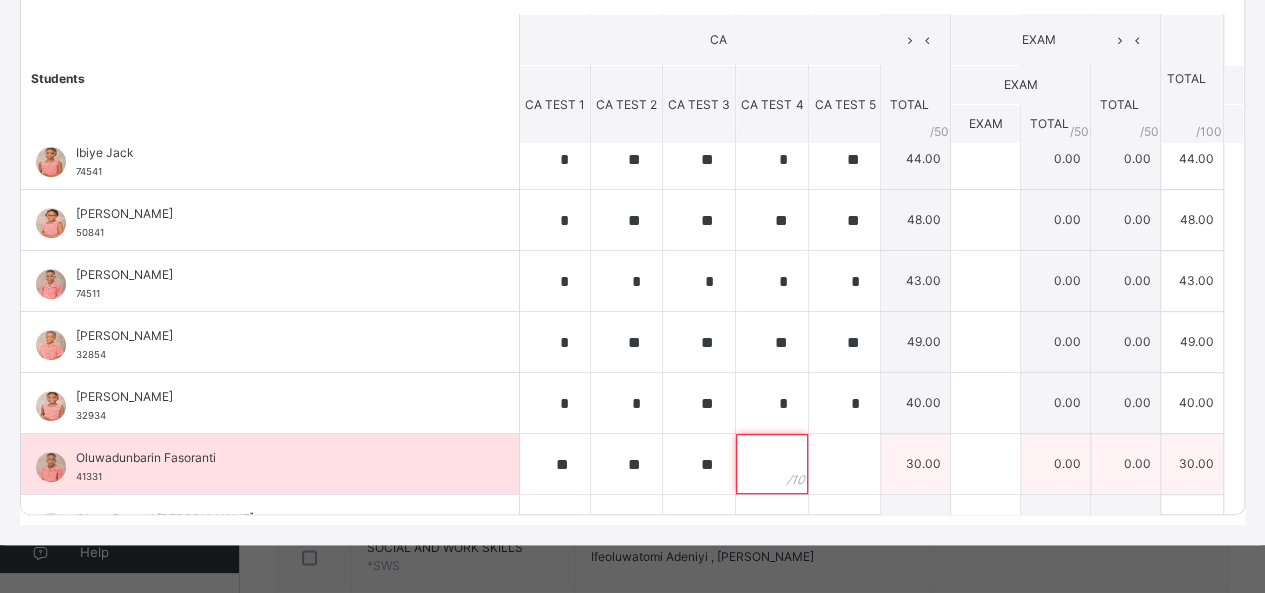click at bounding box center (772, 464) 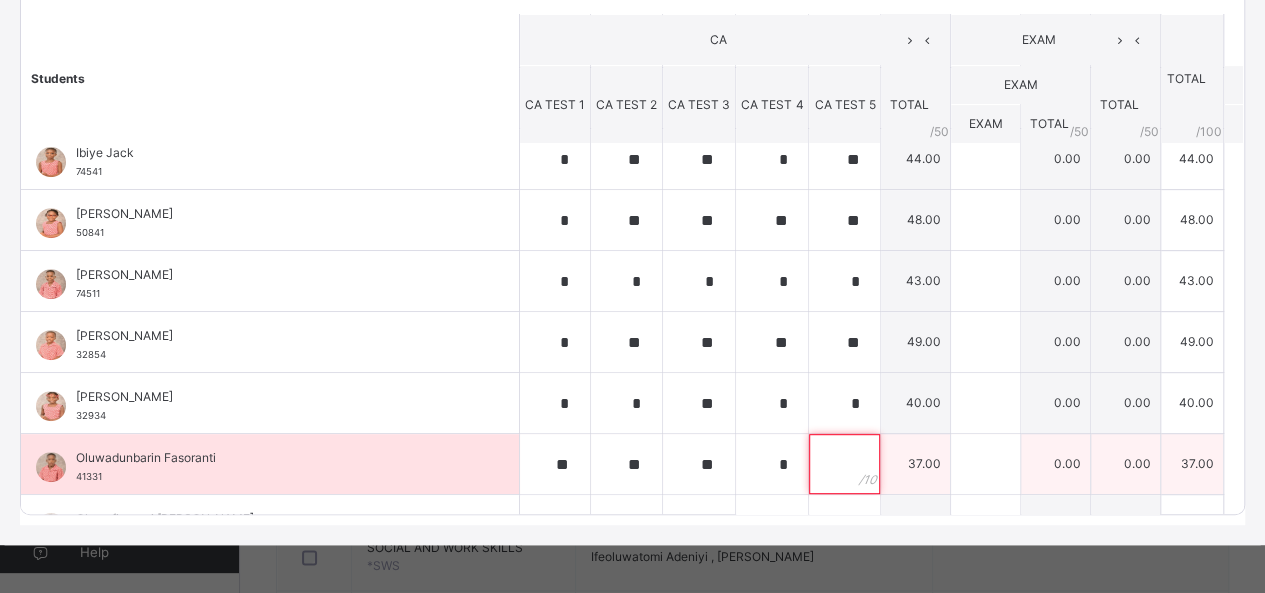 click at bounding box center [844, 464] 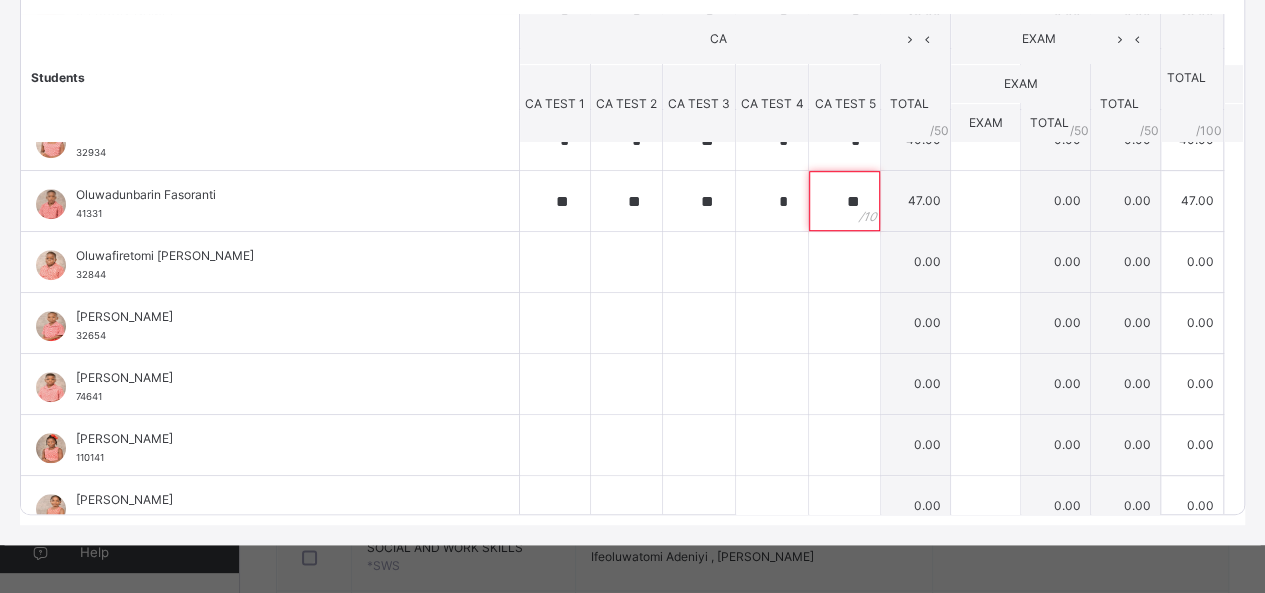 scroll, scrollTop: 600, scrollLeft: 0, axis: vertical 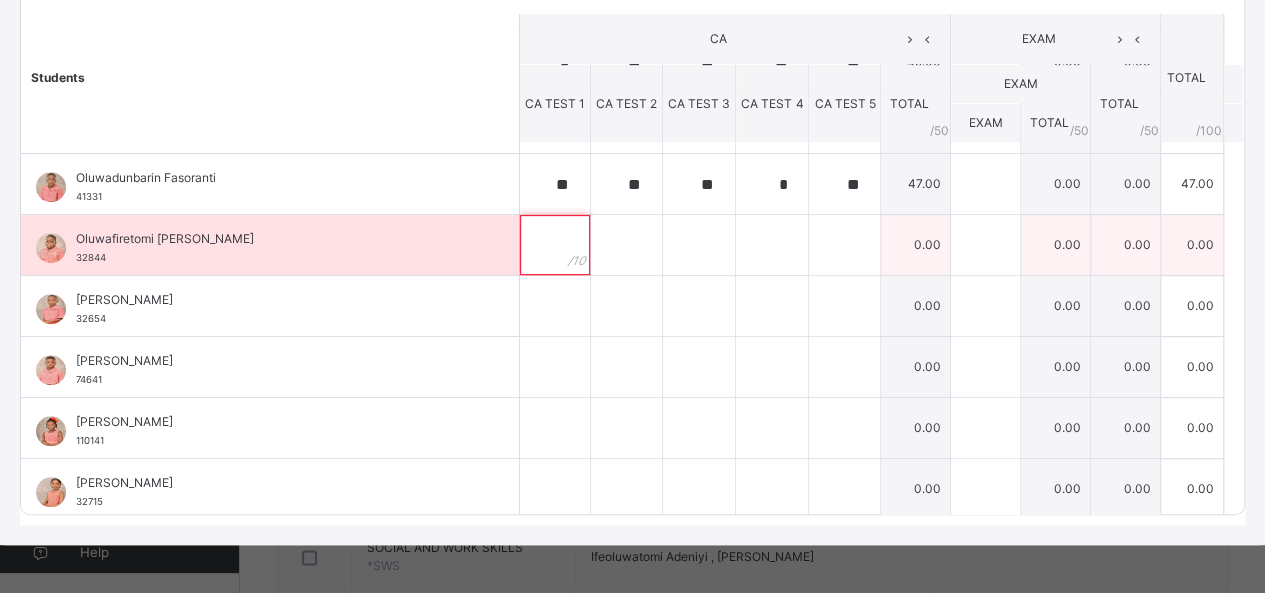 click at bounding box center (555, 245) 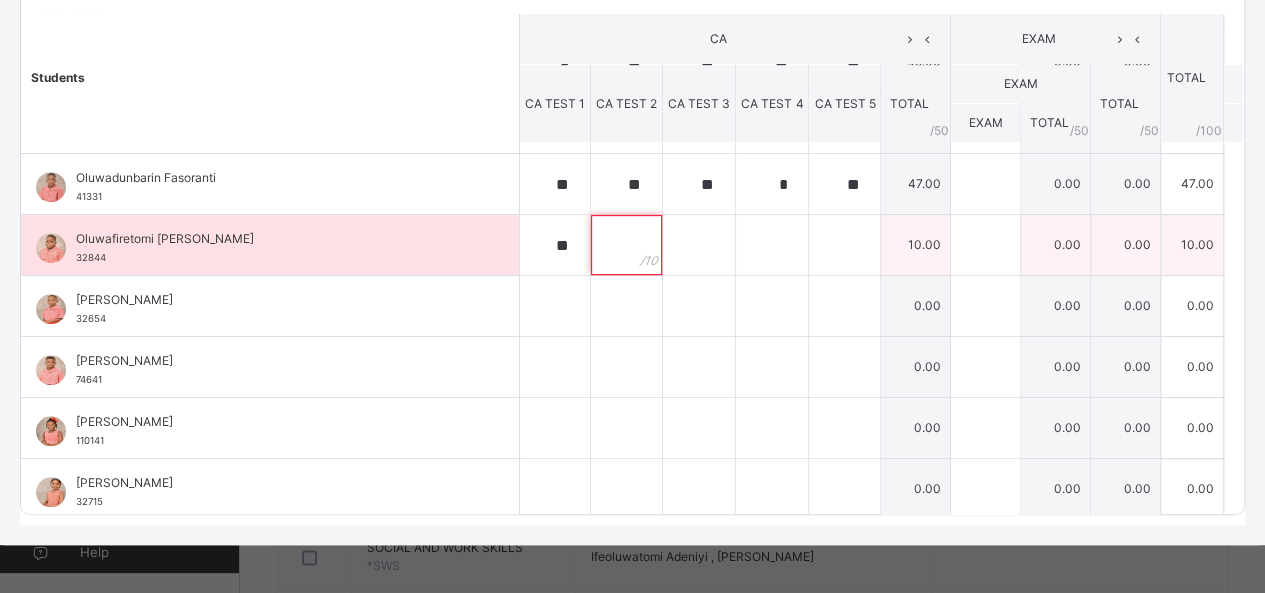 click at bounding box center (626, 245) 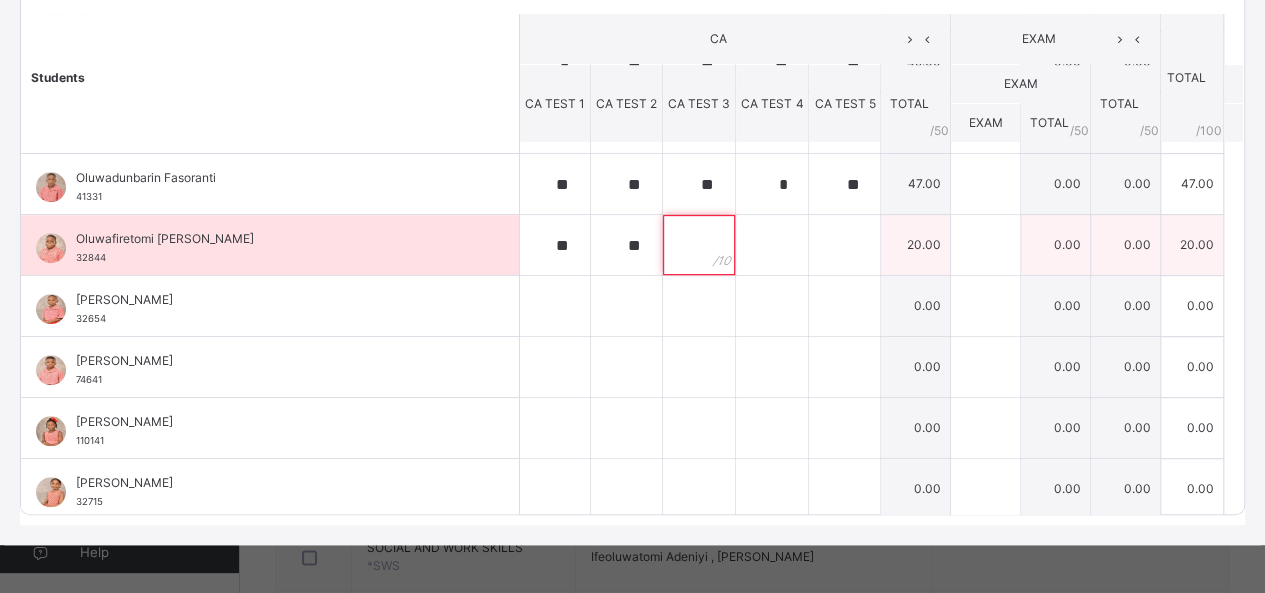 click at bounding box center (699, 245) 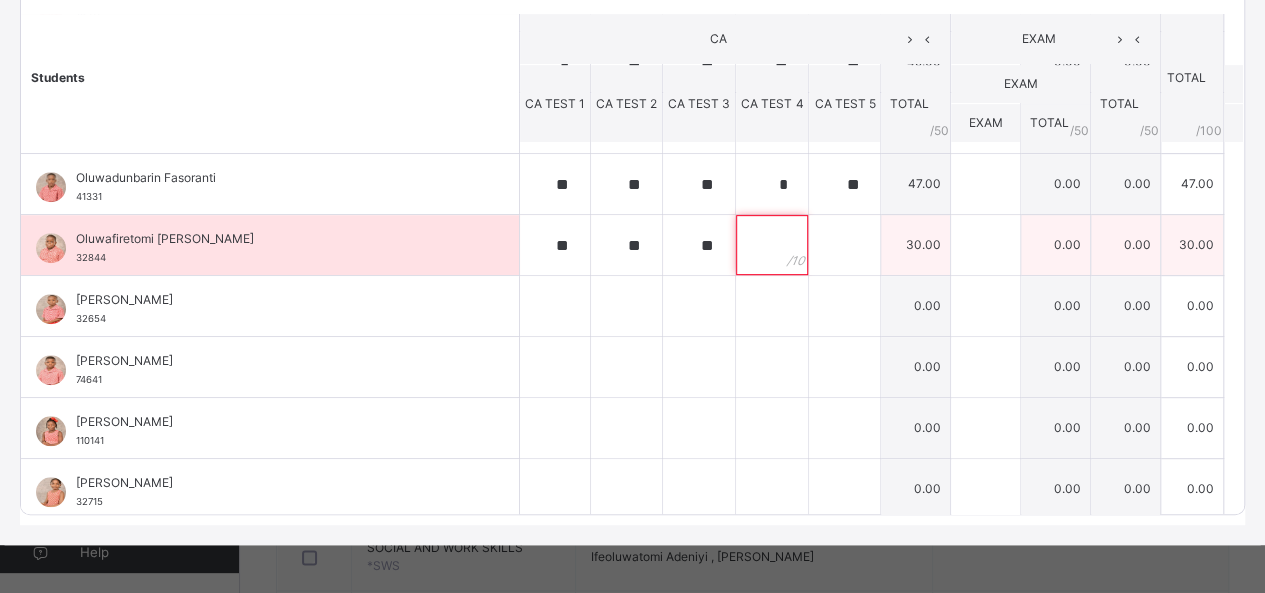 click at bounding box center [772, 245] 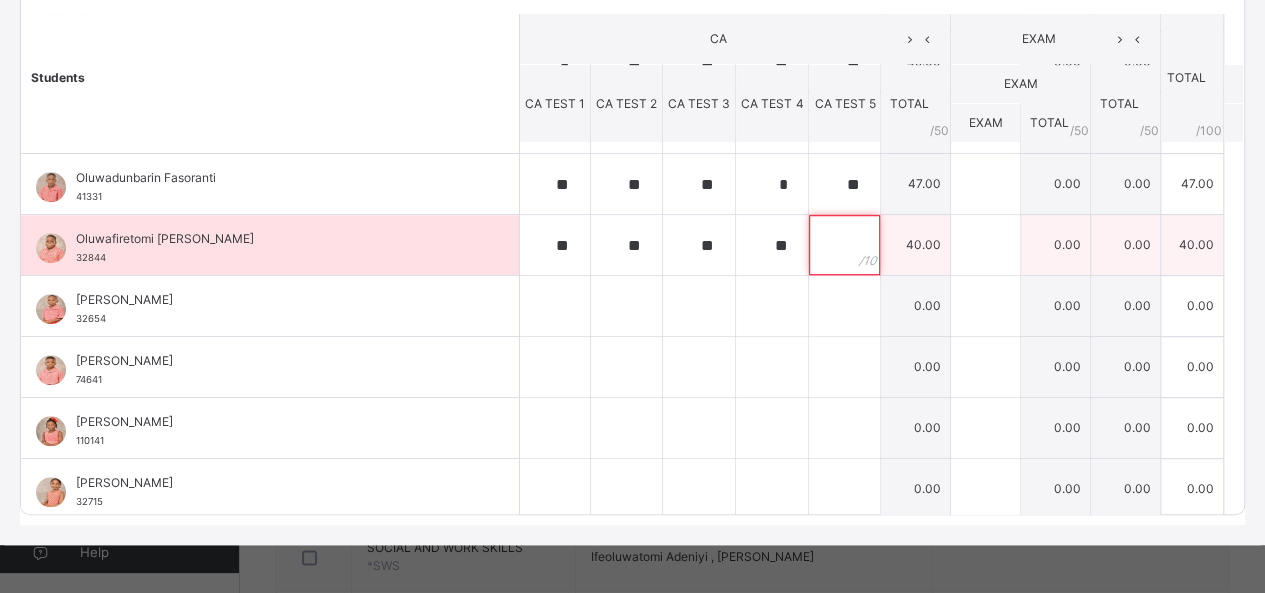 click at bounding box center (844, 245) 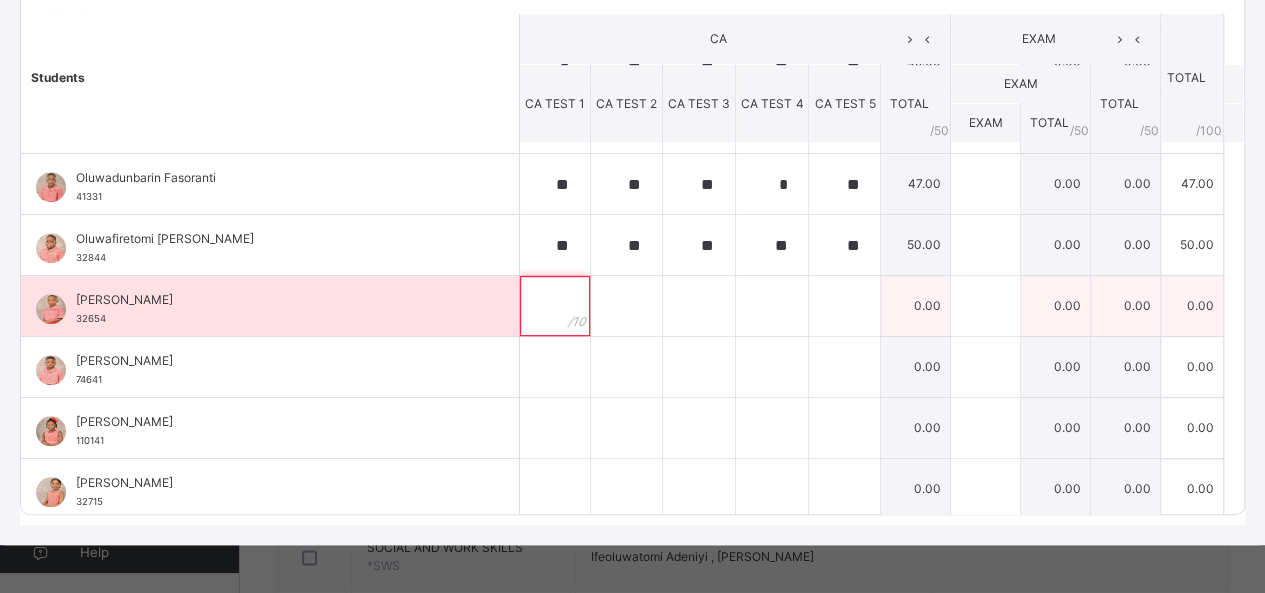 click at bounding box center (555, 306) 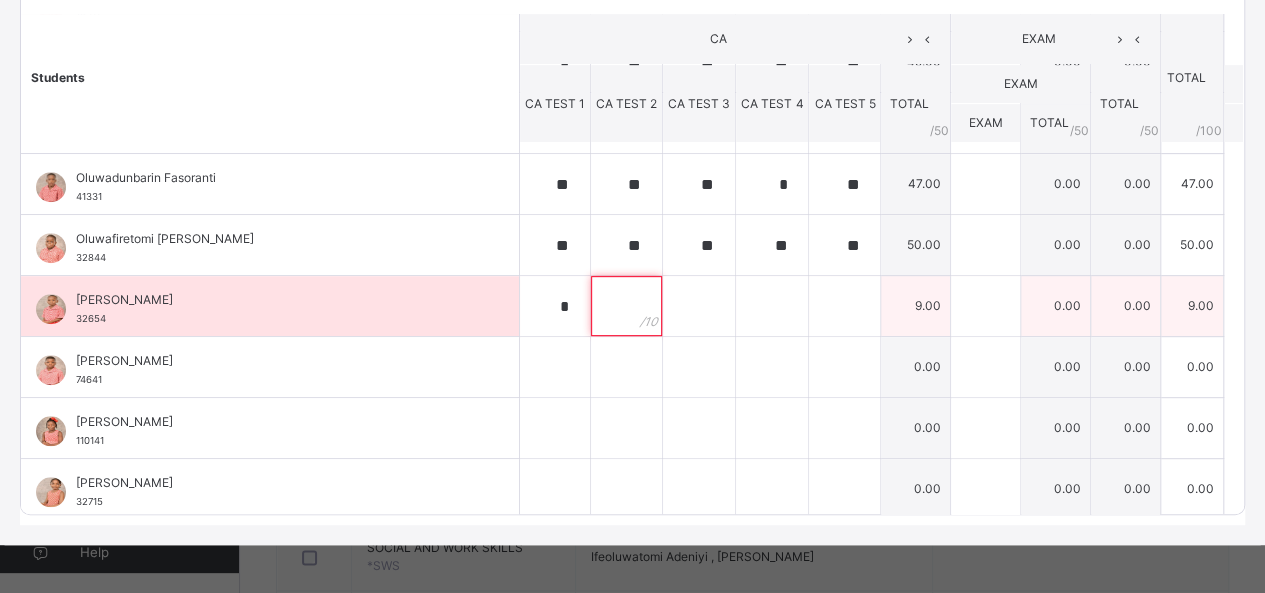 click at bounding box center [626, 306] 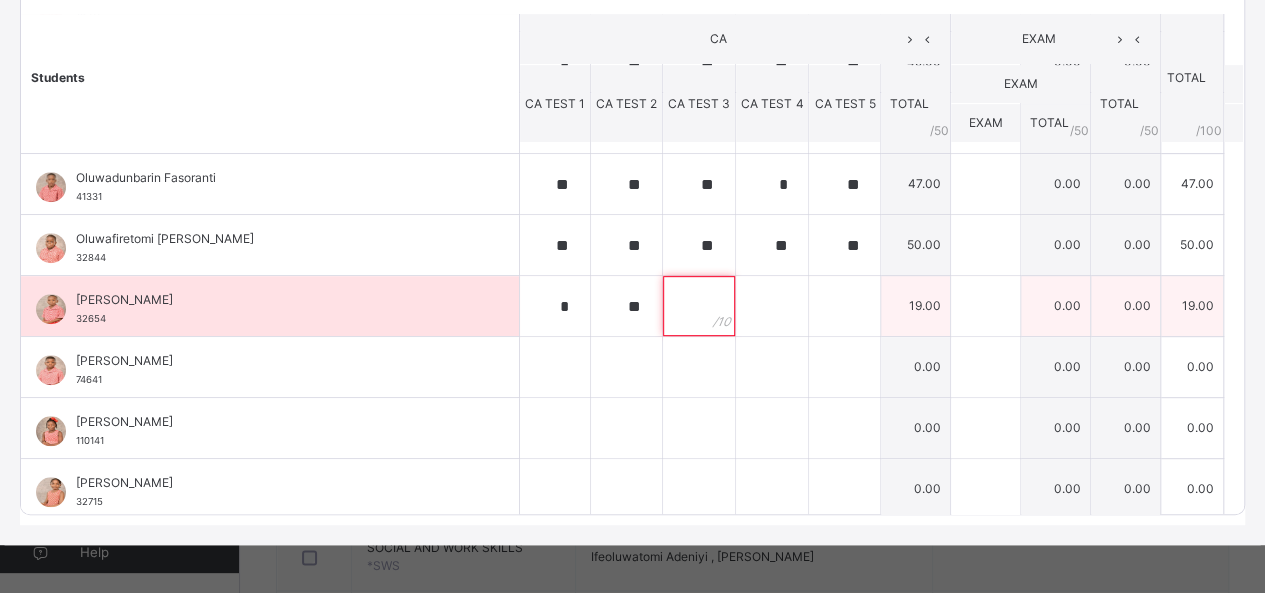 click at bounding box center [699, 306] 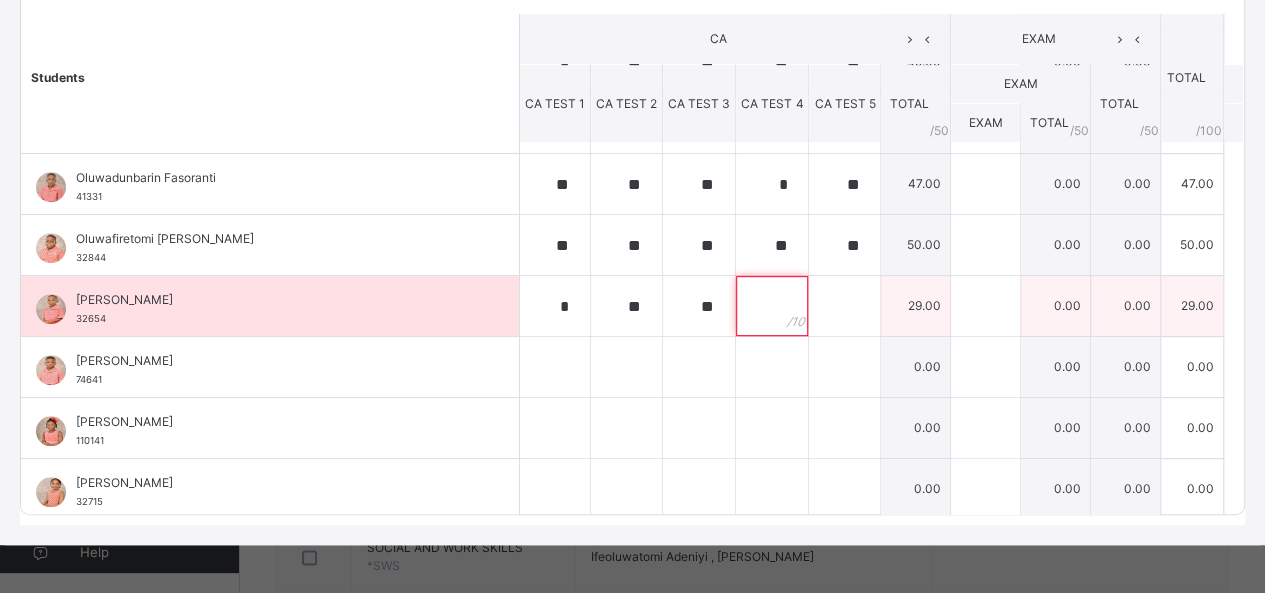 click at bounding box center [772, 306] 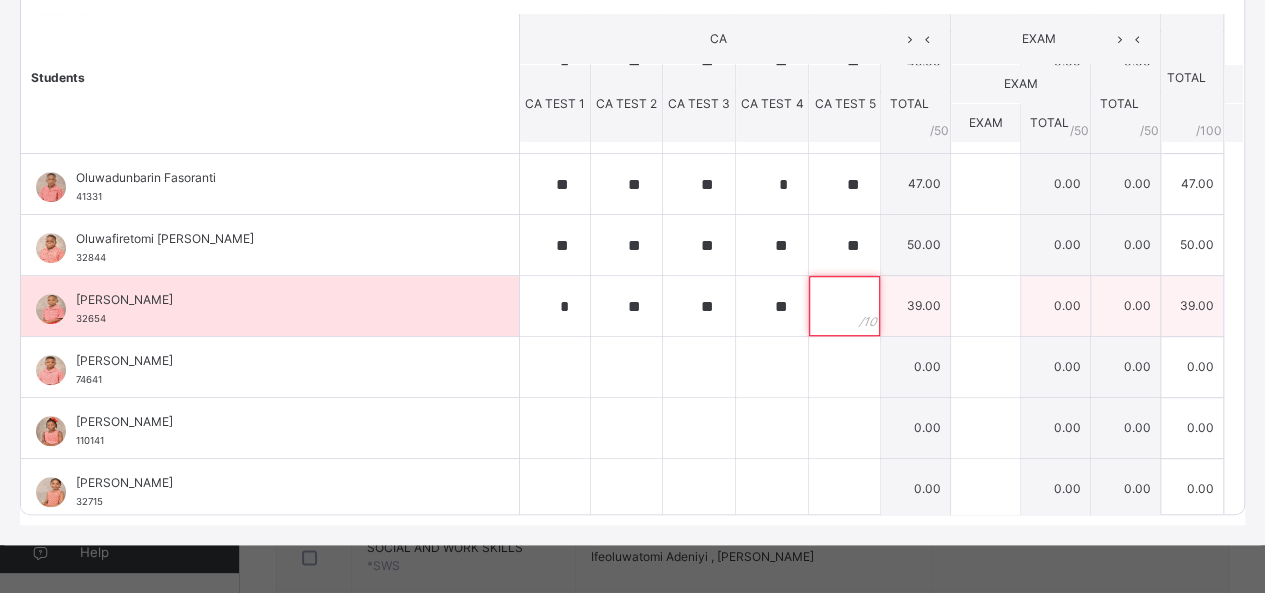 click at bounding box center (844, 306) 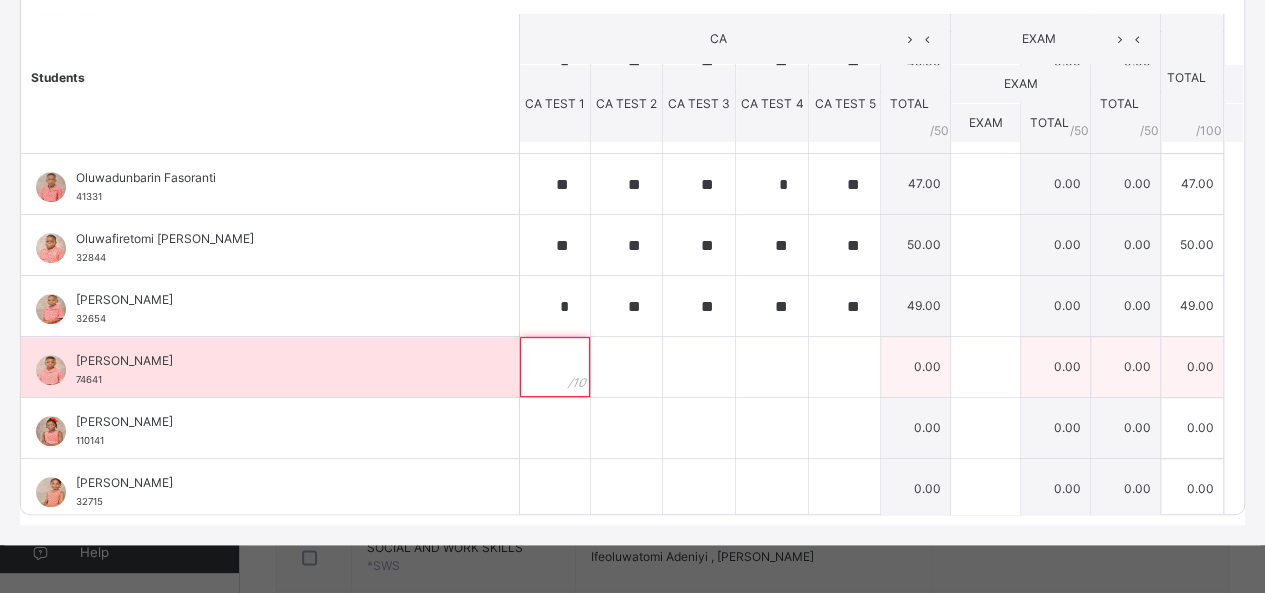 click at bounding box center [555, 367] 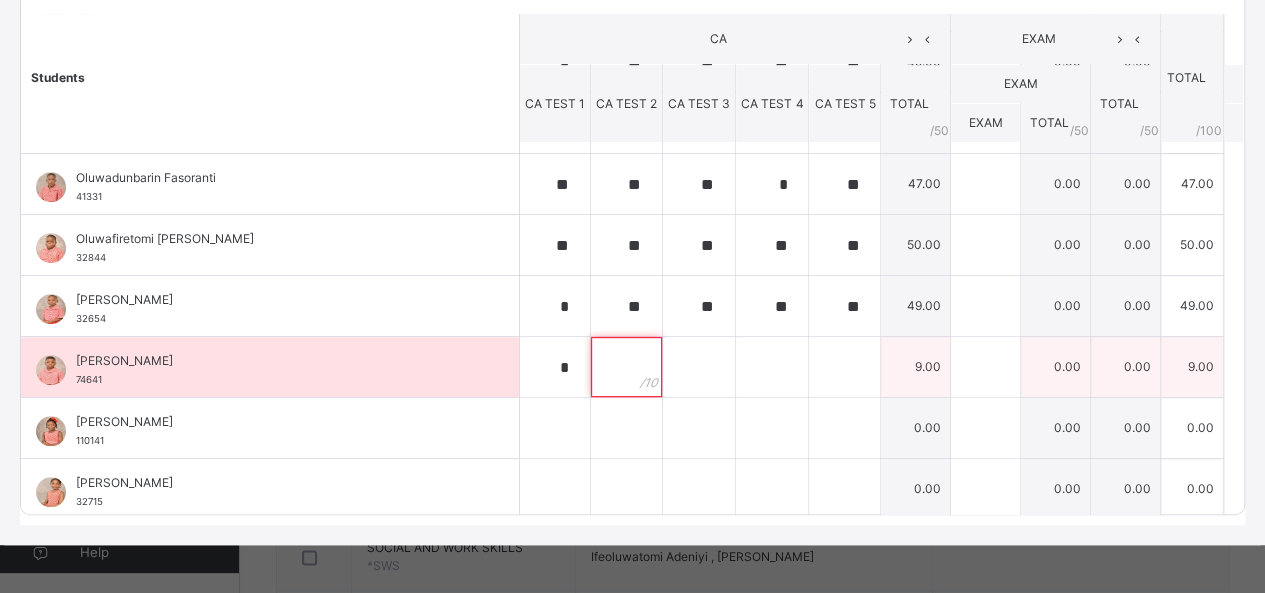 click at bounding box center (626, 367) 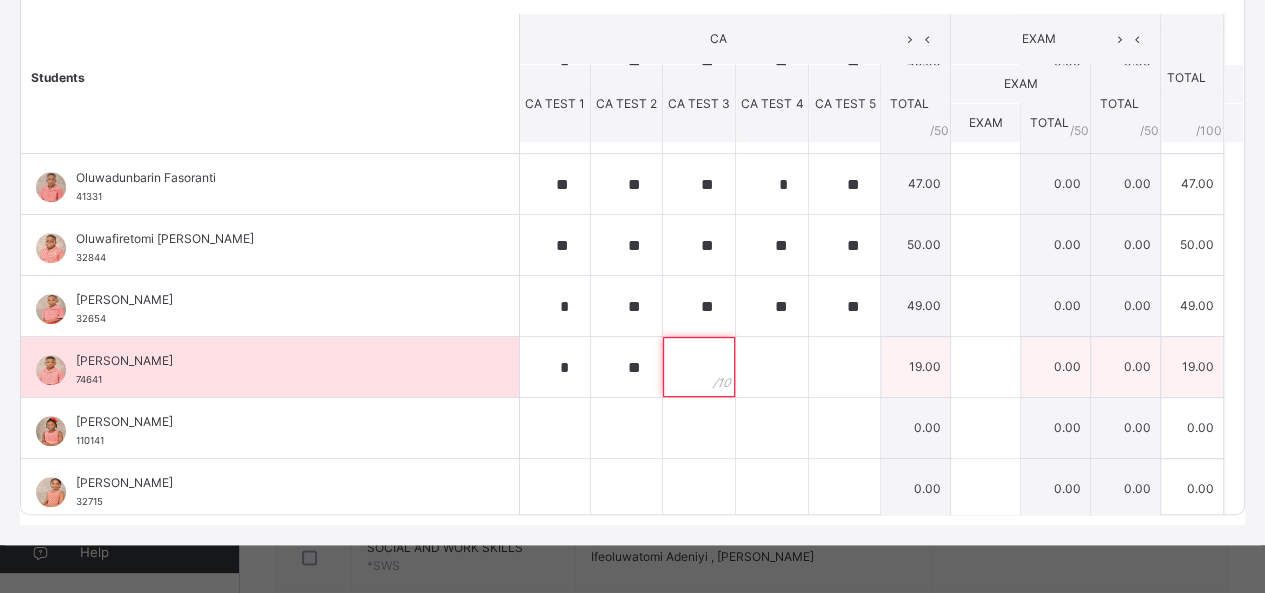 click at bounding box center (699, 367) 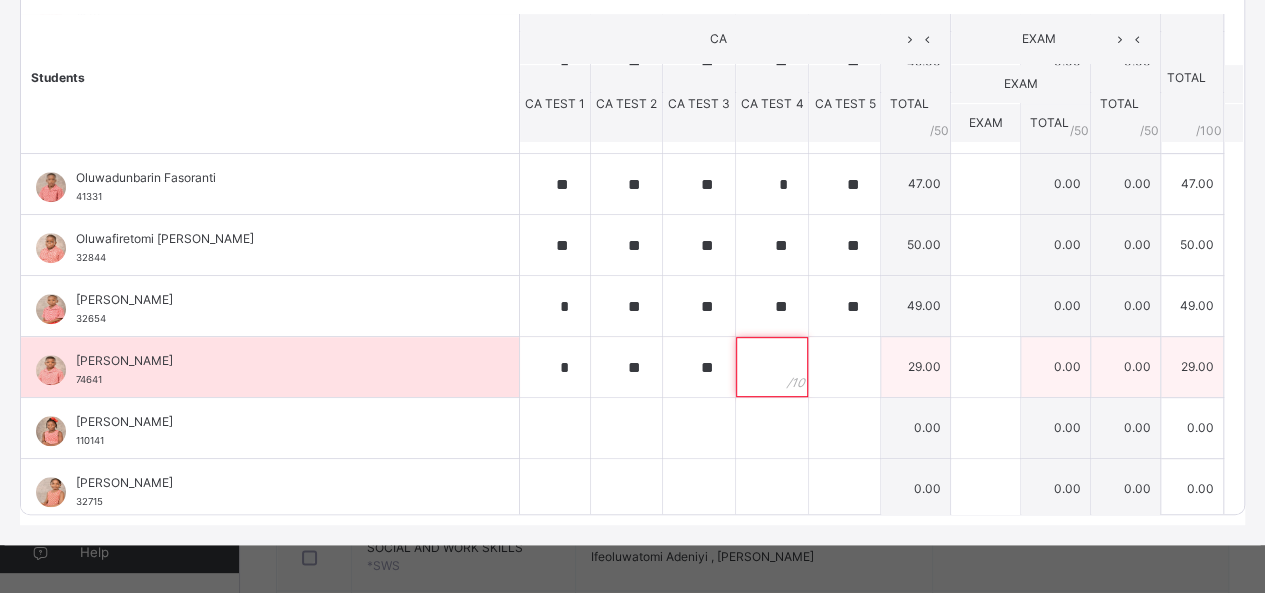 click at bounding box center (772, 367) 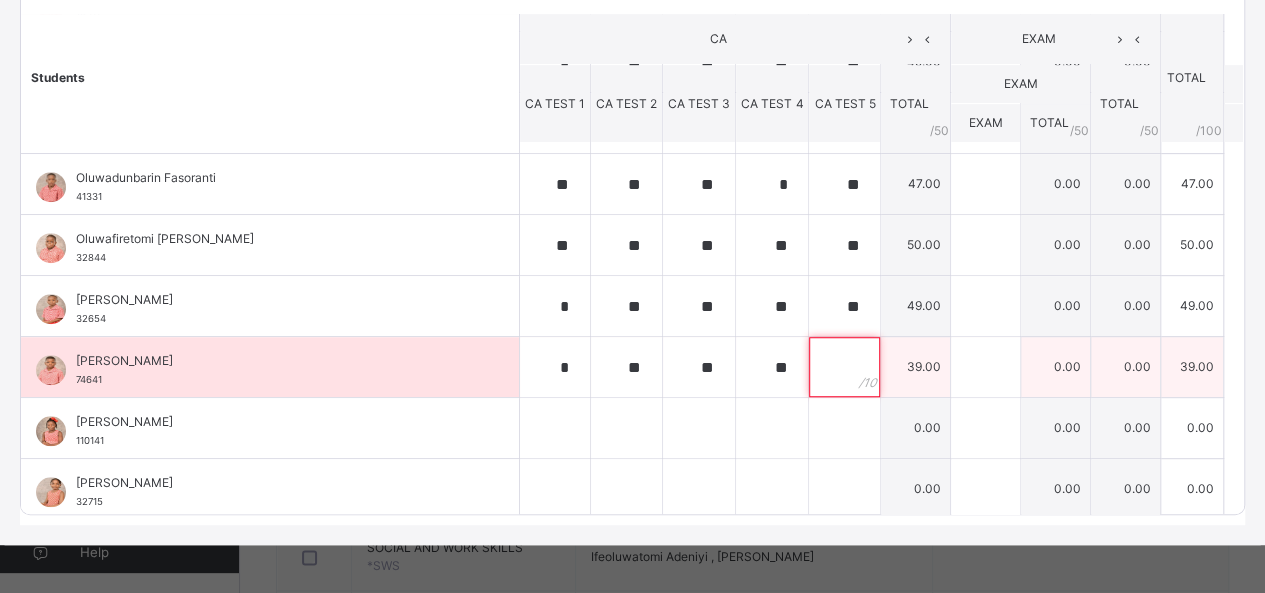 click at bounding box center [844, 367] 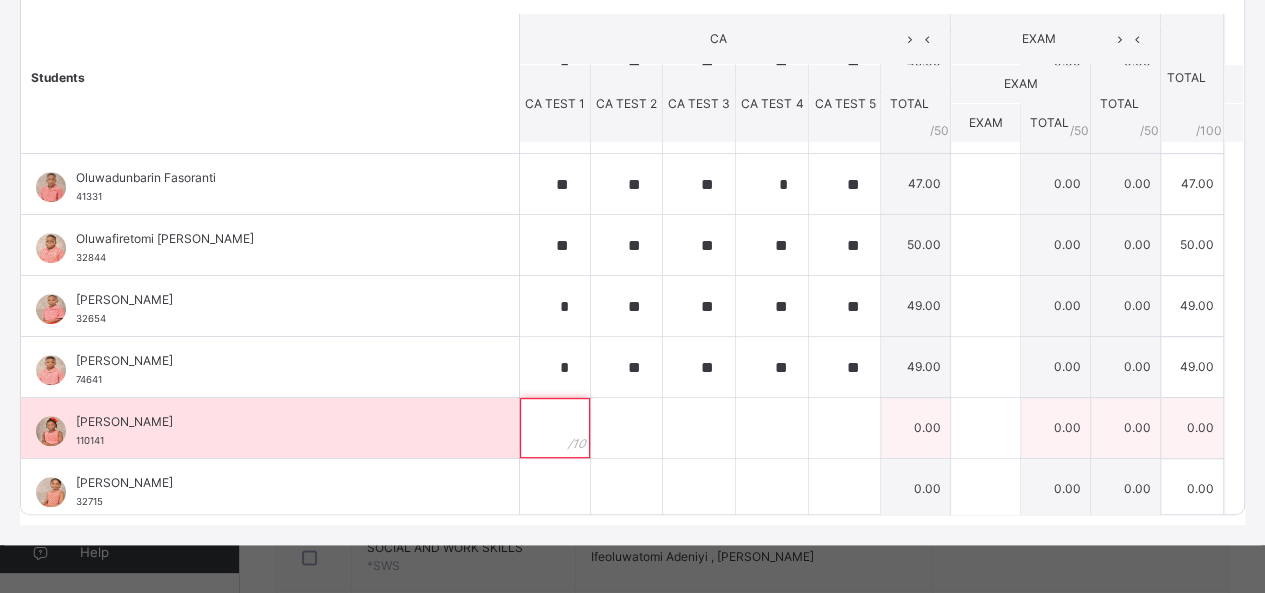 click at bounding box center (555, 428) 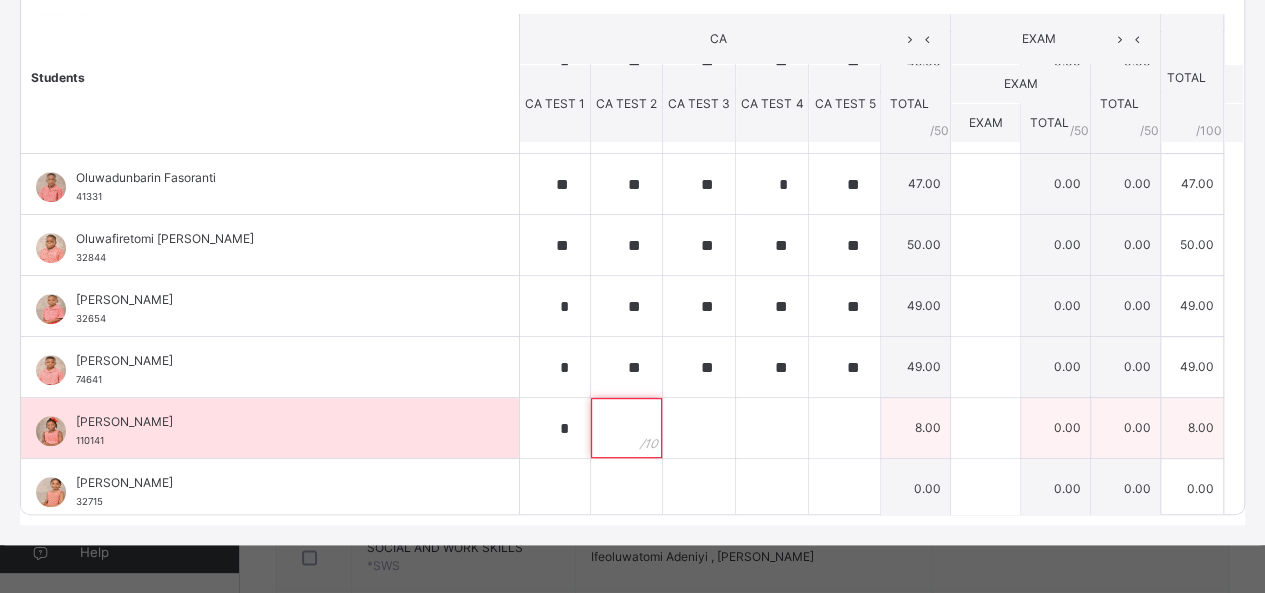 click at bounding box center [626, 428] 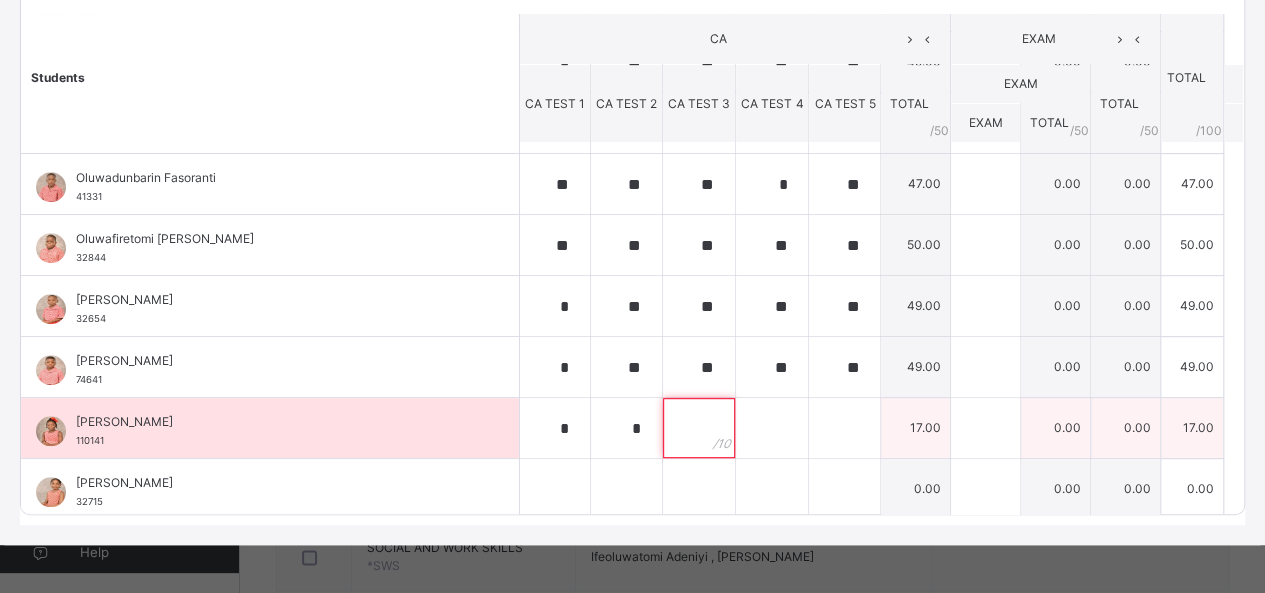 click at bounding box center [699, 428] 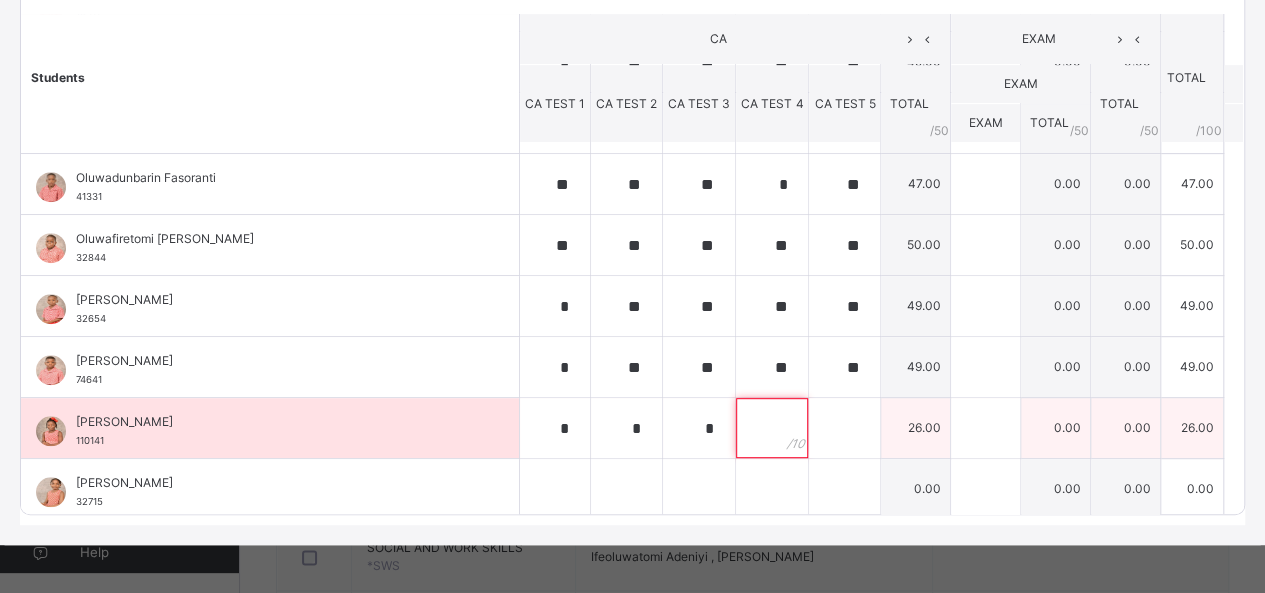 click at bounding box center (772, 428) 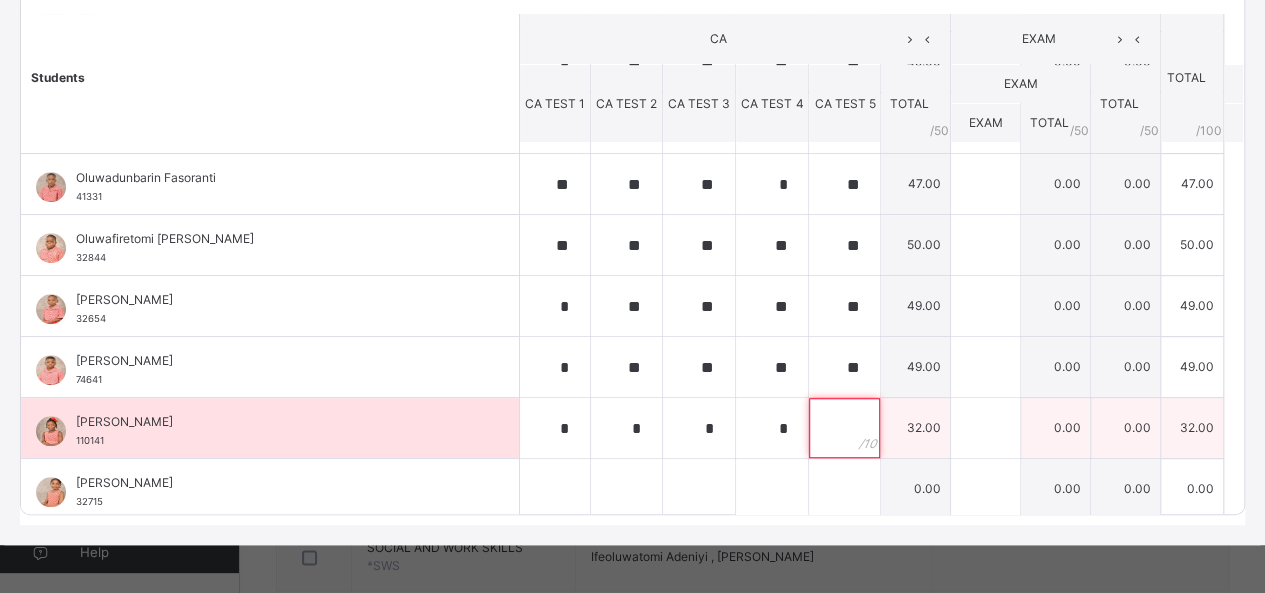 click at bounding box center (844, 428) 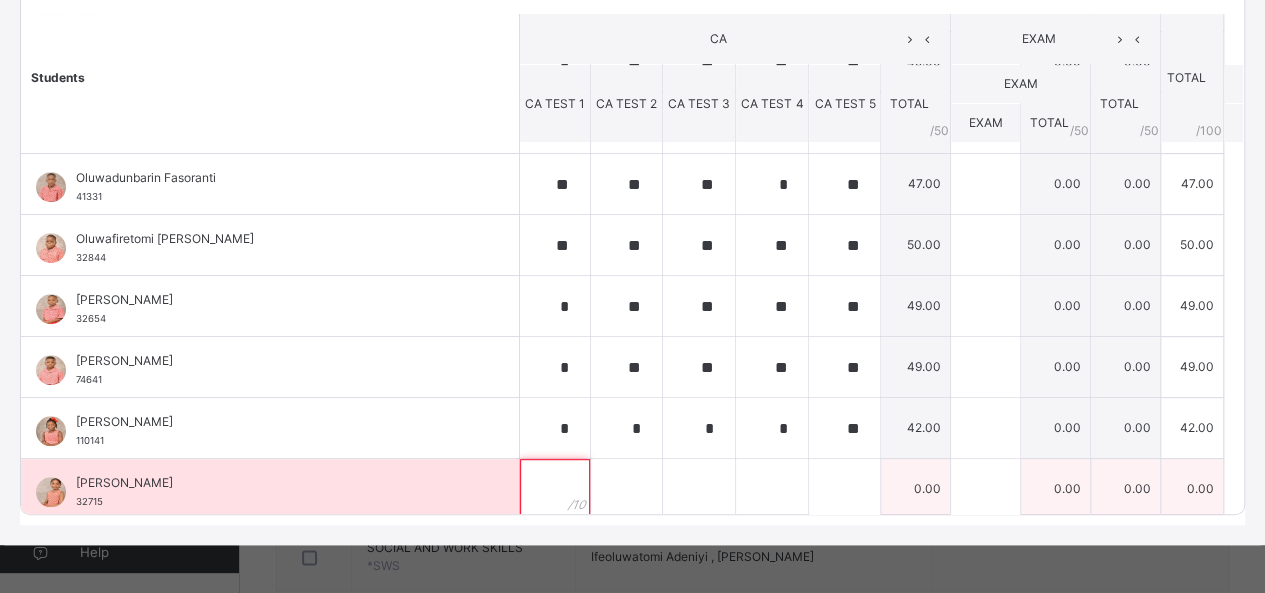 click at bounding box center [555, 489] 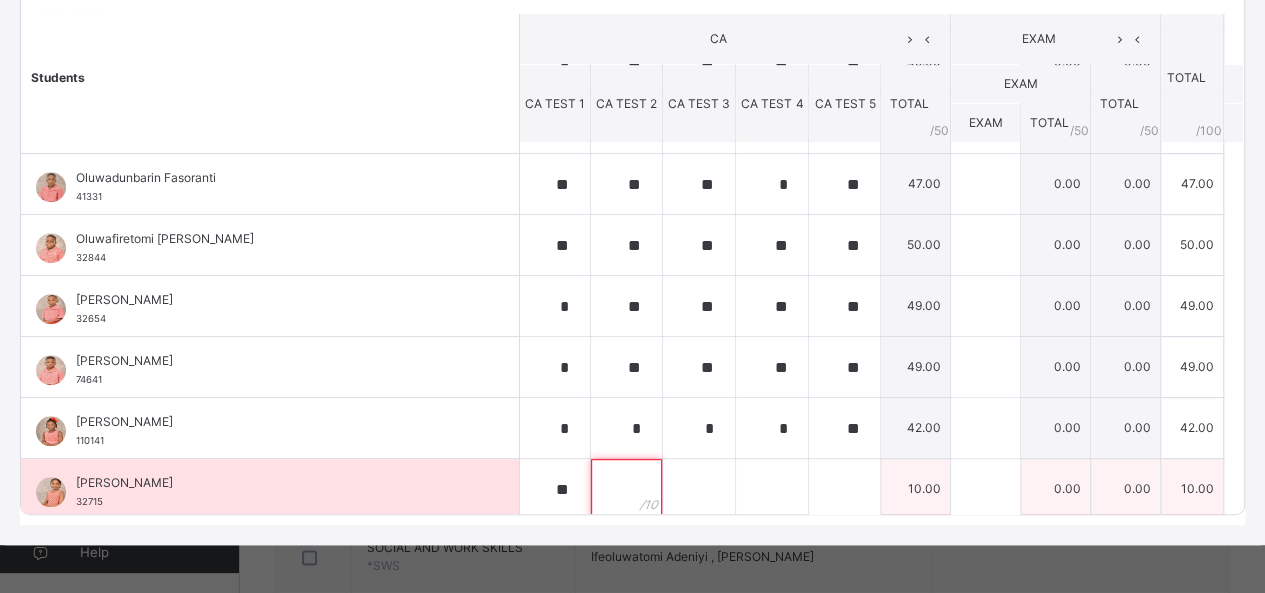 click at bounding box center (626, 489) 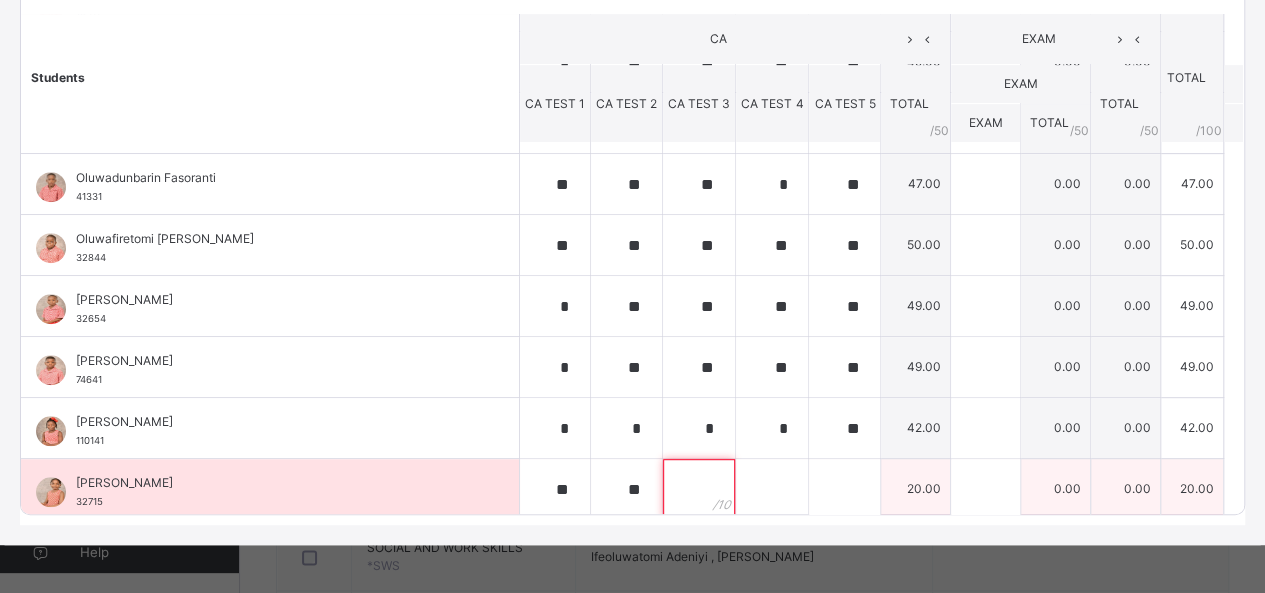 click at bounding box center [699, 489] 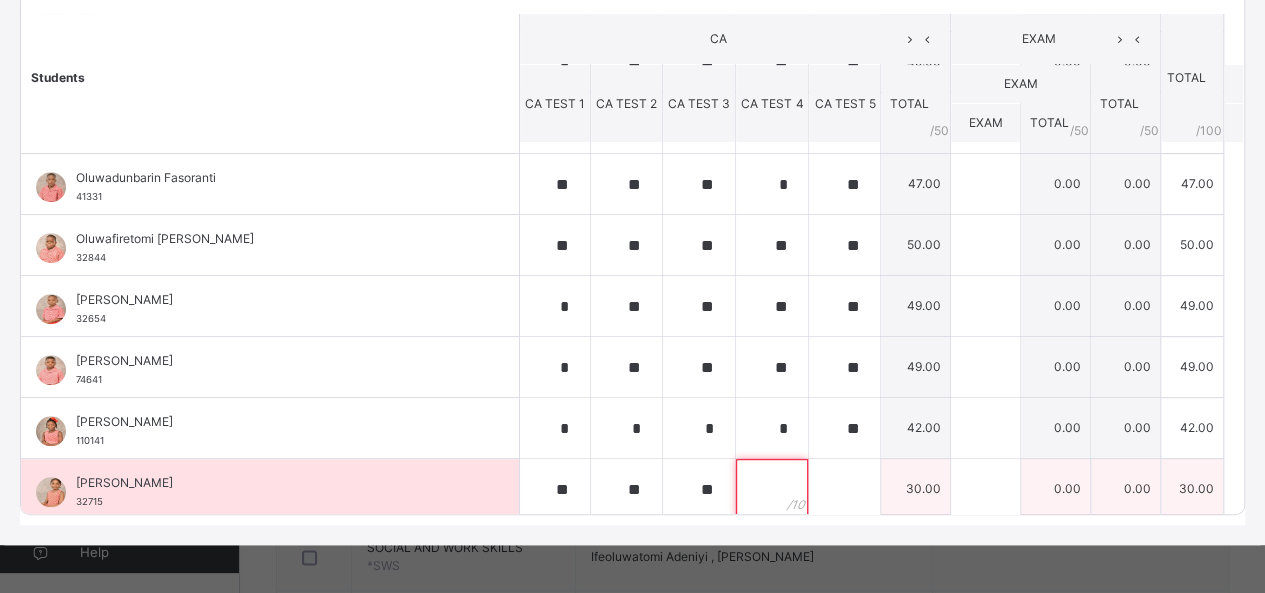 click at bounding box center (772, 489) 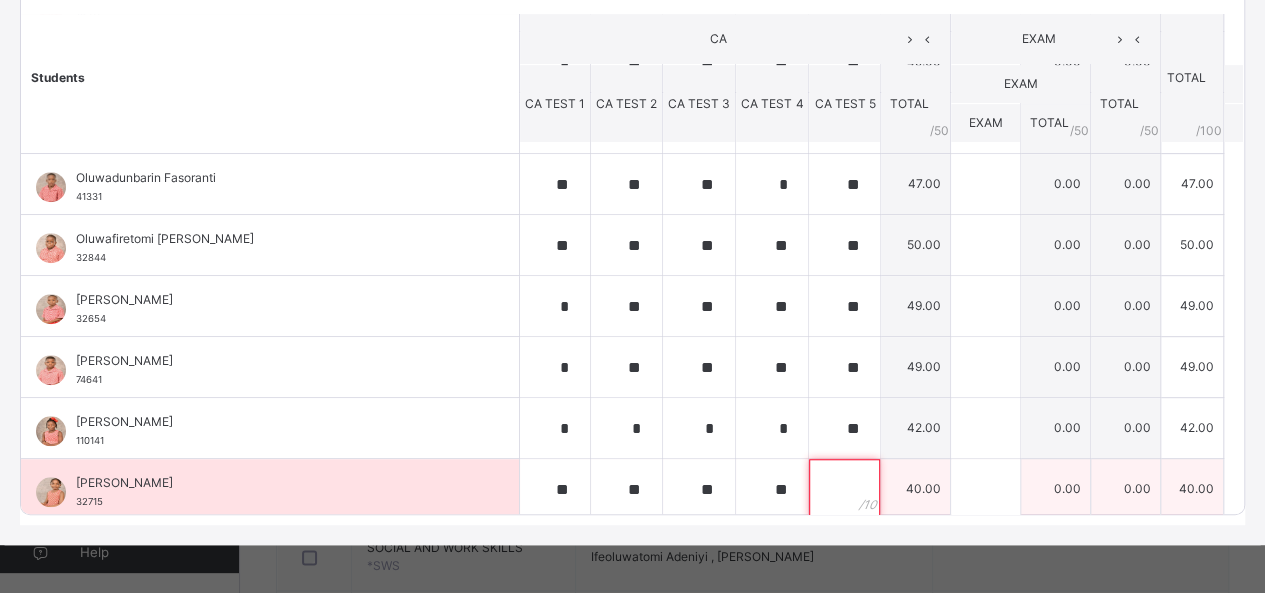 click at bounding box center (844, 489) 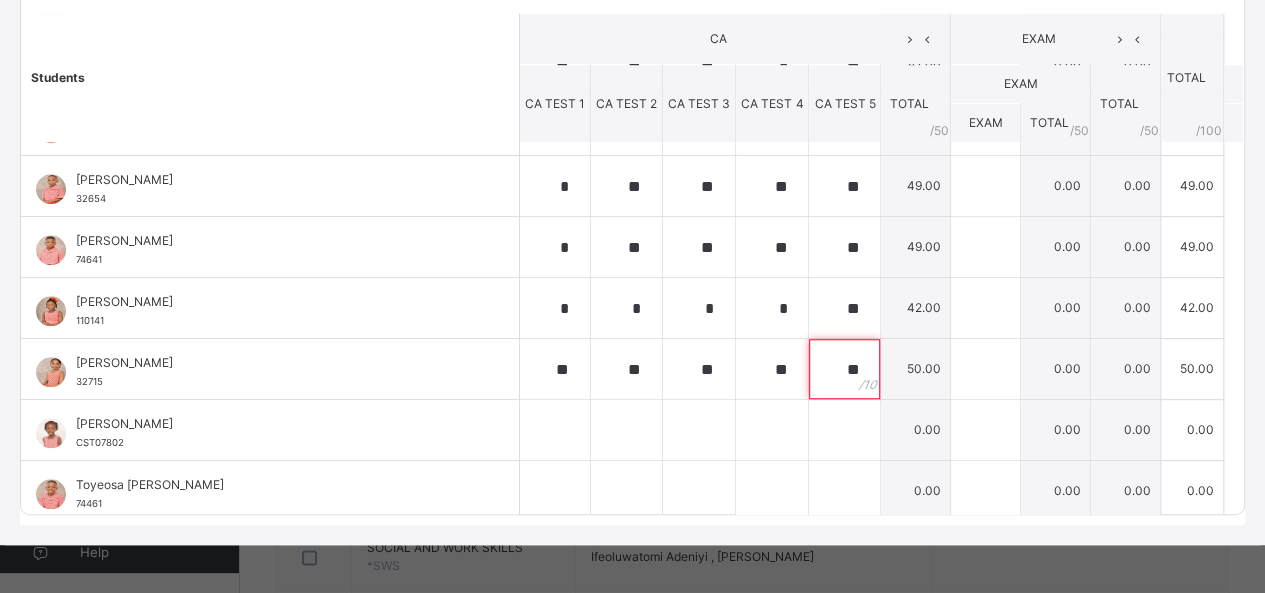 scroll, scrollTop: 720, scrollLeft: 0, axis: vertical 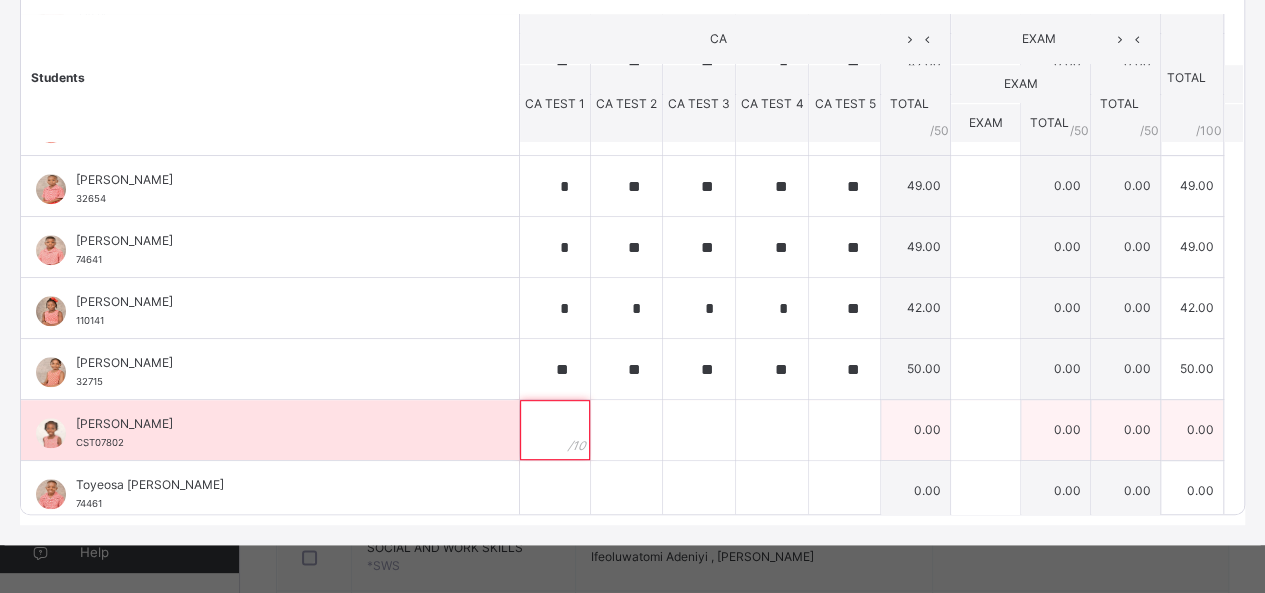 click at bounding box center [555, 430] 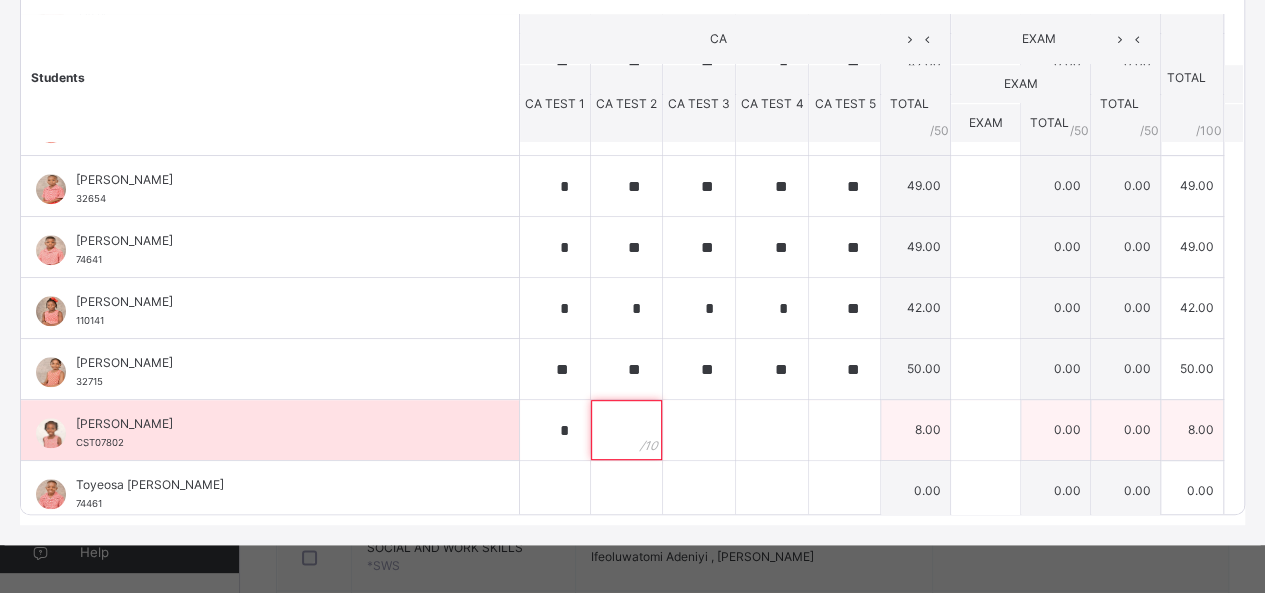 click at bounding box center [626, 430] 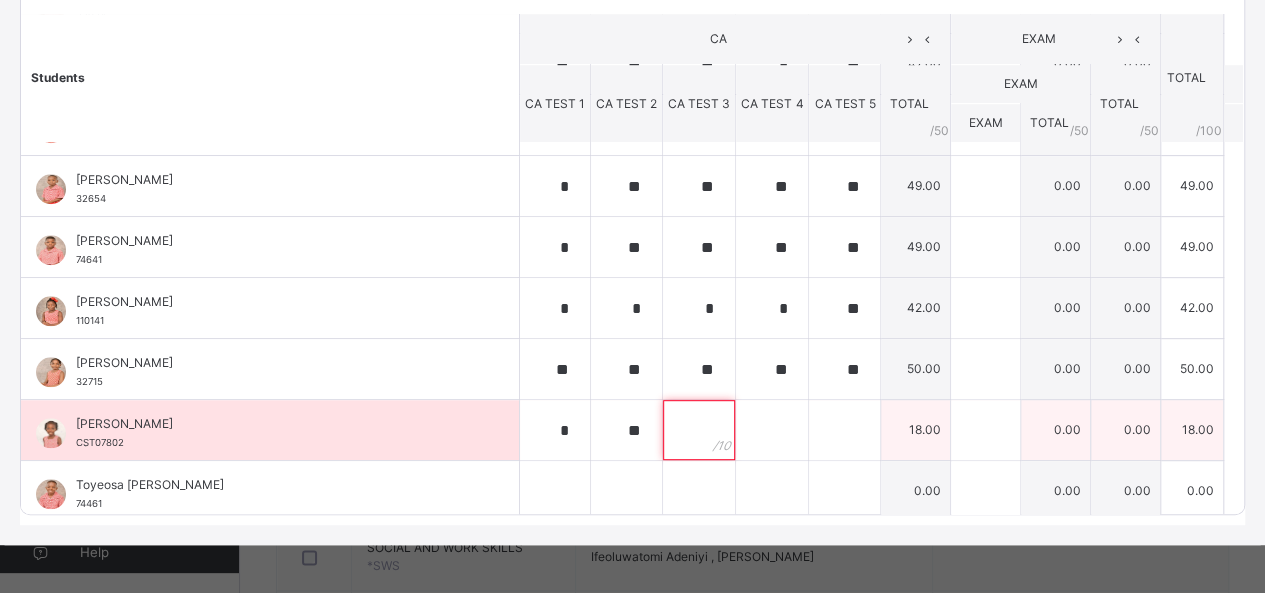 click at bounding box center (699, 430) 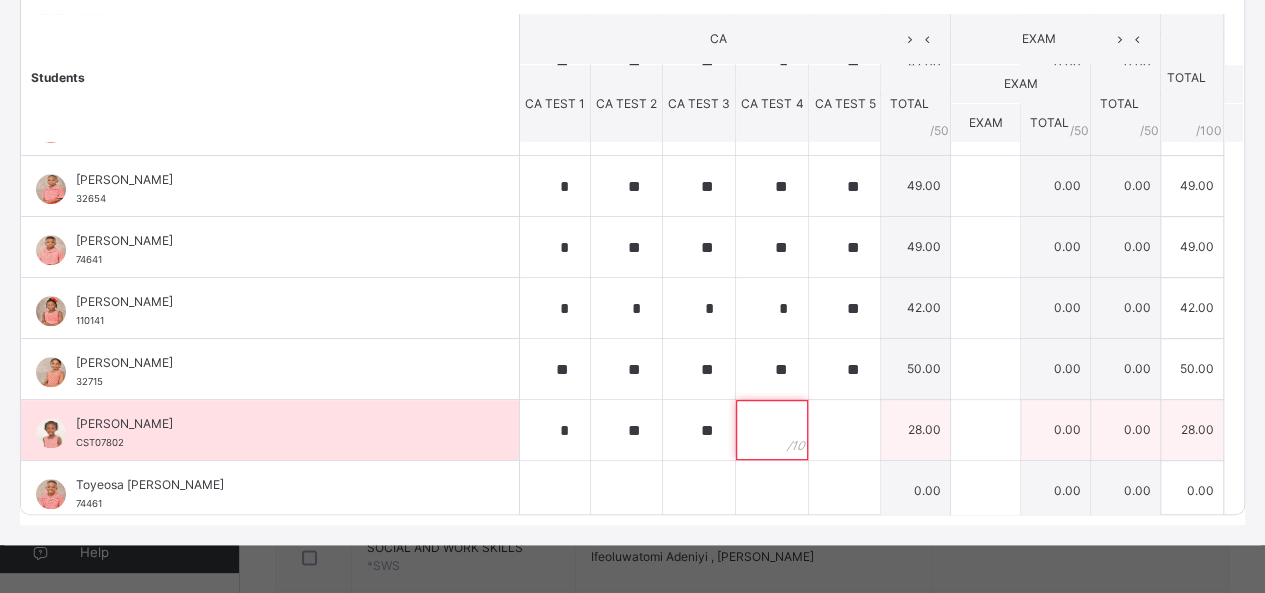 click at bounding box center [772, 430] 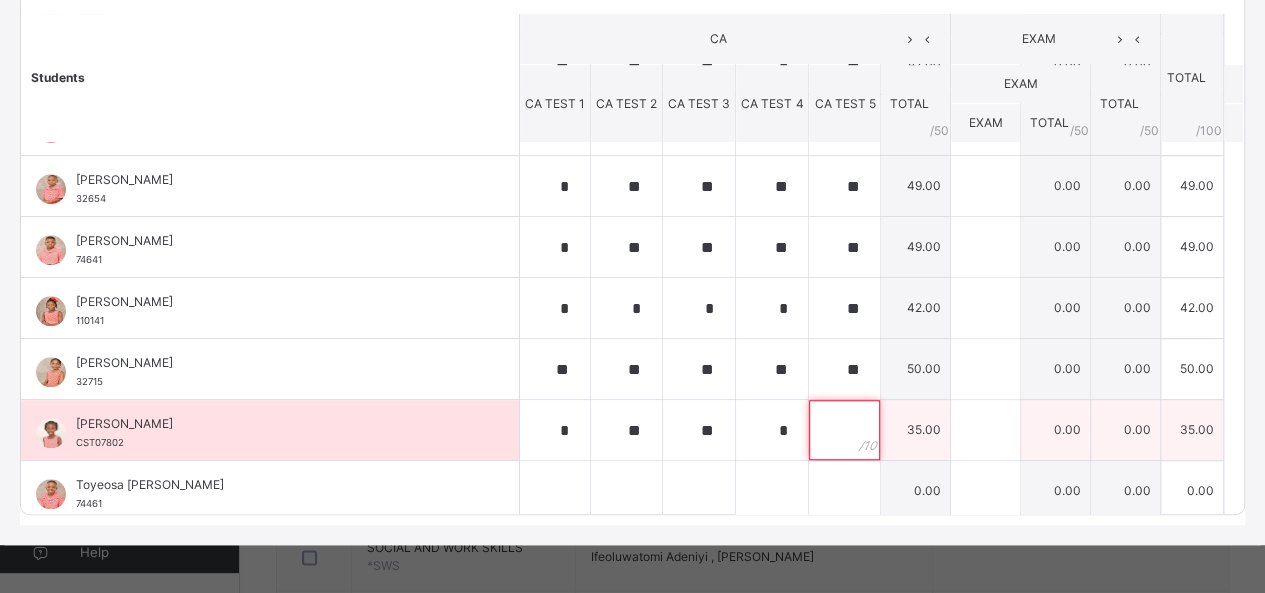 click at bounding box center (844, 430) 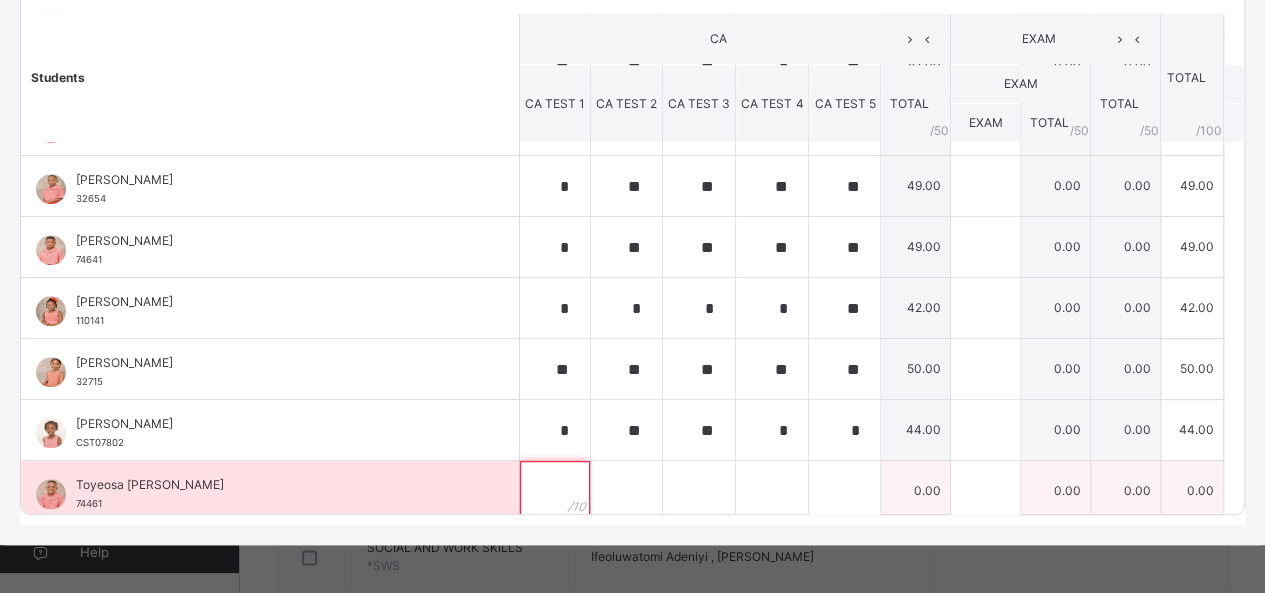 click at bounding box center [555, 491] 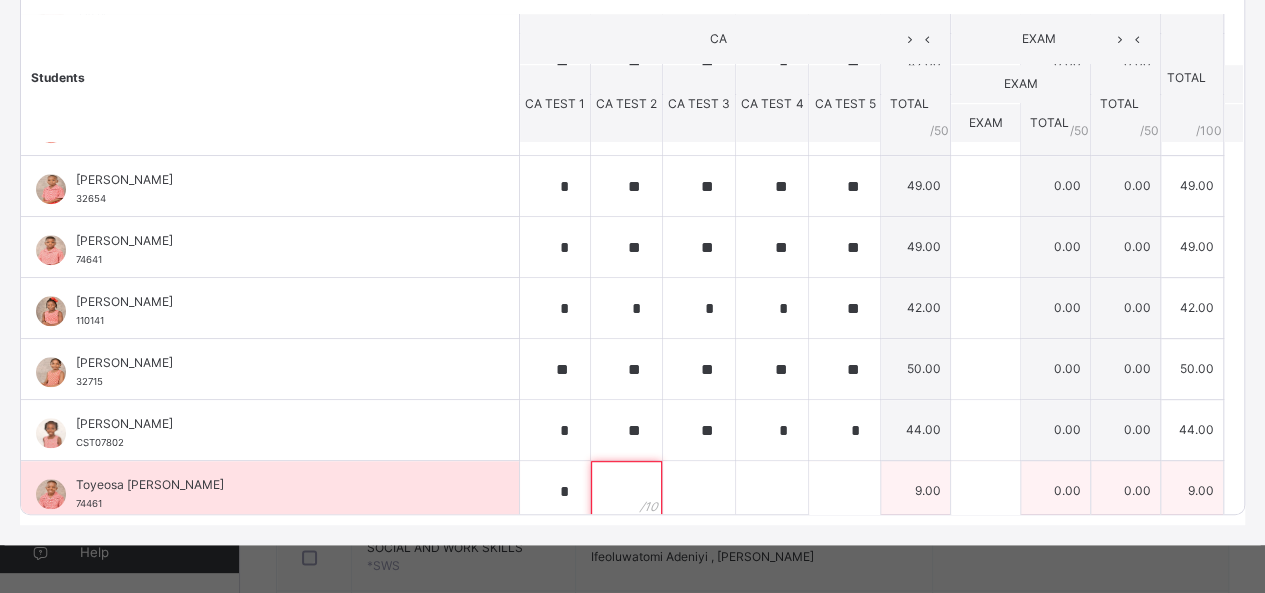 click at bounding box center (626, 491) 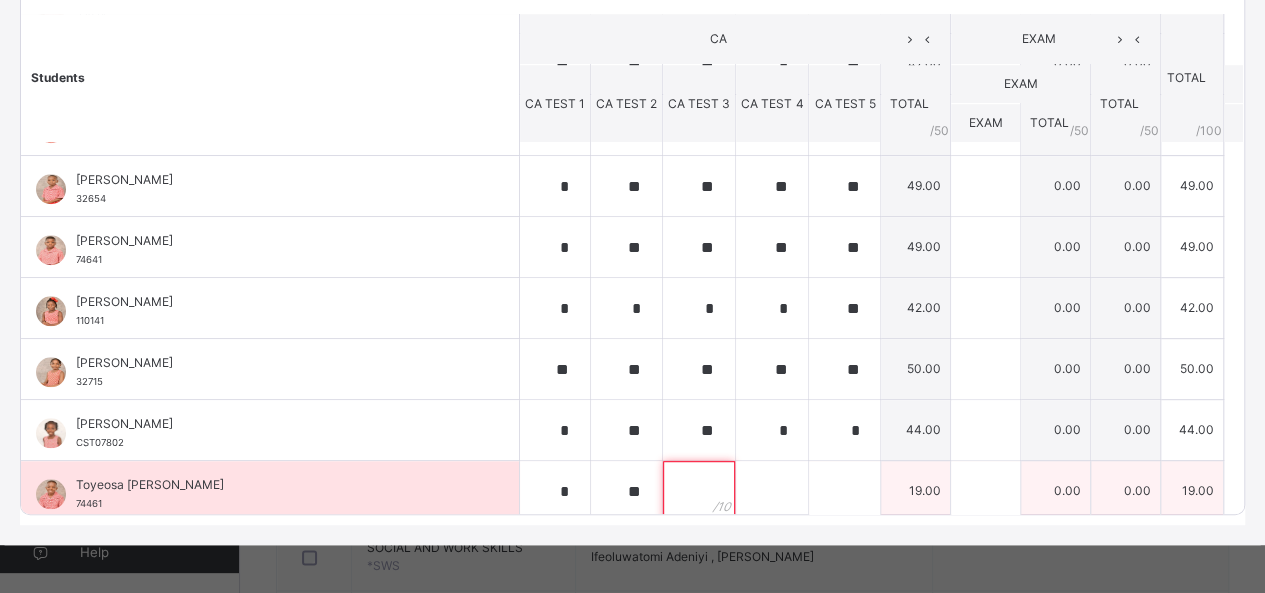 click at bounding box center [699, 491] 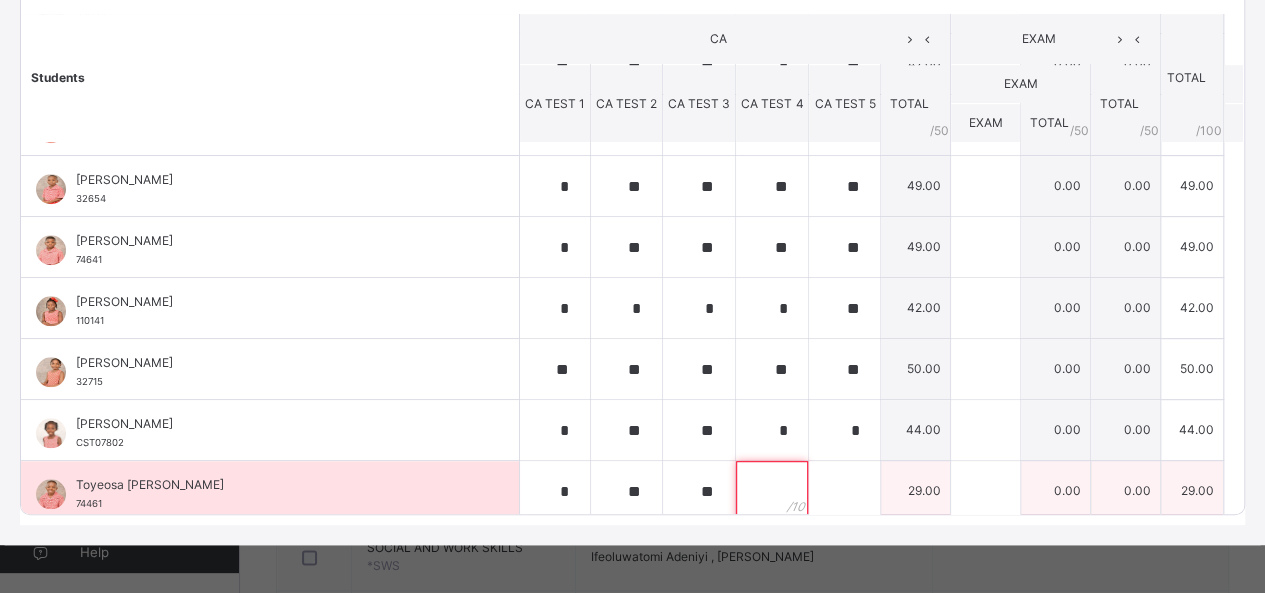 click at bounding box center (772, 491) 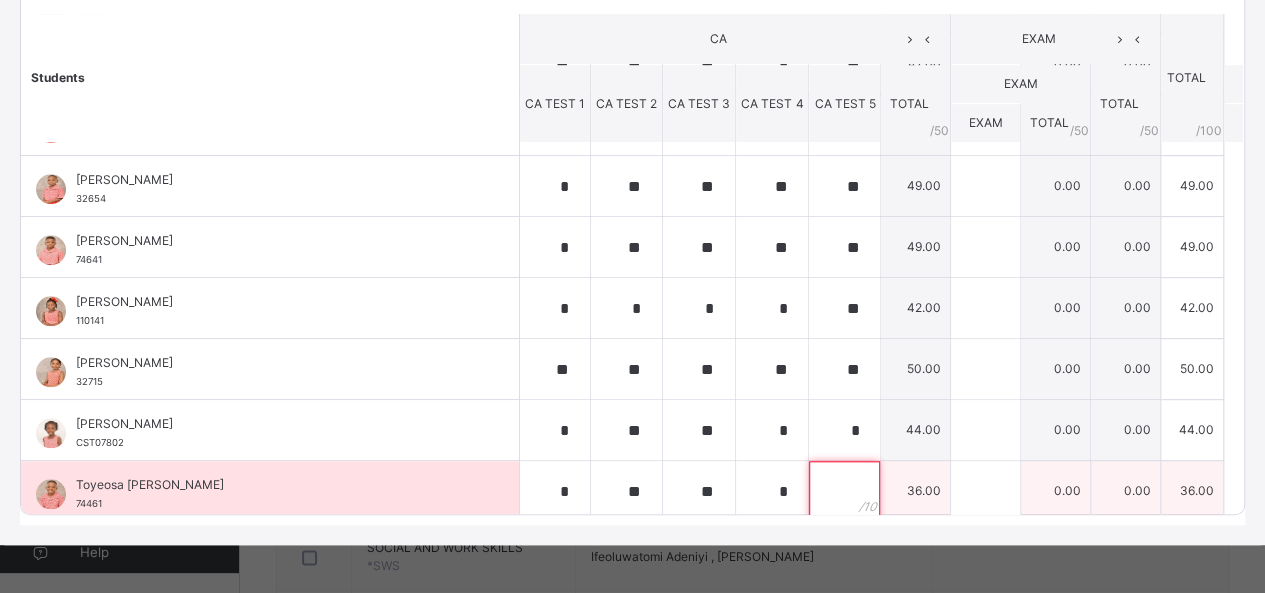 click at bounding box center [844, 491] 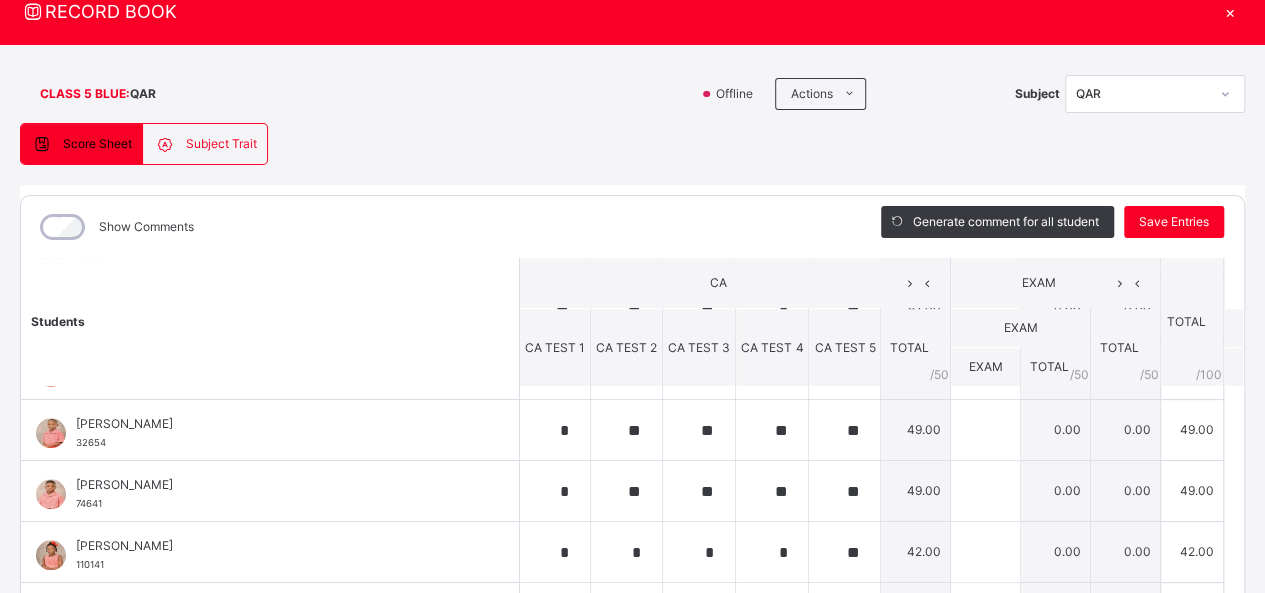 scroll, scrollTop: 69, scrollLeft: 0, axis: vertical 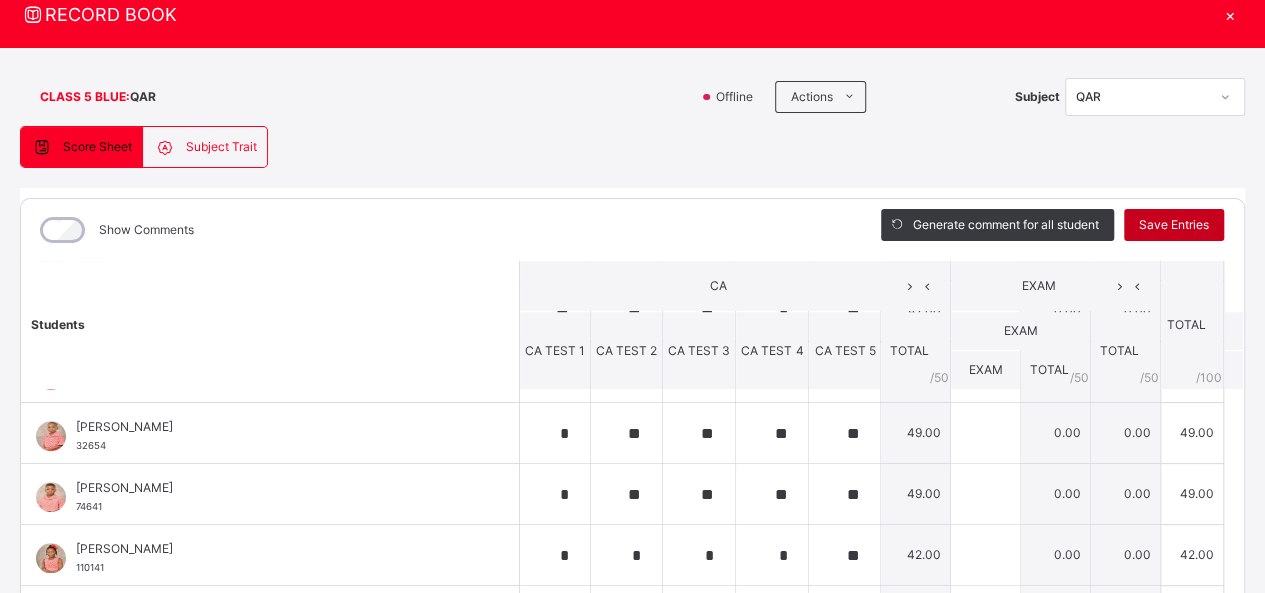 click on "Save Entries" at bounding box center (1174, 225) 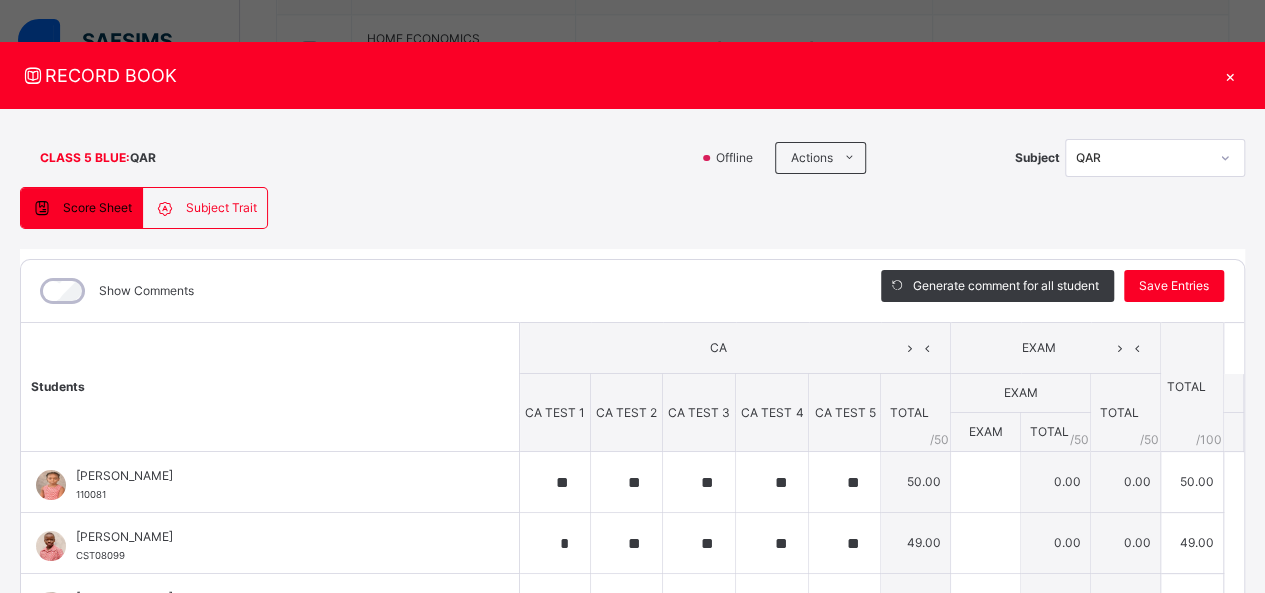 scroll, scrollTop: 0, scrollLeft: 0, axis: both 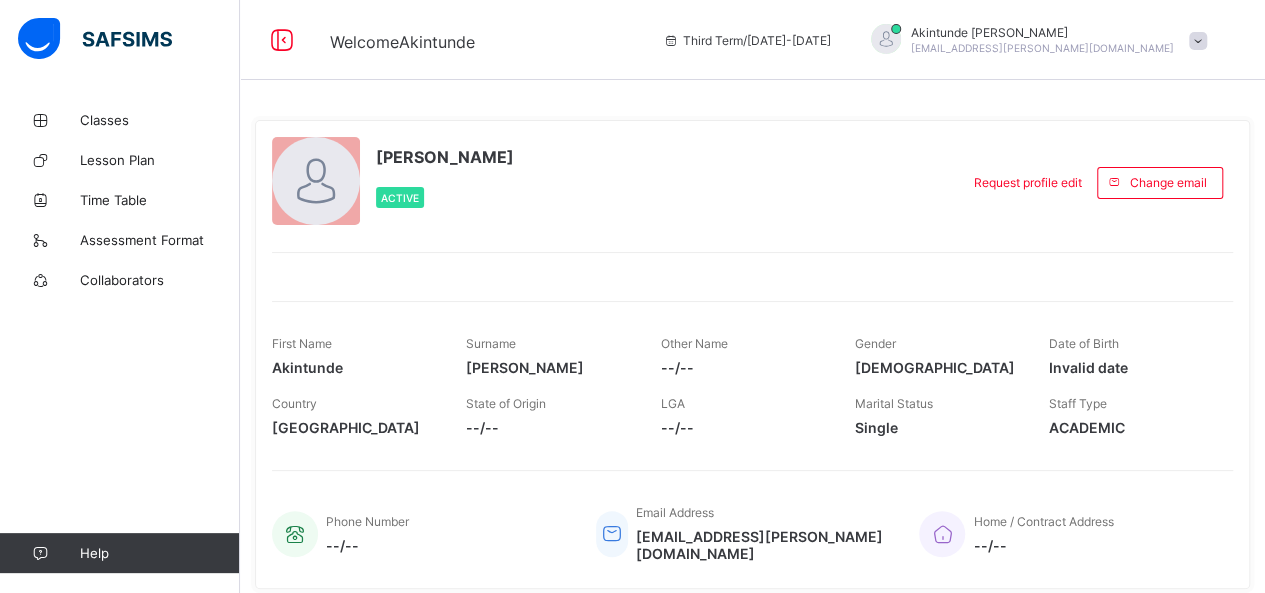 click on "Classes" at bounding box center (160, 120) 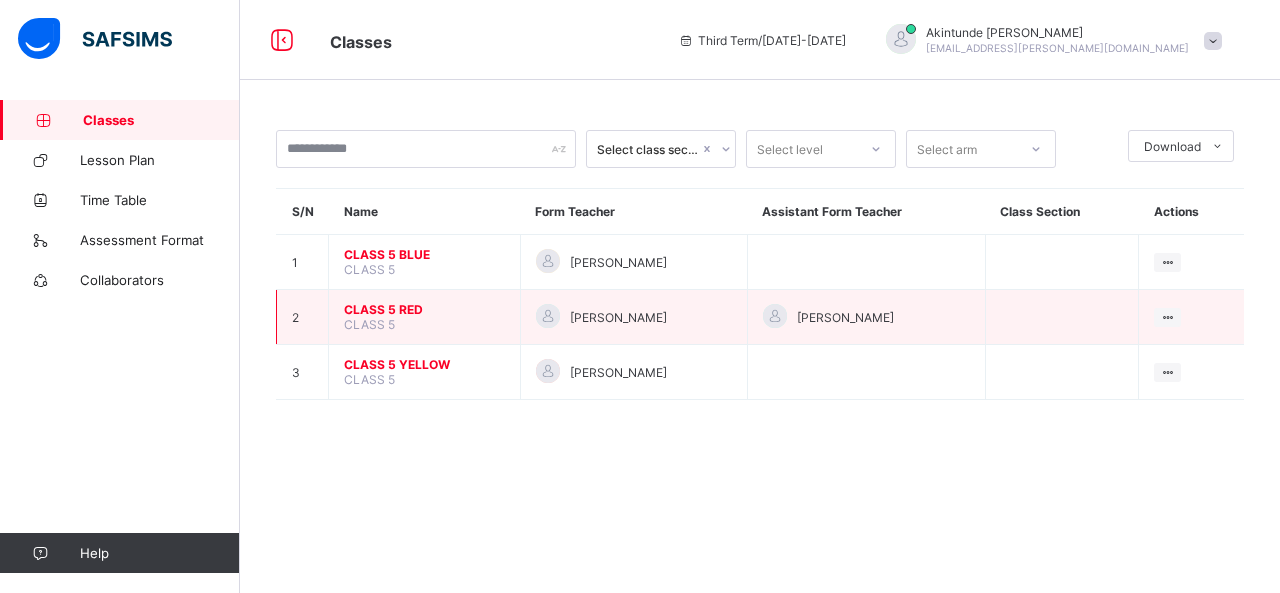 click on "CLASS 5   RED" at bounding box center (424, 309) 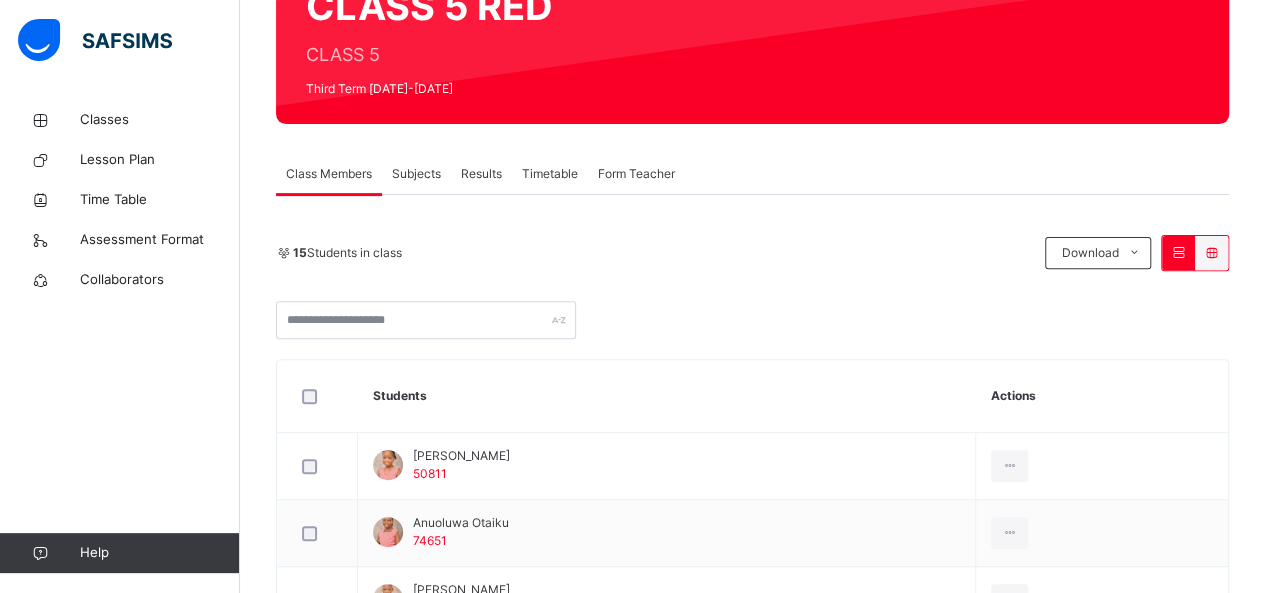 scroll, scrollTop: 239, scrollLeft: 0, axis: vertical 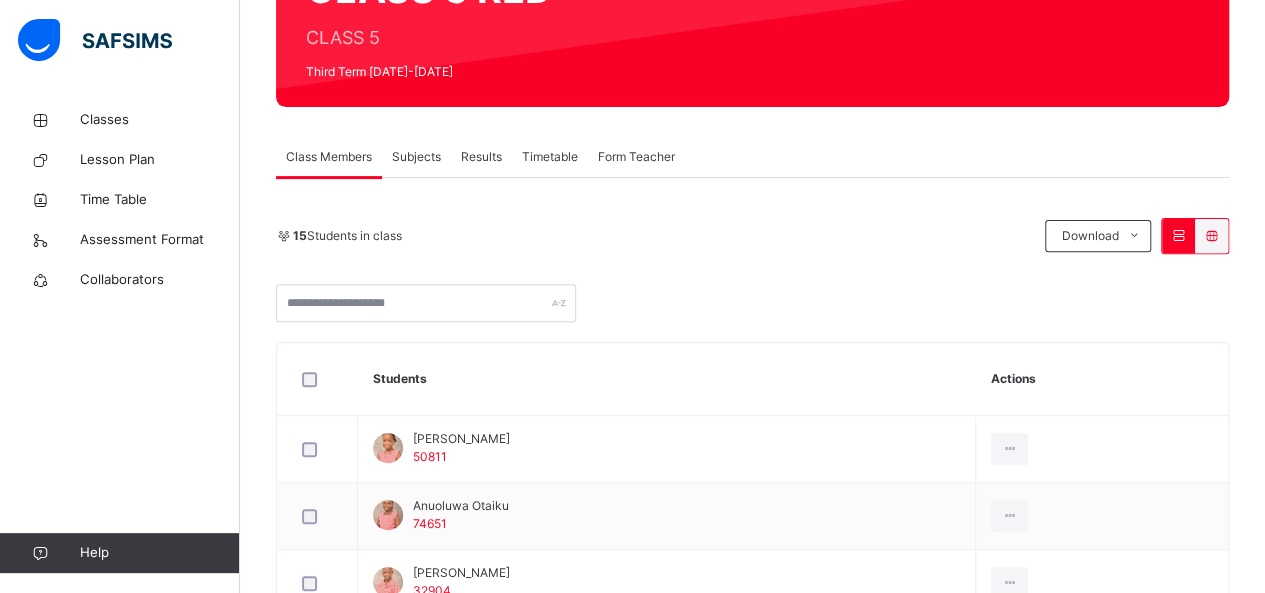 click on "Results" at bounding box center (481, 157) 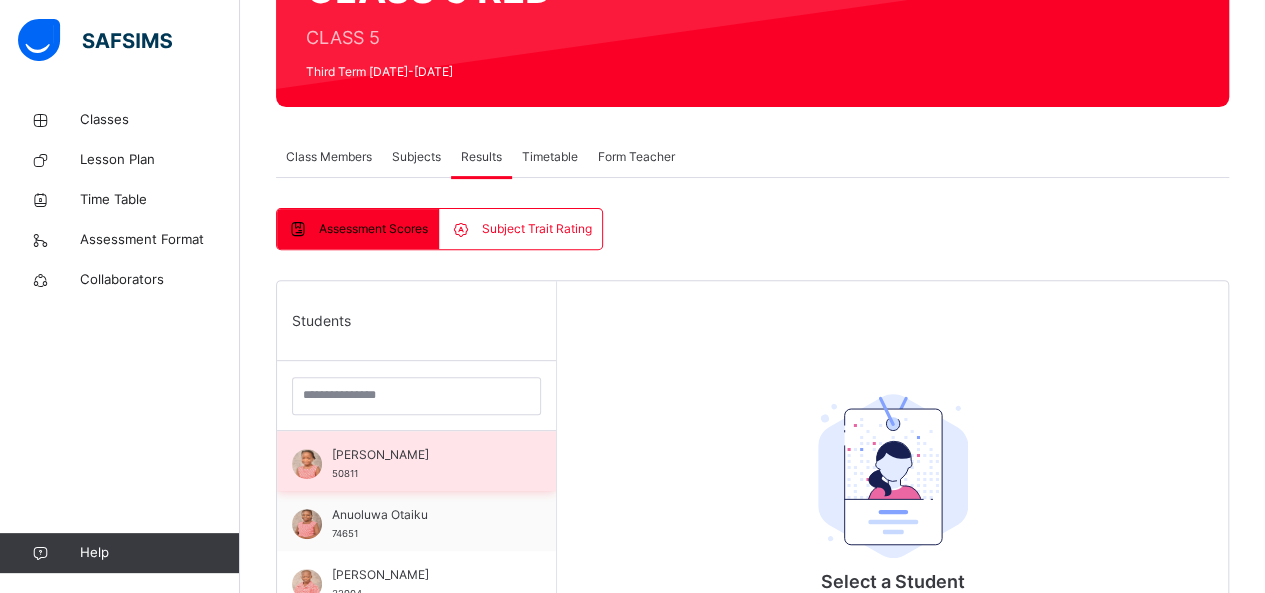 click on "[PERSON_NAME]" at bounding box center (421, 455) 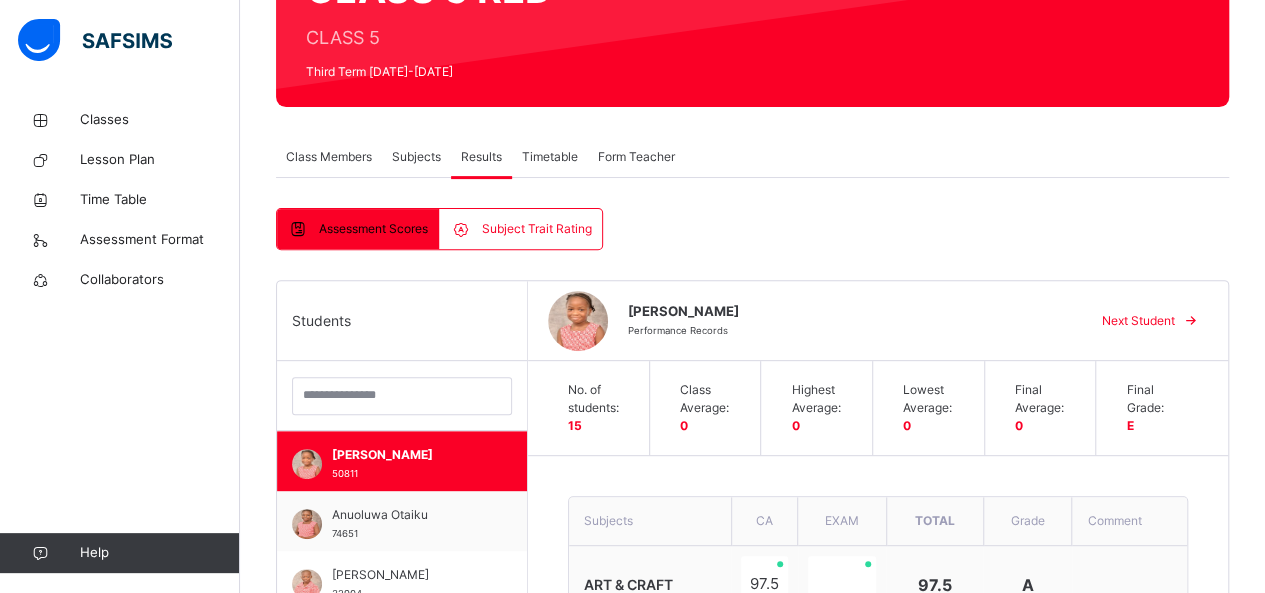 click on "Subjects" at bounding box center [416, 157] 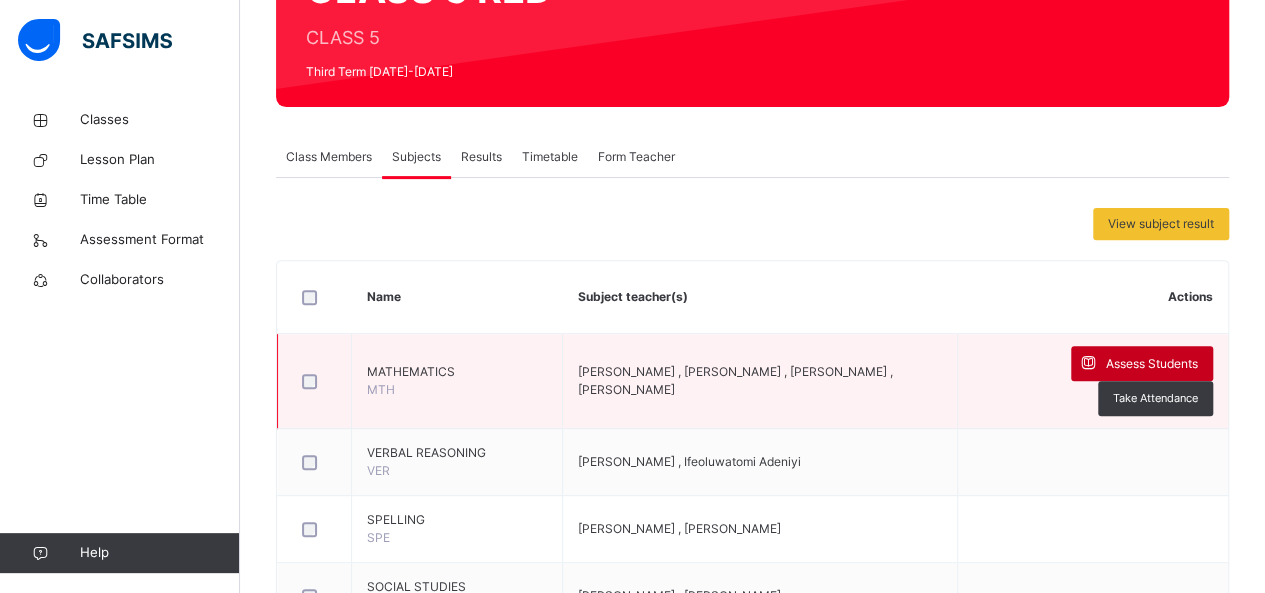 click on "Assess Students" at bounding box center [1152, 364] 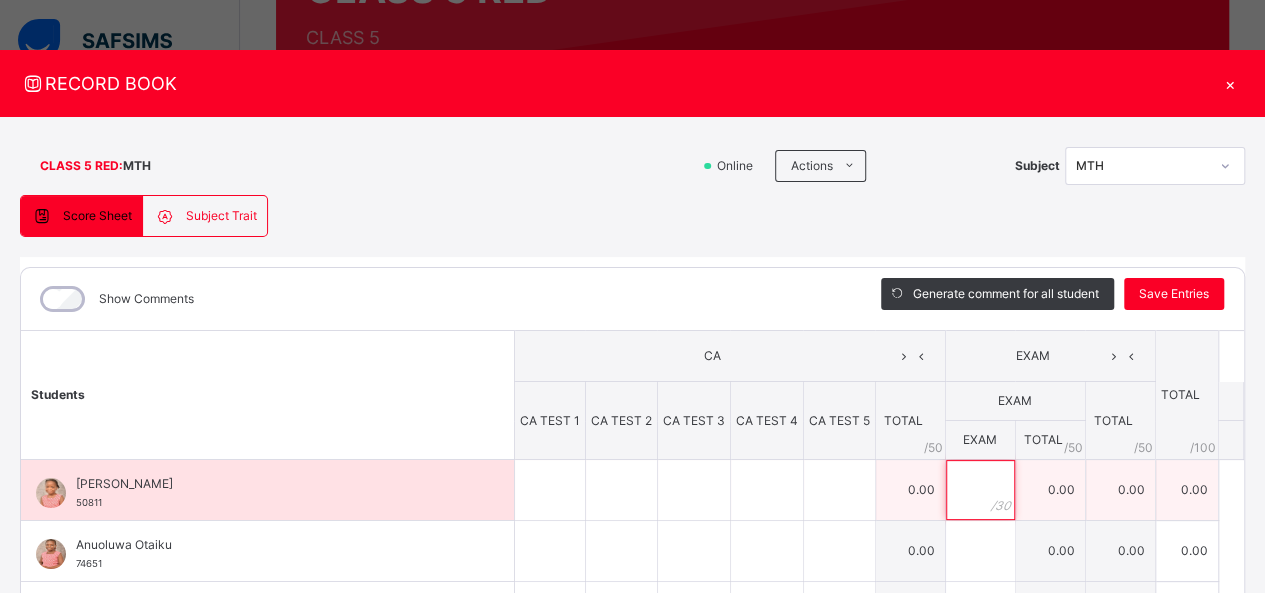 click at bounding box center [980, 490] 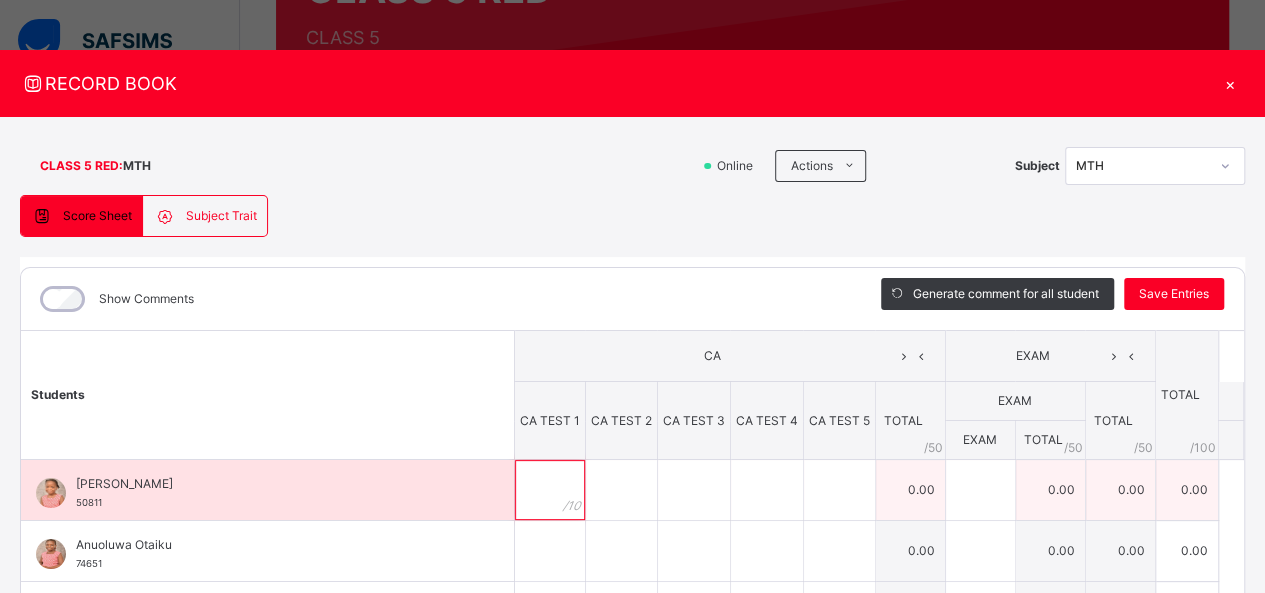click at bounding box center (550, 490) 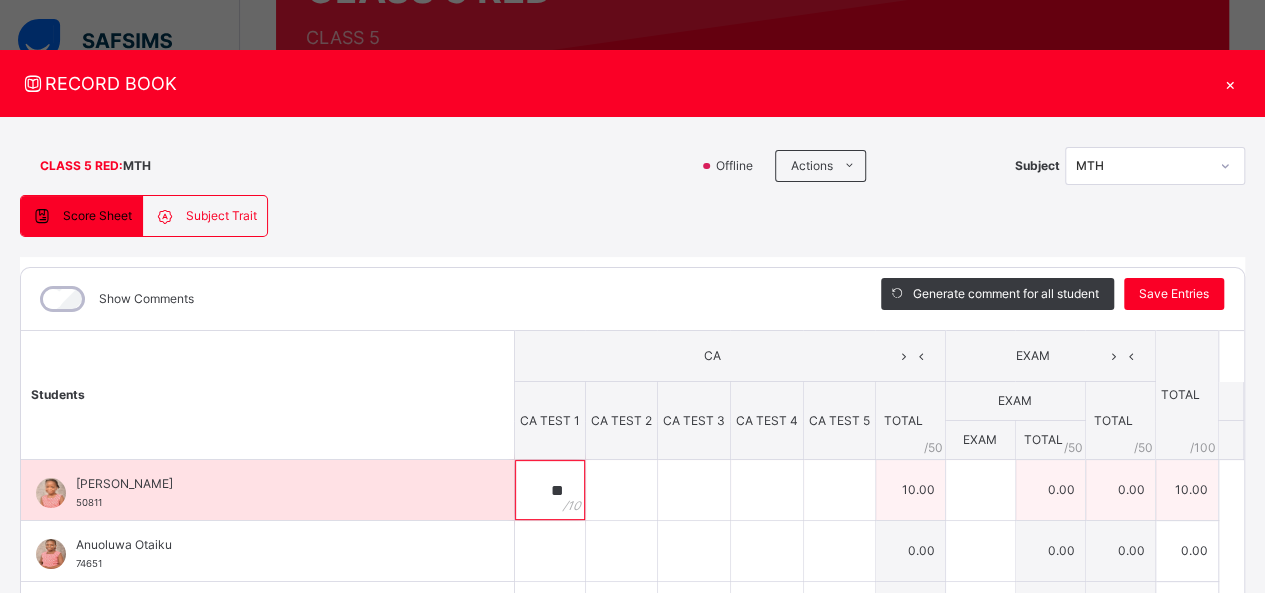 type on "**" 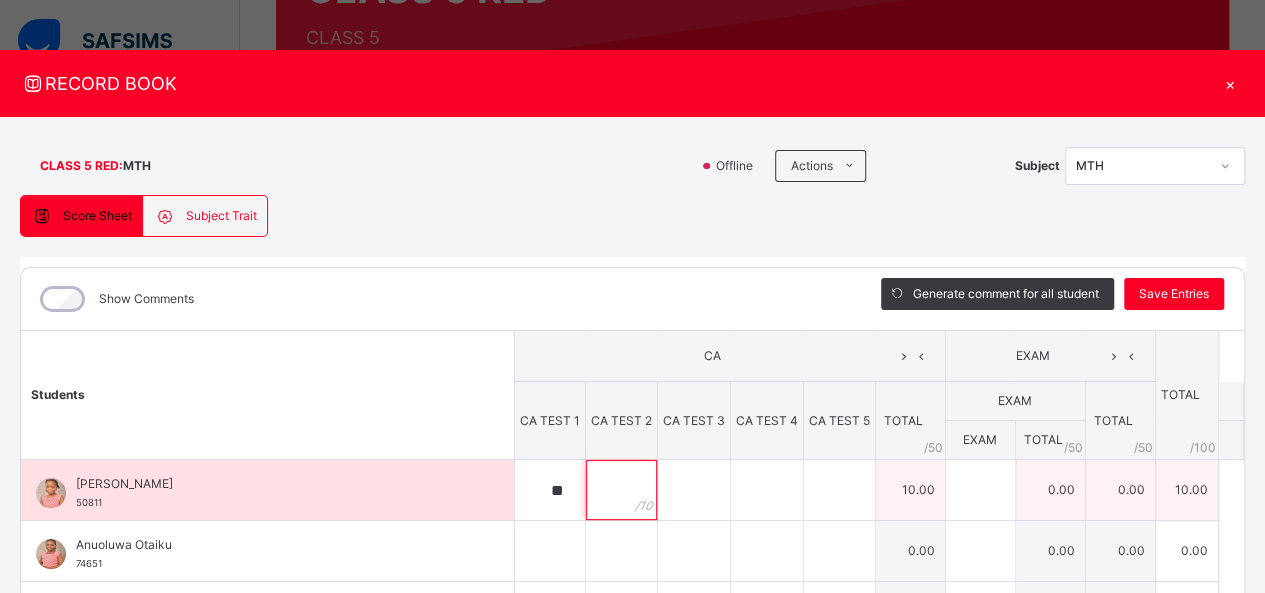 click at bounding box center (621, 490) 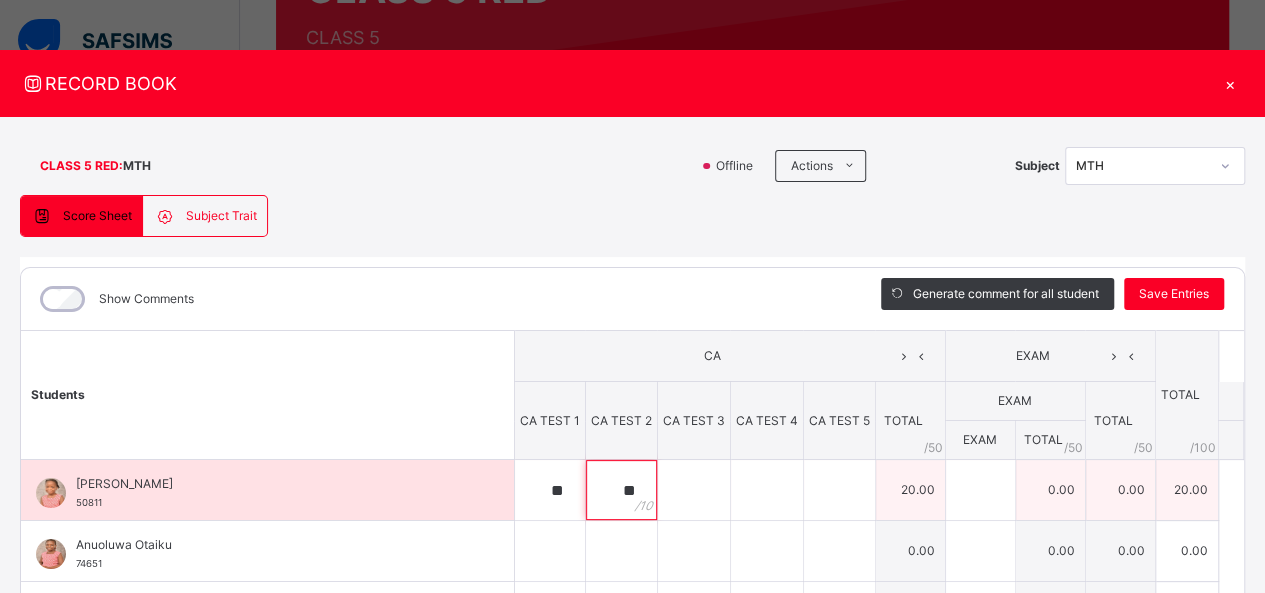 type on "**" 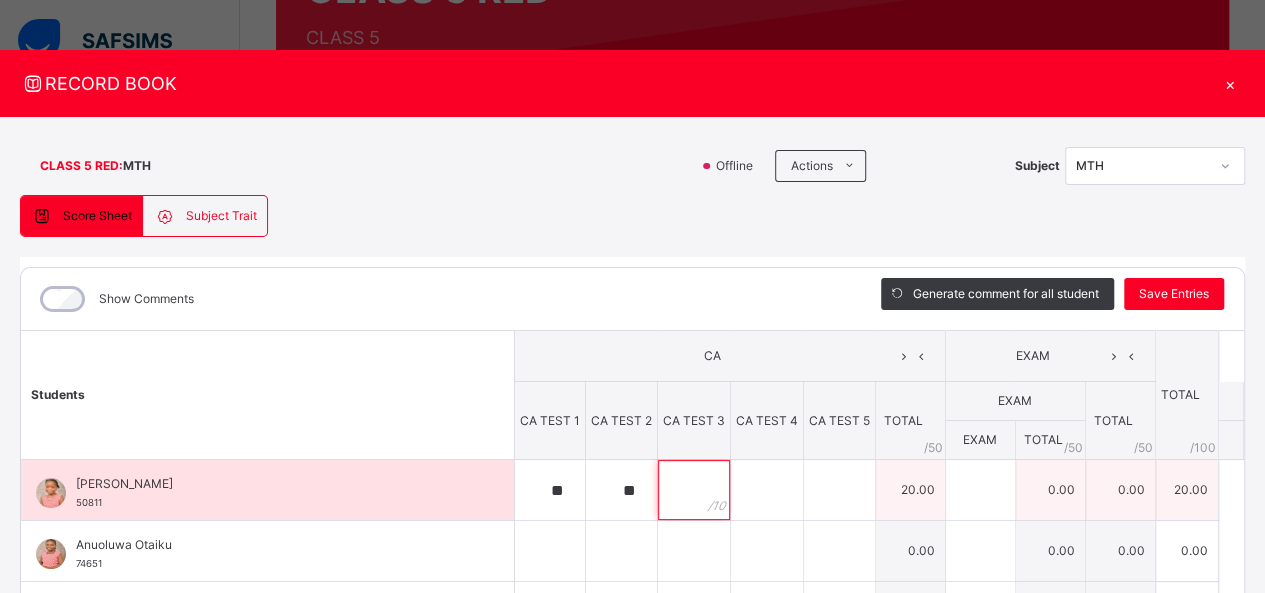 click at bounding box center (694, 490) 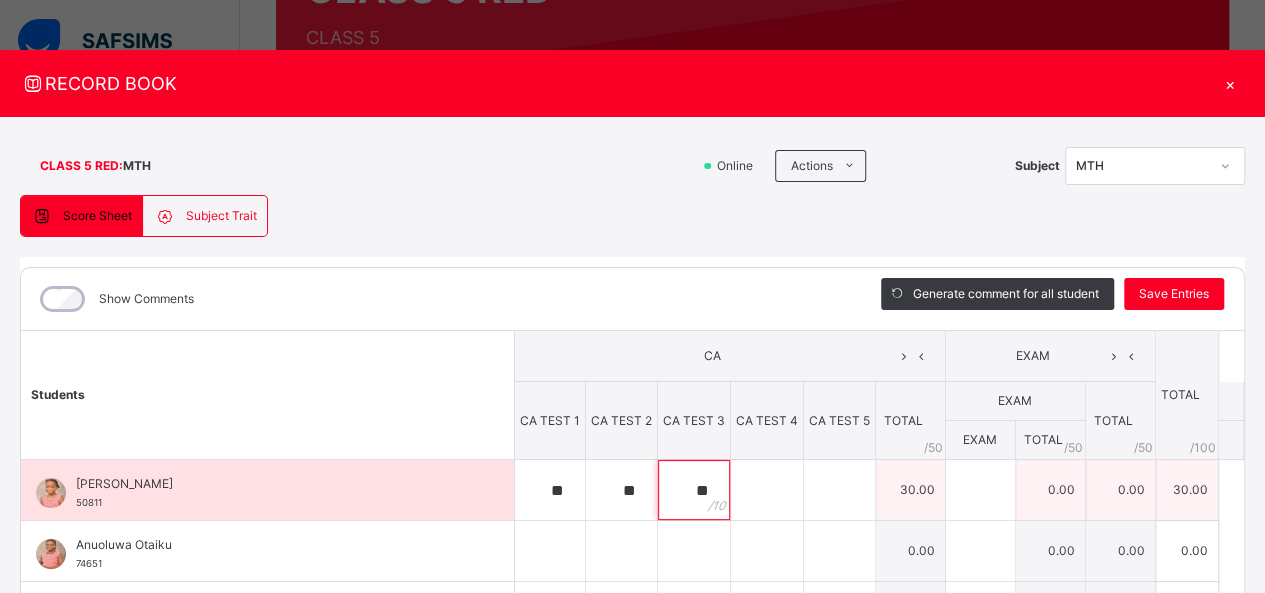 type on "**" 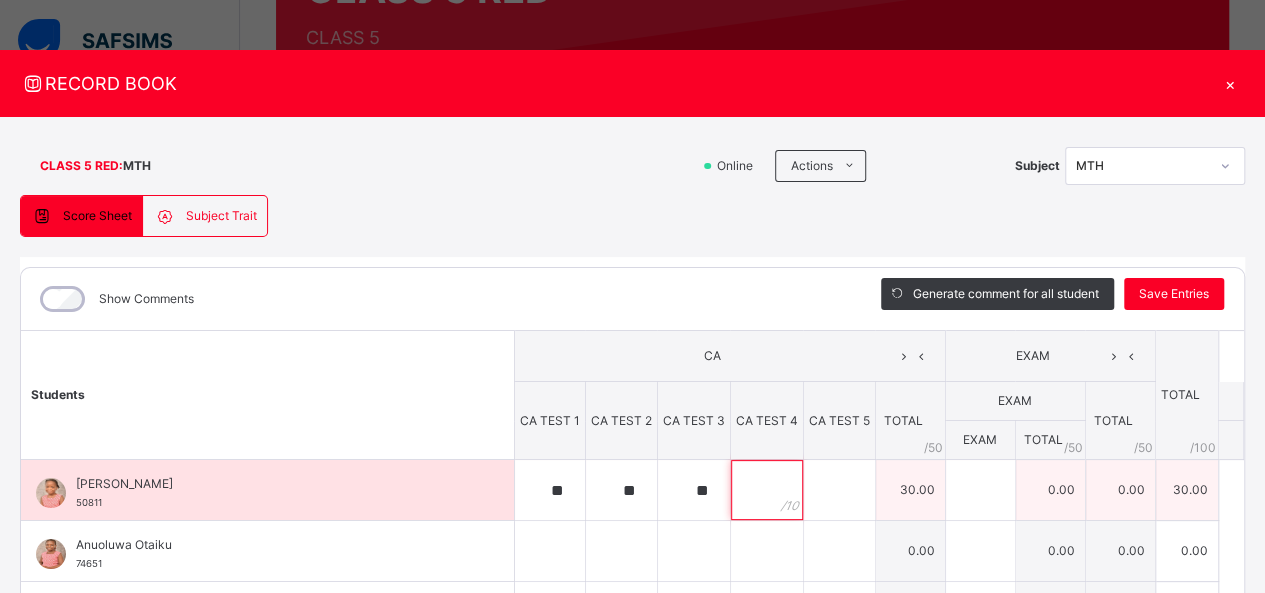 click at bounding box center [767, 490] 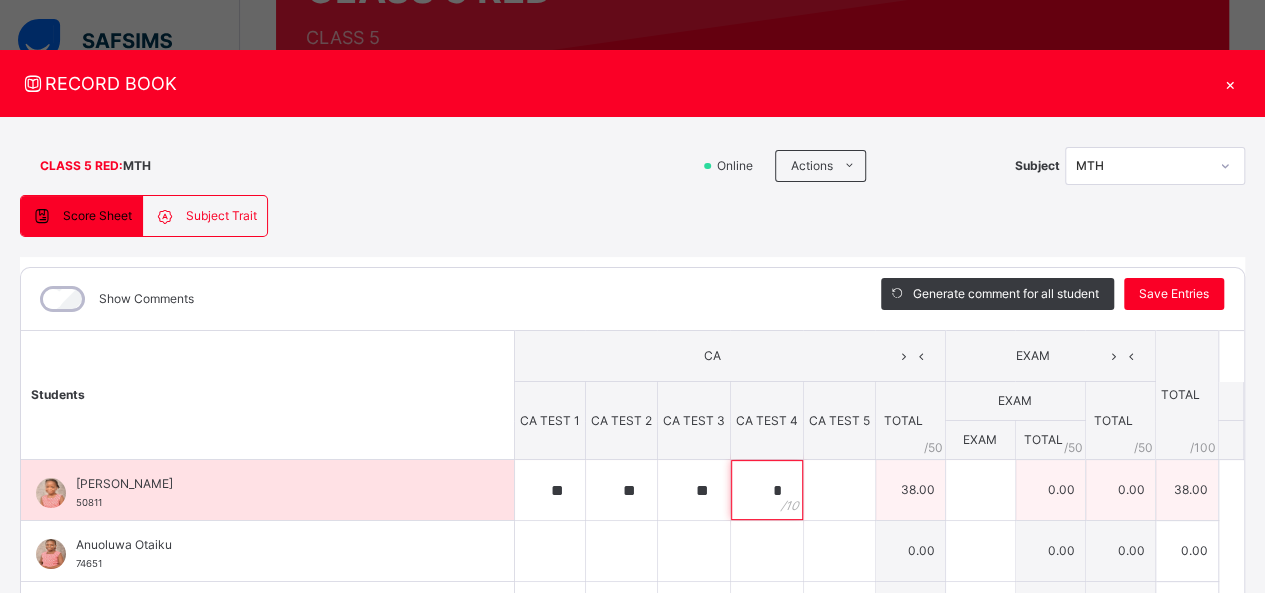 type on "*" 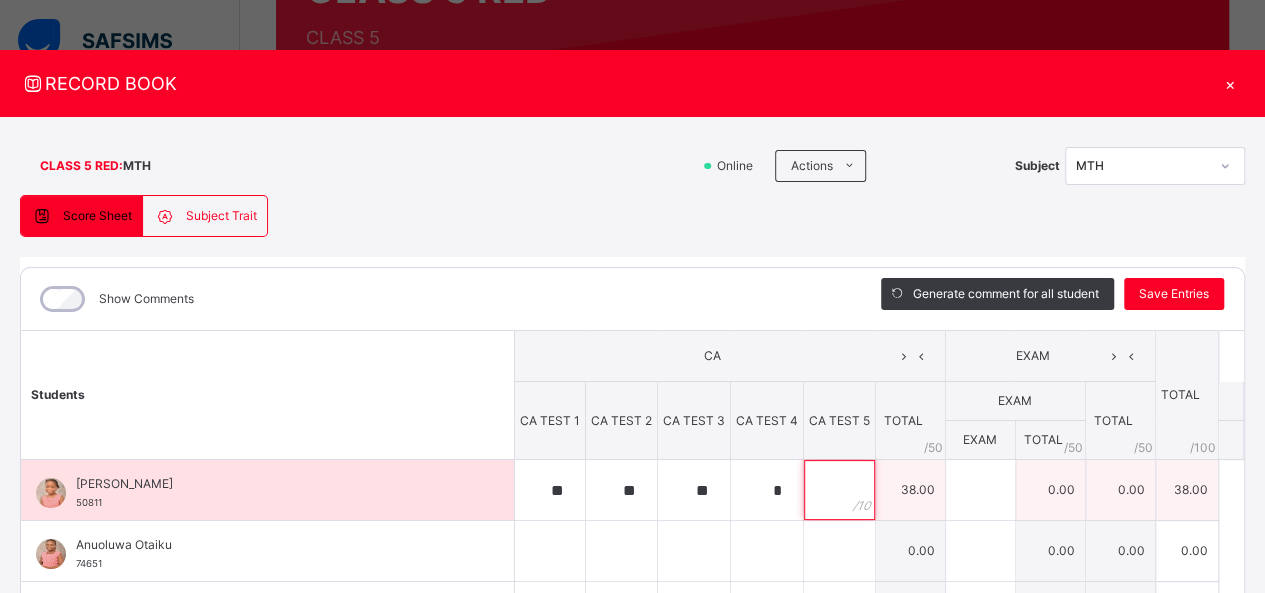 click at bounding box center [839, 490] 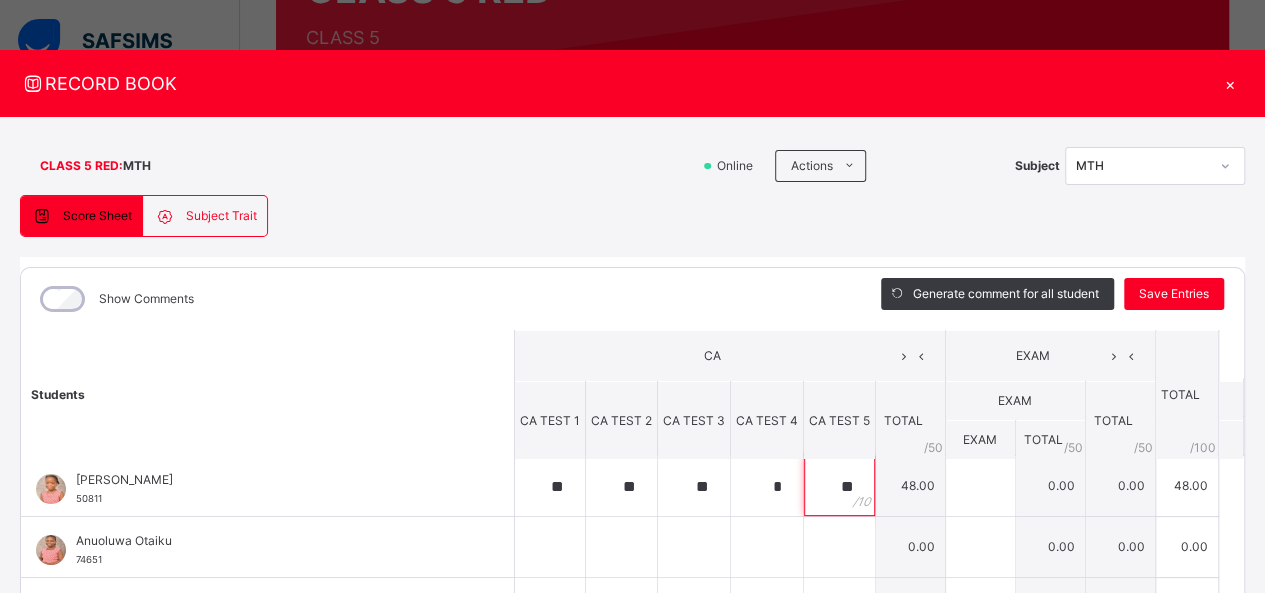 scroll, scrollTop: 0, scrollLeft: 0, axis: both 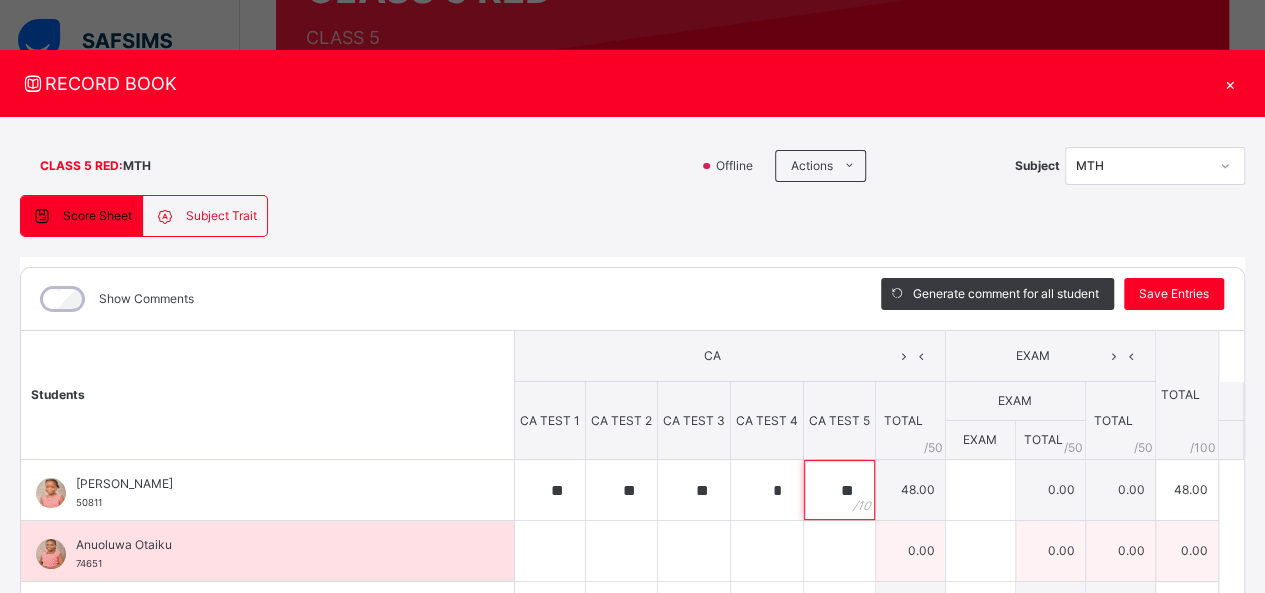 type on "**" 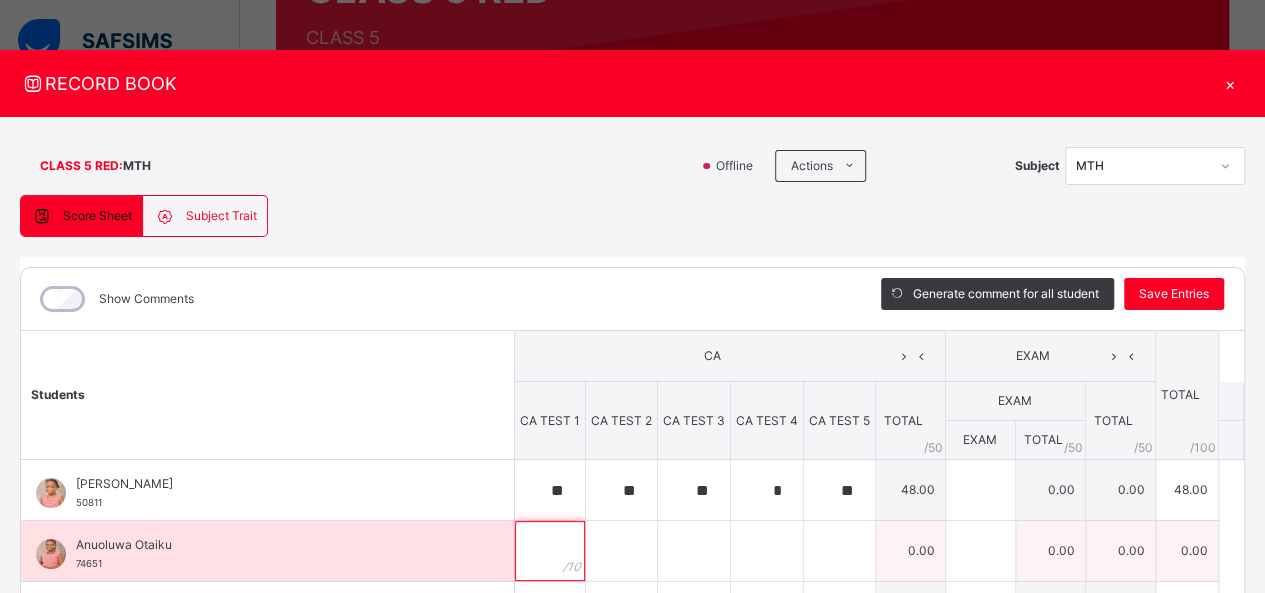 click at bounding box center (550, 551) 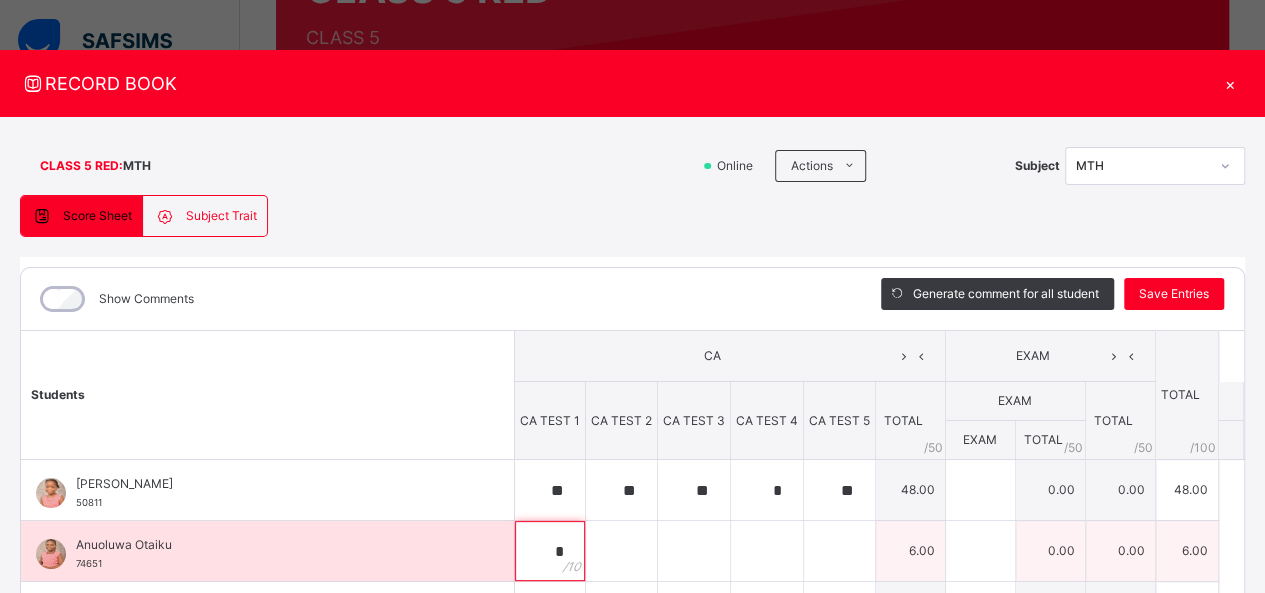 type on "*" 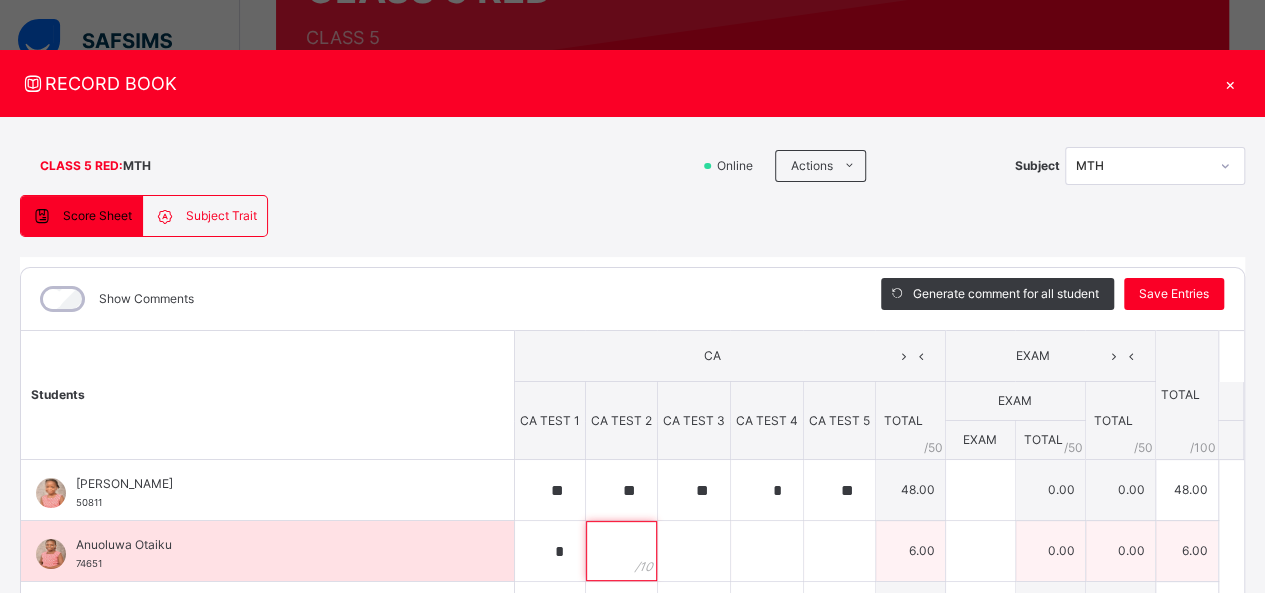 click at bounding box center [621, 551] 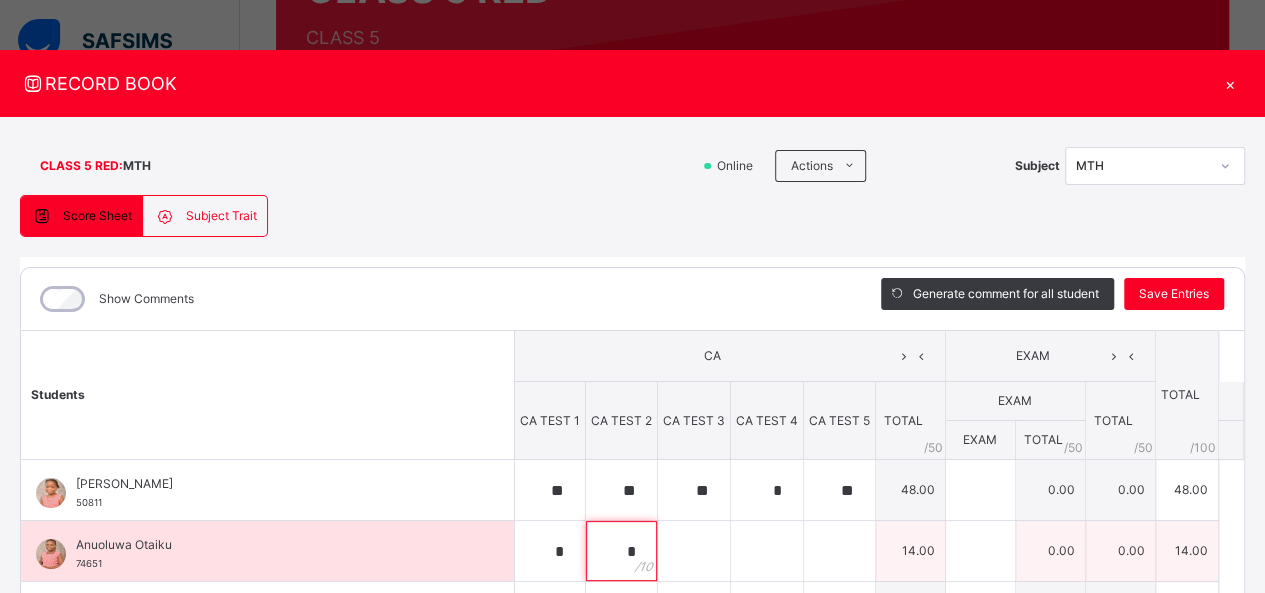 type on "*" 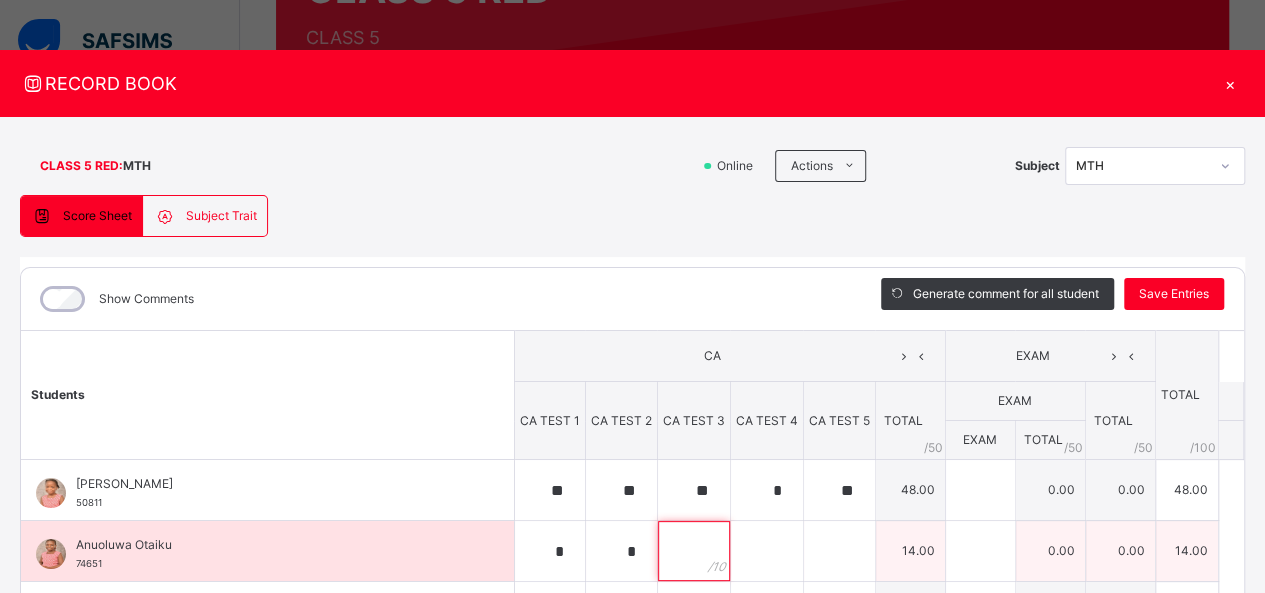 click at bounding box center (694, 551) 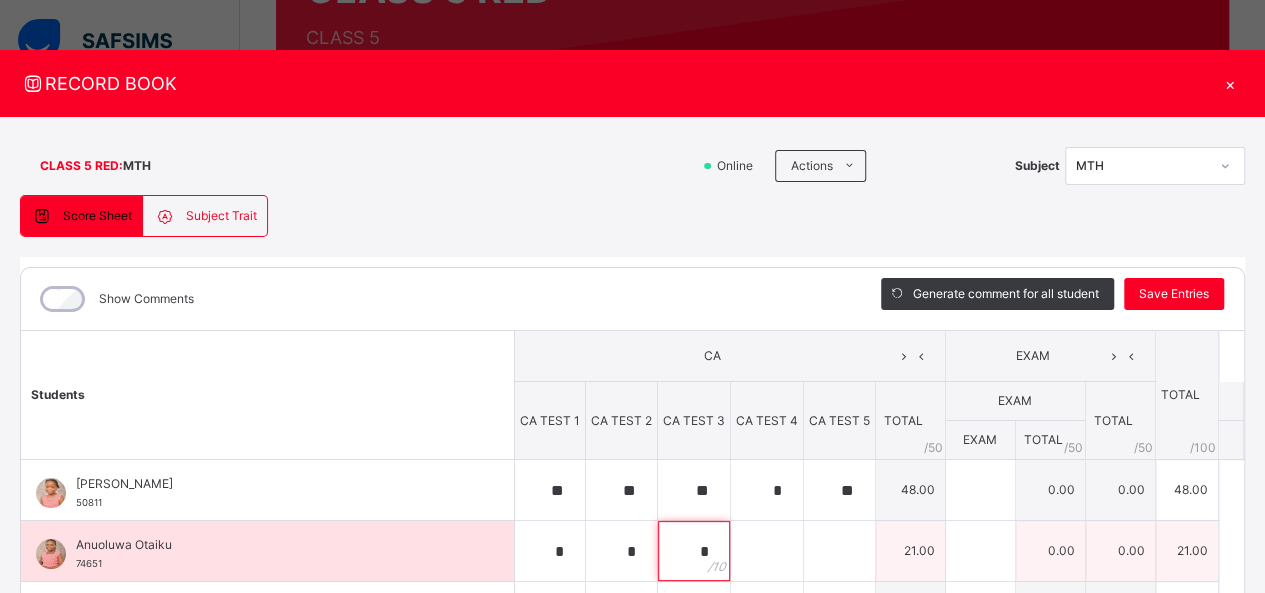 type on "*" 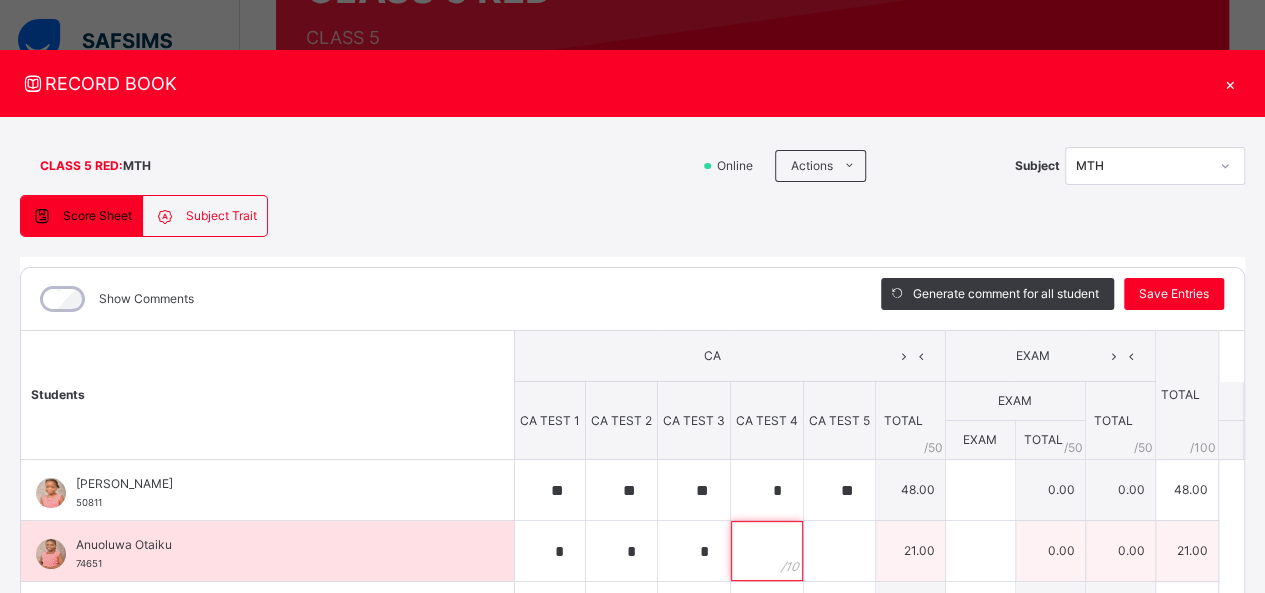 click at bounding box center [767, 551] 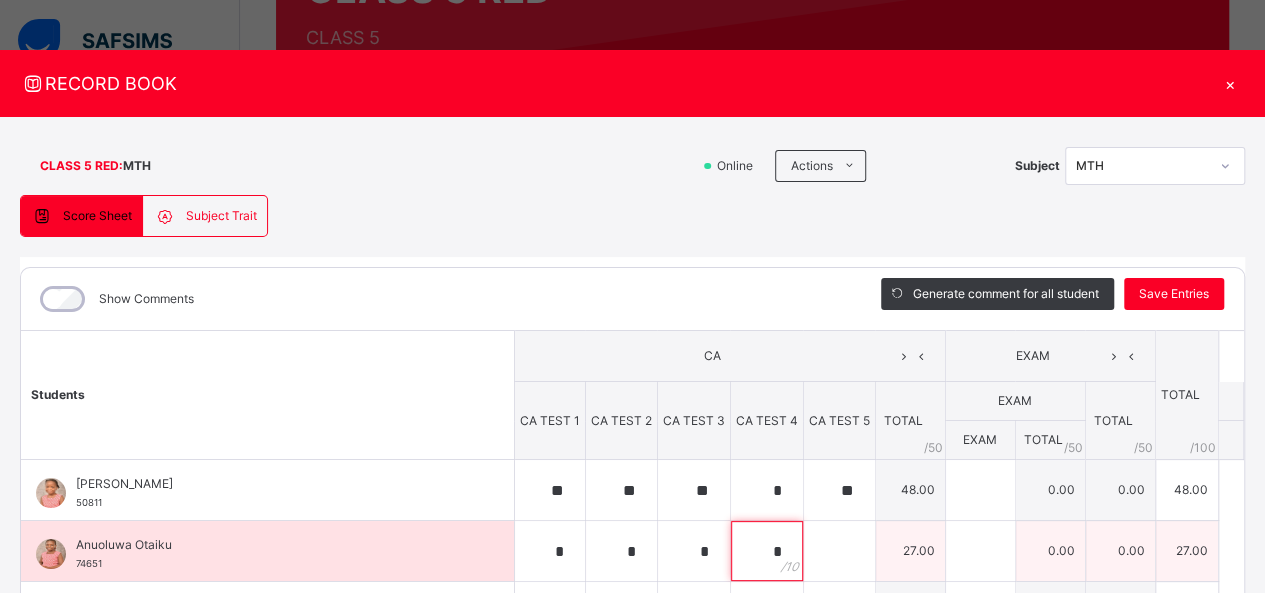 type on "*" 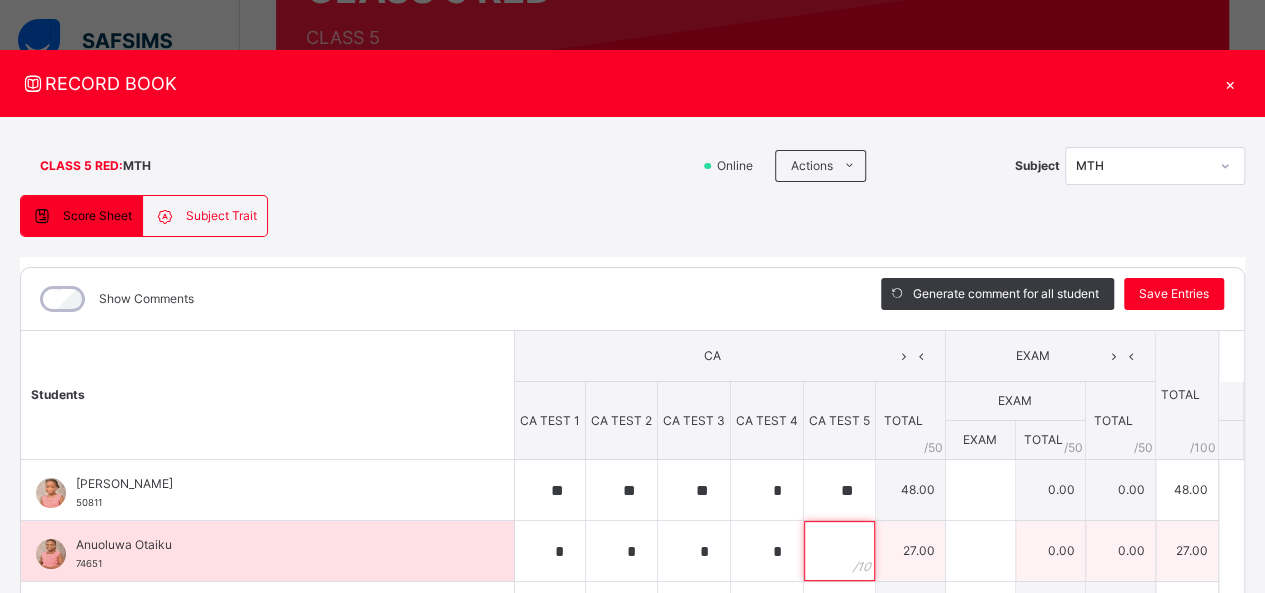 click at bounding box center [839, 551] 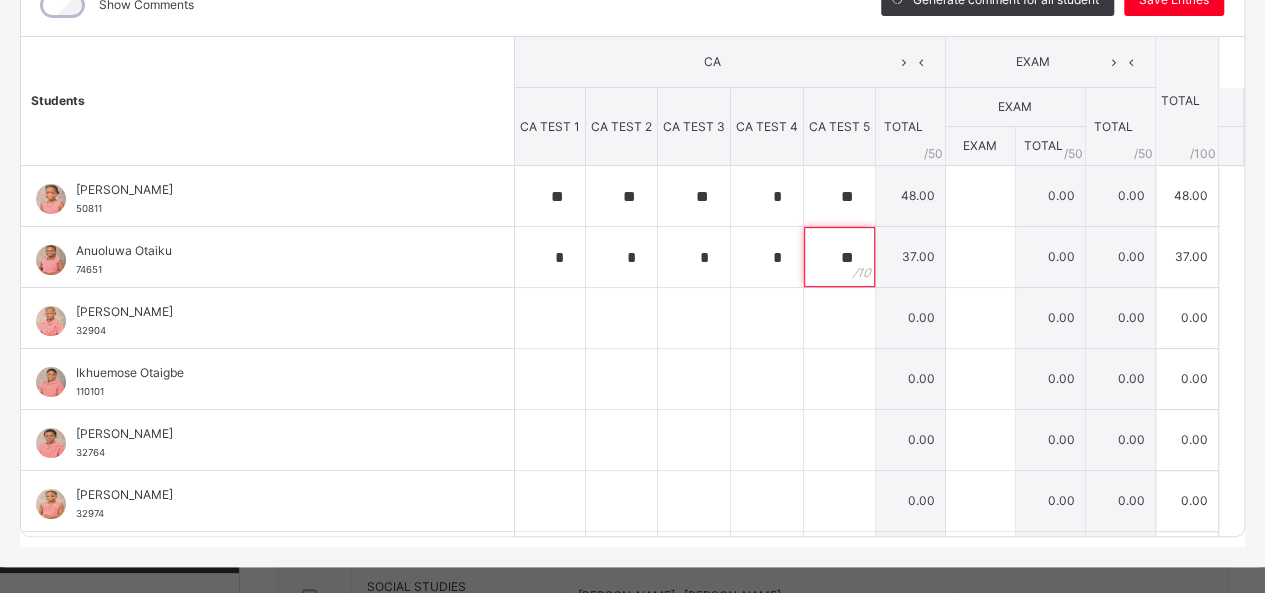 scroll, scrollTop: 299, scrollLeft: 0, axis: vertical 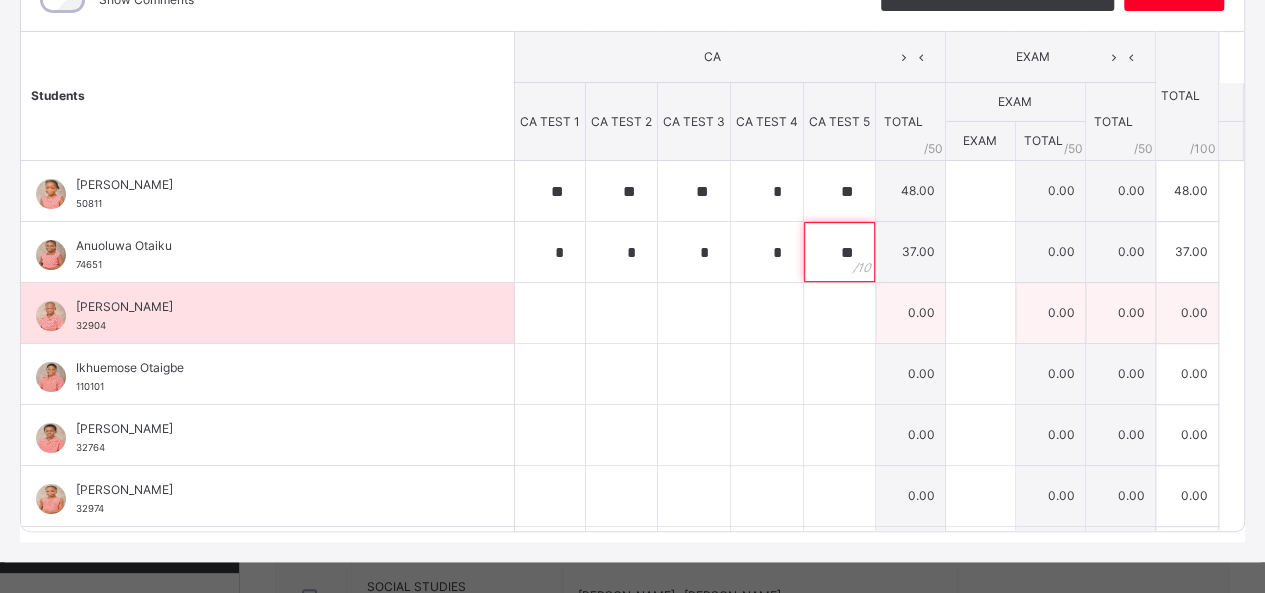 type on "**" 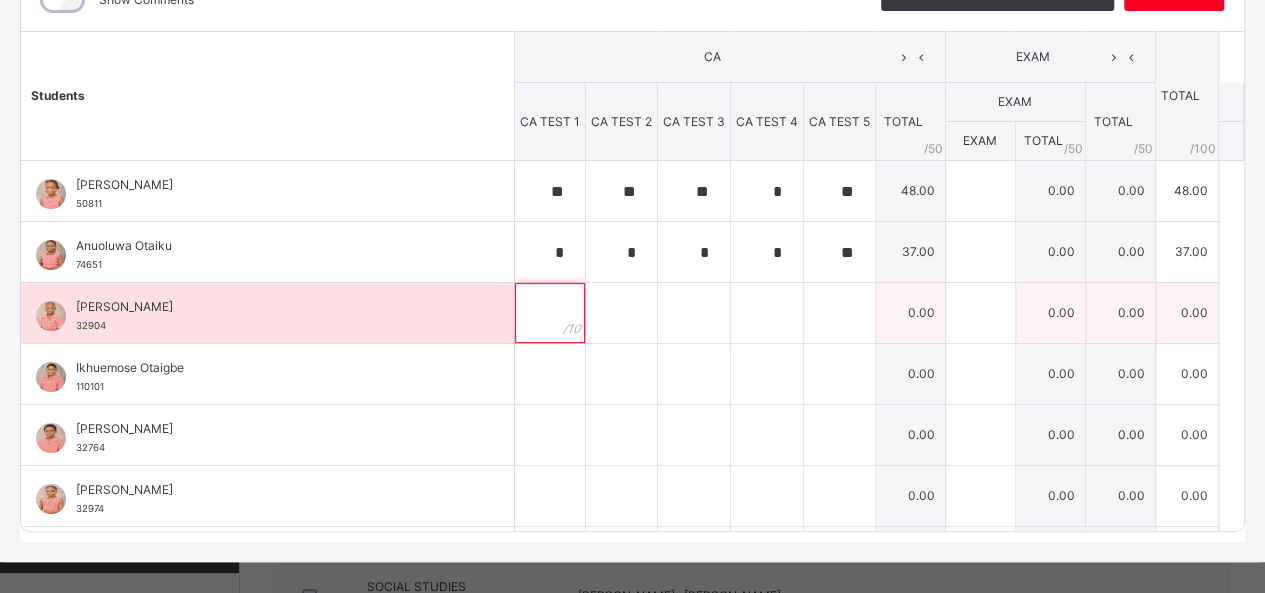 click at bounding box center [550, 313] 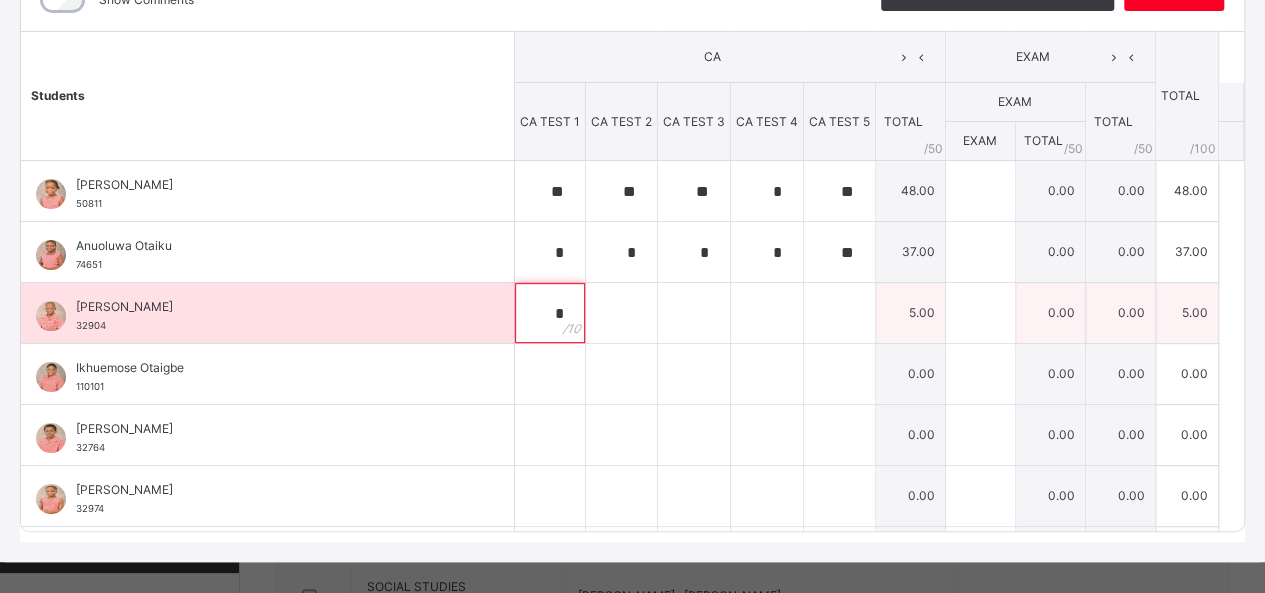type on "*" 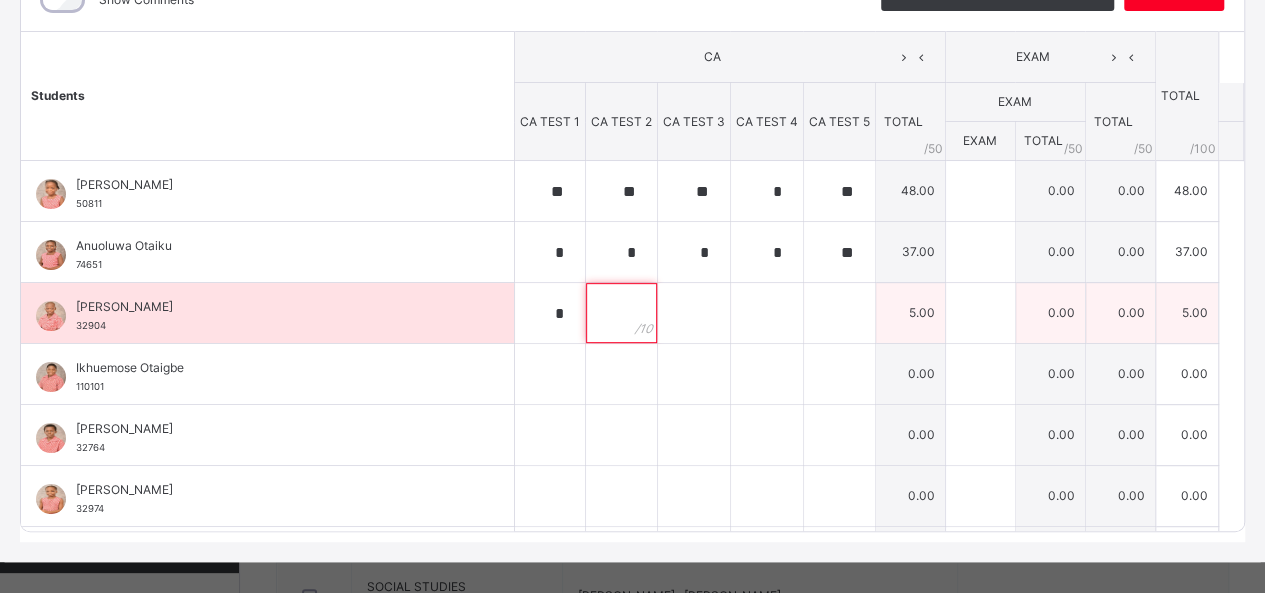 click at bounding box center (621, 313) 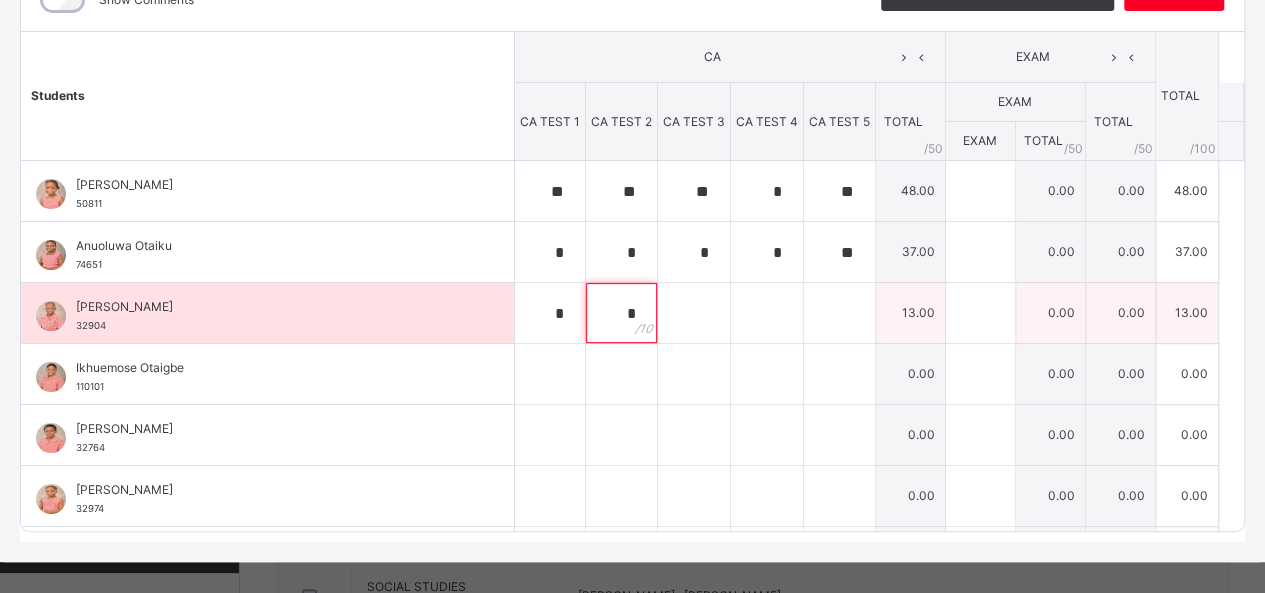 type on "*" 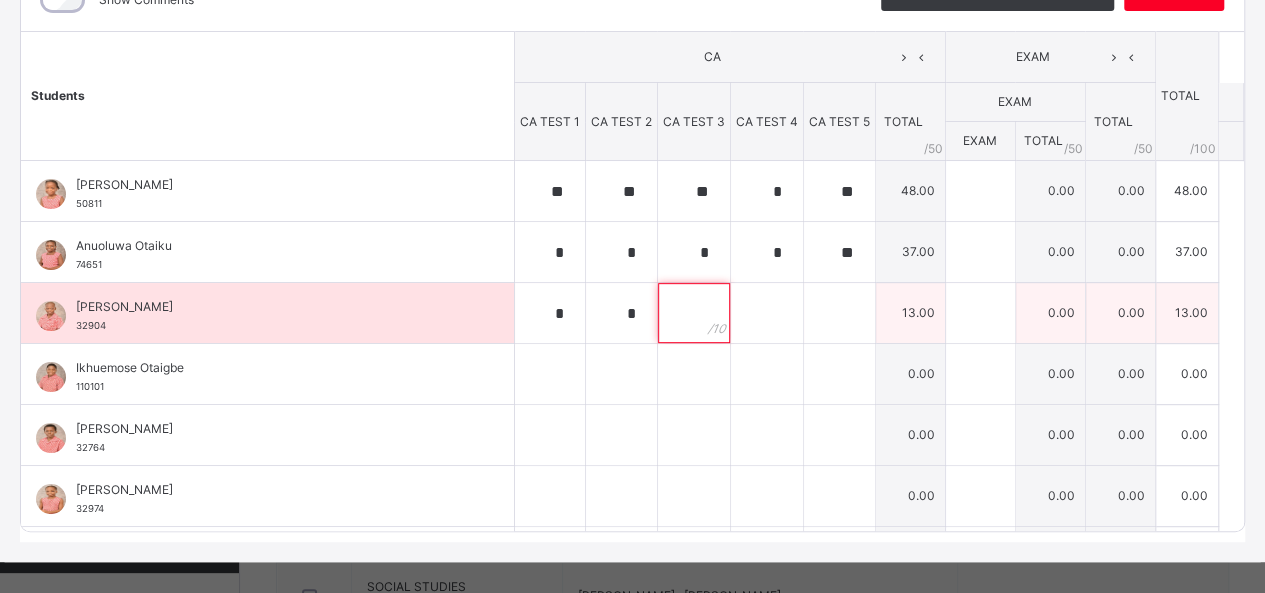 click at bounding box center (694, 313) 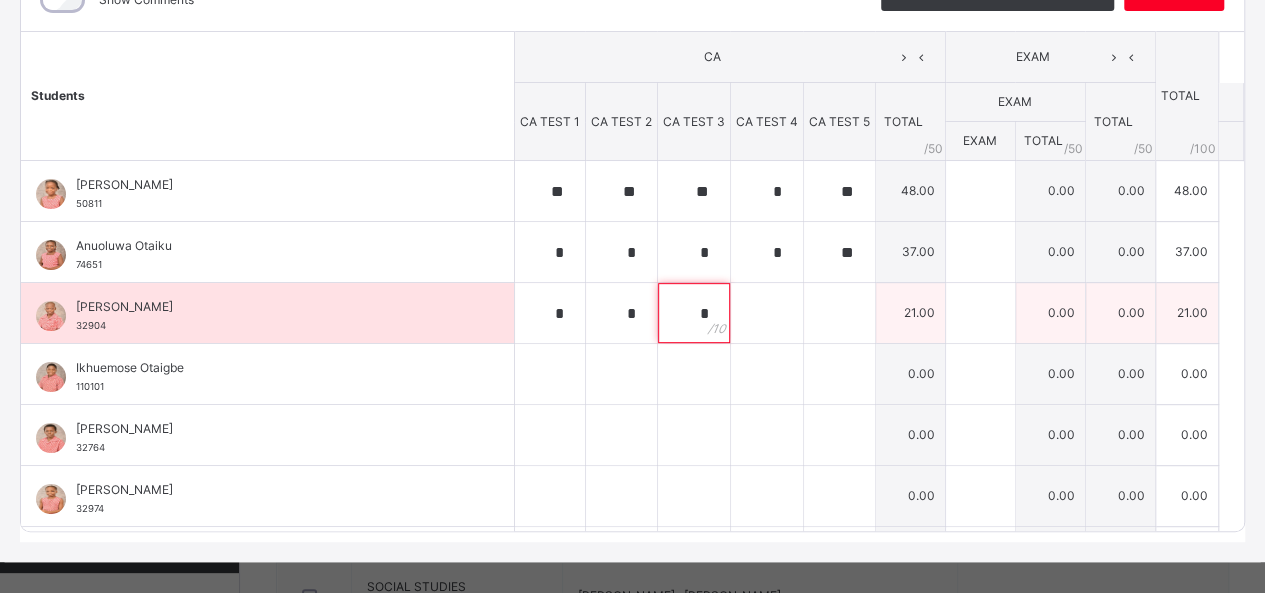 type on "*" 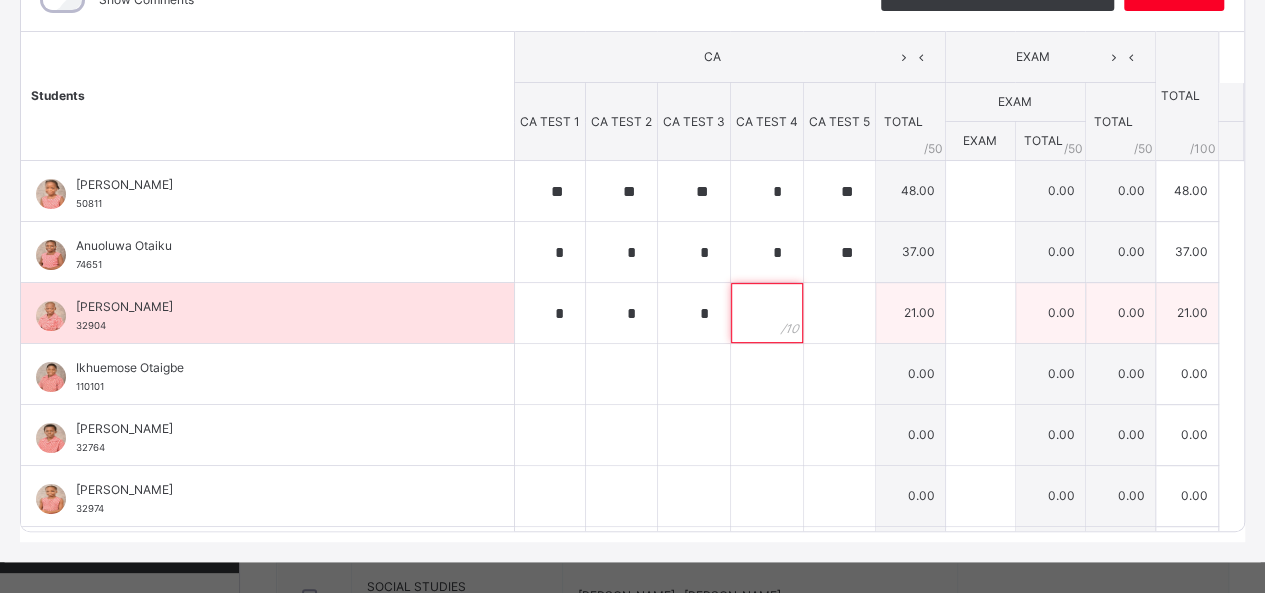 click at bounding box center [767, 313] 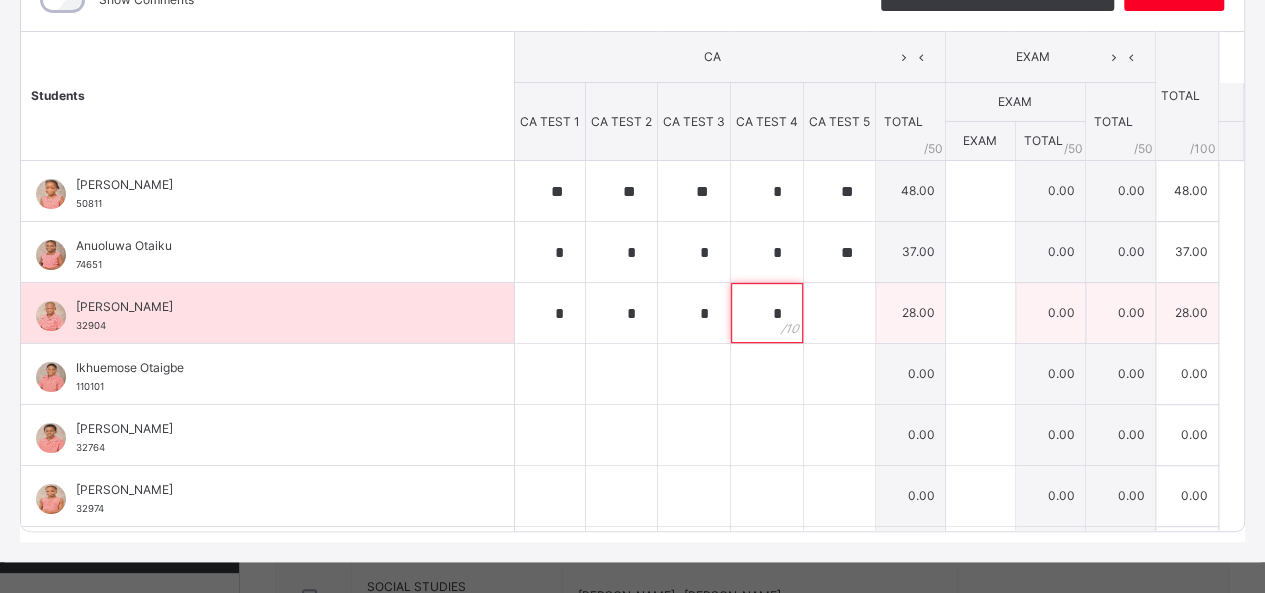 type on "*" 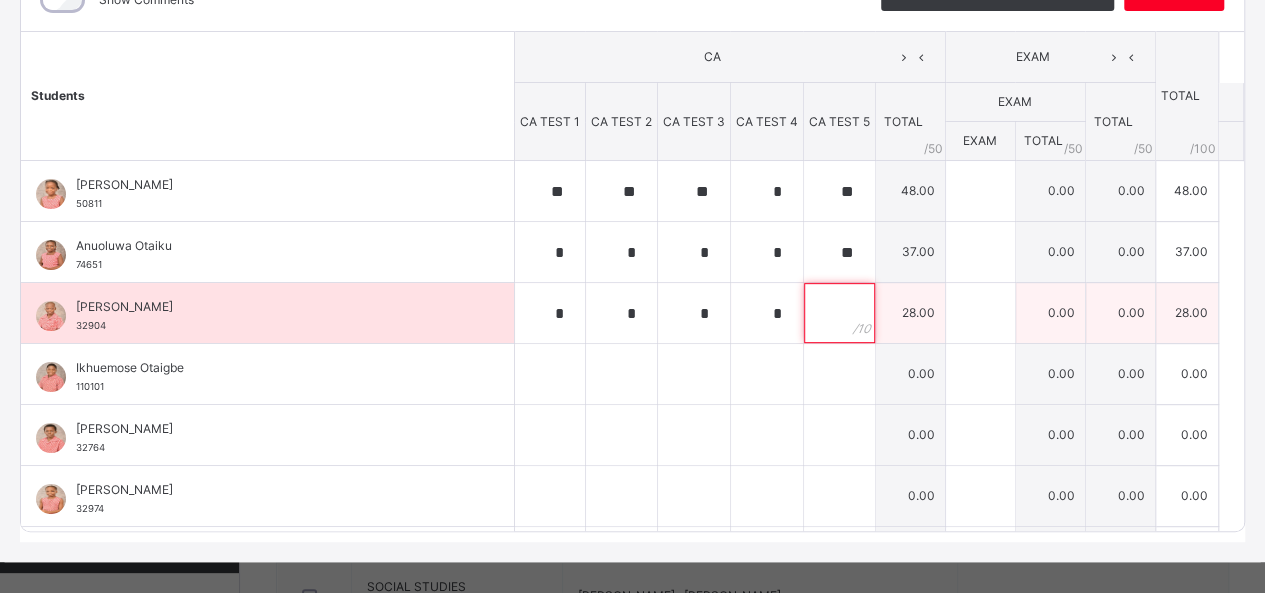 click at bounding box center [839, 313] 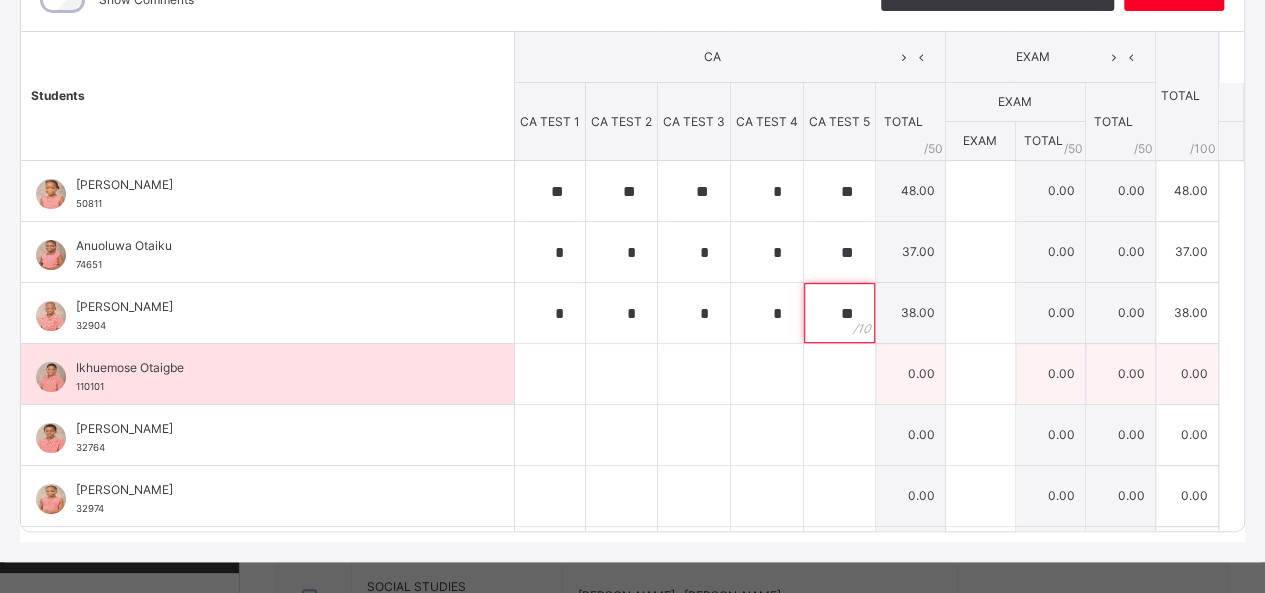 type on "**" 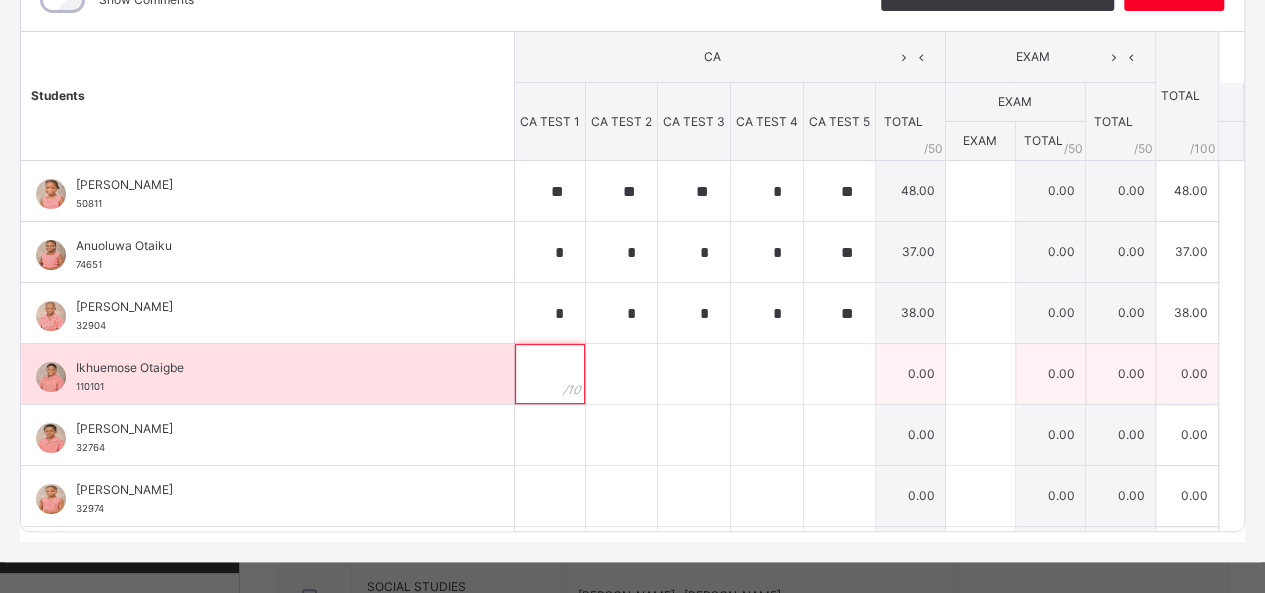 click at bounding box center [550, 374] 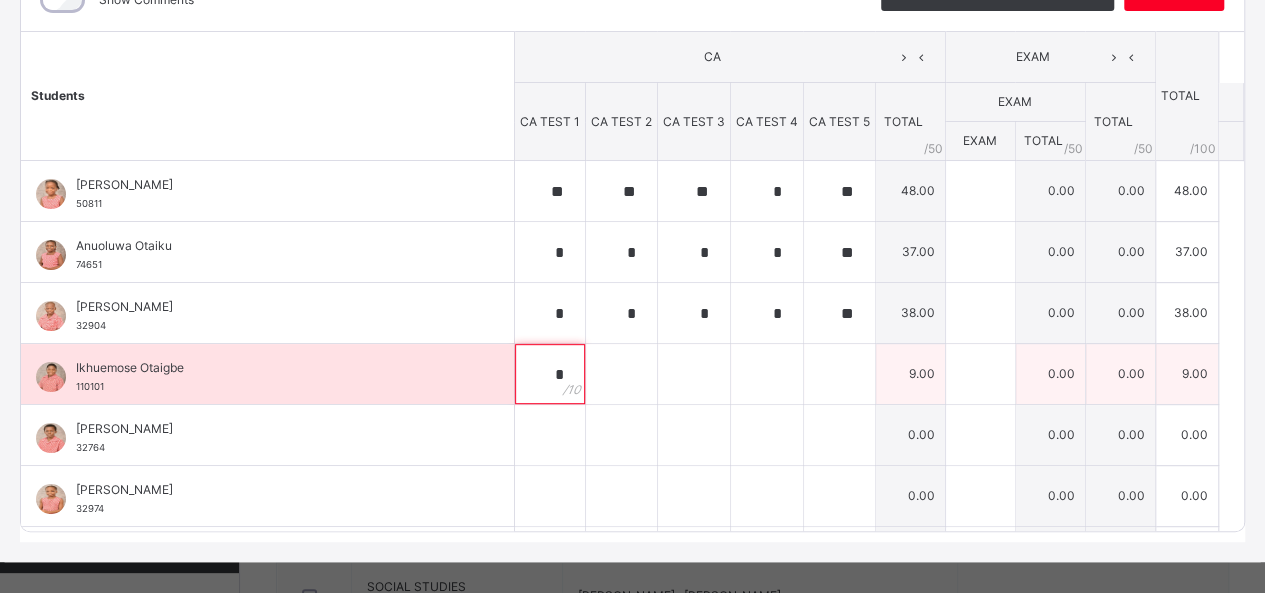 type on "*" 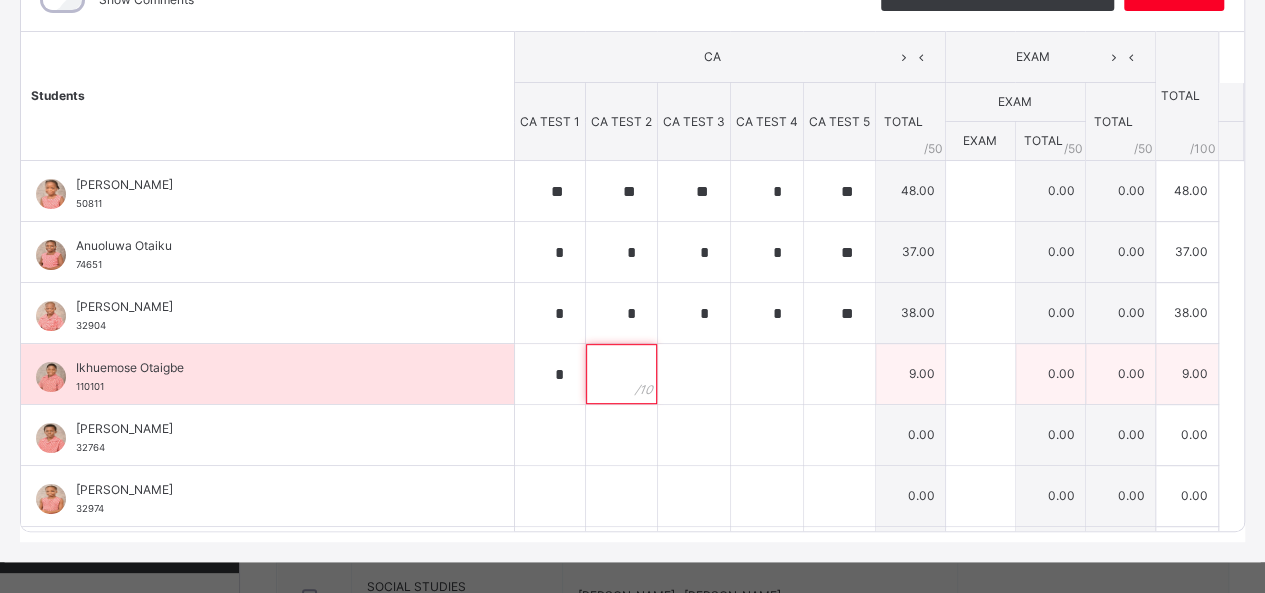 click at bounding box center (621, 374) 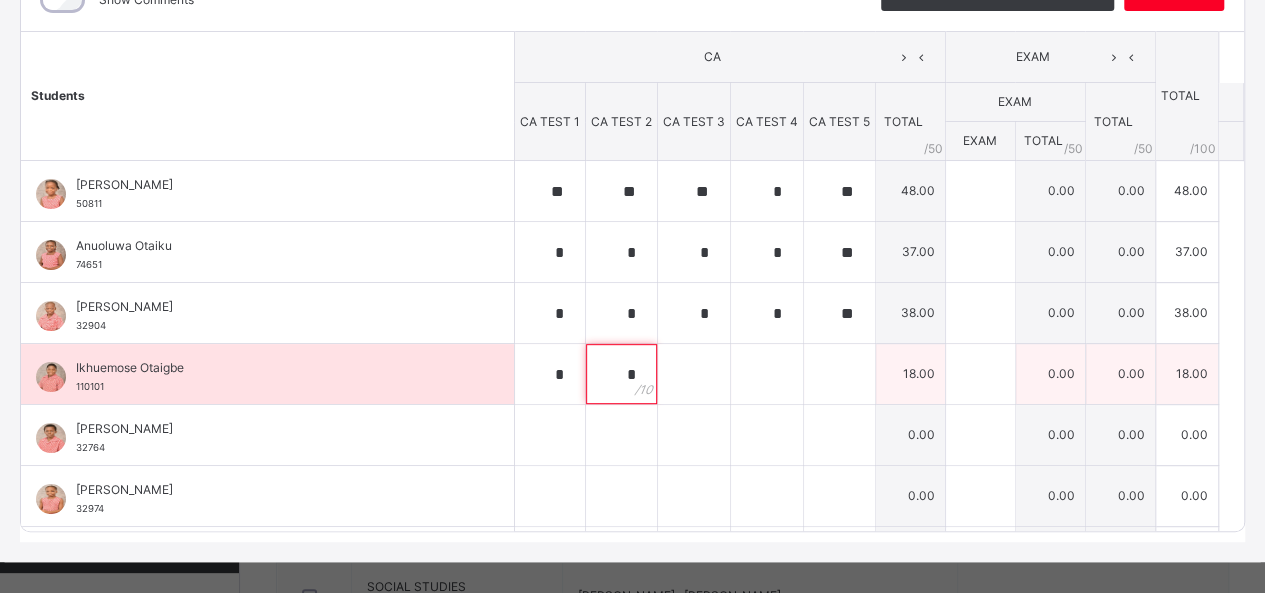 type on "*" 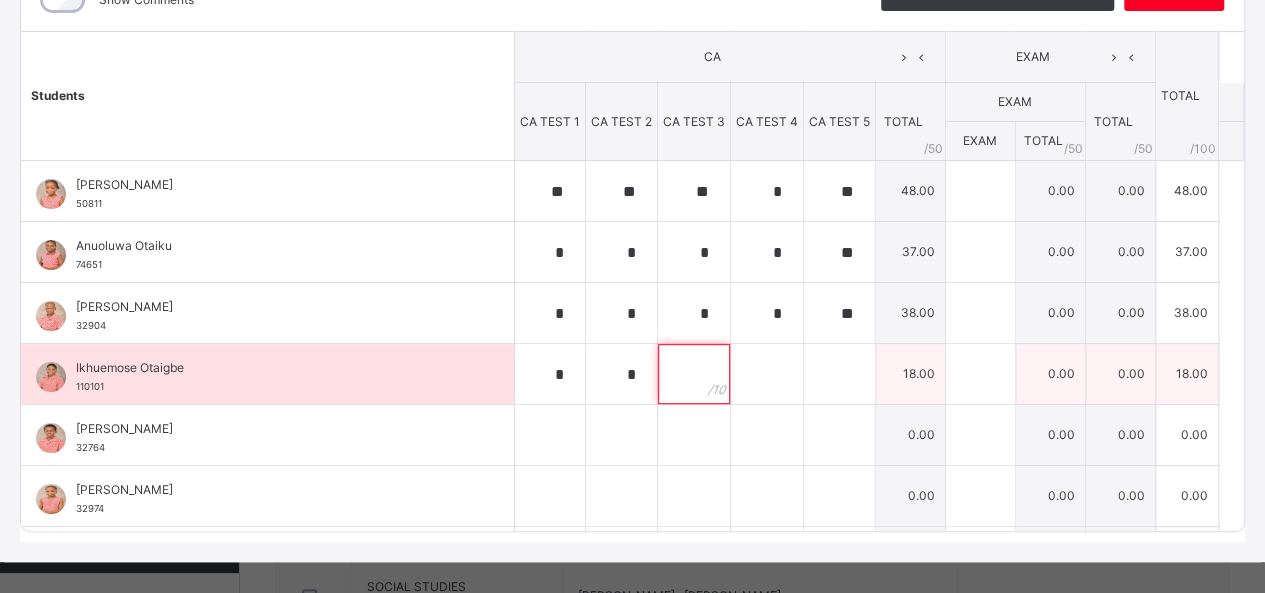 click at bounding box center [694, 374] 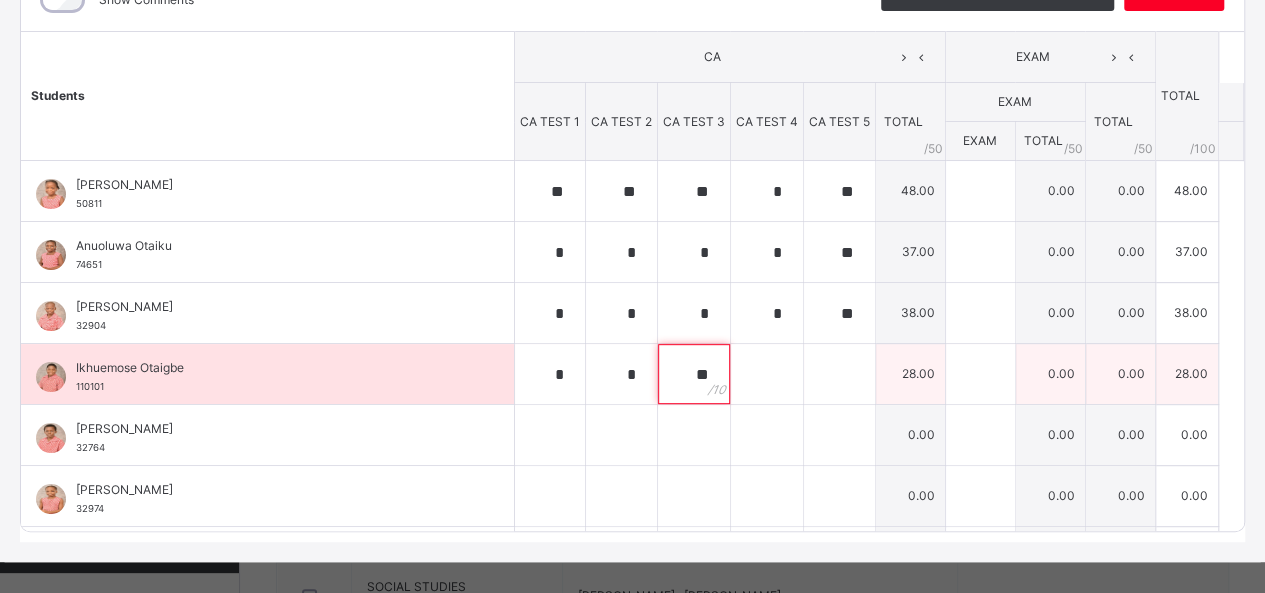 type on "**" 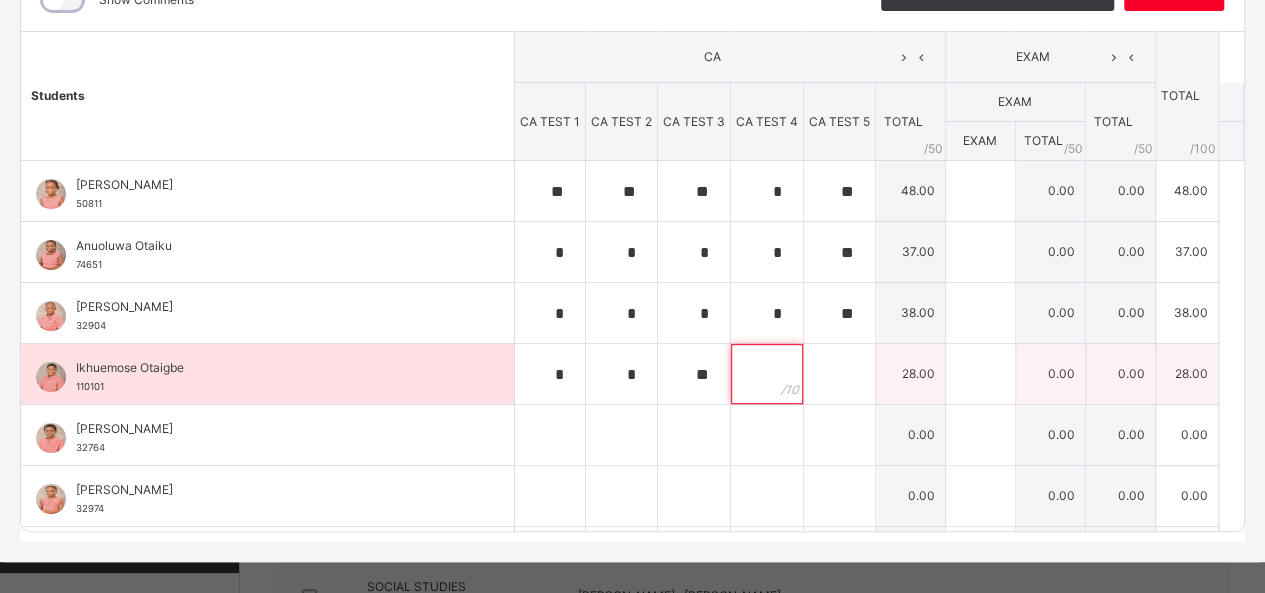 click at bounding box center [767, 374] 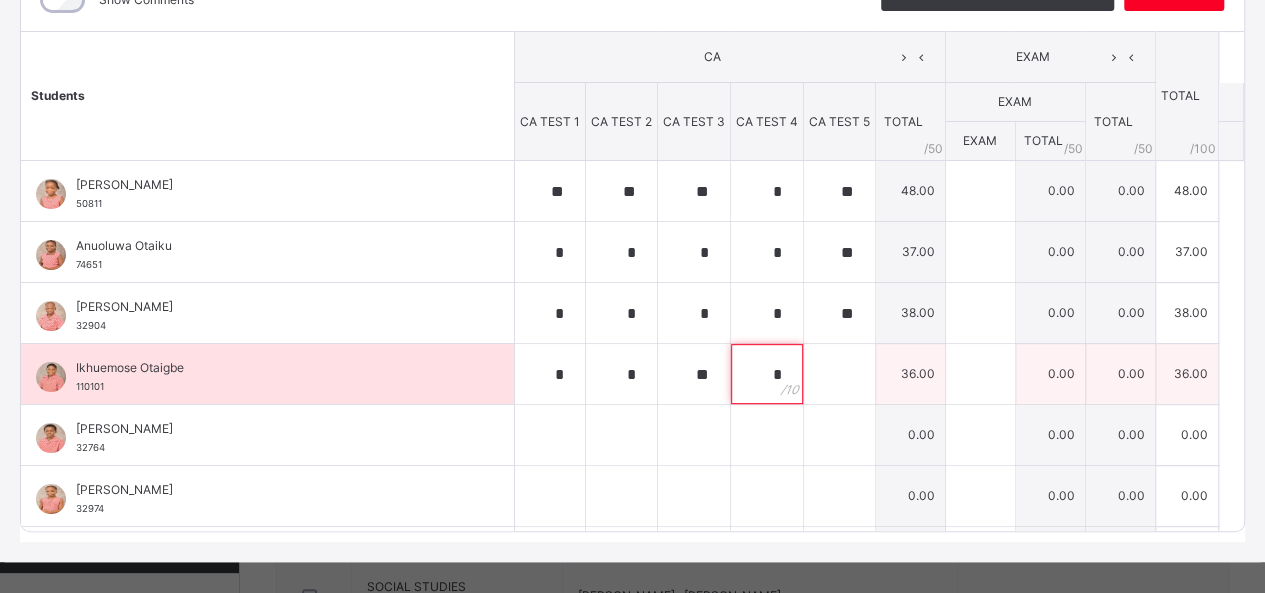 type on "*" 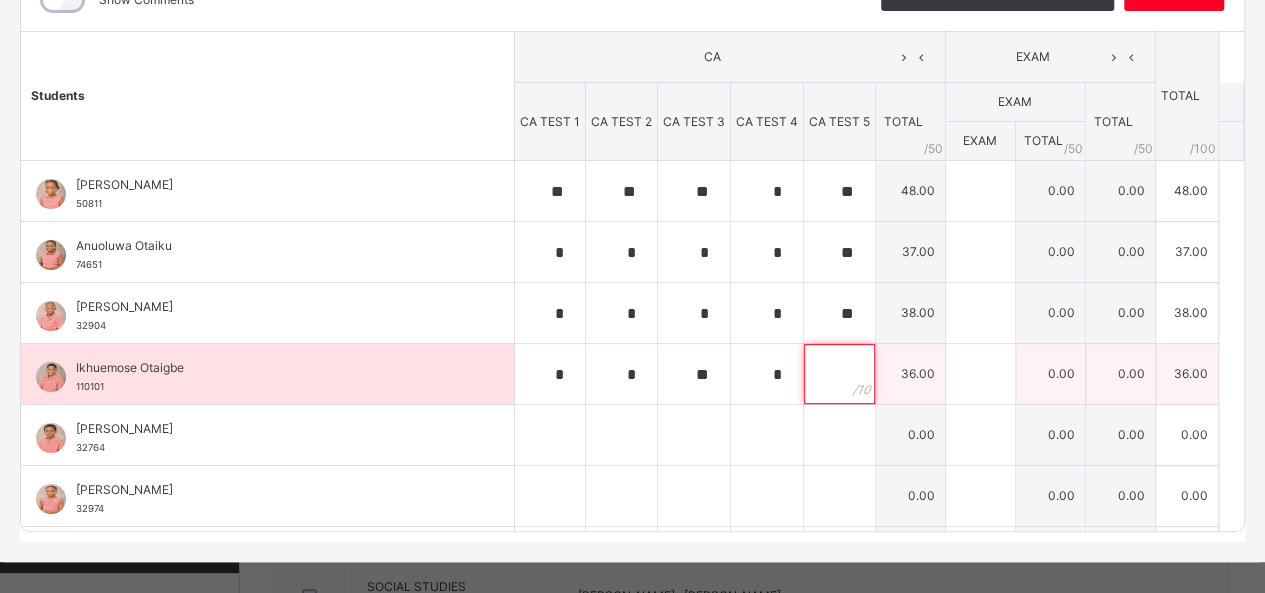 click at bounding box center [839, 374] 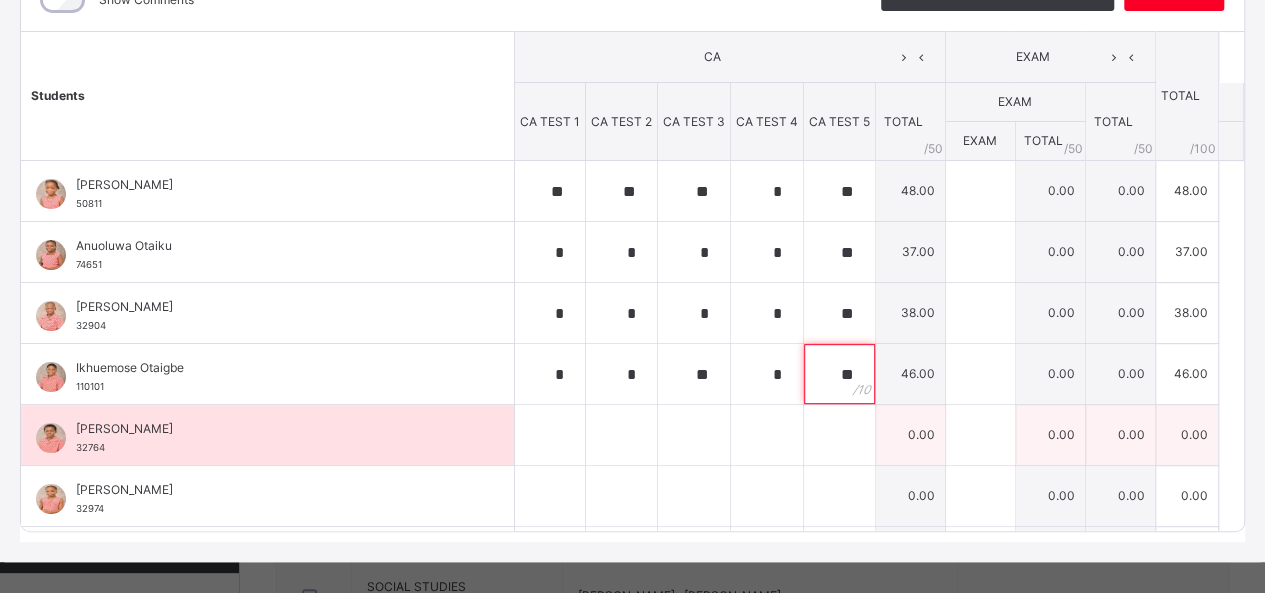 type on "**" 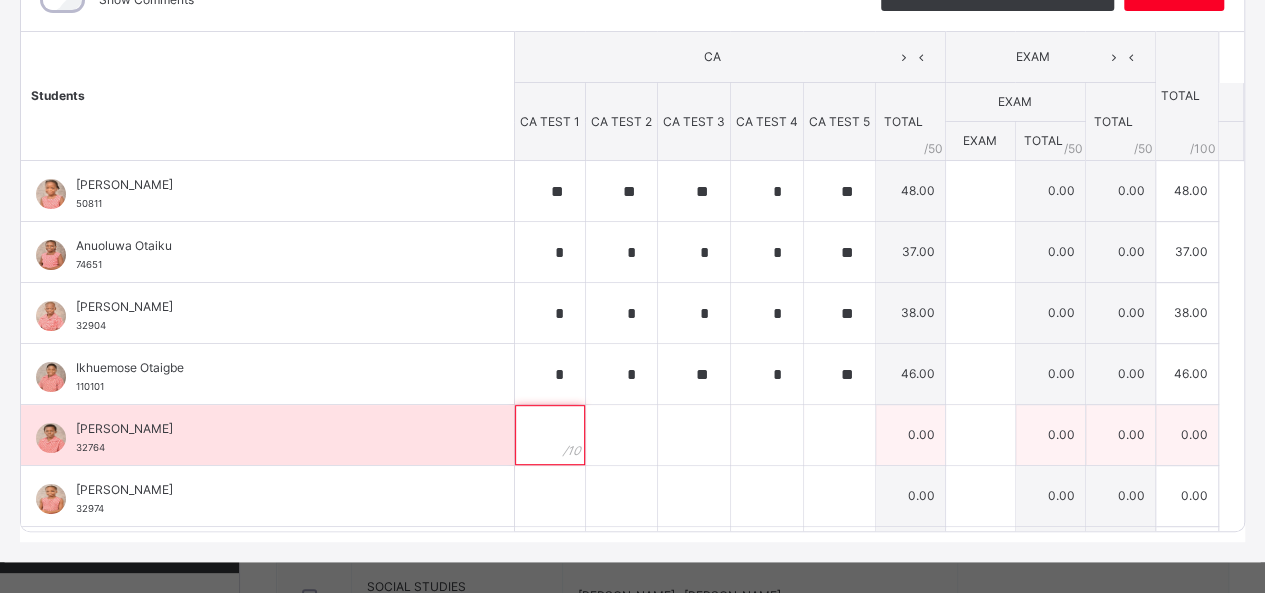 click at bounding box center [550, 435] 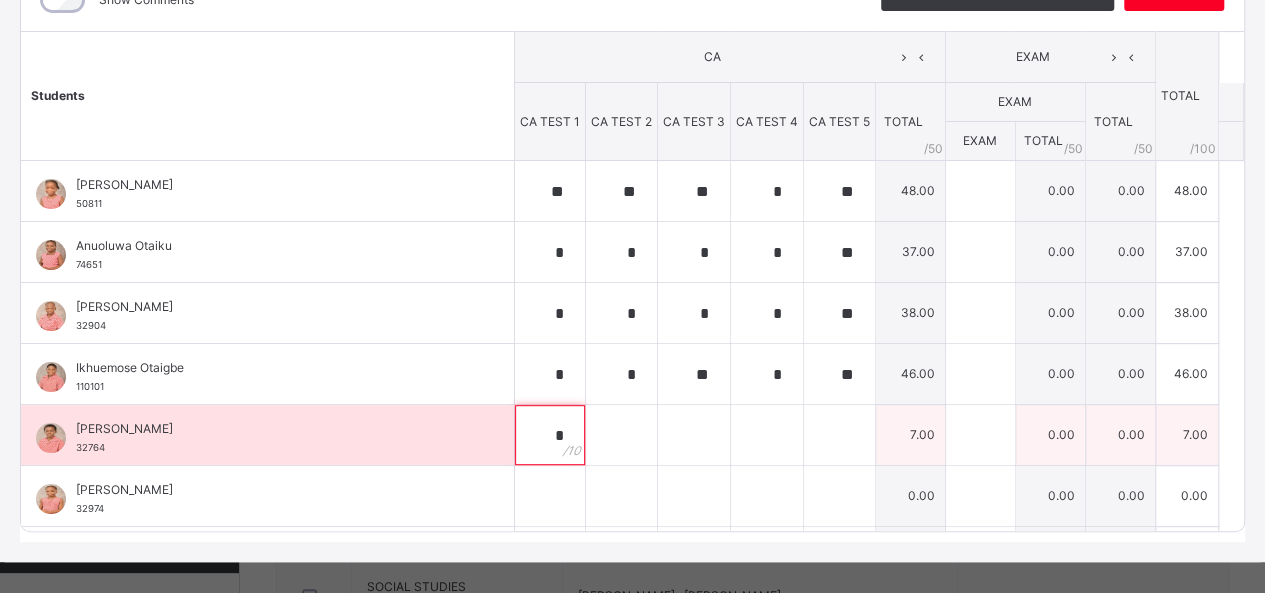 type on "*" 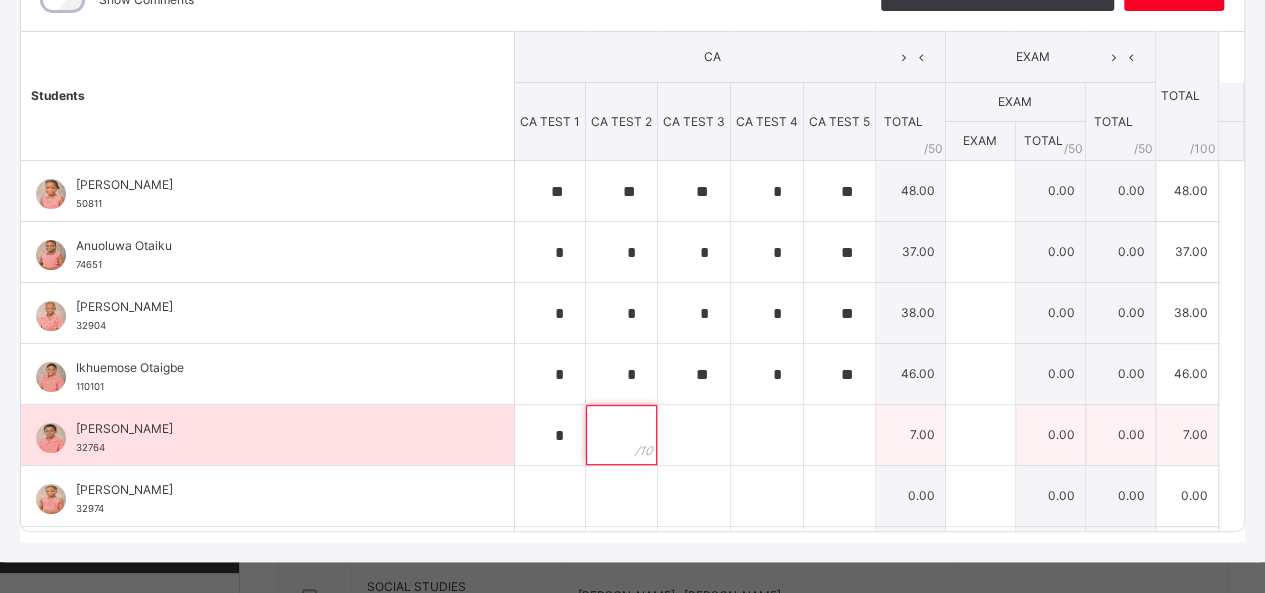 click at bounding box center [621, 435] 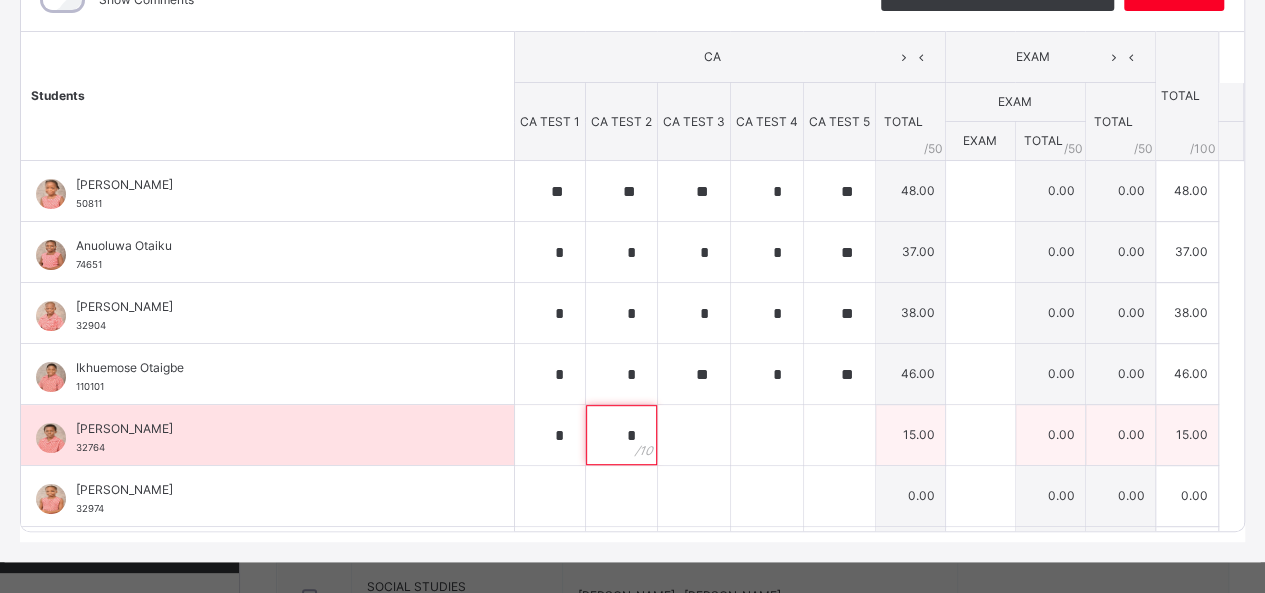type on "*" 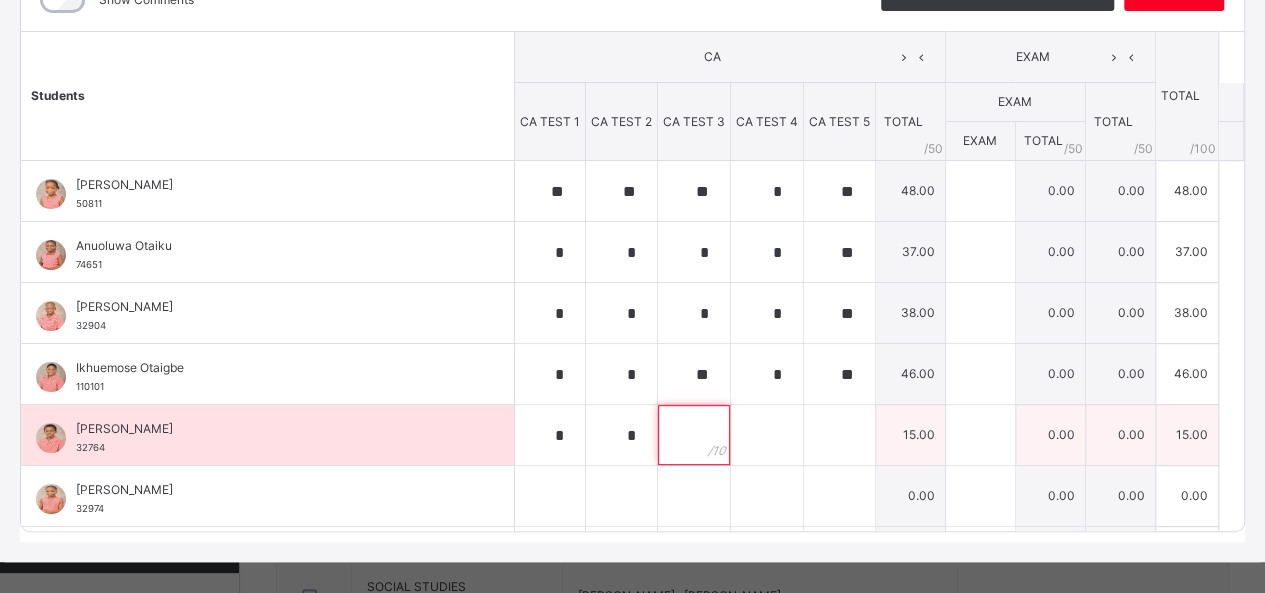 click at bounding box center [694, 435] 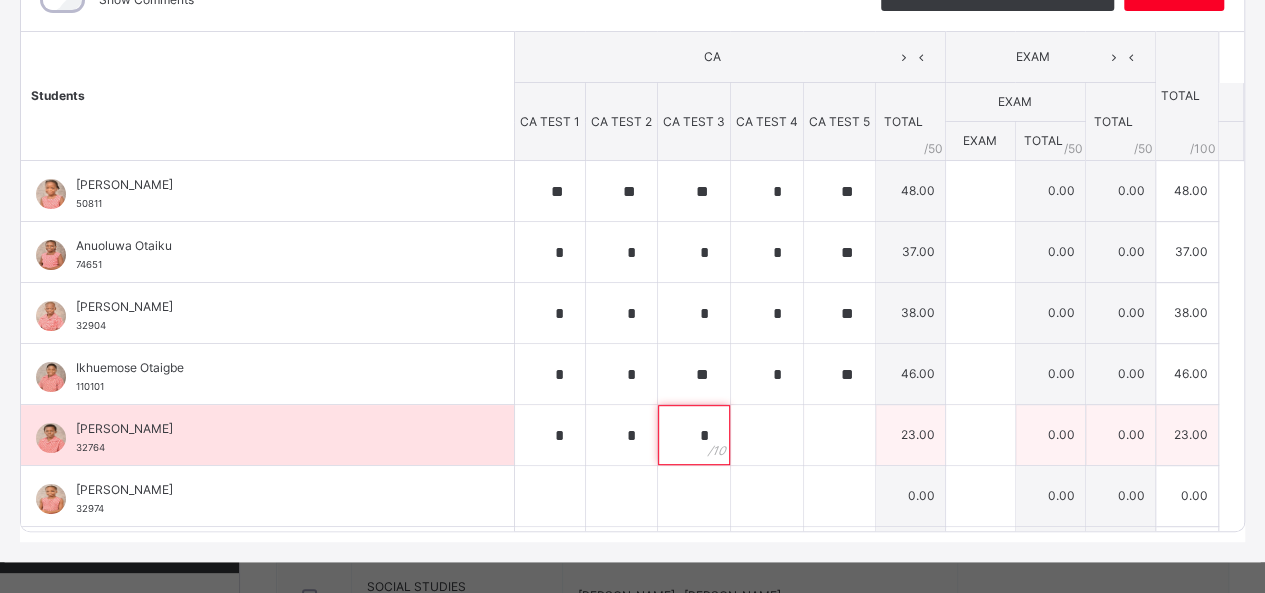 type on "*" 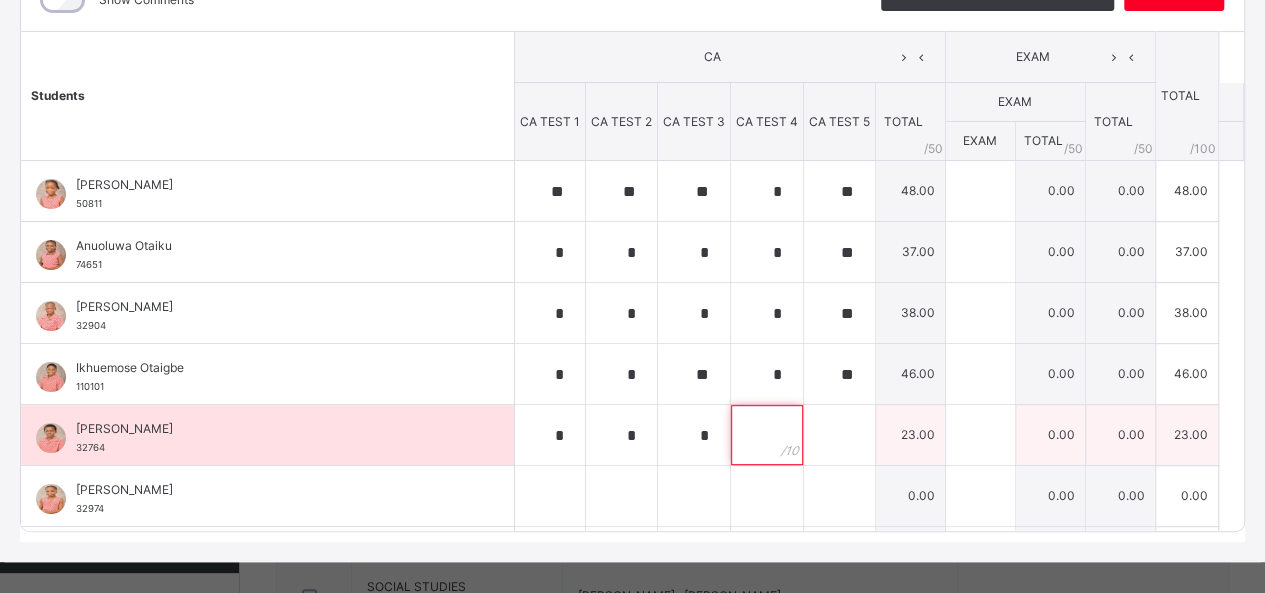click at bounding box center (767, 435) 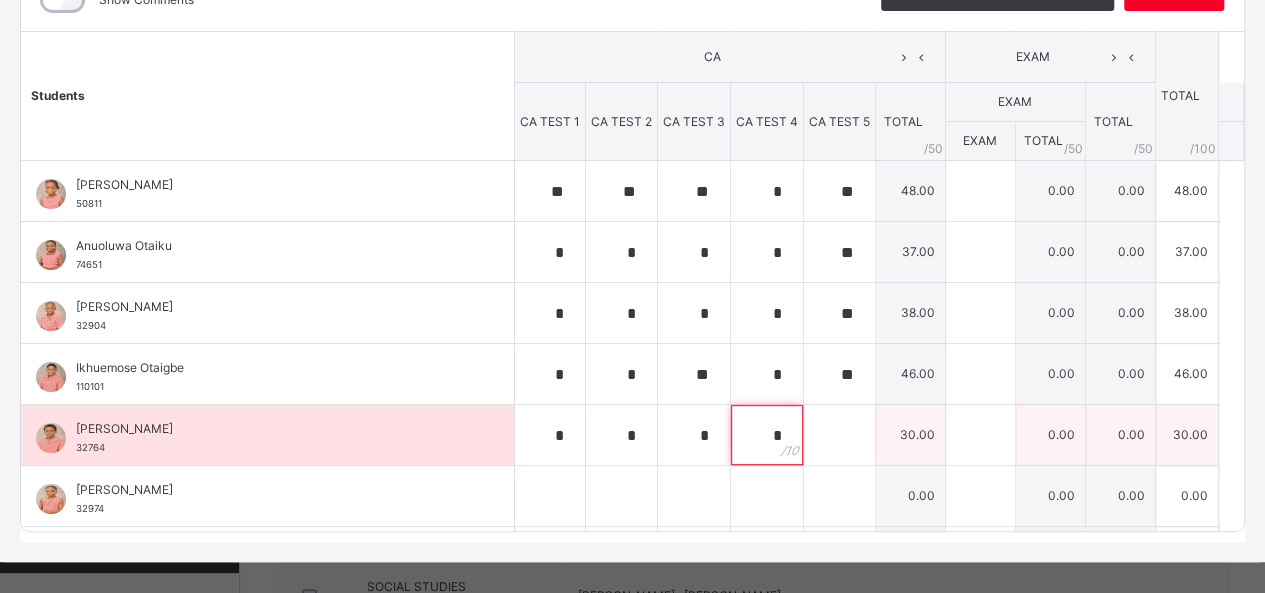 type on "*" 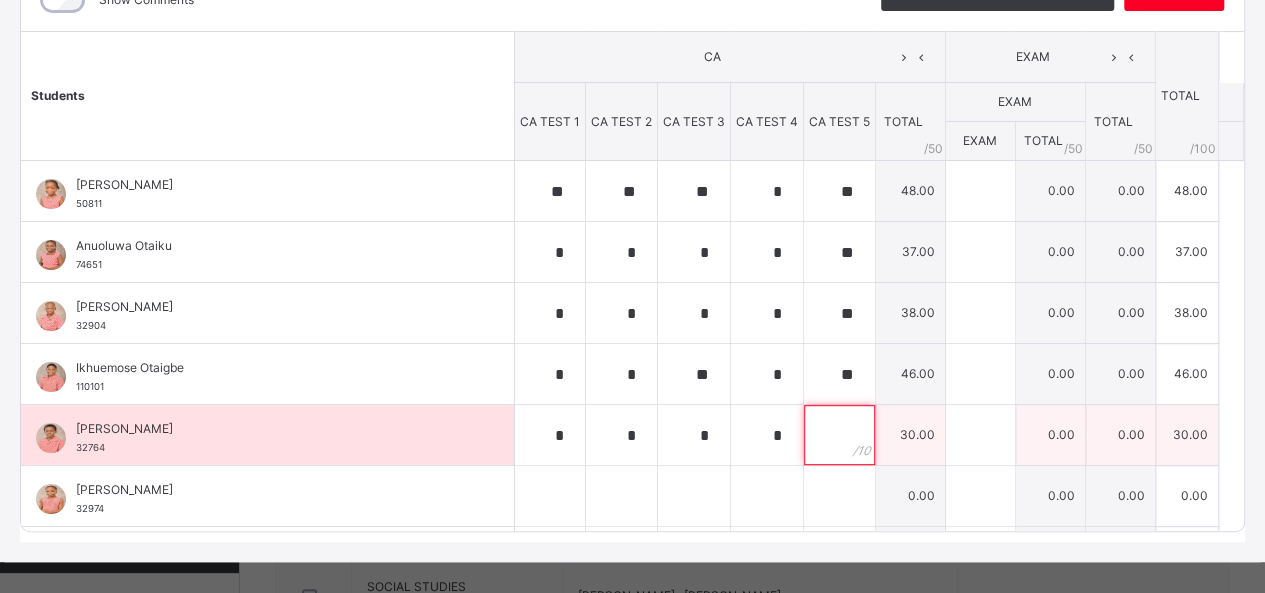 click at bounding box center [839, 435] 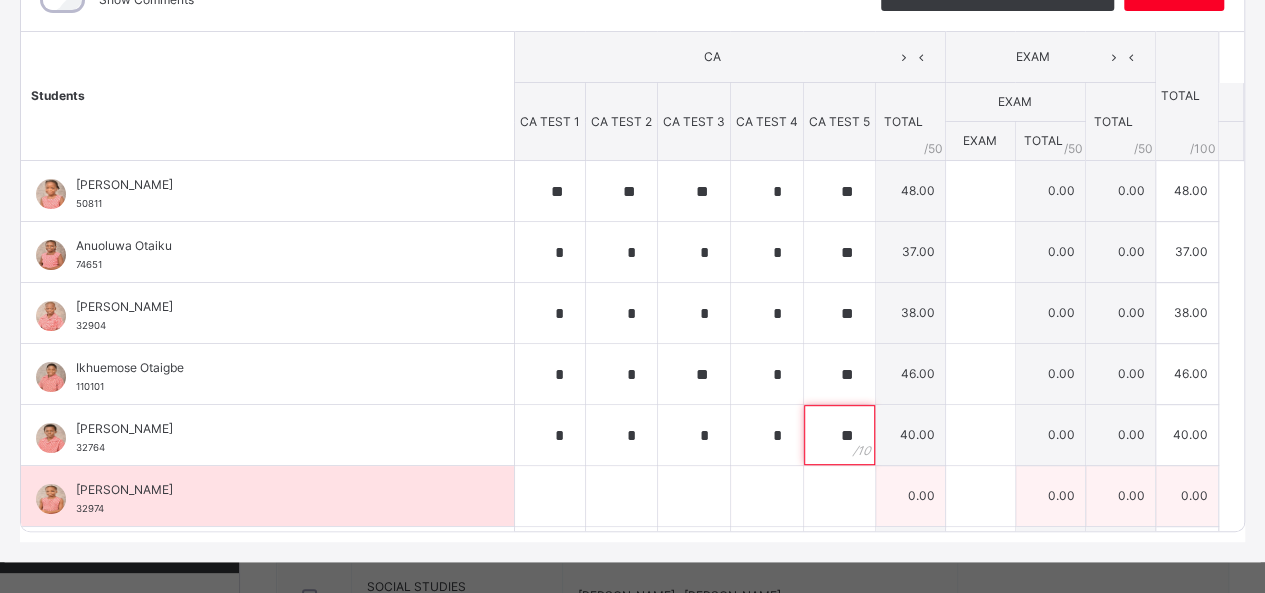 type on "**" 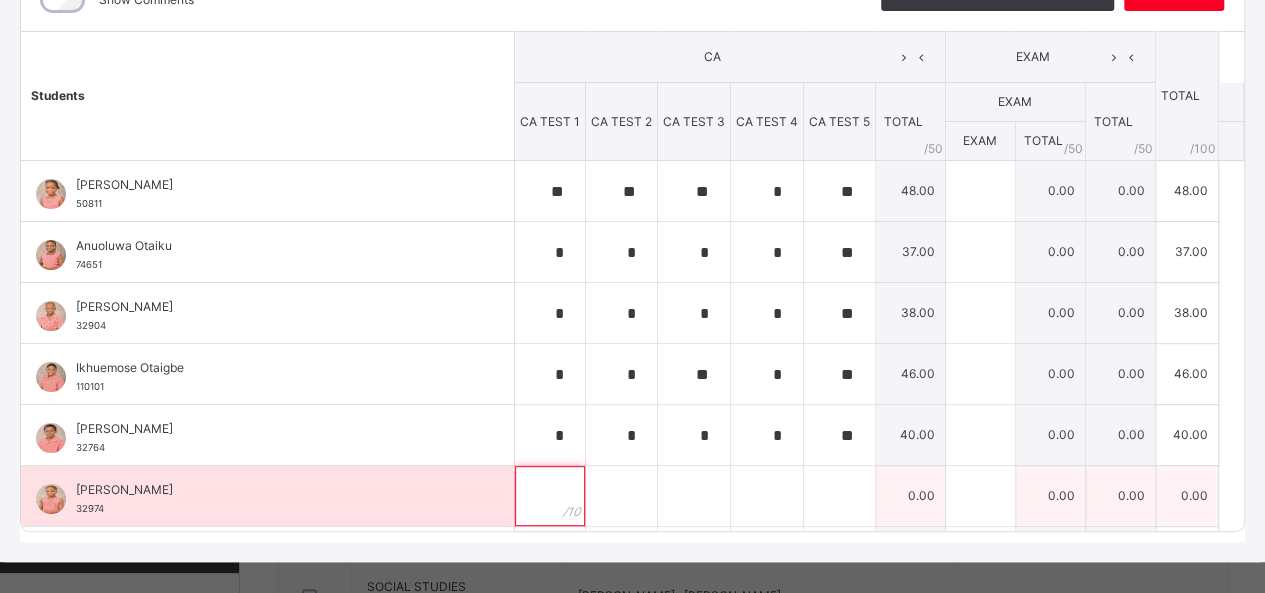 click at bounding box center (550, 496) 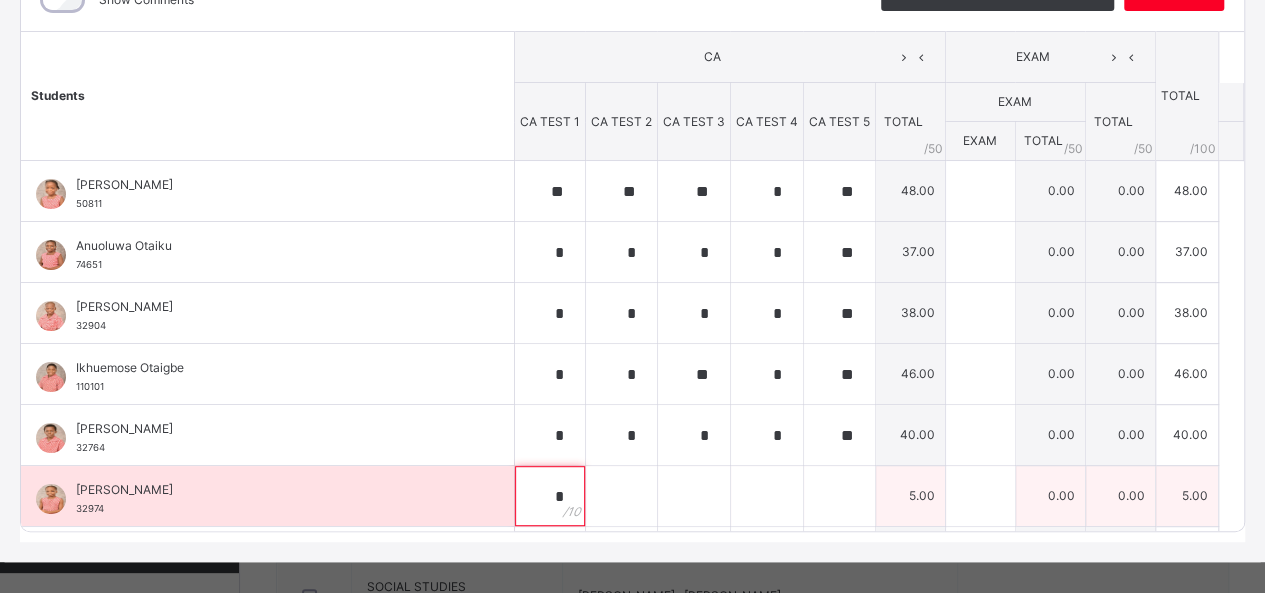 type on "*" 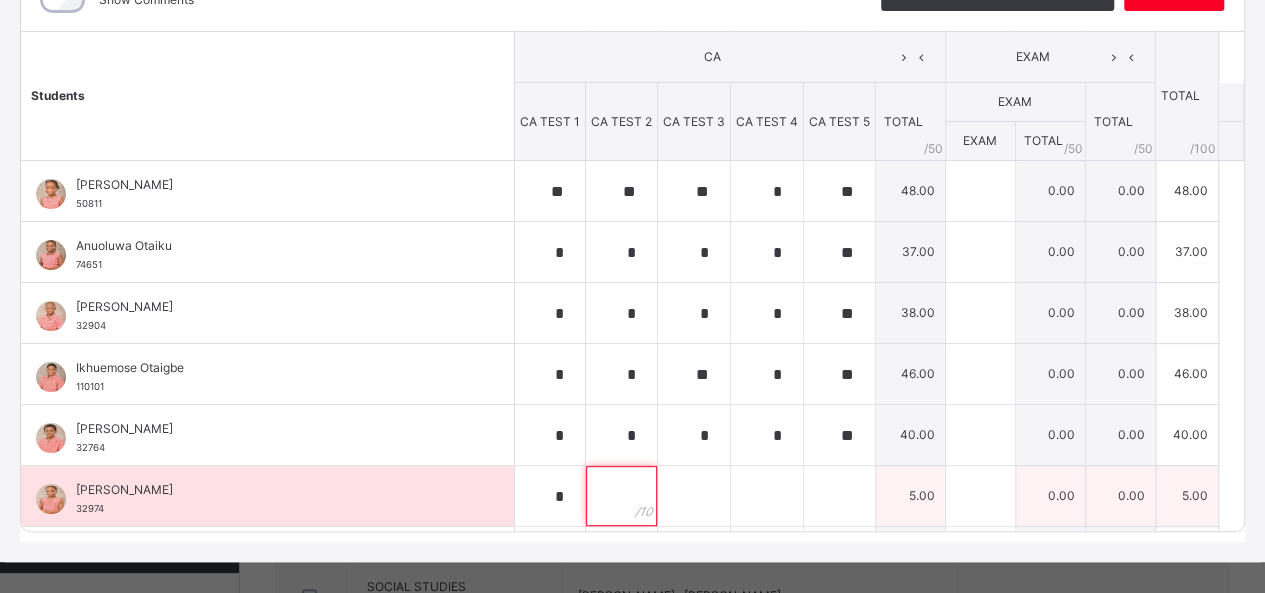 click at bounding box center (621, 496) 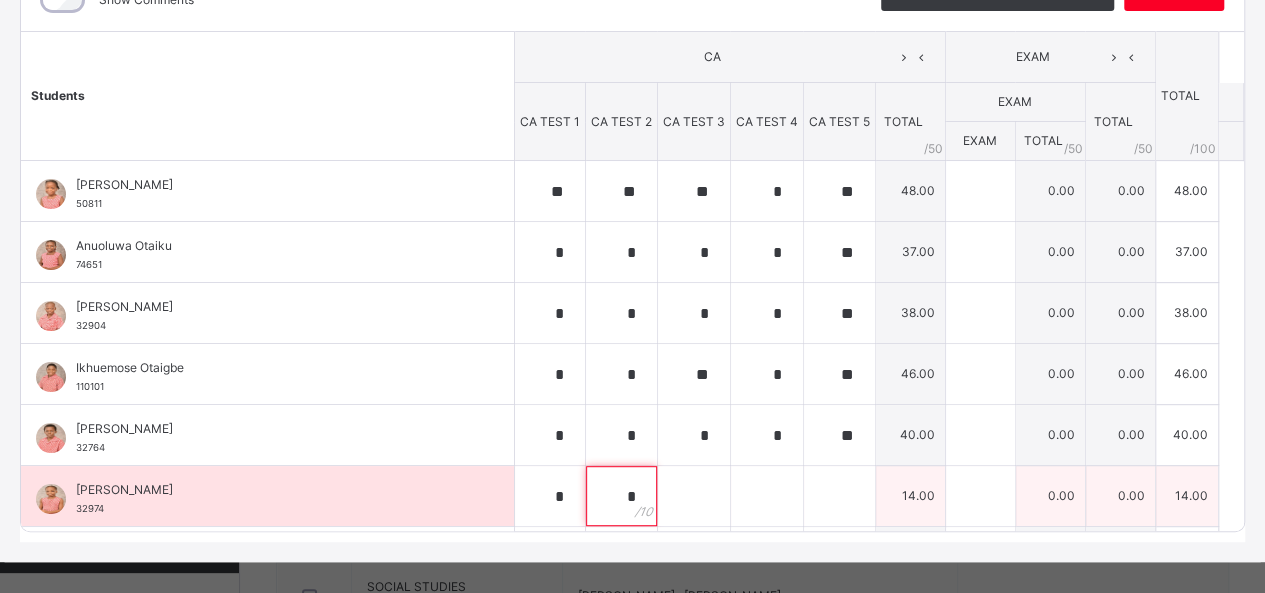 type on "*" 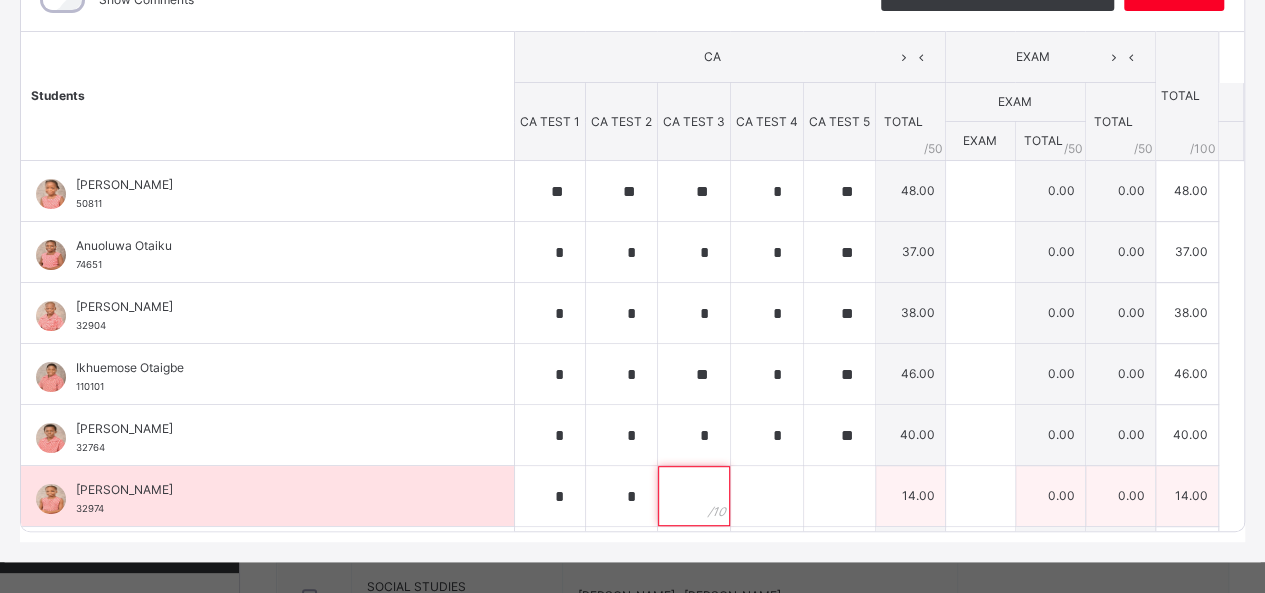 click at bounding box center (694, 496) 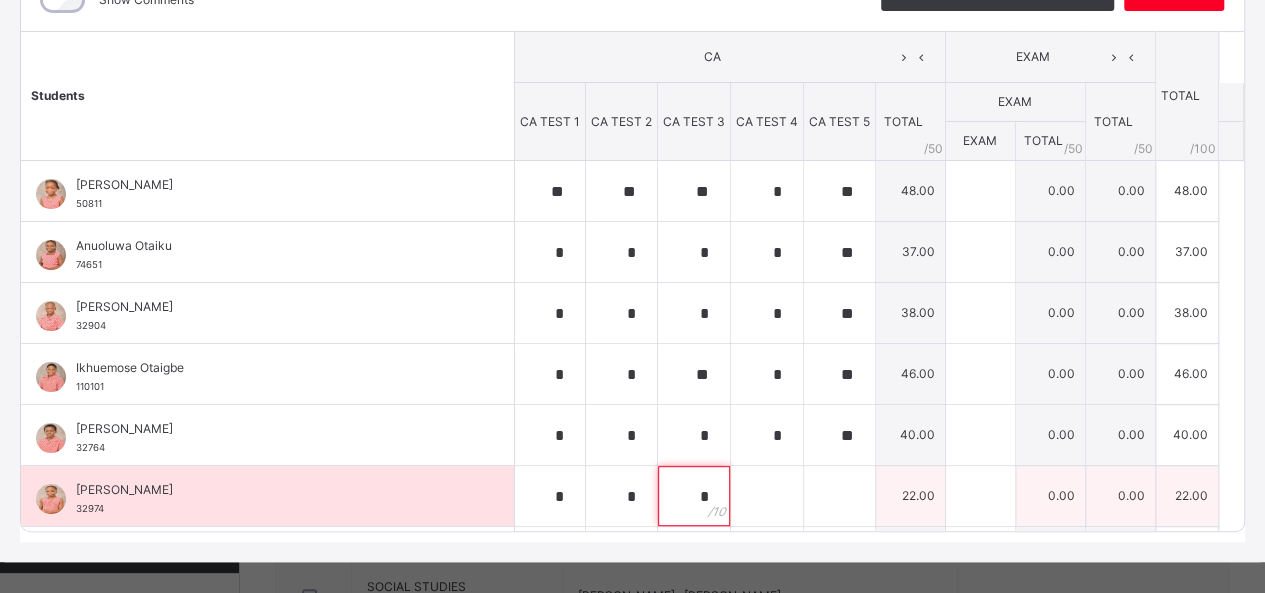 type on "*" 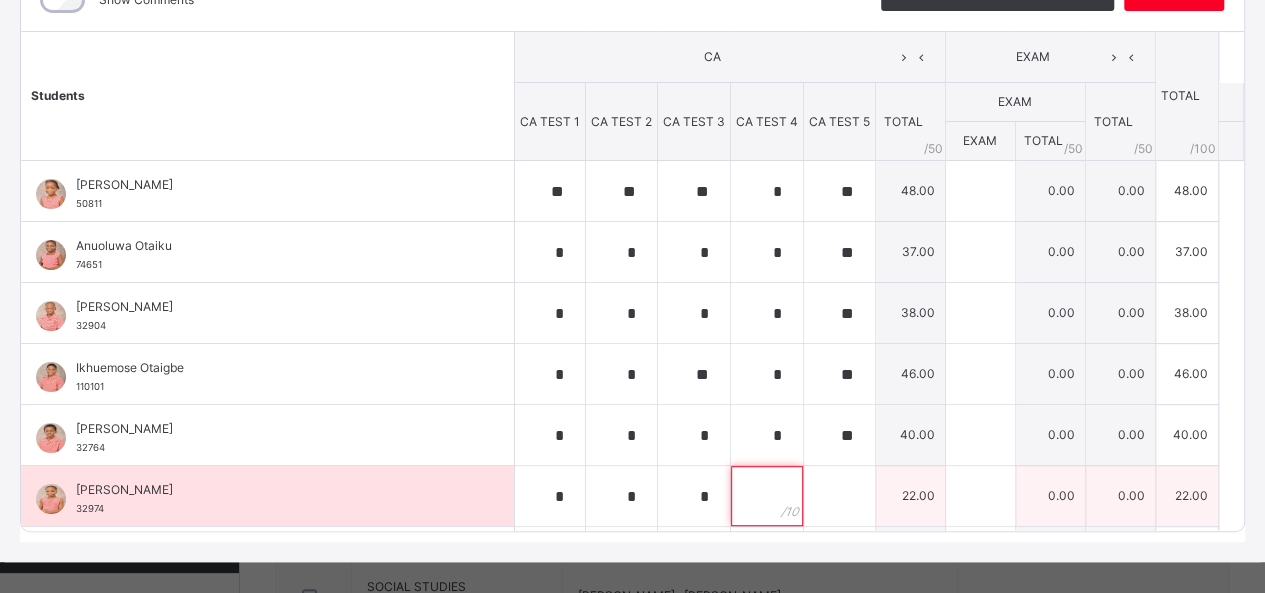 click at bounding box center [767, 496] 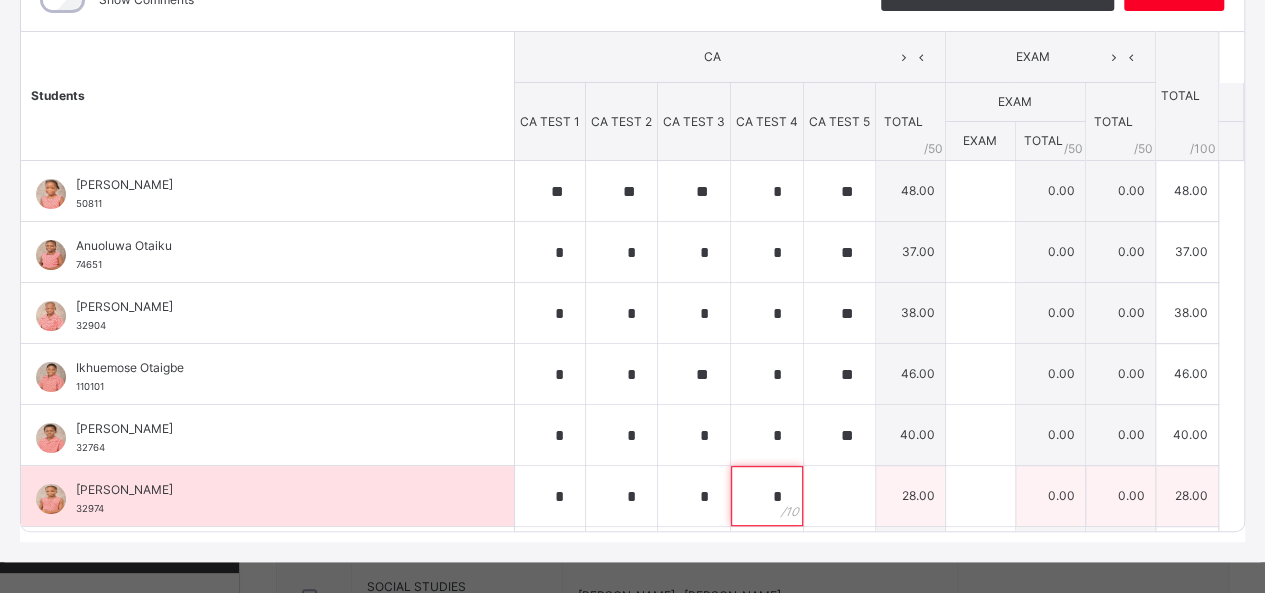 type on "*" 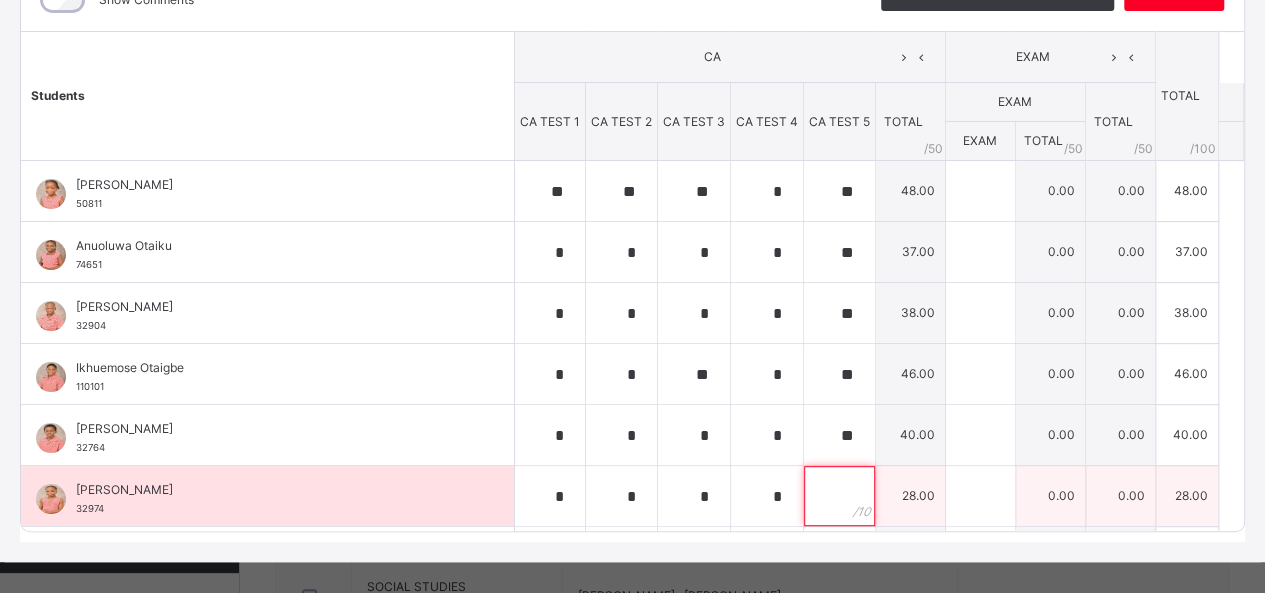 click at bounding box center (839, 496) 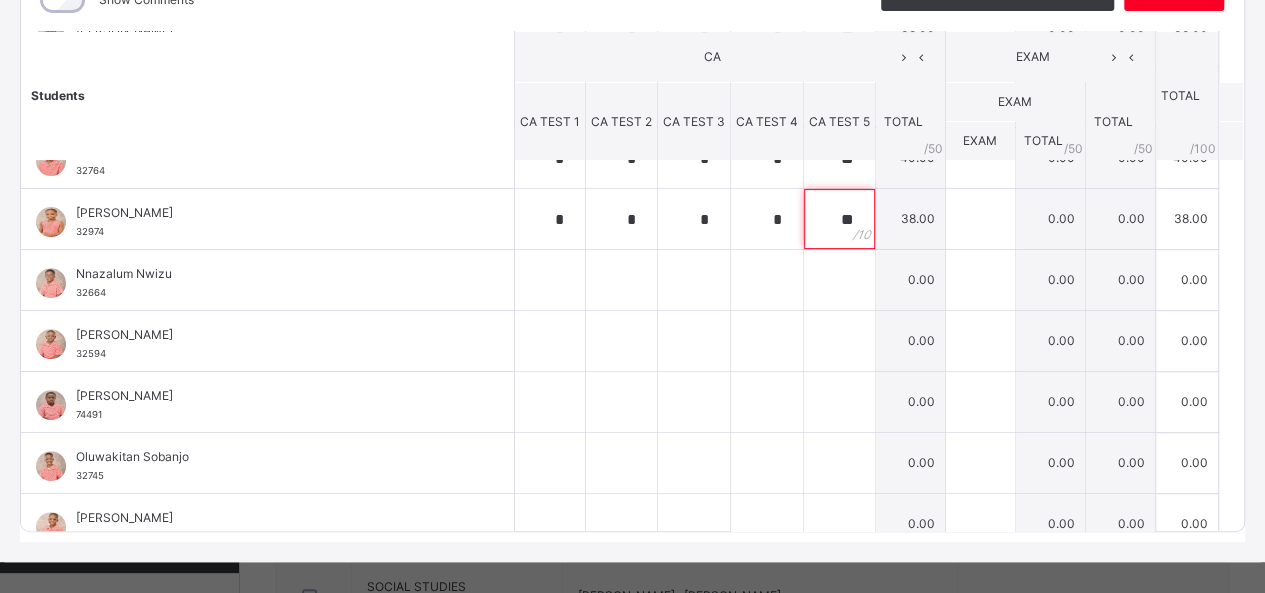 scroll, scrollTop: 280, scrollLeft: 0, axis: vertical 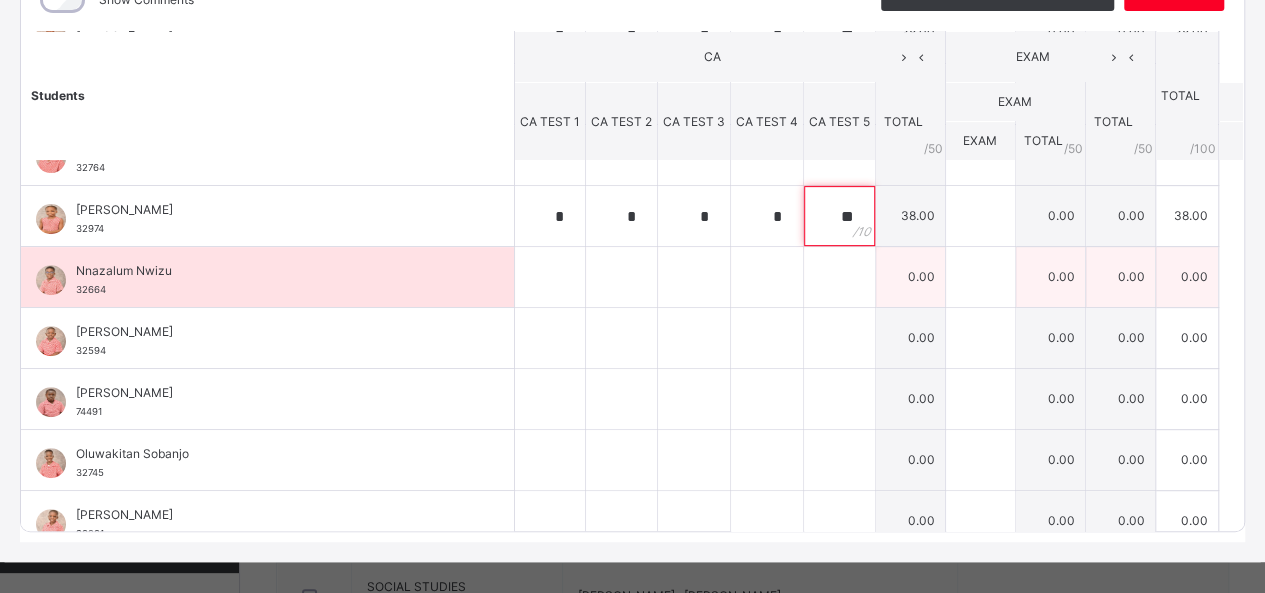 type on "**" 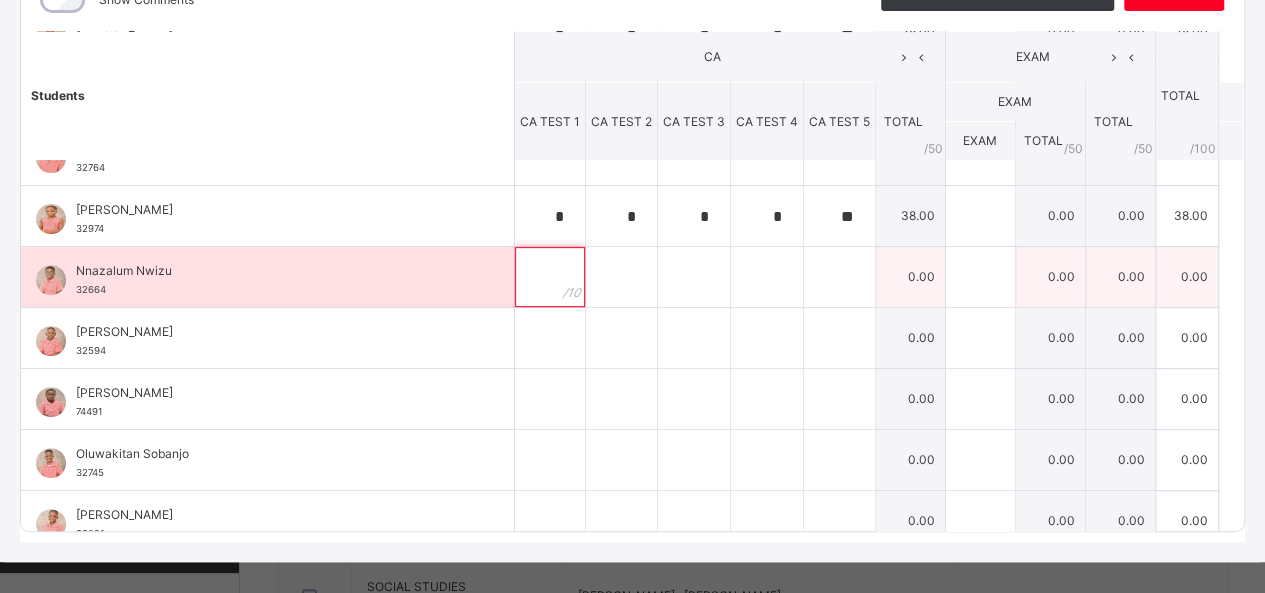 click at bounding box center (550, 277) 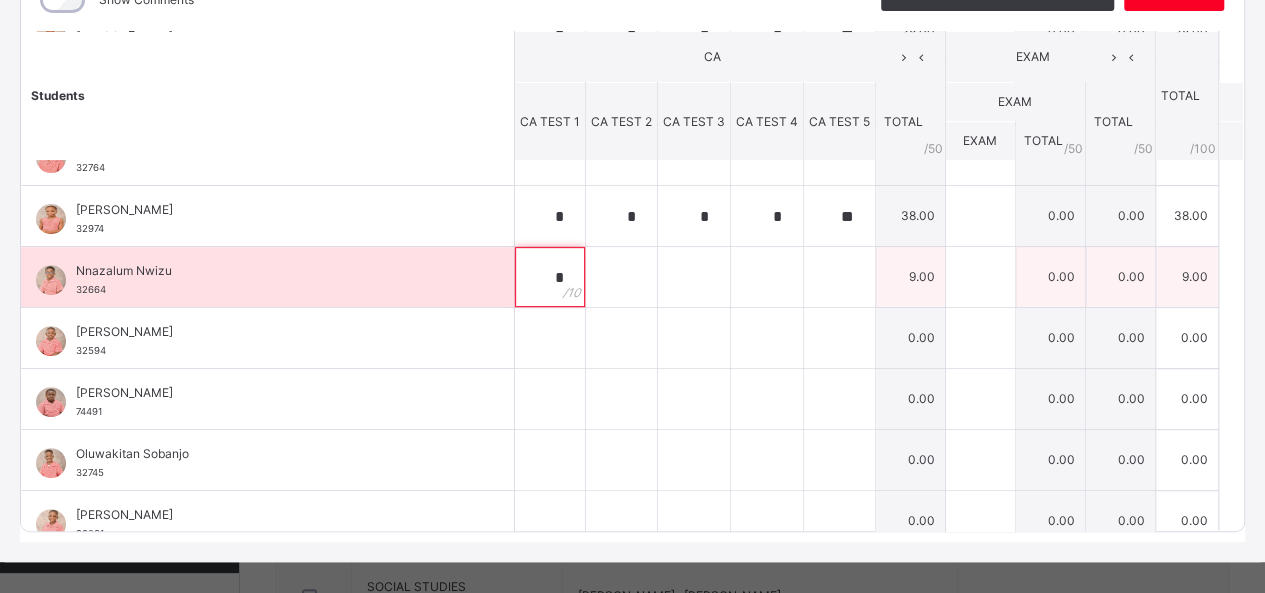 type on "*" 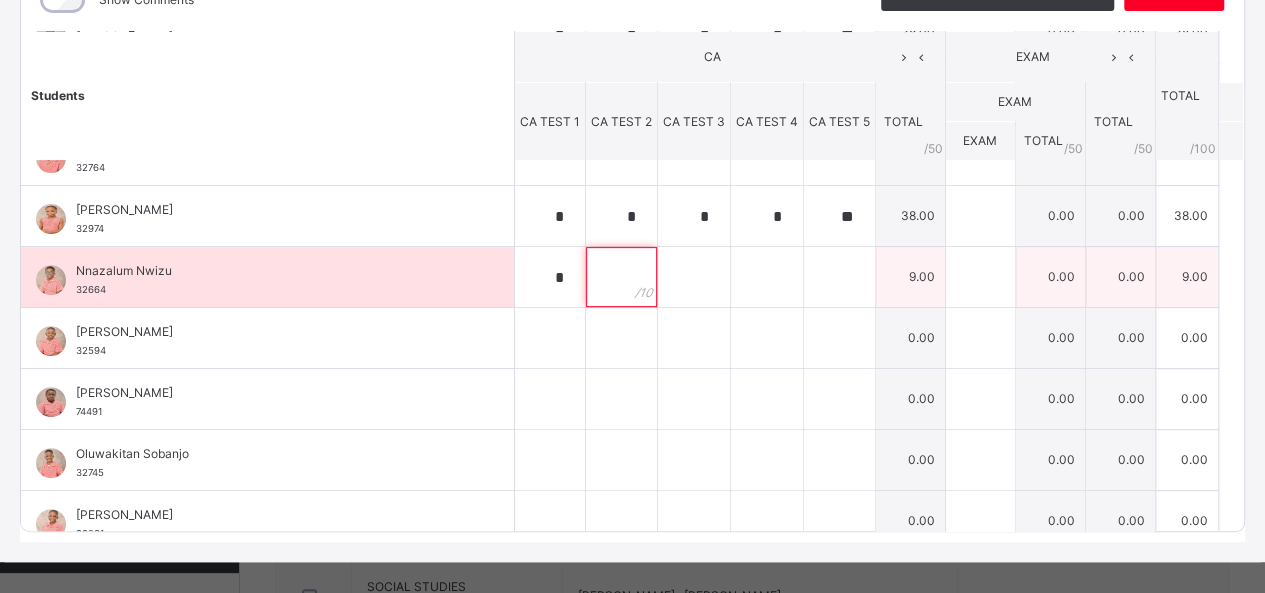 click at bounding box center (621, 277) 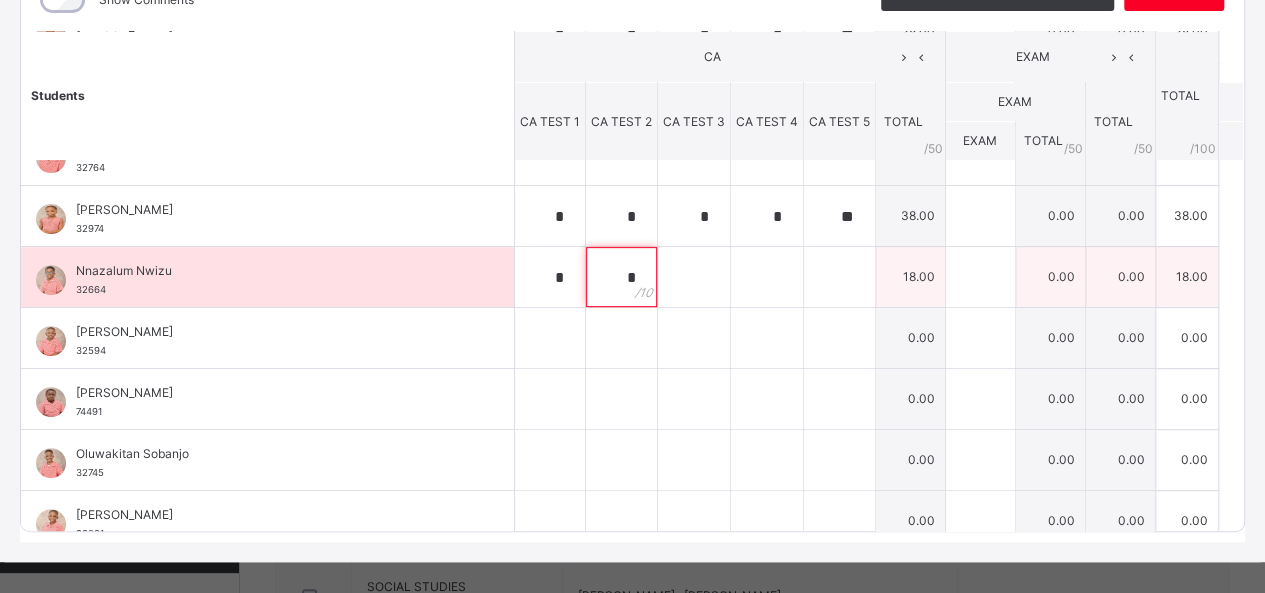 type on "*" 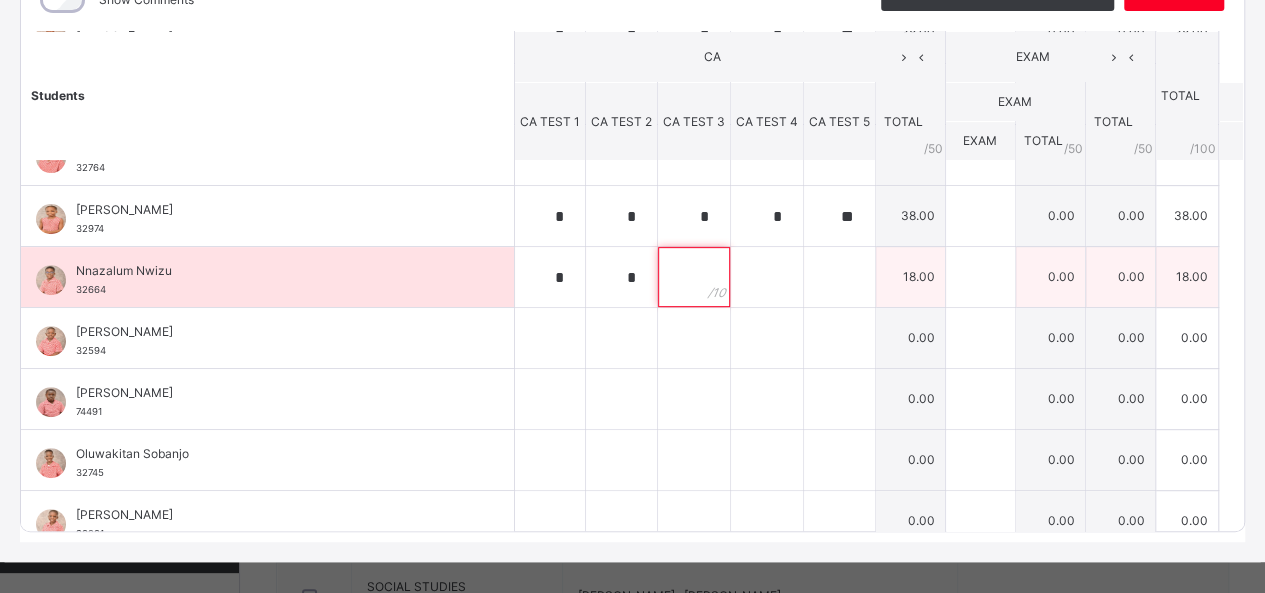 click at bounding box center [694, 277] 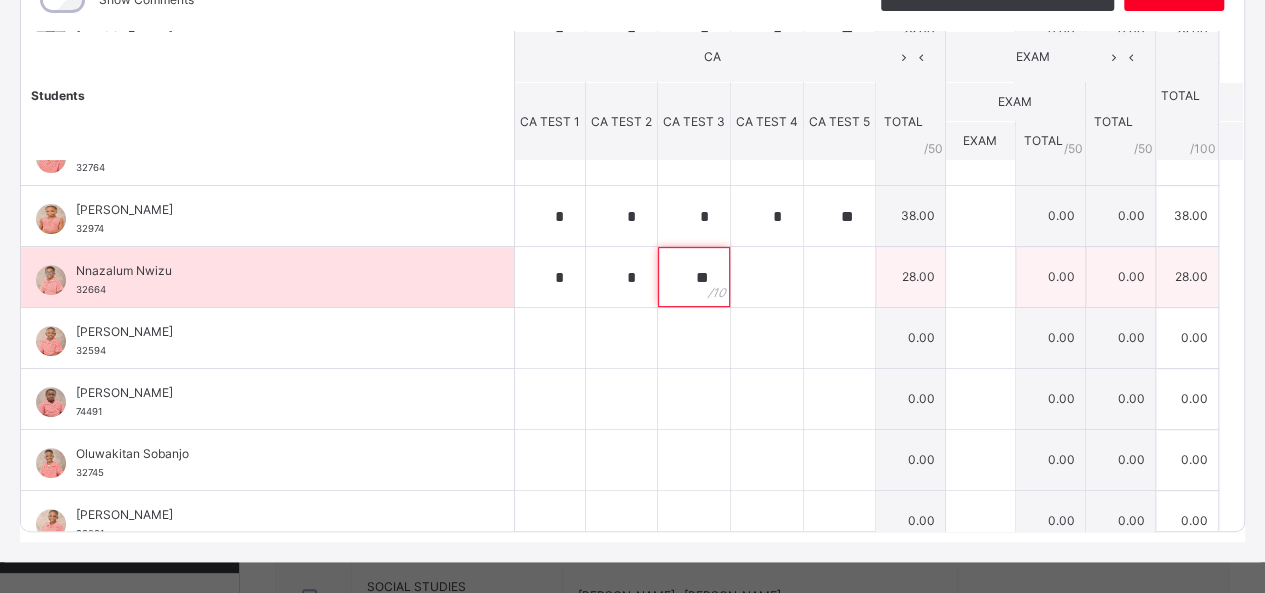 type on "**" 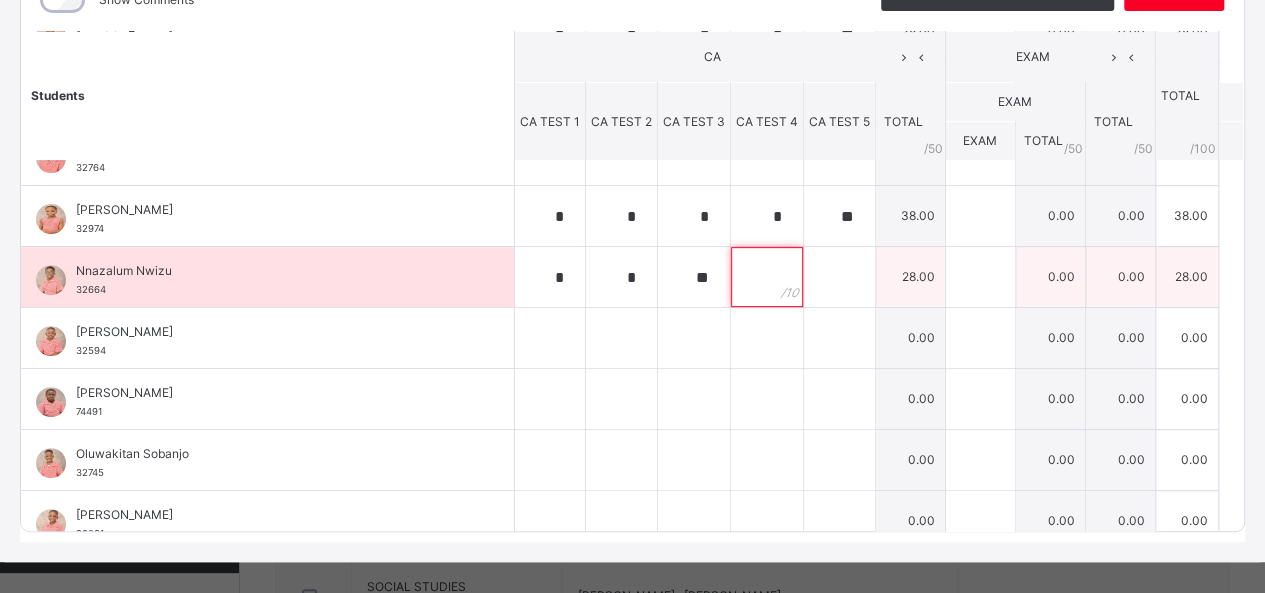 click at bounding box center [767, 277] 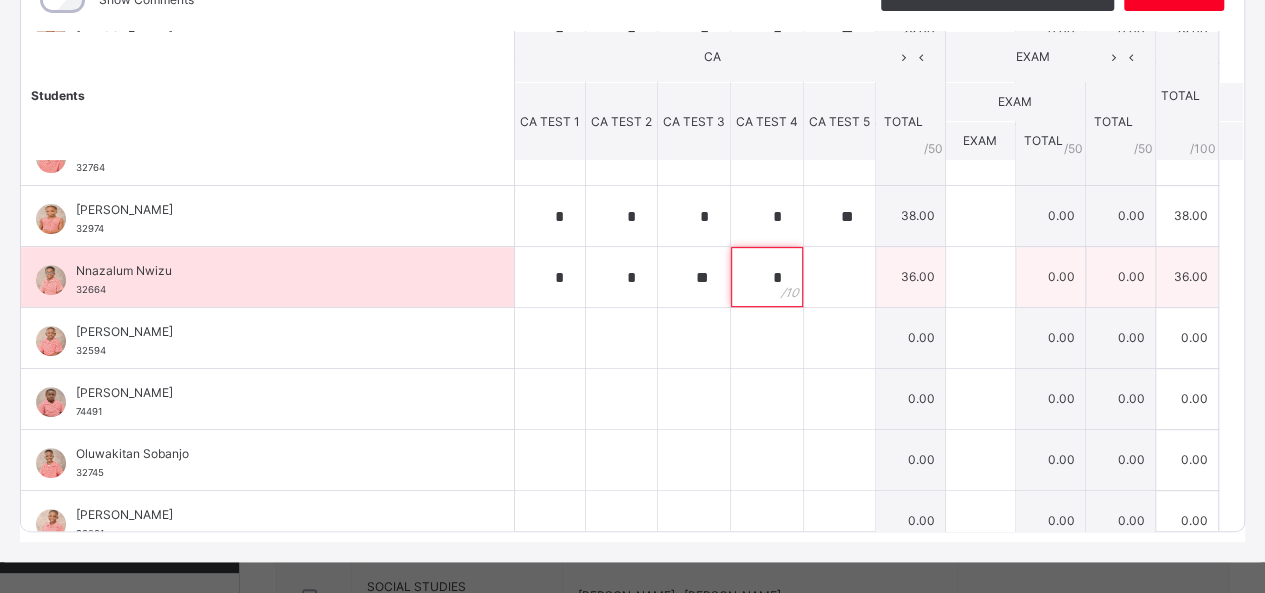 type on "*" 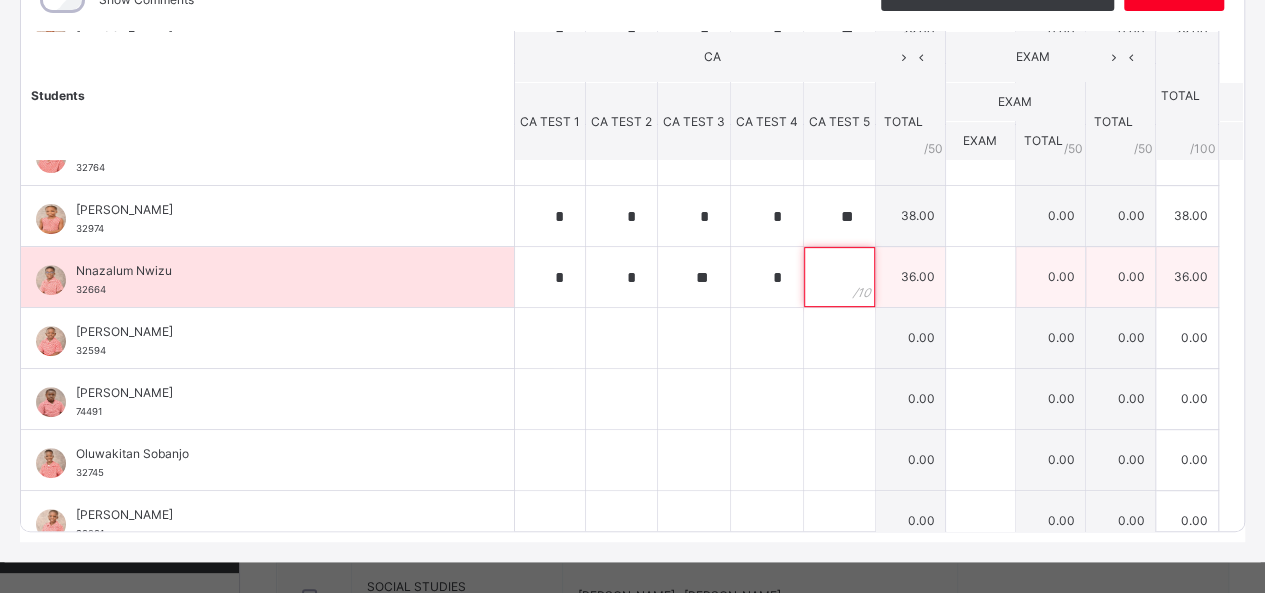 click at bounding box center [839, 277] 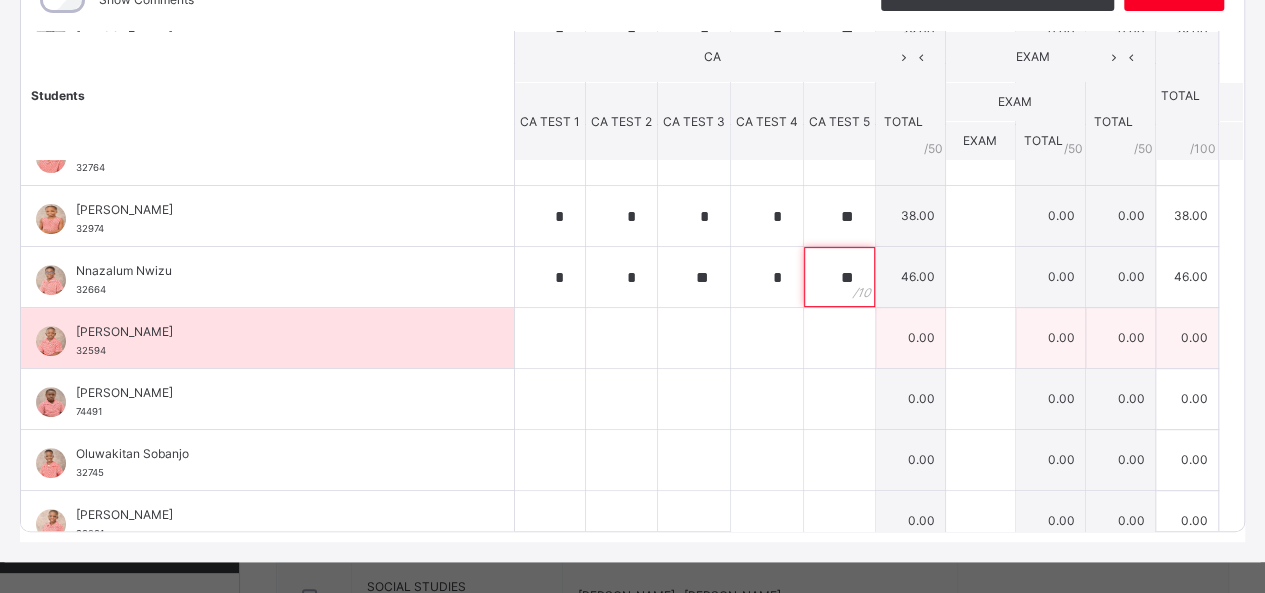 type on "**" 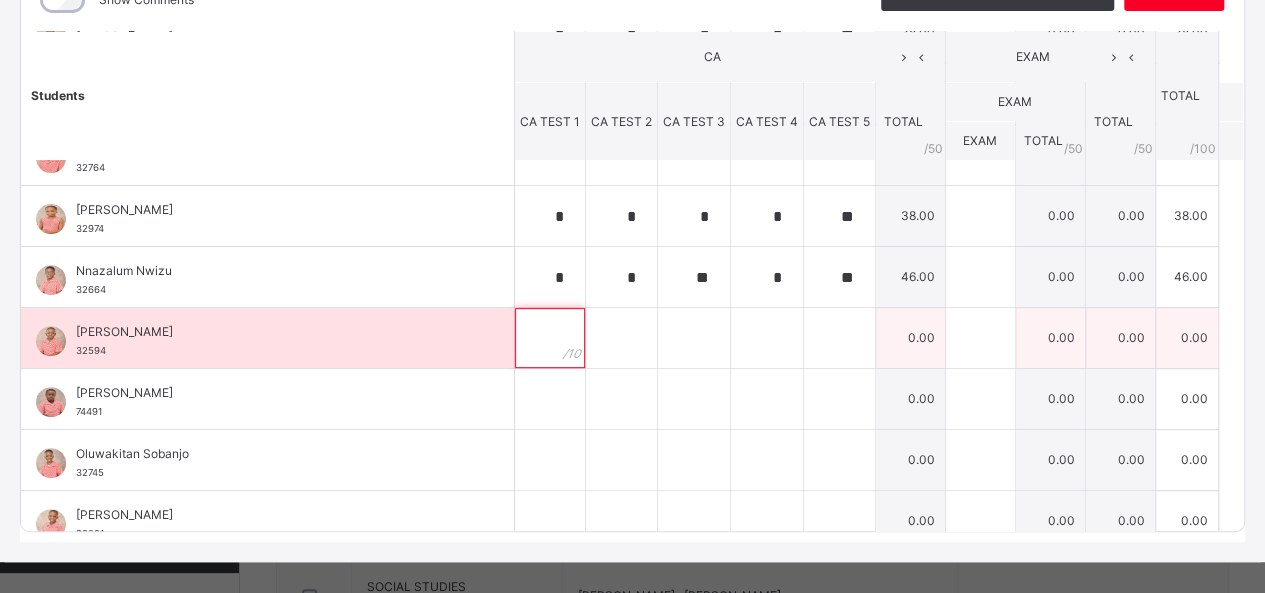 click at bounding box center [550, 338] 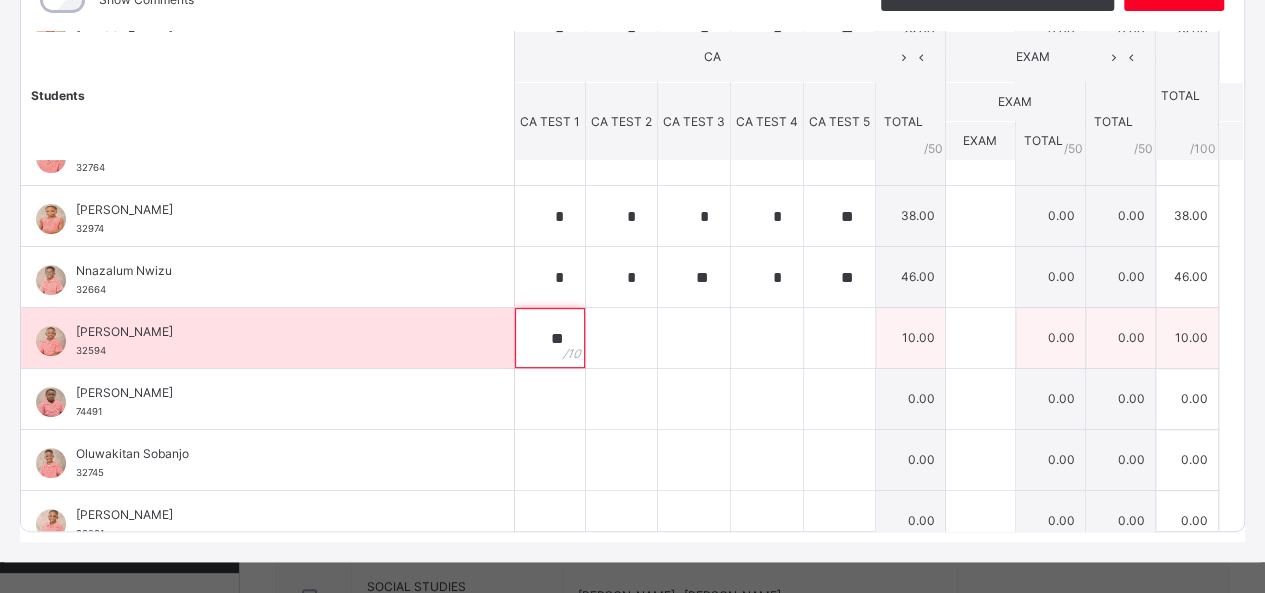 type on "**" 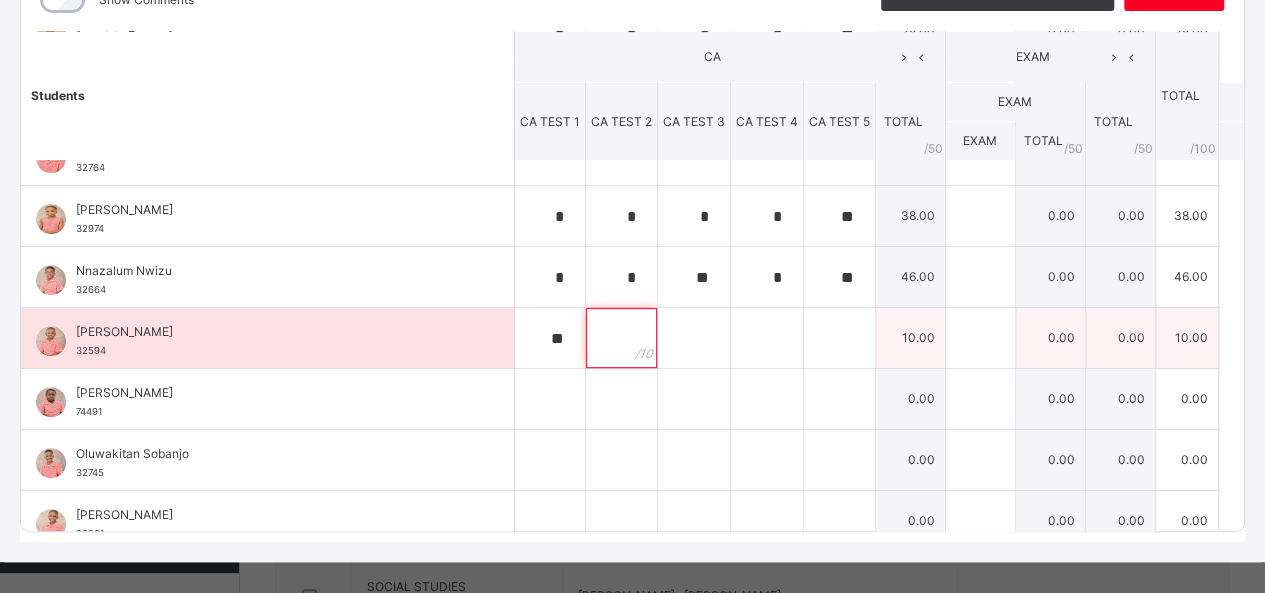 click at bounding box center (621, 338) 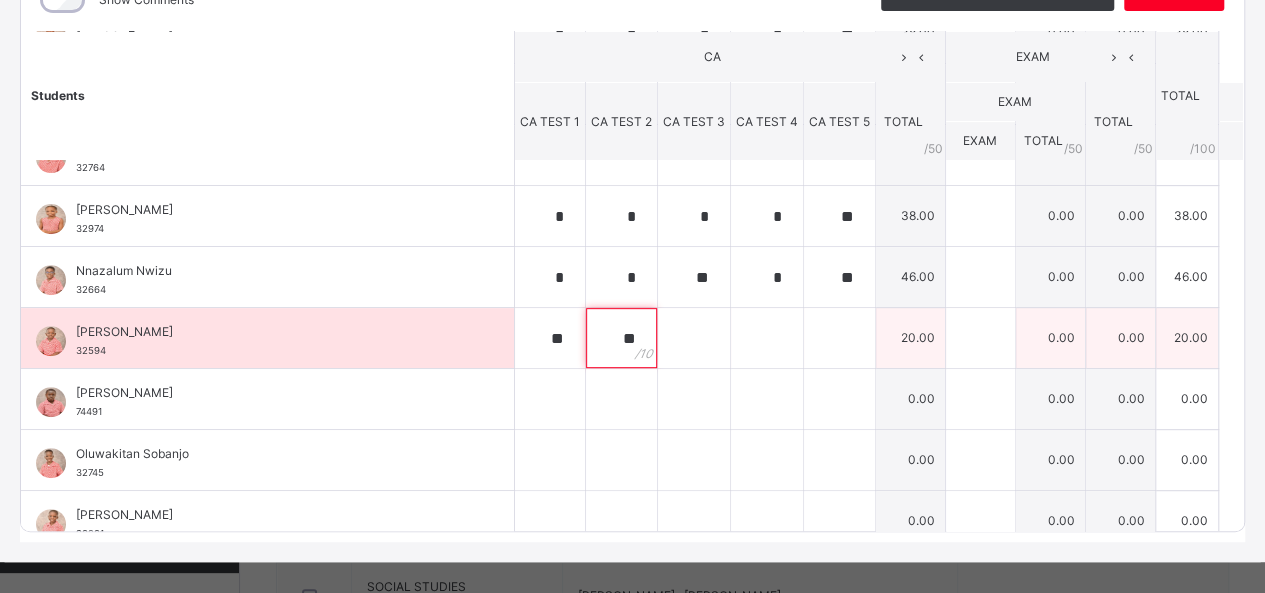 type on "**" 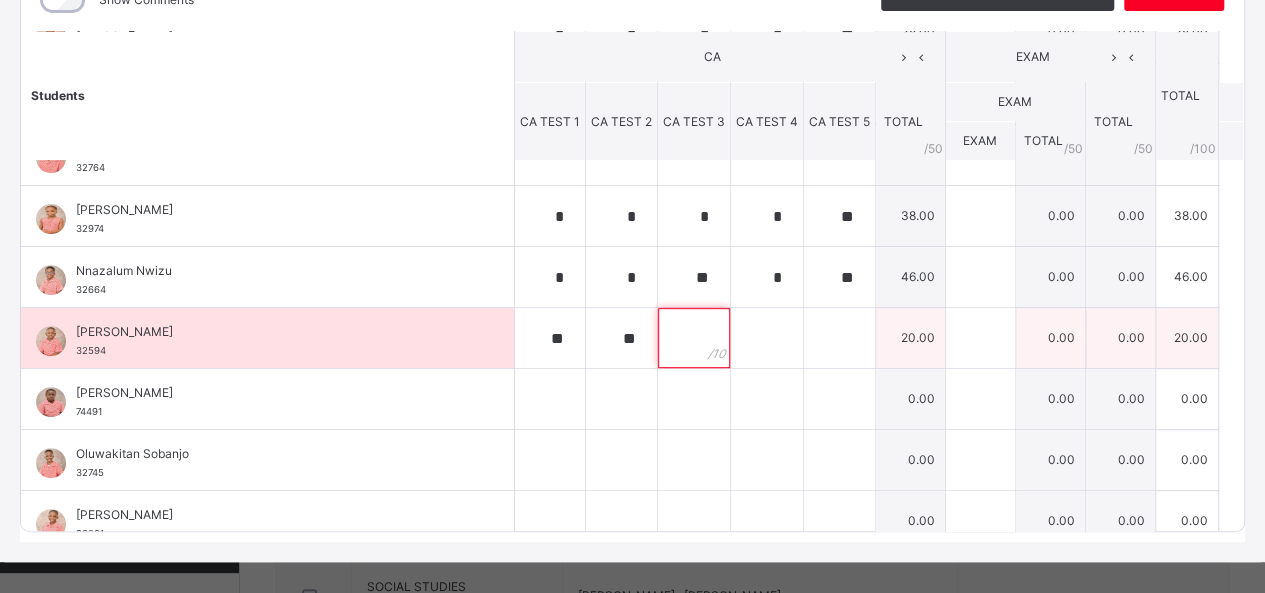 click at bounding box center [694, 338] 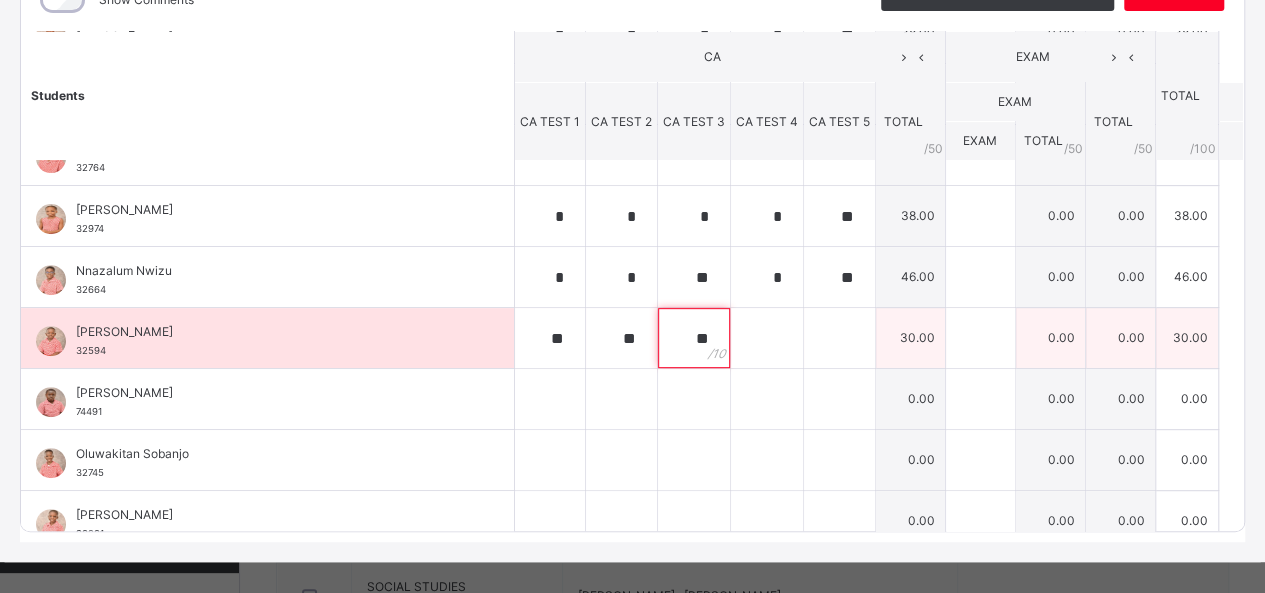 type on "**" 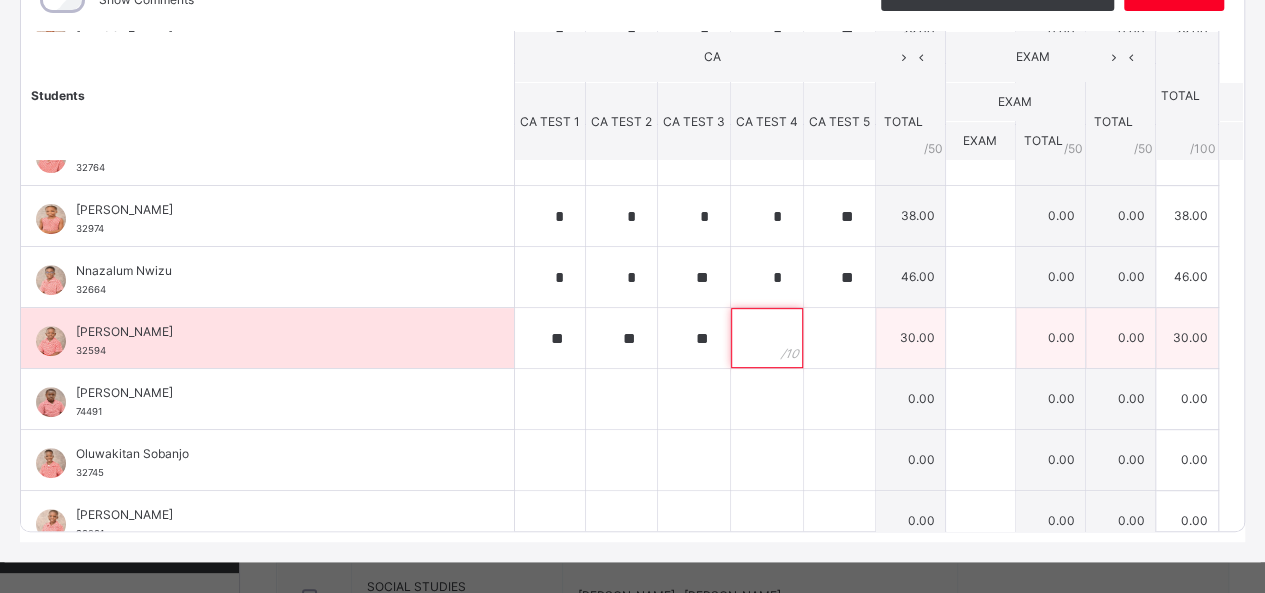 click at bounding box center [767, 338] 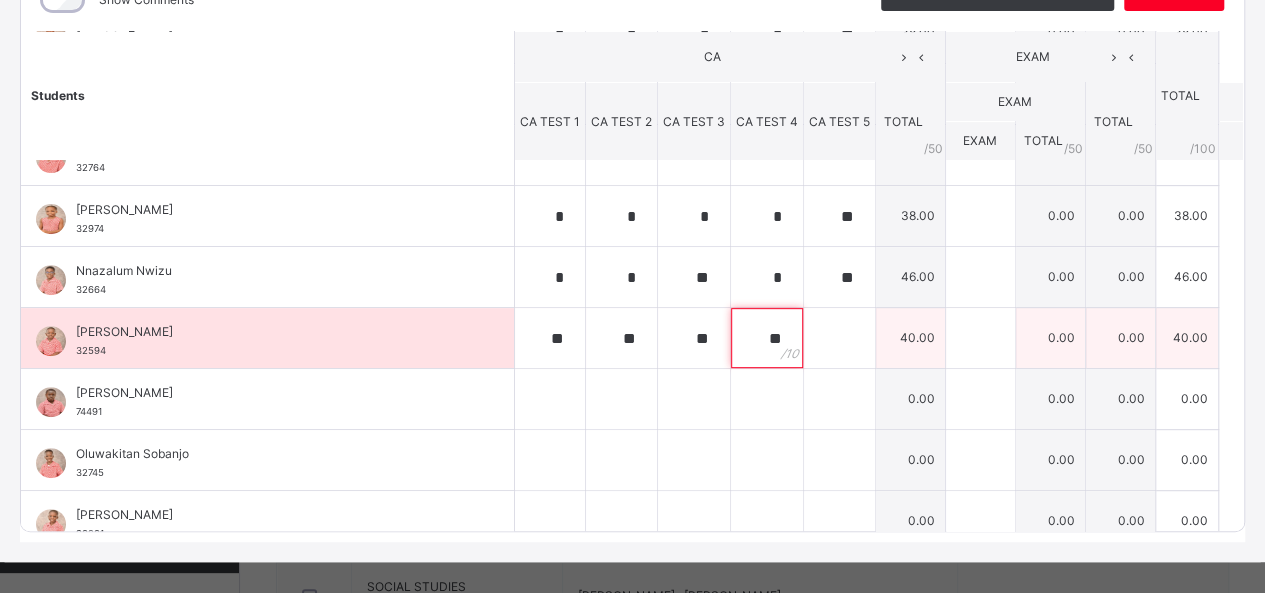 type on "**" 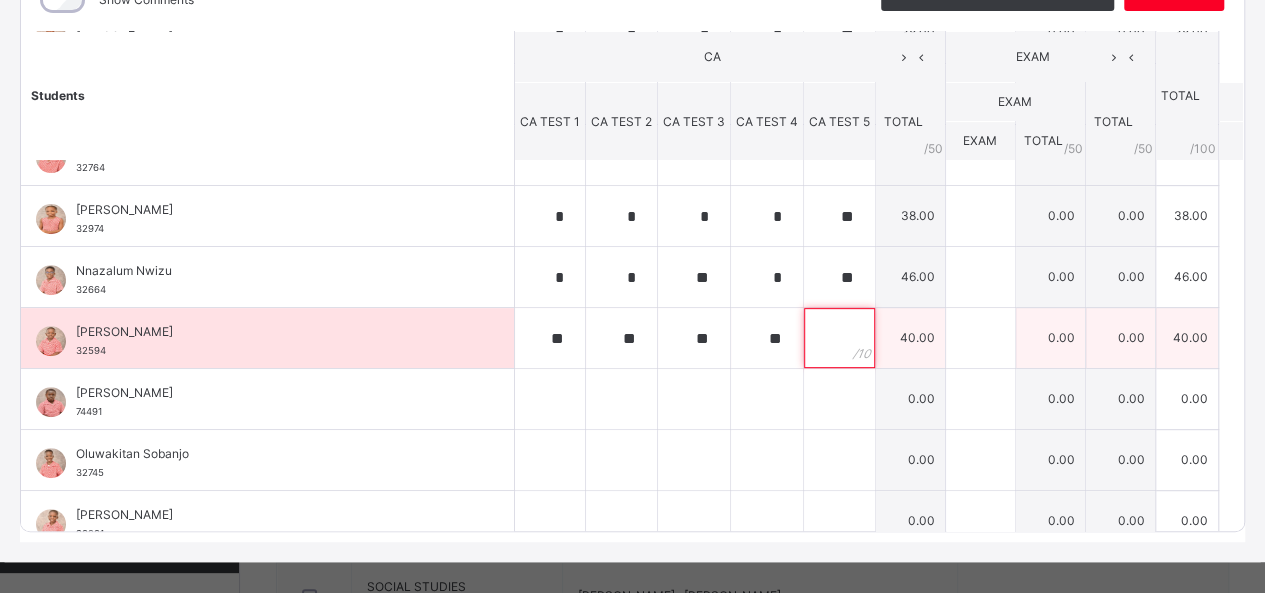 click at bounding box center [839, 338] 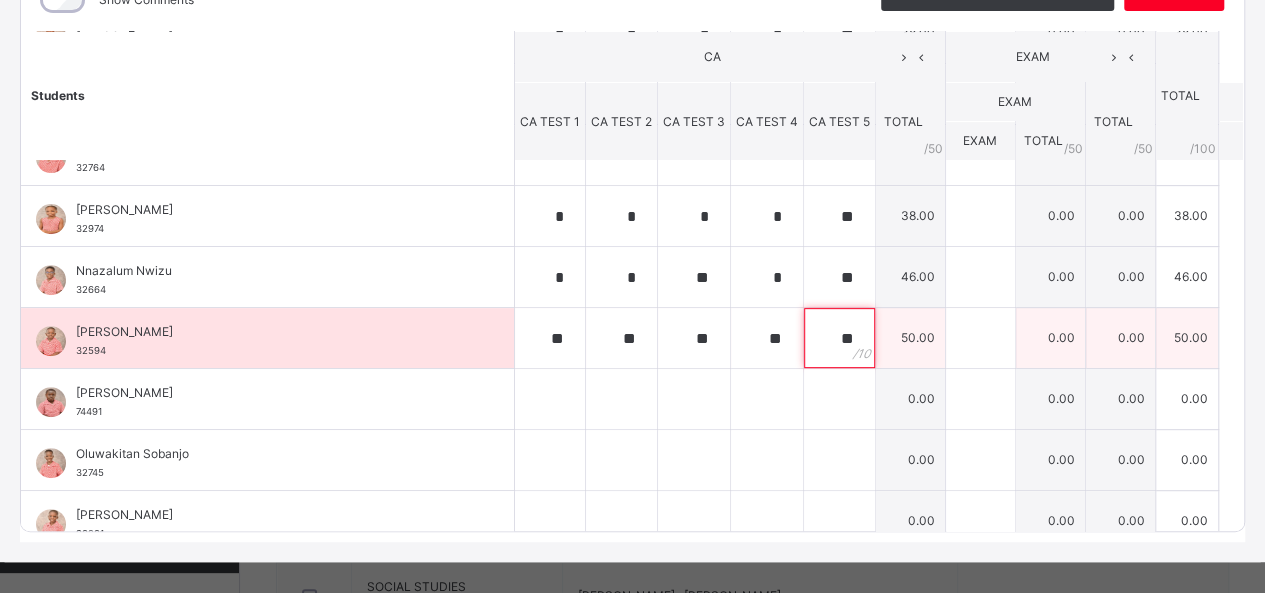 type on "**" 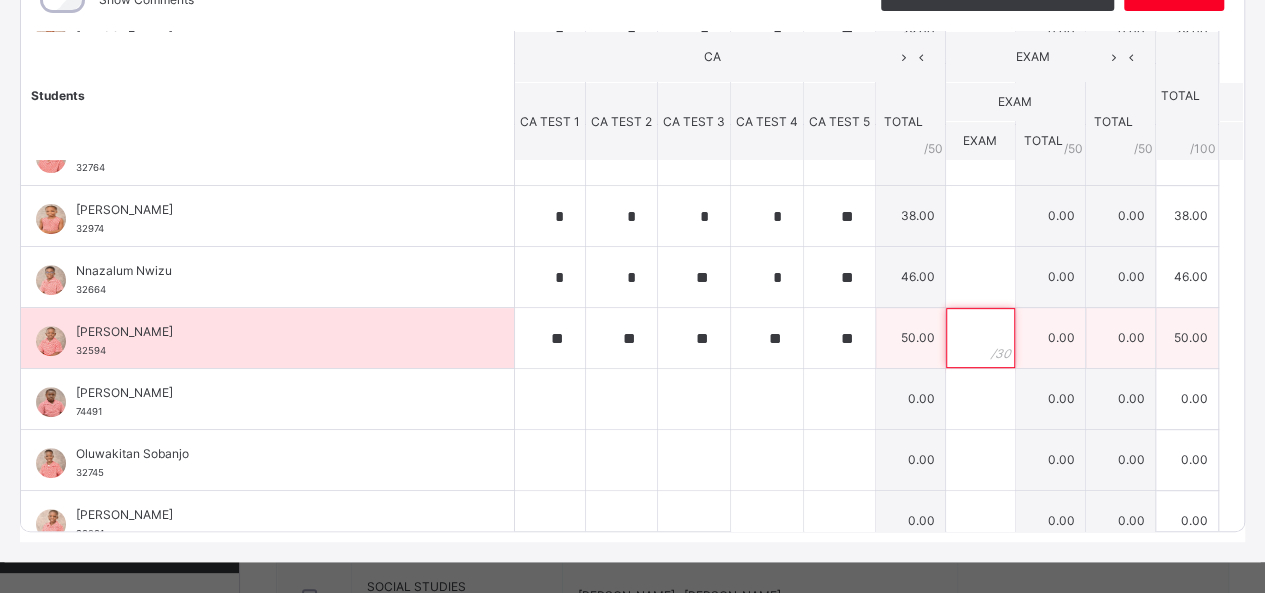 click at bounding box center [980, 338] 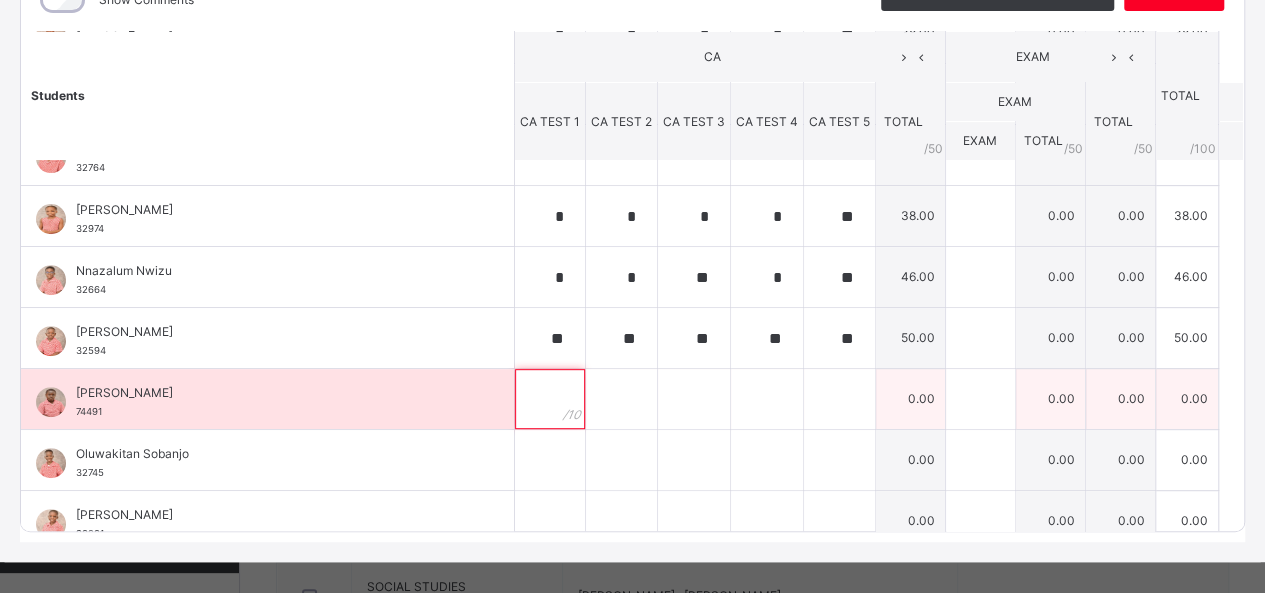 click at bounding box center [550, 399] 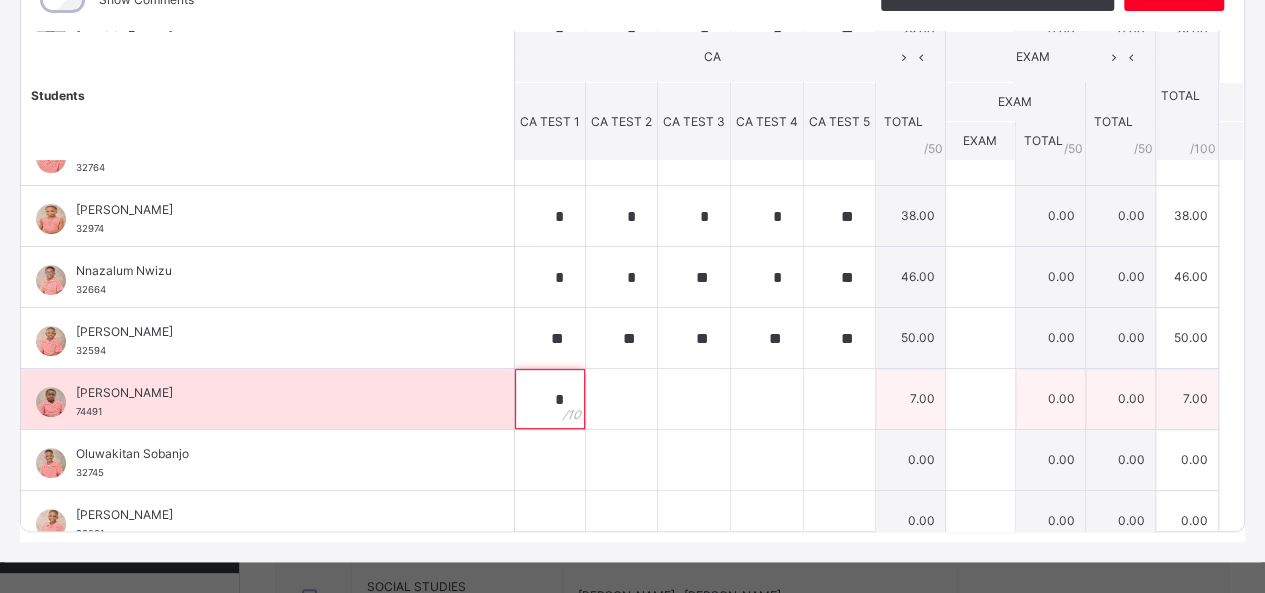 type on "*" 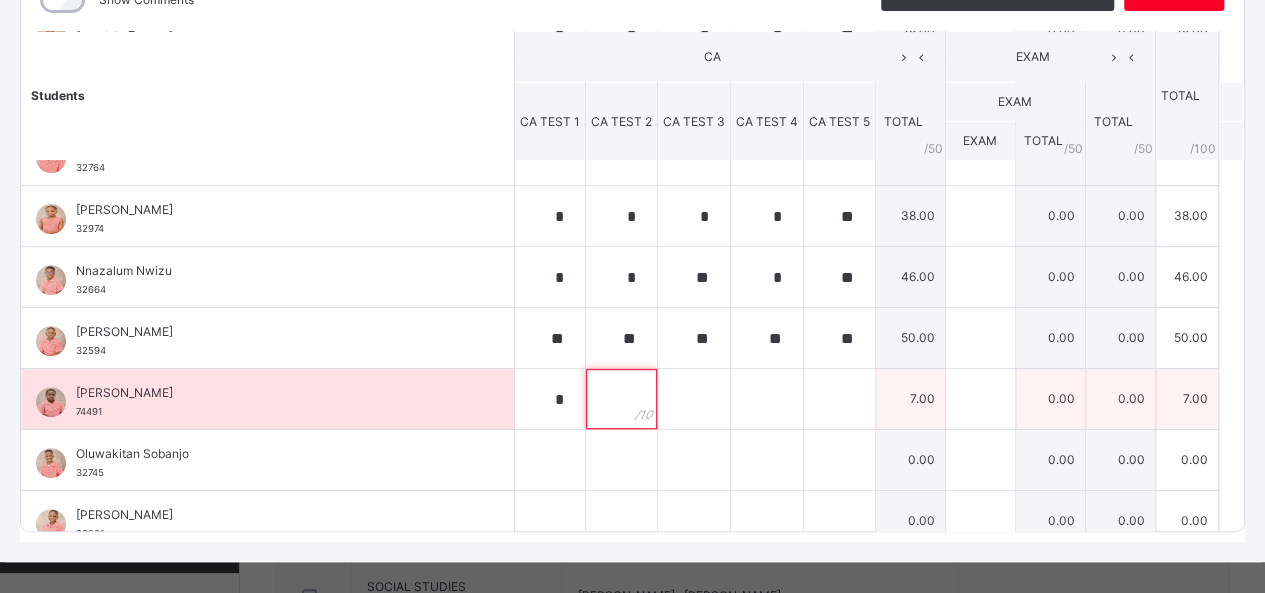 click at bounding box center (621, 399) 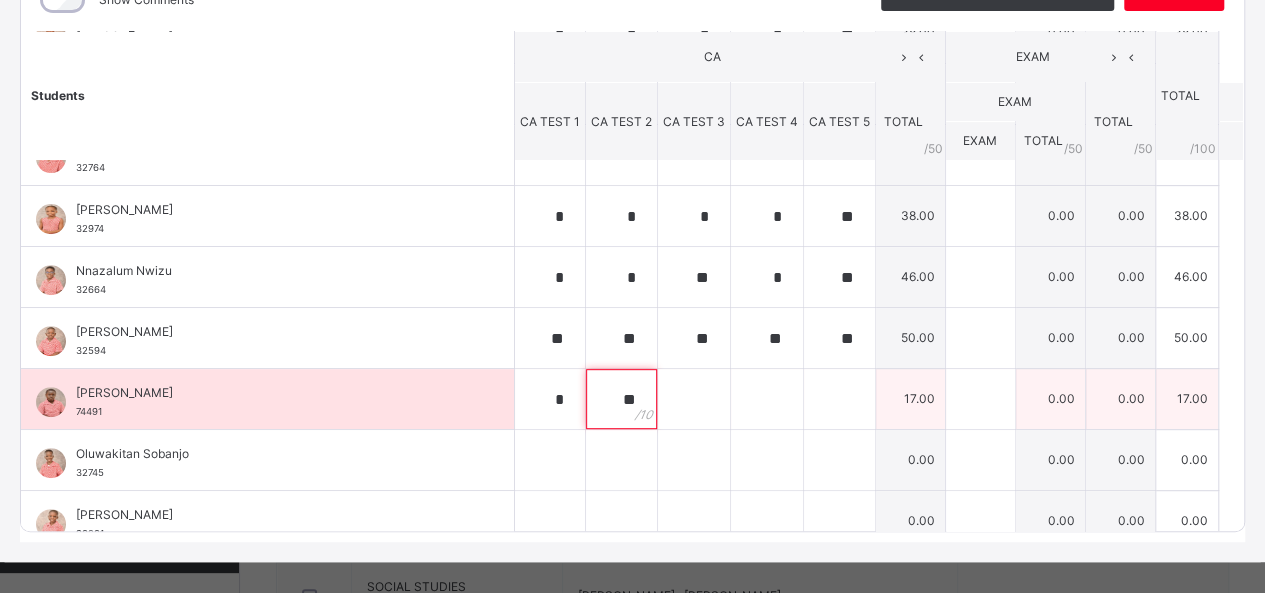 type on "**" 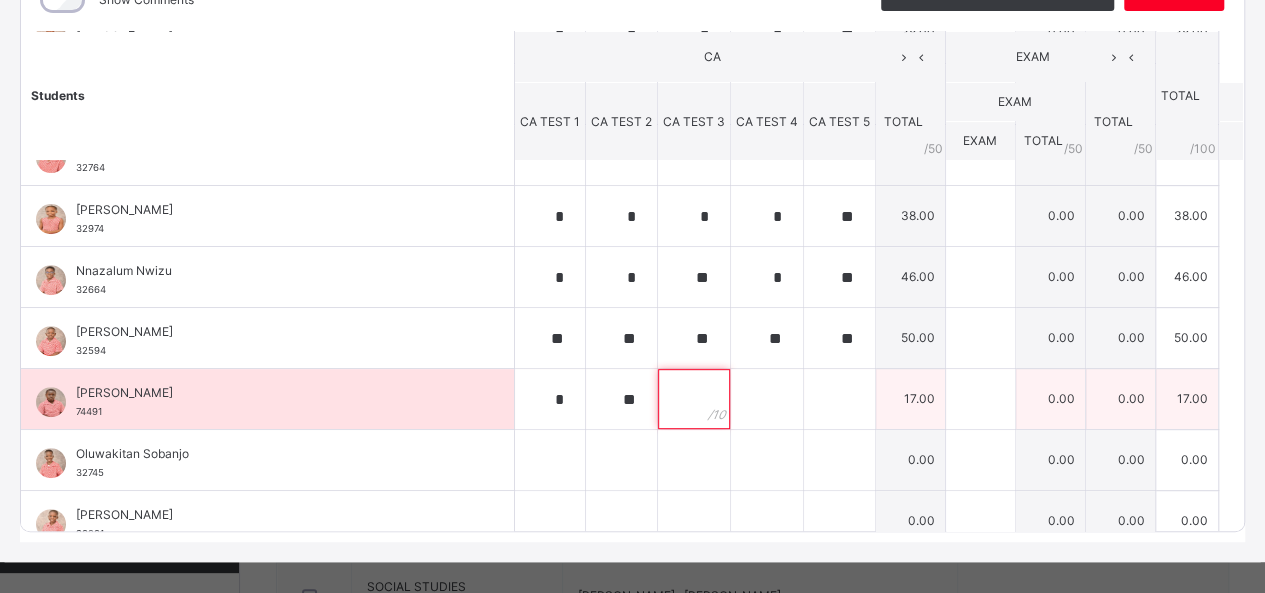 click at bounding box center (694, 399) 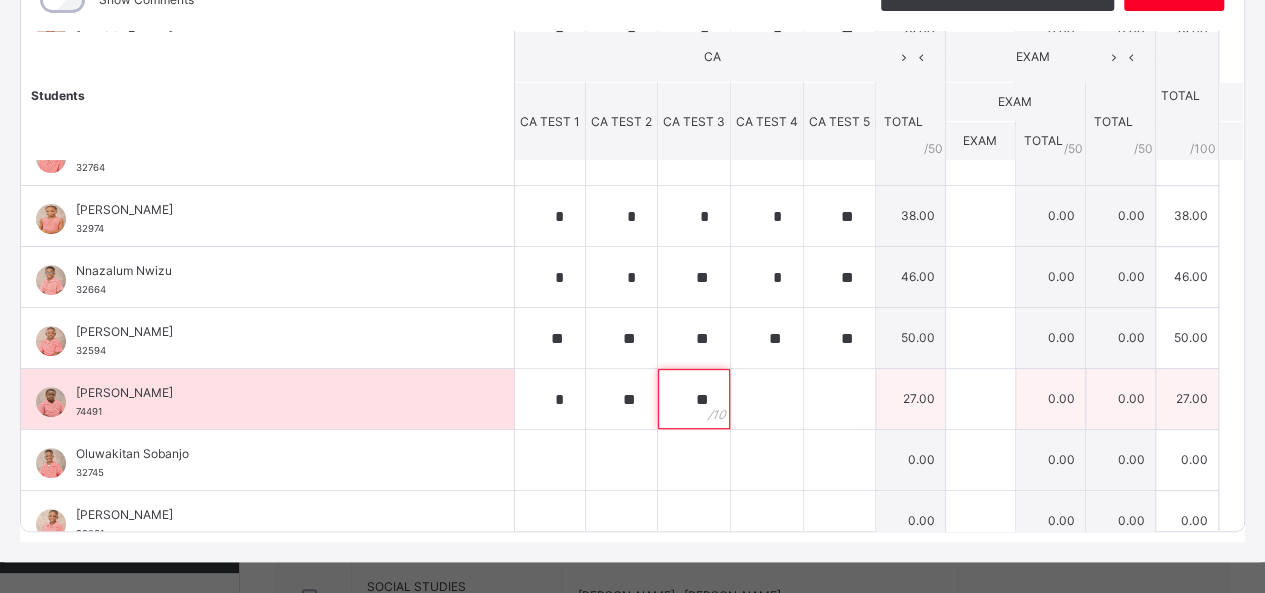 type on "**" 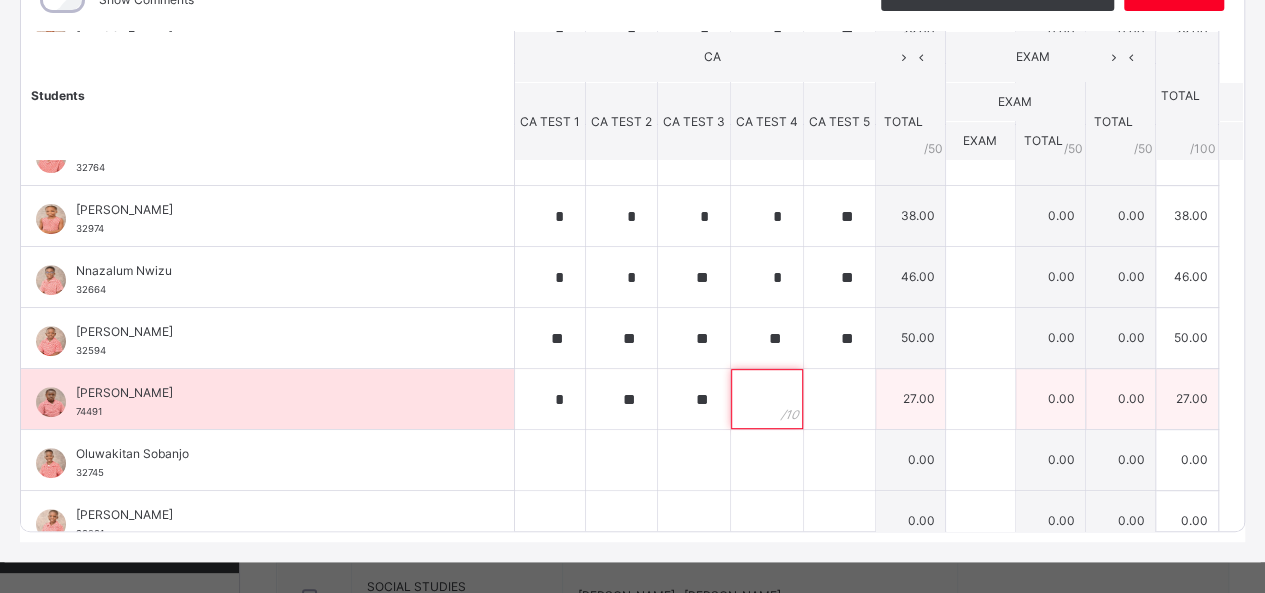 click at bounding box center (767, 399) 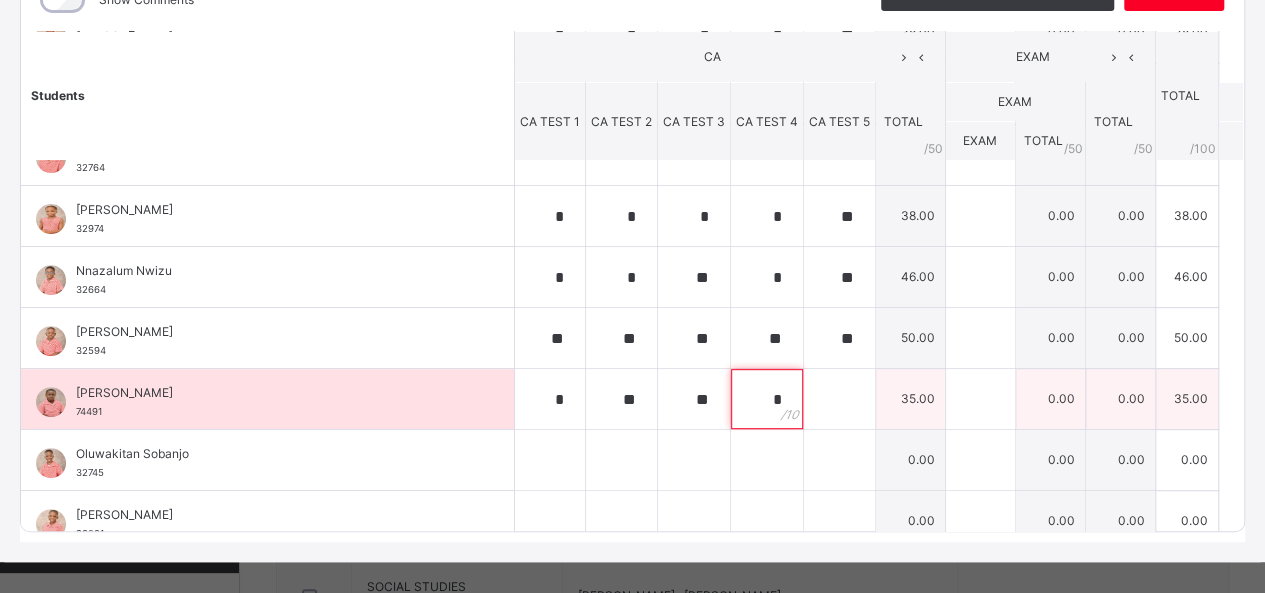 type on "*" 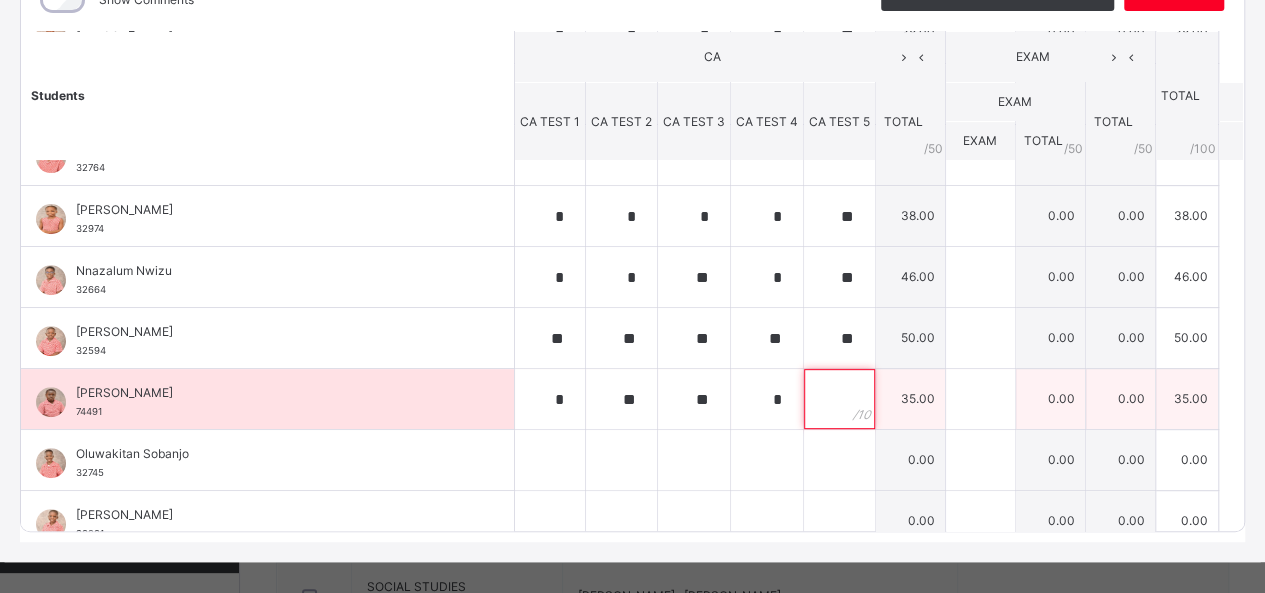 click at bounding box center [839, 399] 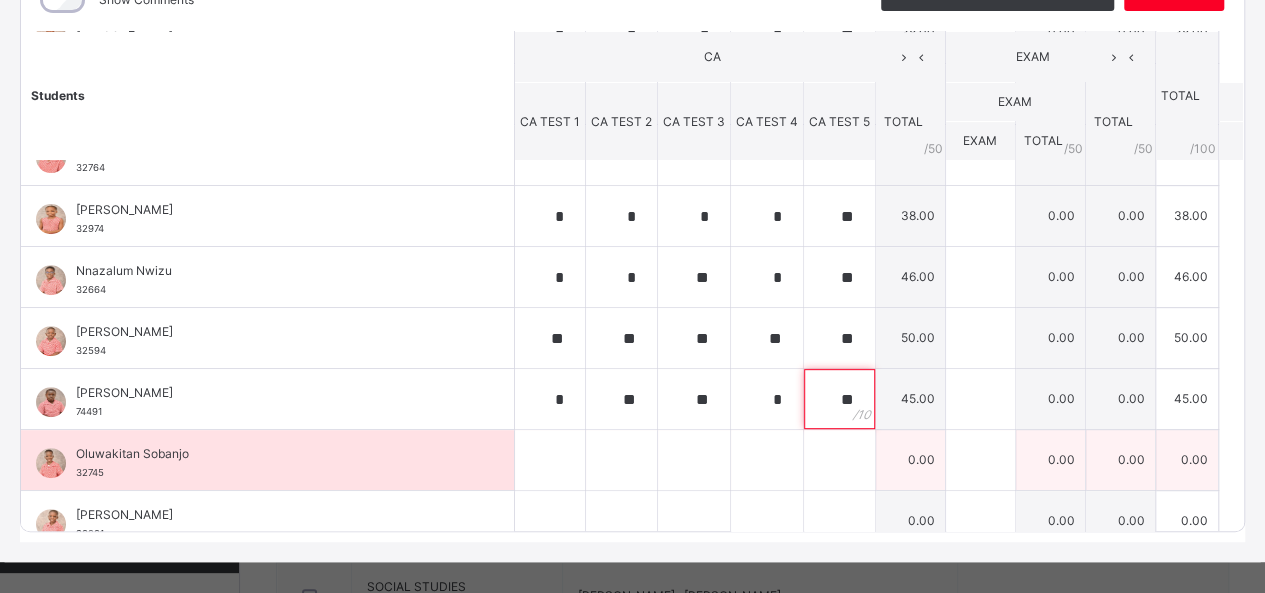 type on "**" 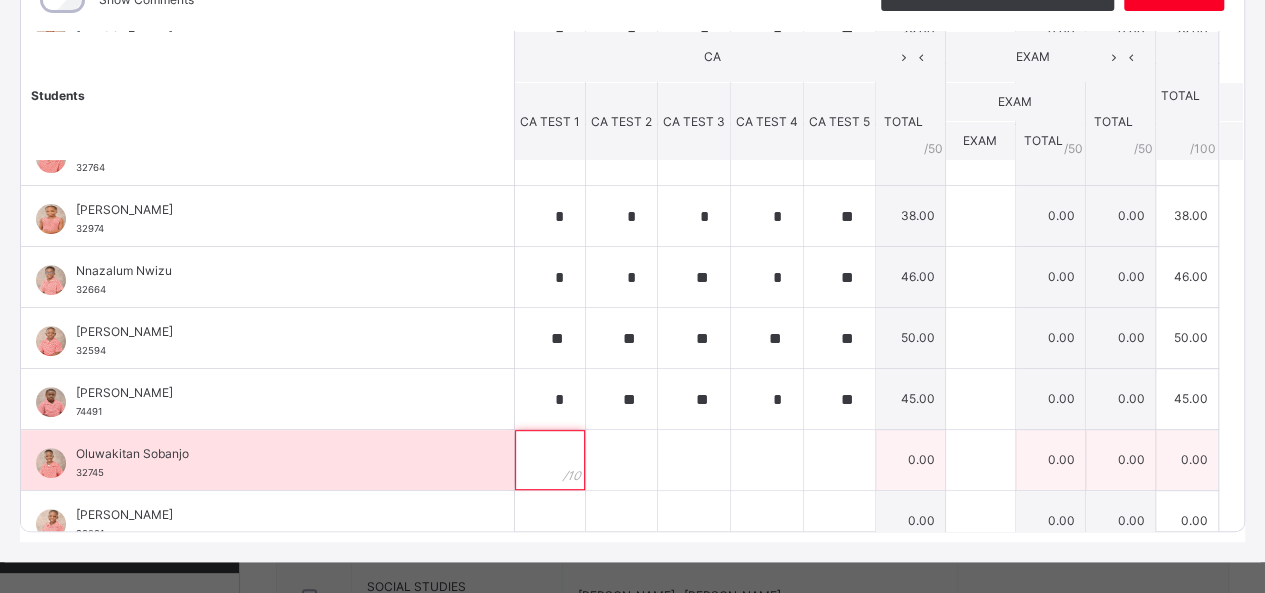 click at bounding box center (550, 460) 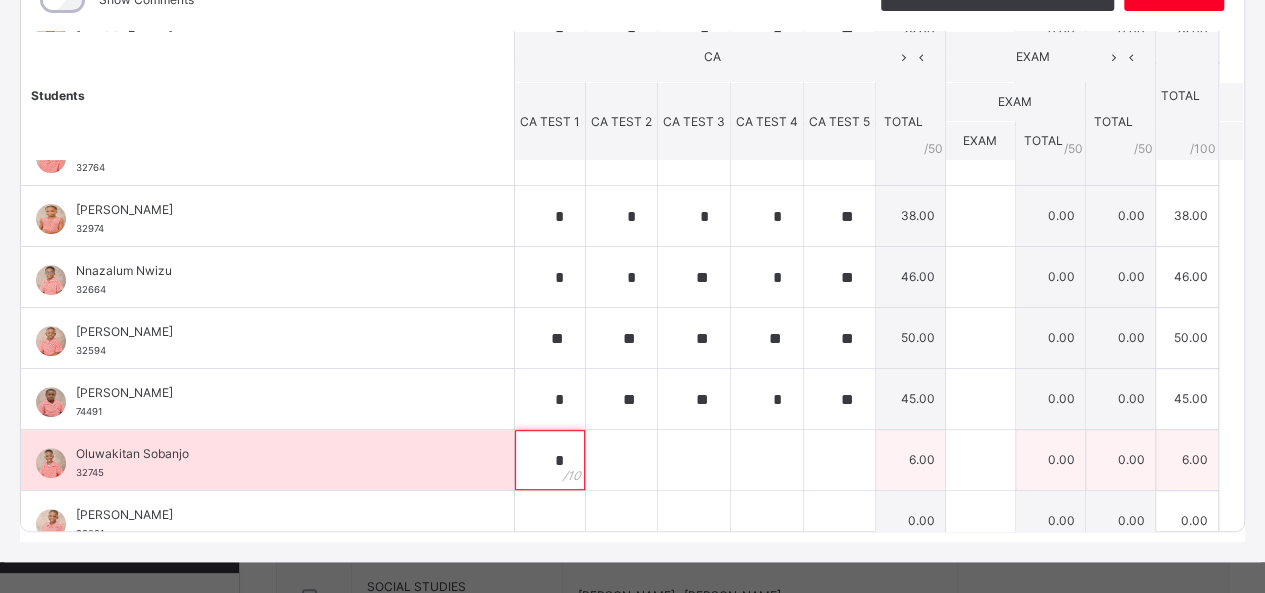 type on "*" 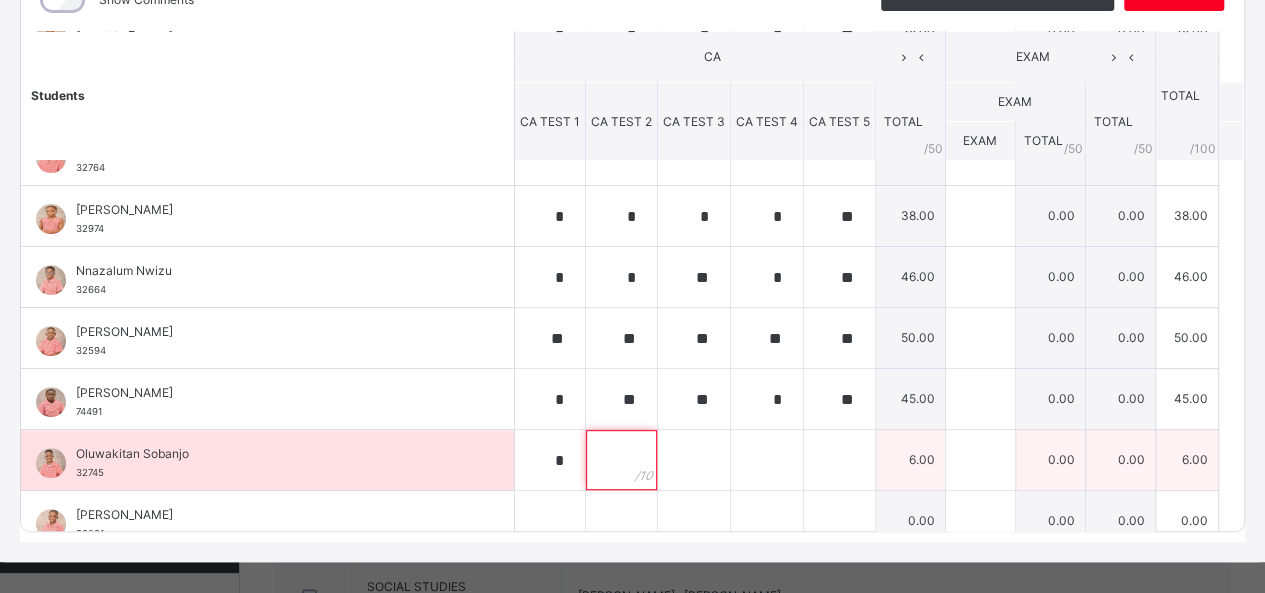 click at bounding box center (621, 460) 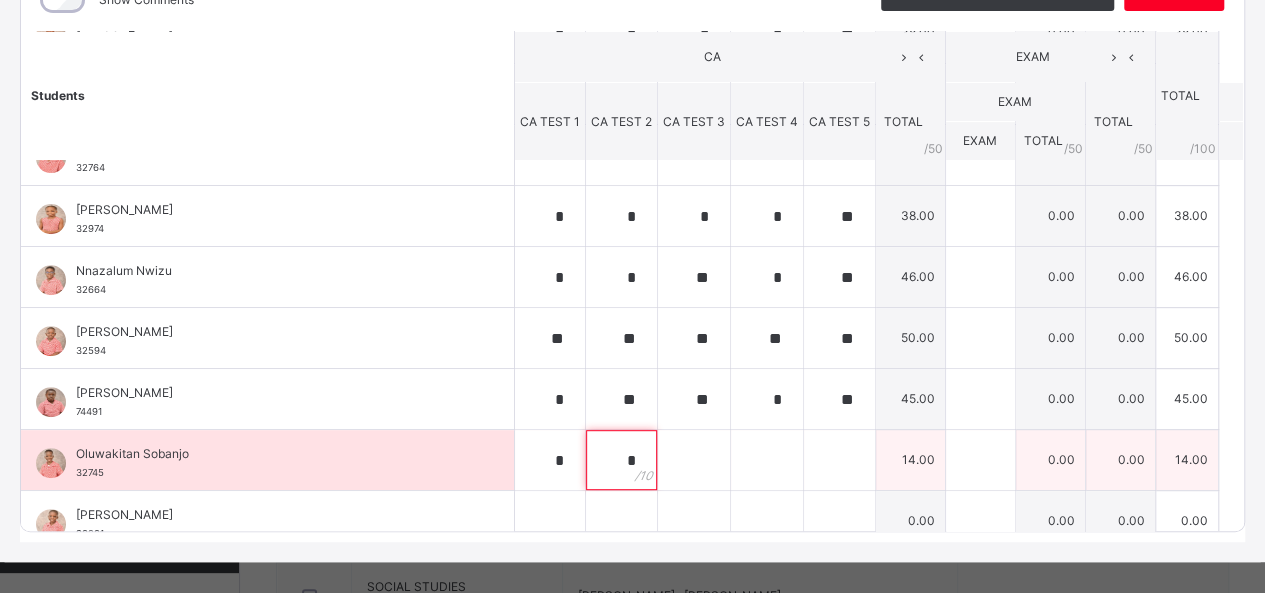 type on "*" 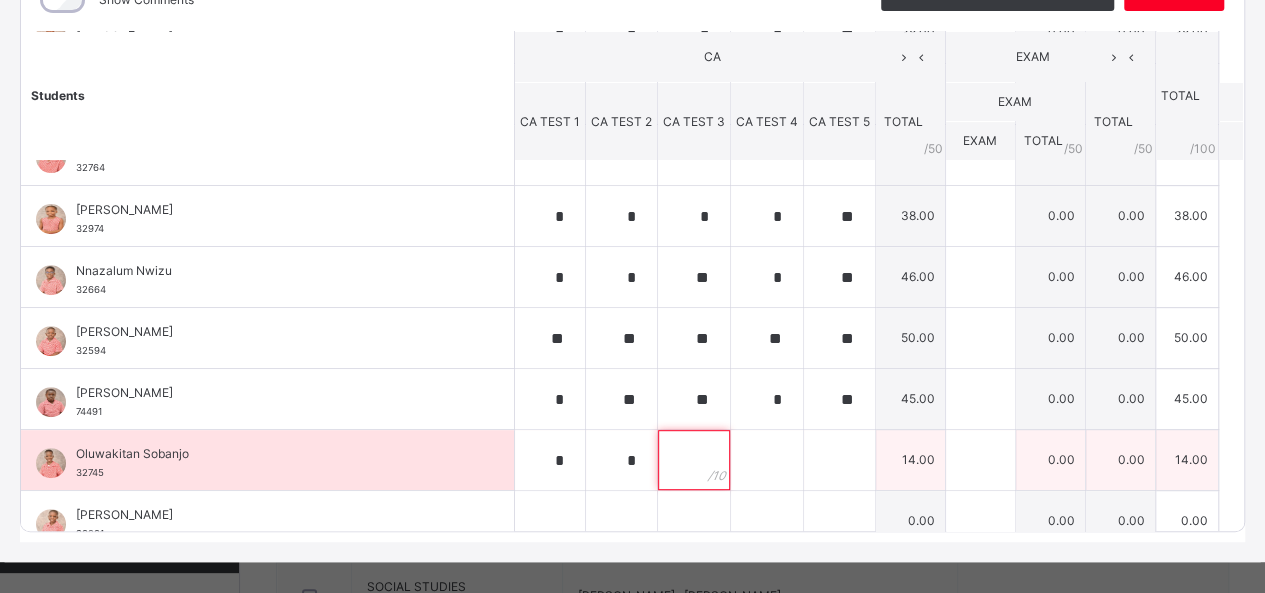 click at bounding box center (694, 460) 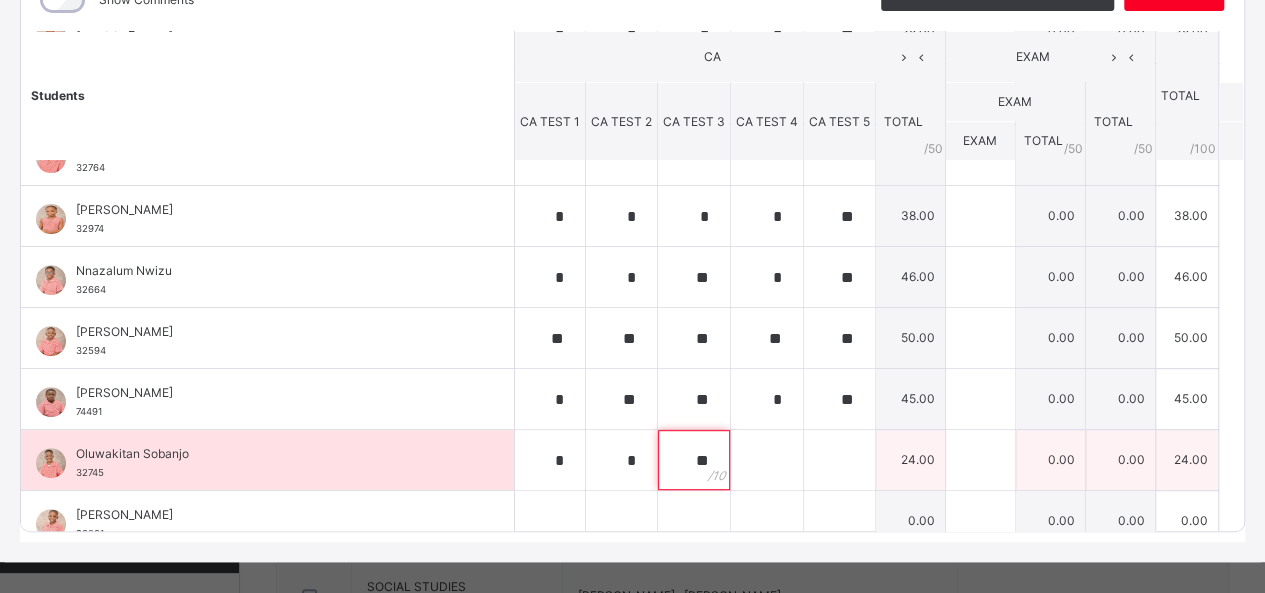 type on "**" 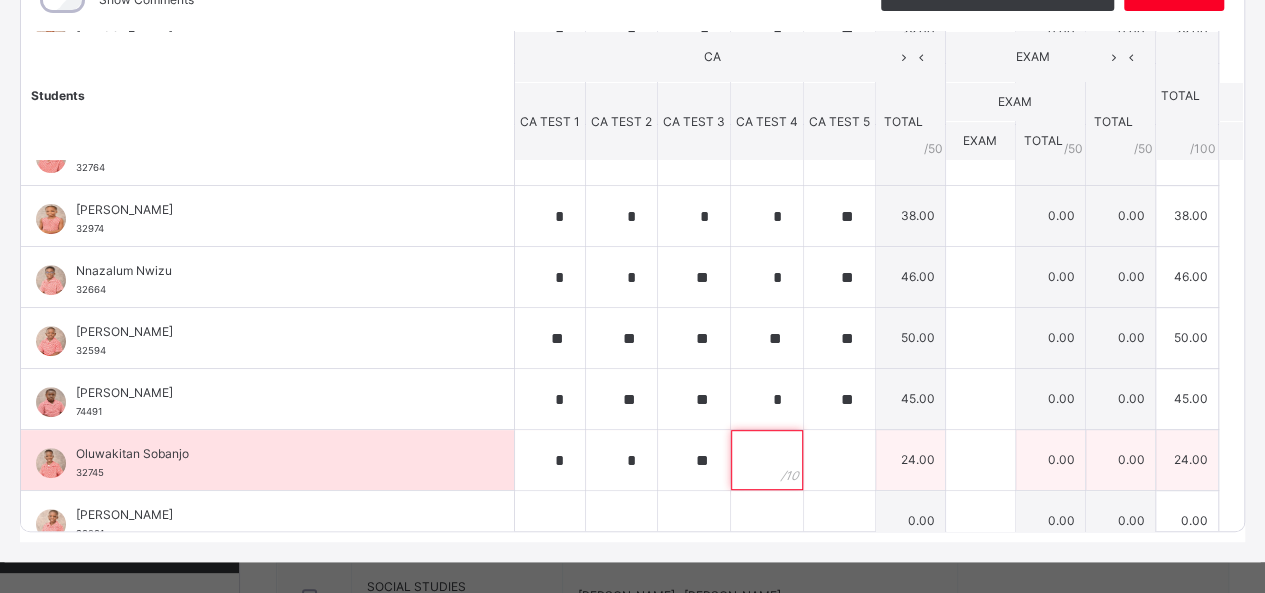 click at bounding box center (767, 460) 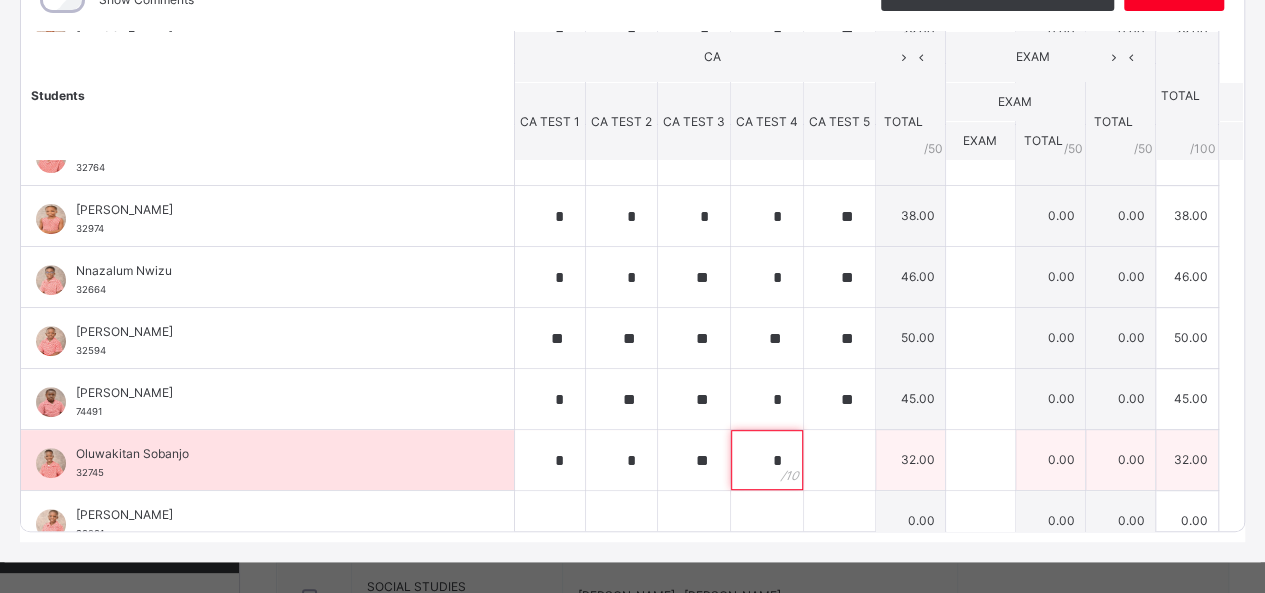 type on "*" 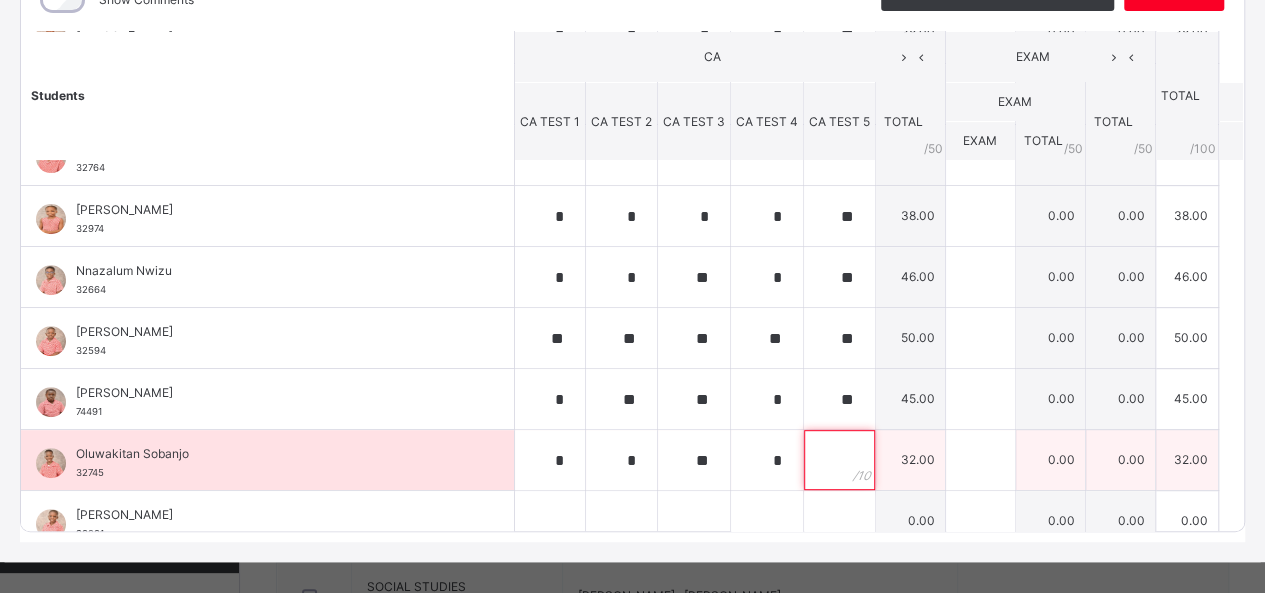 click at bounding box center [839, 460] 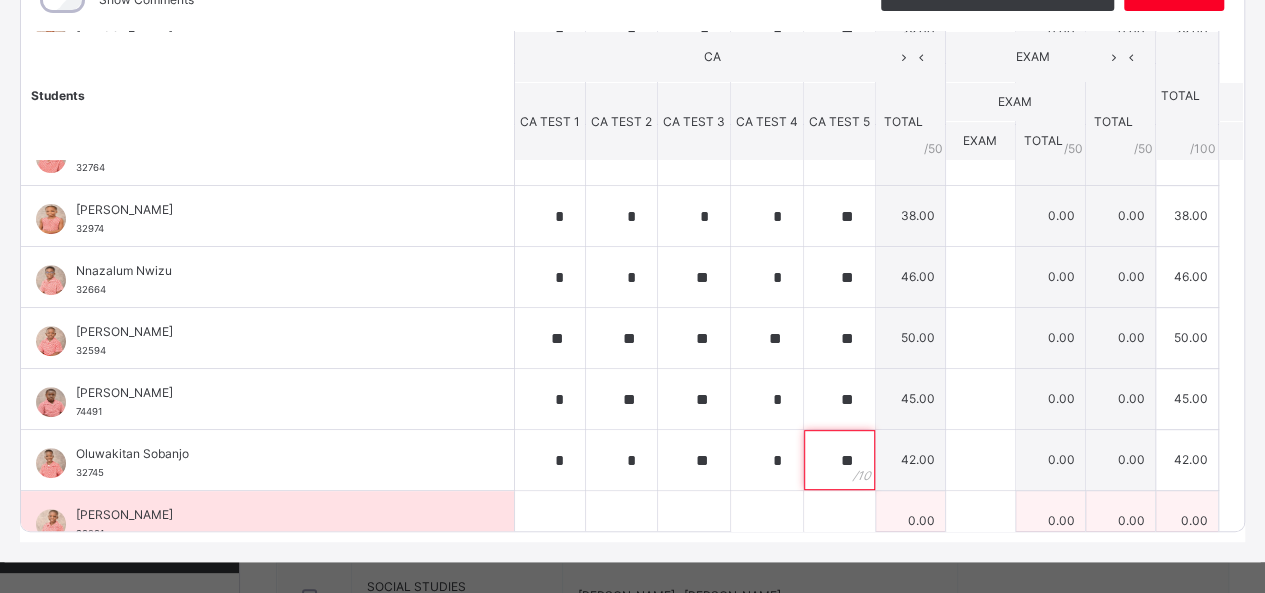 type on "**" 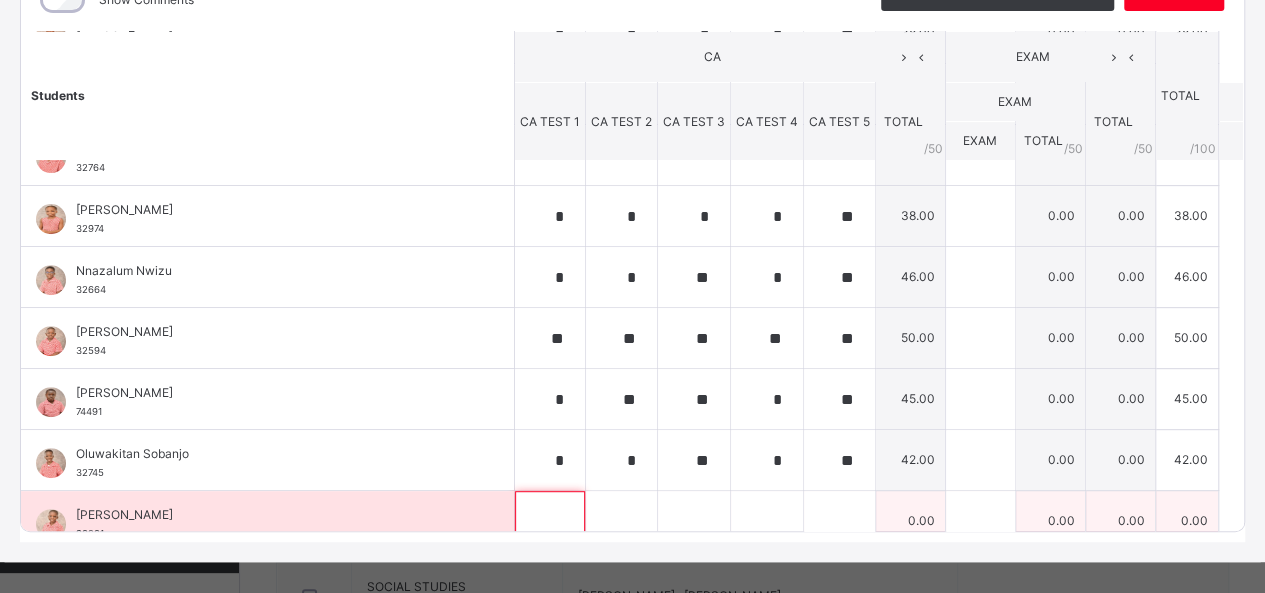 click at bounding box center [550, 521] 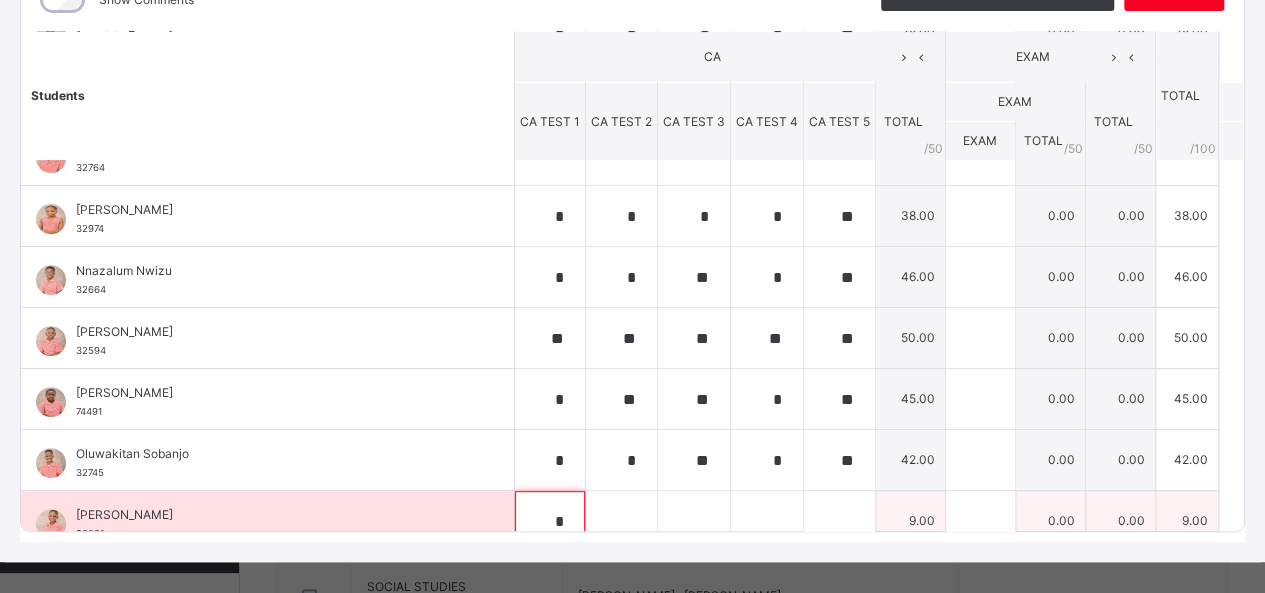 type on "*" 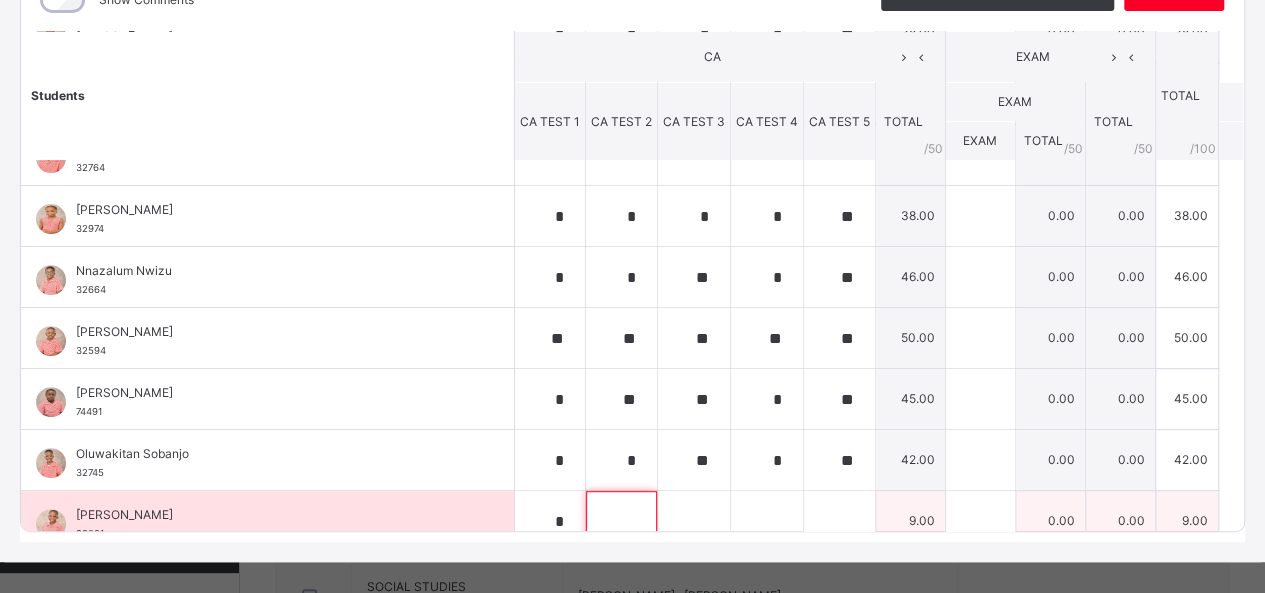 click at bounding box center (621, 521) 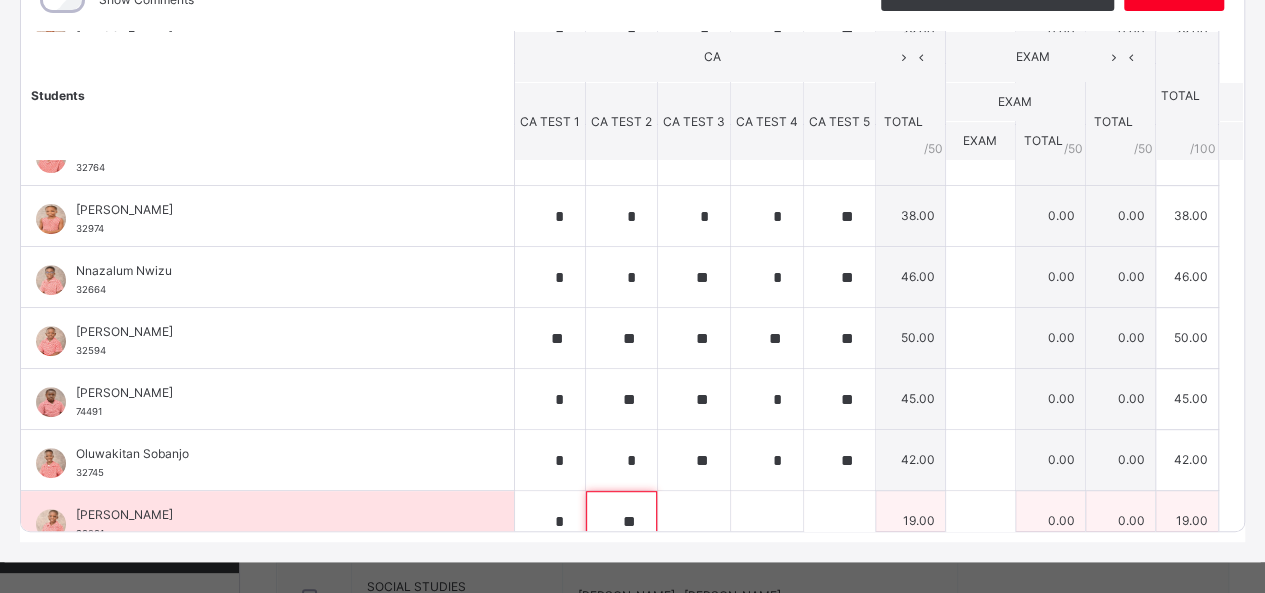 type on "**" 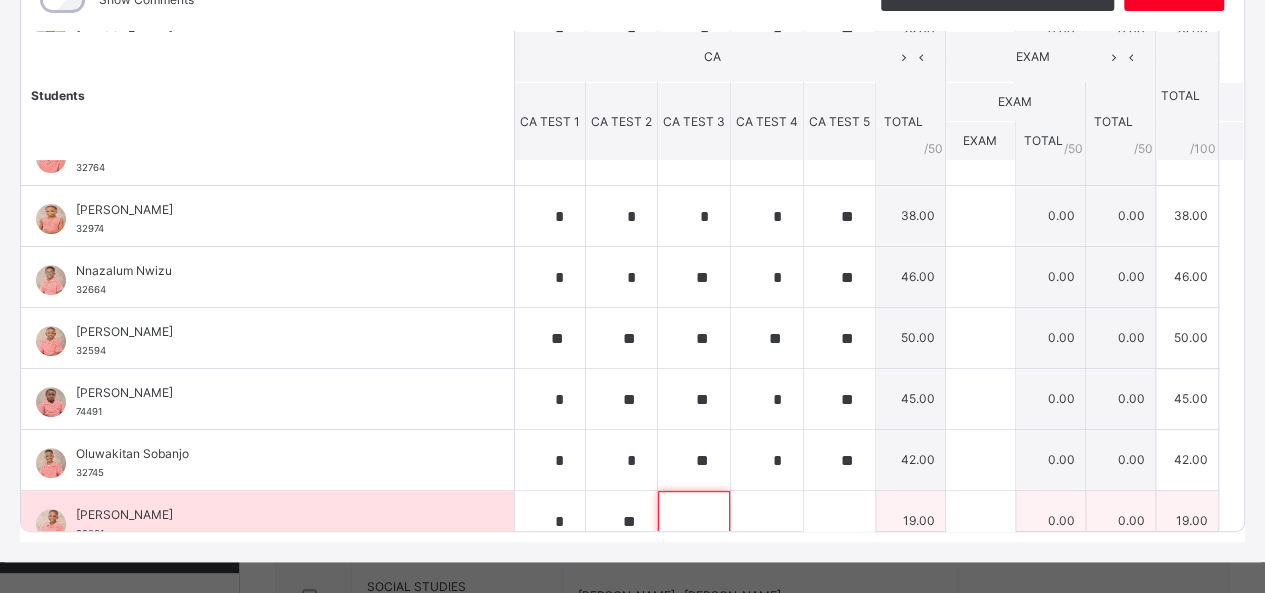 click at bounding box center [694, 521] 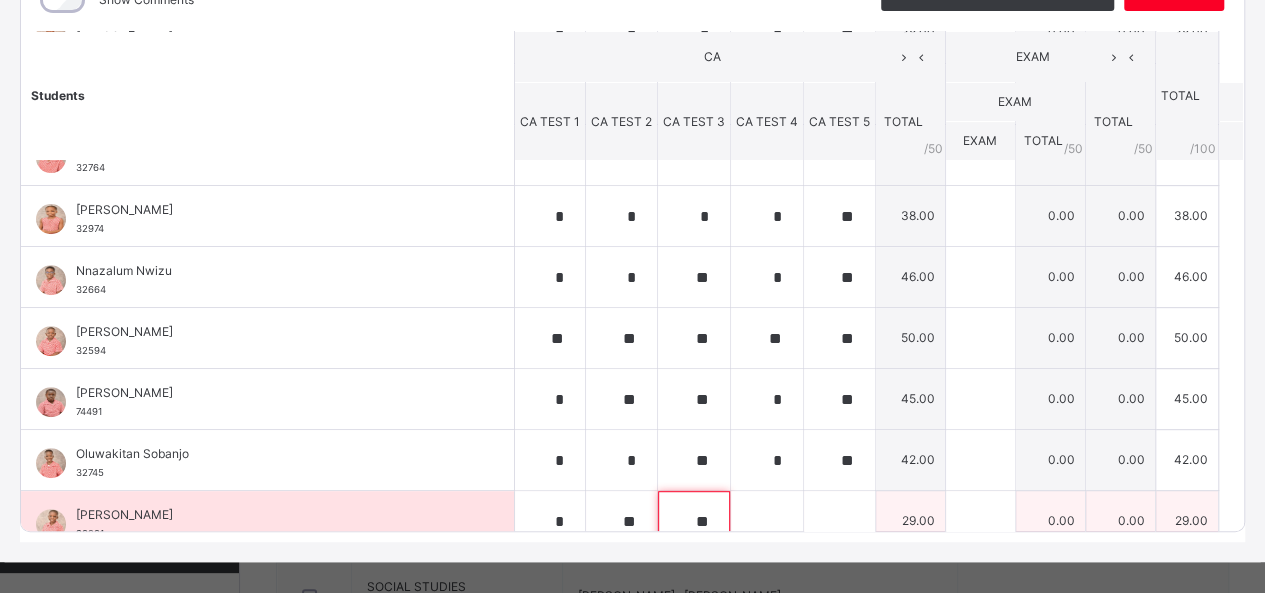 type on "**" 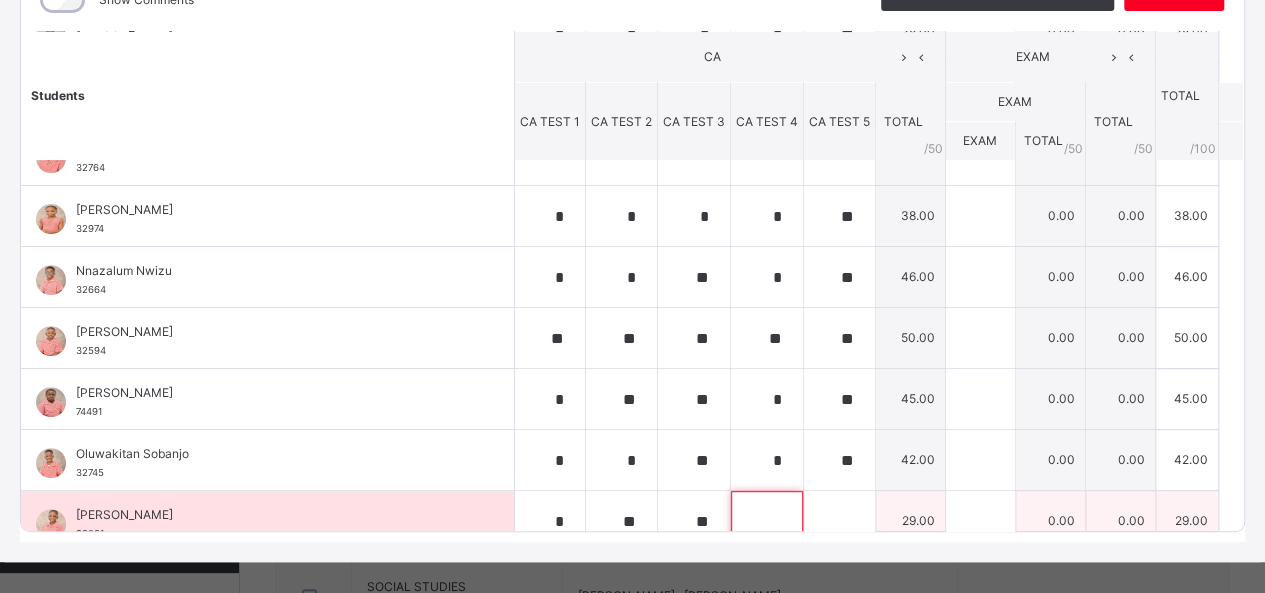 click at bounding box center (767, 521) 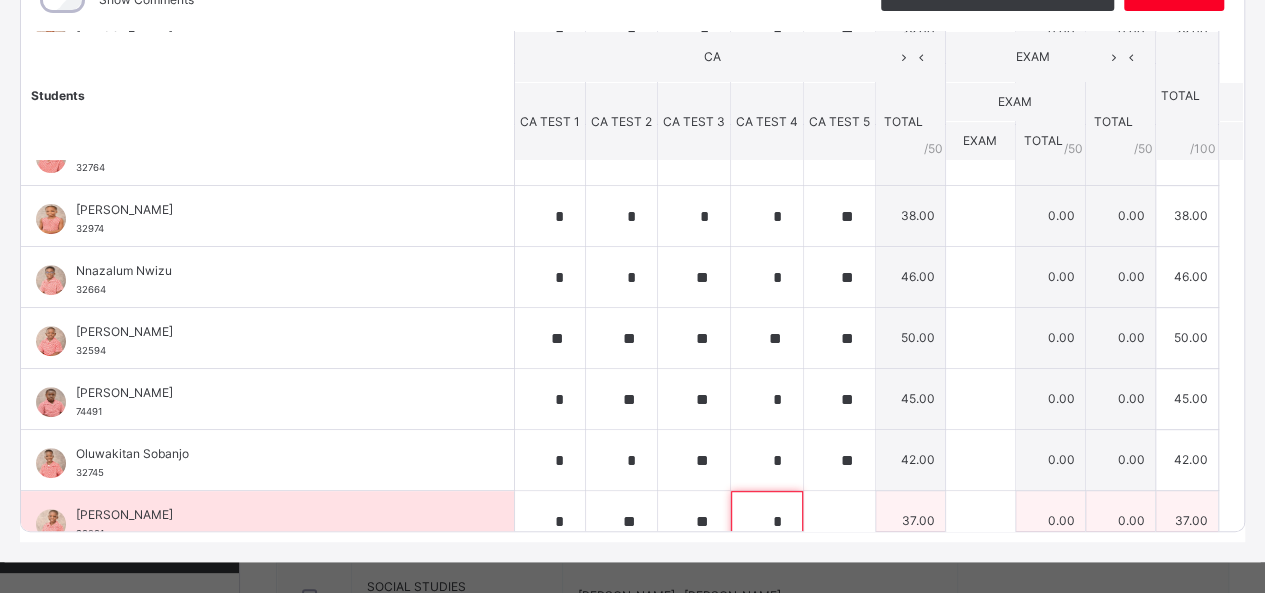 type on "*" 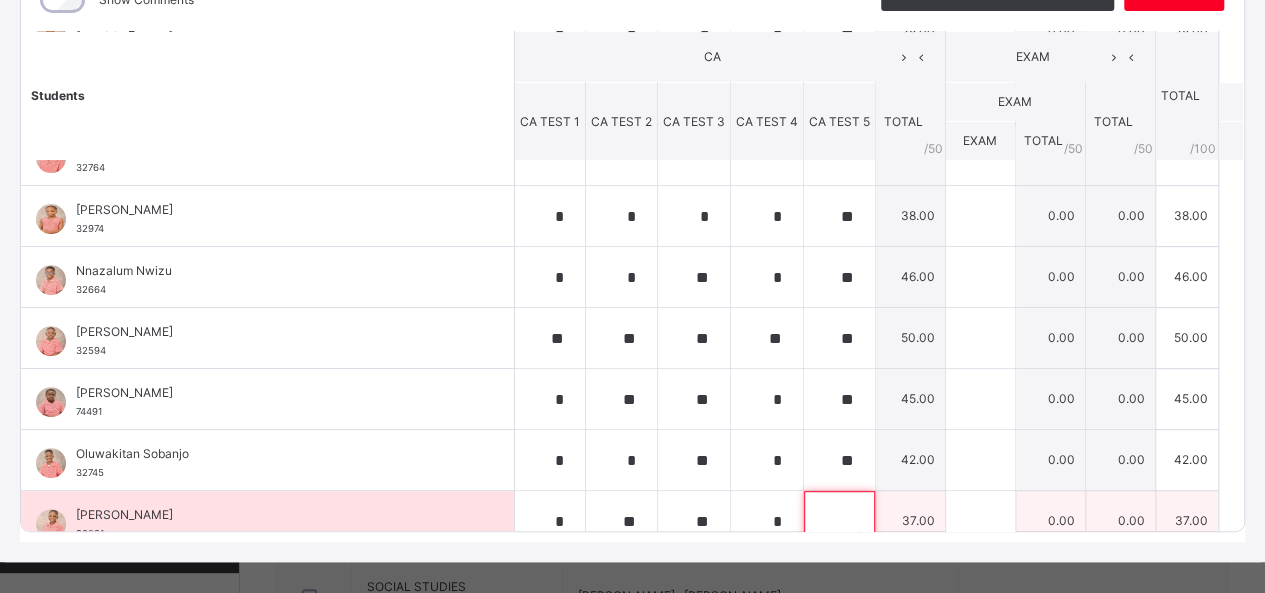 click at bounding box center (839, 521) 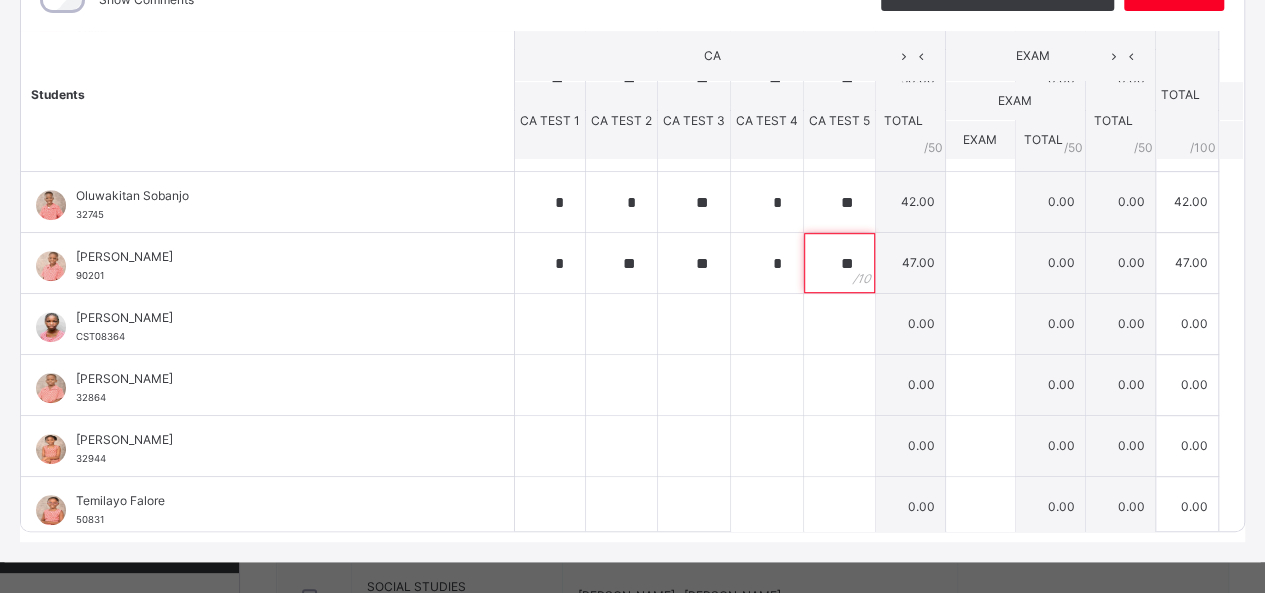scroll, scrollTop: 538, scrollLeft: 0, axis: vertical 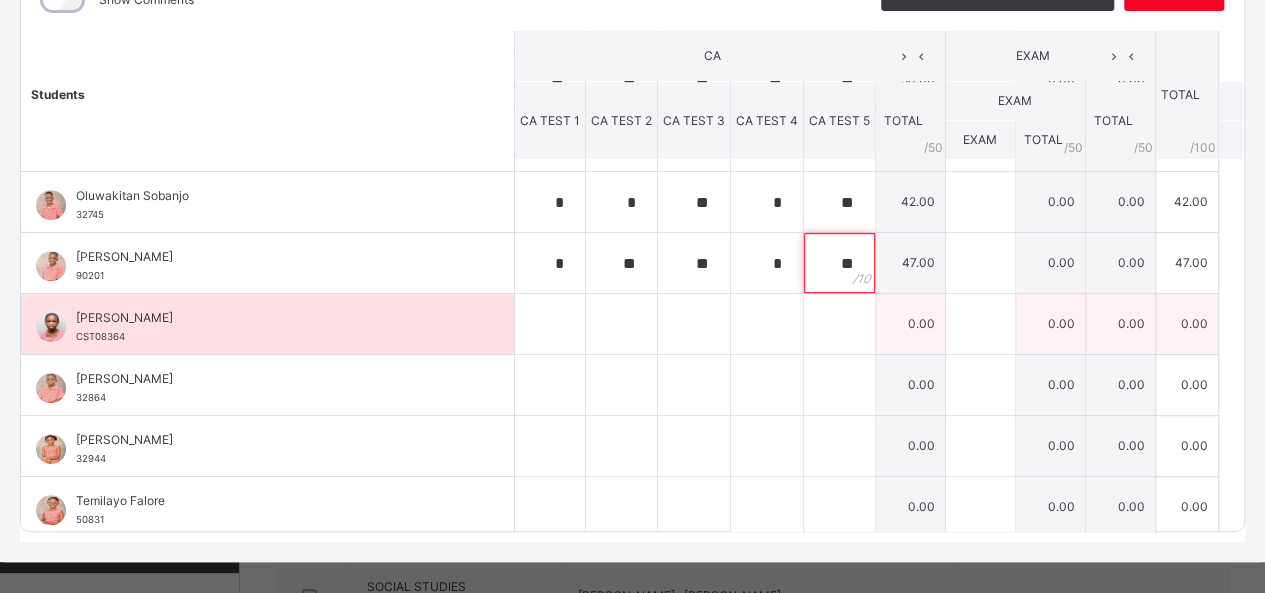 type on "**" 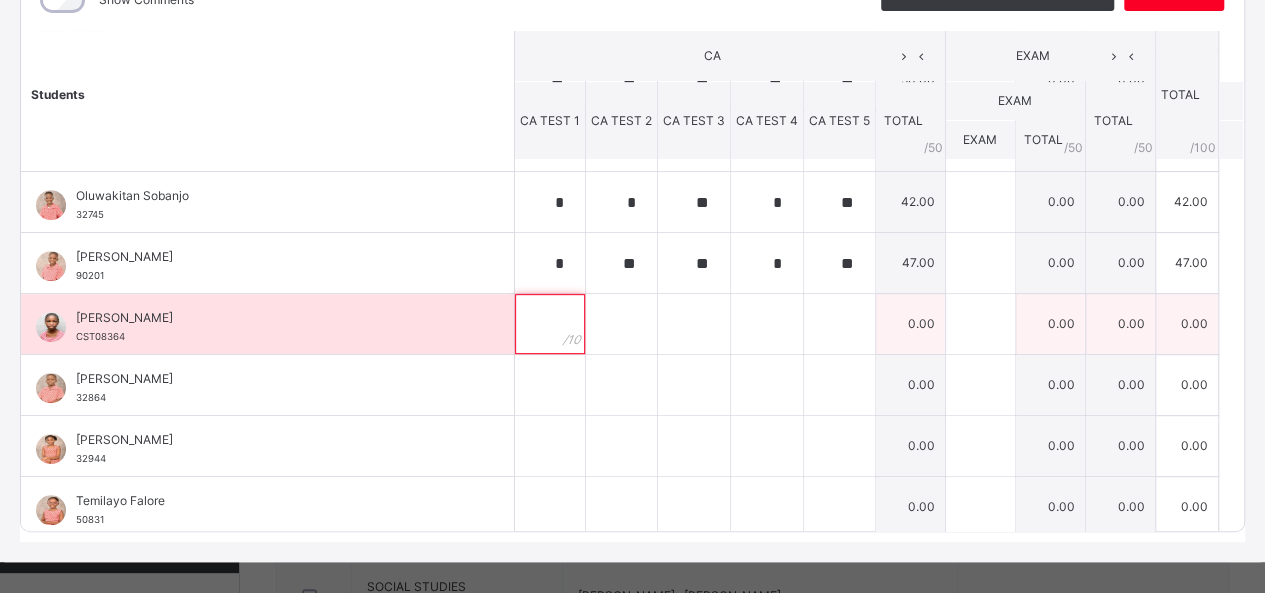 click at bounding box center [550, 324] 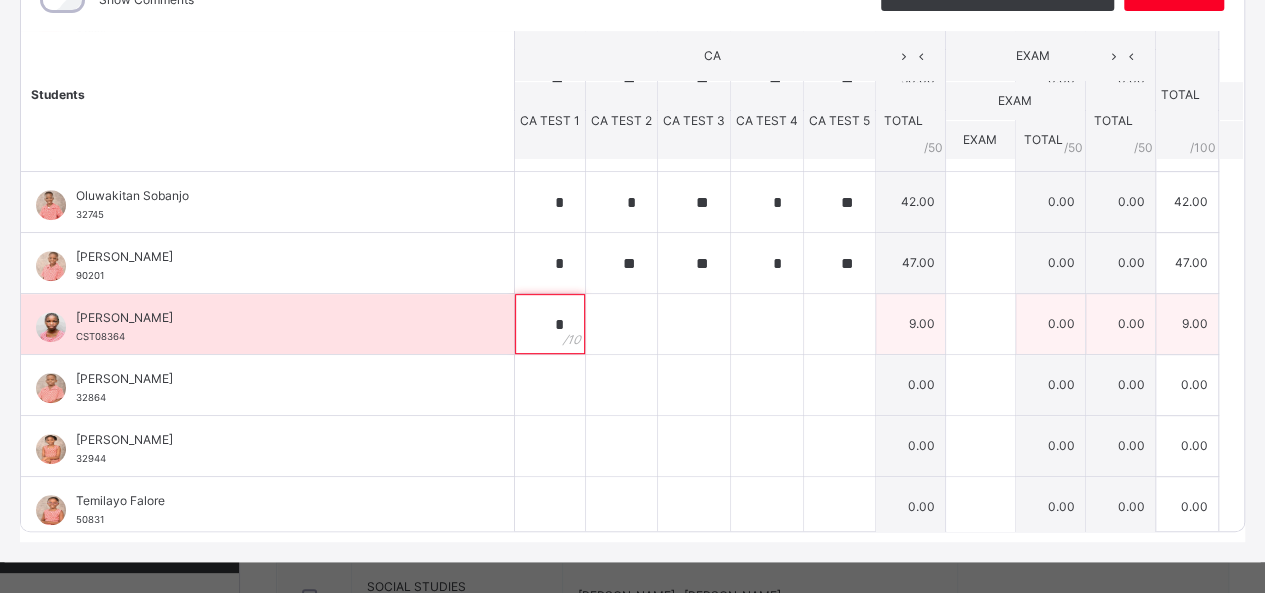 type on "*" 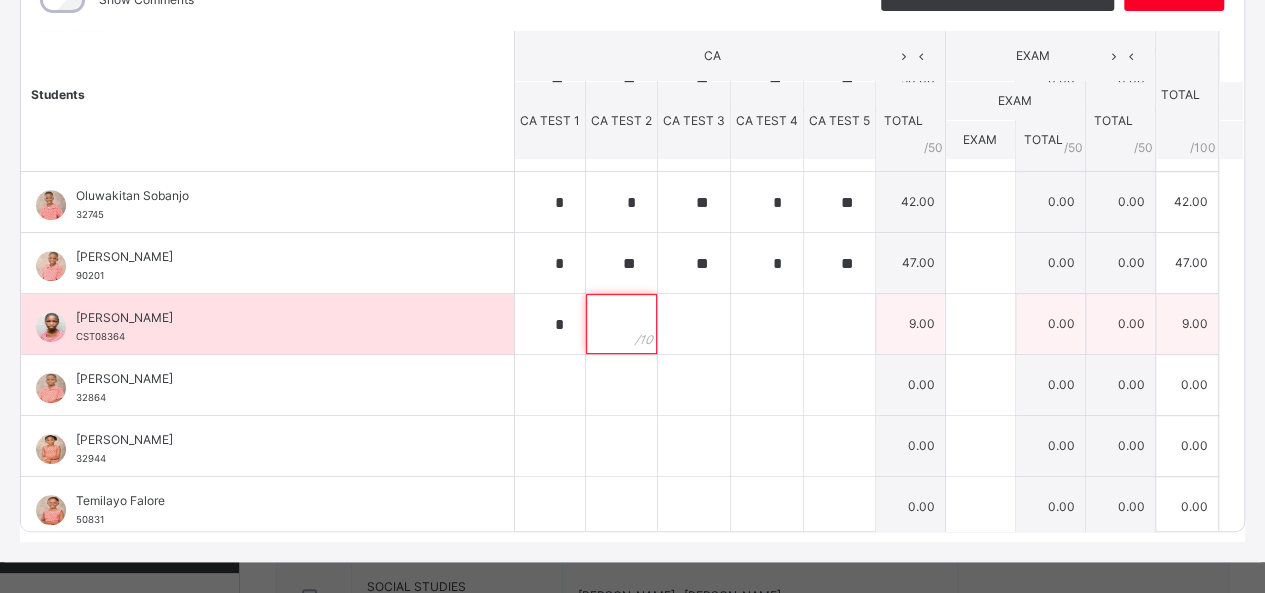 click at bounding box center (621, 324) 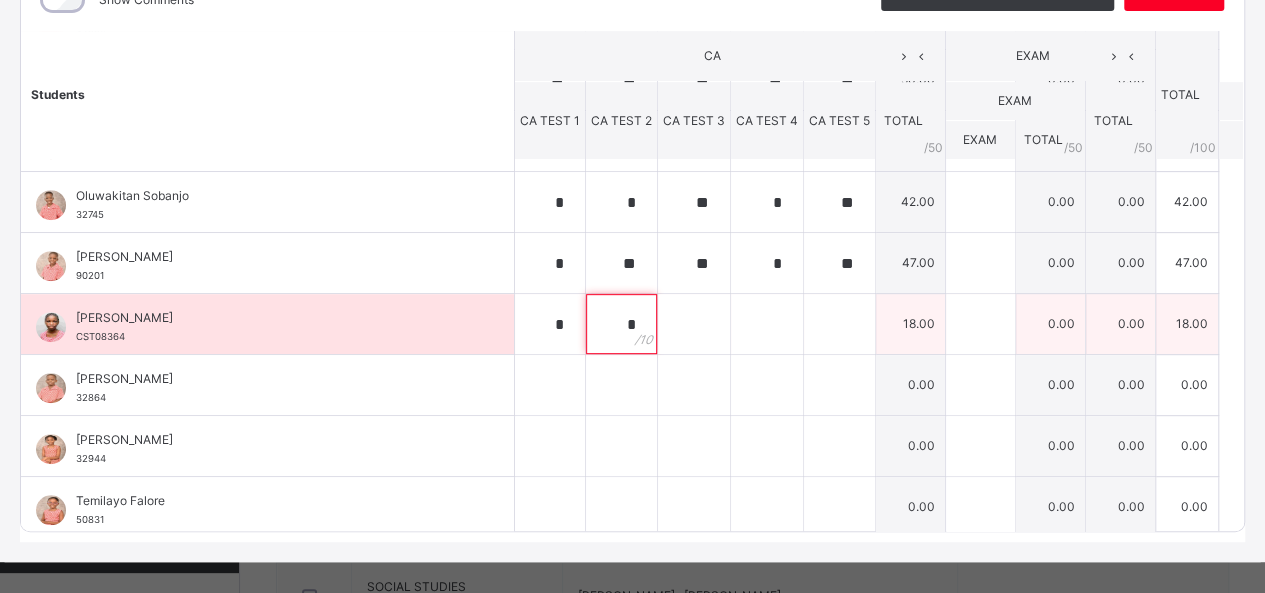 type on "*" 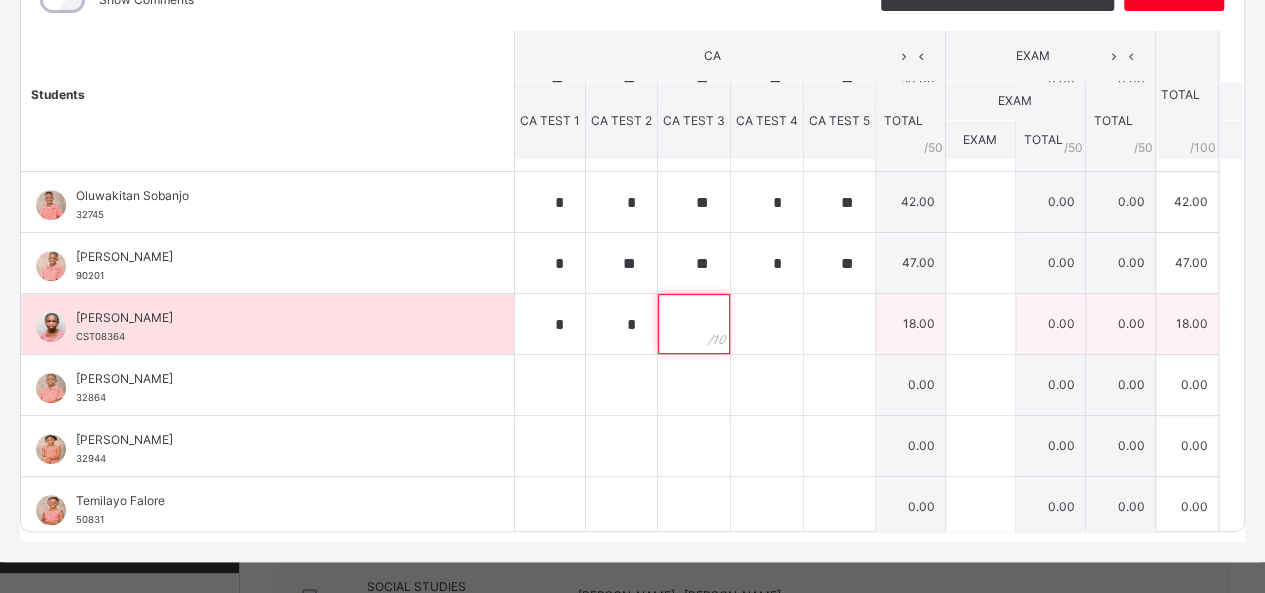 click at bounding box center [694, 324] 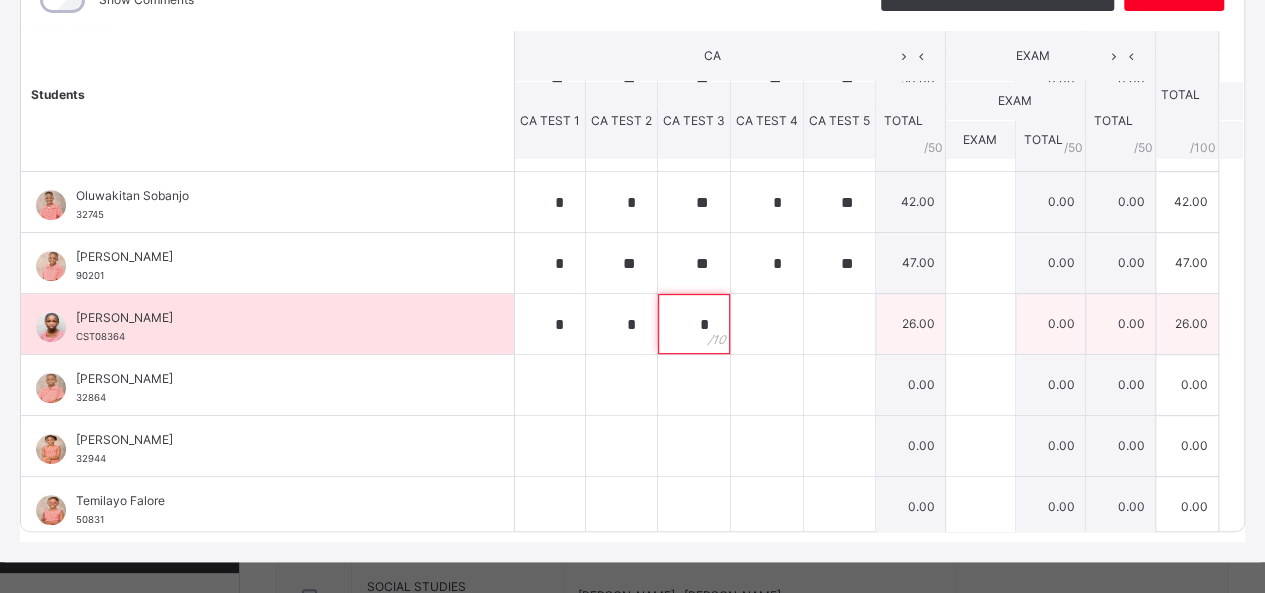 type on "*" 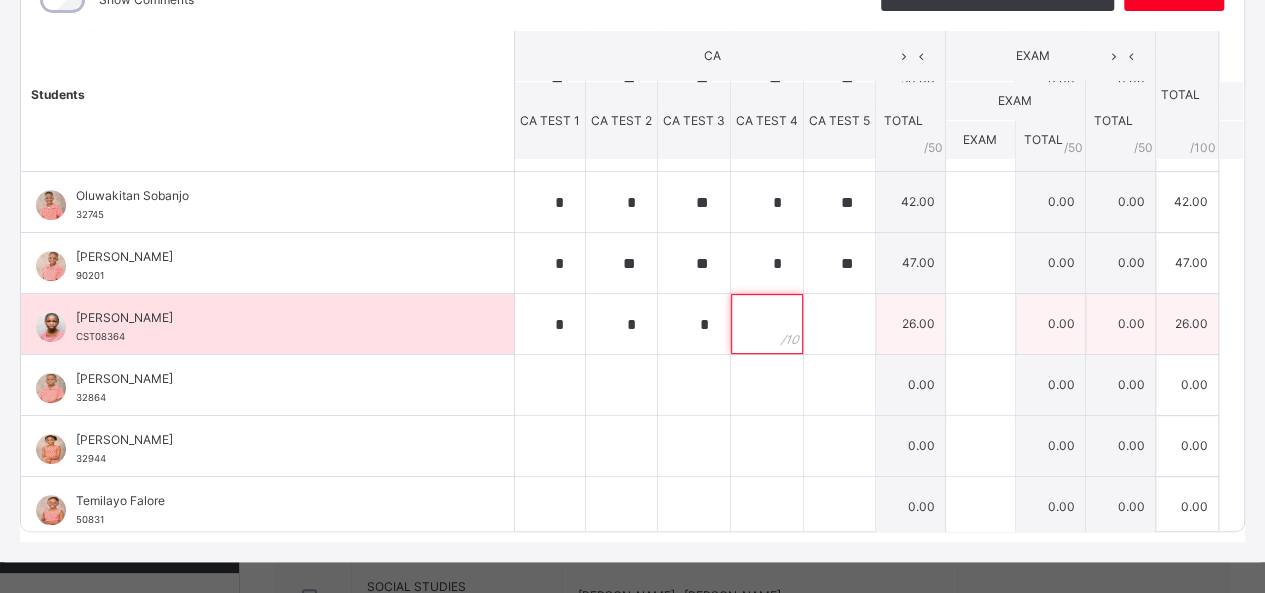 click at bounding box center [767, 324] 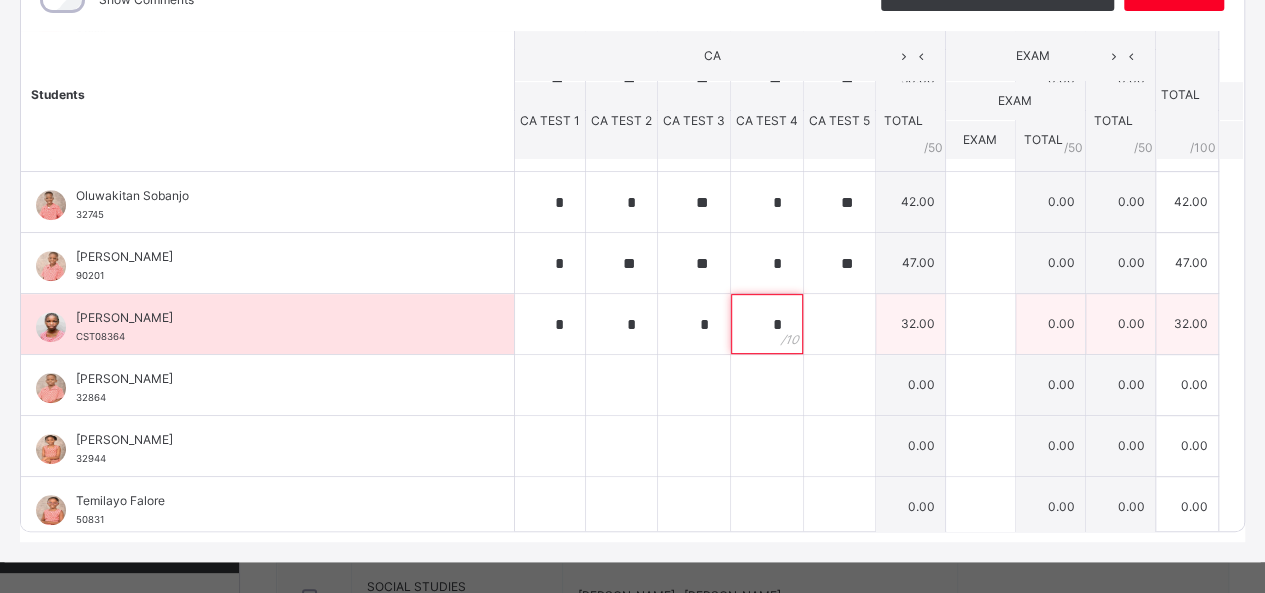 type on "*" 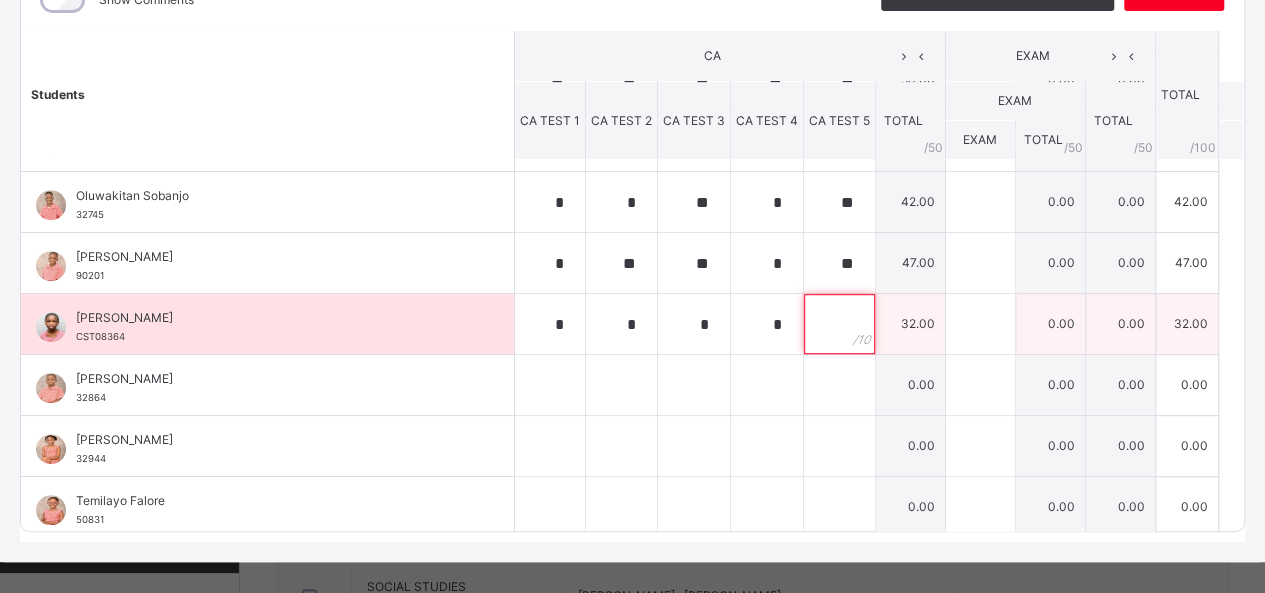 click at bounding box center (839, 324) 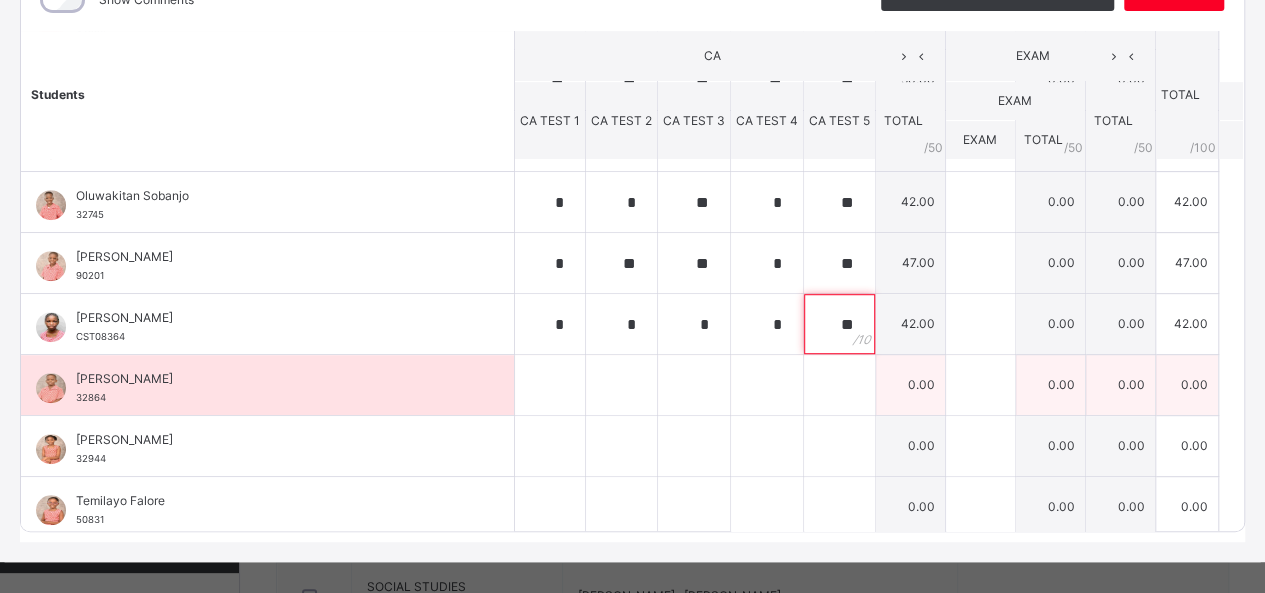 type on "**" 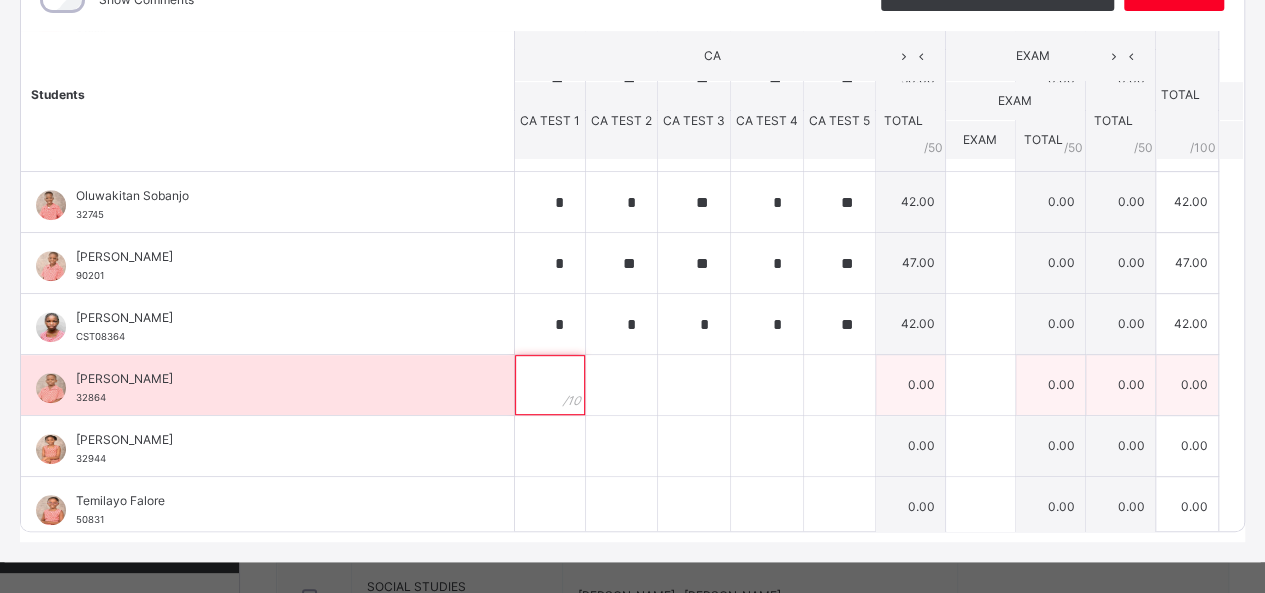 click at bounding box center [550, 385] 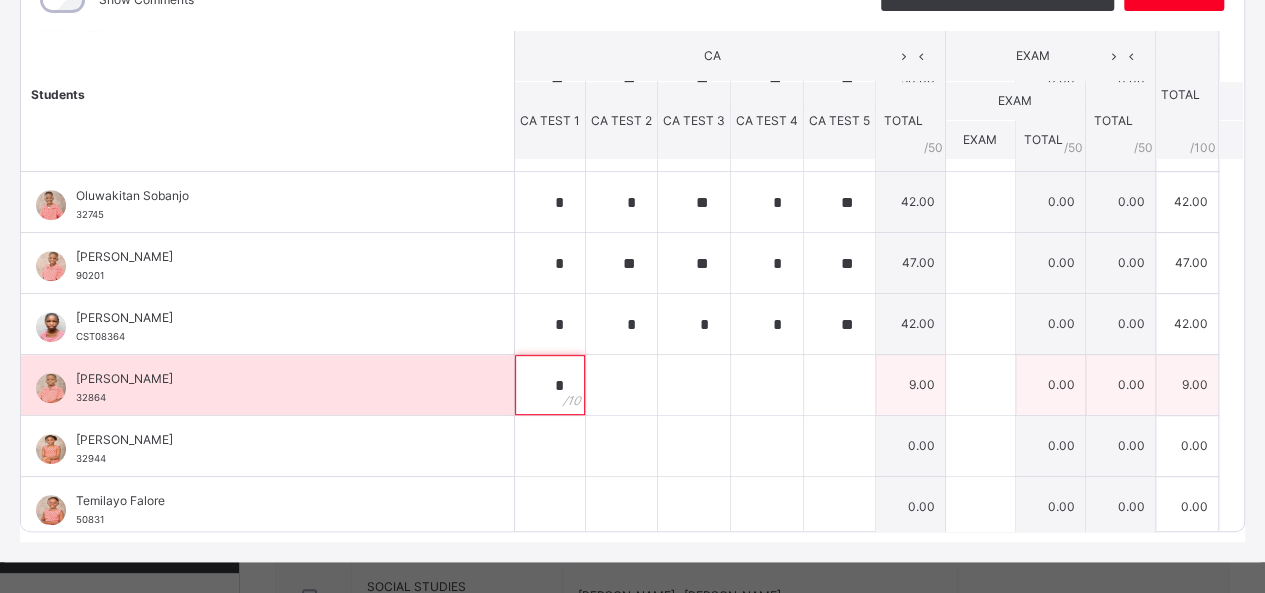 type on "*" 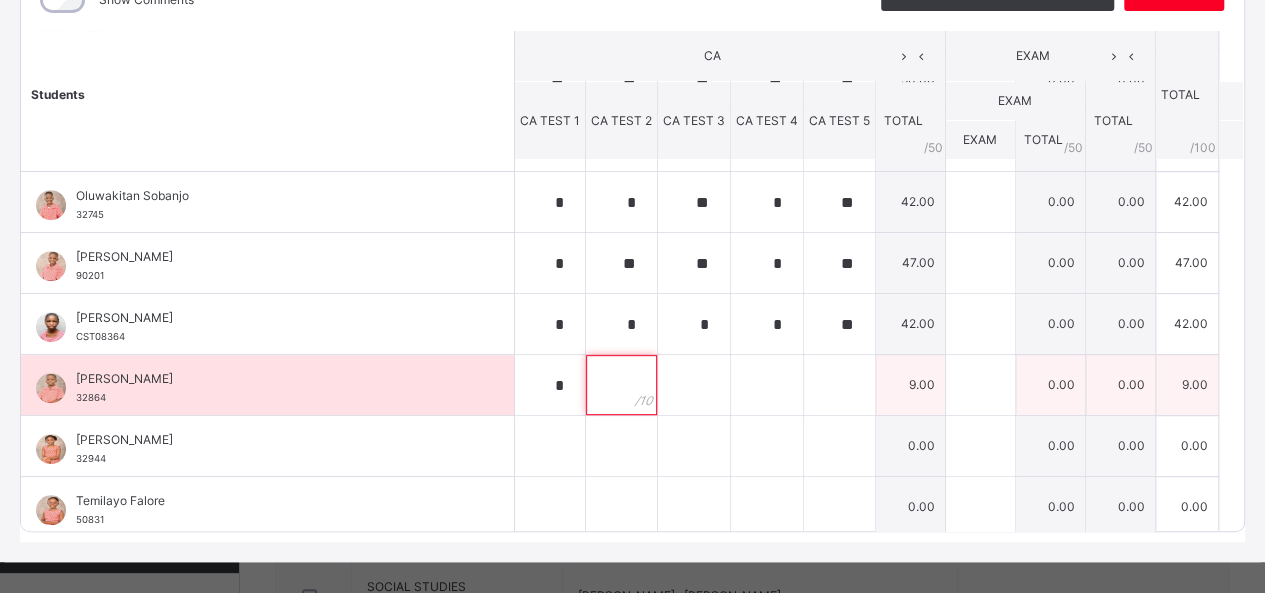 click at bounding box center [621, 385] 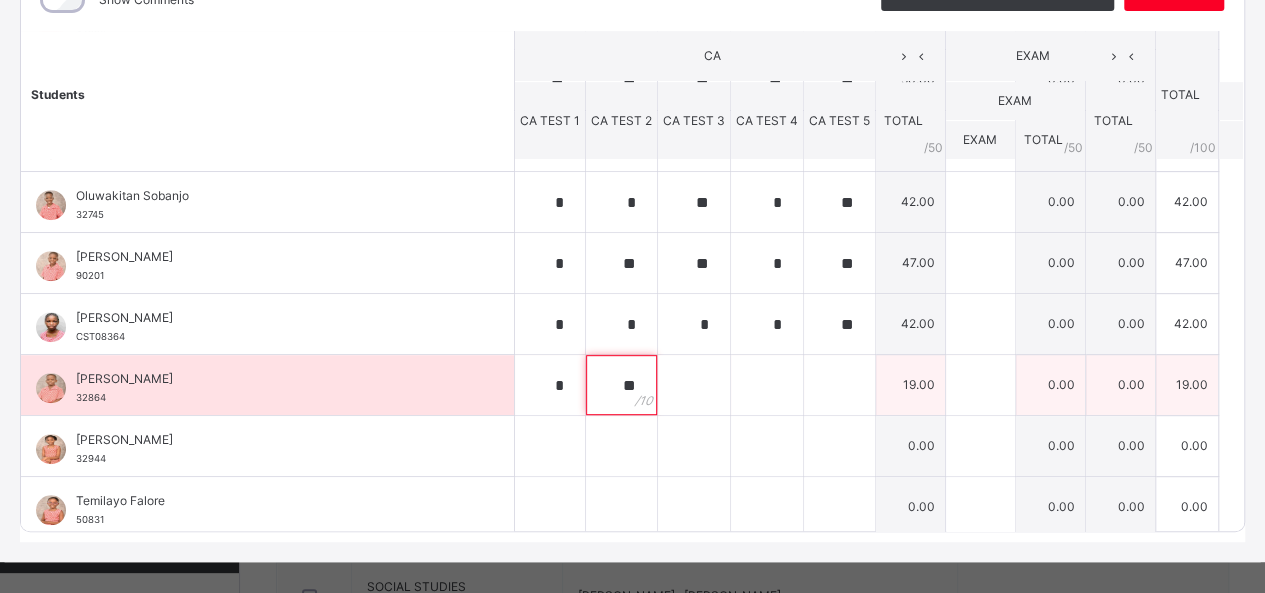 type on "**" 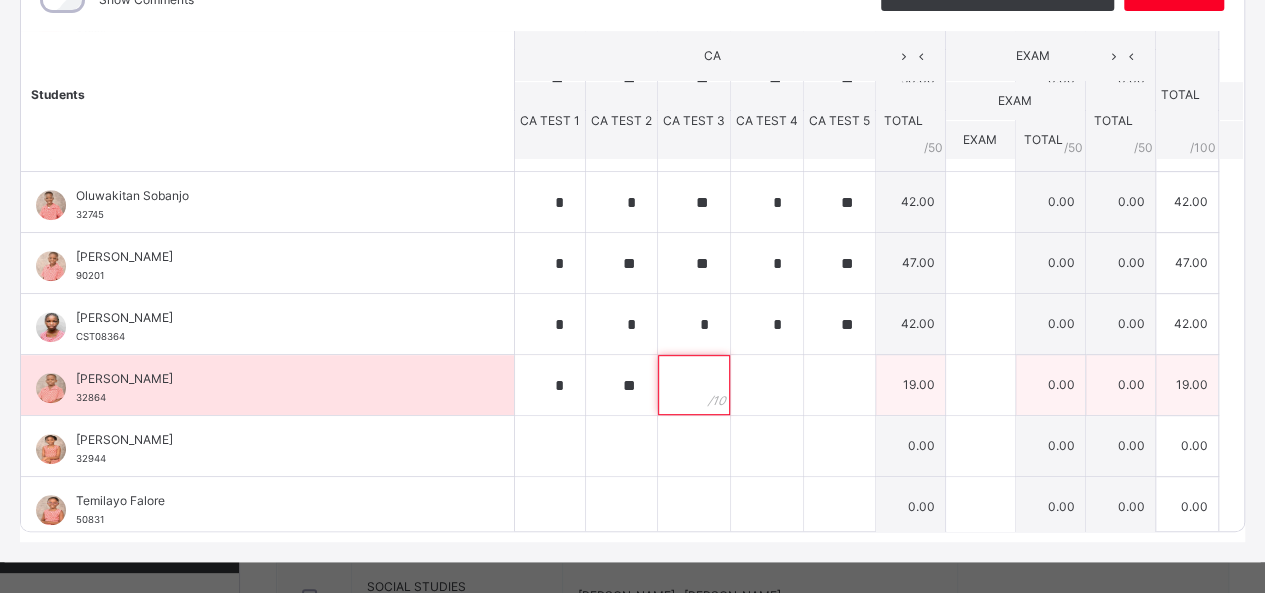 click at bounding box center (694, 385) 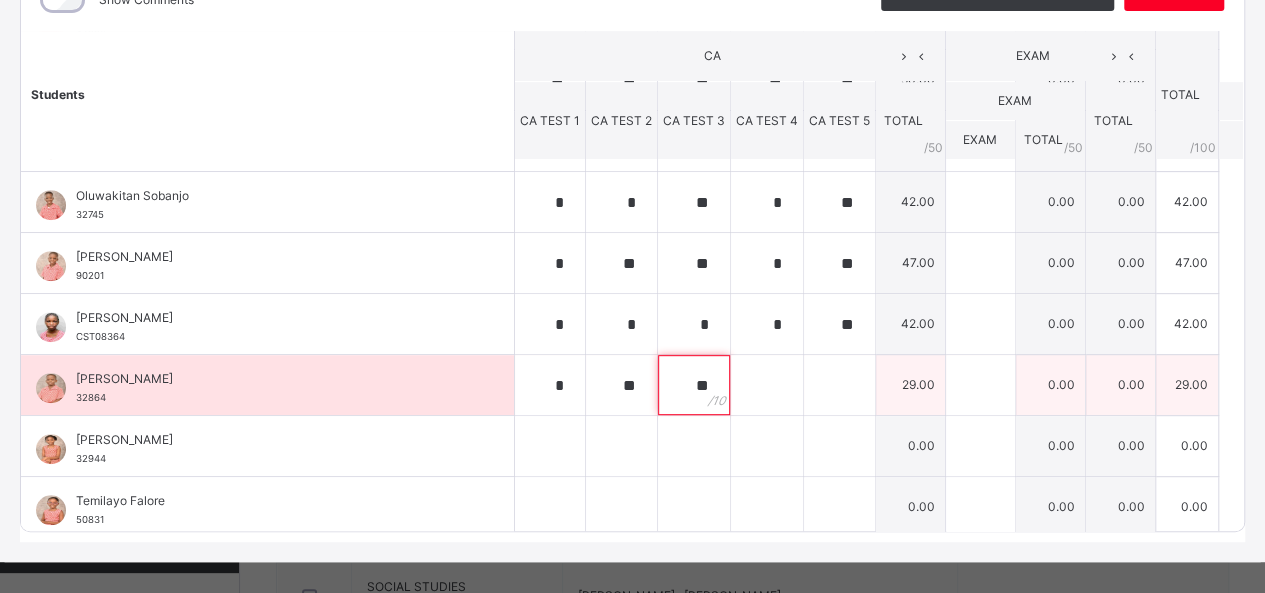 type on "**" 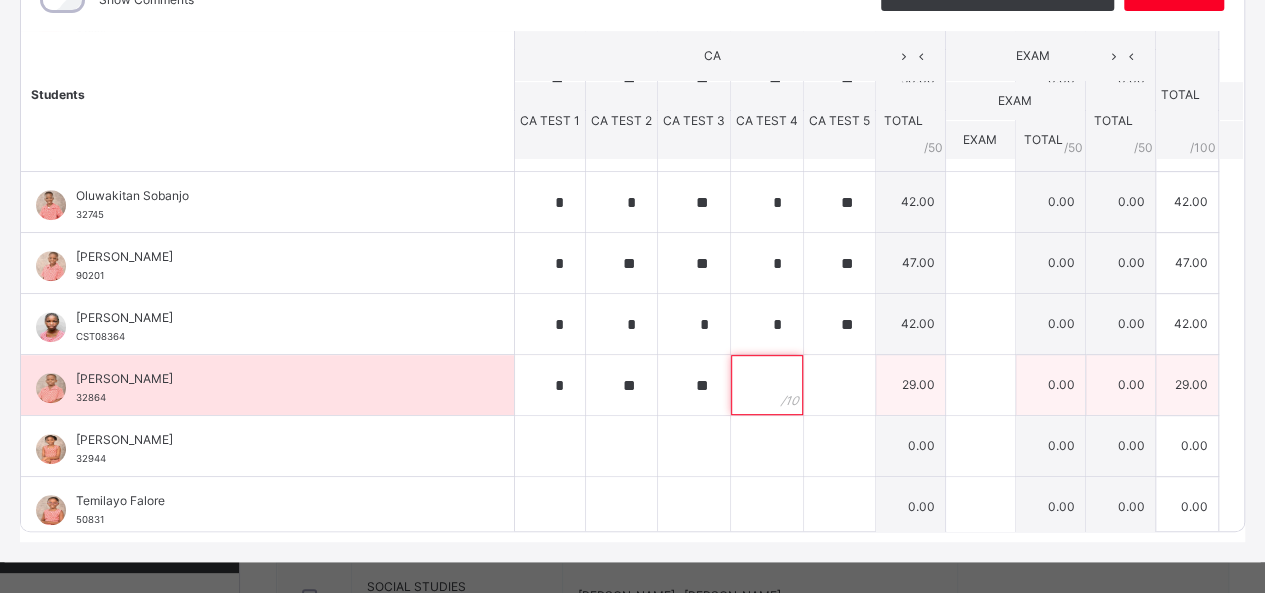 click at bounding box center [767, 385] 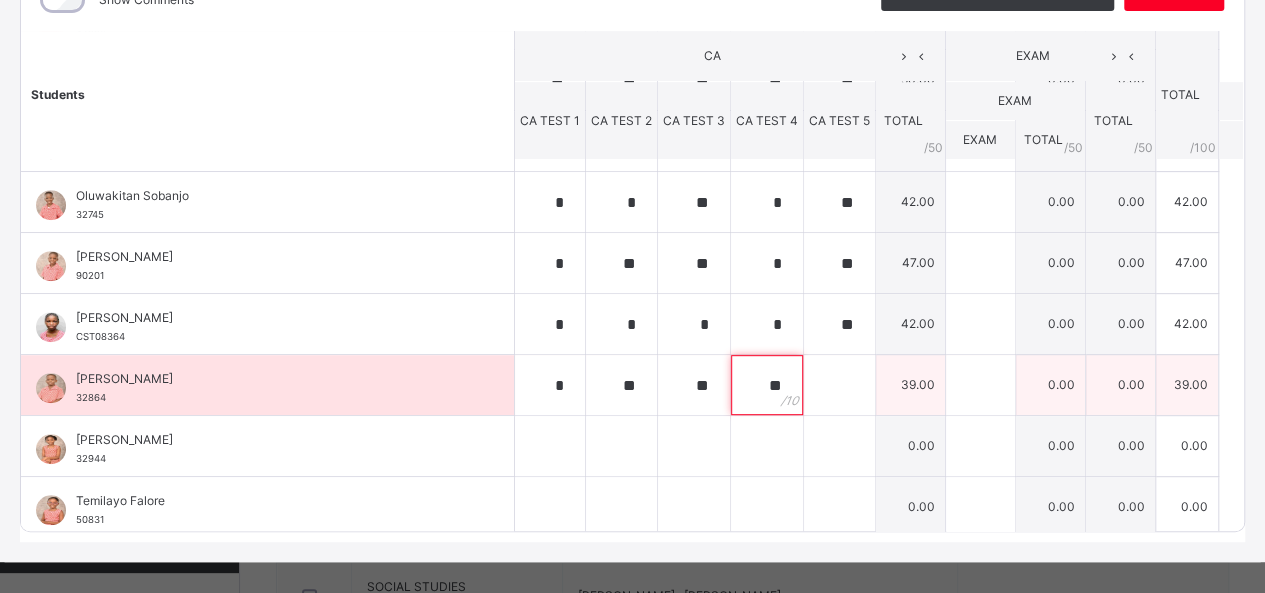 type on "**" 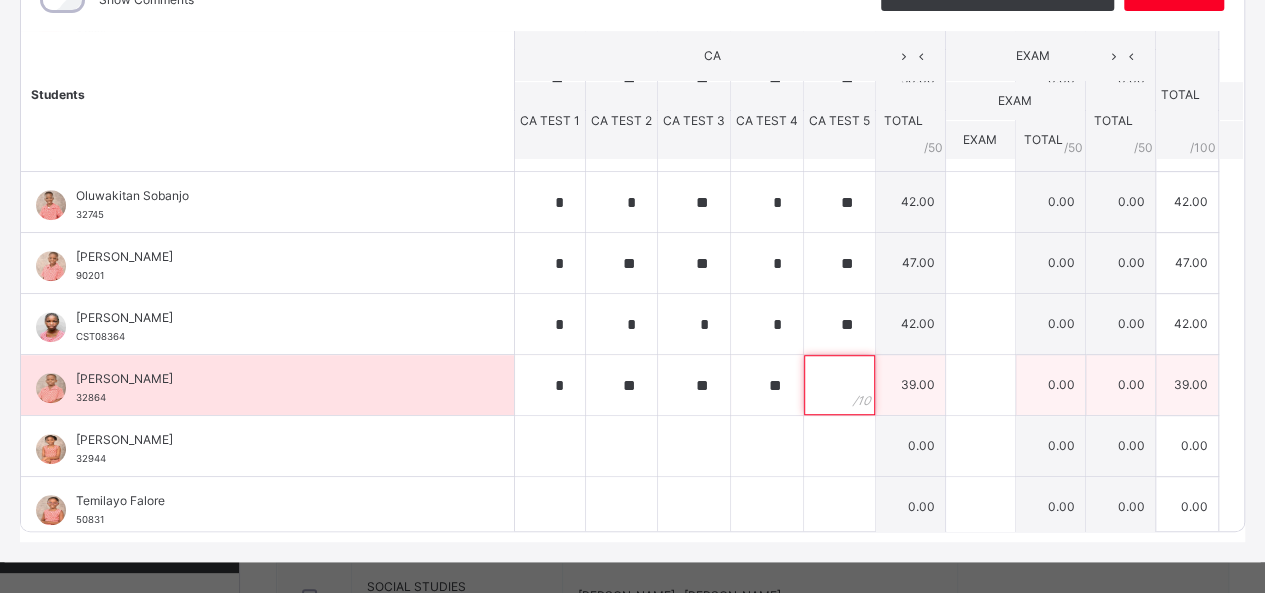click at bounding box center [839, 385] 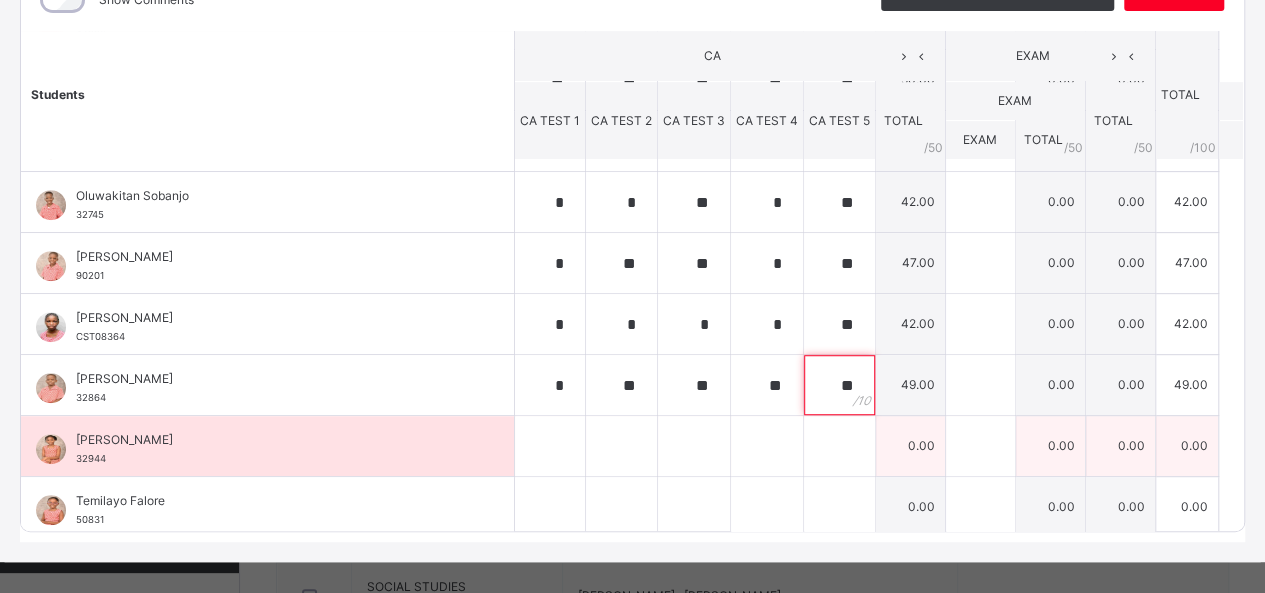 type on "**" 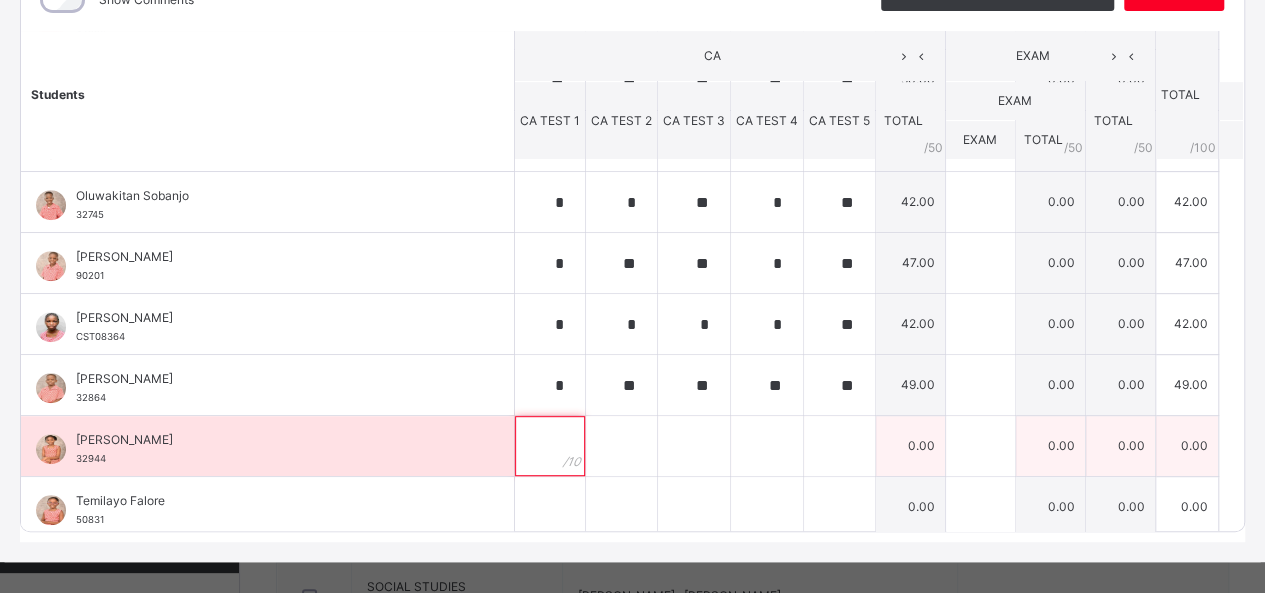 click at bounding box center [550, 446] 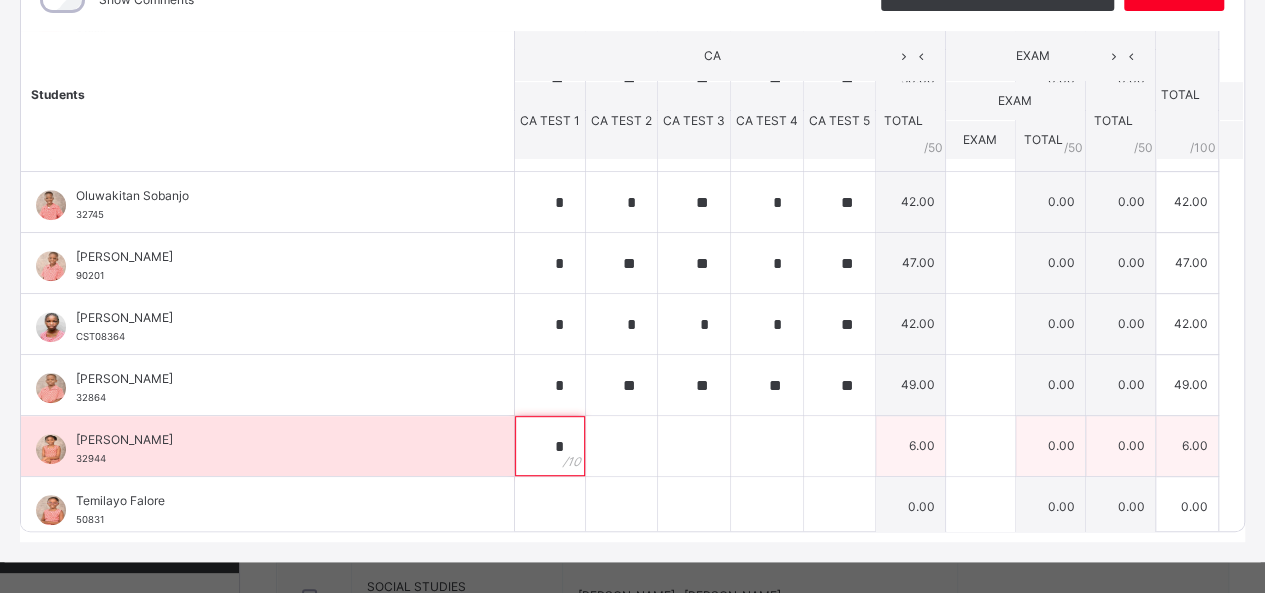 type on "*" 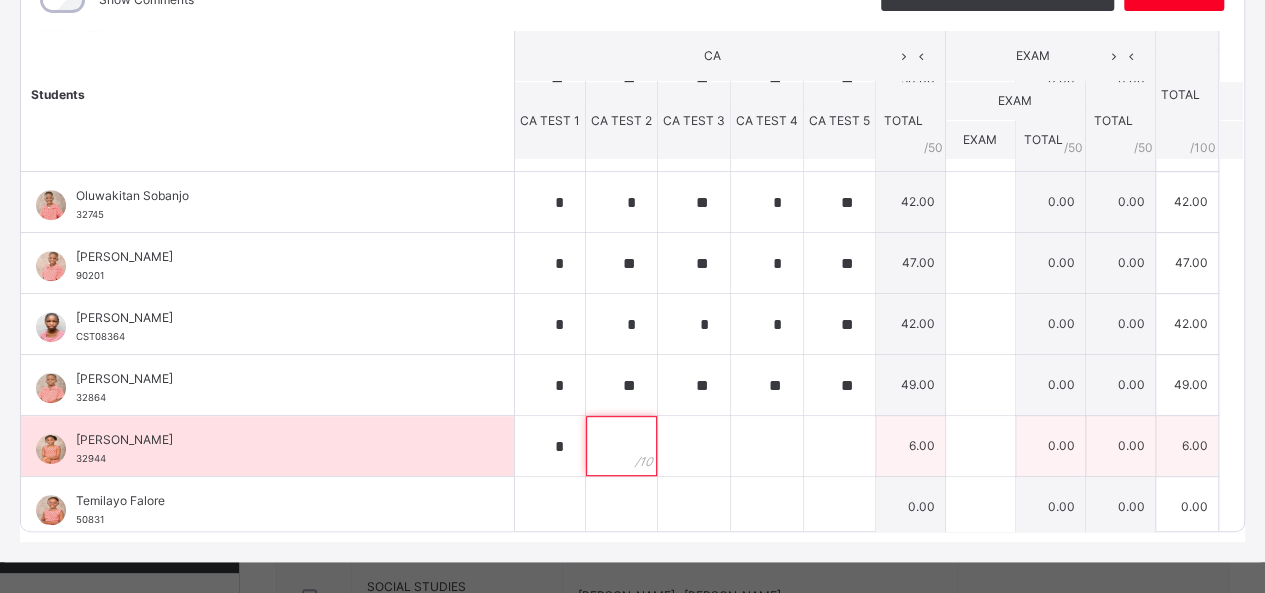 click at bounding box center (621, 446) 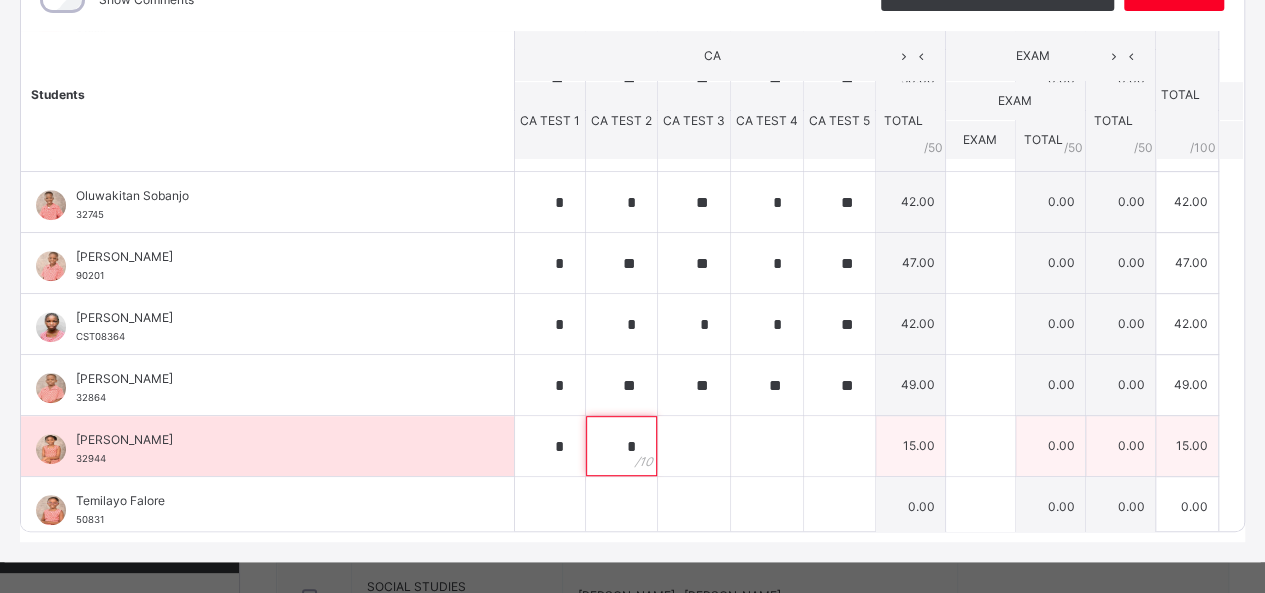 type on "*" 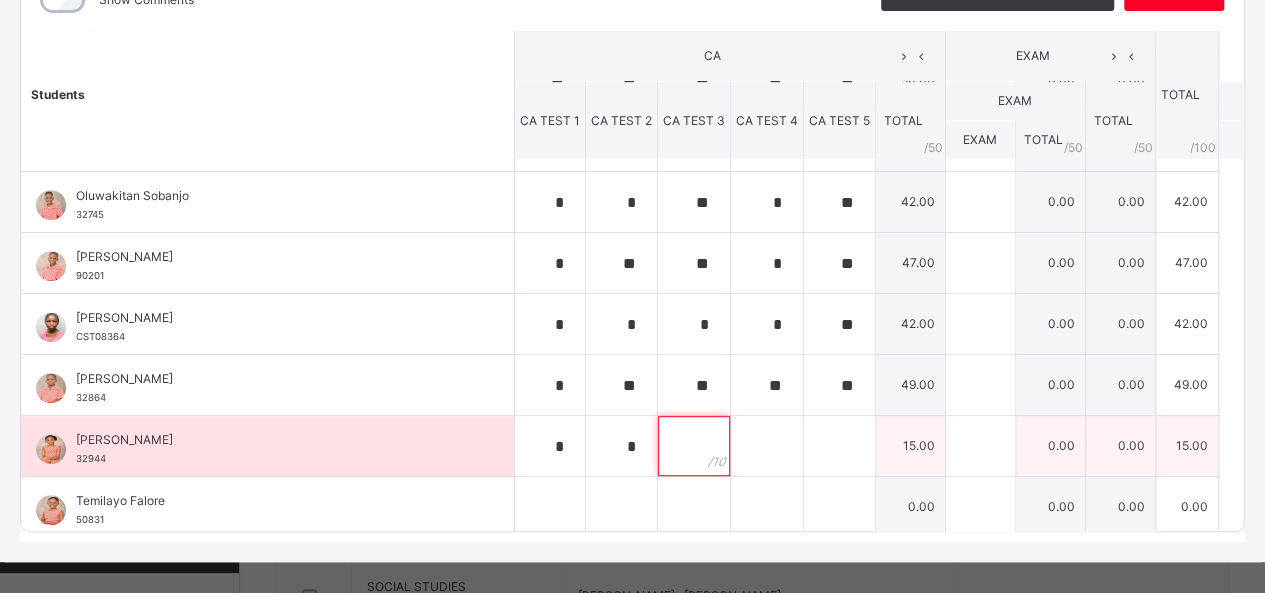 click at bounding box center [694, 446] 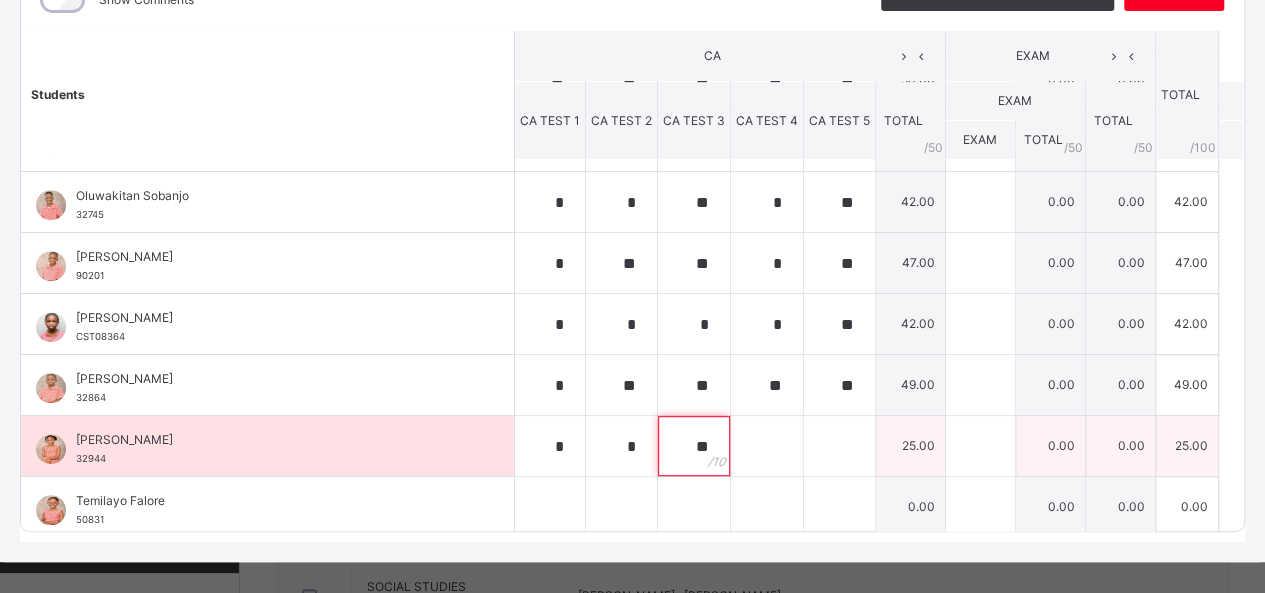 type on "**" 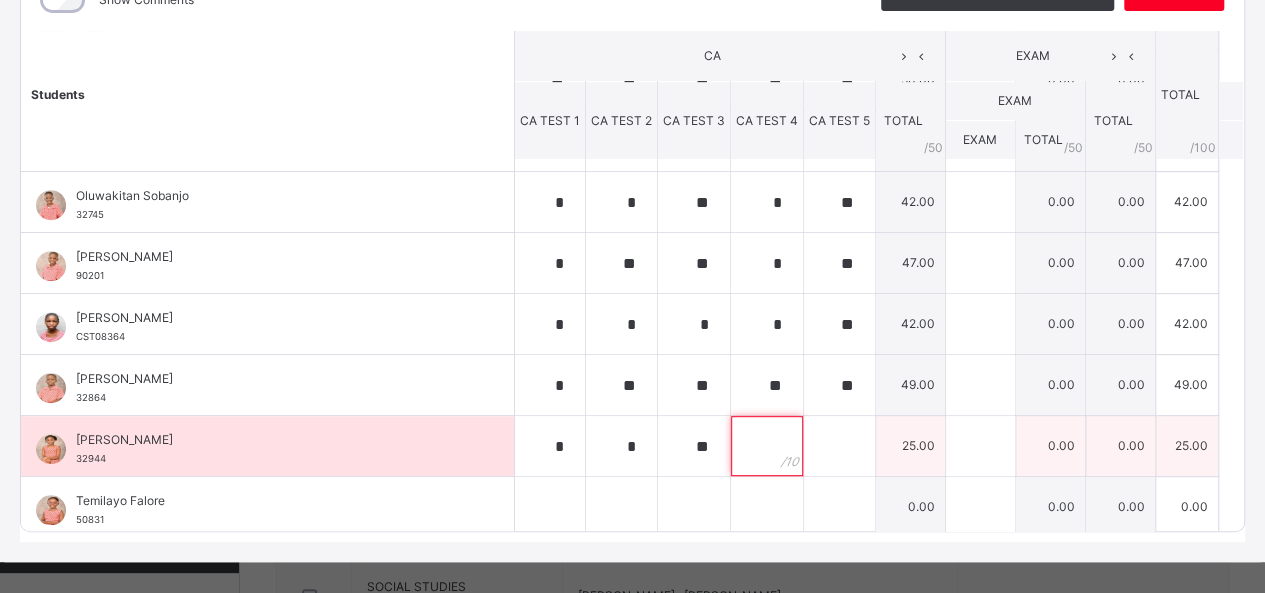 click at bounding box center (767, 446) 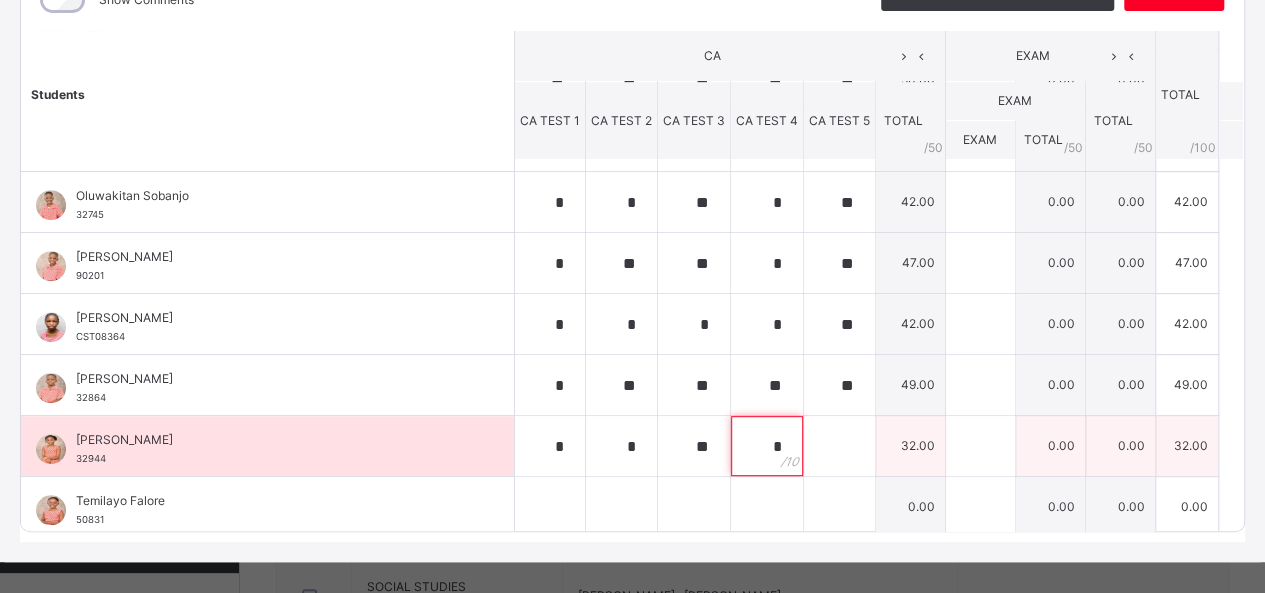 type on "*" 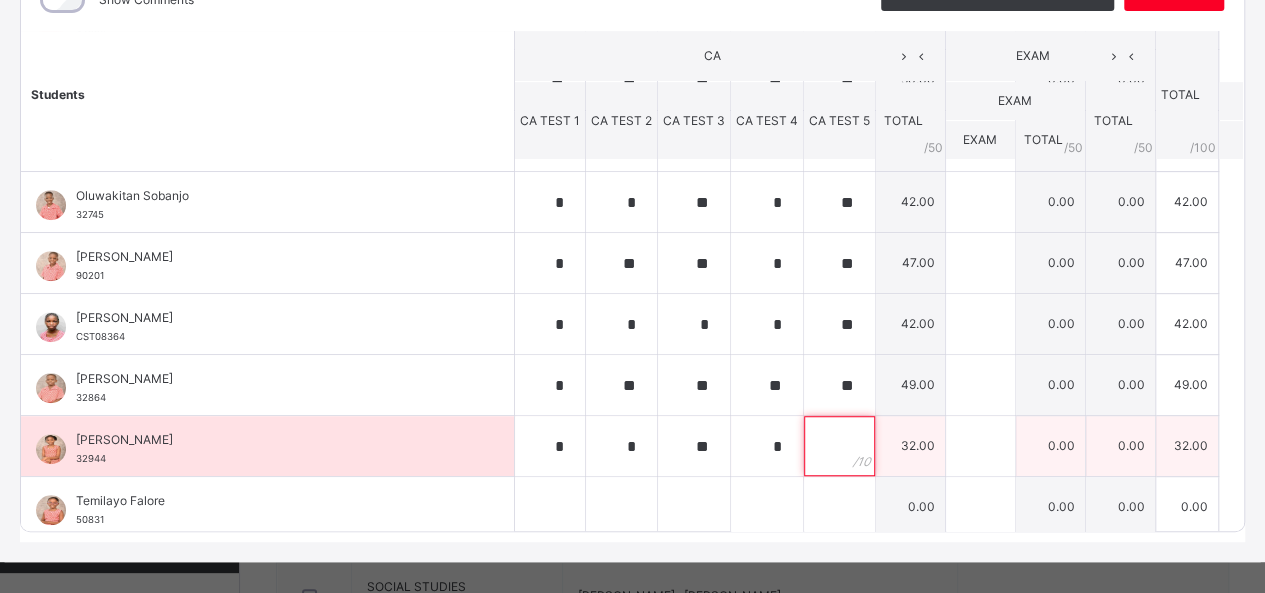 click at bounding box center [839, 446] 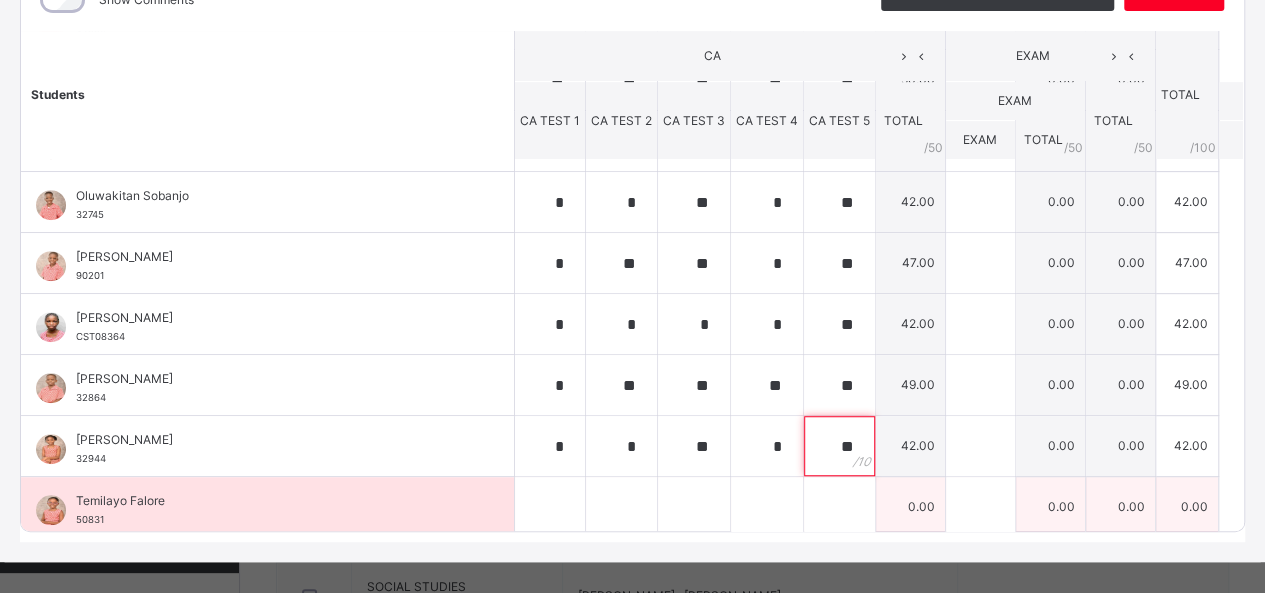 type on "**" 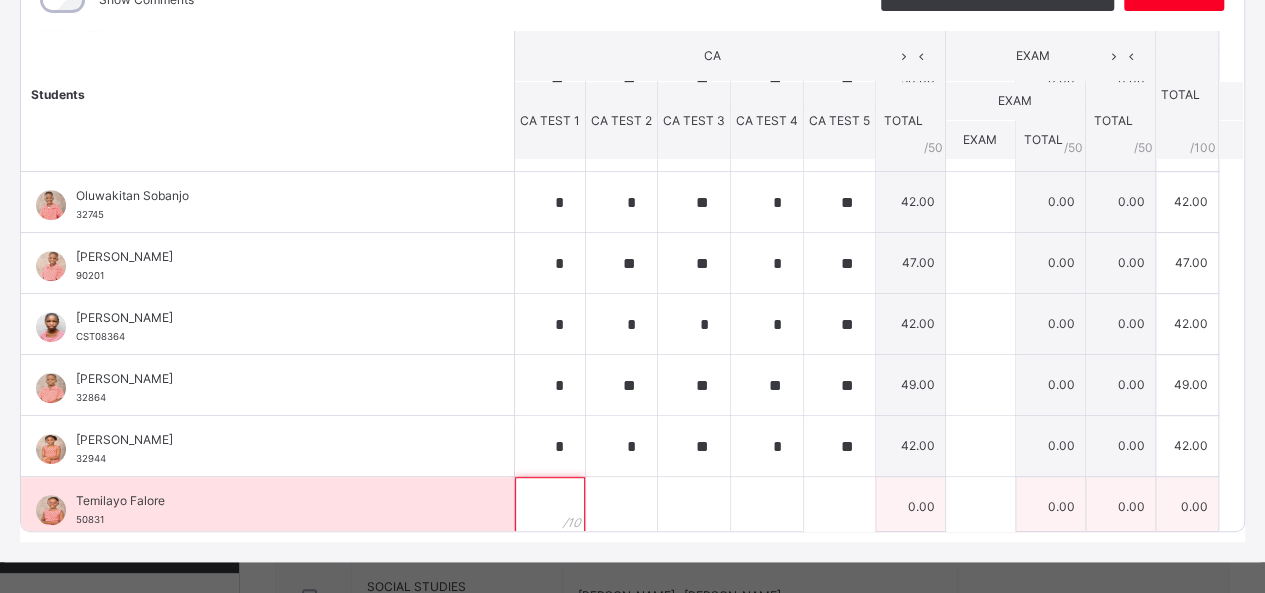 click at bounding box center [550, 507] 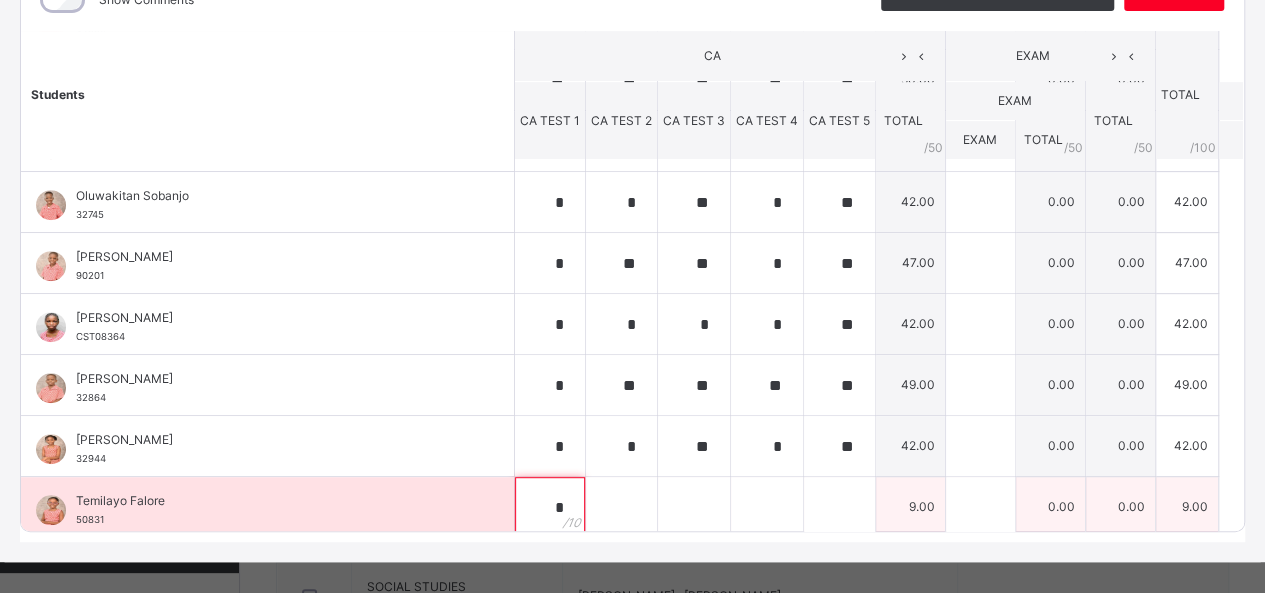 type on "*" 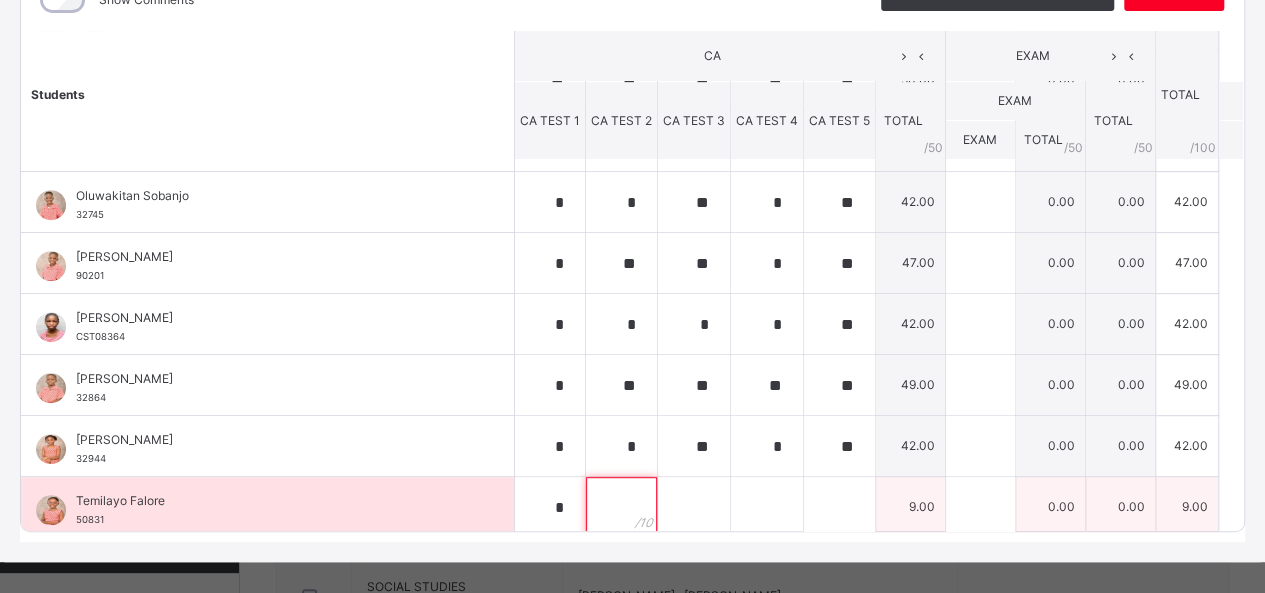 click at bounding box center (621, 507) 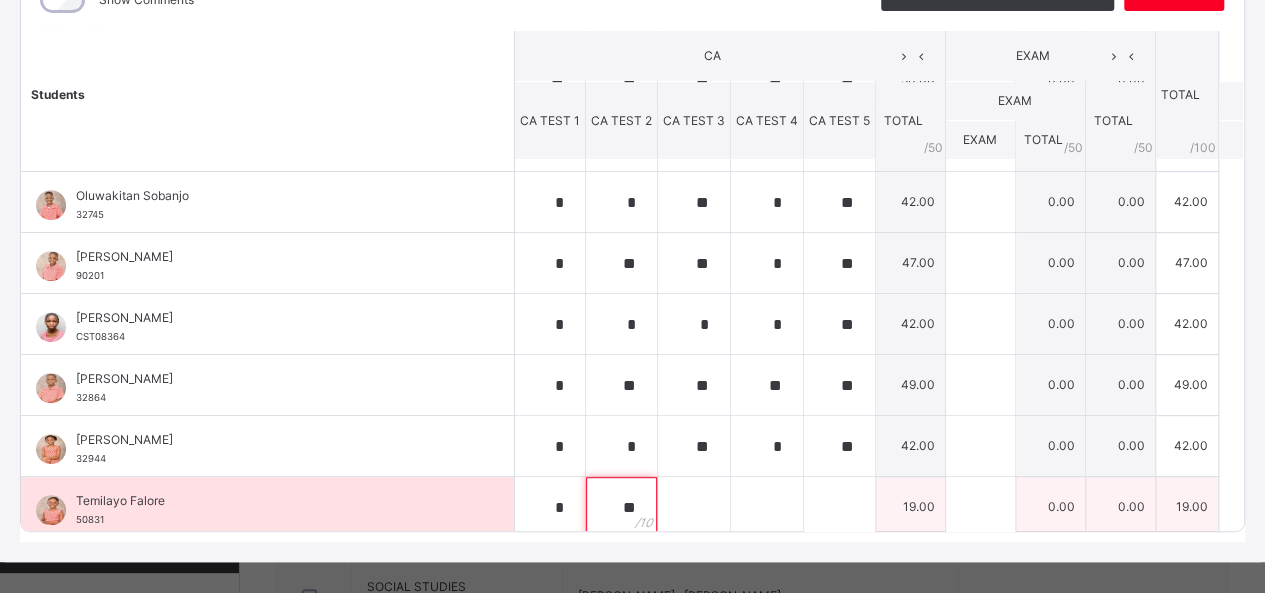 type on "**" 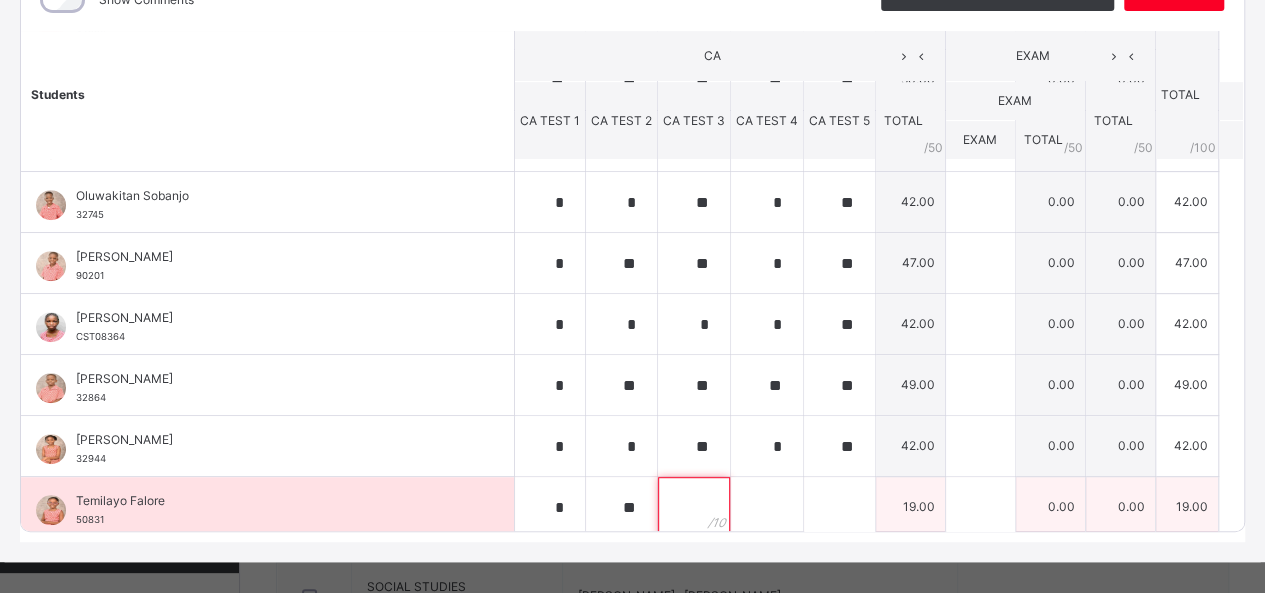 click at bounding box center [694, 507] 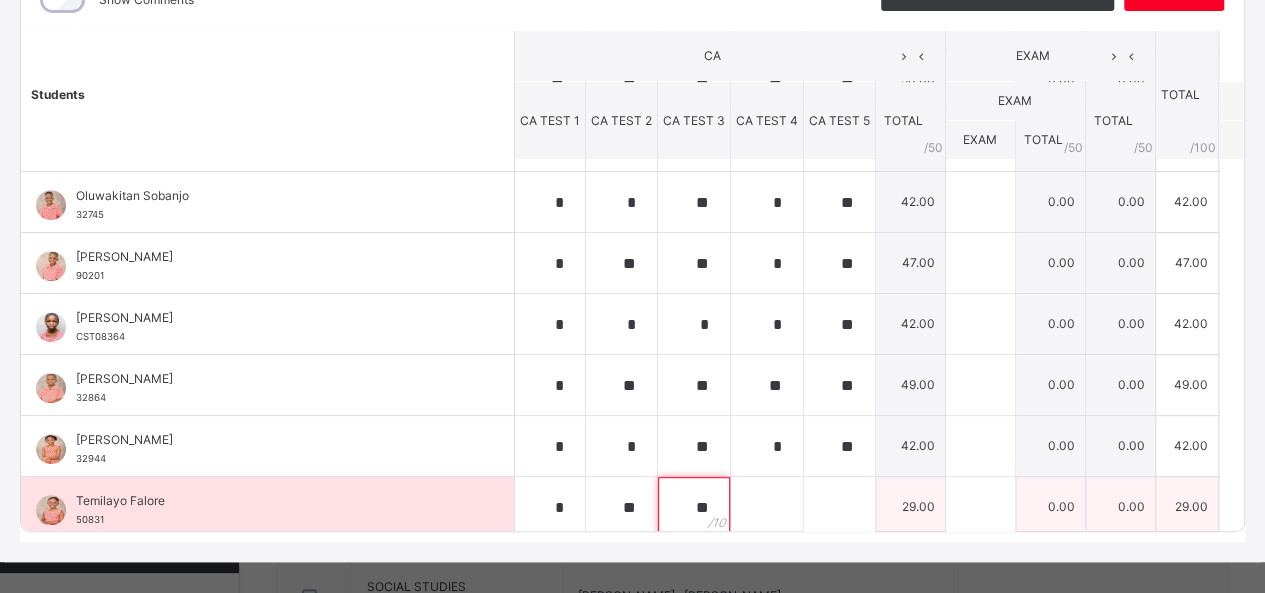 type on "**" 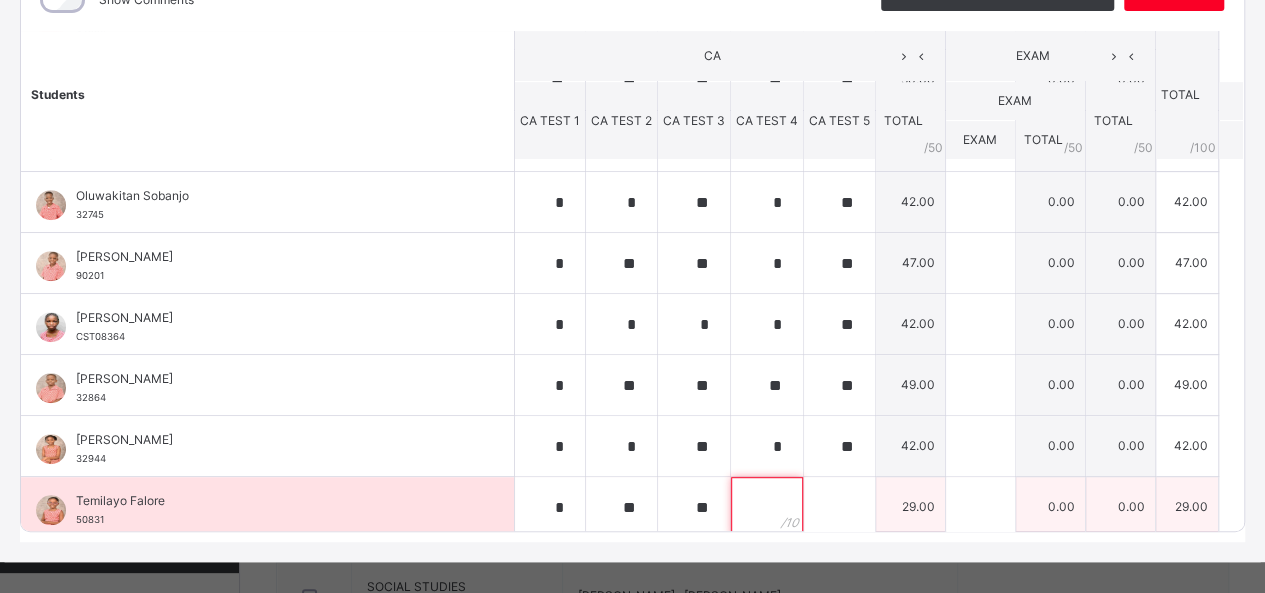 click at bounding box center (767, 507) 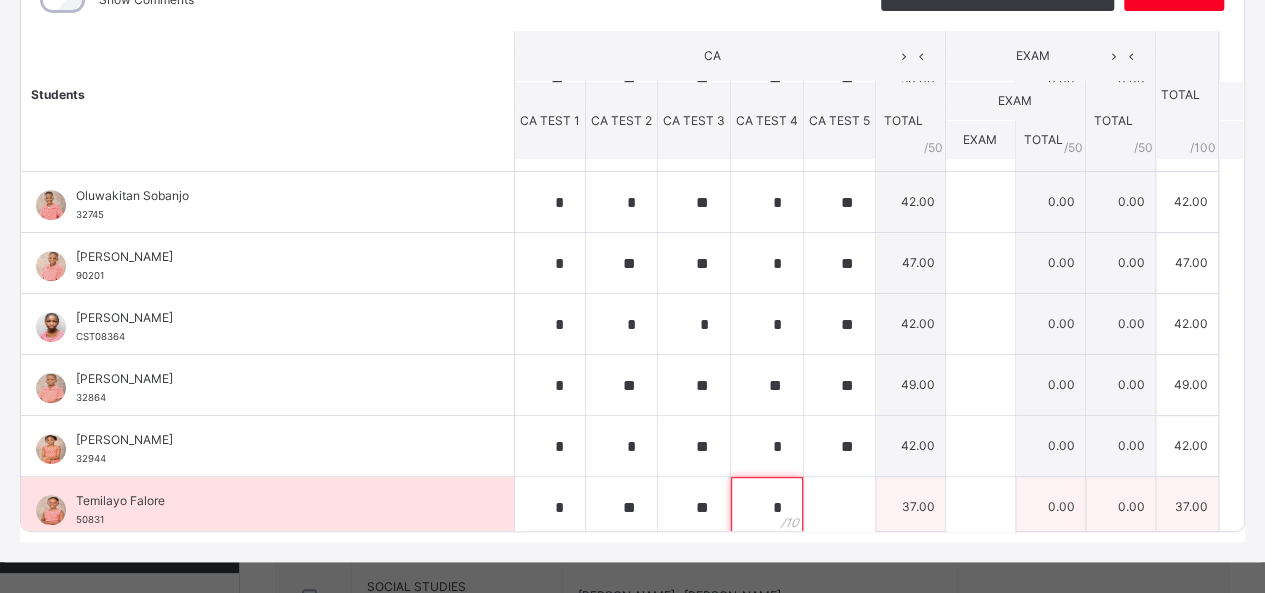 type on "*" 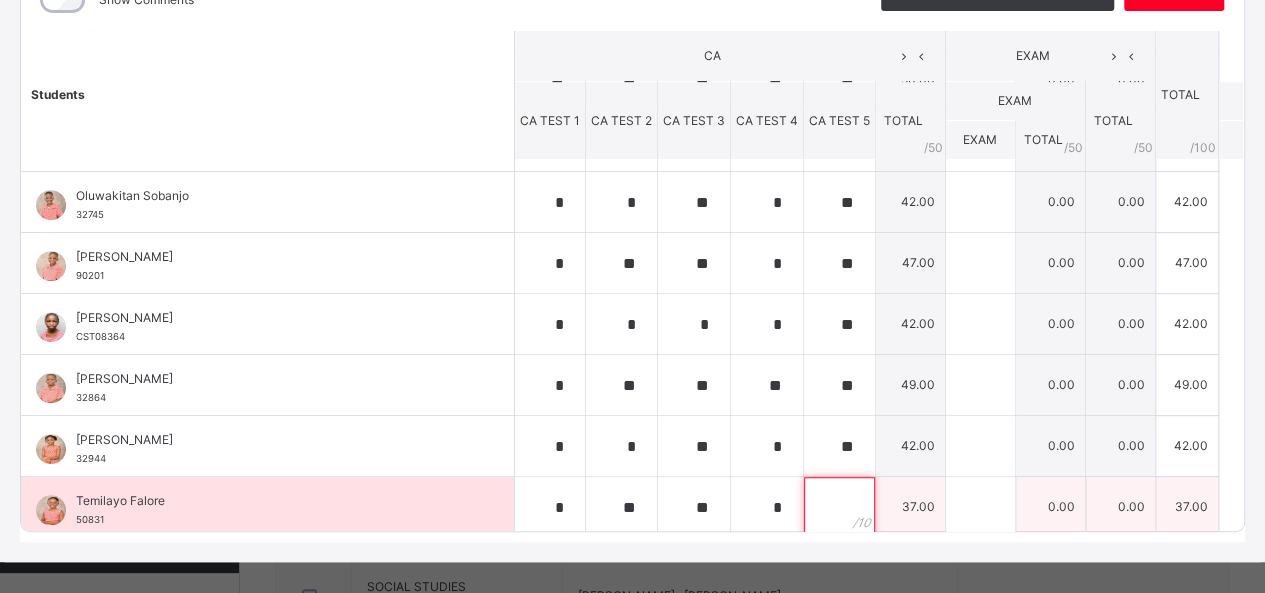 click at bounding box center [839, 507] 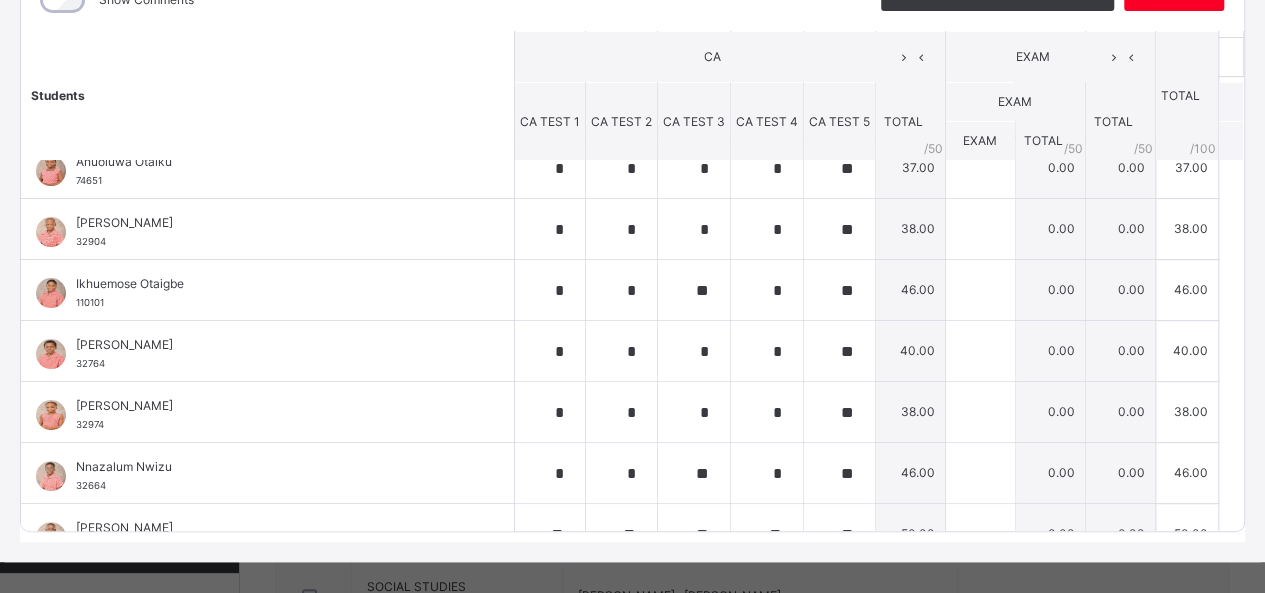 scroll, scrollTop: 0, scrollLeft: 0, axis: both 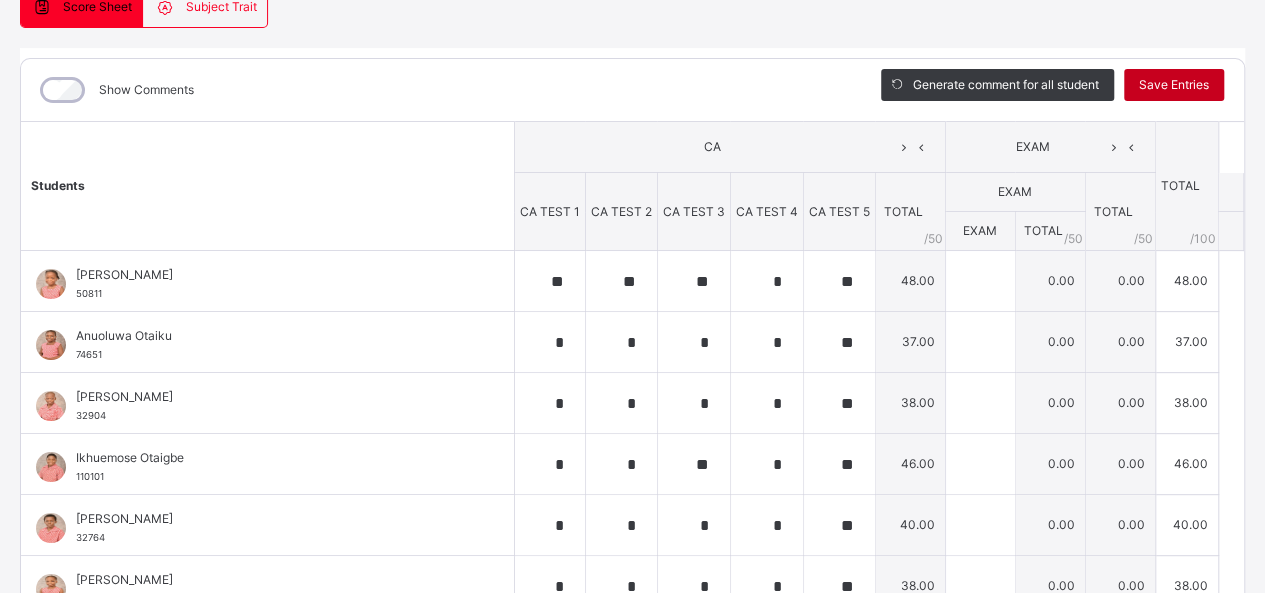 type on "**" 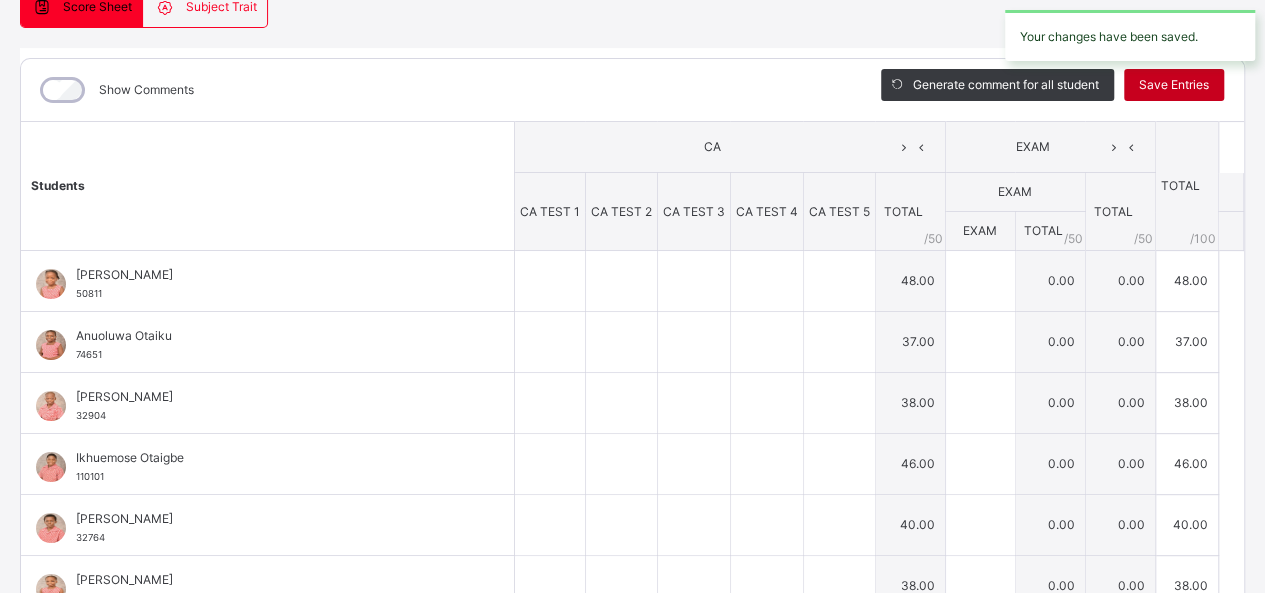 type on "**" 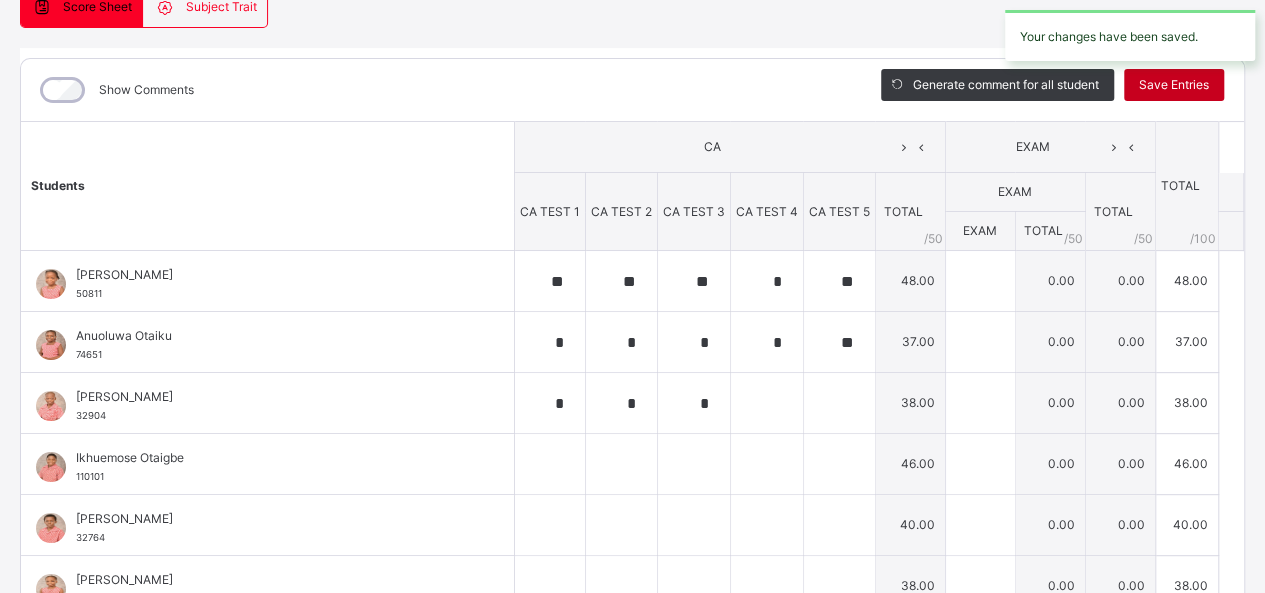 type on "*" 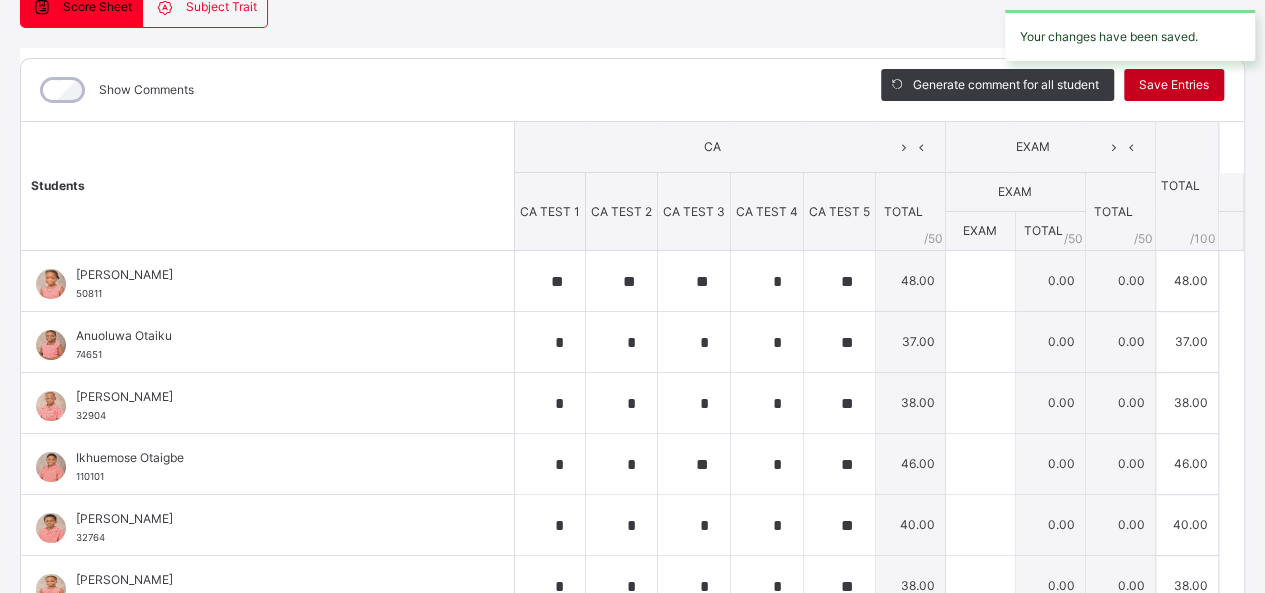 type on "*" 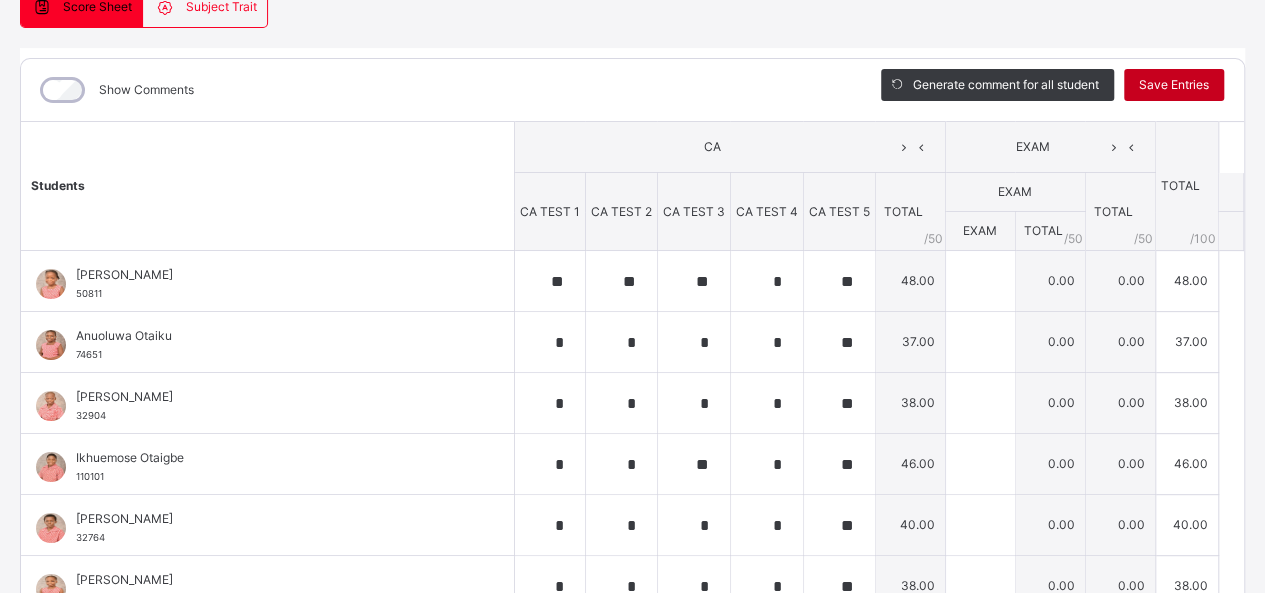 click on "Save Entries" at bounding box center (1174, 85) 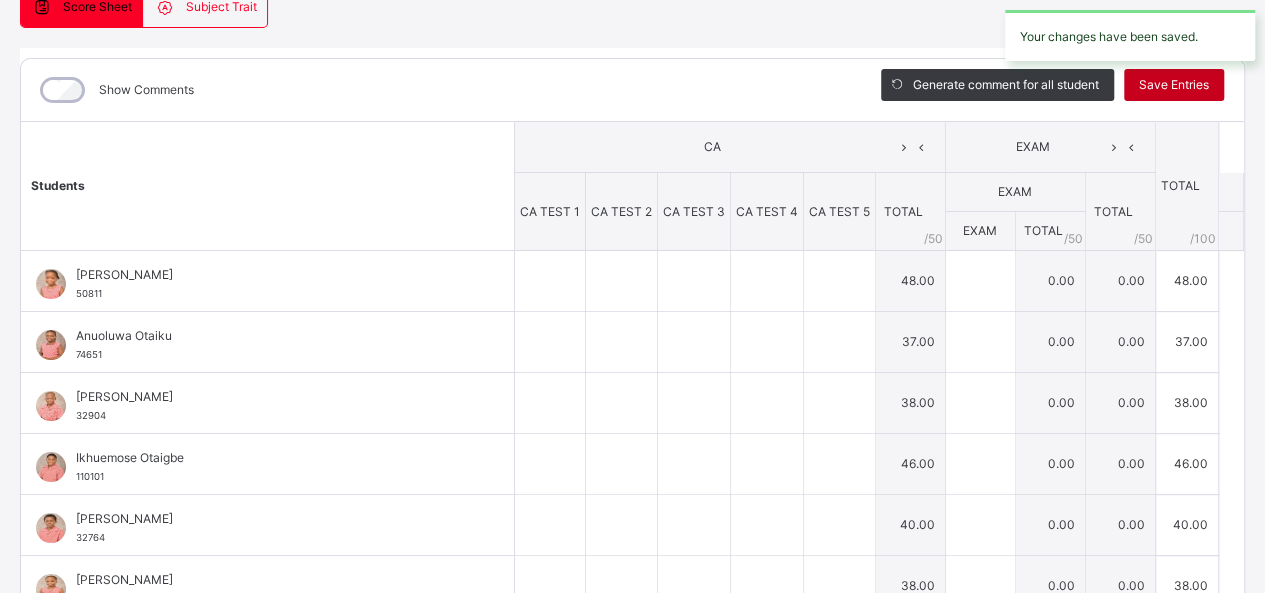 type on "**" 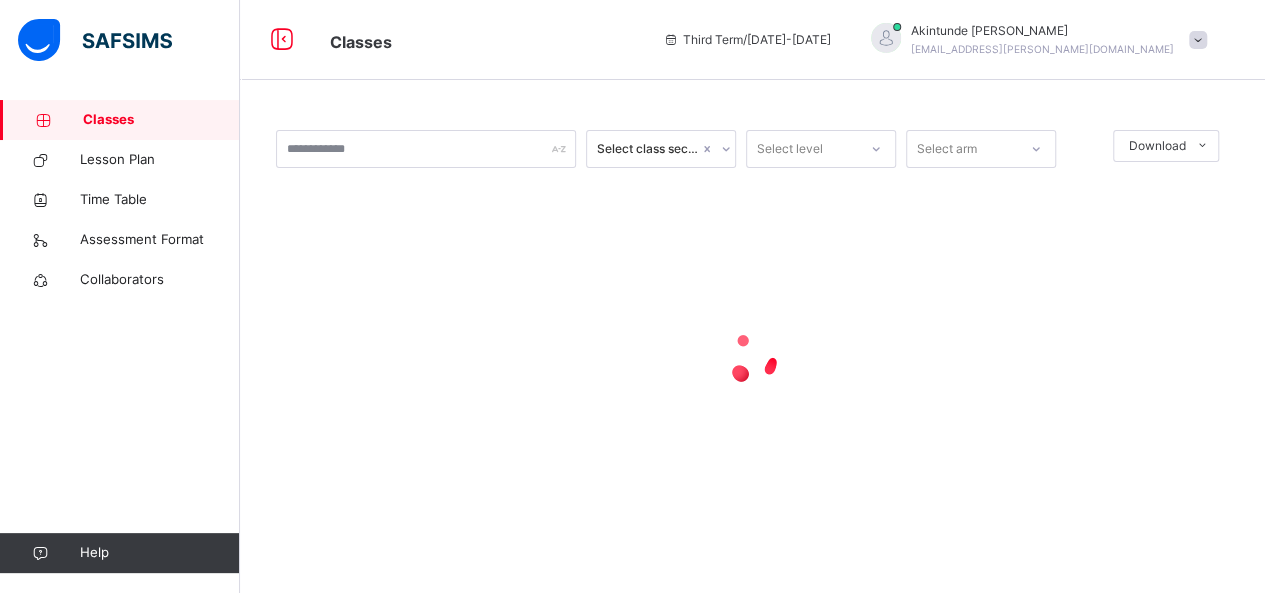 scroll, scrollTop: 0, scrollLeft: 0, axis: both 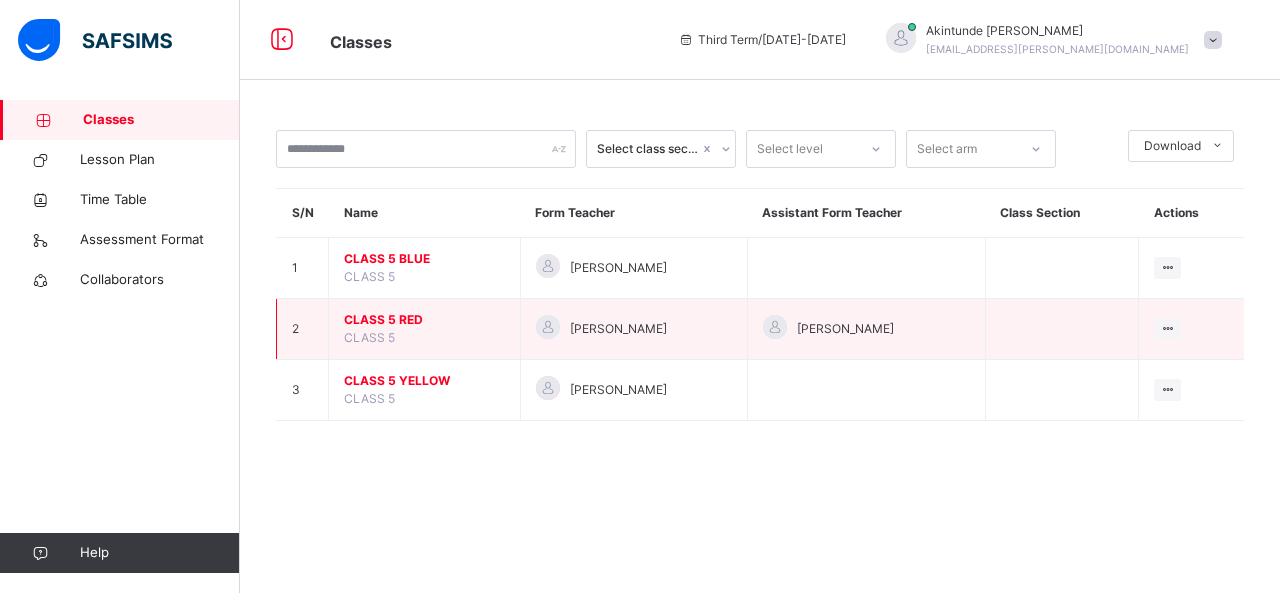click on "CLASS 5   RED" at bounding box center (424, 320) 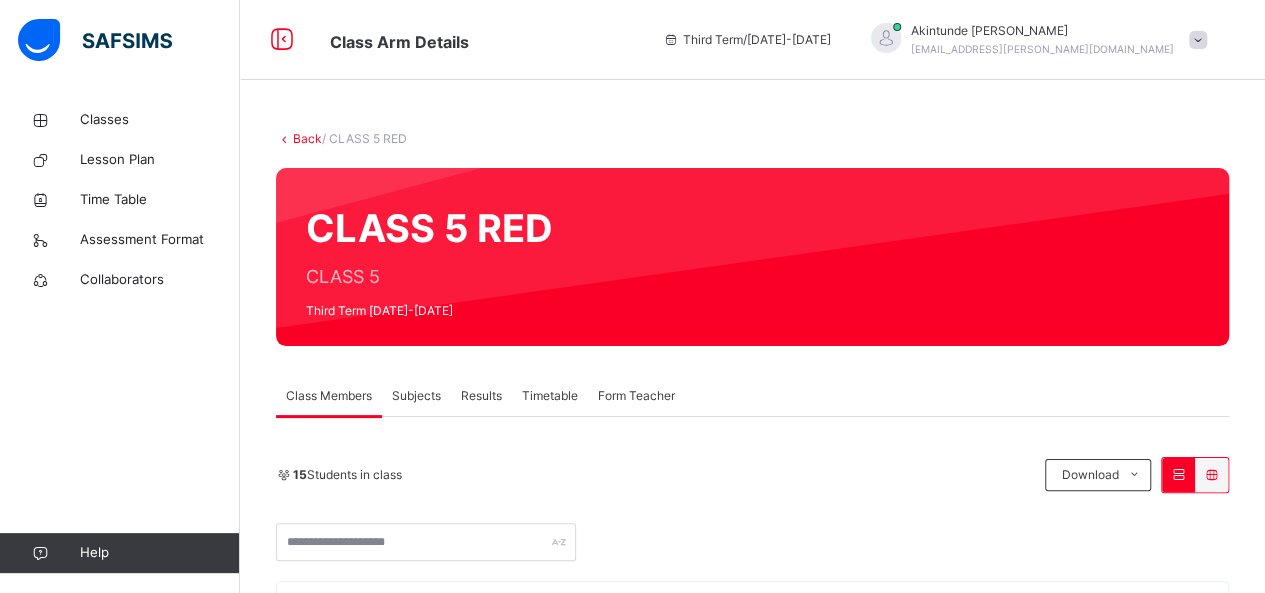 click on "Subjects" at bounding box center [416, 396] 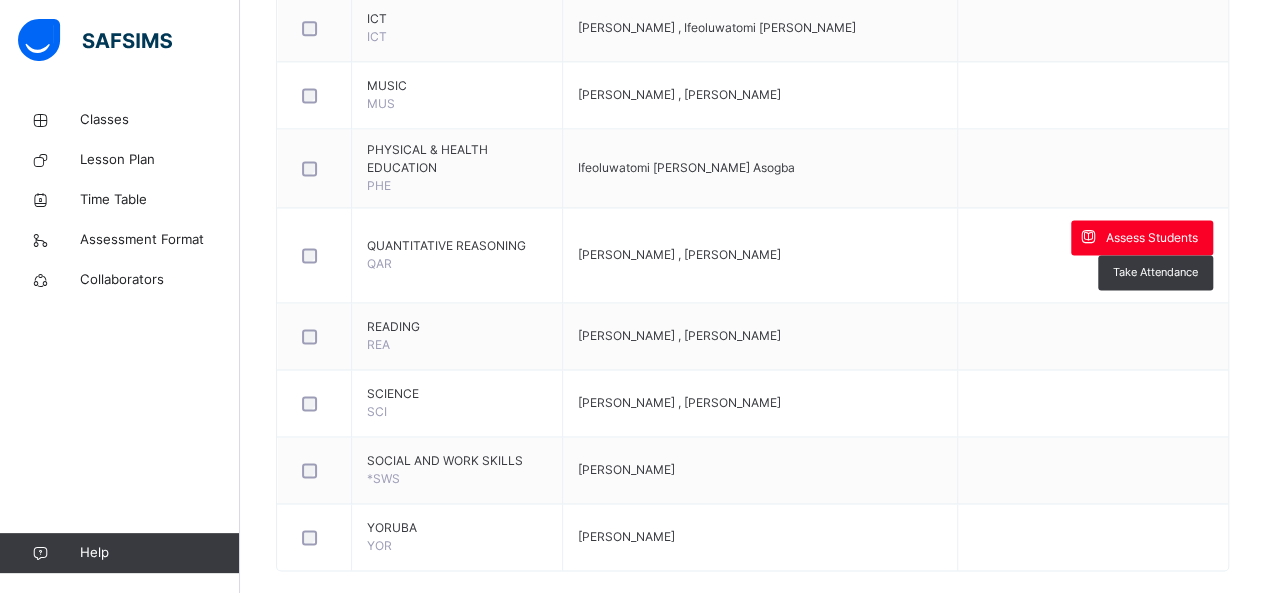 scroll, scrollTop: 1346, scrollLeft: 0, axis: vertical 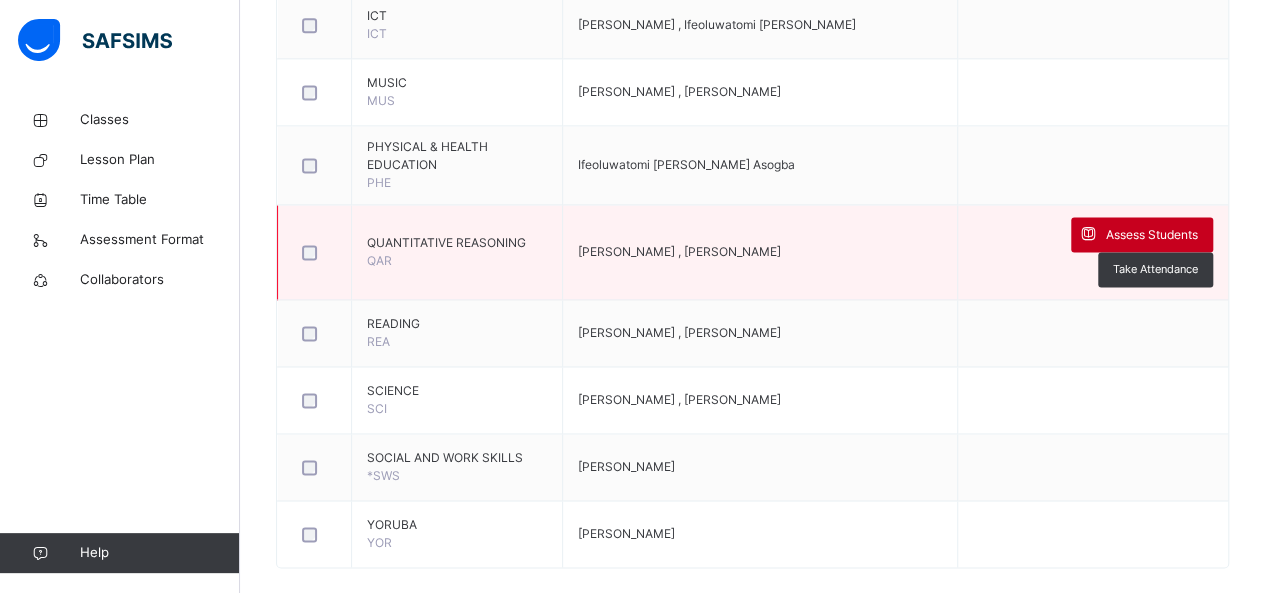 click on "Assess Students" at bounding box center [1152, 235] 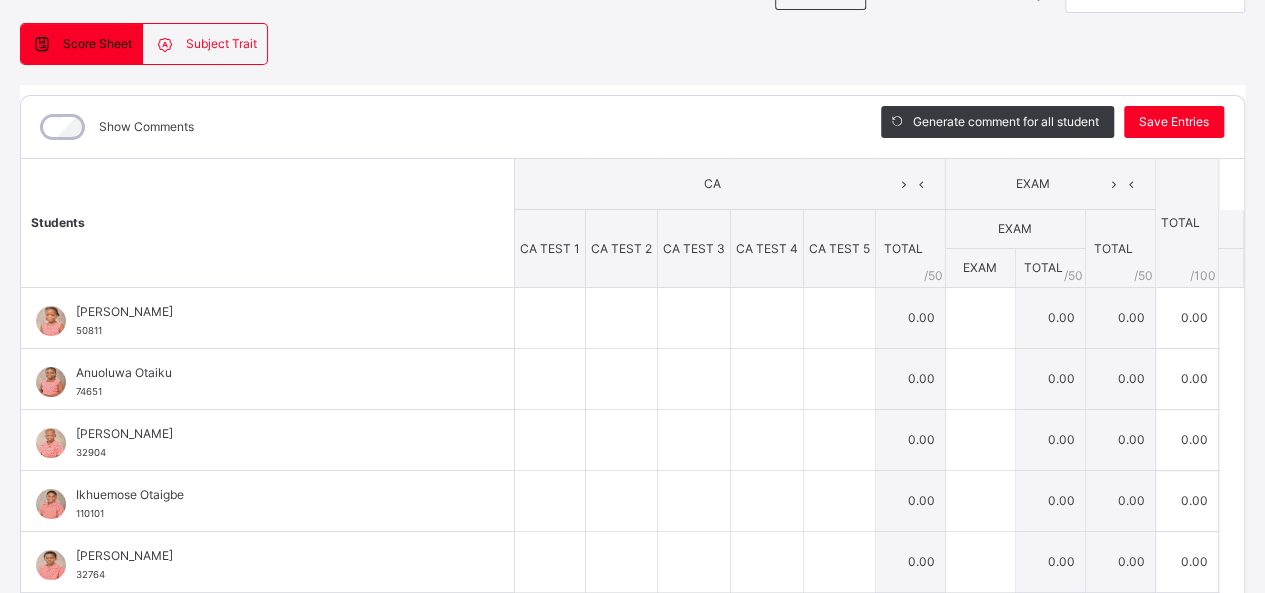 scroll, scrollTop: 179, scrollLeft: 0, axis: vertical 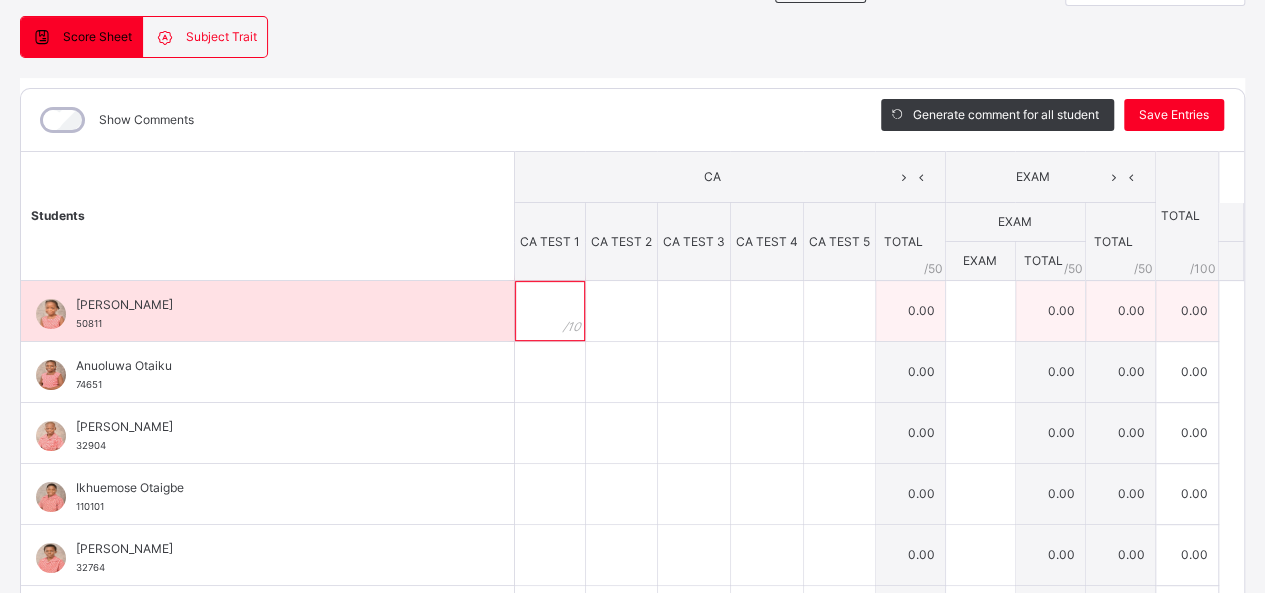 click at bounding box center (550, 311) 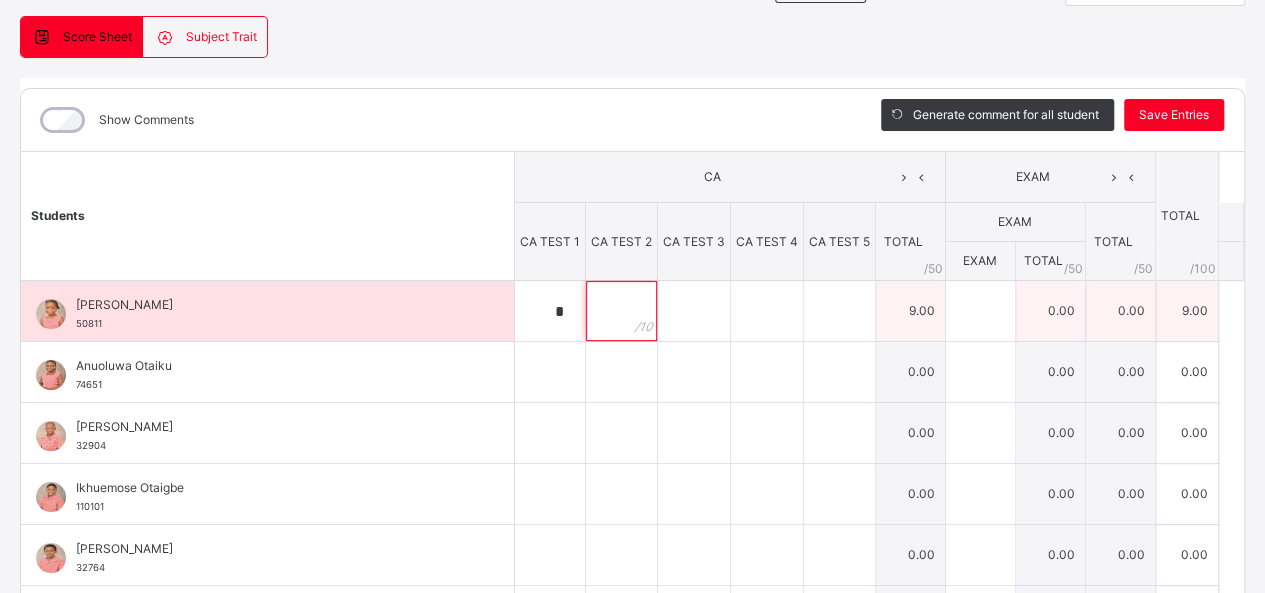 click at bounding box center [621, 311] 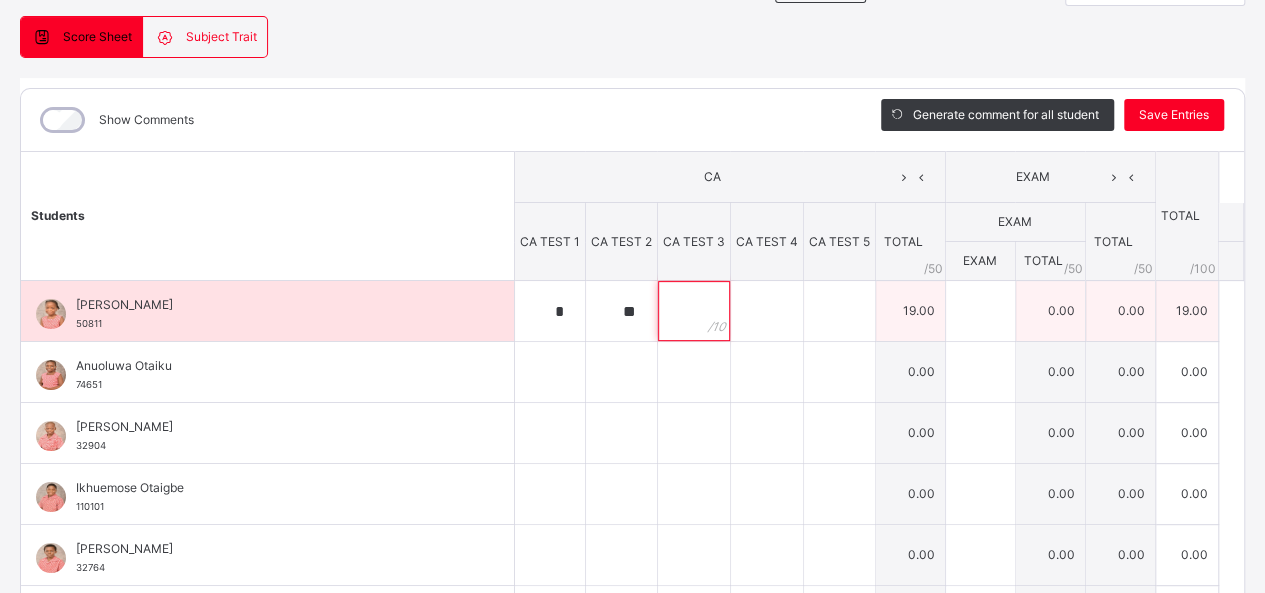 click at bounding box center [694, 311] 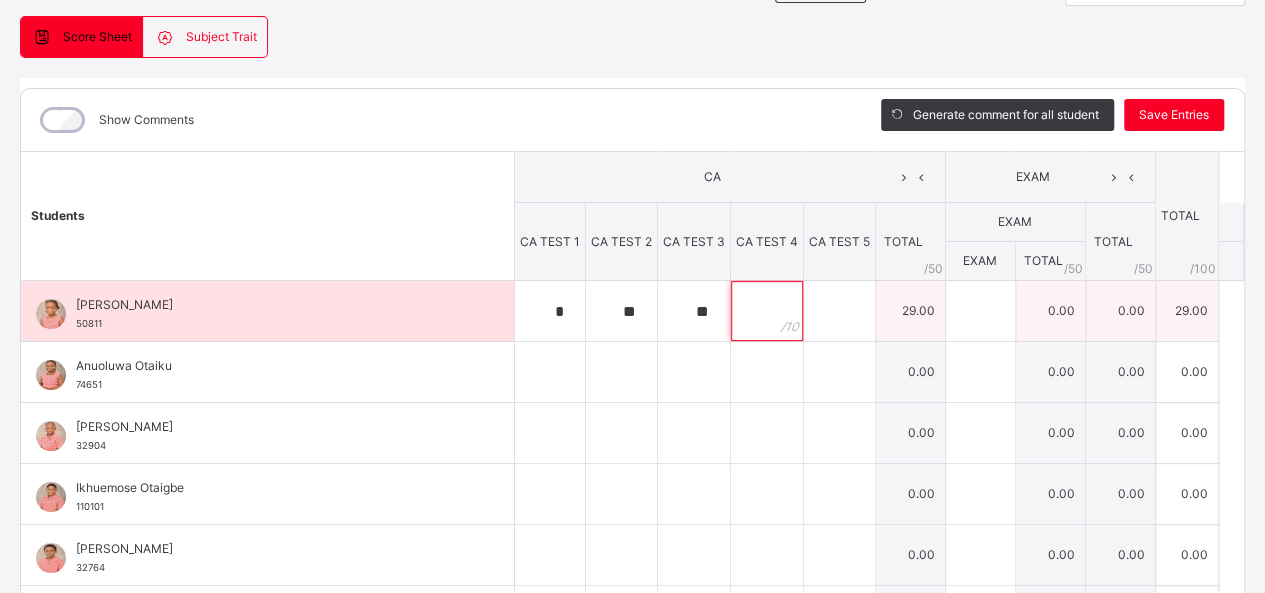 click at bounding box center [767, 311] 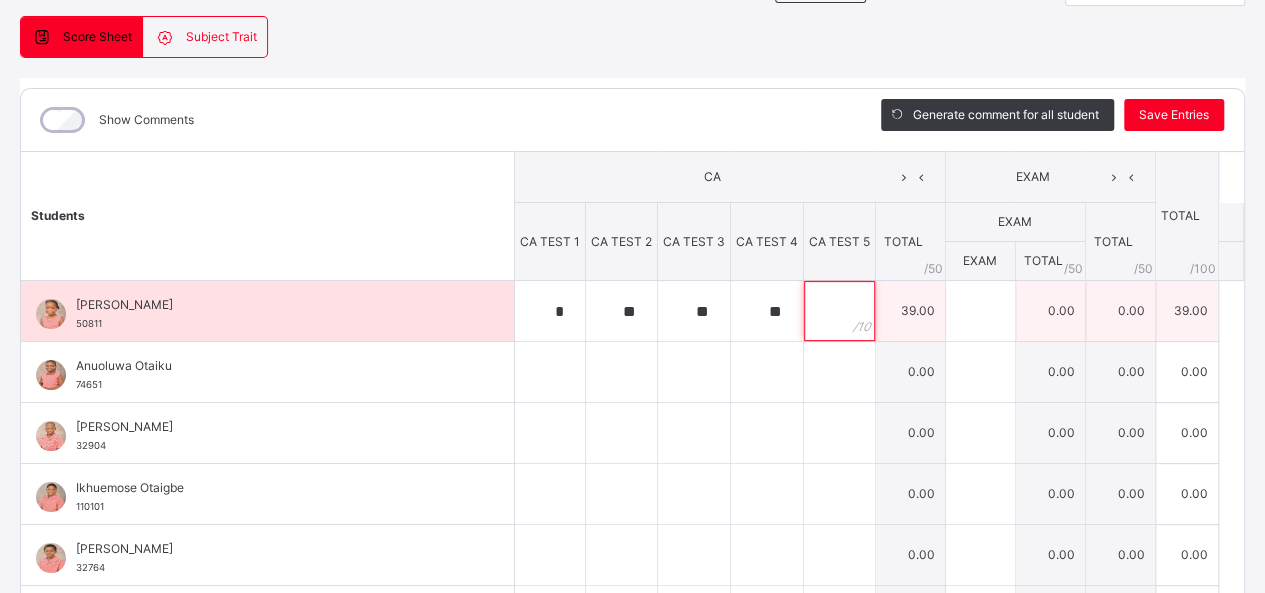 click at bounding box center [839, 311] 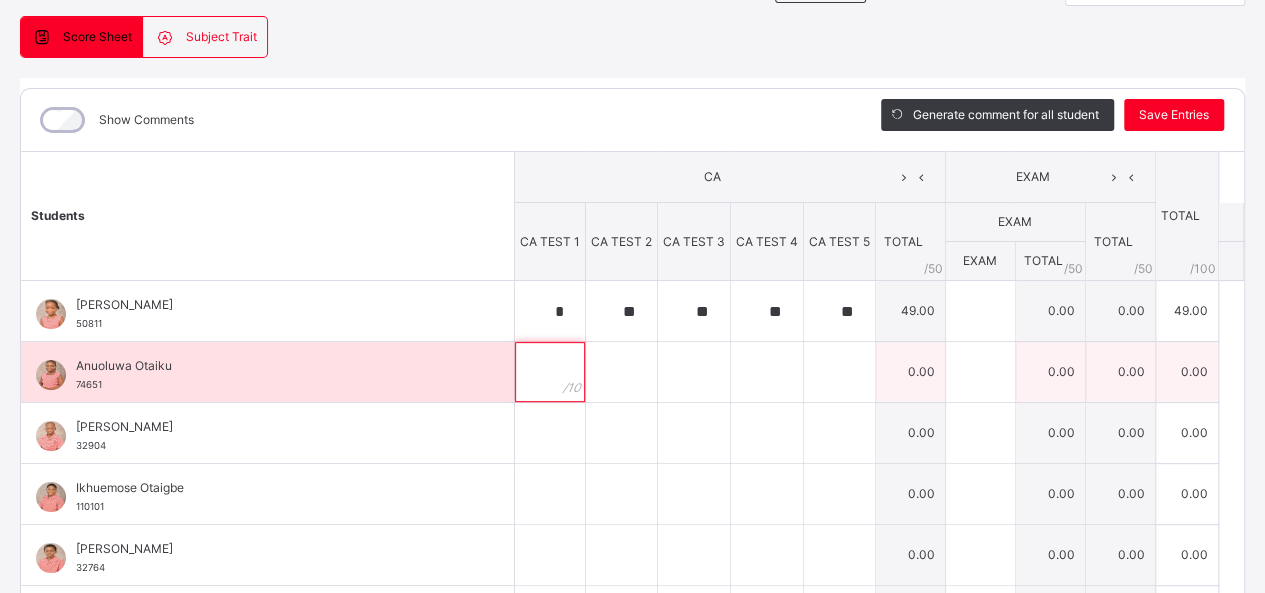 click at bounding box center (550, 372) 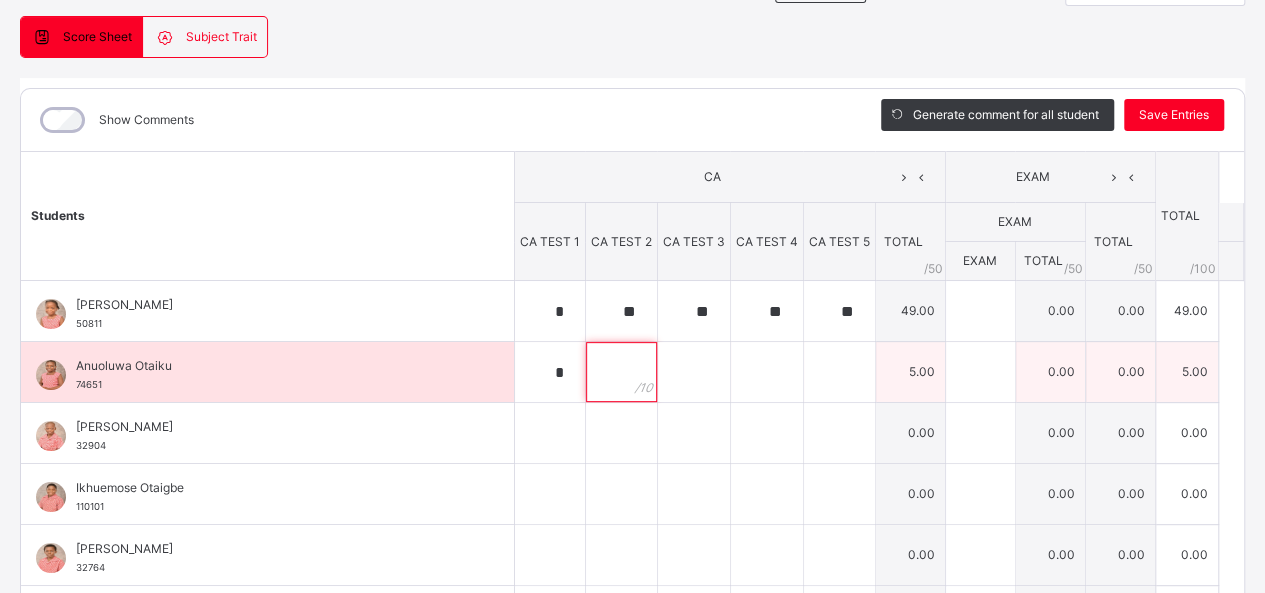 click at bounding box center (621, 372) 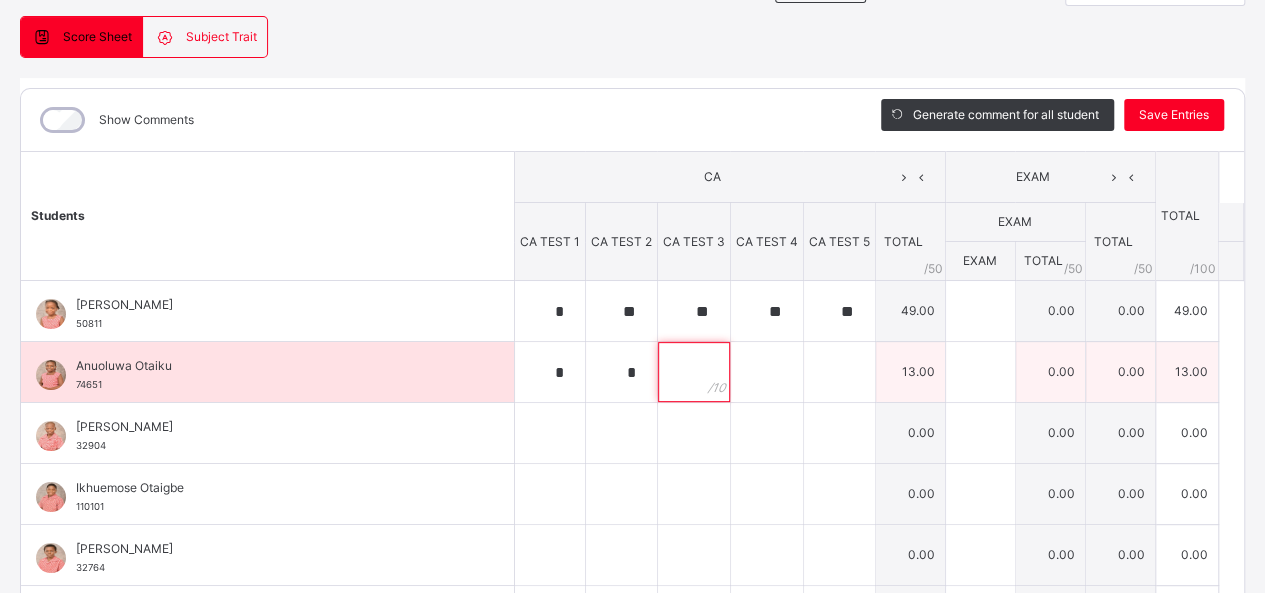 click at bounding box center (694, 372) 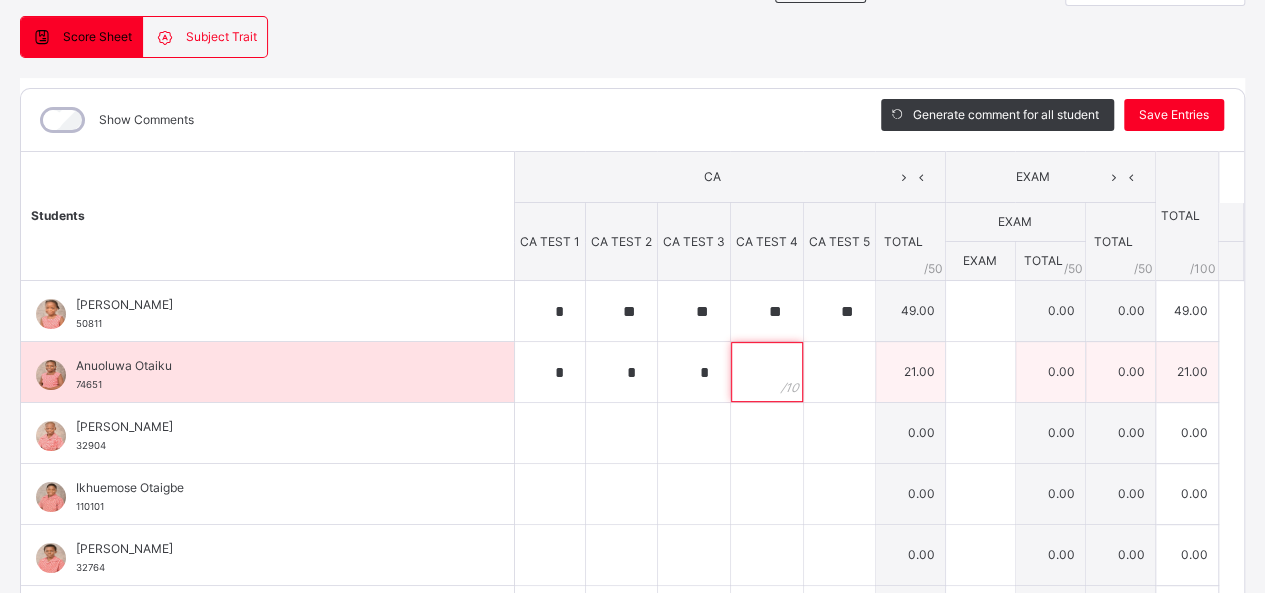 click at bounding box center (767, 372) 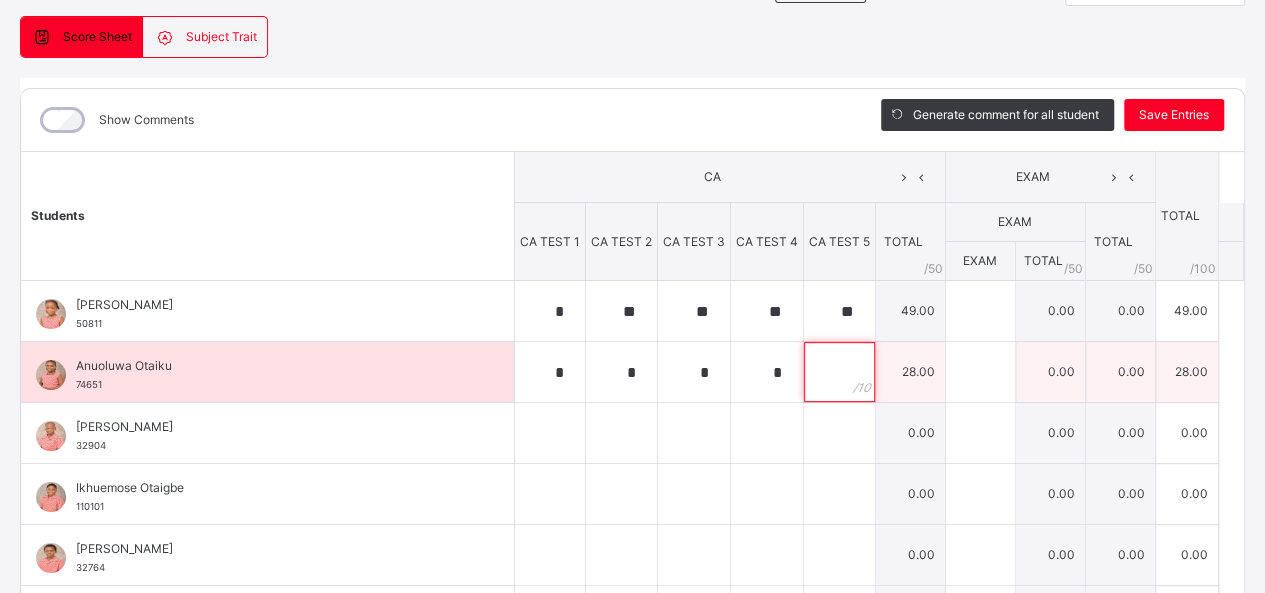 click at bounding box center [839, 372] 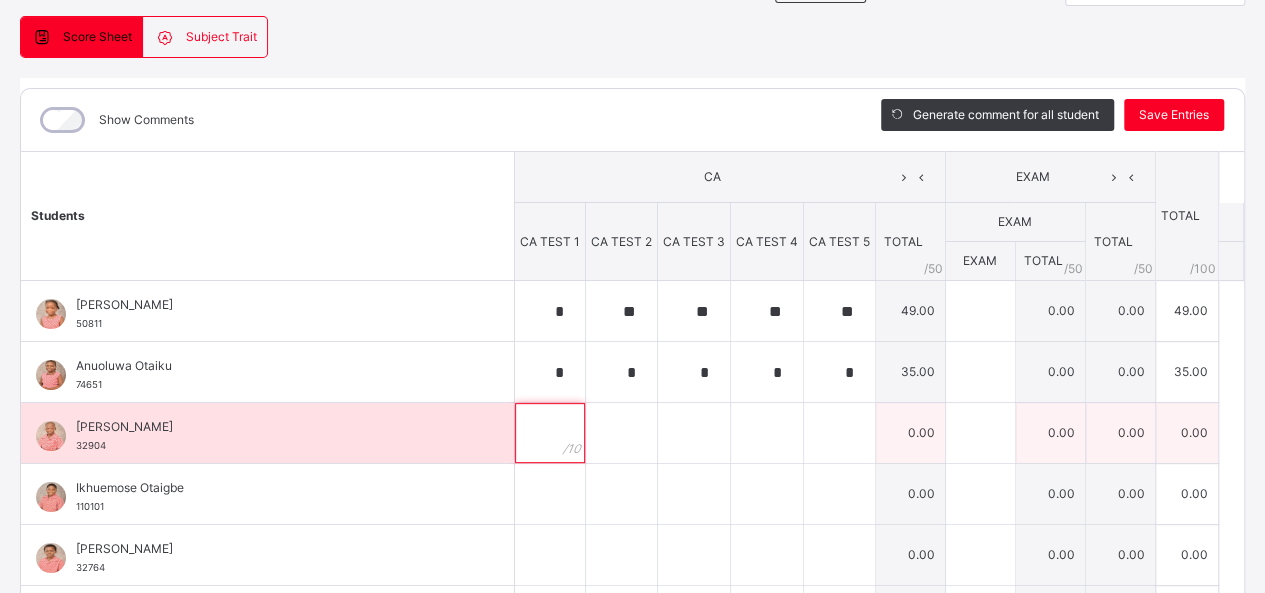 click at bounding box center [550, 433] 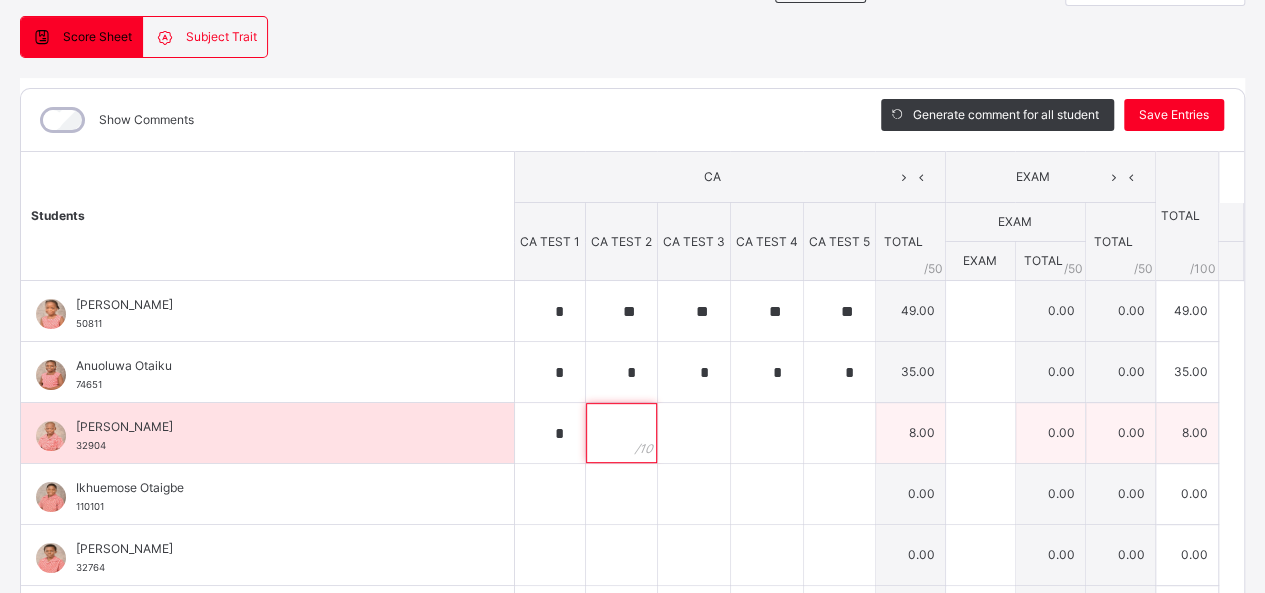 click at bounding box center [621, 433] 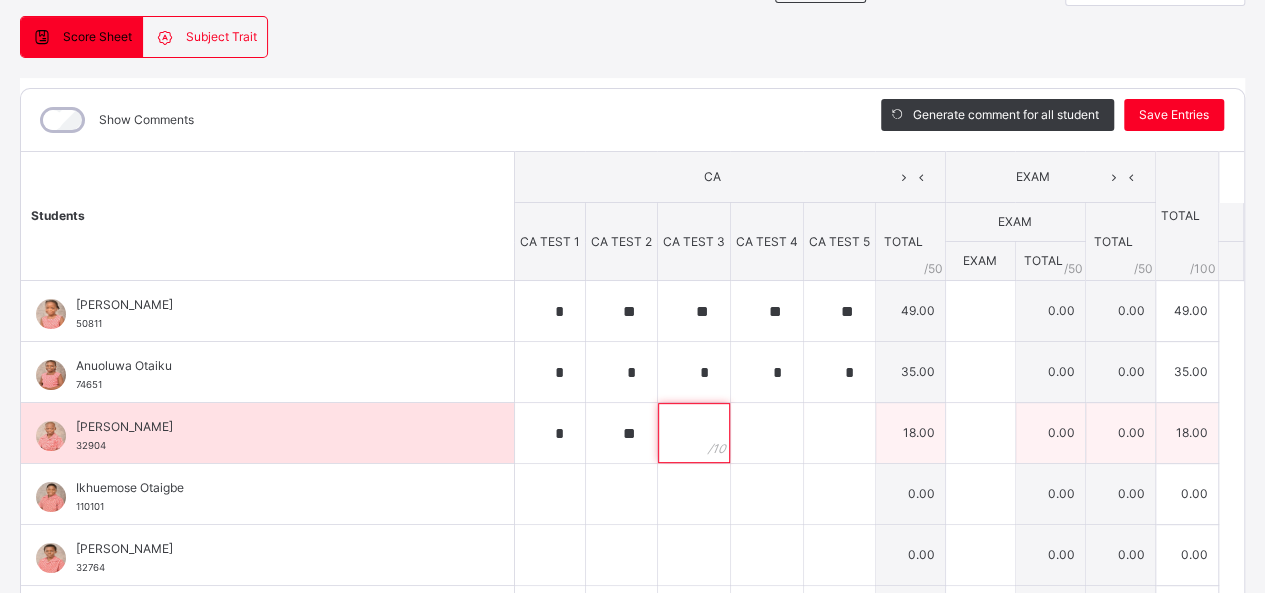 click at bounding box center [694, 433] 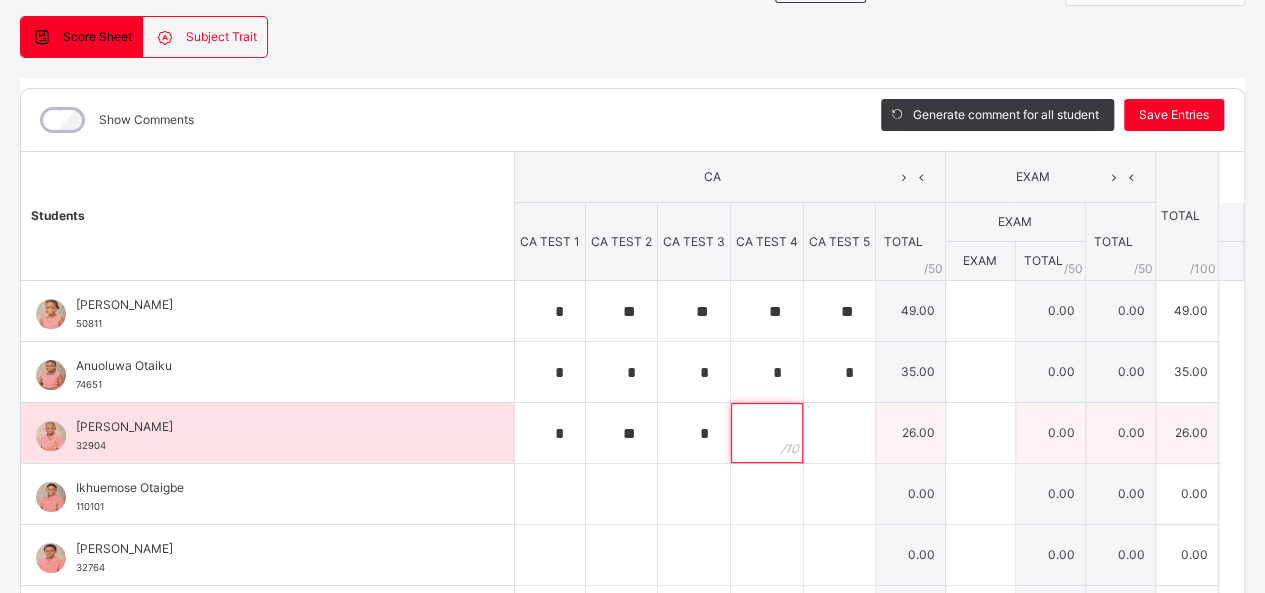 click at bounding box center [767, 433] 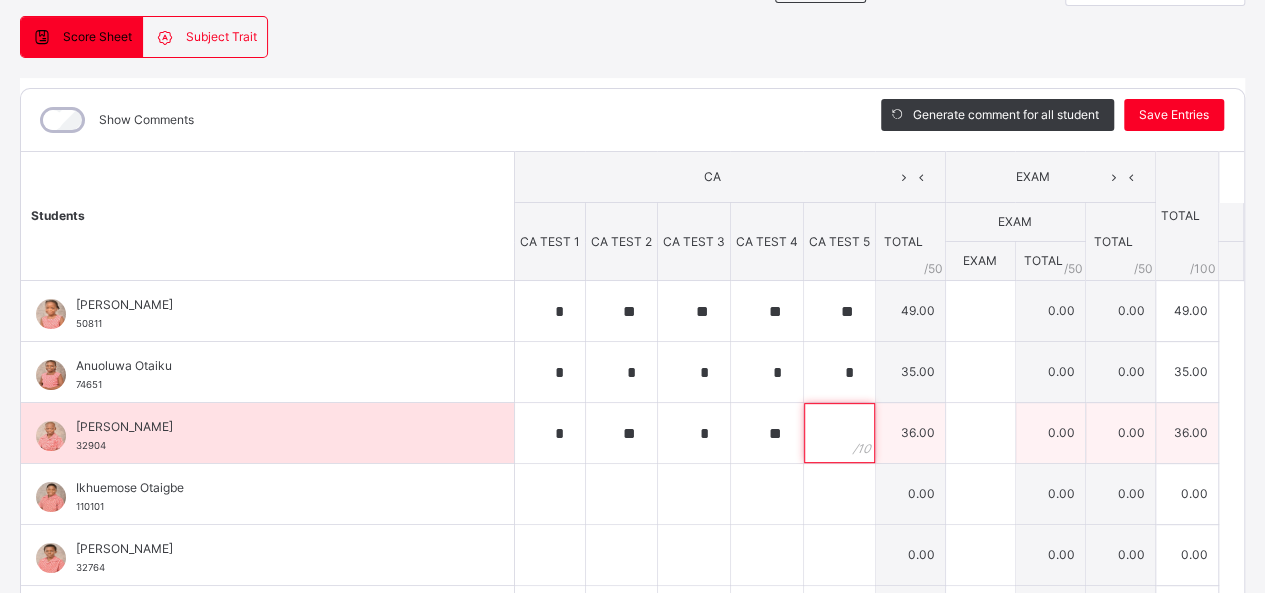 click at bounding box center [839, 433] 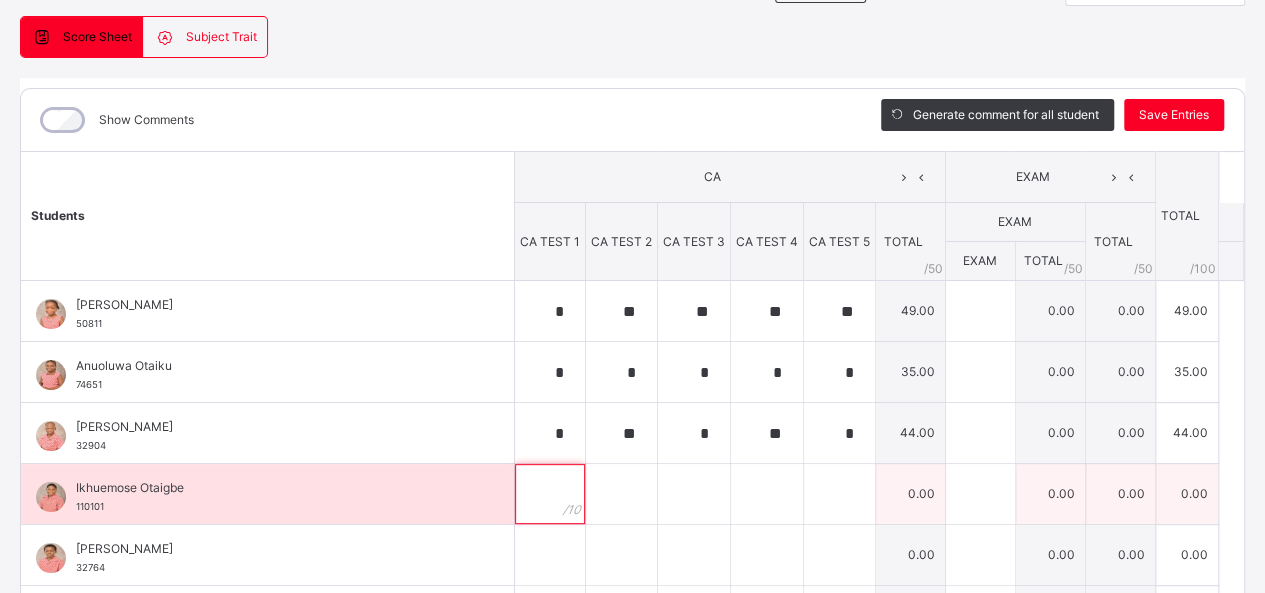 click at bounding box center (550, 494) 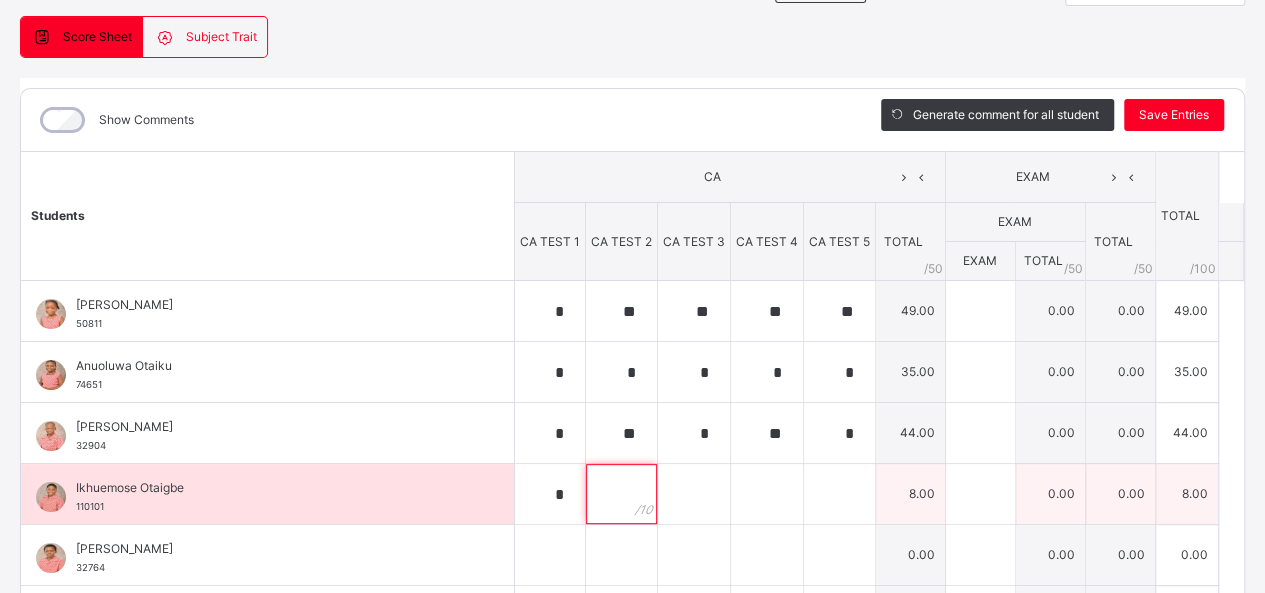 click at bounding box center (621, 494) 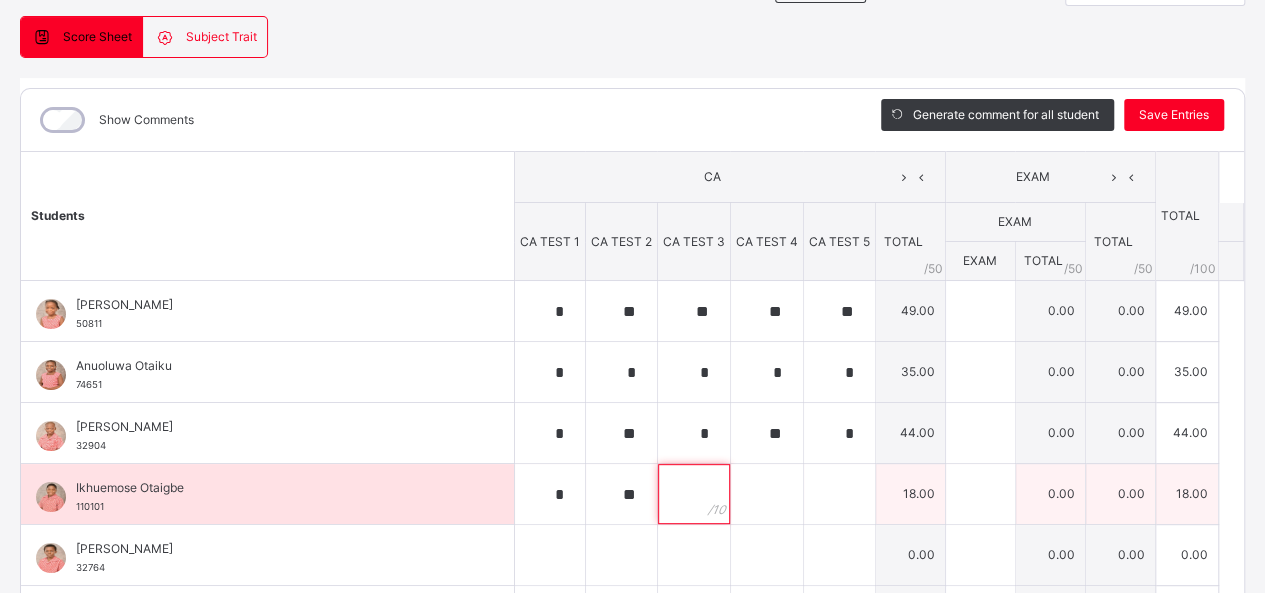 click at bounding box center [694, 494] 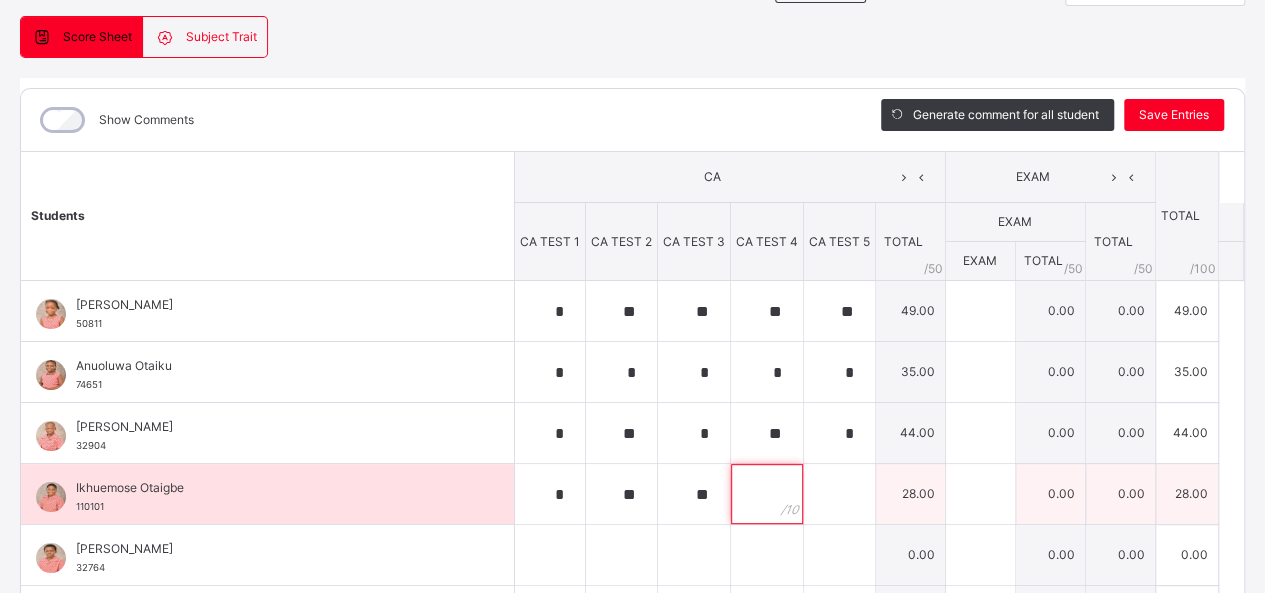 click at bounding box center (767, 494) 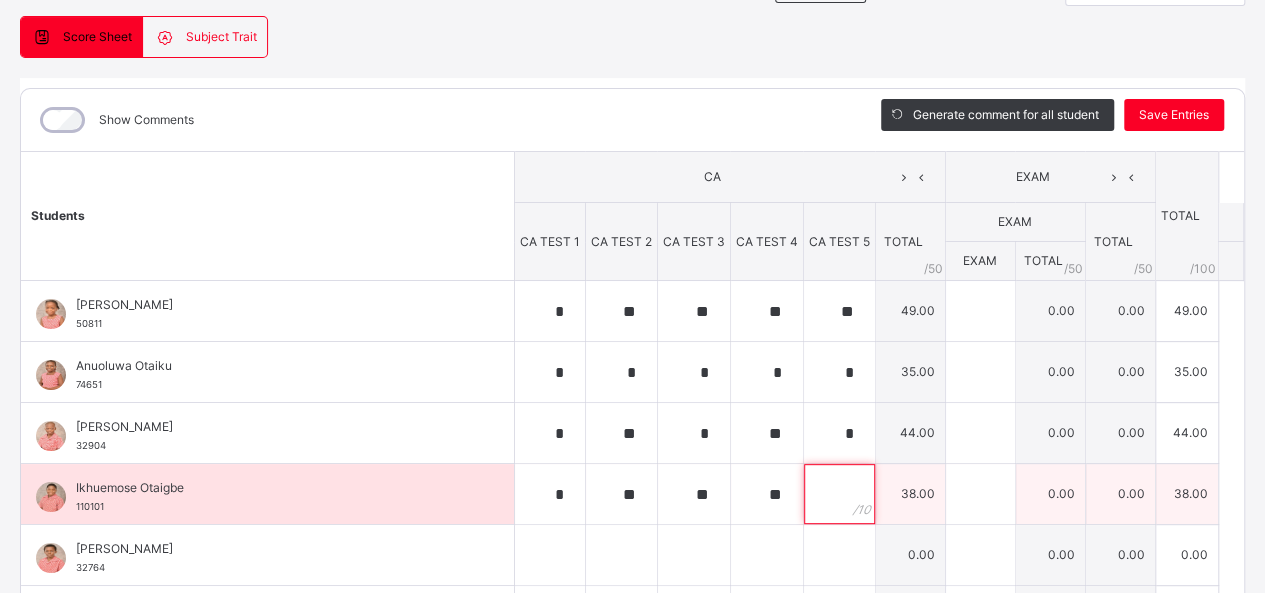click at bounding box center [839, 494] 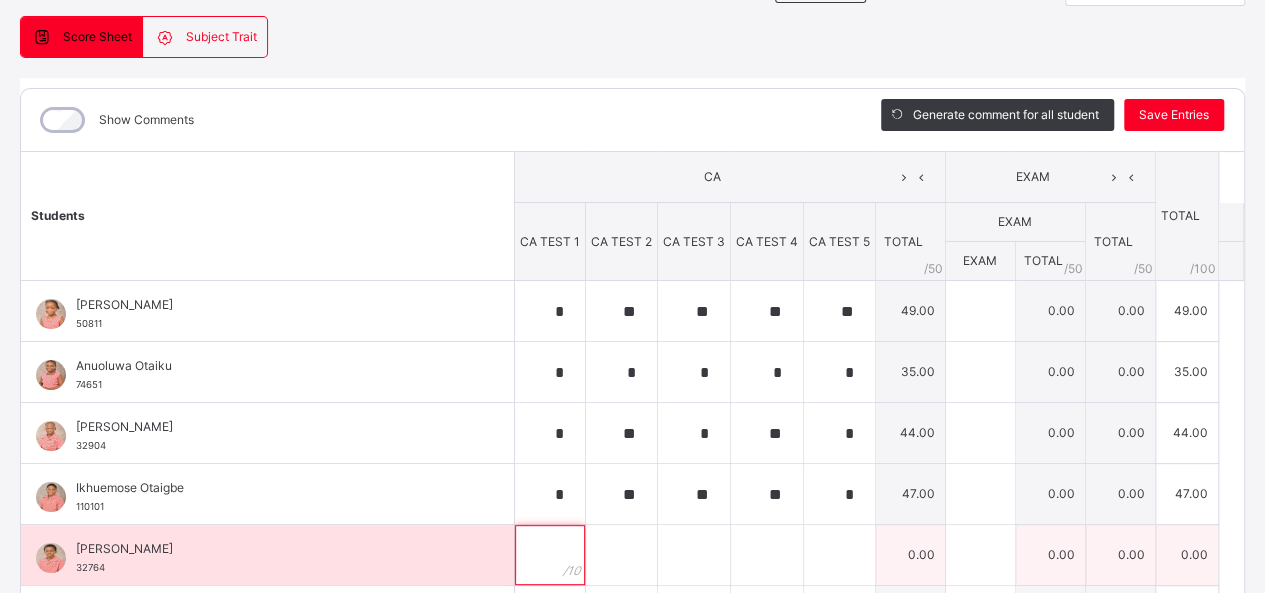 click at bounding box center [550, 555] 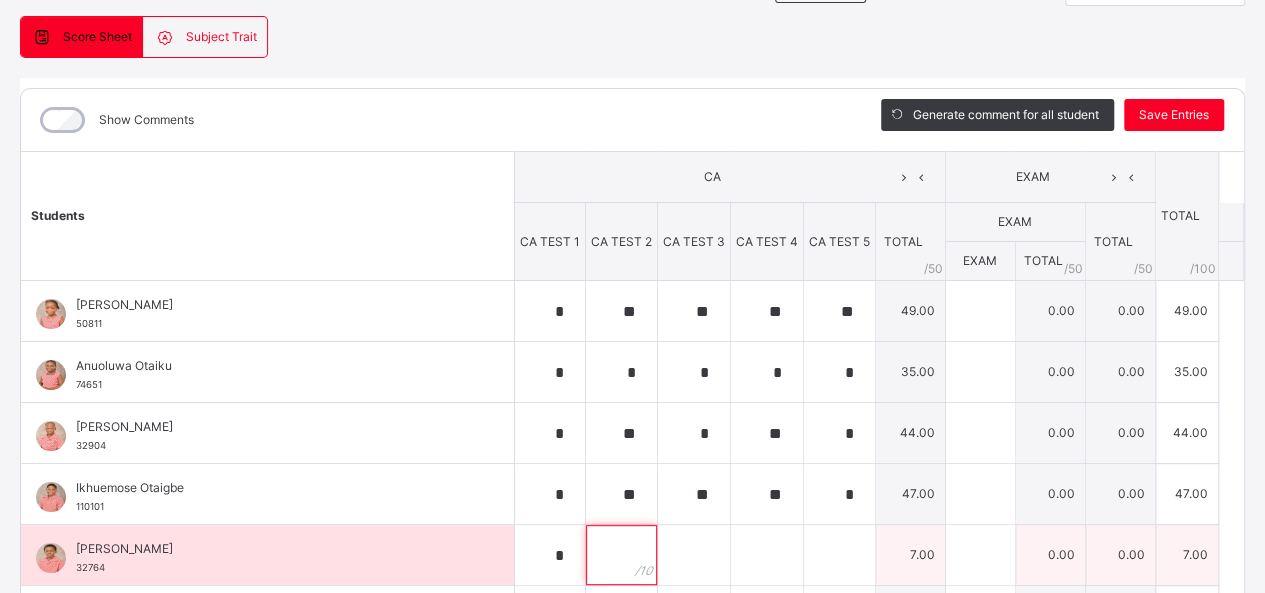 click at bounding box center [621, 555] 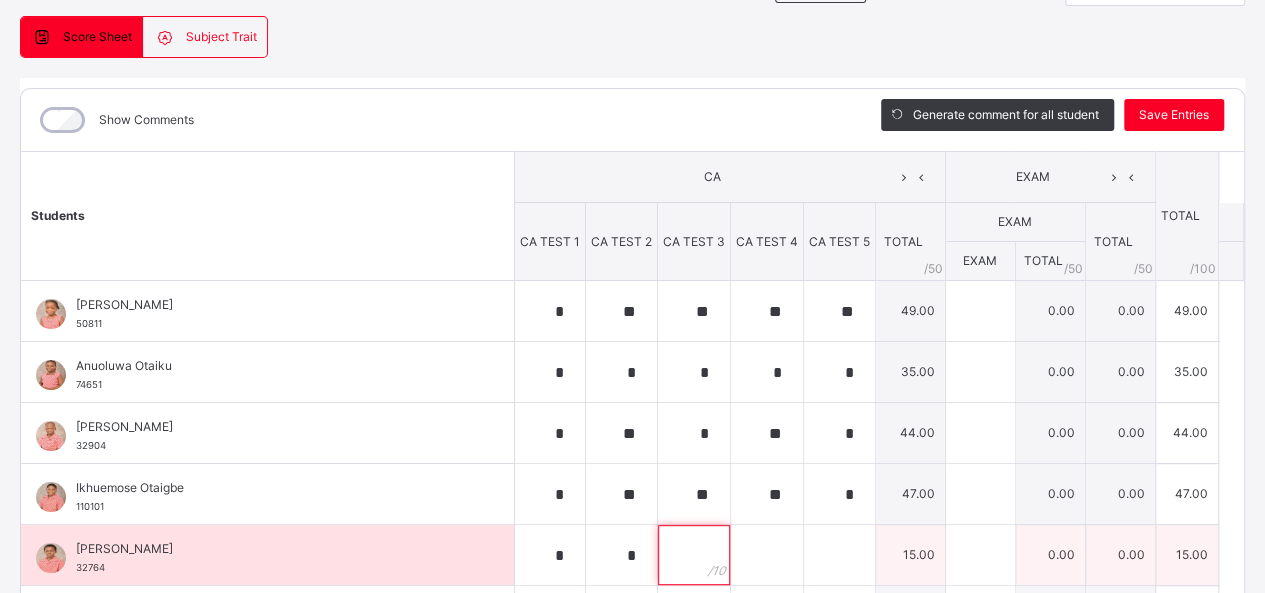 click at bounding box center [694, 555] 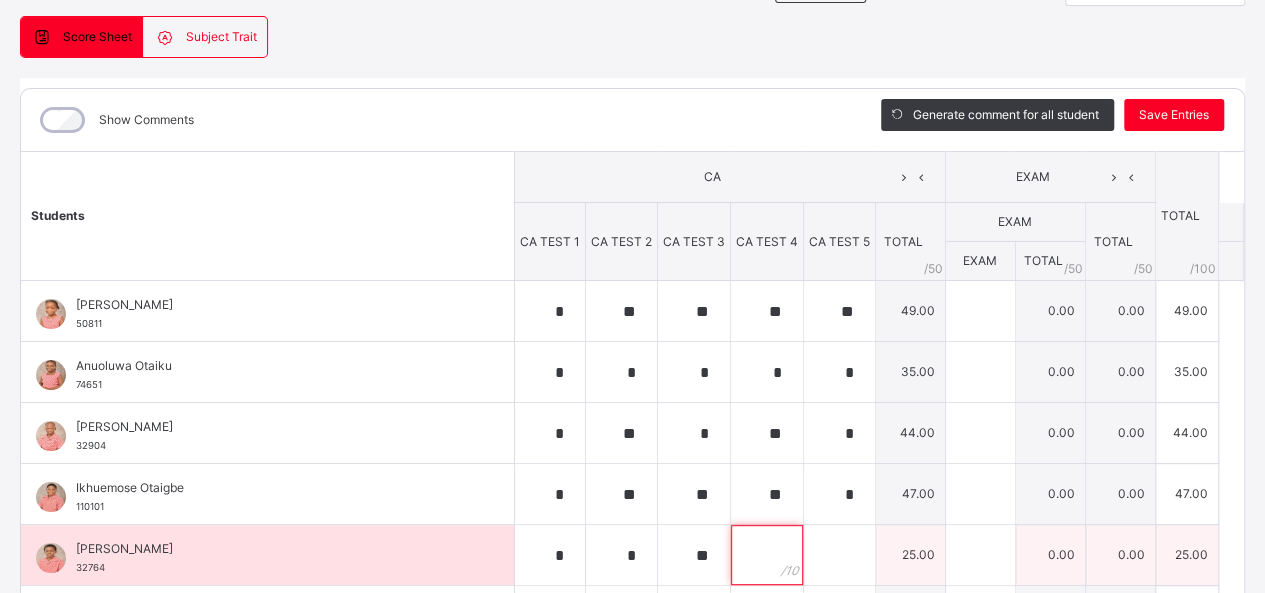 click at bounding box center (767, 555) 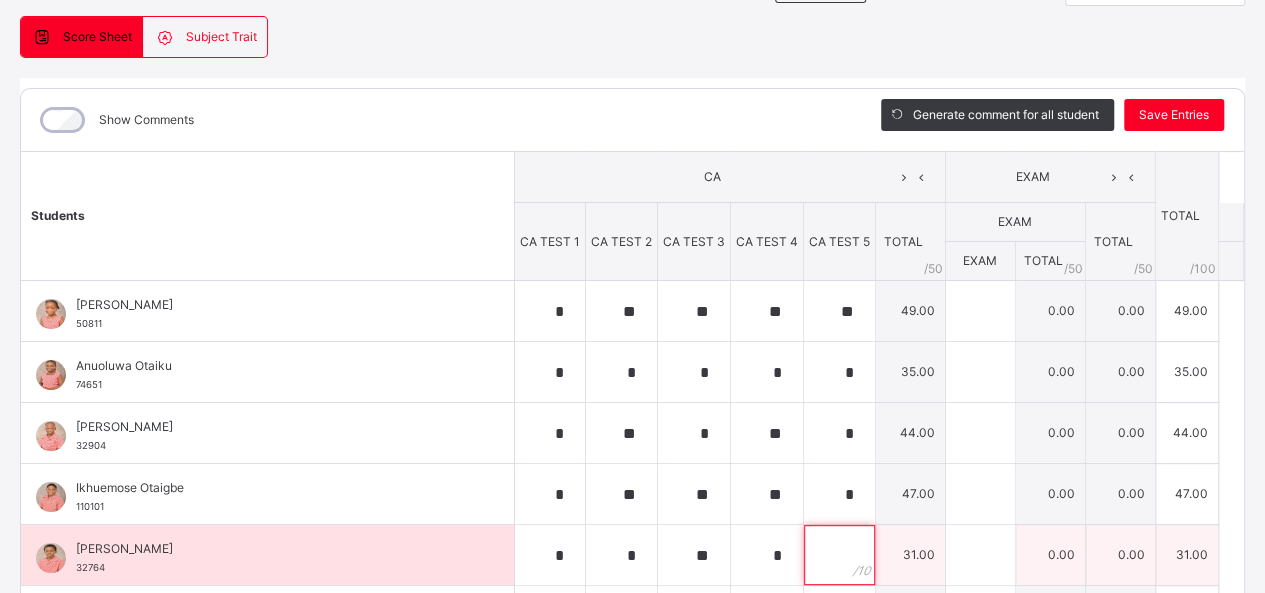 click at bounding box center (839, 555) 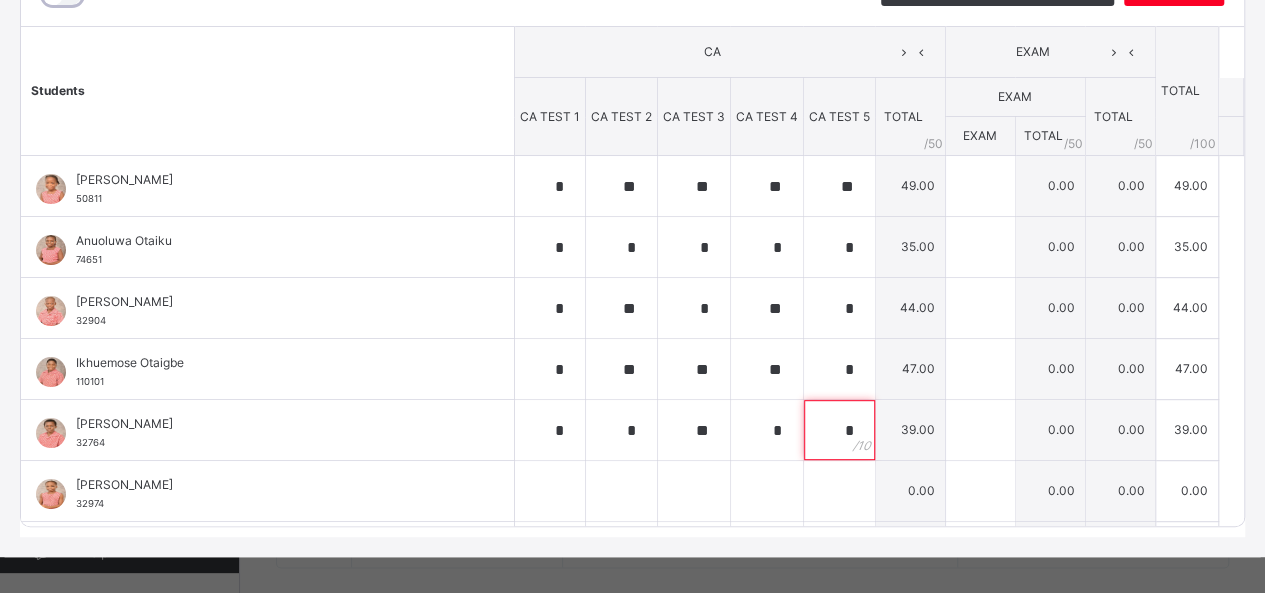 scroll, scrollTop: 316, scrollLeft: 0, axis: vertical 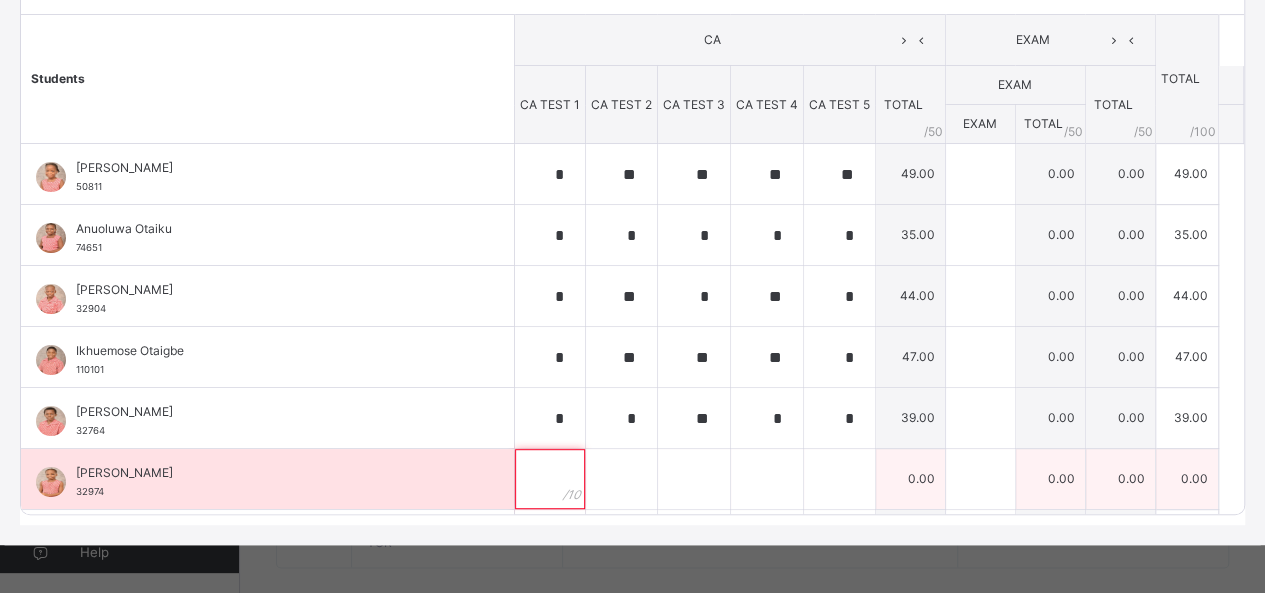 click at bounding box center [550, 479] 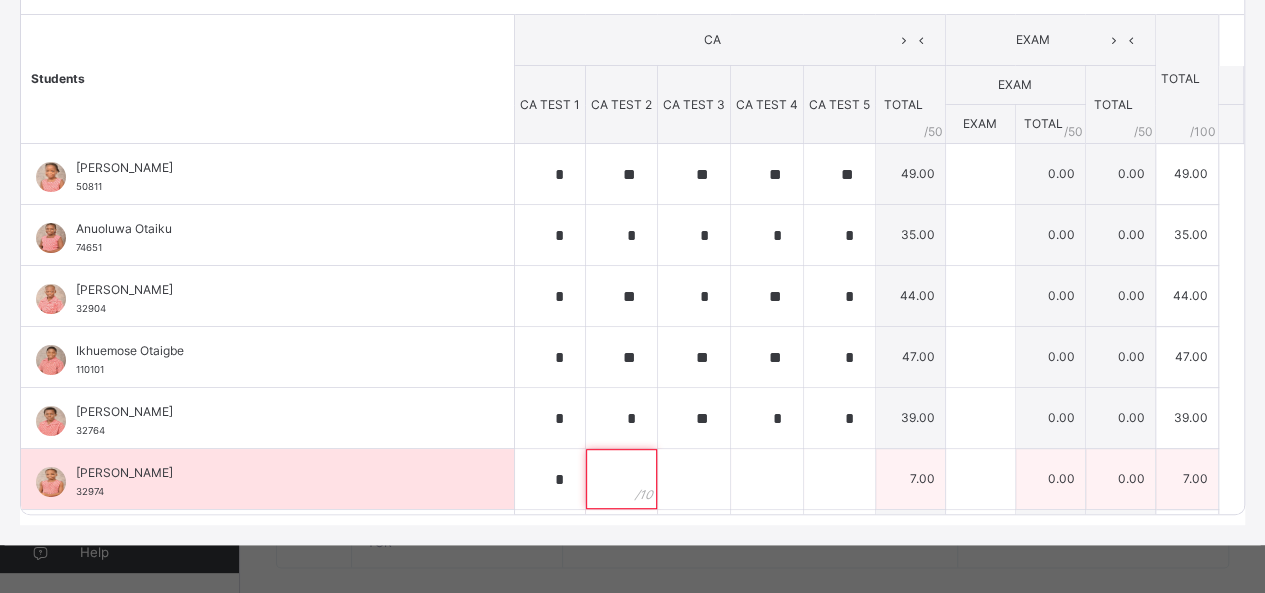 click at bounding box center [621, 479] 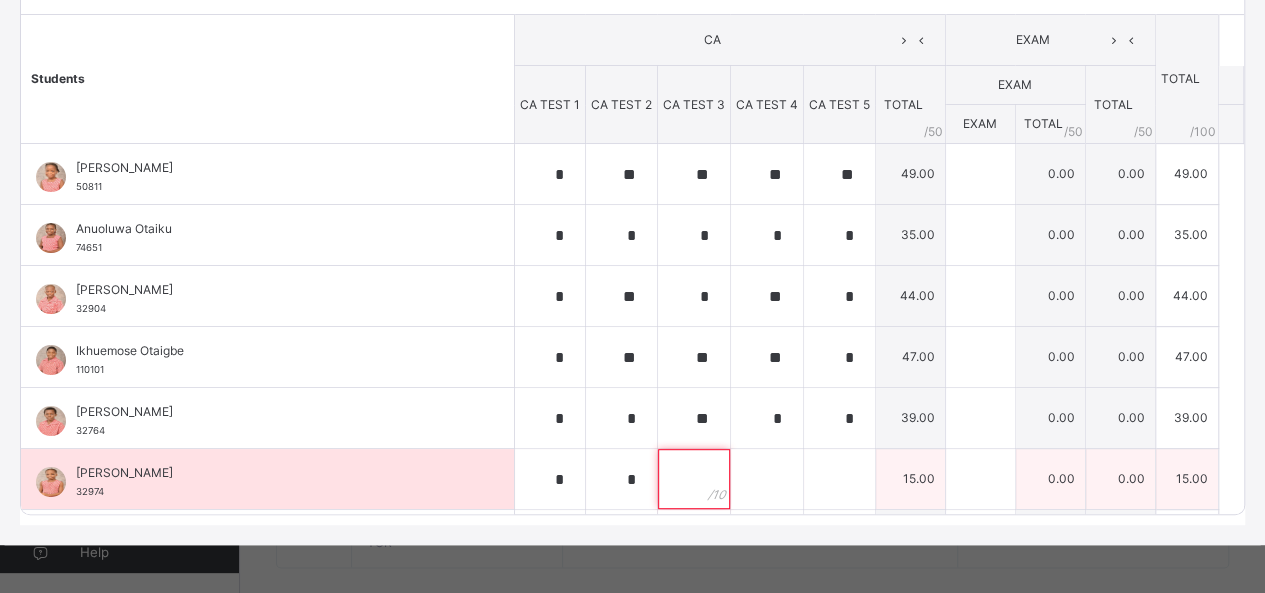 click at bounding box center [694, 479] 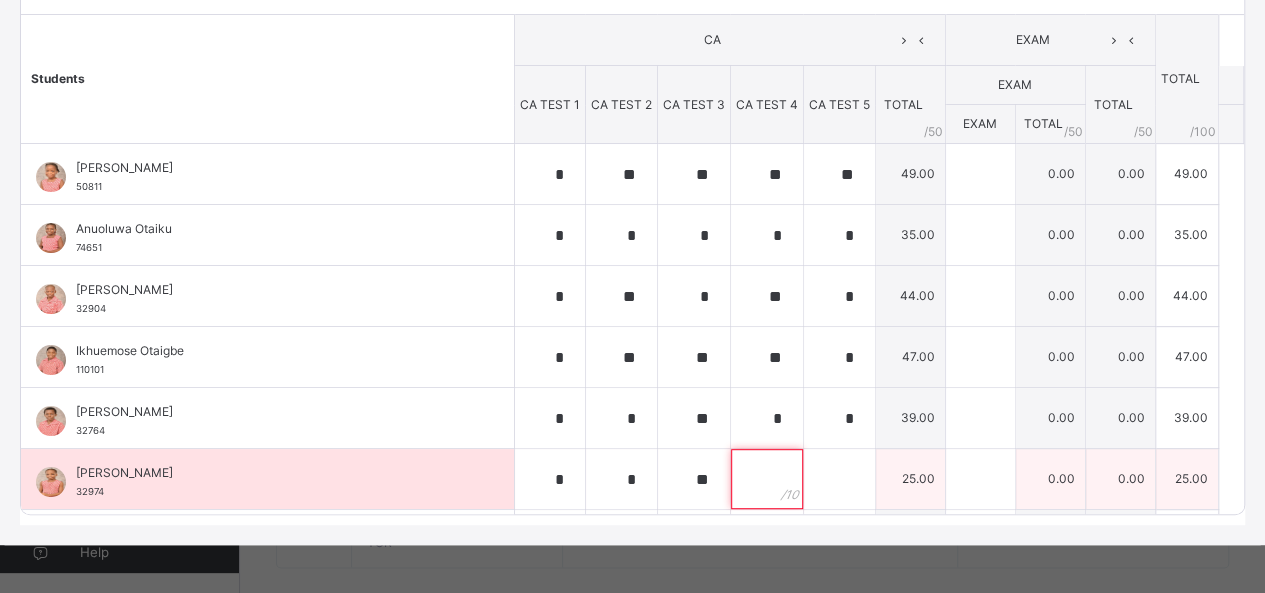 click at bounding box center (767, 479) 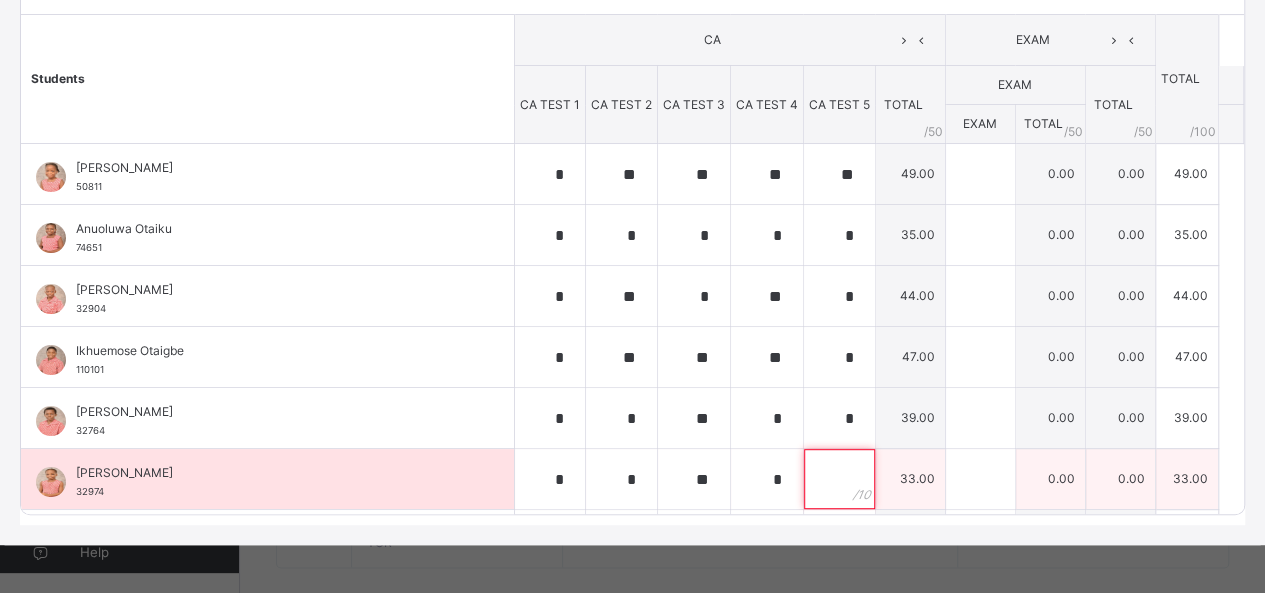 click at bounding box center [839, 479] 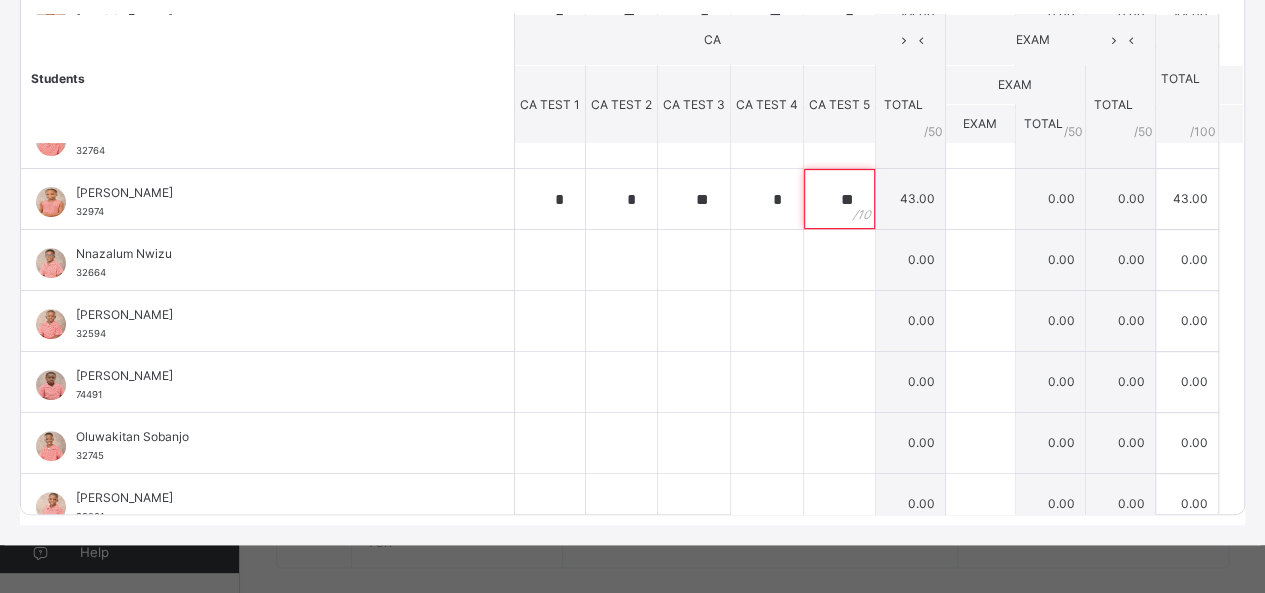 scroll, scrollTop: 320, scrollLeft: 0, axis: vertical 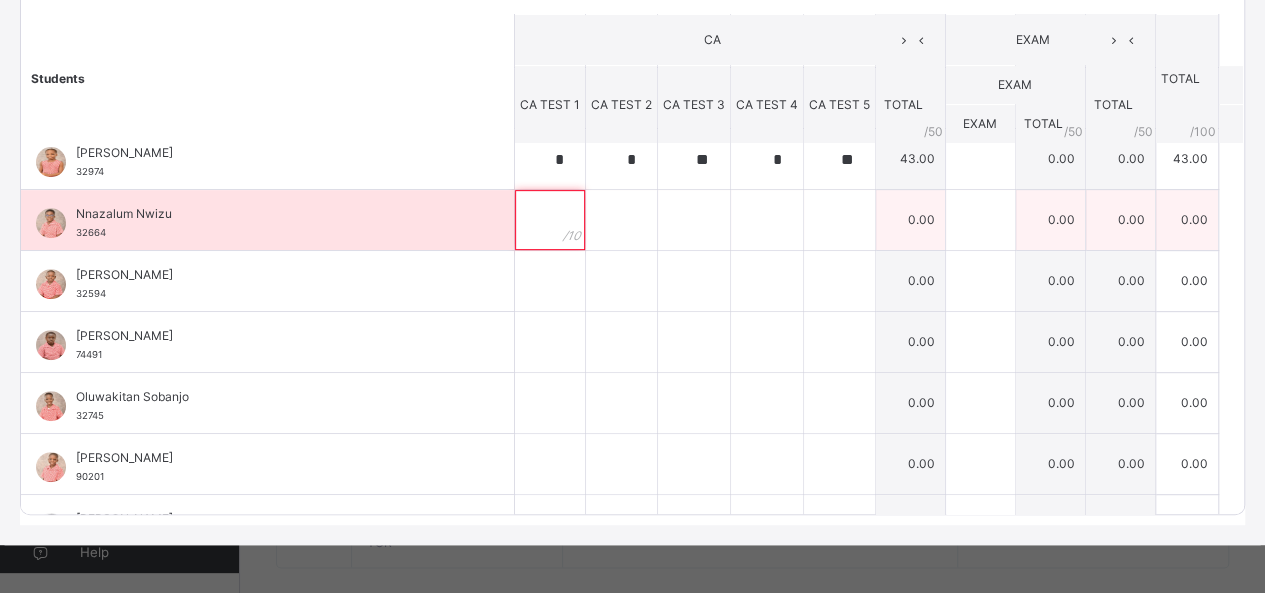 click at bounding box center (550, 220) 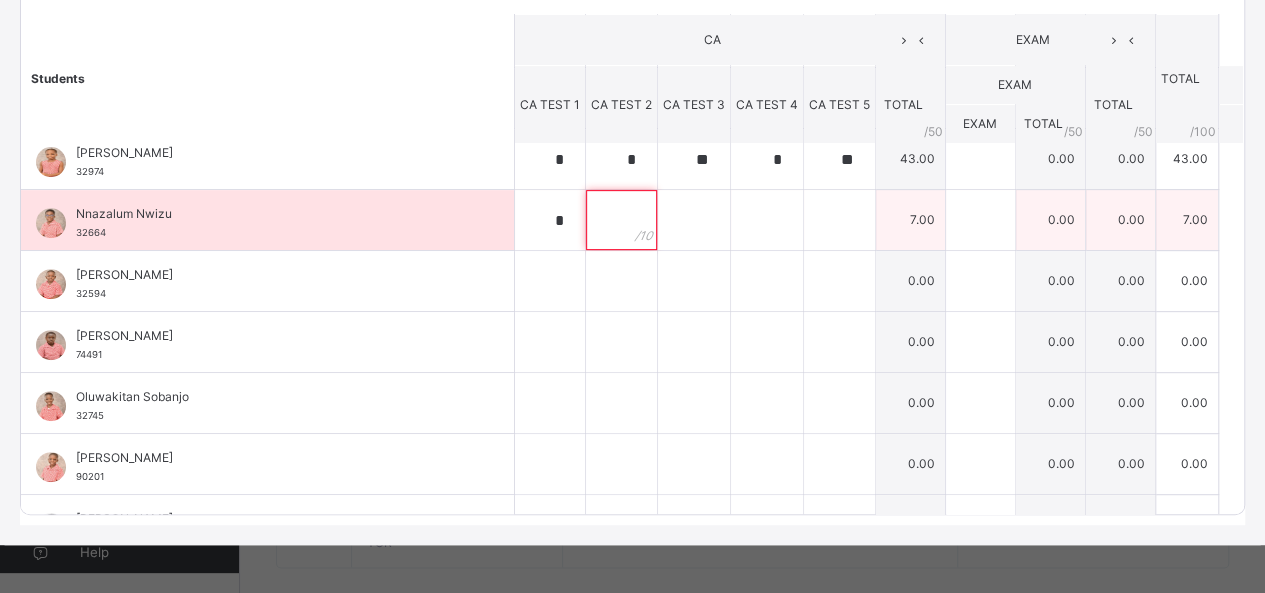 click at bounding box center [621, 220] 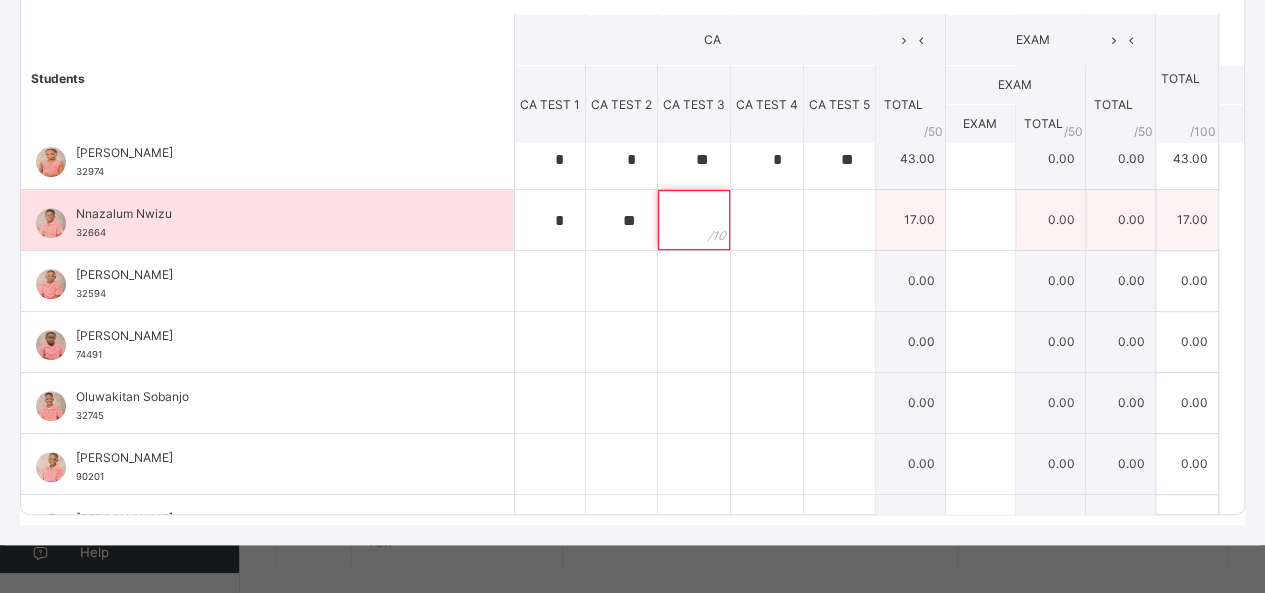 click at bounding box center (694, 220) 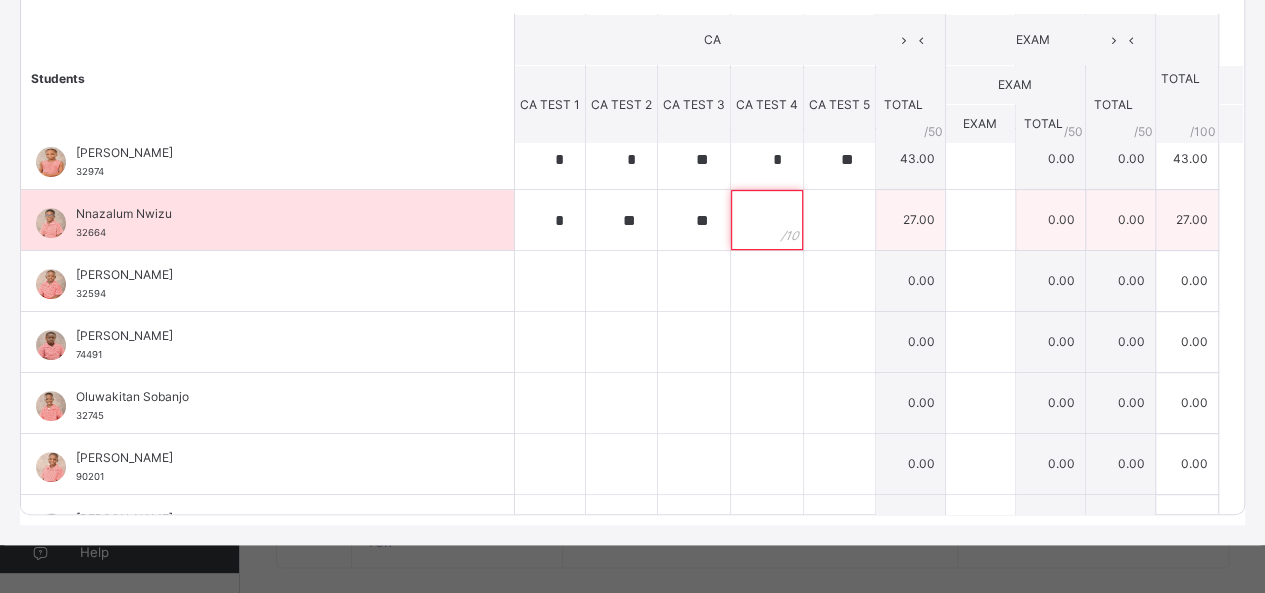 click at bounding box center [767, 220] 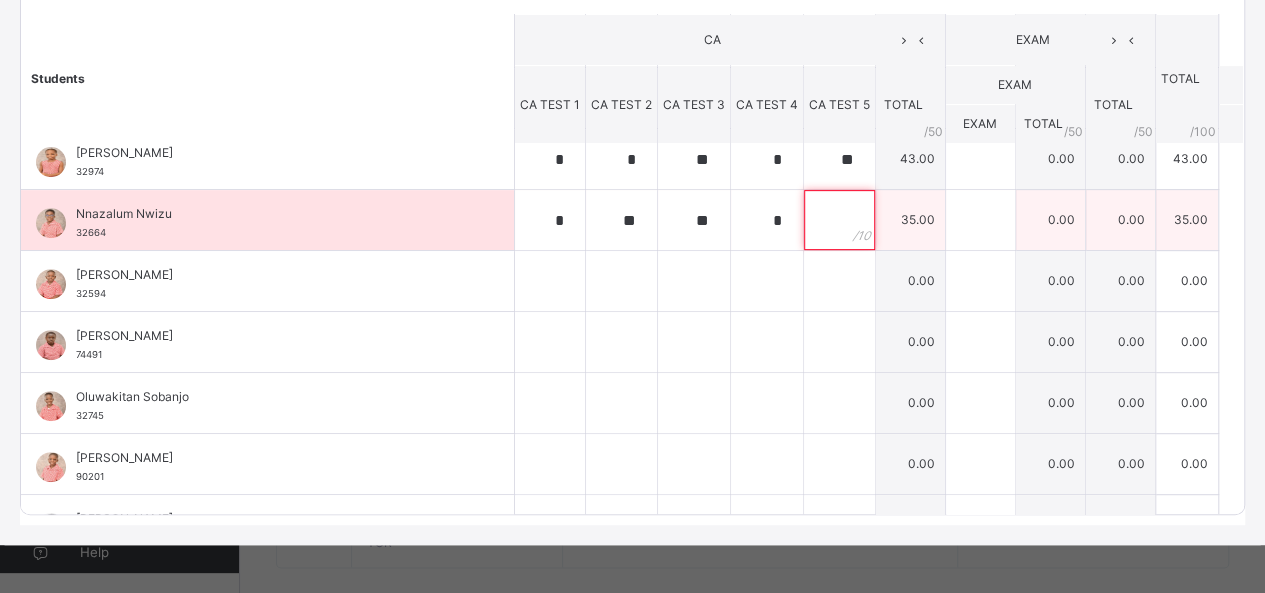 click at bounding box center (839, 220) 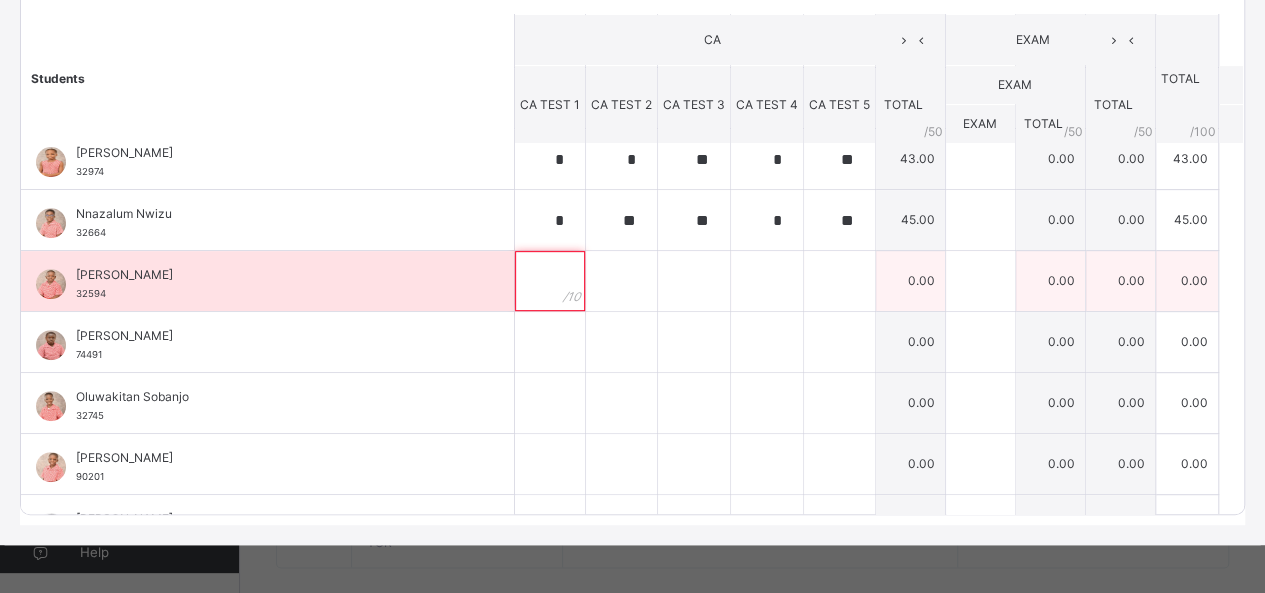click at bounding box center (550, 281) 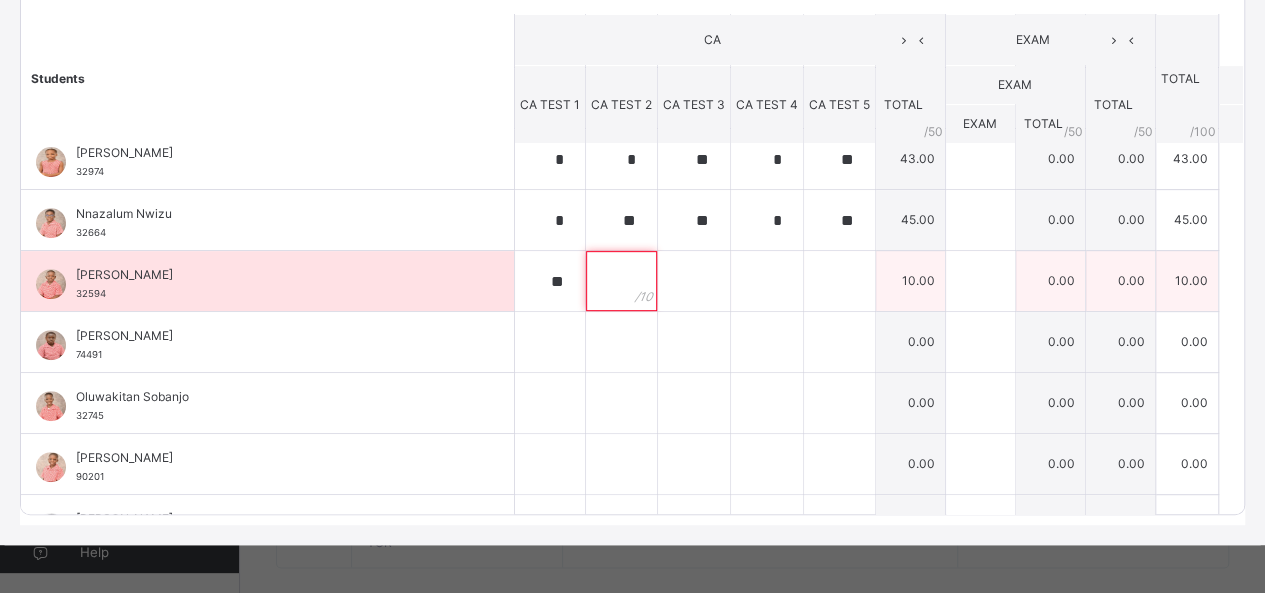 click at bounding box center (621, 281) 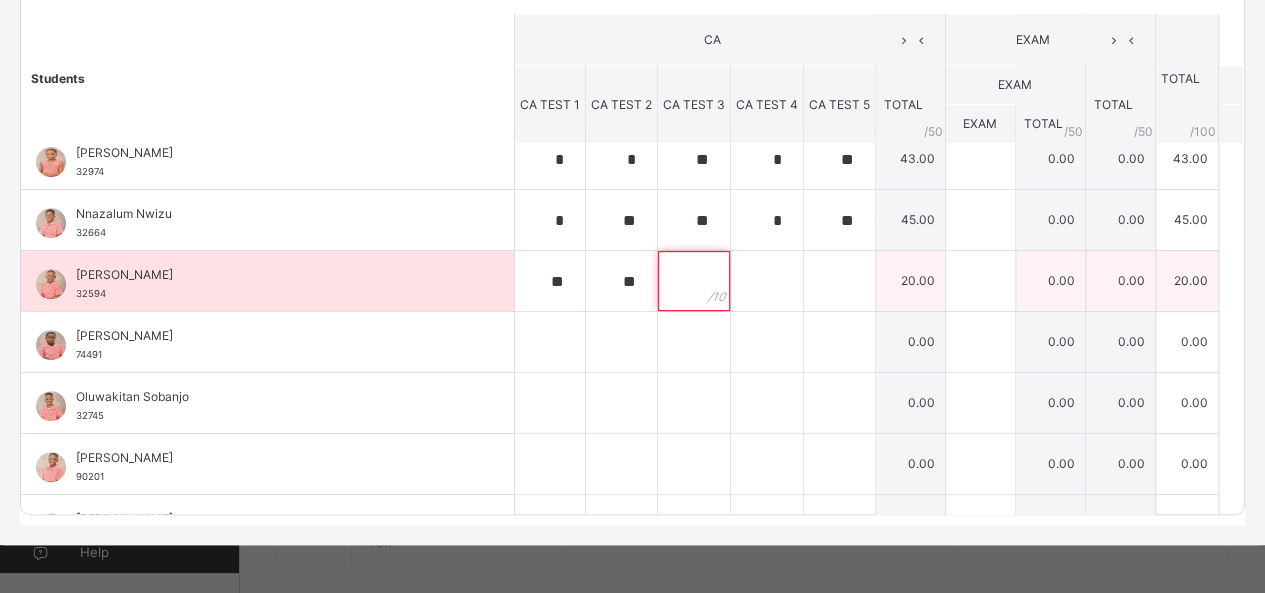 click at bounding box center (694, 281) 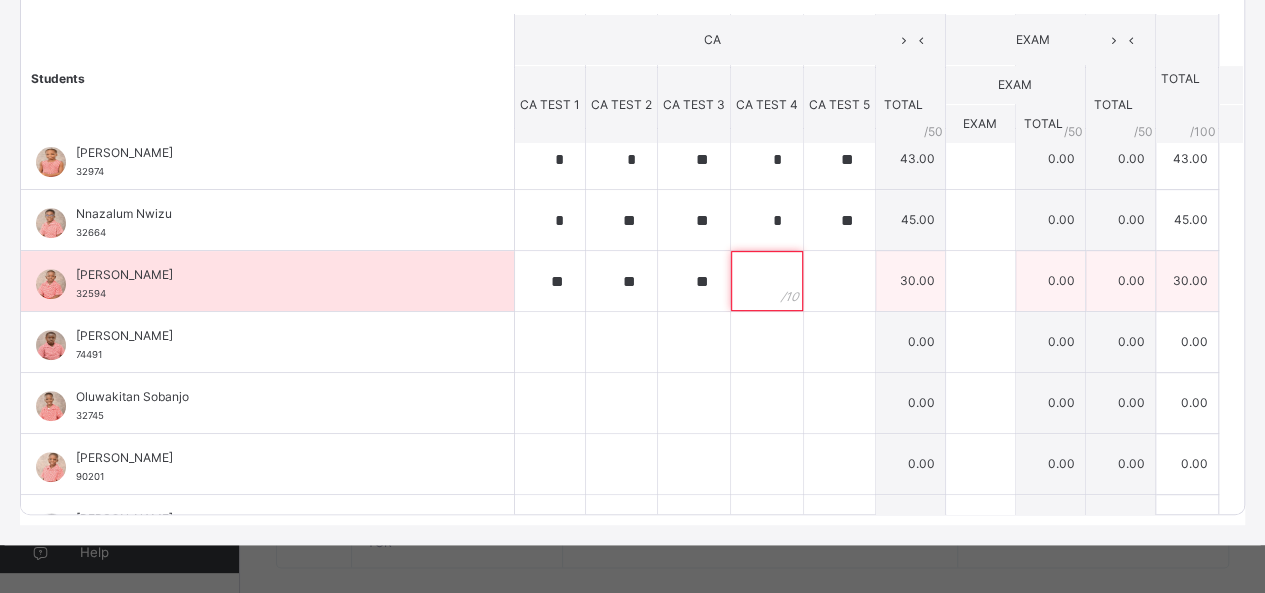 click at bounding box center (767, 281) 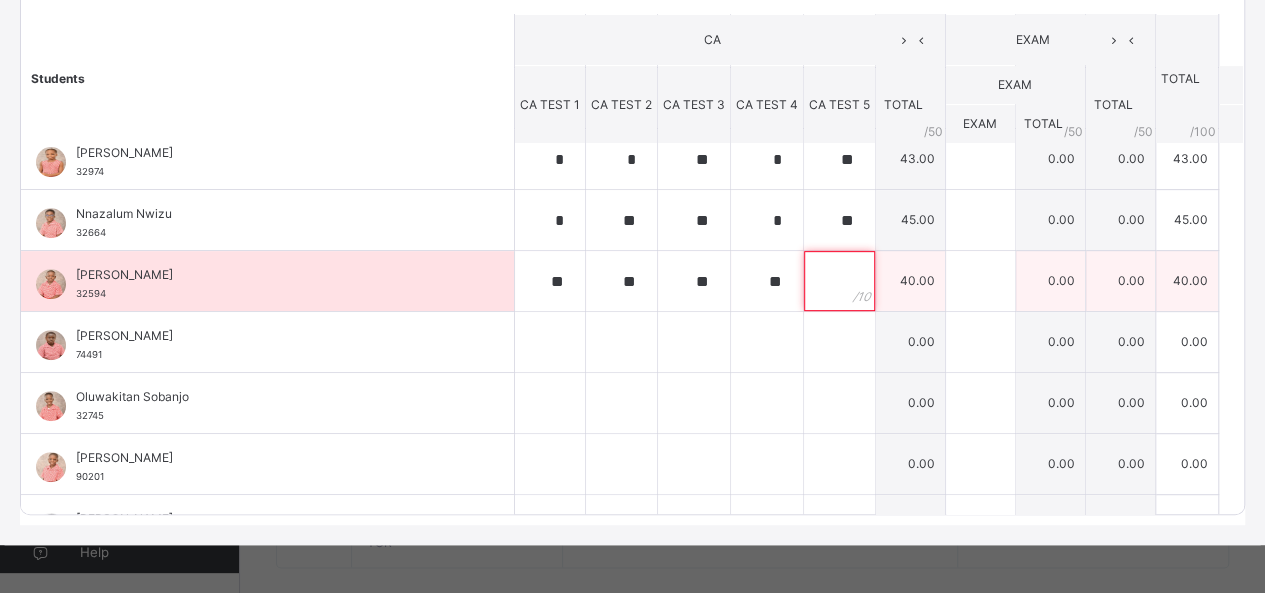 click at bounding box center (839, 281) 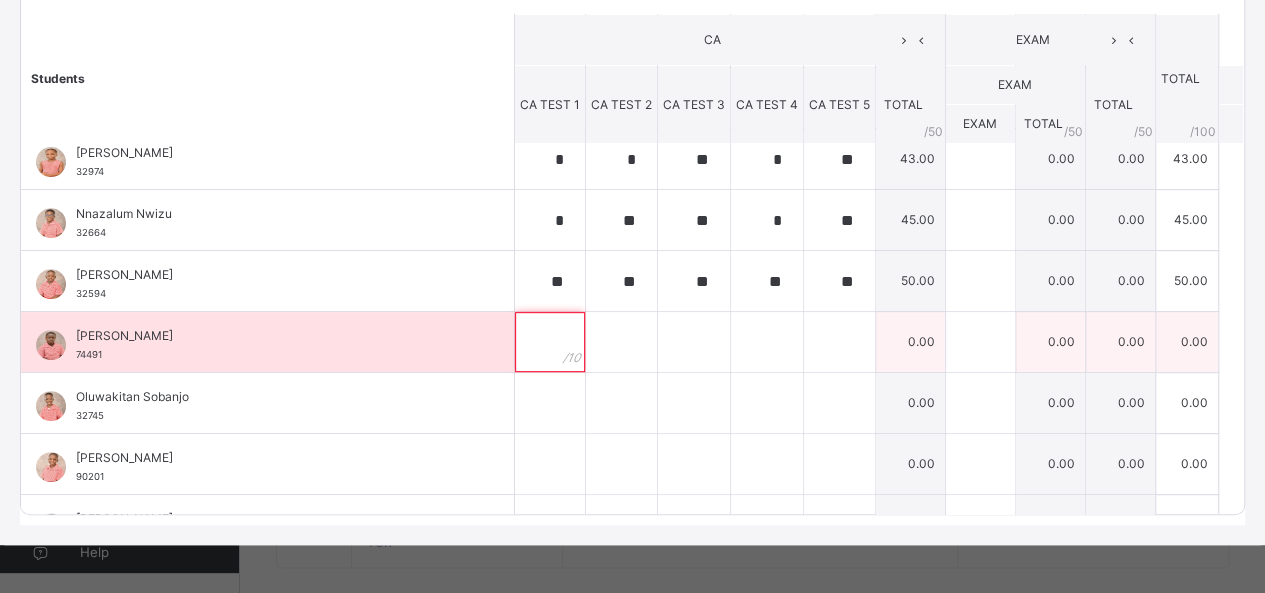click at bounding box center [550, 342] 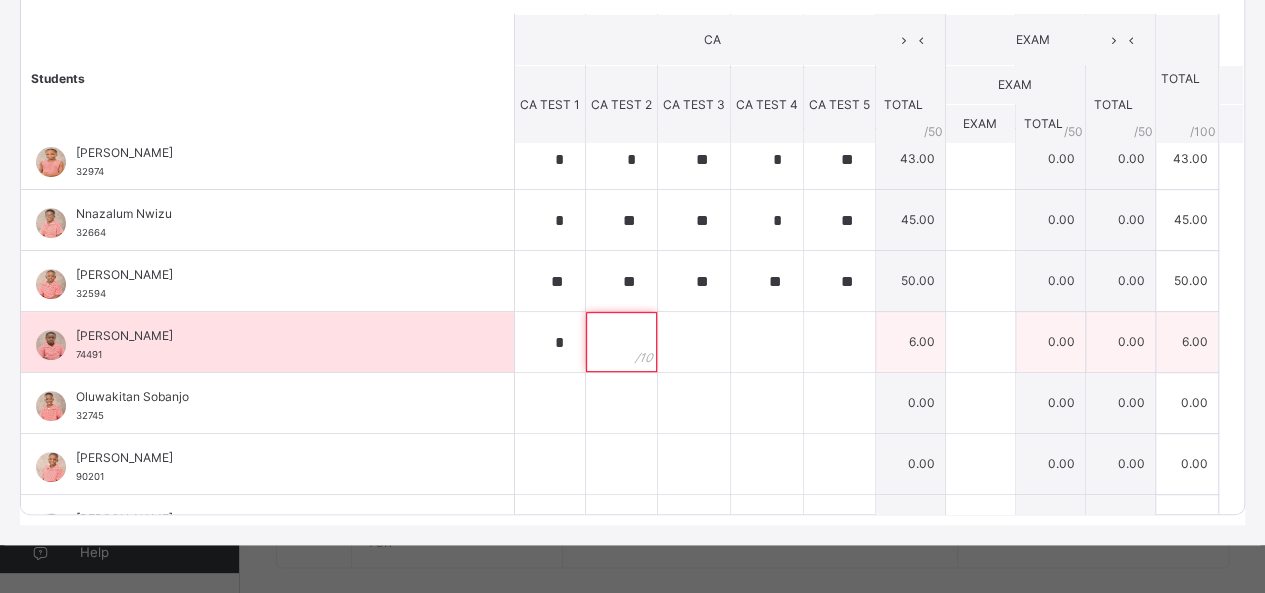 click at bounding box center [621, 342] 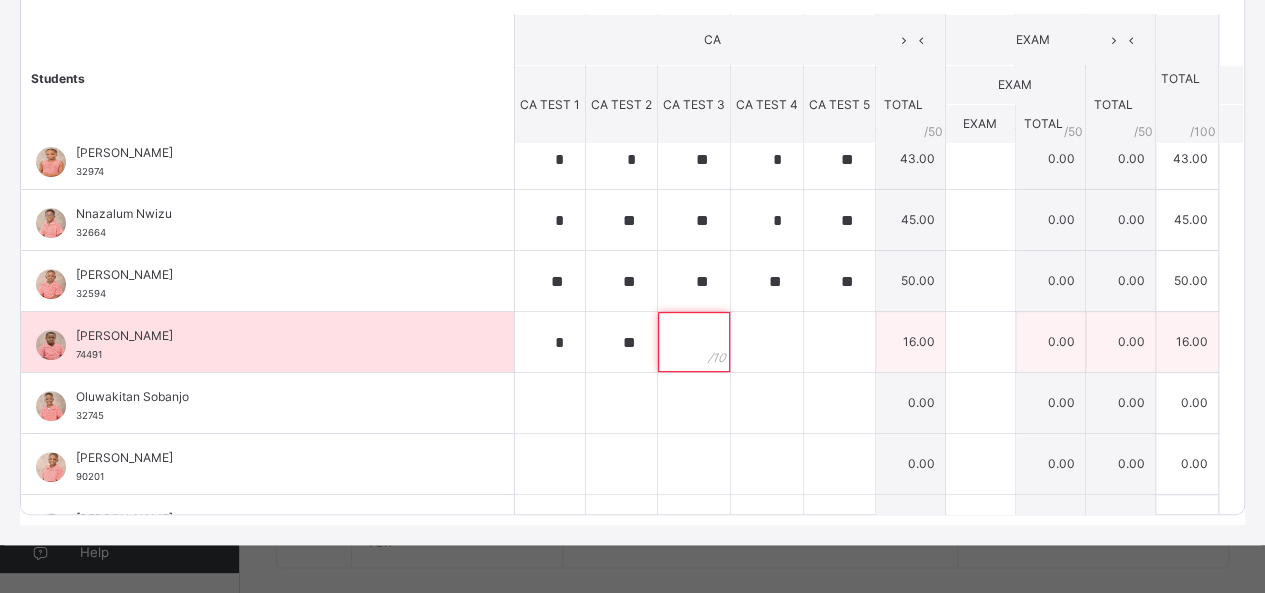 click at bounding box center (694, 342) 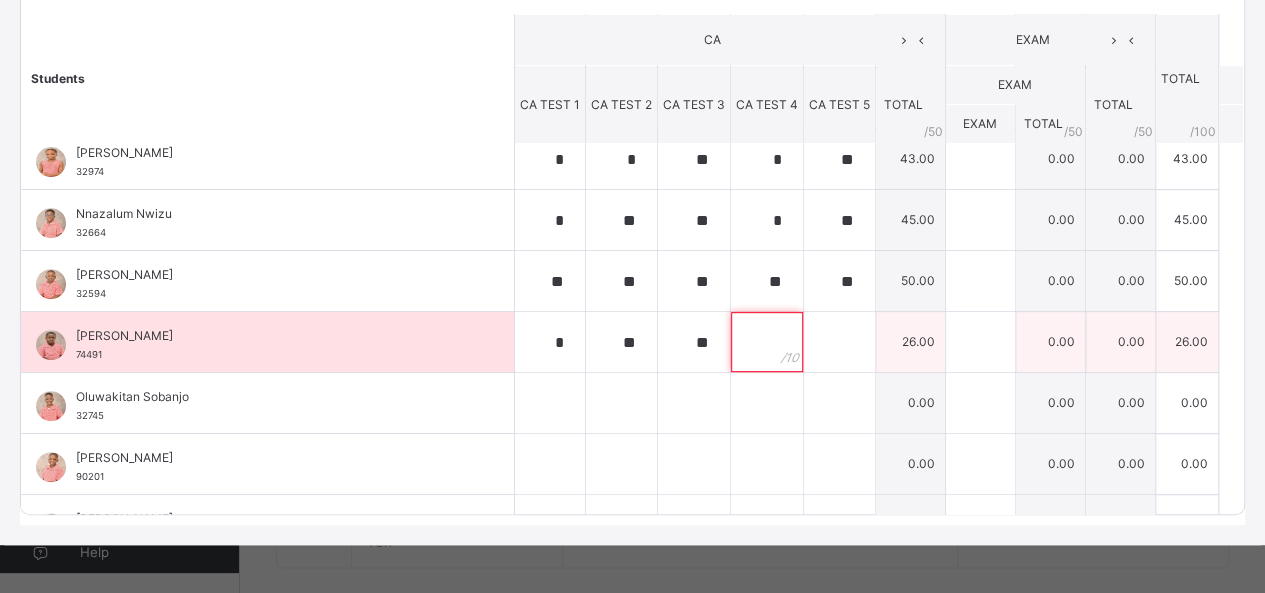 click at bounding box center [767, 342] 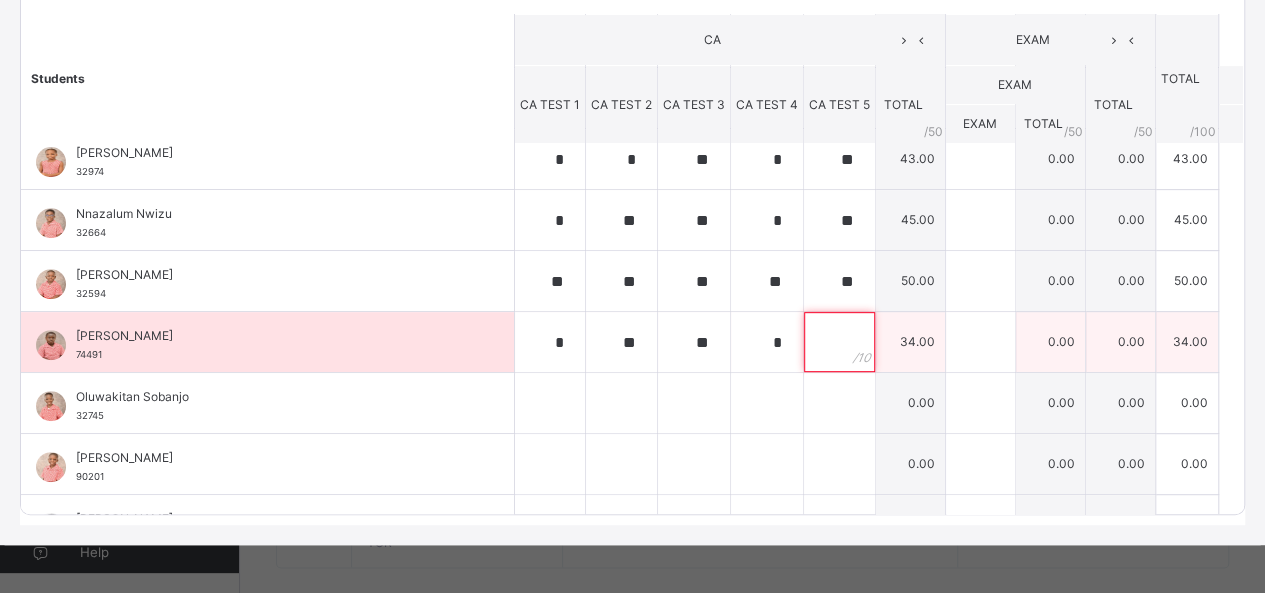 click at bounding box center (839, 342) 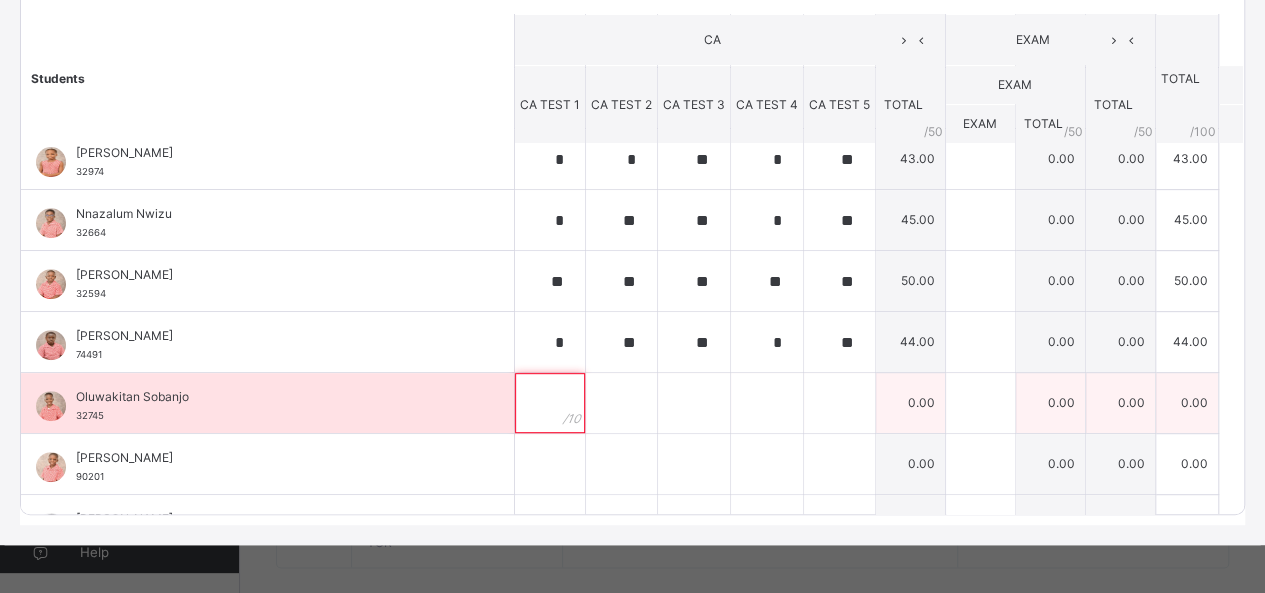 click at bounding box center (550, 403) 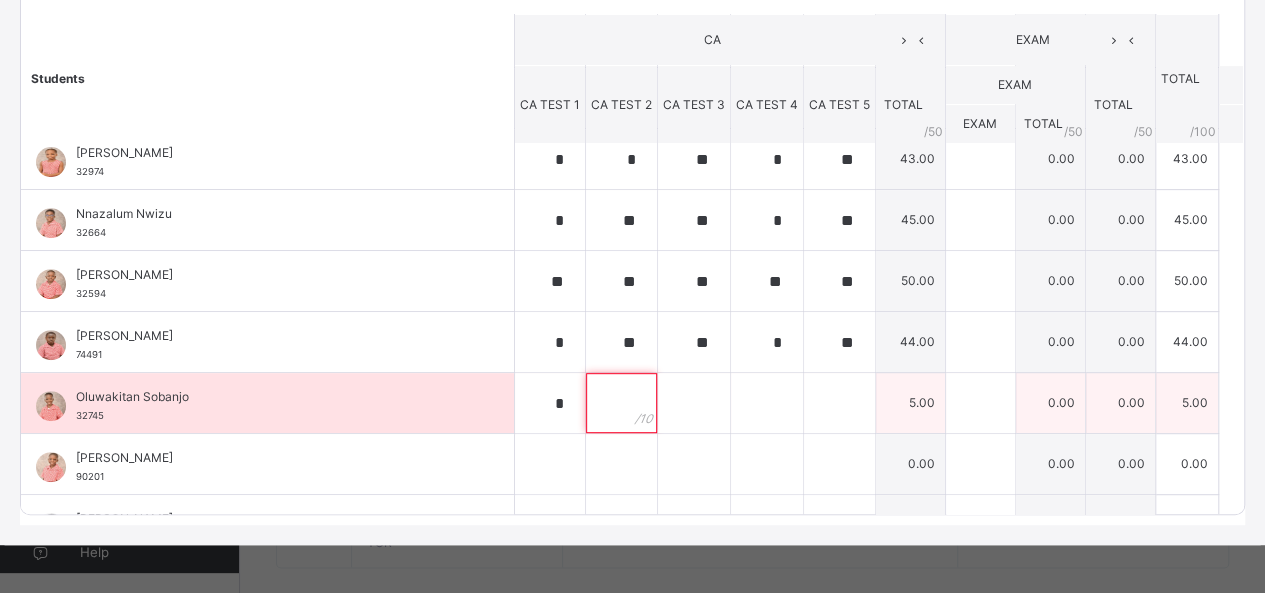click at bounding box center (621, 403) 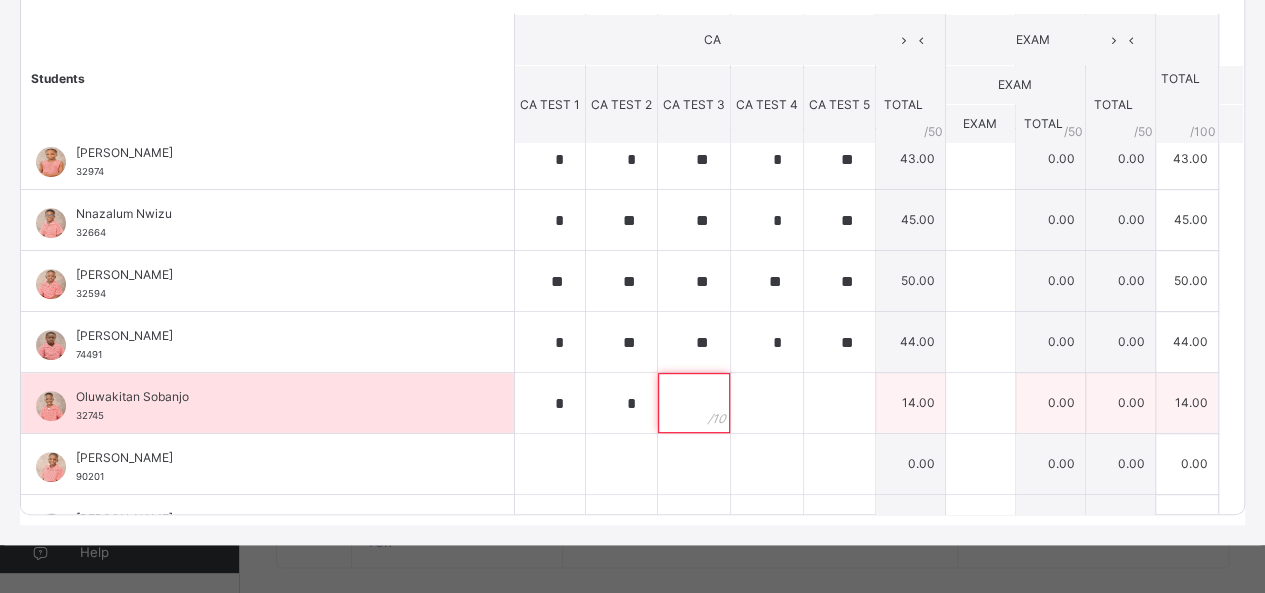 click at bounding box center [694, 403] 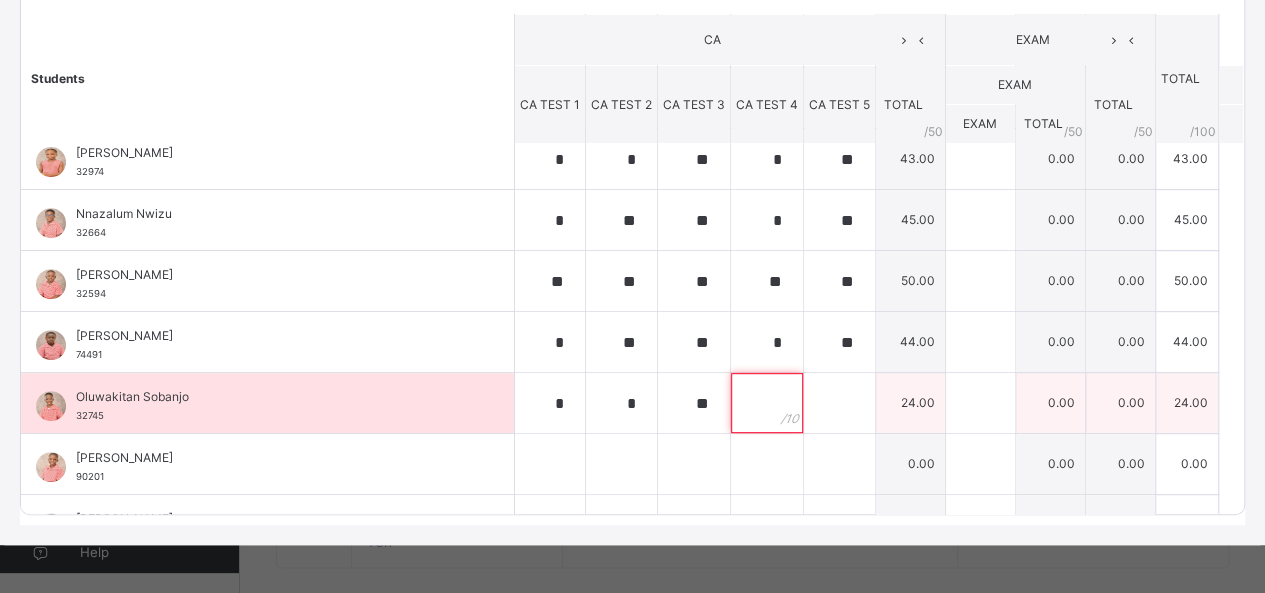 click at bounding box center [767, 403] 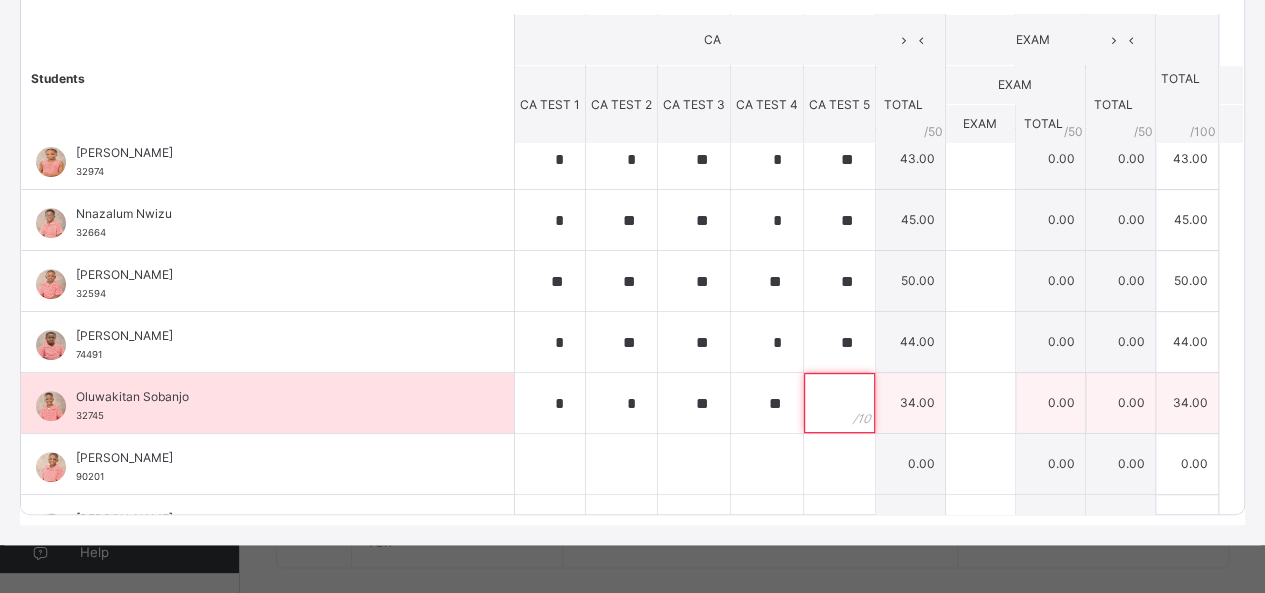 click at bounding box center (839, 403) 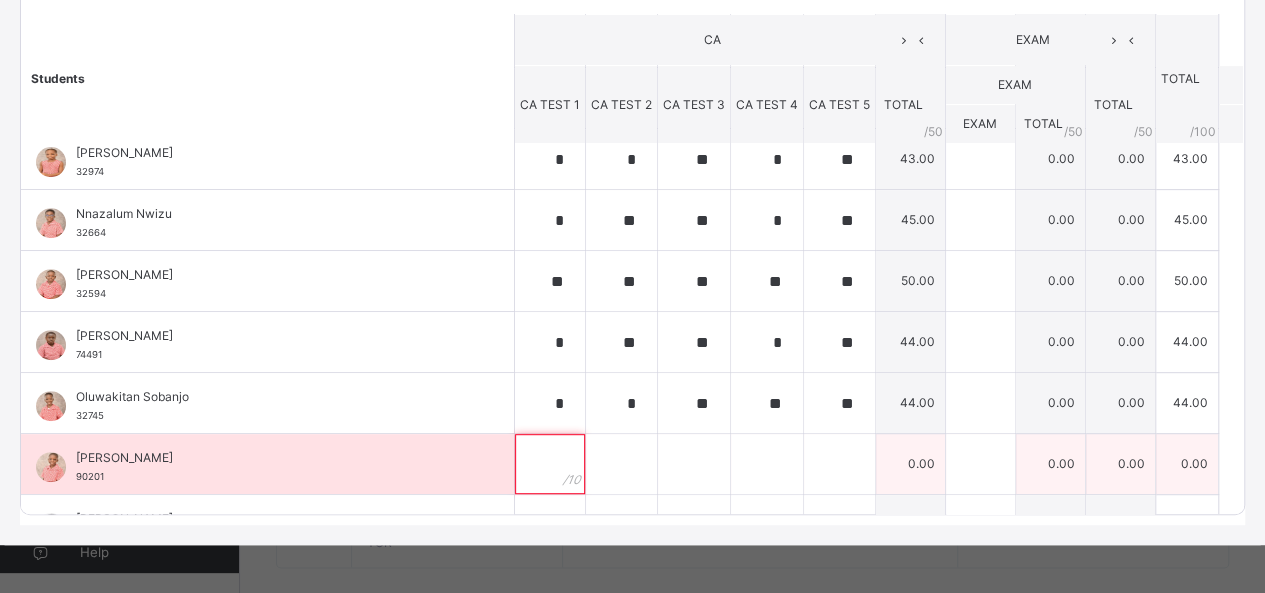 click at bounding box center (550, 464) 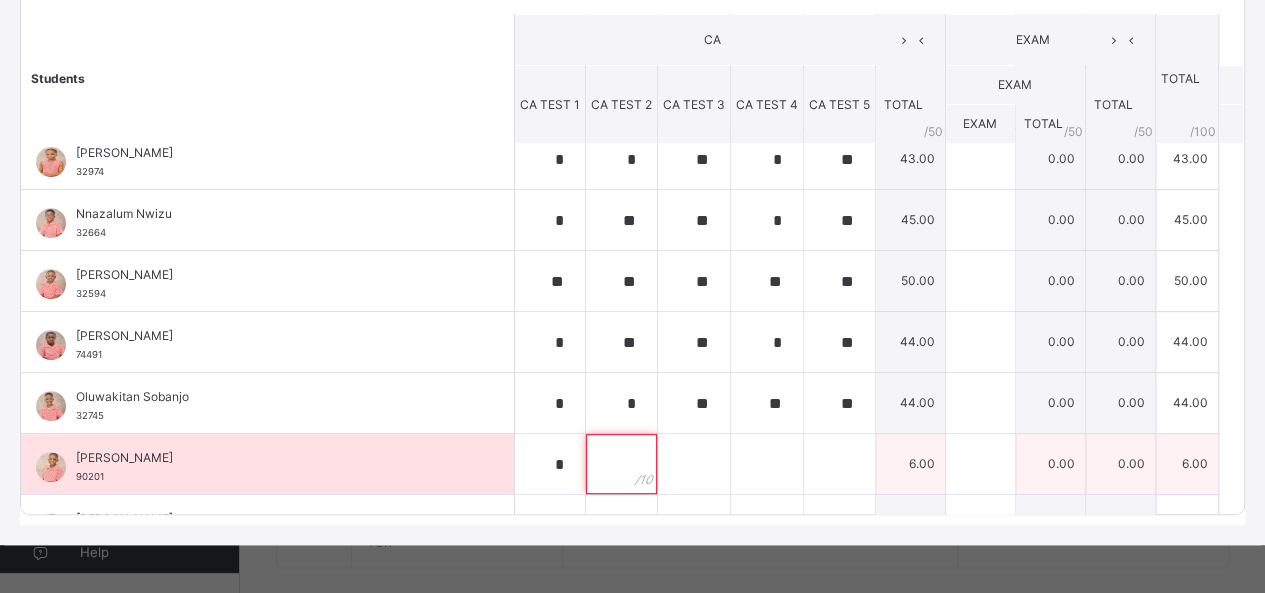 click at bounding box center (621, 464) 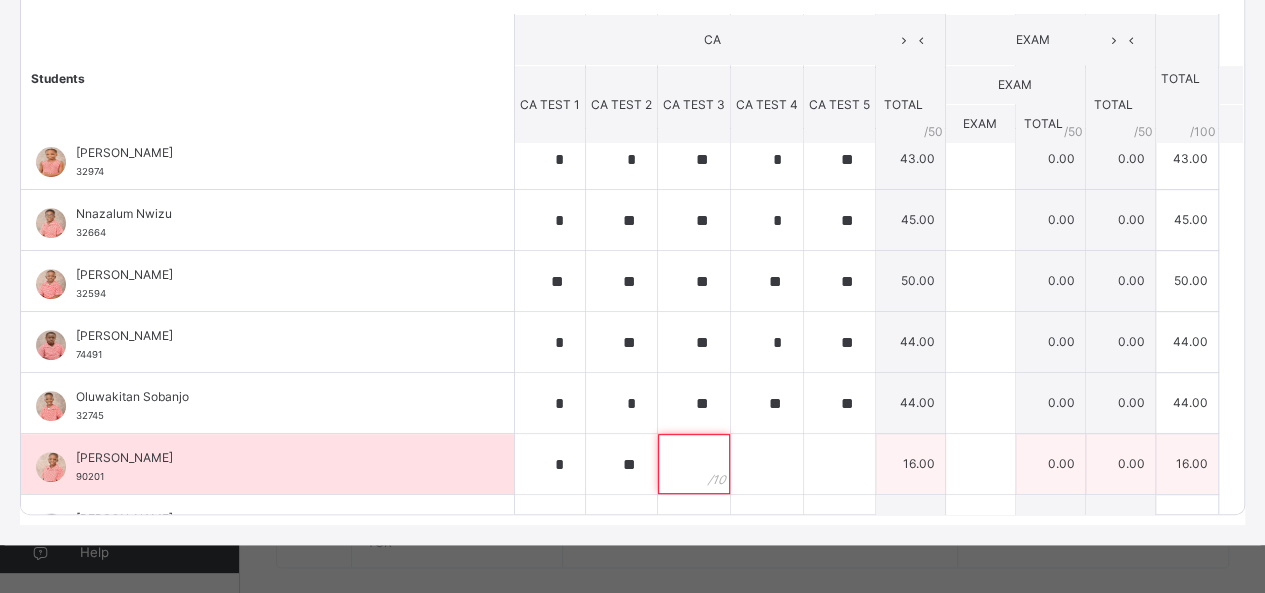 click at bounding box center [694, 464] 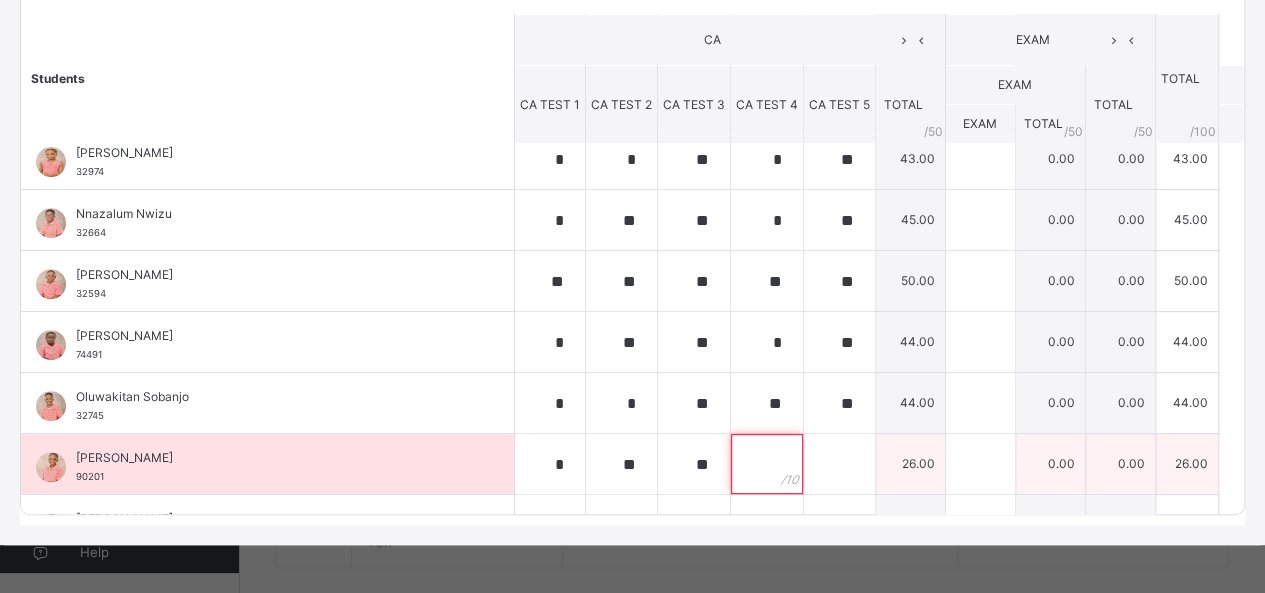 click at bounding box center (767, 464) 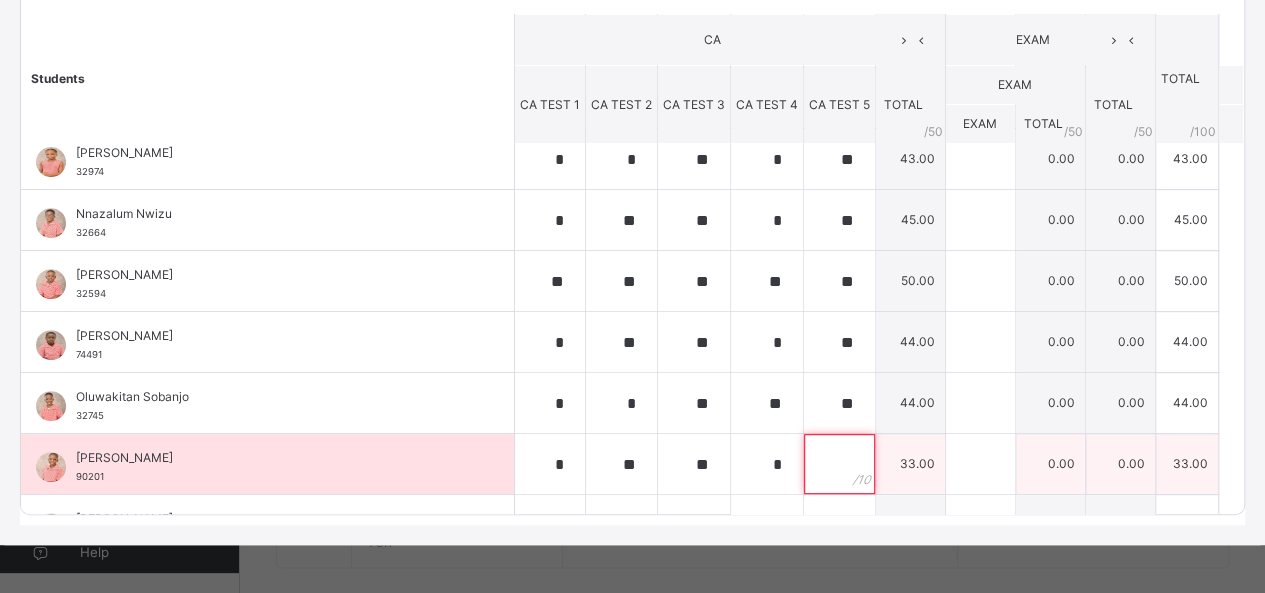 click at bounding box center (839, 464) 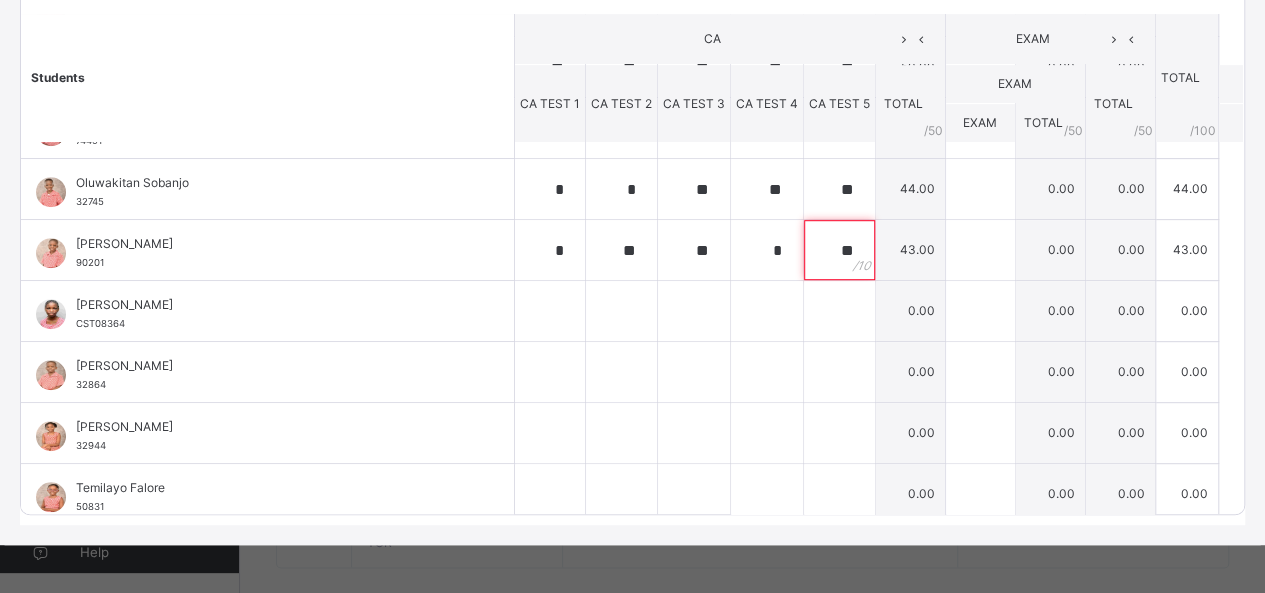scroll, scrollTop: 538, scrollLeft: 0, axis: vertical 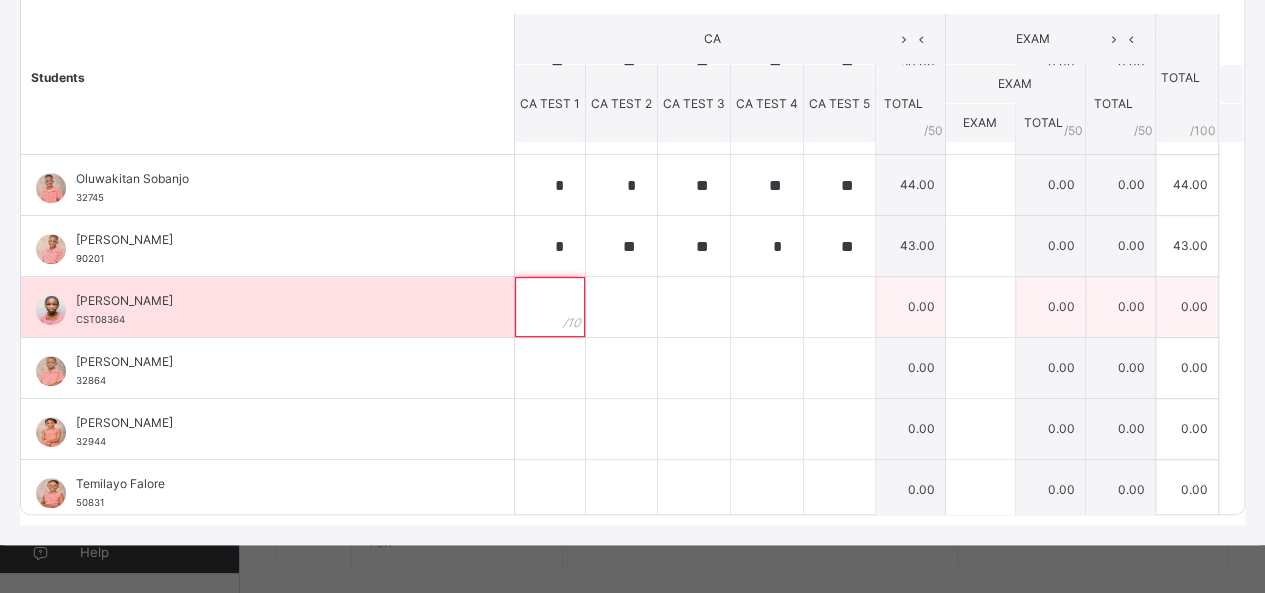 click at bounding box center [550, 307] 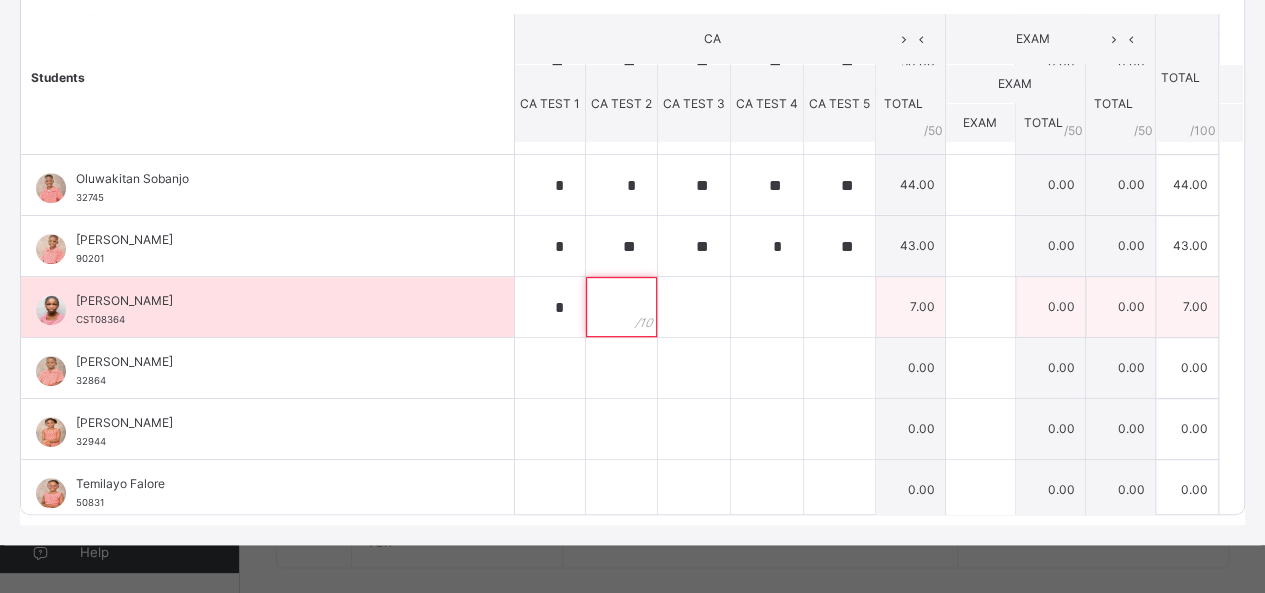 click at bounding box center [621, 307] 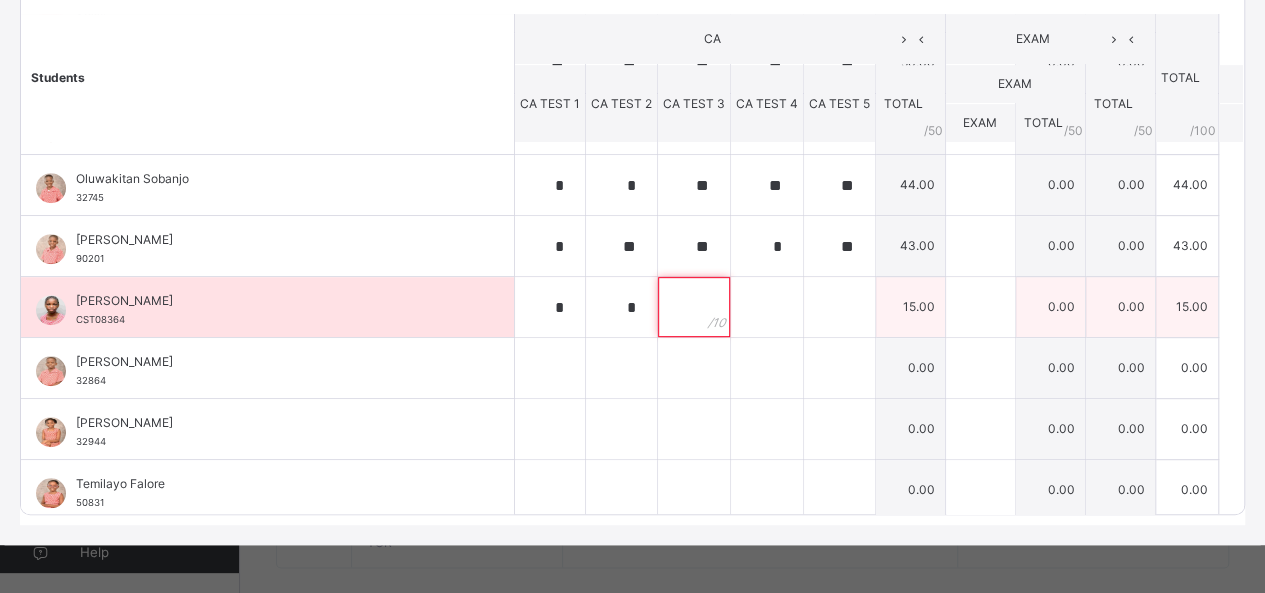 click at bounding box center (694, 307) 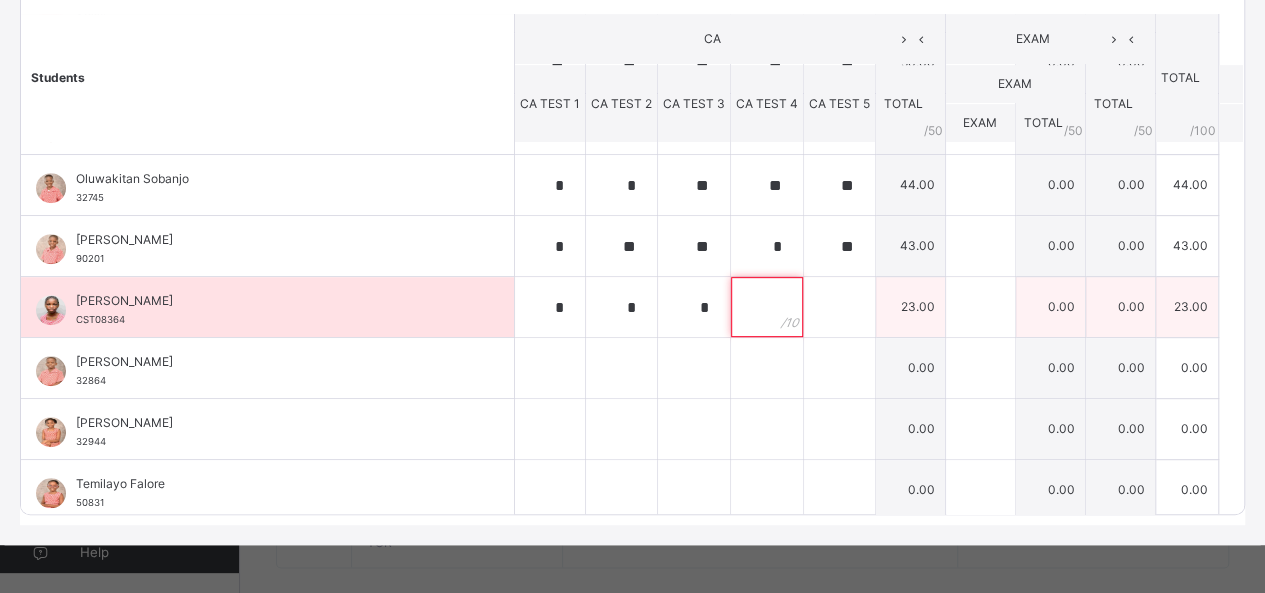 click at bounding box center [767, 307] 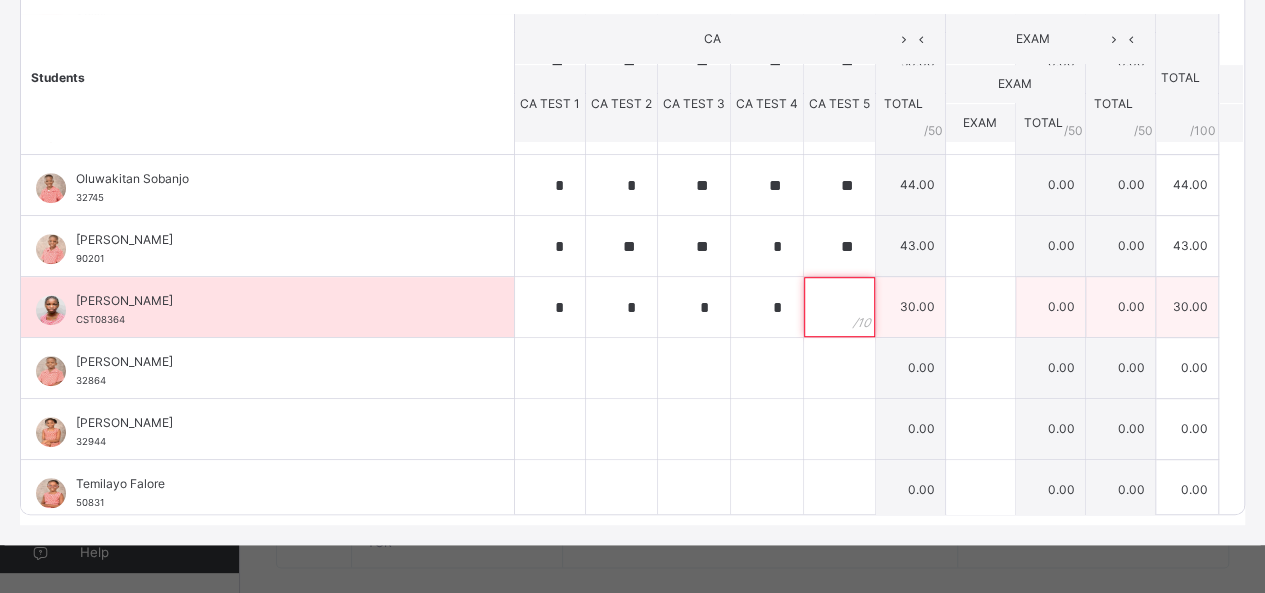 click at bounding box center [839, 307] 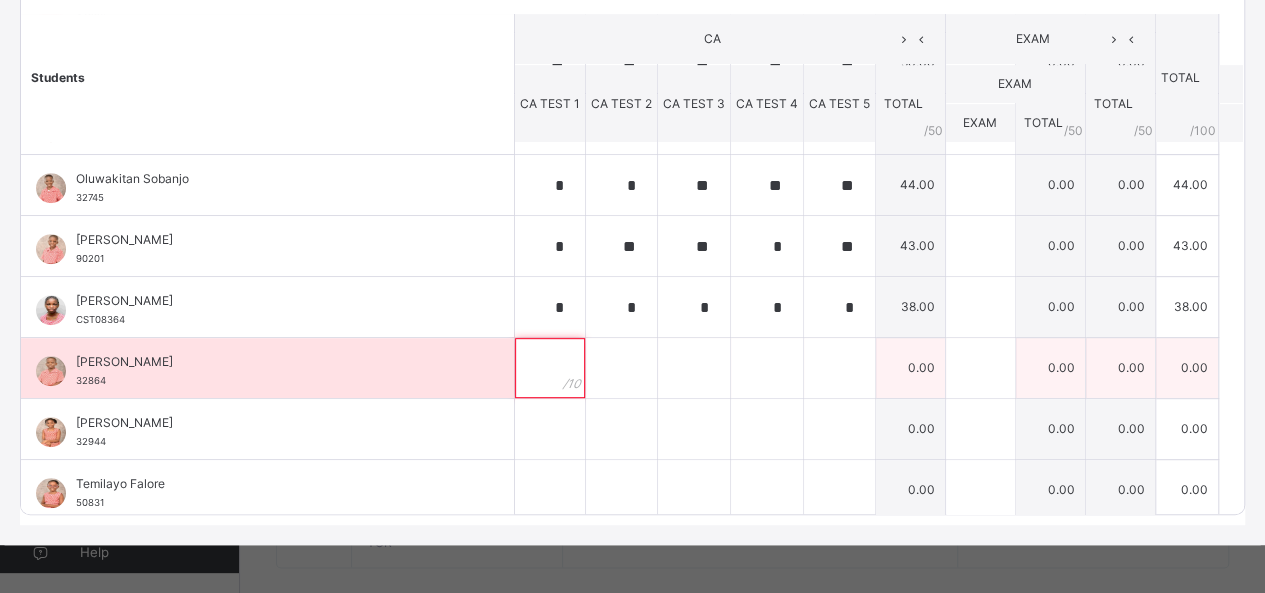 click at bounding box center (550, 368) 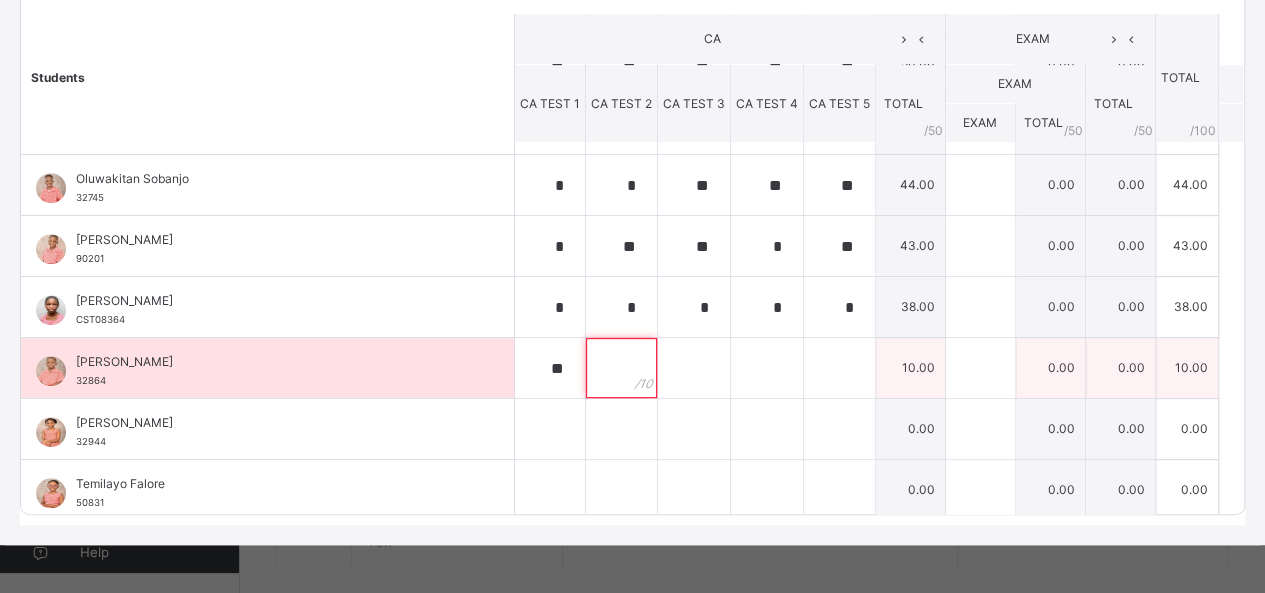click at bounding box center (621, 368) 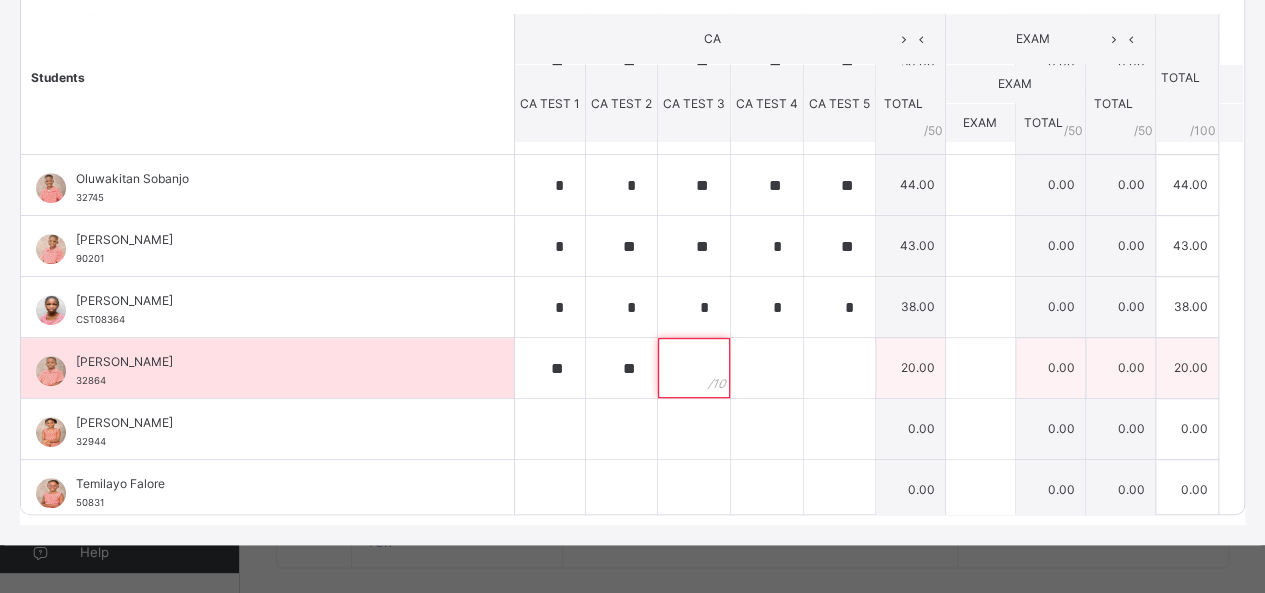 click at bounding box center (694, 368) 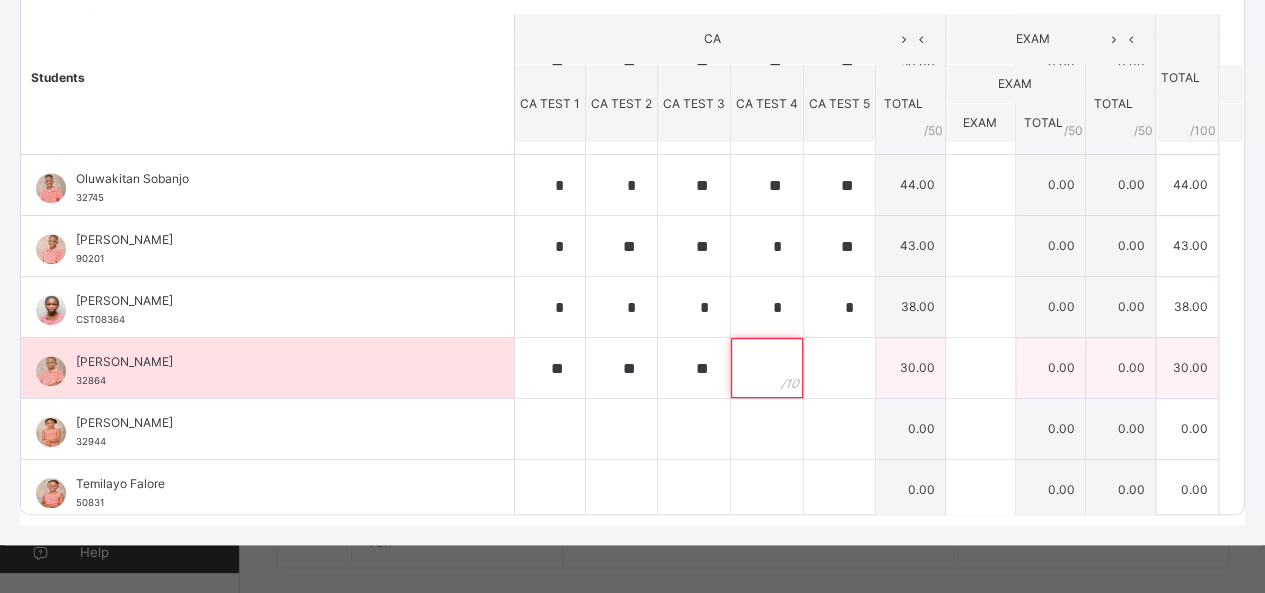 click at bounding box center (767, 368) 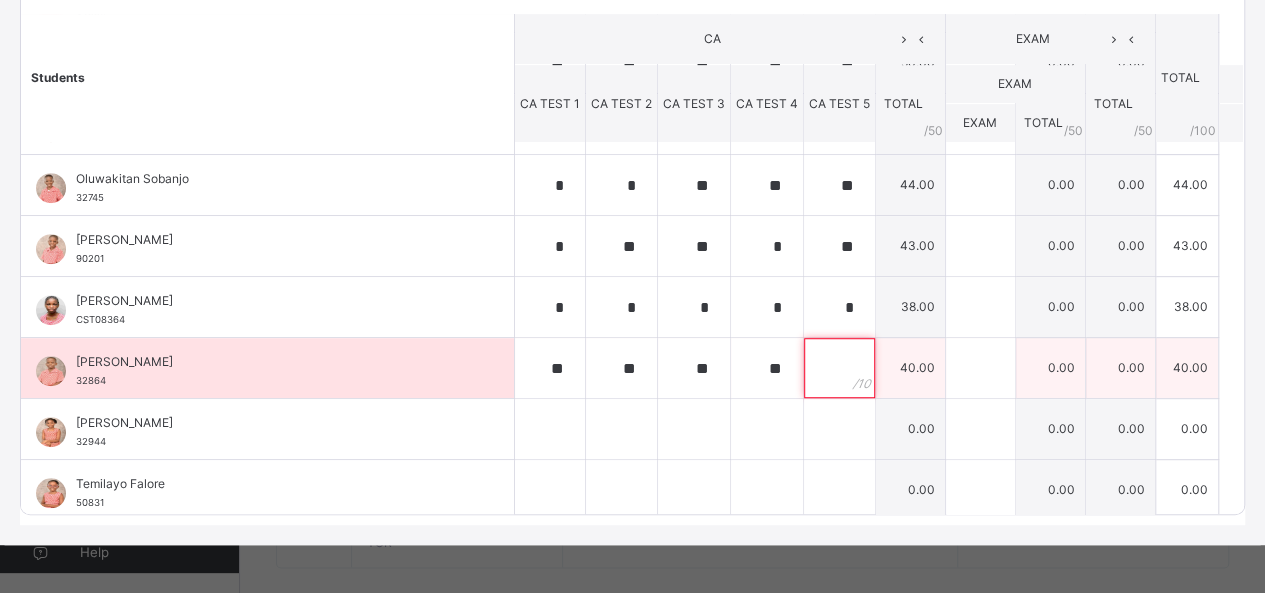 click at bounding box center (839, 368) 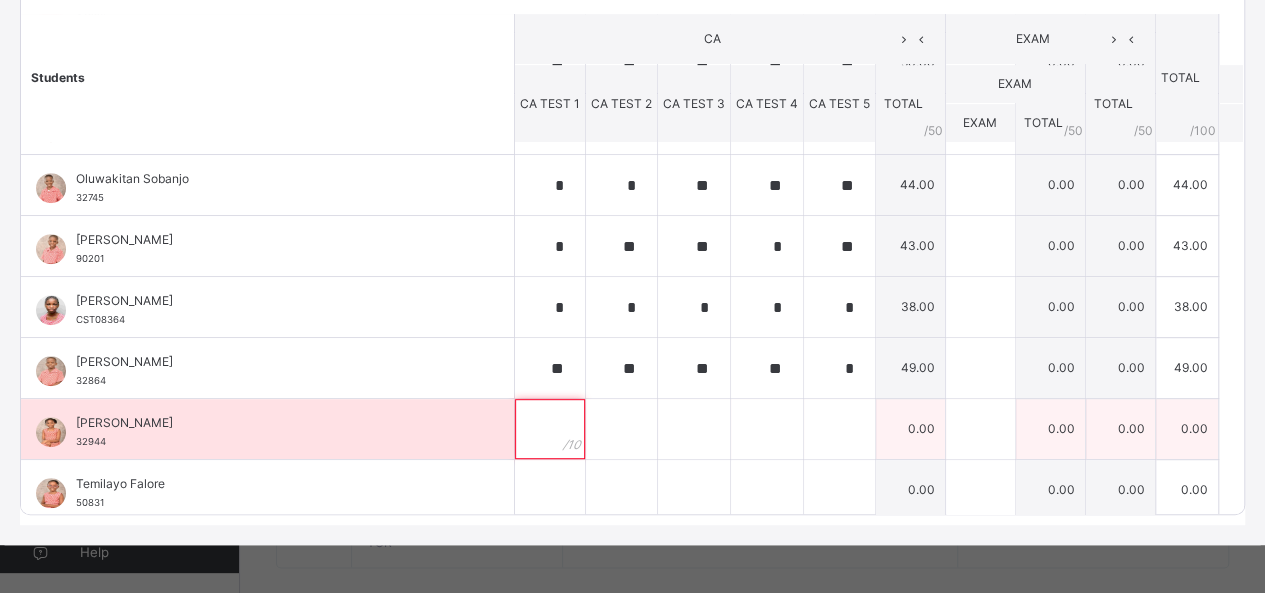 click at bounding box center (550, 429) 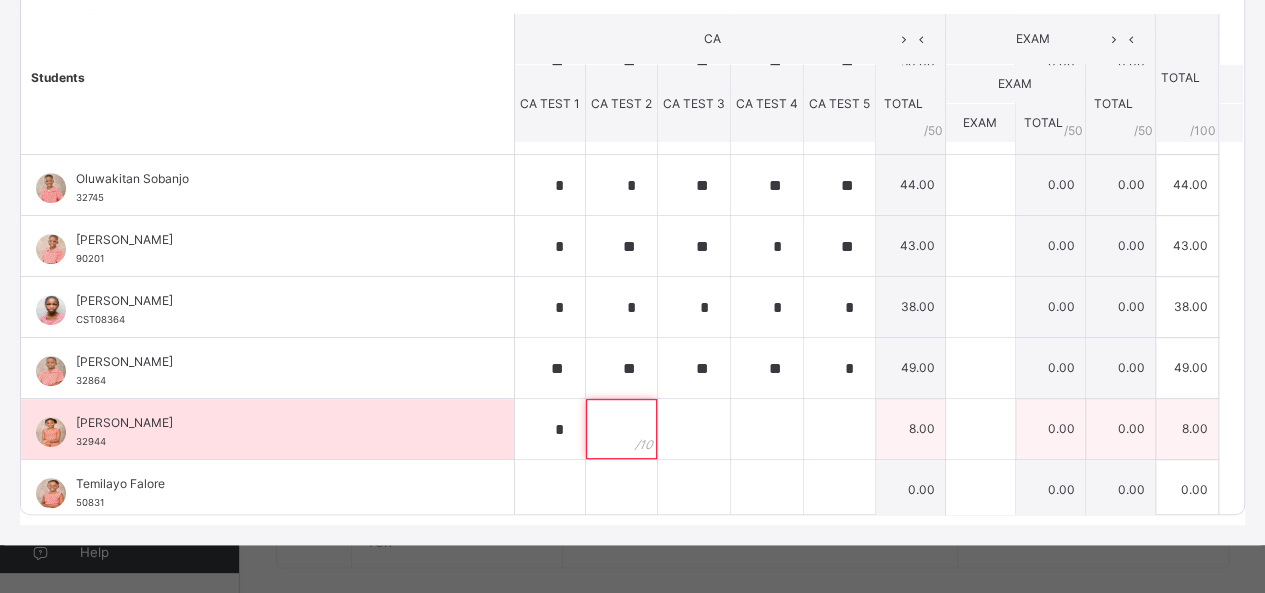 click at bounding box center (621, 429) 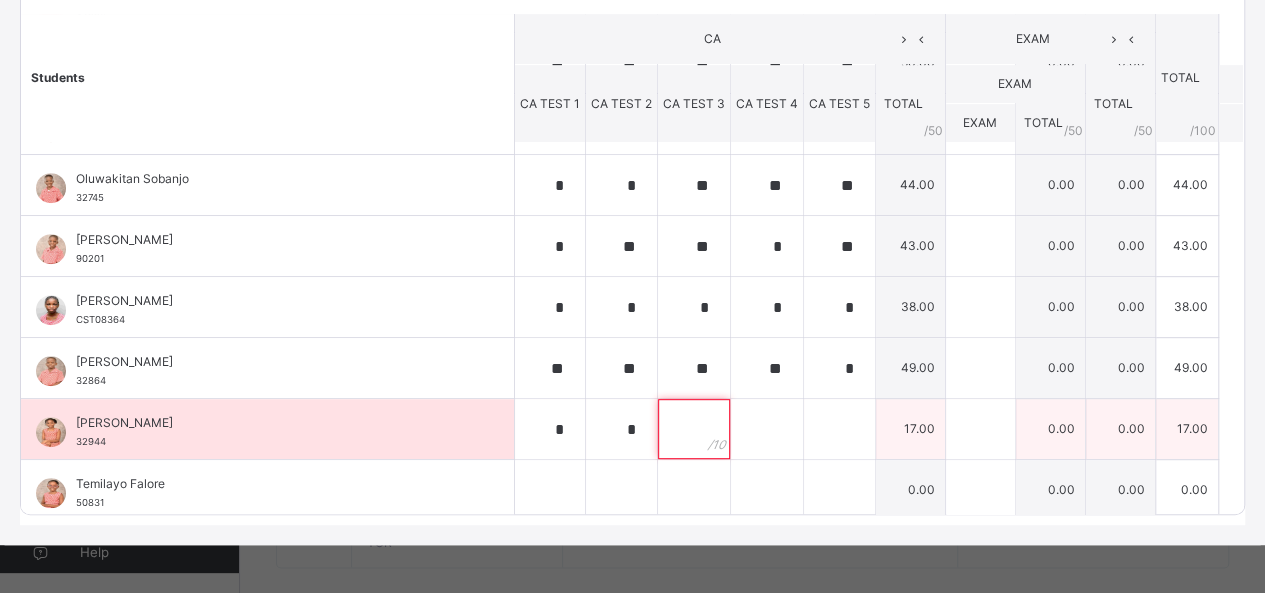 click at bounding box center [694, 429] 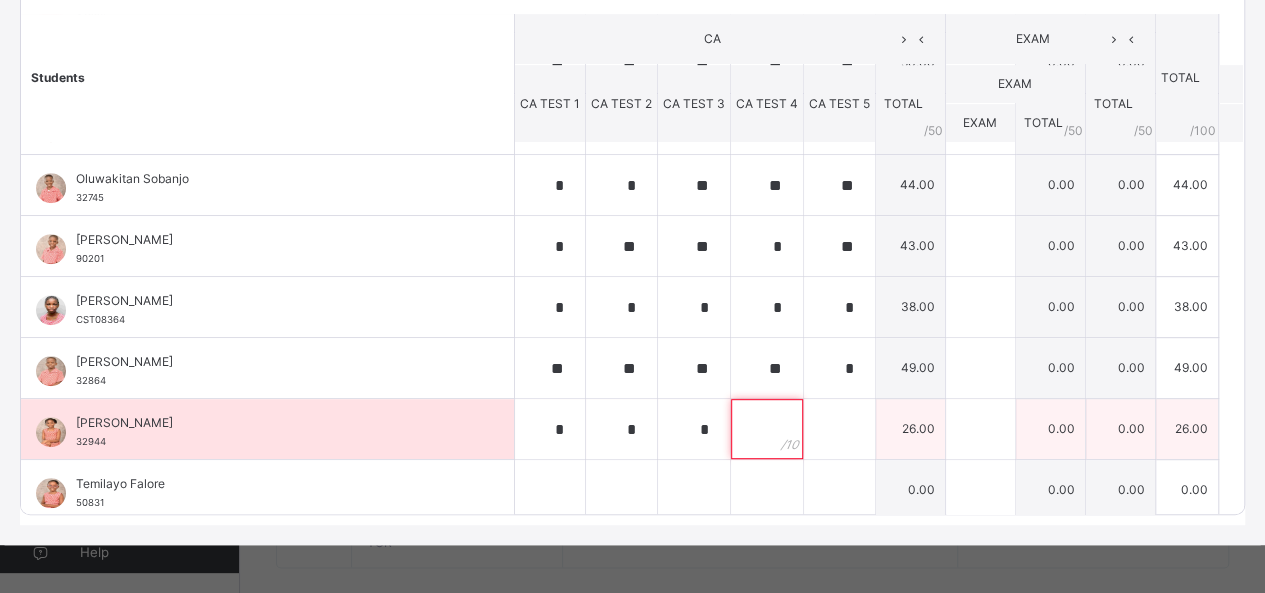 click at bounding box center [767, 429] 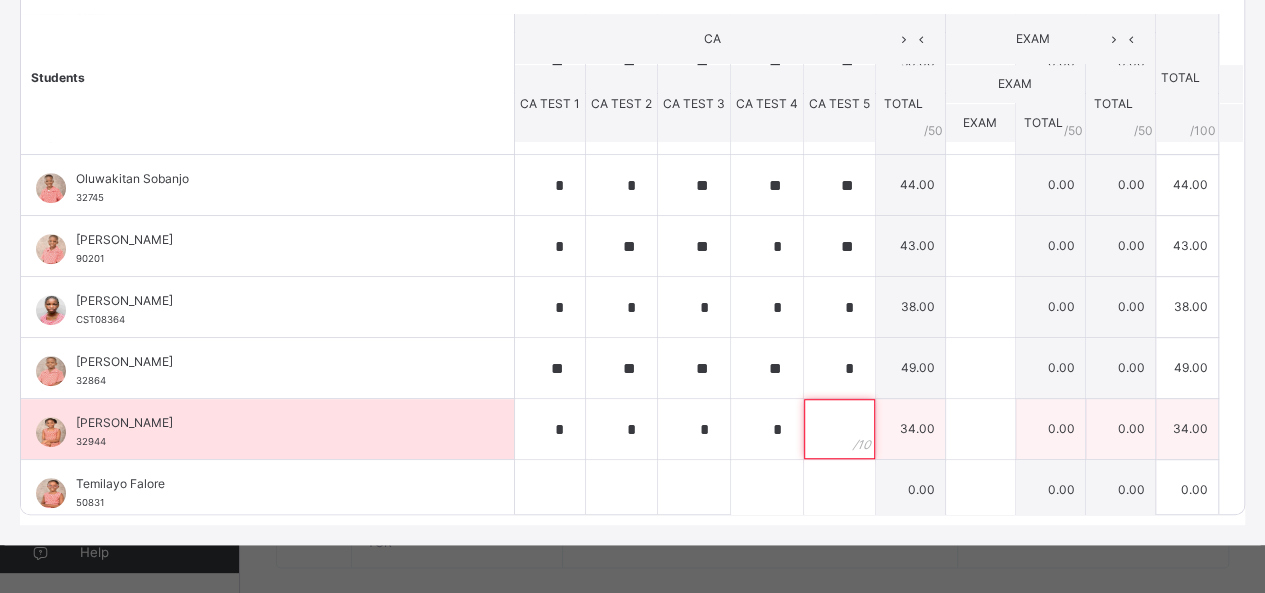 click at bounding box center [839, 429] 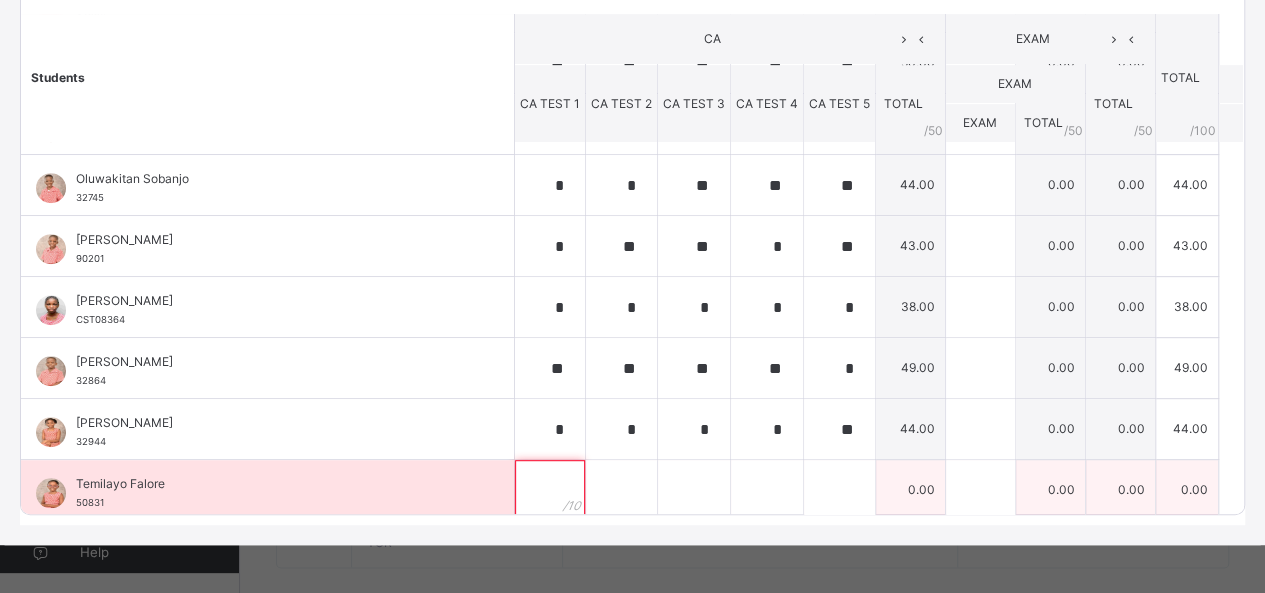 click at bounding box center (550, 490) 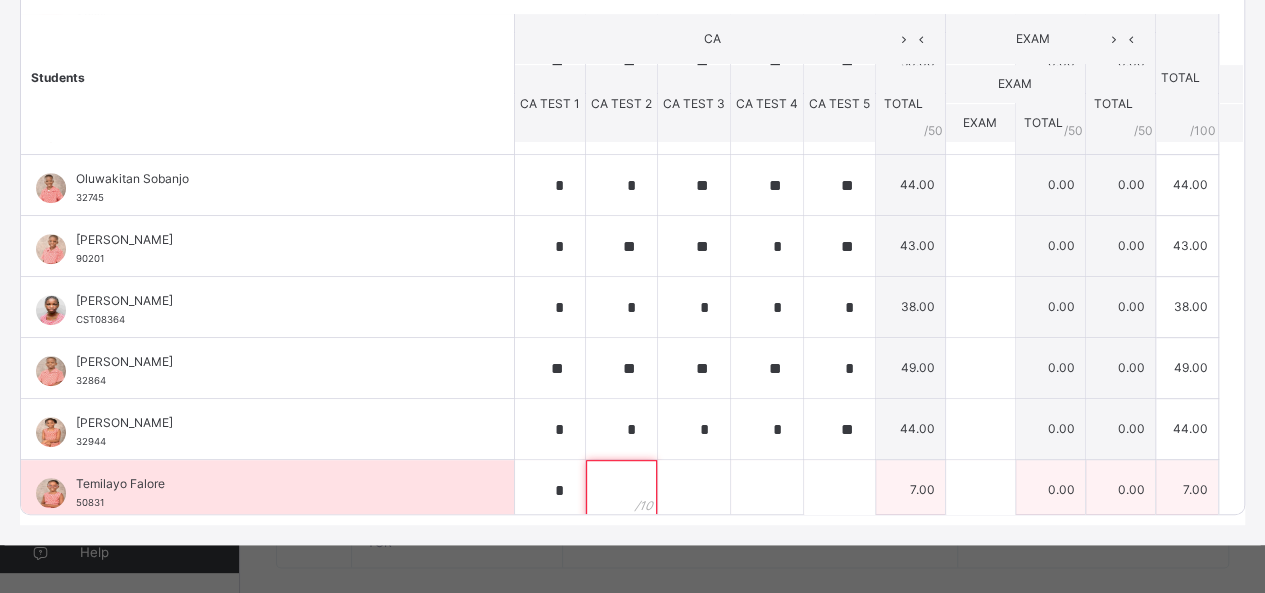 click at bounding box center (621, 490) 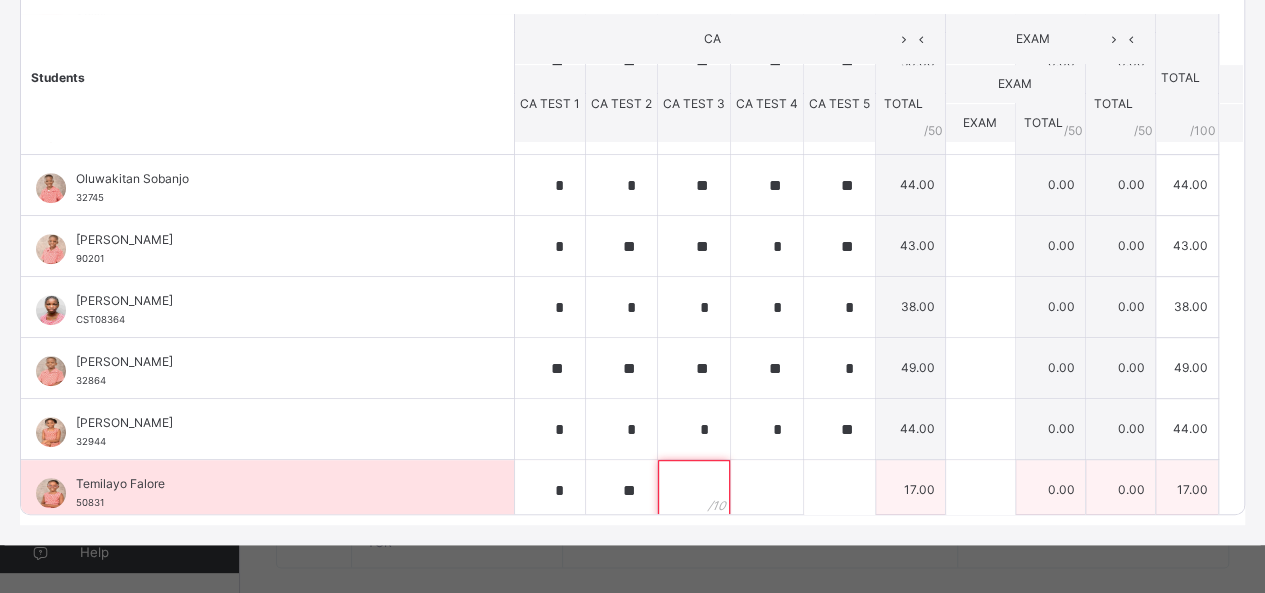 click at bounding box center [694, 490] 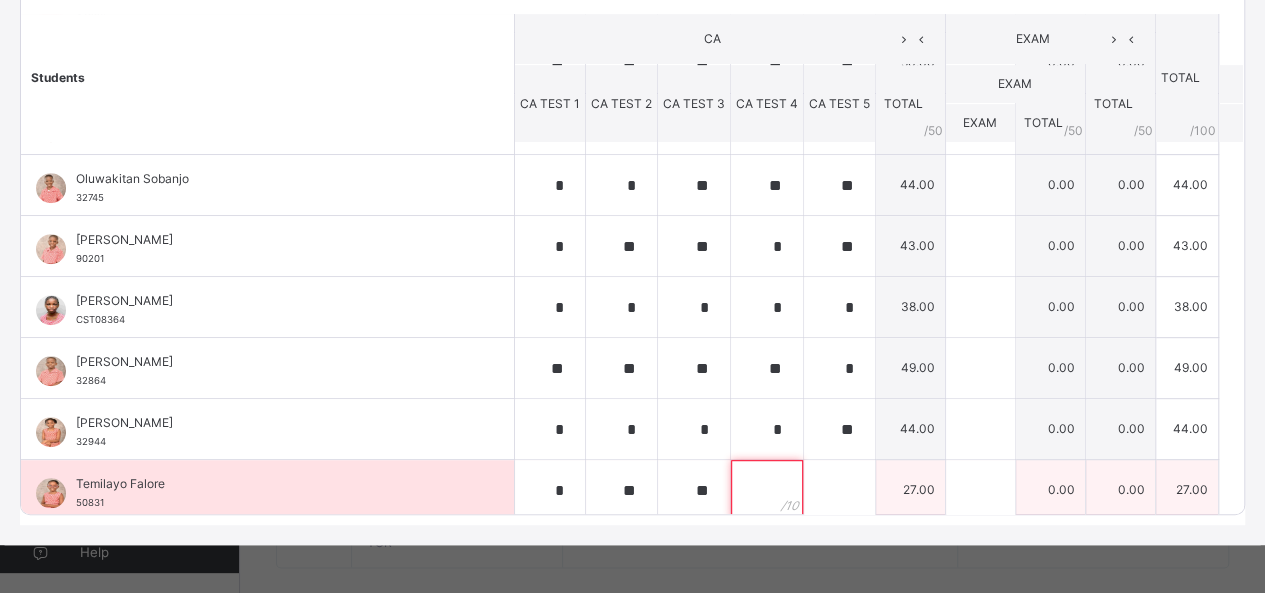 click at bounding box center (767, 490) 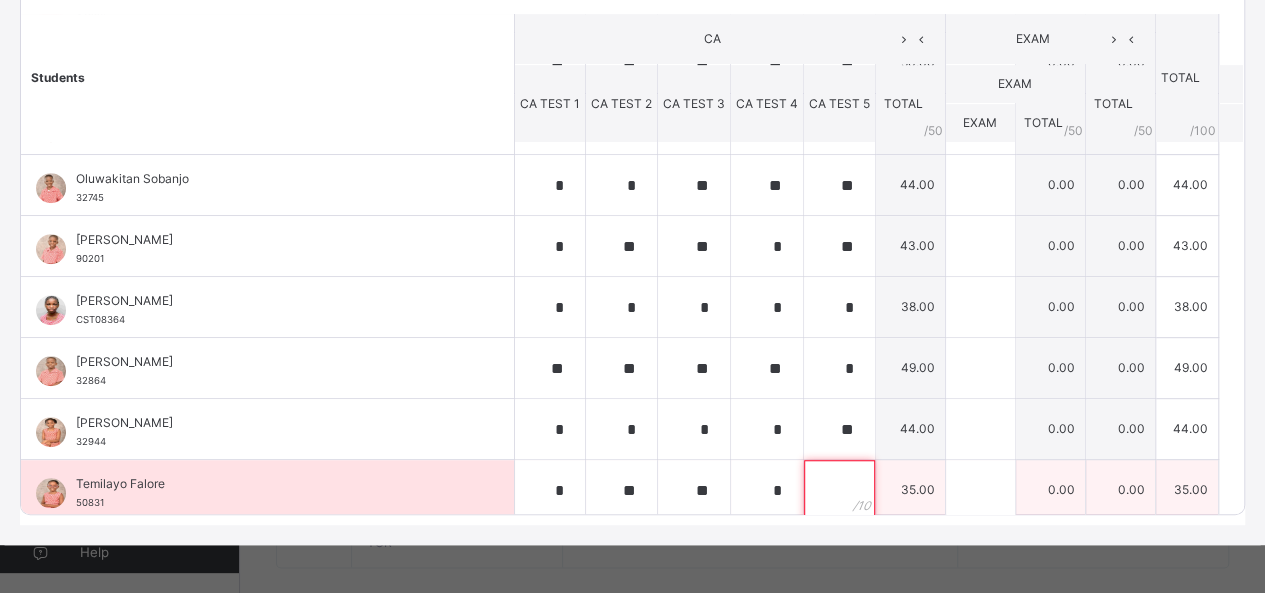 click at bounding box center (839, 490) 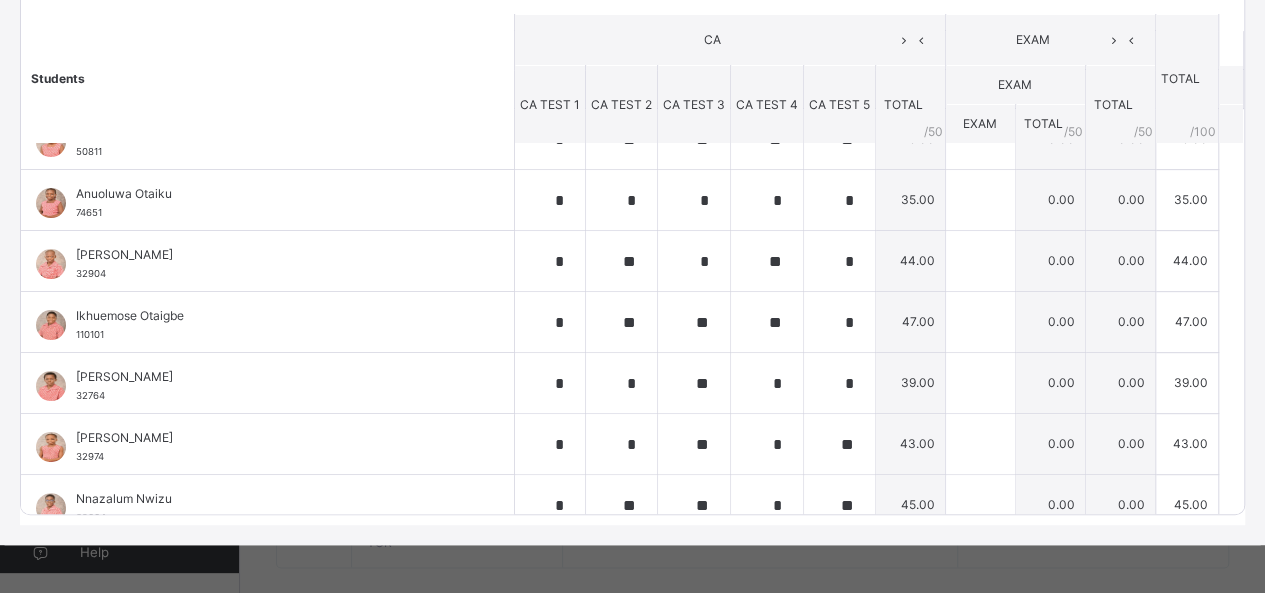 scroll, scrollTop: 0, scrollLeft: 0, axis: both 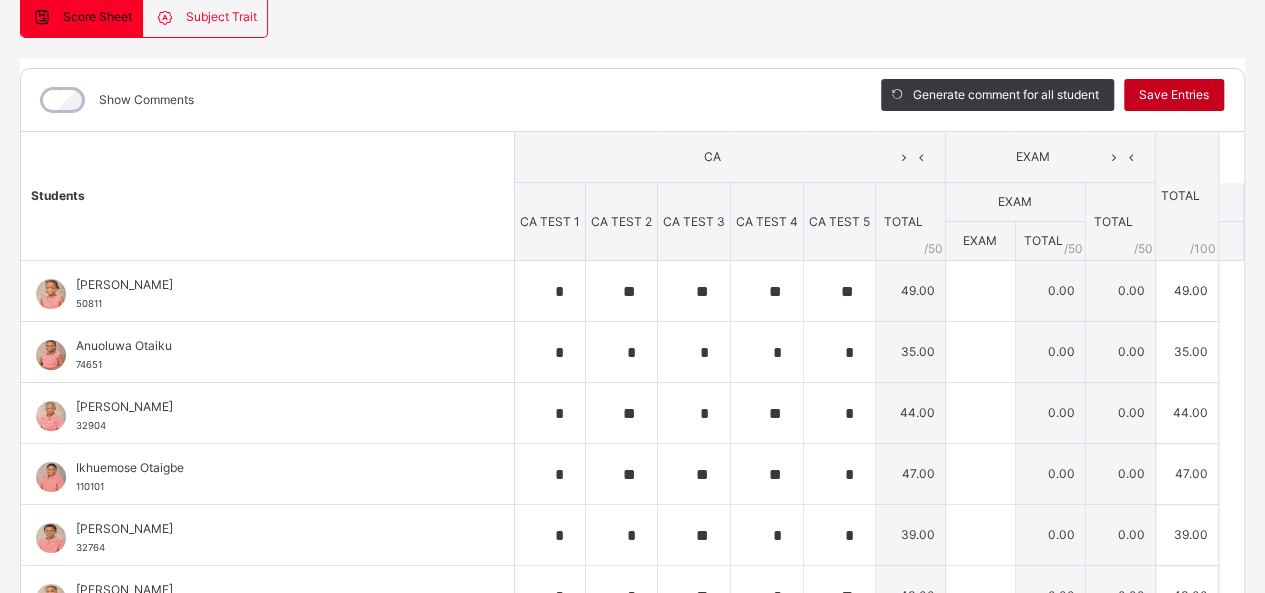 click on "Save Entries" at bounding box center (1174, 95) 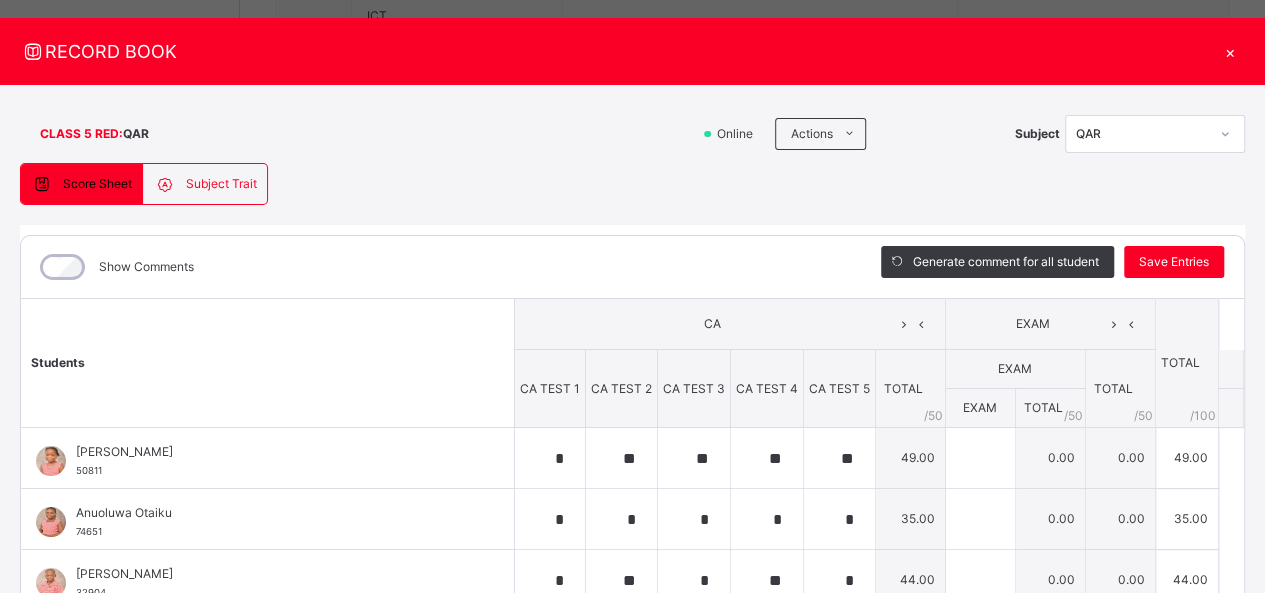 scroll, scrollTop: 0, scrollLeft: 0, axis: both 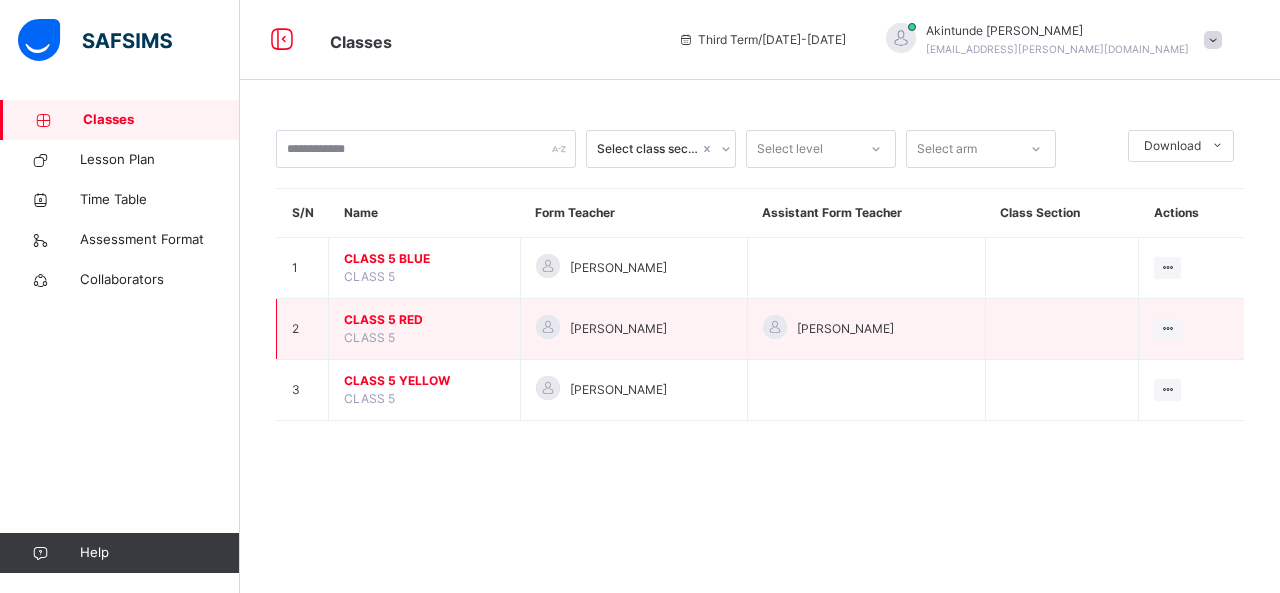 click on "CLASS 5   RED" at bounding box center (424, 320) 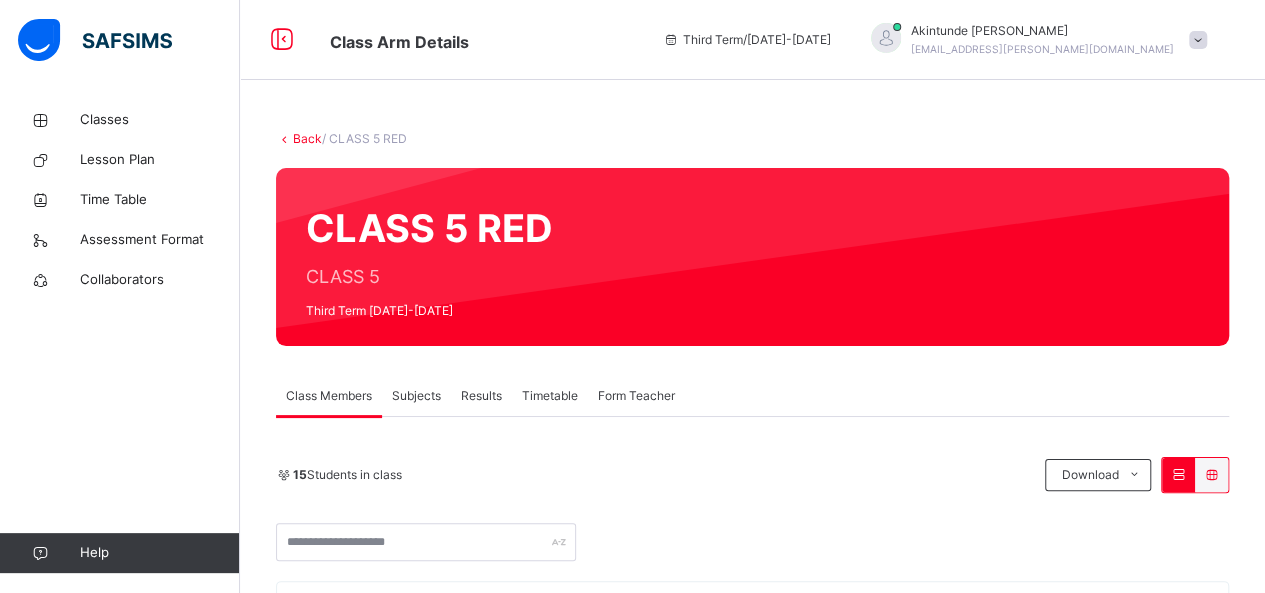 click on "Subjects" at bounding box center (416, 396) 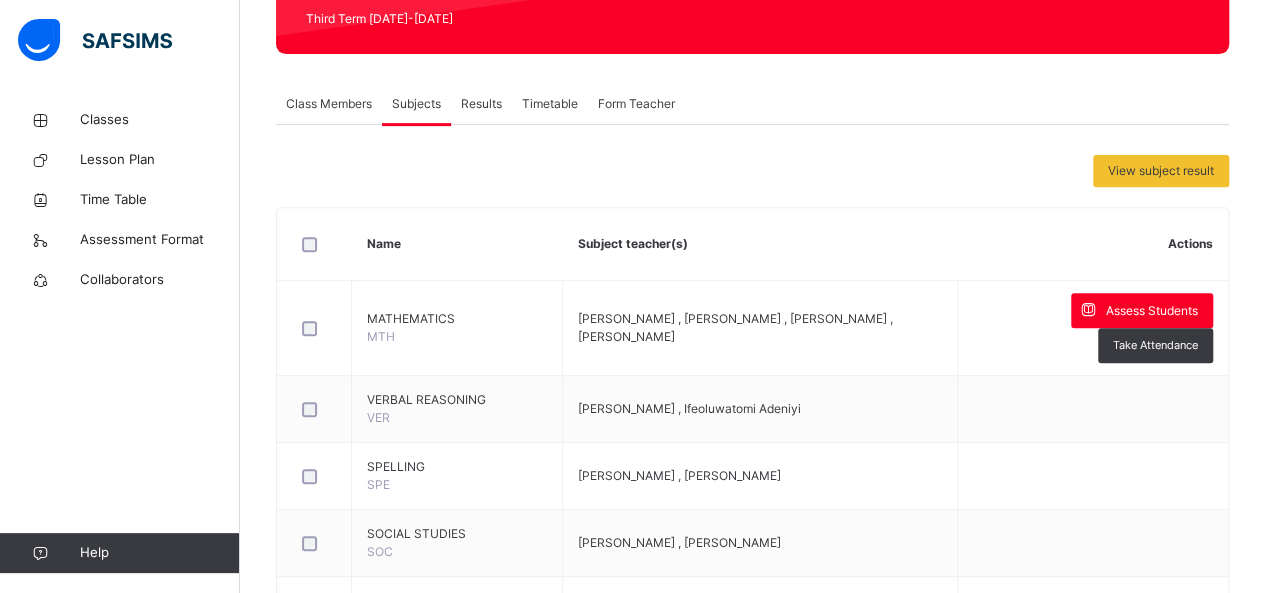 scroll, scrollTop: 320, scrollLeft: 0, axis: vertical 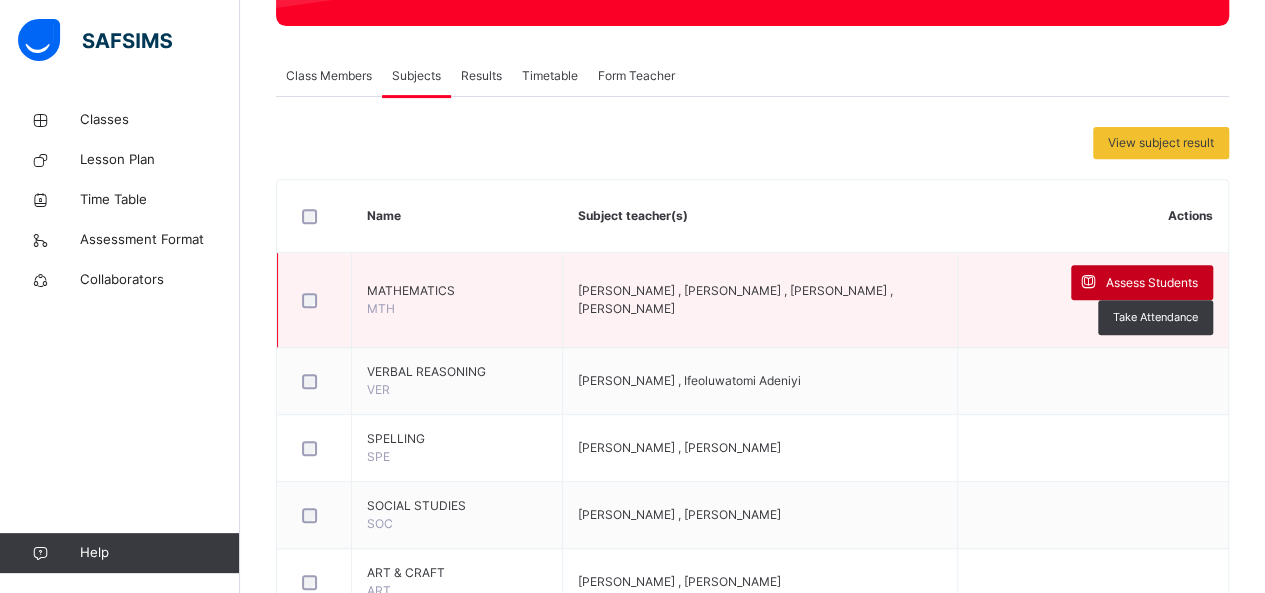click on "Assess Students" at bounding box center (1152, 283) 